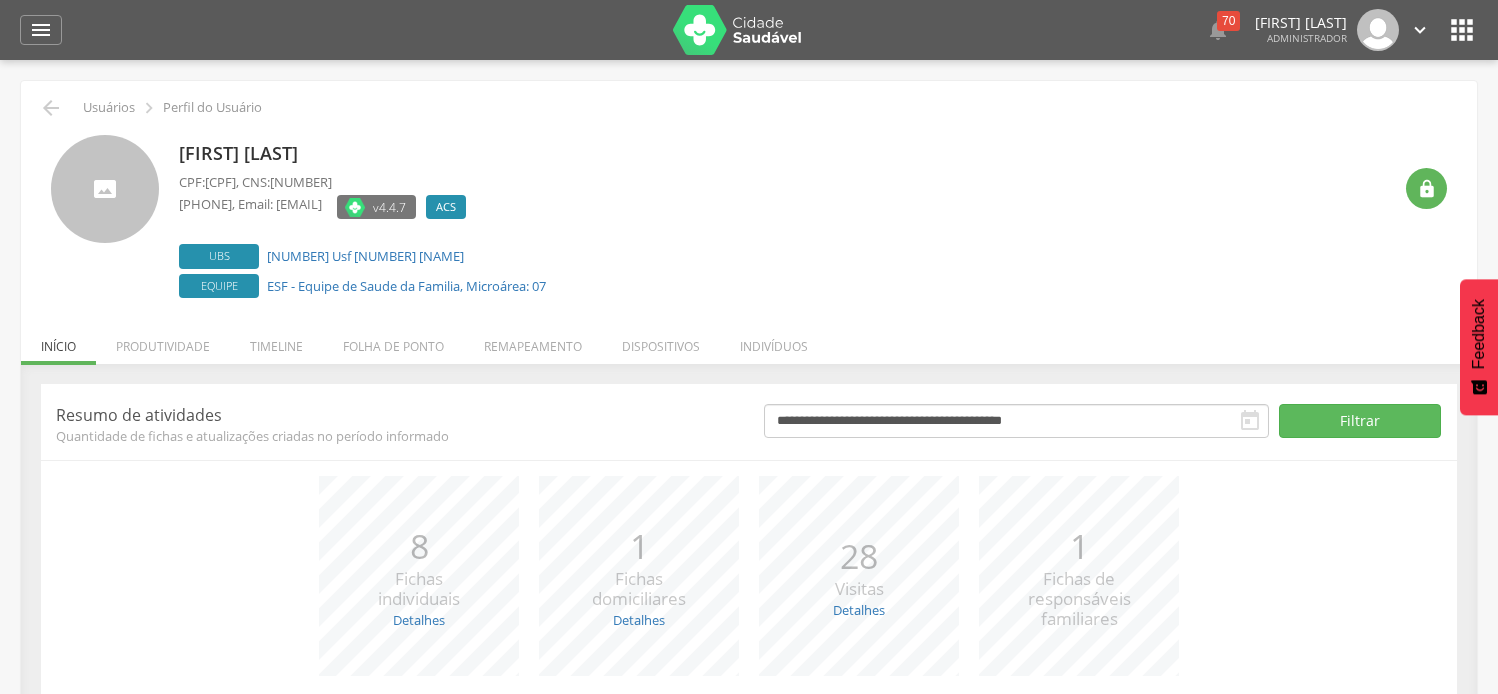 scroll, scrollTop: 0, scrollLeft: 0, axis: both 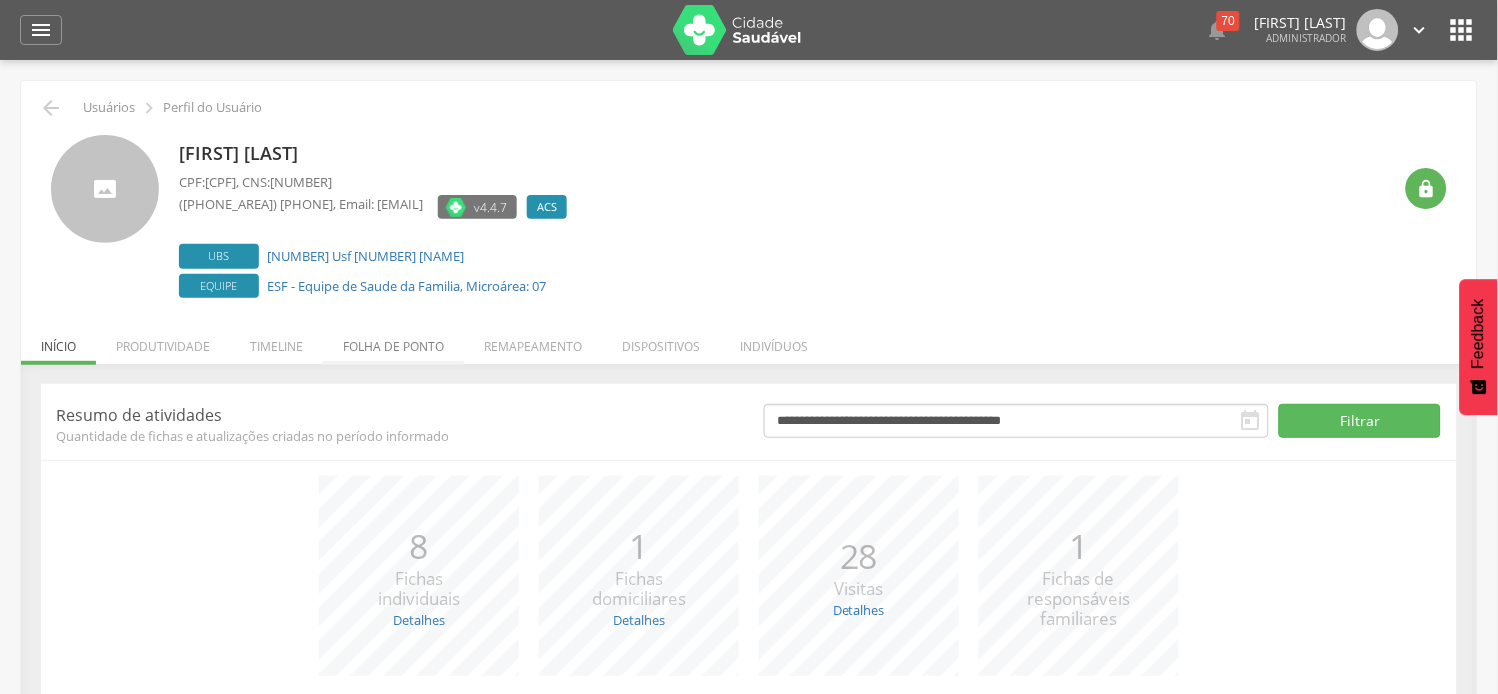 click on "Folha de ponto" at bounding box center (393, 341) 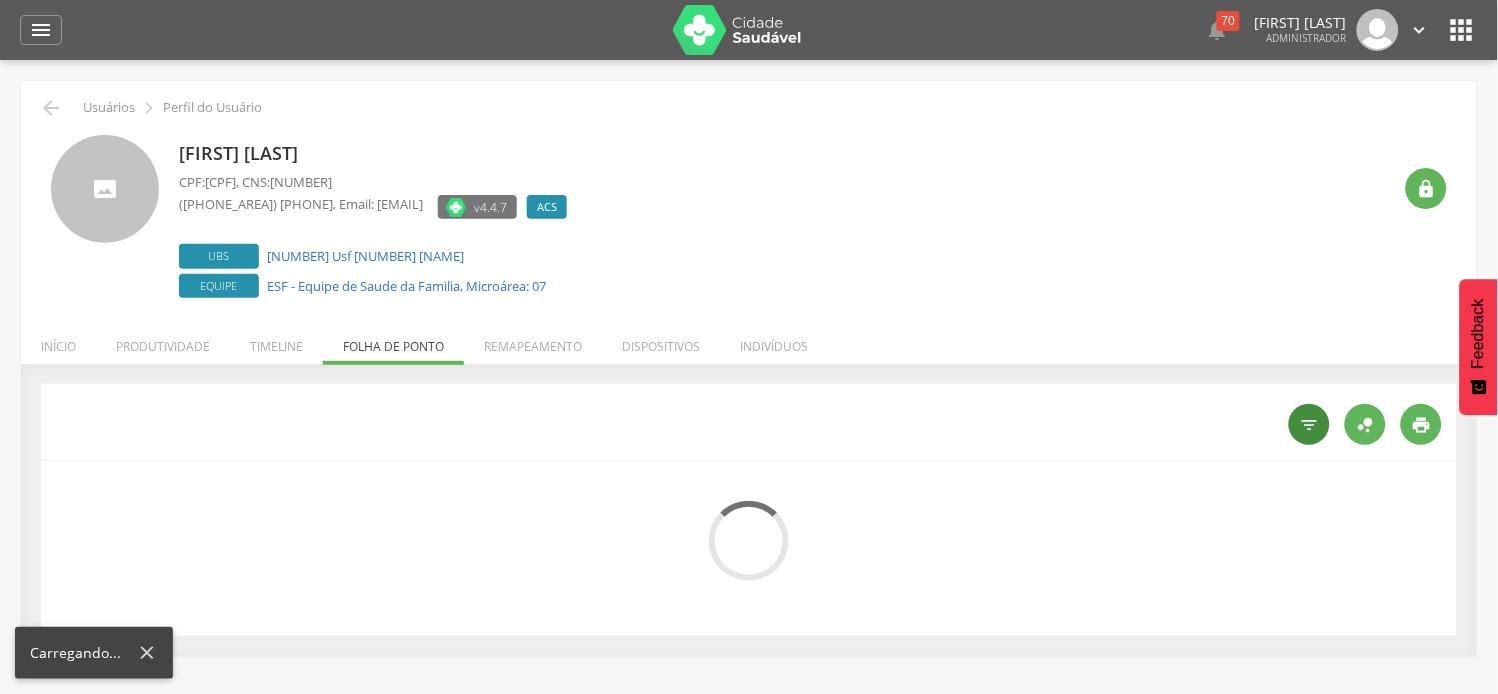 click on "" at bounding box center [1310, 425] 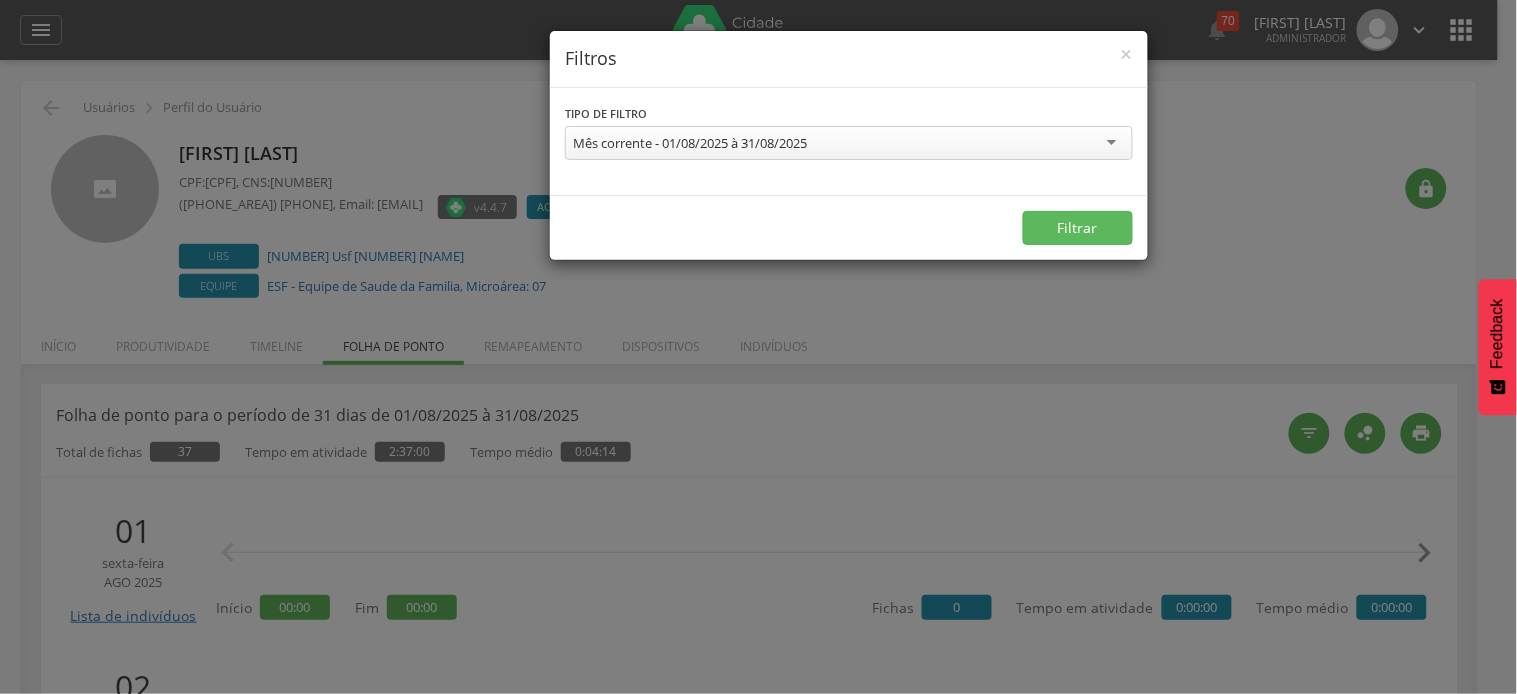 click on "Mês corrente - 01/08/2025 à 31/08/2025" at bounding box center (690, 143) 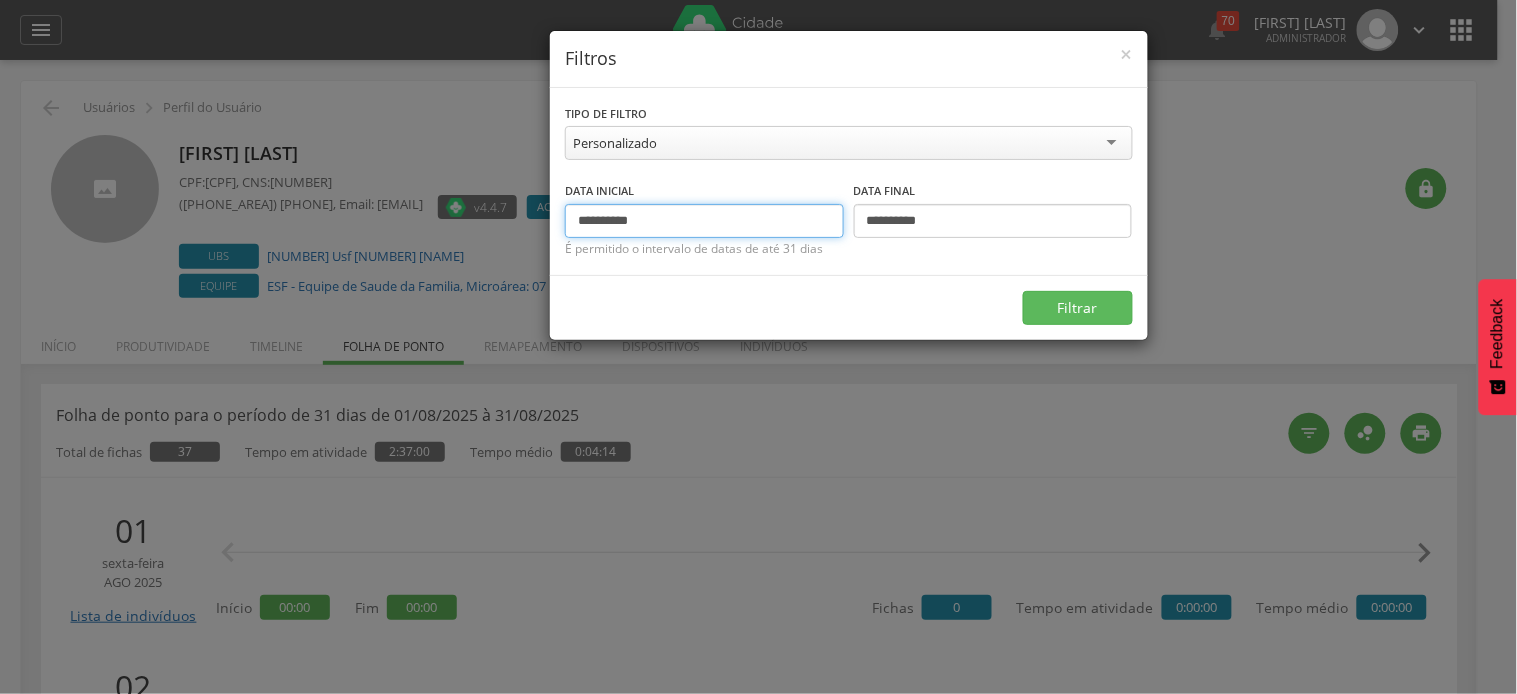 drag, startPoint x: 611, startPoint y: 218, endPoint x: 571, endPoint y: 218, distance: 40 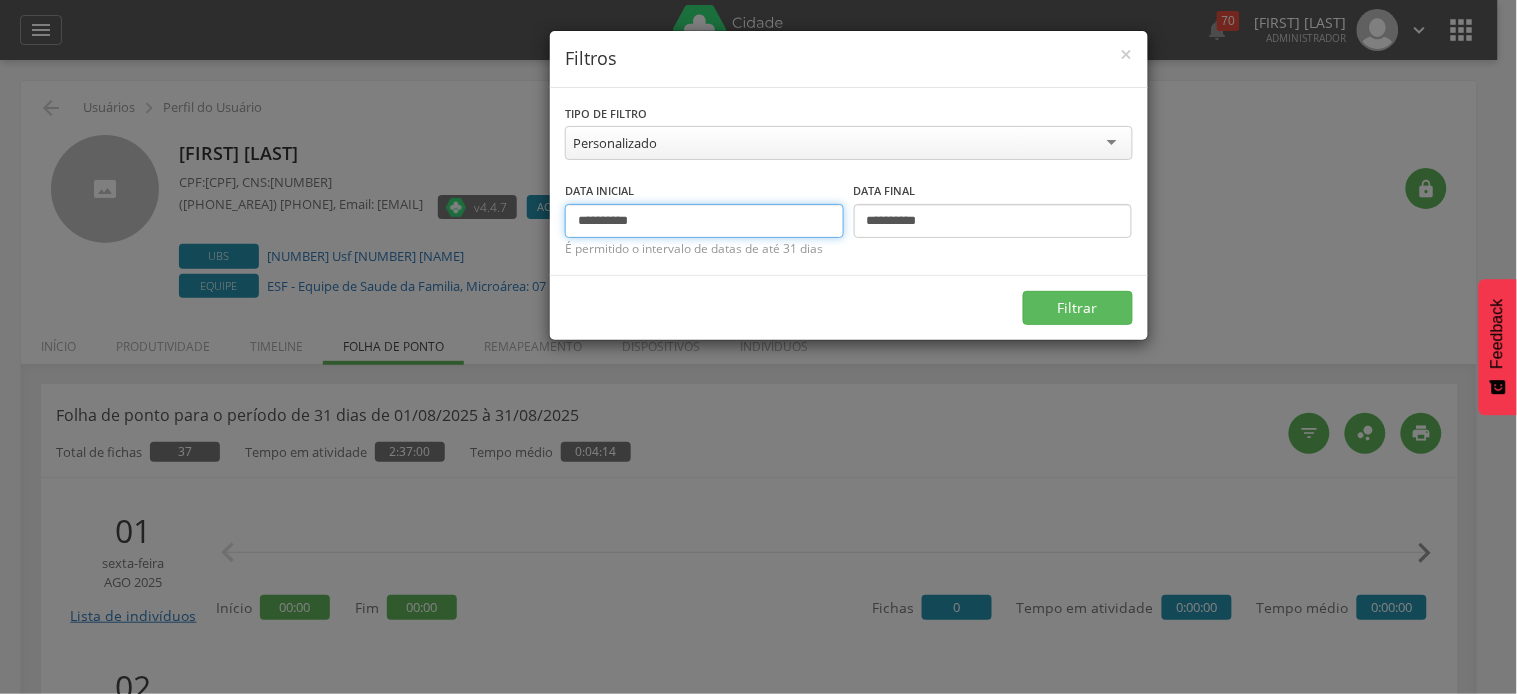 type on "**********" 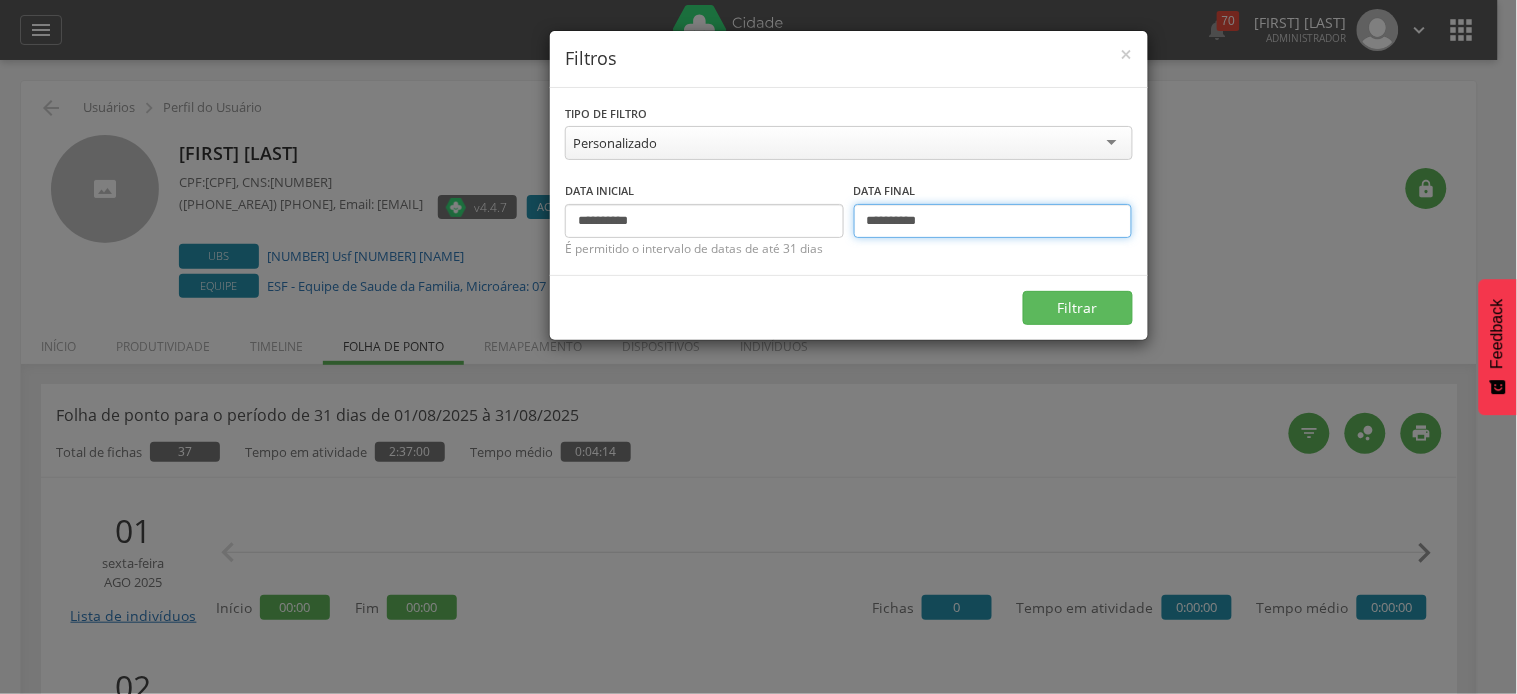drag, startPoint x: 883, startPoint y: 217, endPoint x: 847, endPoint y: 218, distance: 36.013885 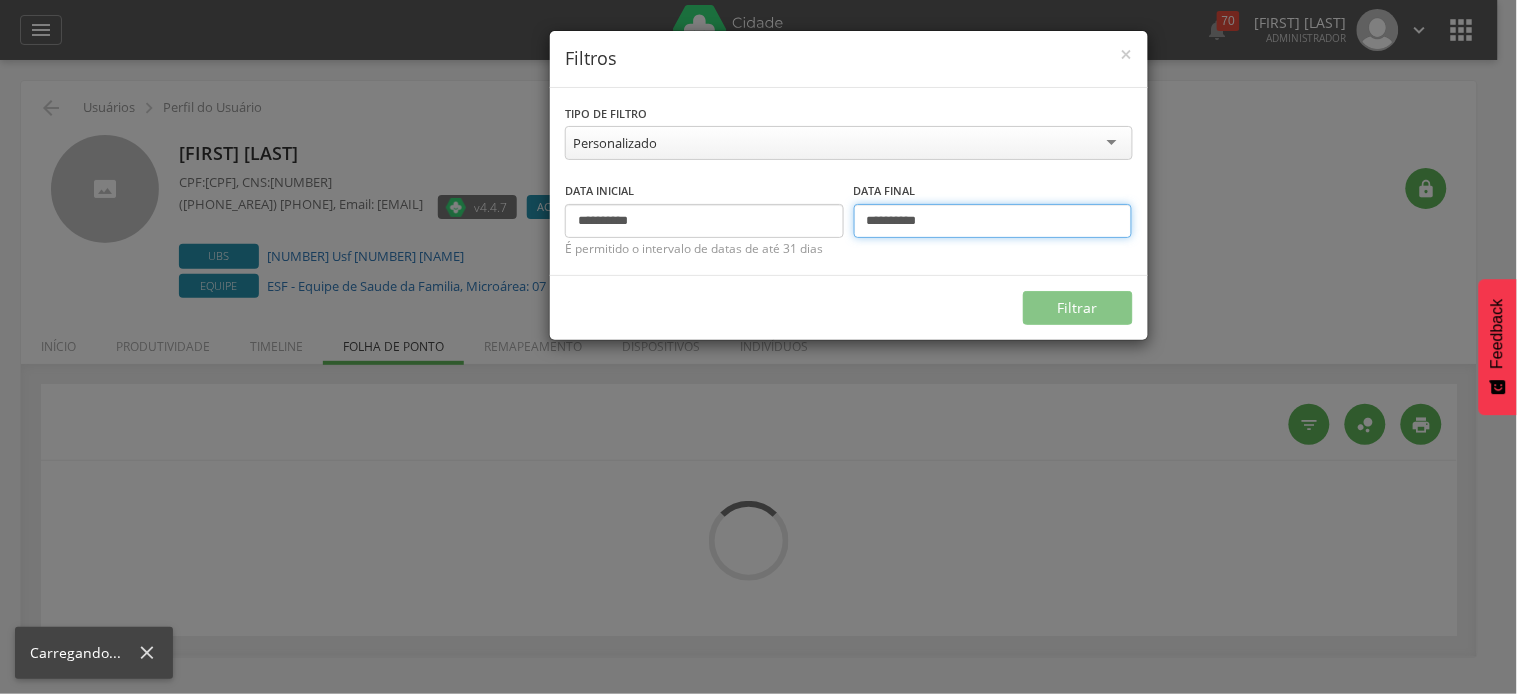 type on "**********" 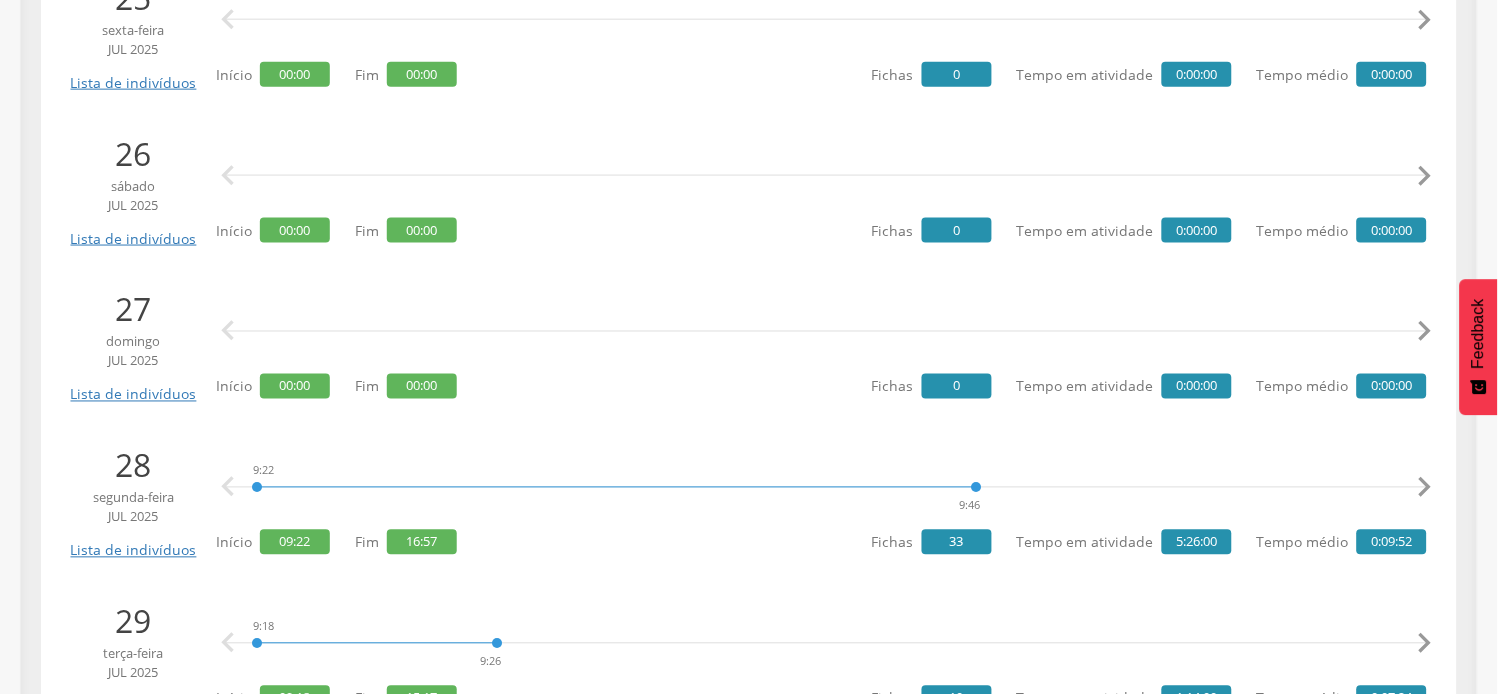 scroll, scrollTop: 666, scrollLeft: 0, axis: vertical 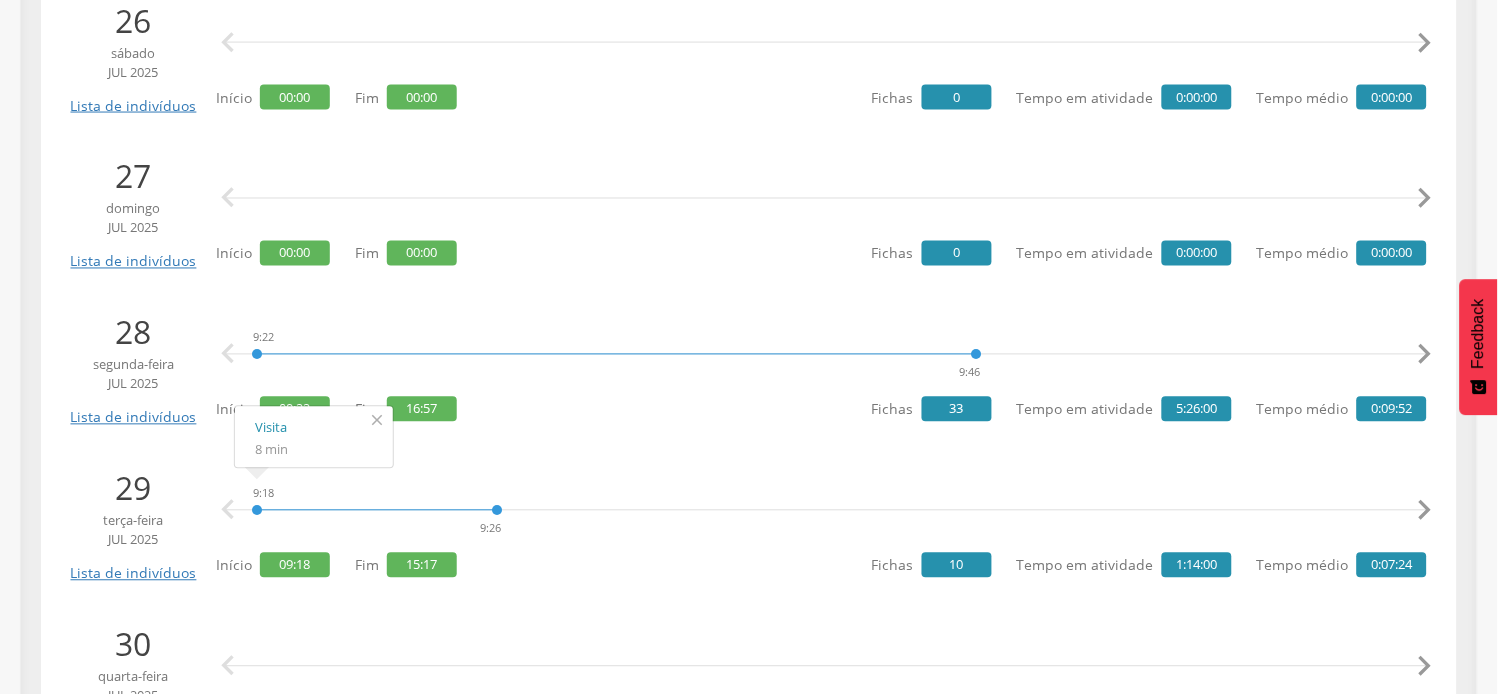 click on "" at bounding box center [377, 421] 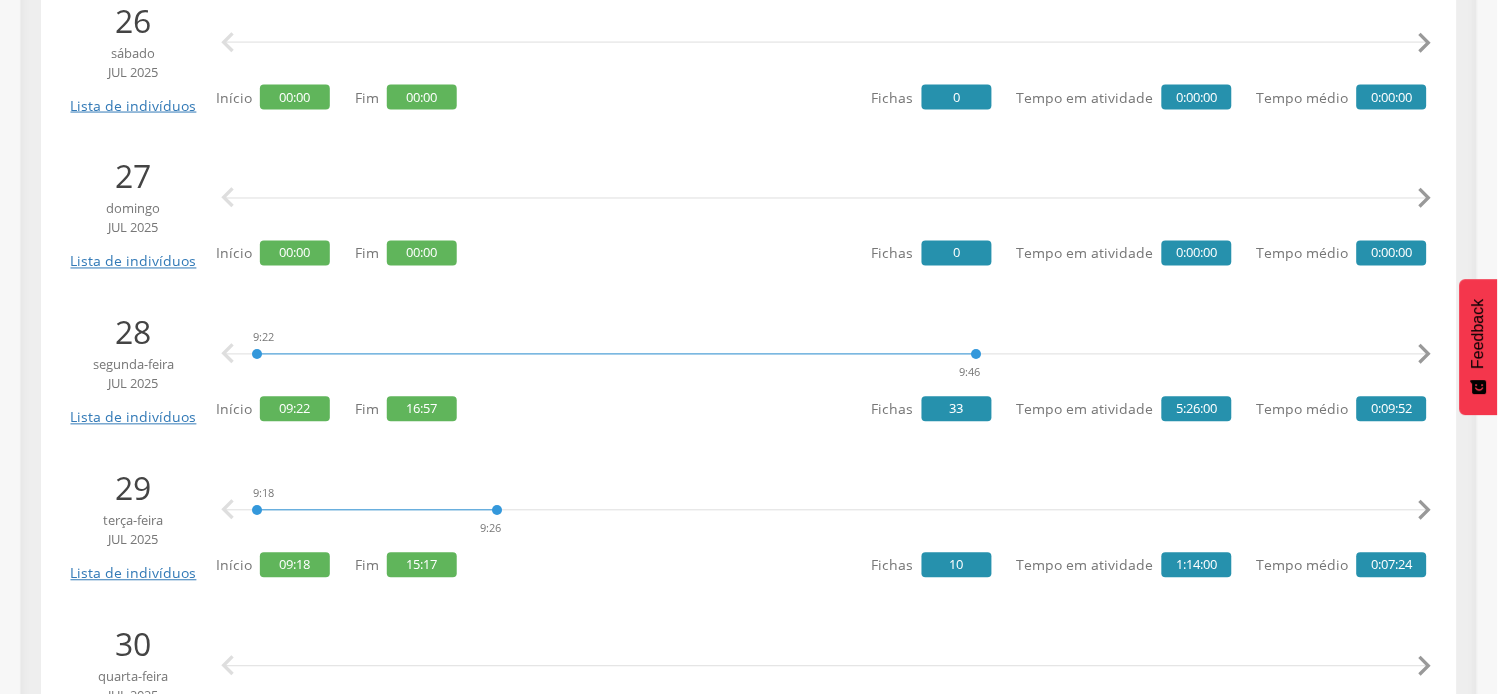 click on "" at bounding box center [1425, 355] 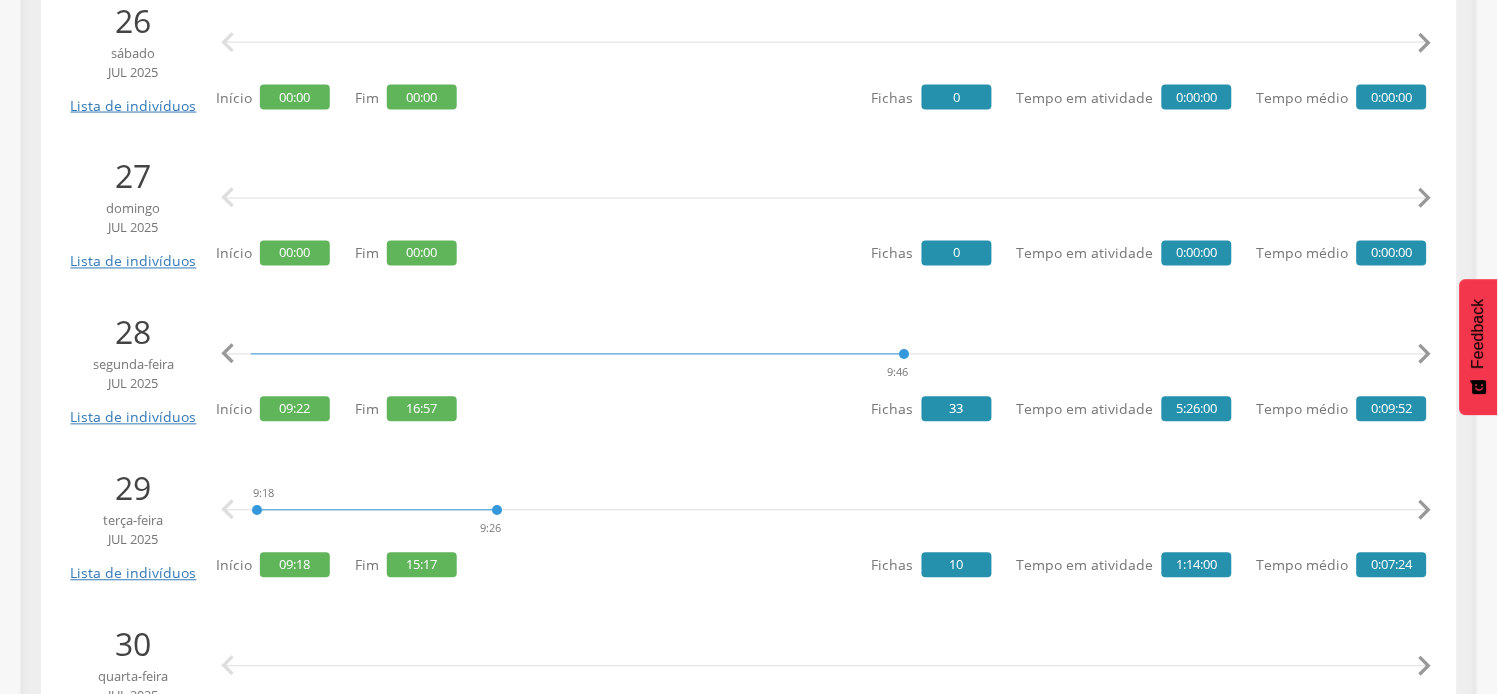 click on "" at bounding box center [1425, 355] 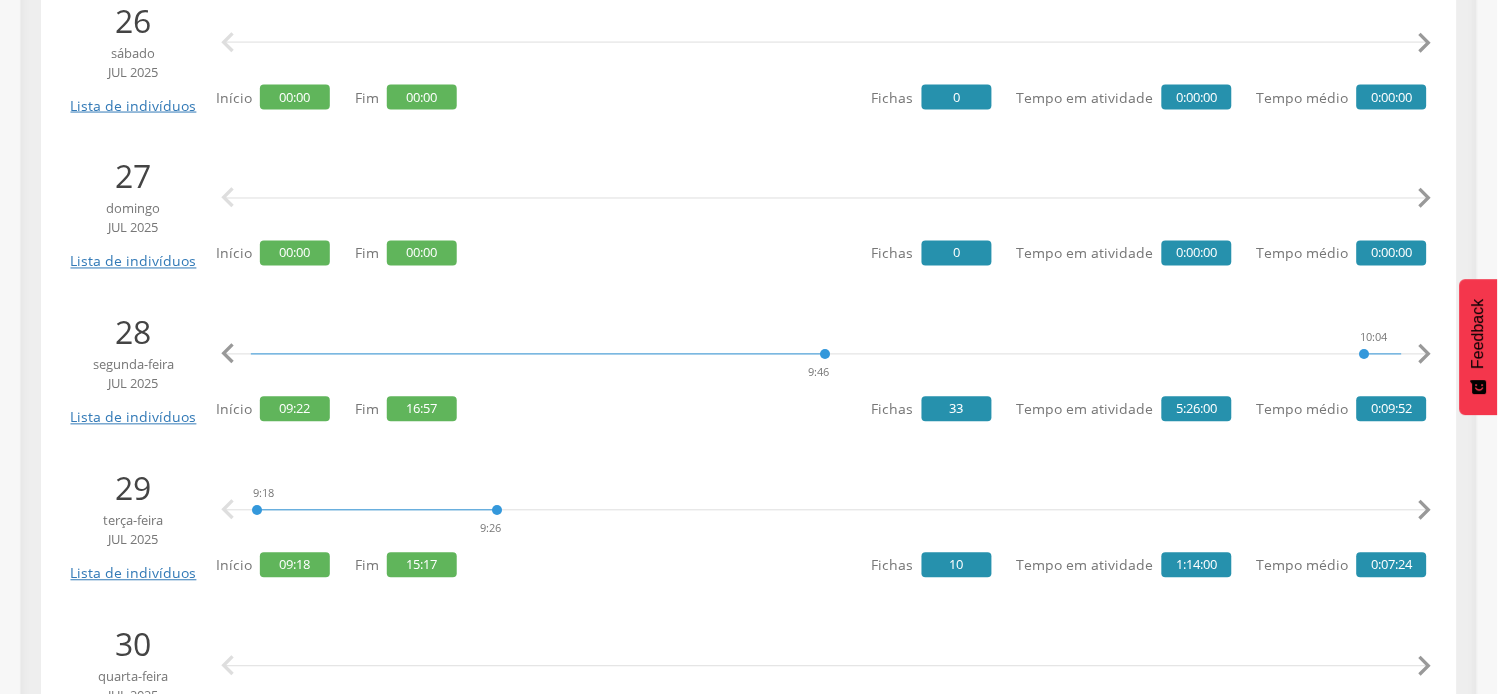 click on "" at bounding box center (1425, 355) 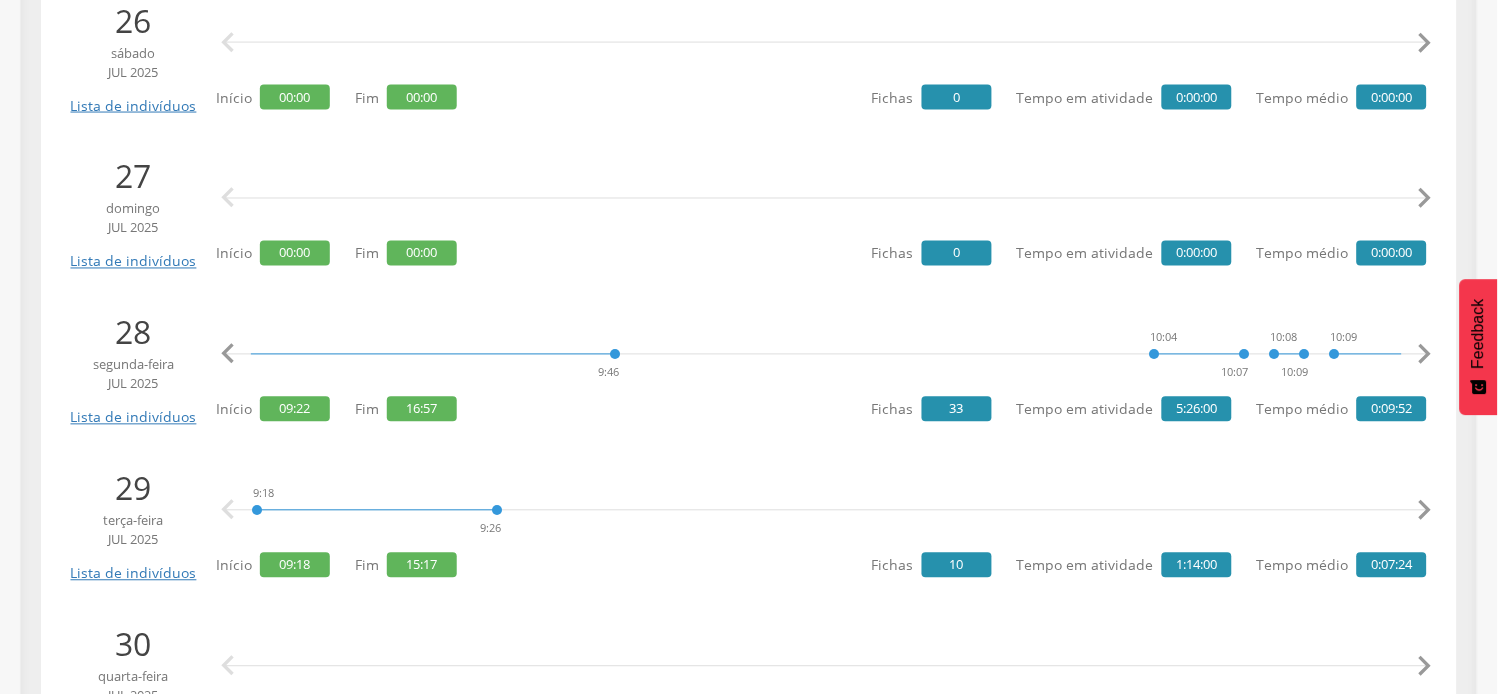 click on "" at bounding box center (1425, 355) 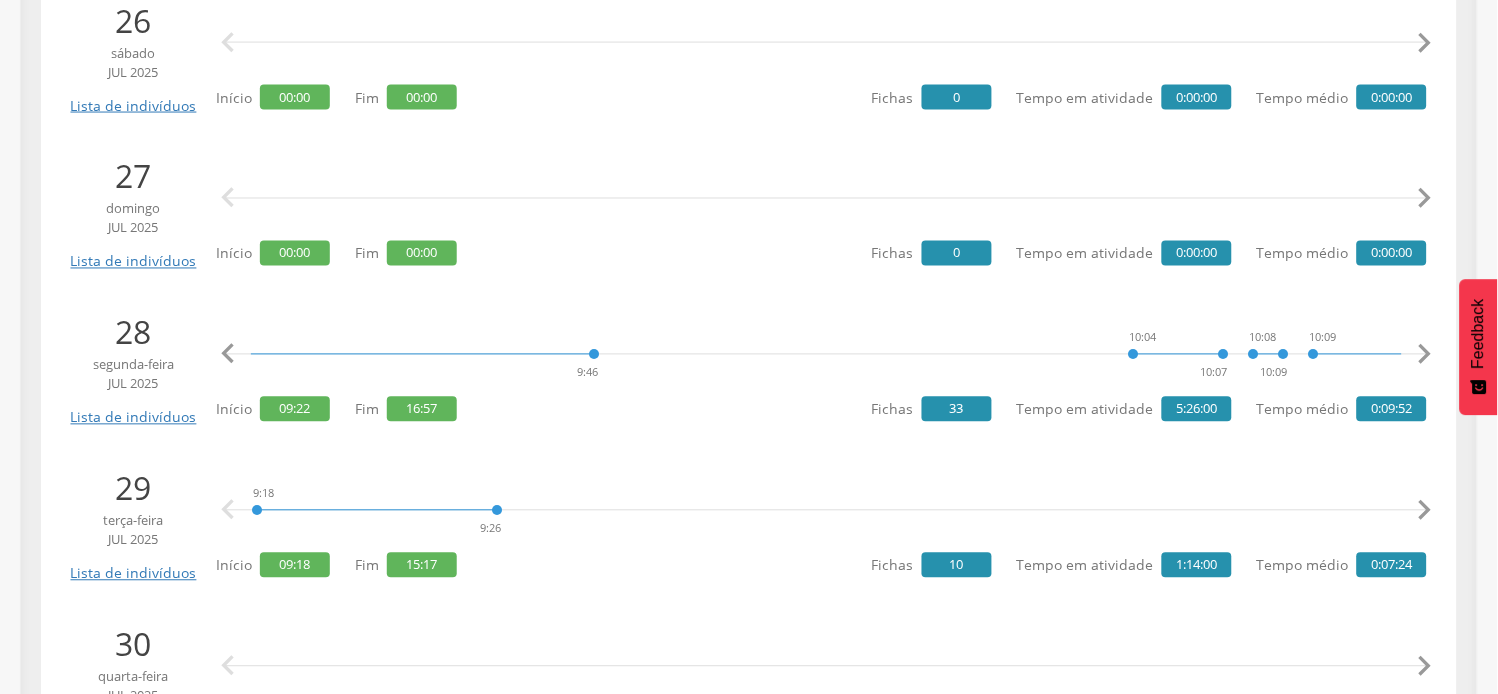 click on "" at bounding box center [1425, 355] 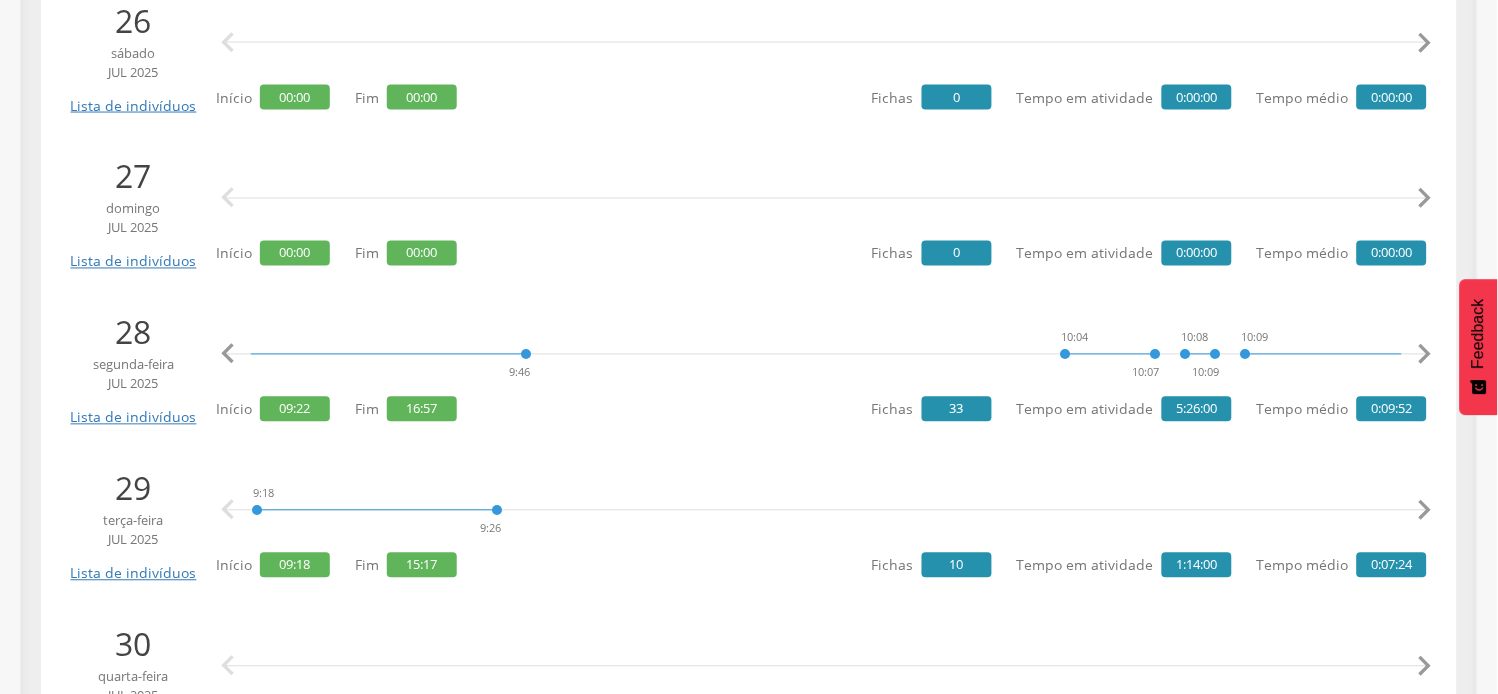 click on "" at bounding box center (1425, 355) 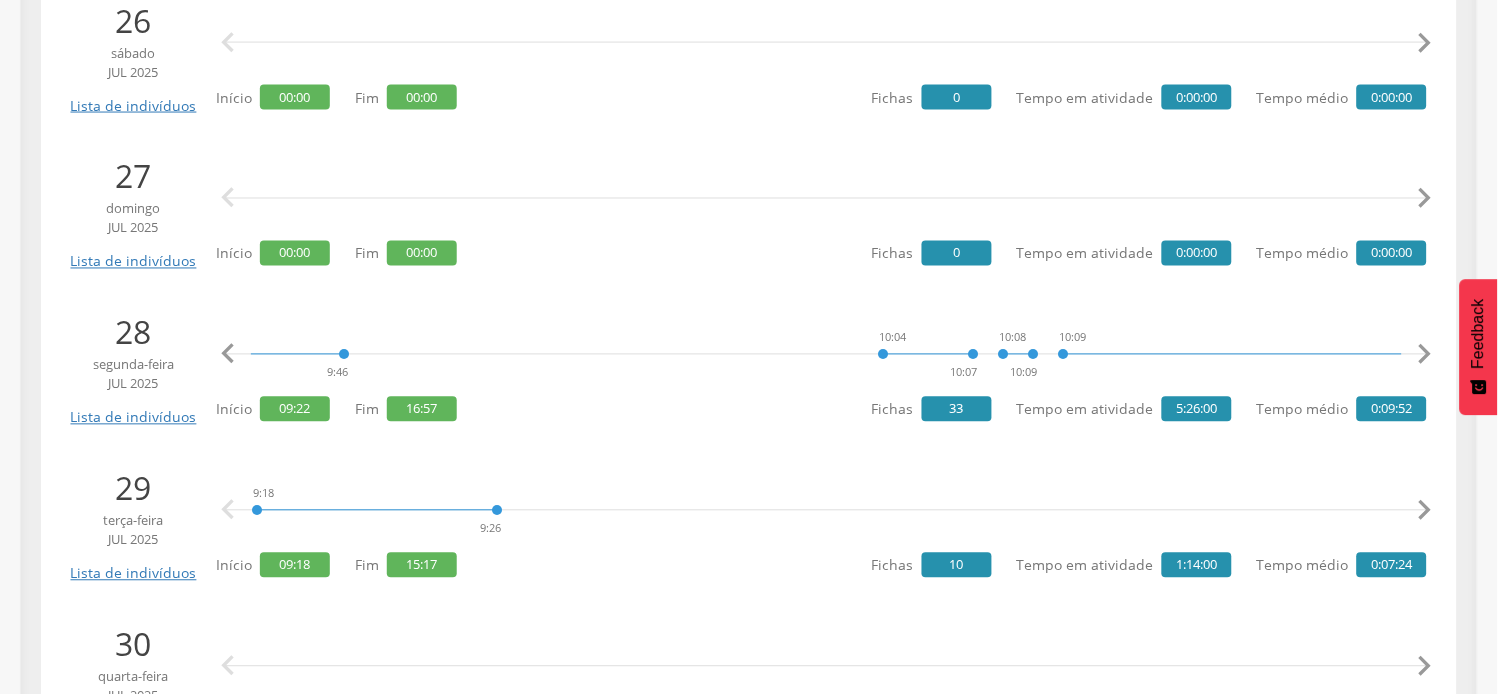click on "" at bounding box center (1425, 355) 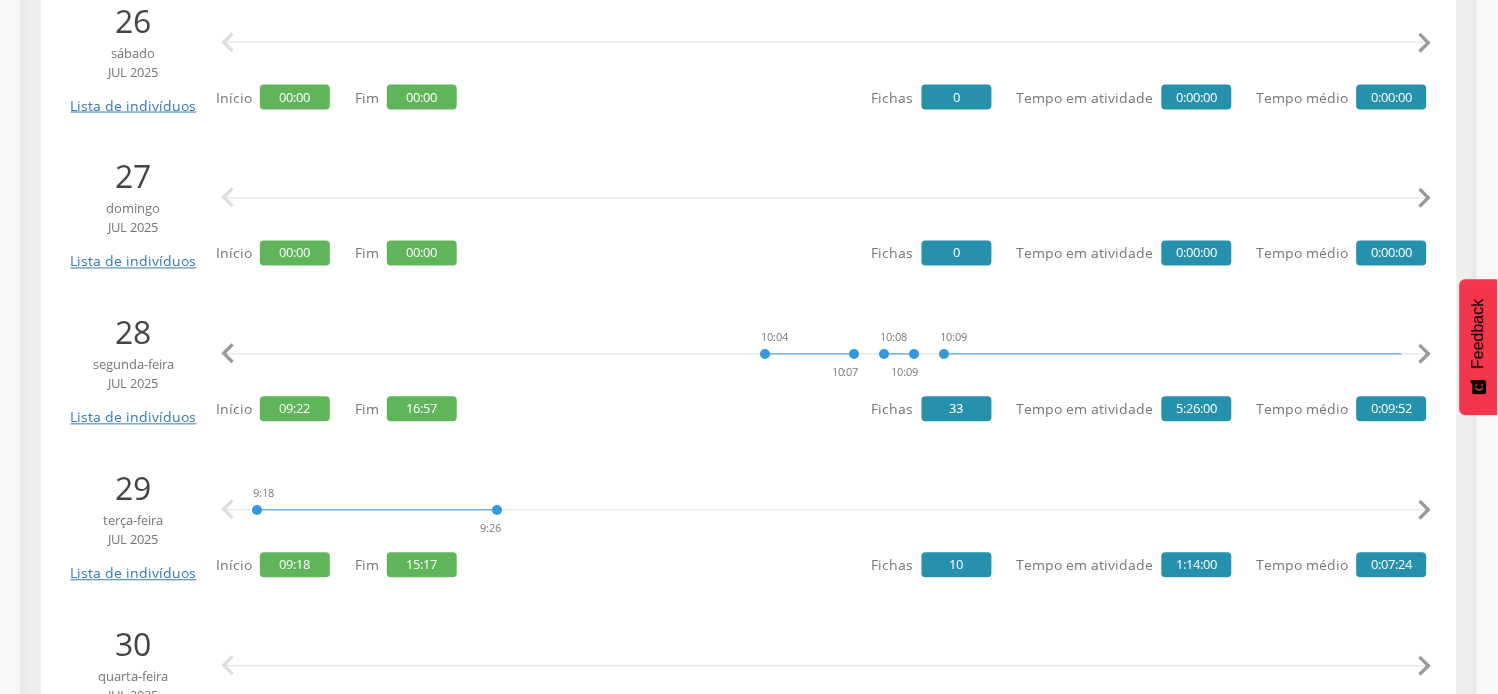 click on "" at bounding box center (1425, 355) 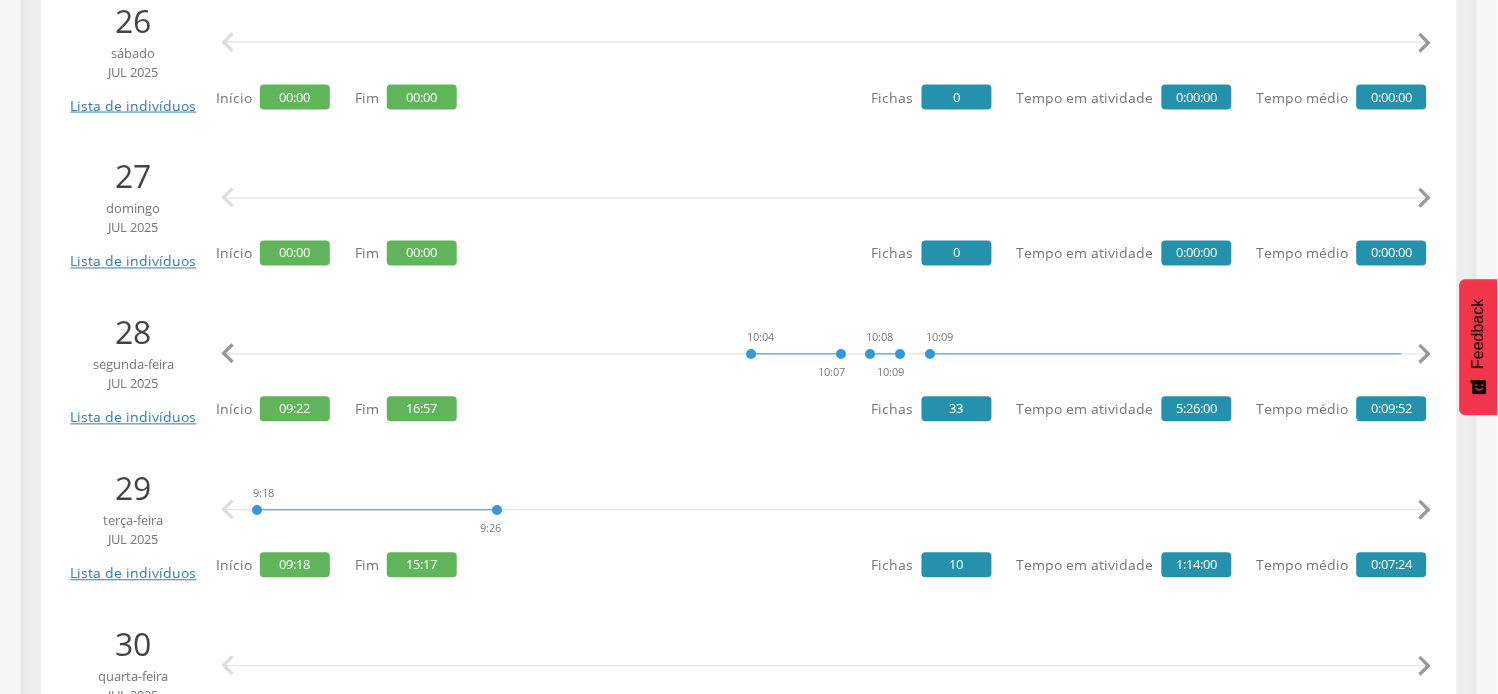 click on "" at bounding box center (1425, 355) 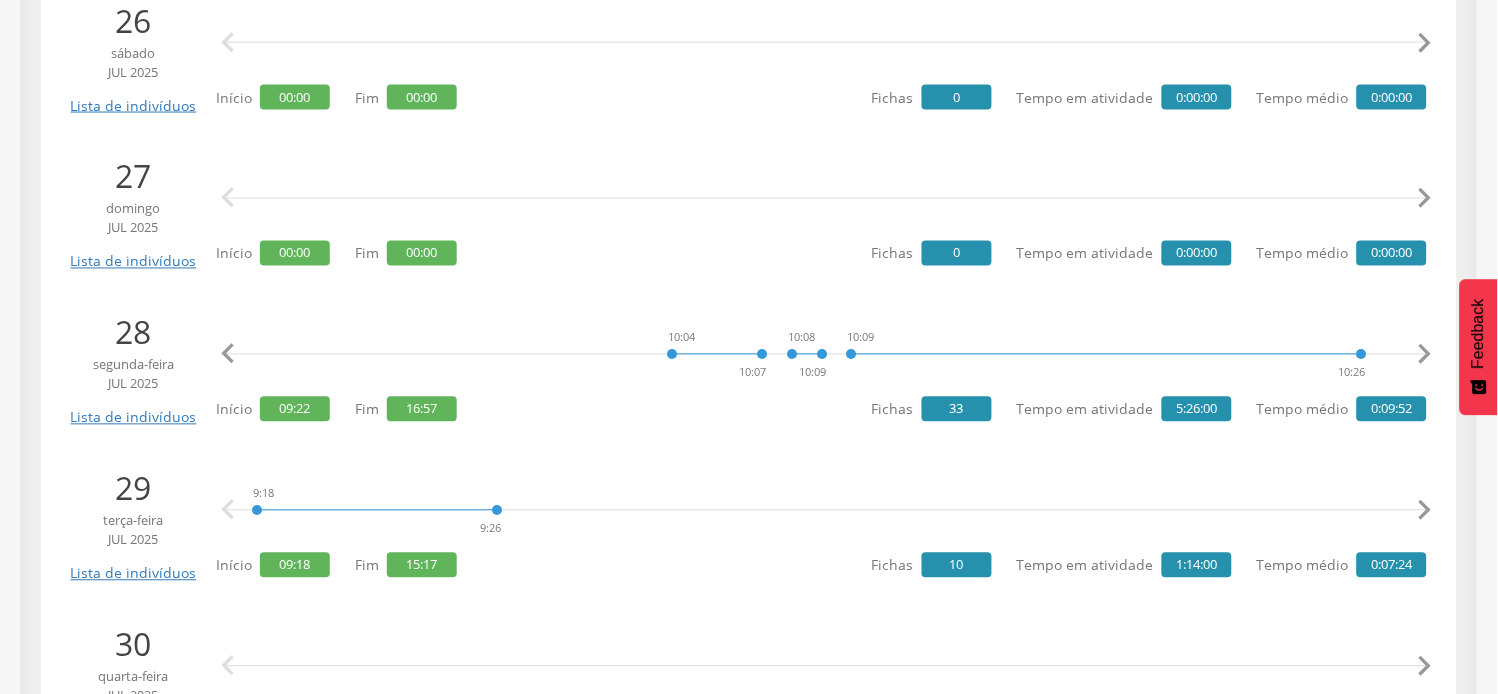 click on "" at bounding box center (1425, 355) 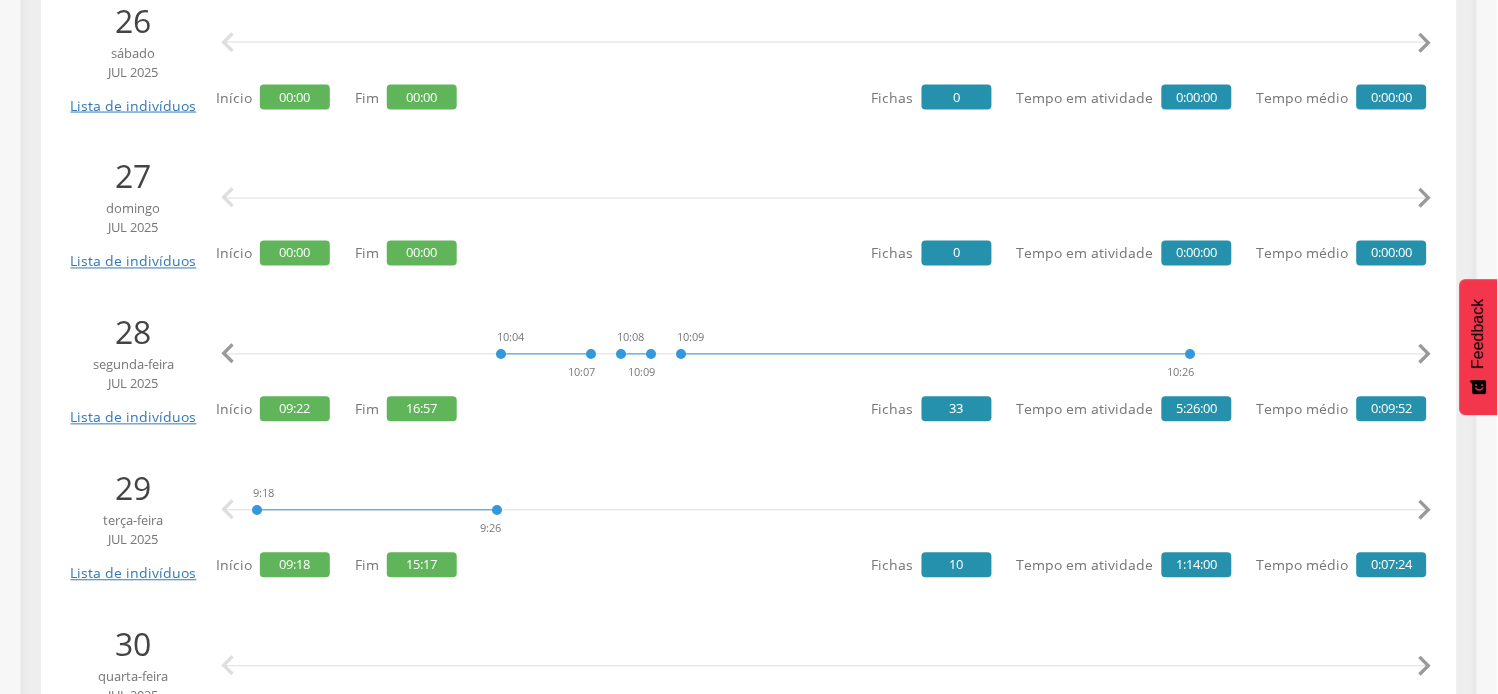 click on "" at bounding box center (1425, 355) 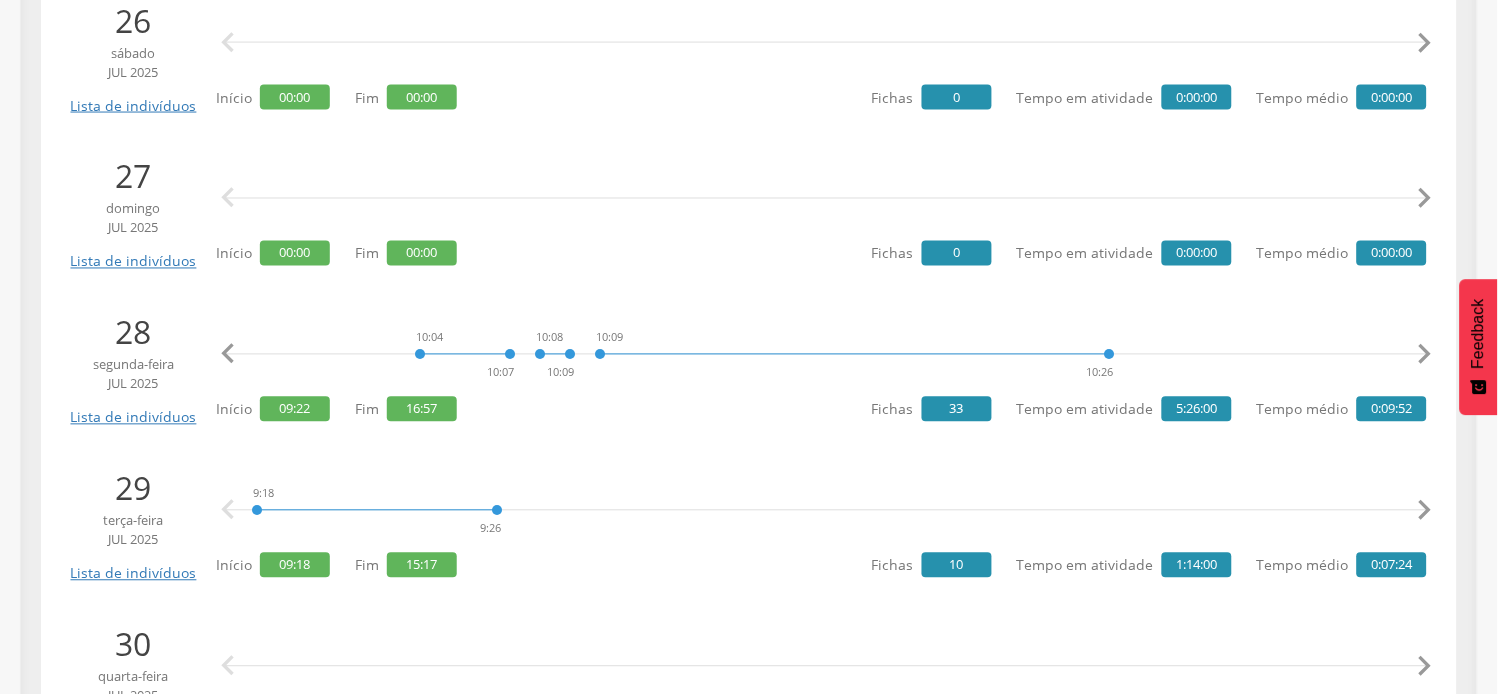 click on "" at bounding box center (1425, 355) 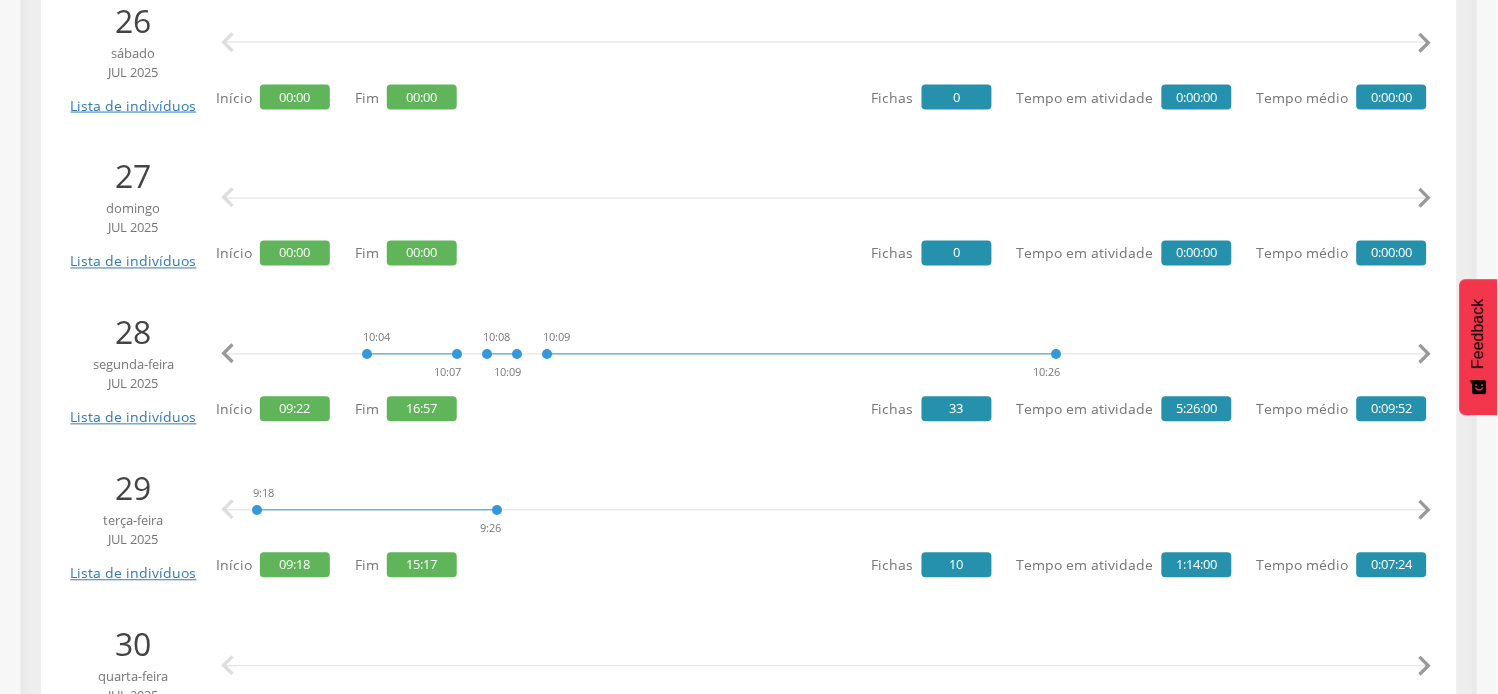 click on "" at bounding box center (1425, 355) 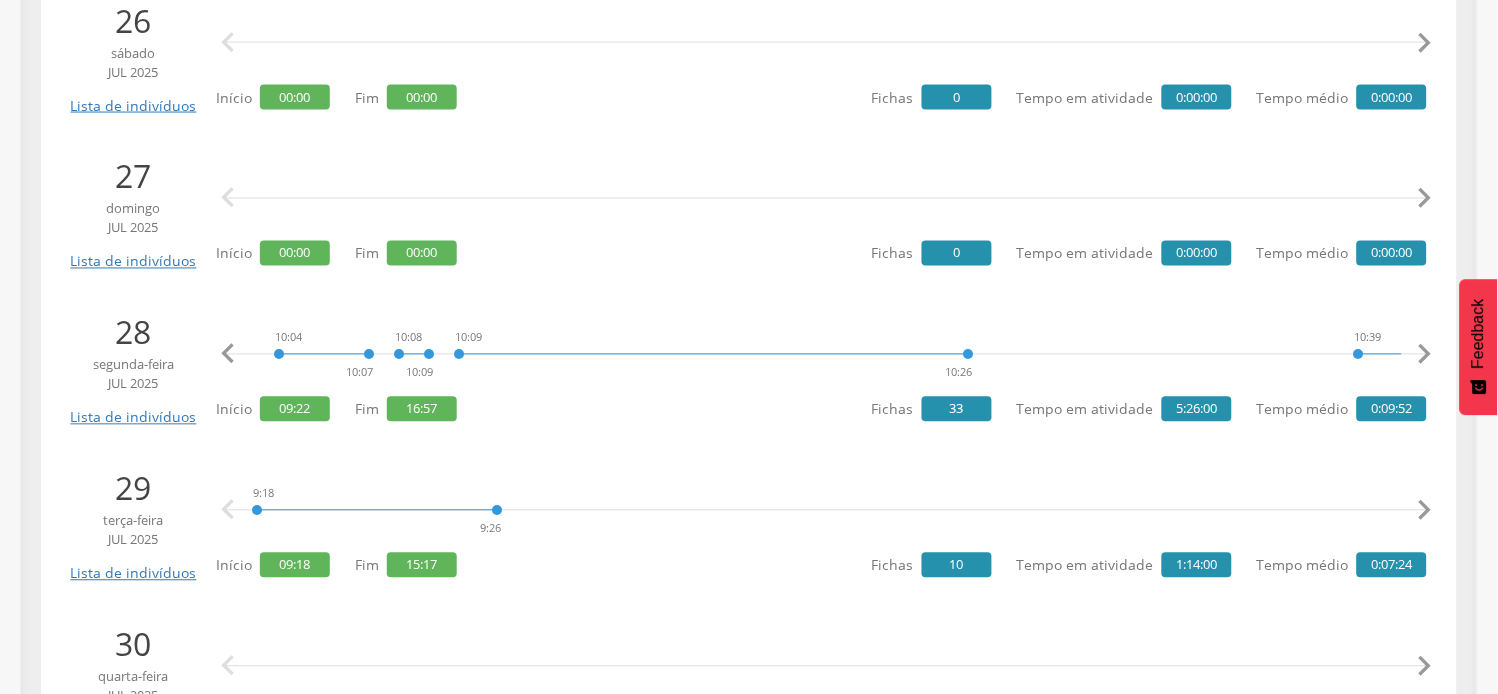 click on "" at bounding box center [1425, 355] 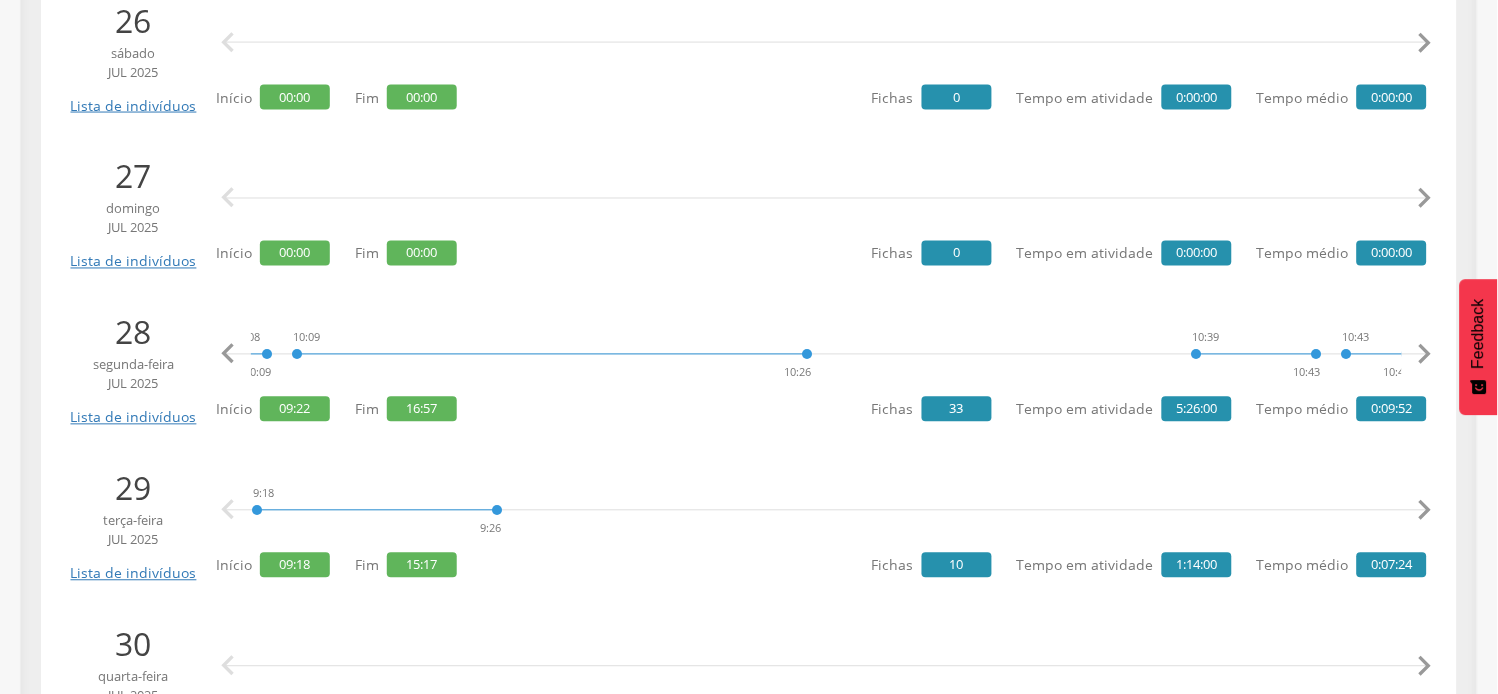 click on "" at bounding box center (1425, 355) 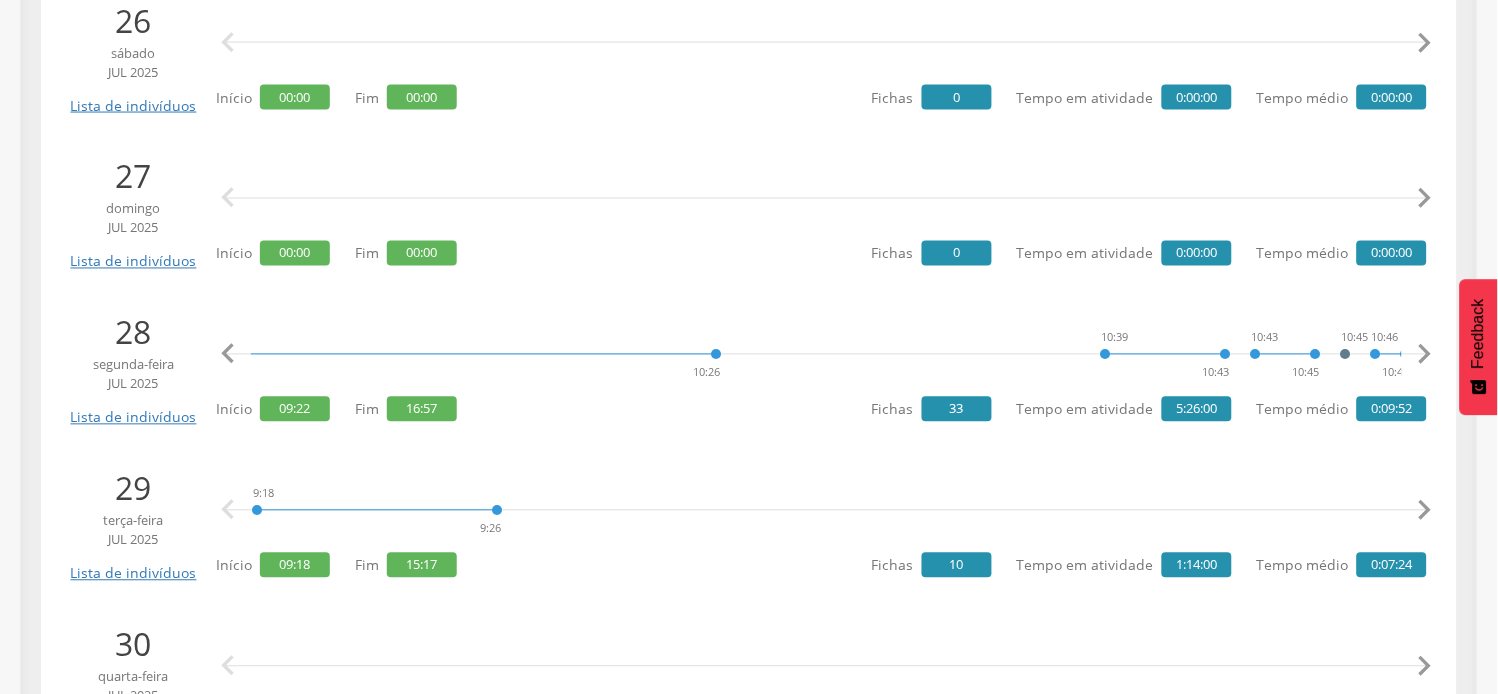 click on "" at bounding box center [1425, 355] 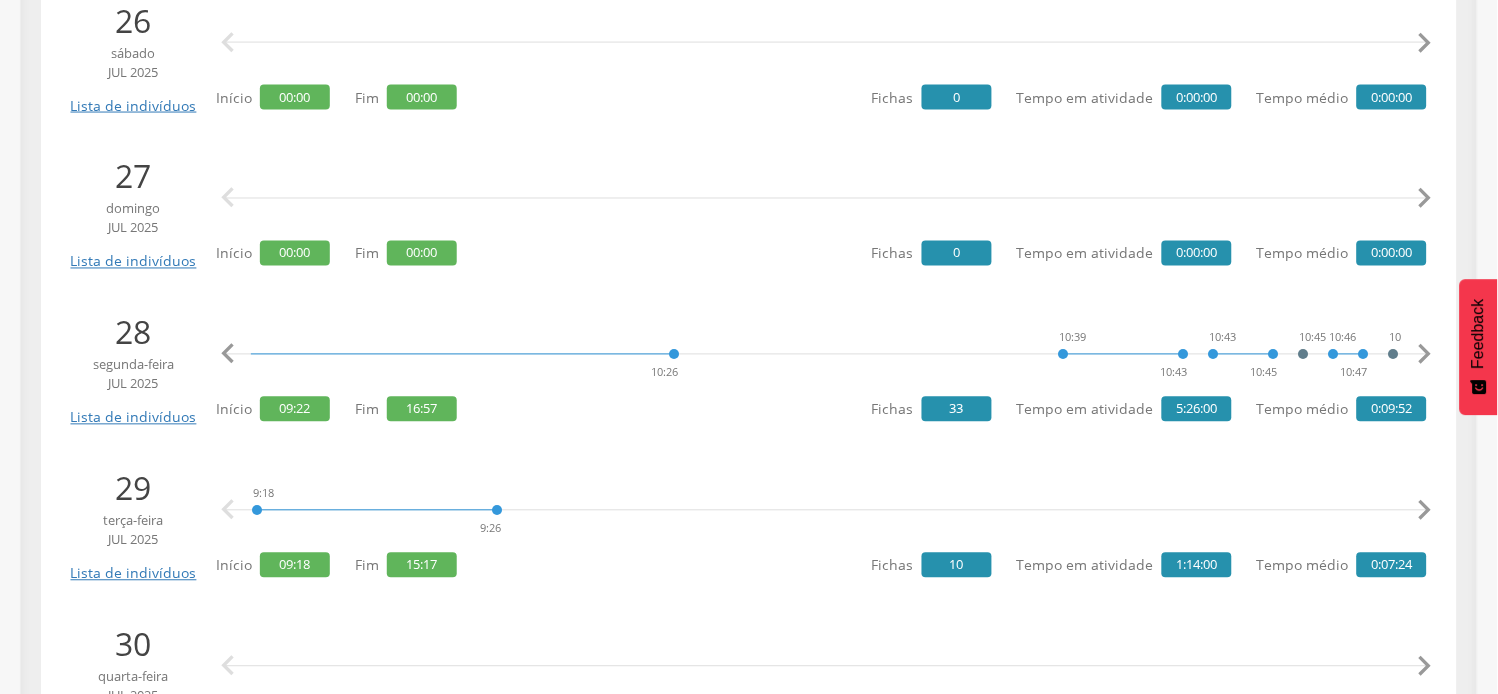 click on "" at bounding box center [1425, 355] 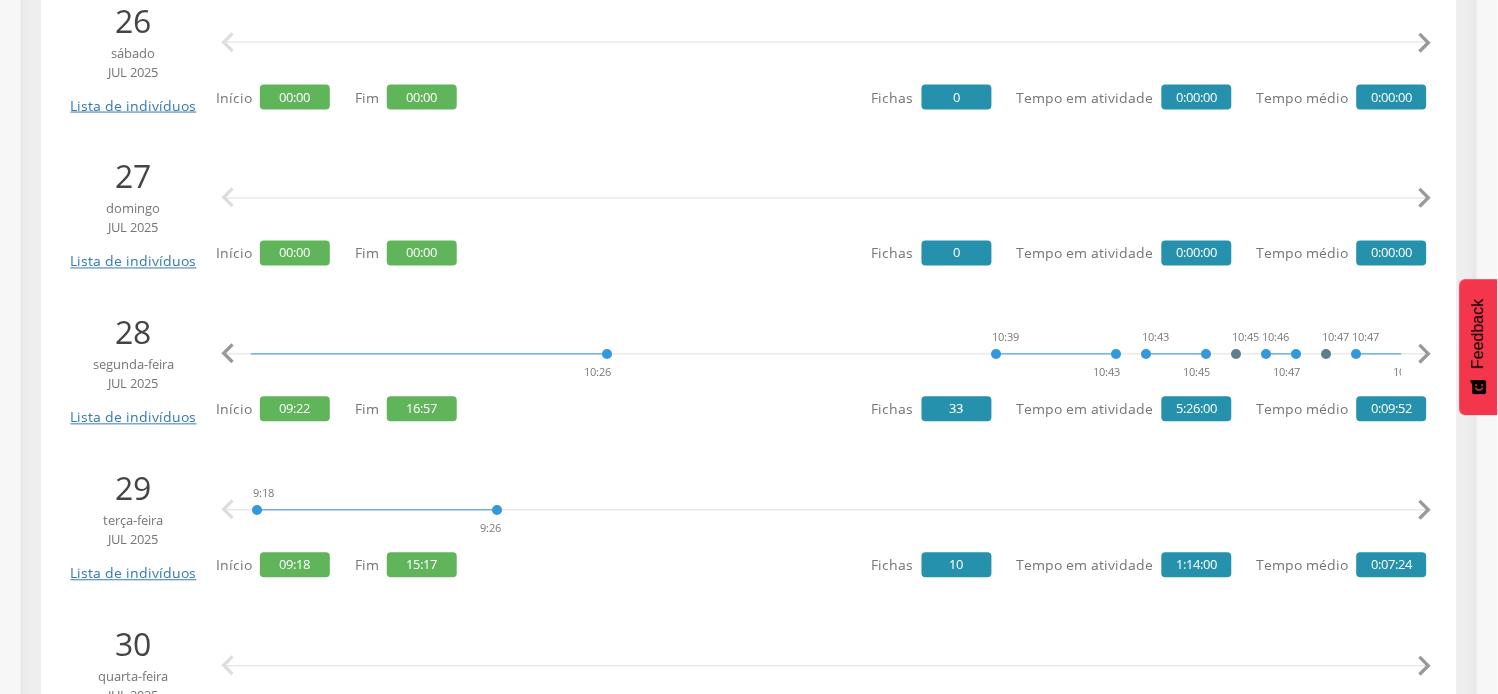click on "" at bounding box center (1425, 355) 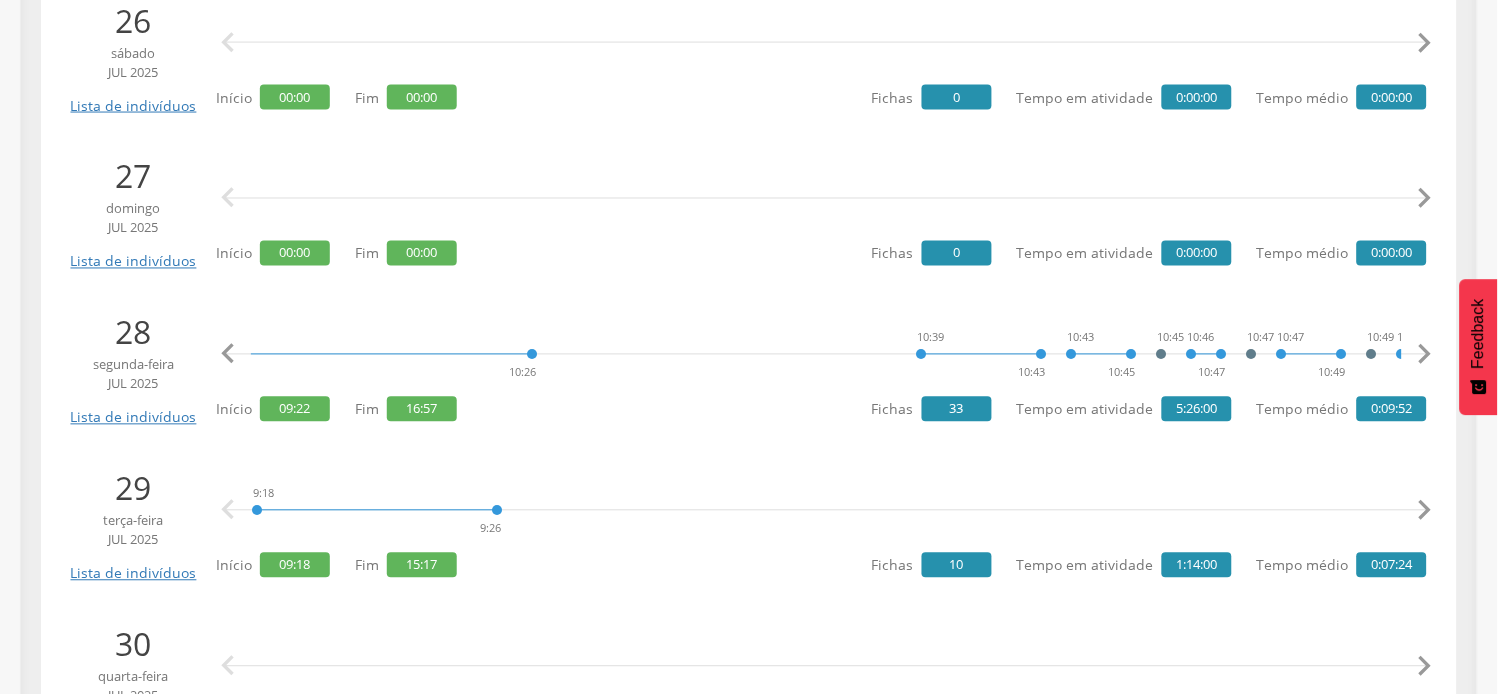 click on "" at bounding box center [1425, 355] 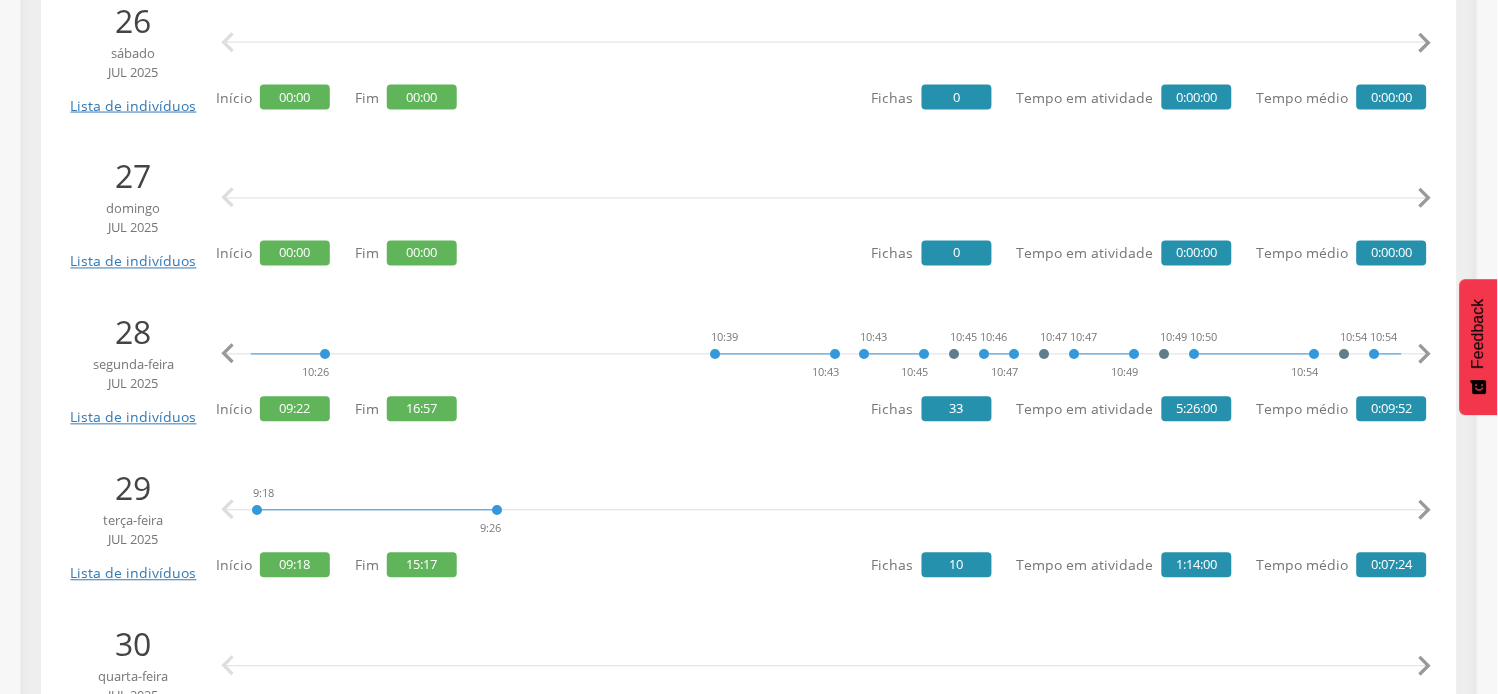 click on "" at bounding box center [1425, 355] 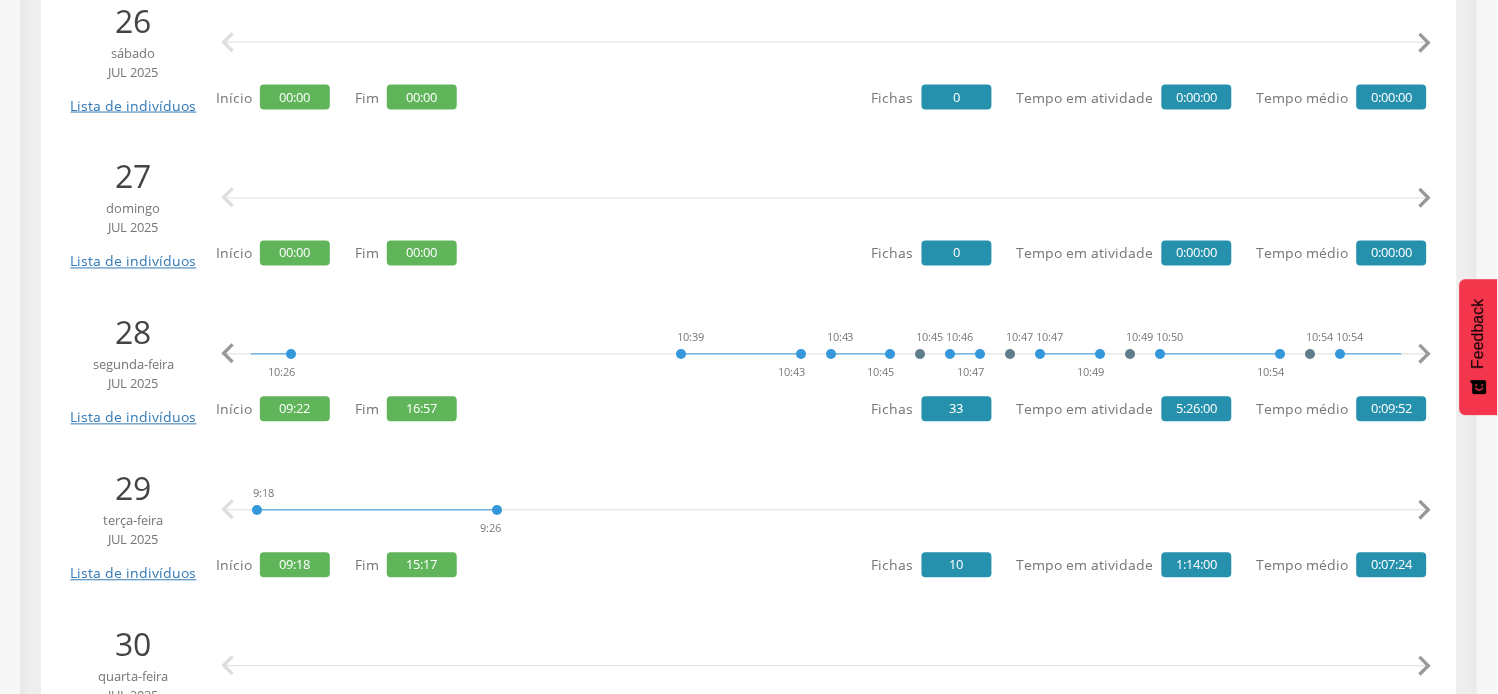 click on "" at bounding box center (1425, 355) 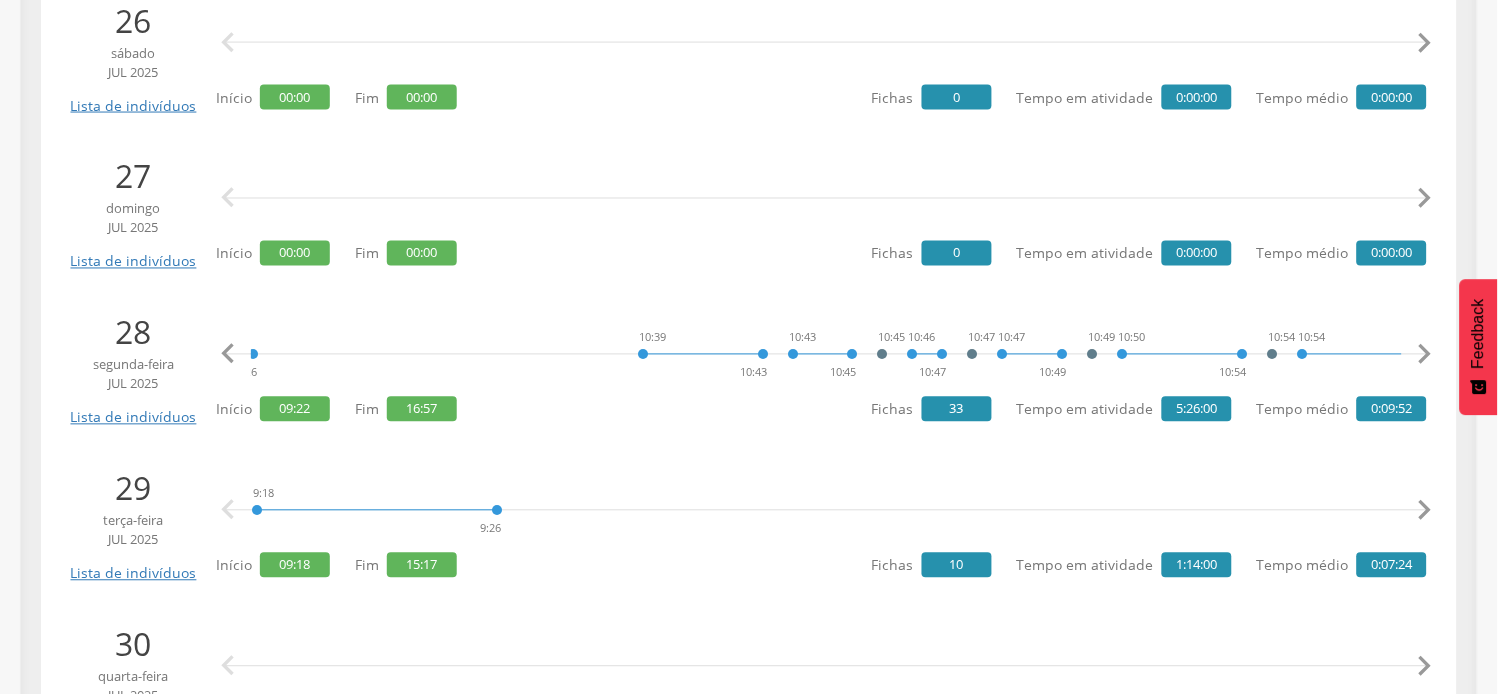 click on "" at bounding box center (1425, 355) 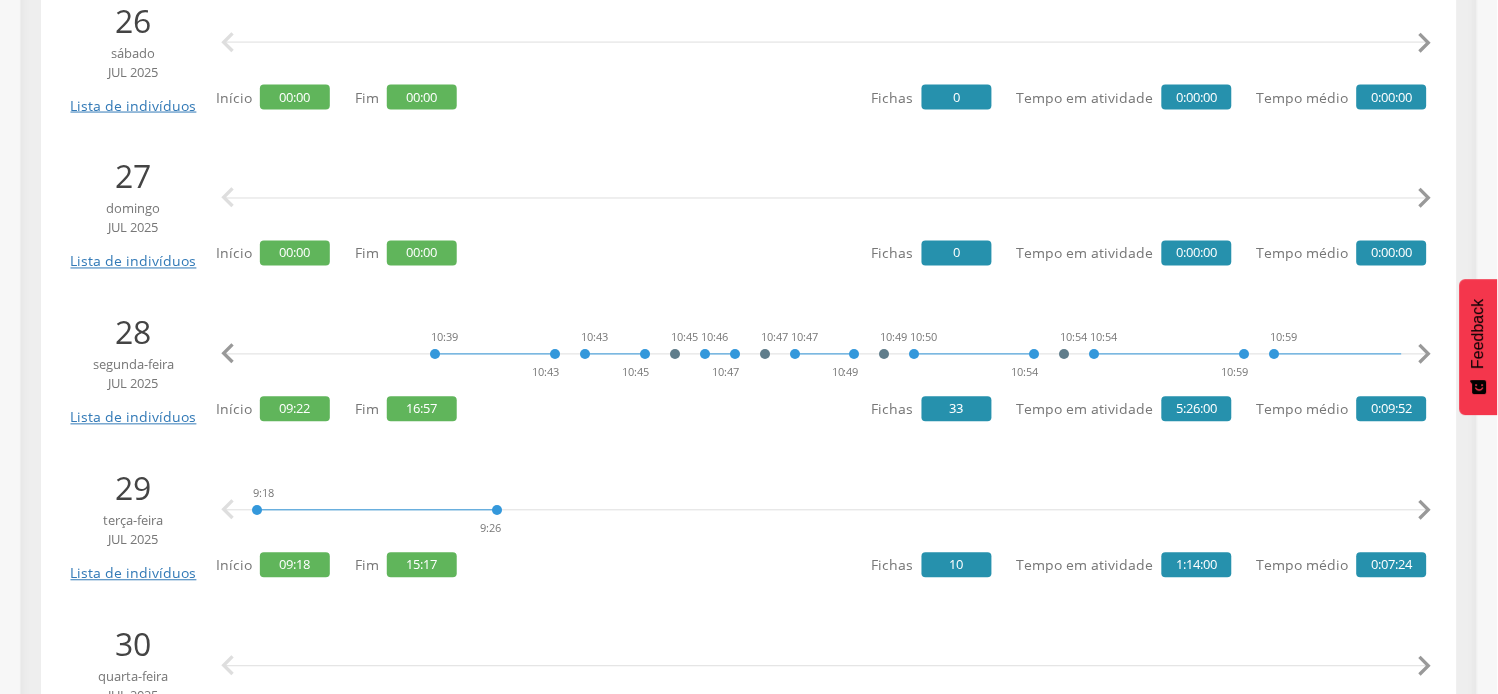 click on "" at bounding box center [1425, 355] 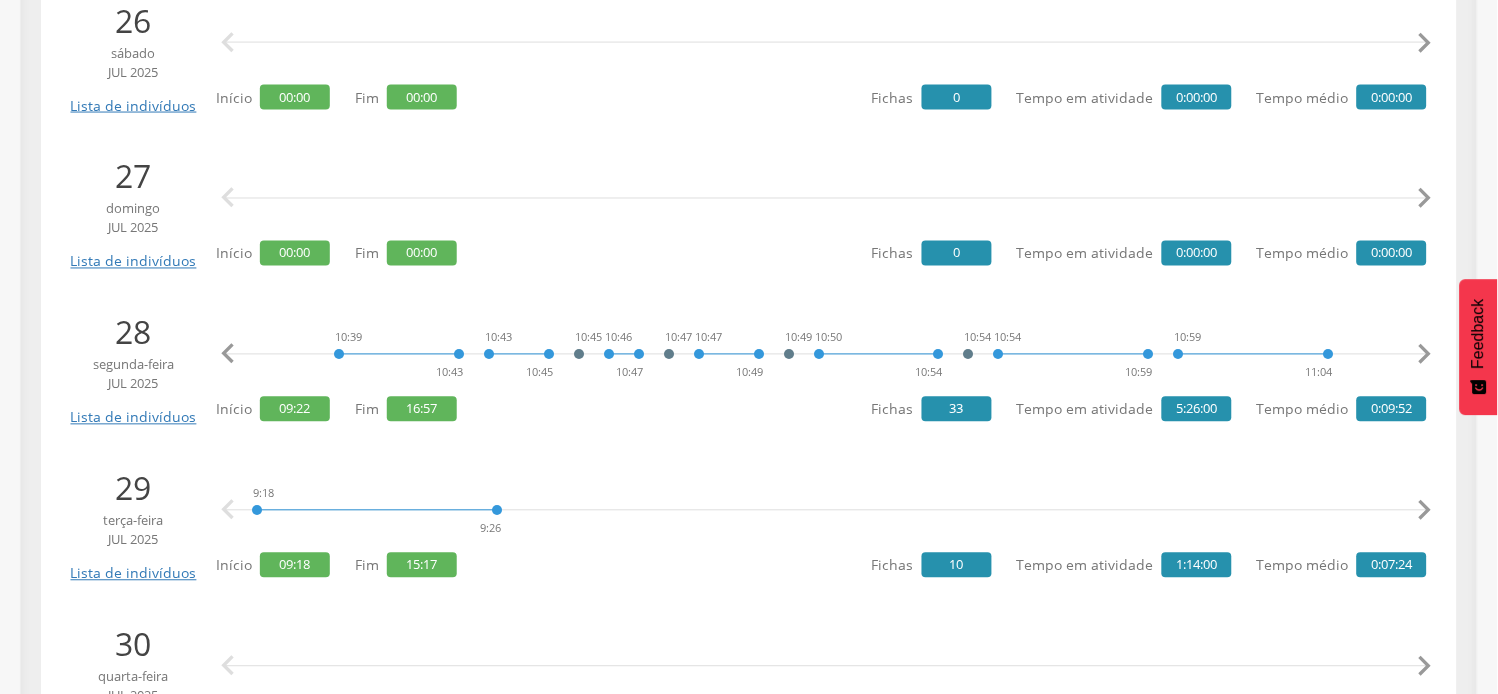 click on "" at bounding box center [1425, 355] 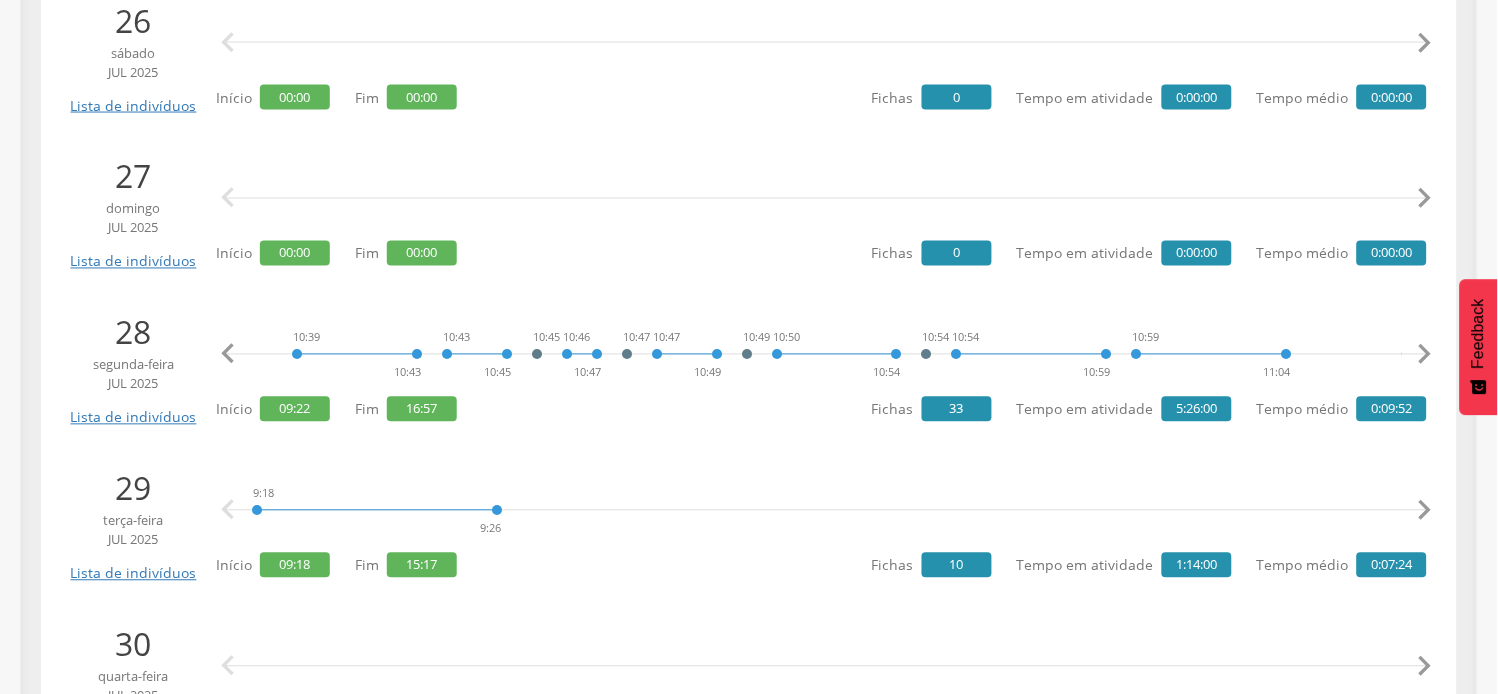 click on "" at bounding box center [1425, 355] 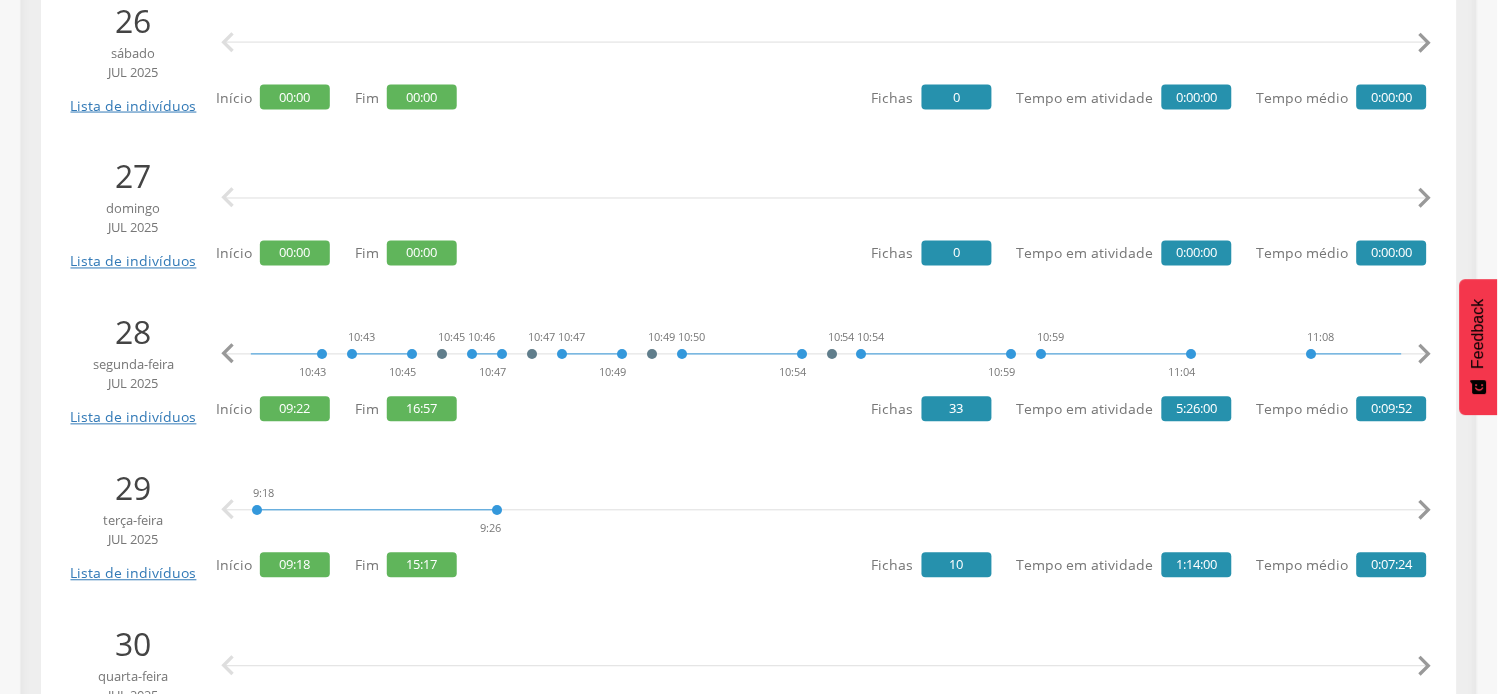 click on "" at bounding box center (1425, 355) 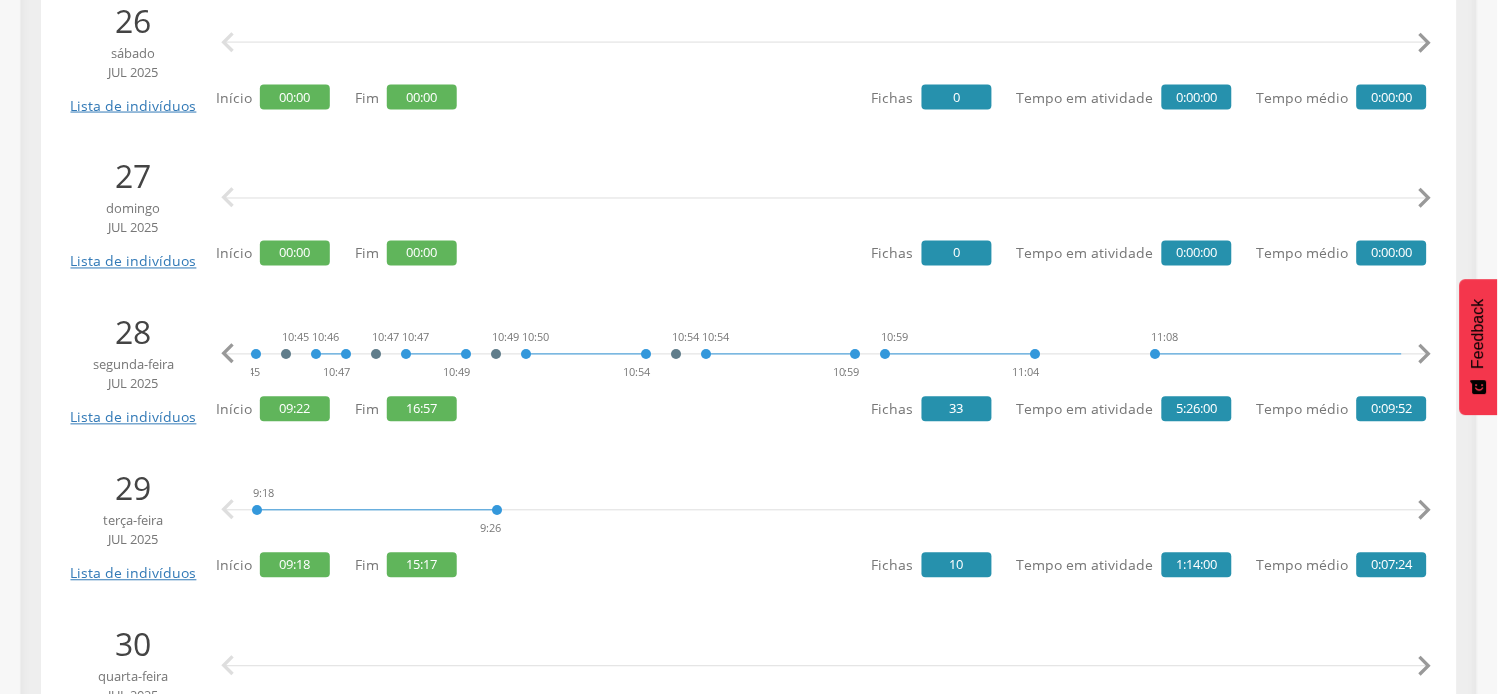 click on "" at bounding box center [1425, 355] 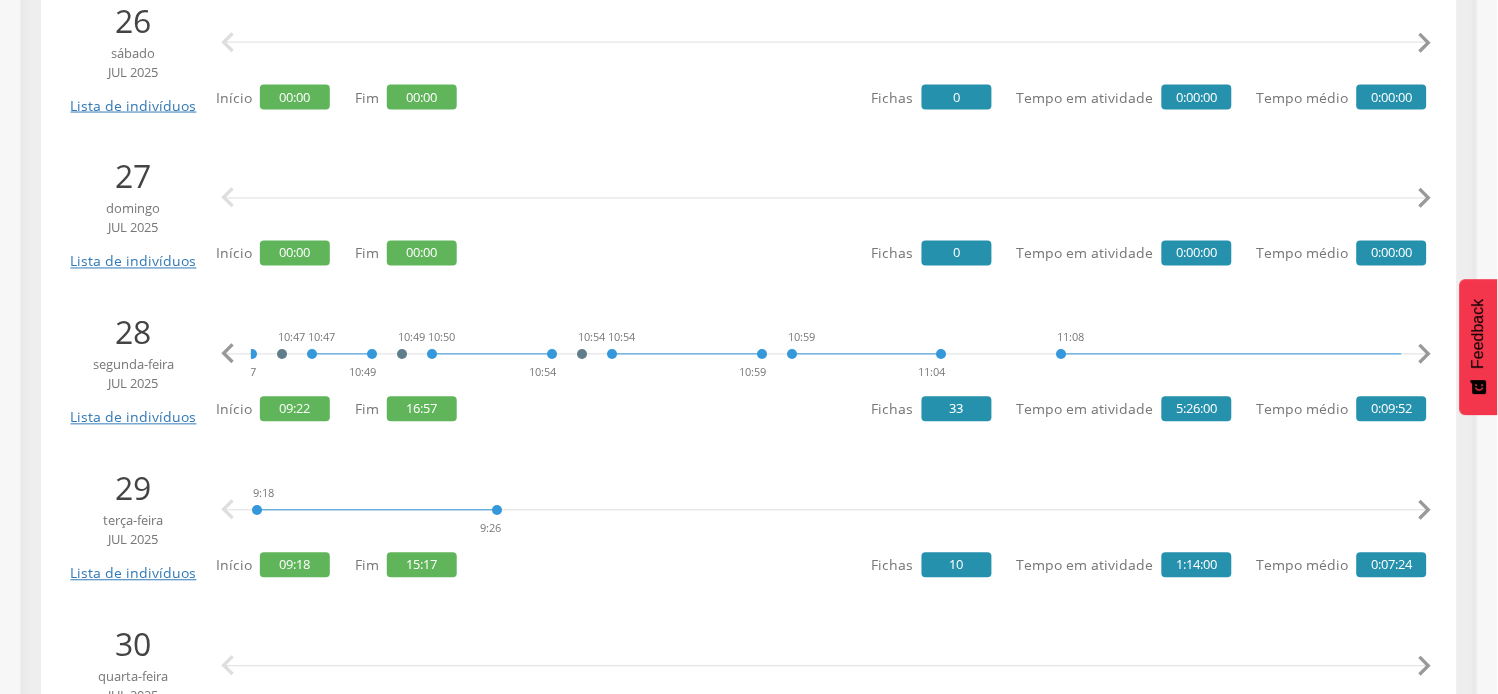 click on "" at bounding box center [1425, 355] 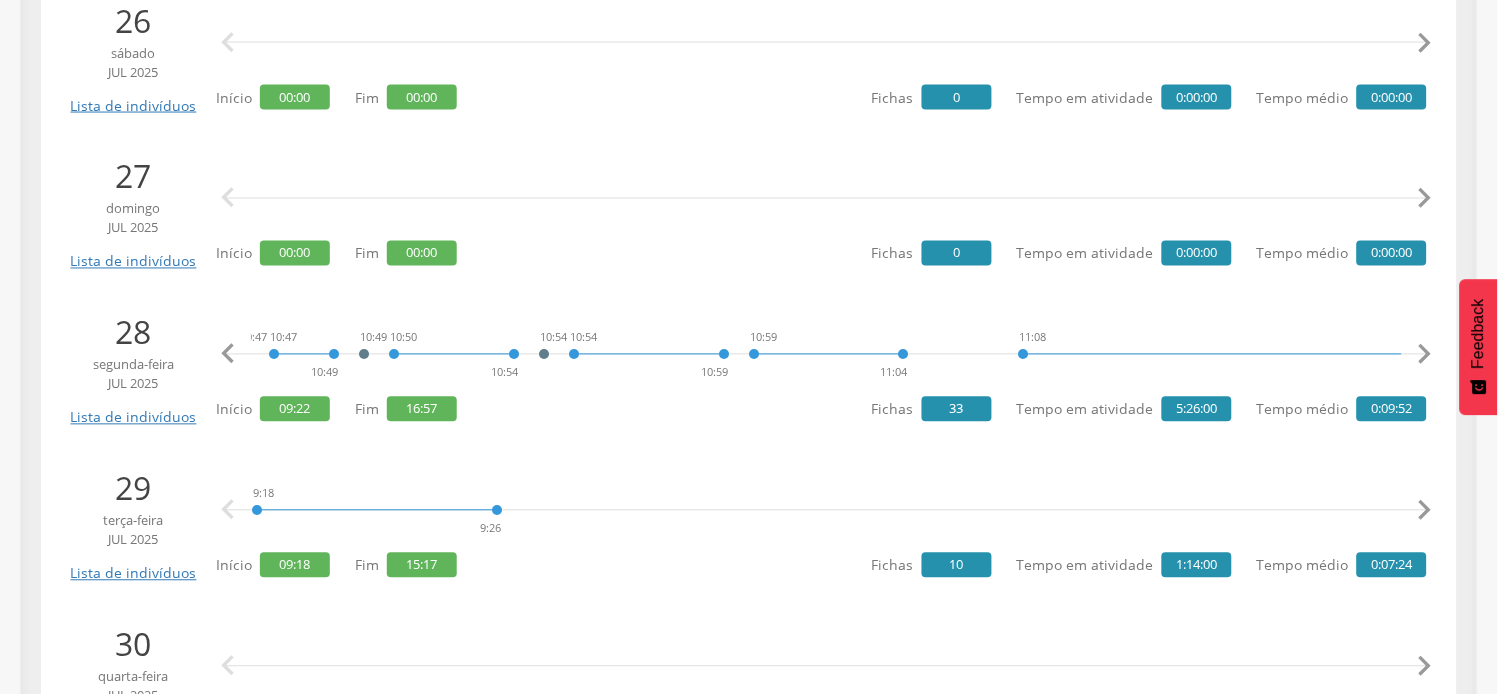 click on "" at bounding box center (1425, 355) 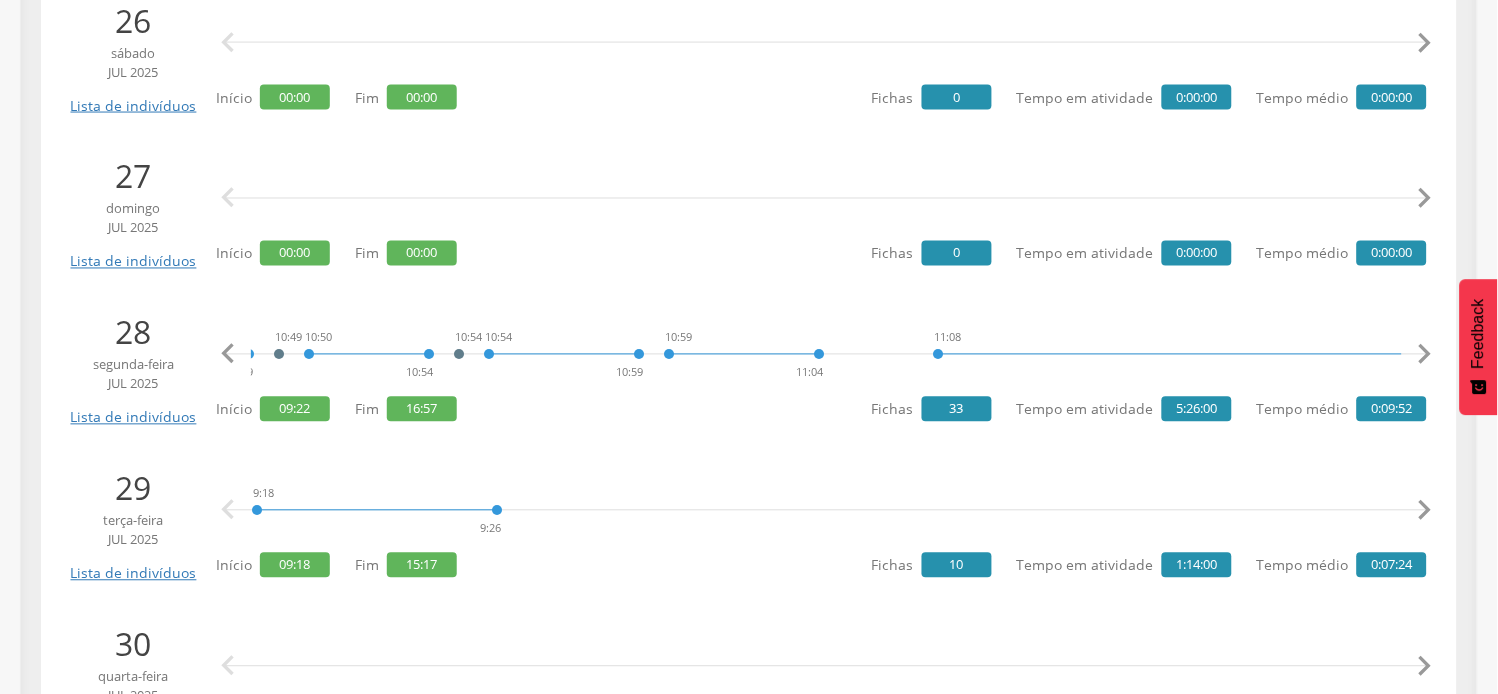 click on "" at bounding box center [1425, 355] 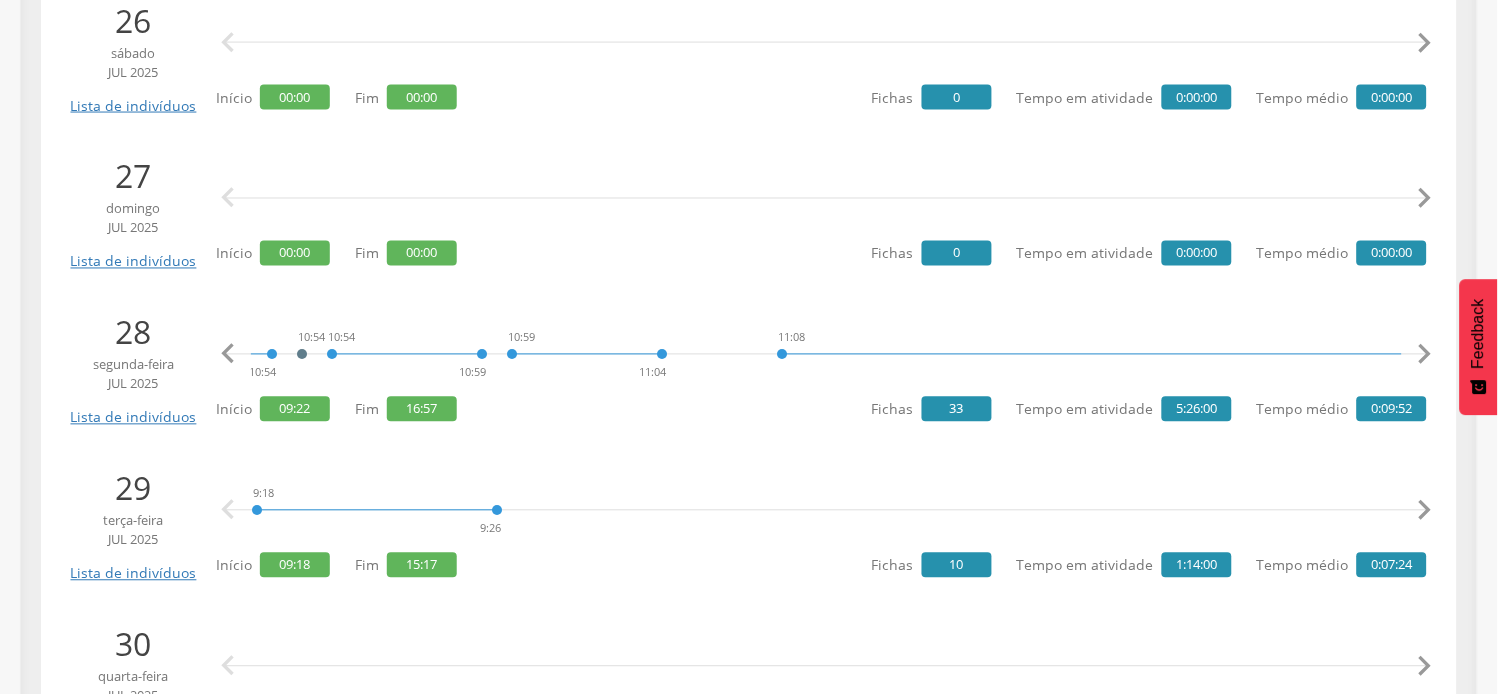 click on "" at bounding box center [1425, 355] 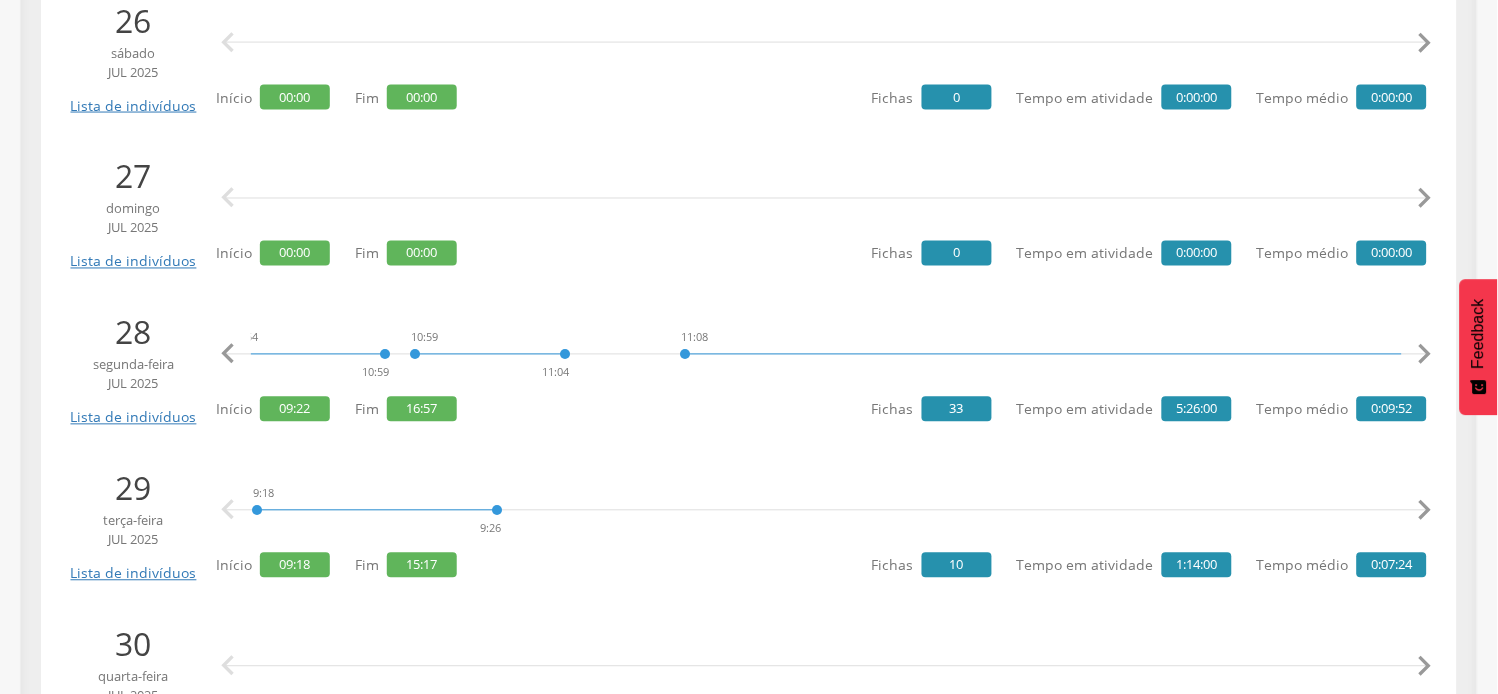 click on "" at bounding box center [1425, 355] 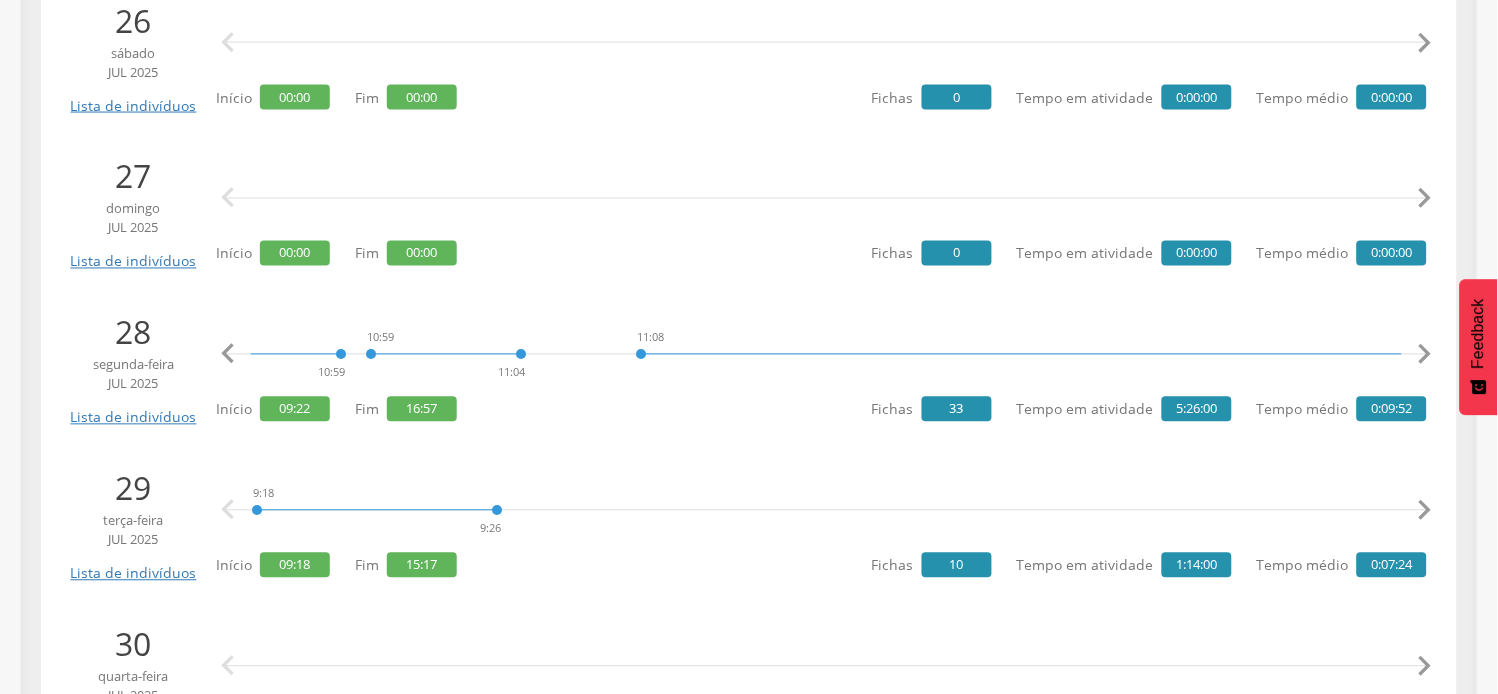 click on "" at bounding box center [1425, 355] 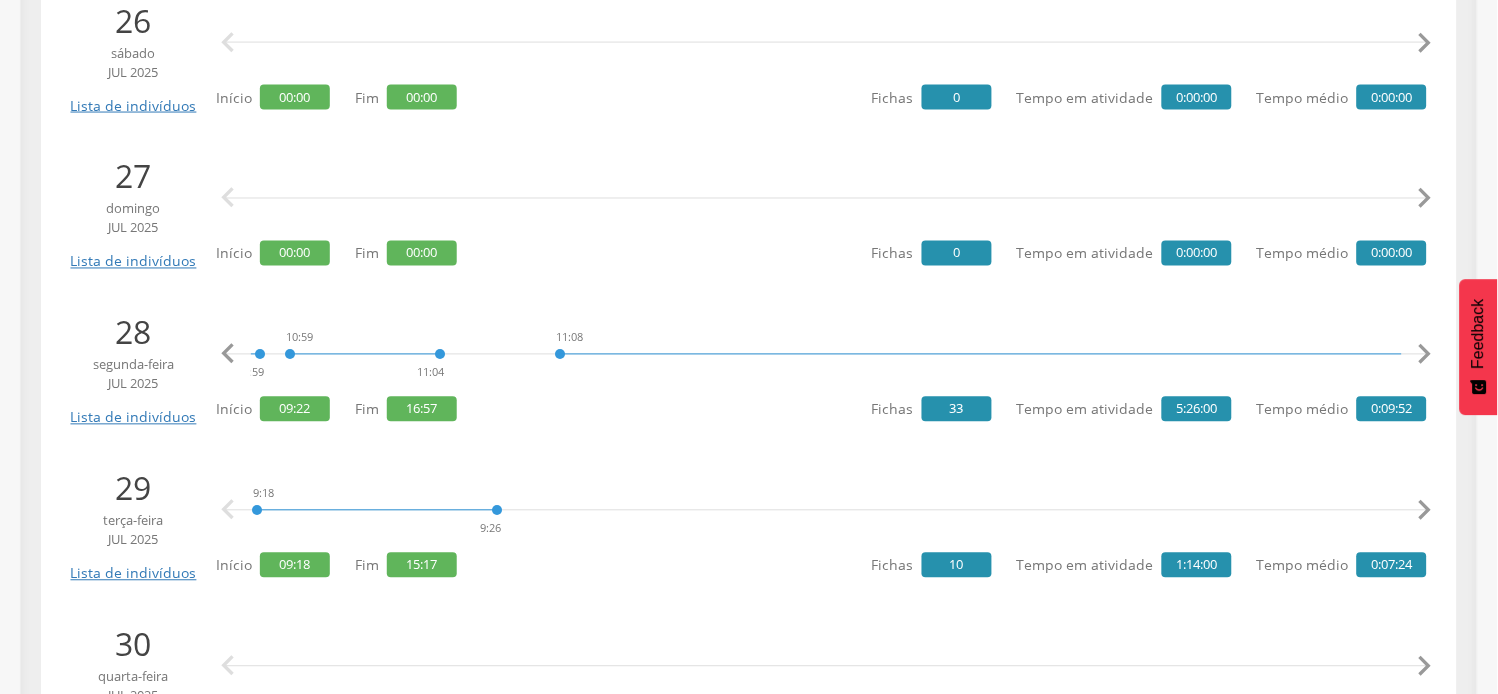 click on "" at bounding box center (1425, 355) 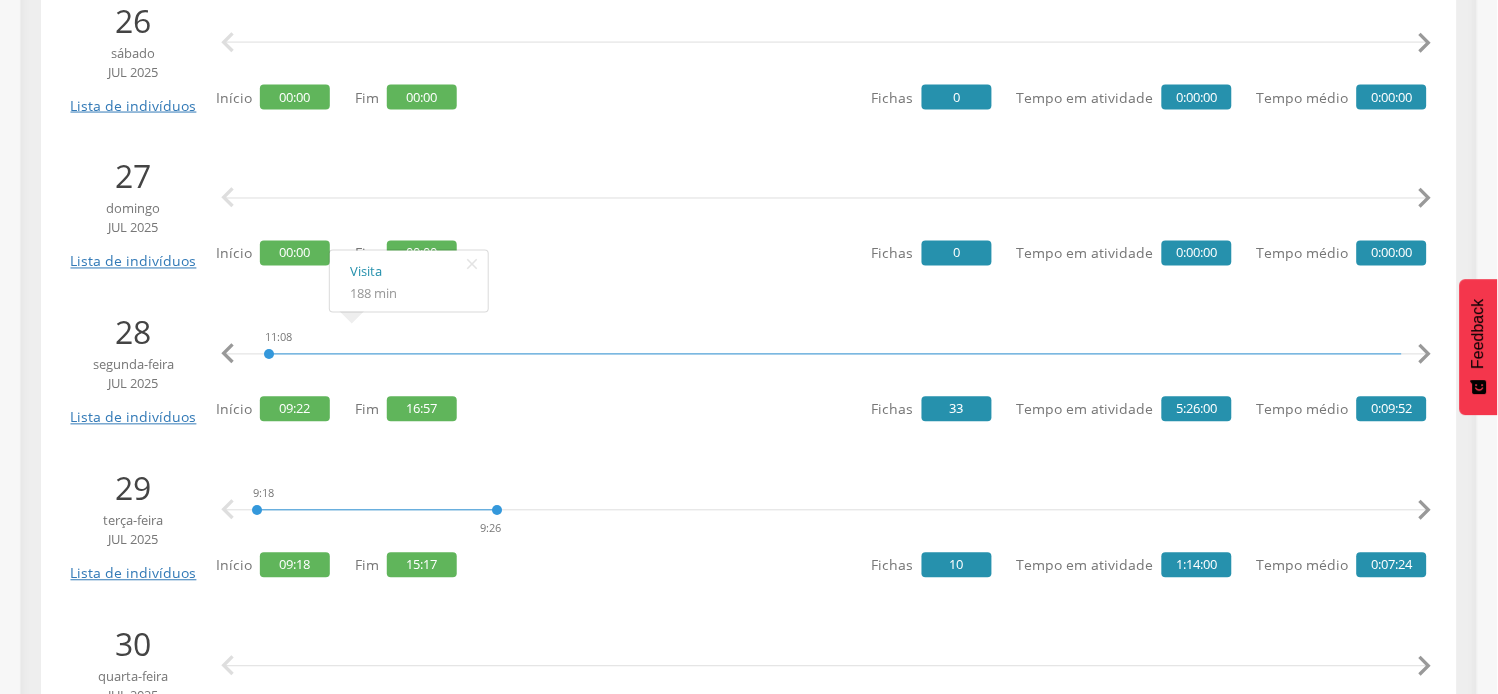scroll, scrollTop: 0, scrollLeft: 3450, axis: horizontal 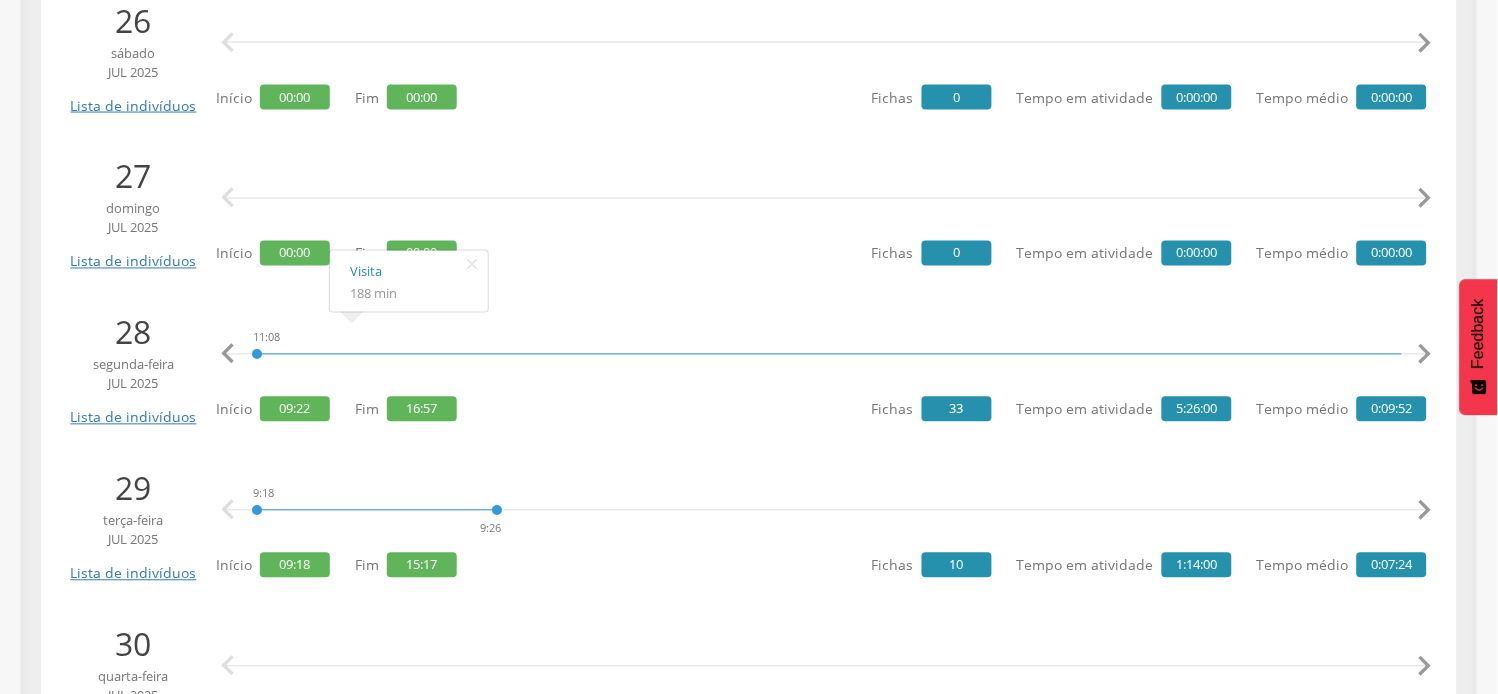 click on "" at bounding box center [1425, 355] 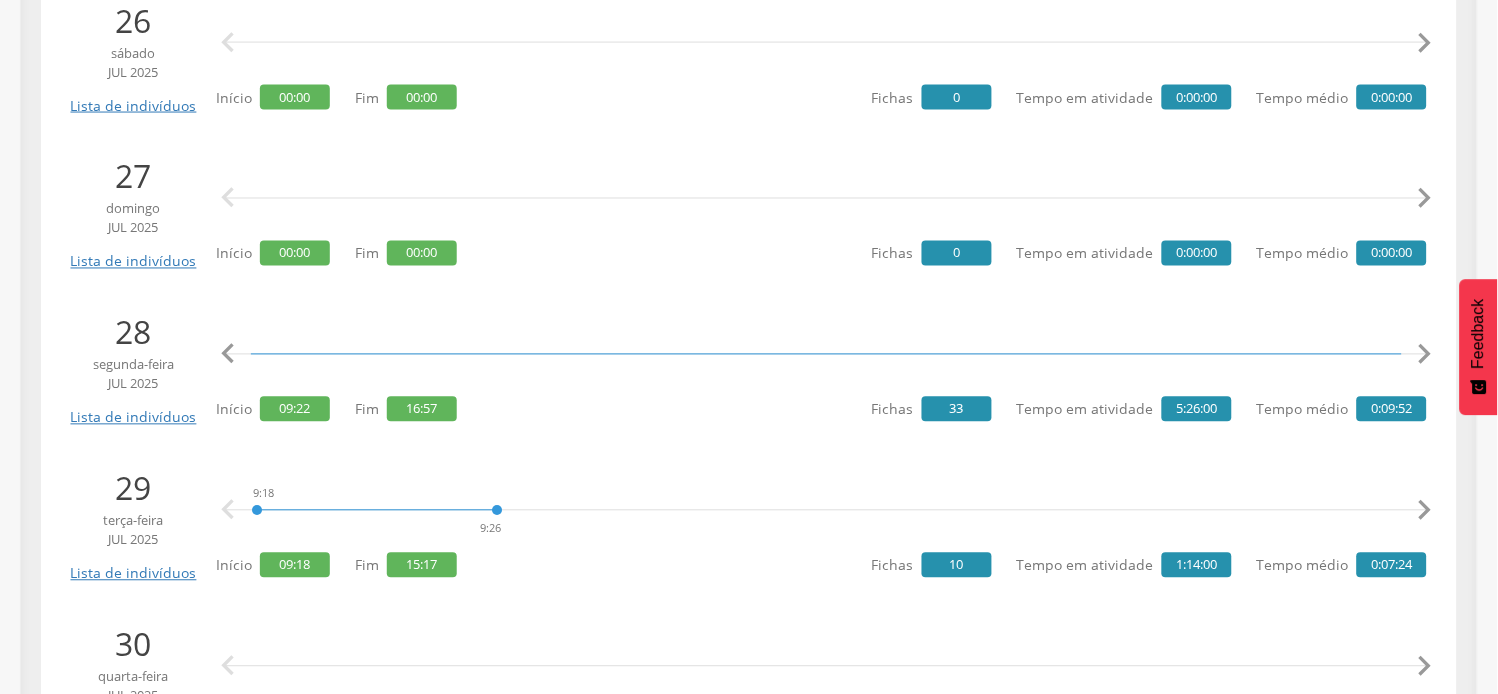 click on "" at bounding box center (1425, 355) 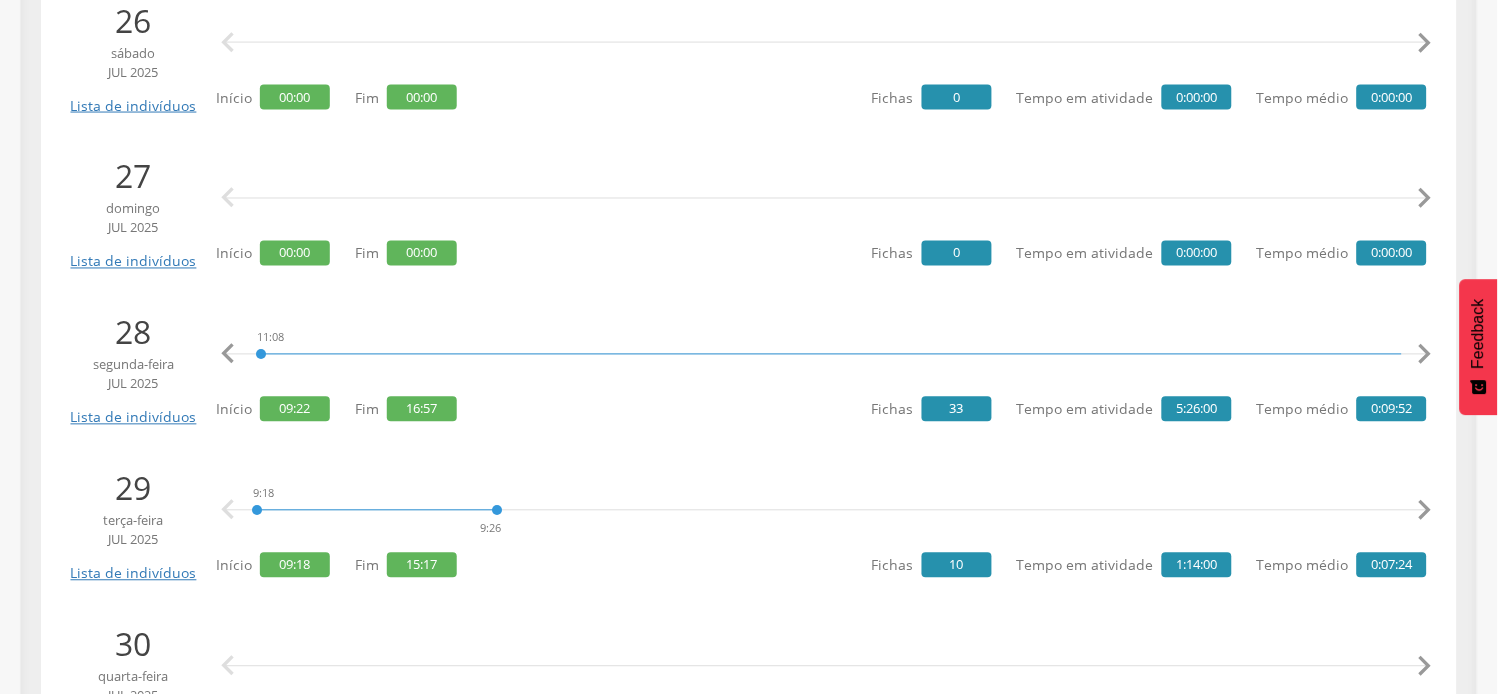 click on "" at bounding box center [228, 355] 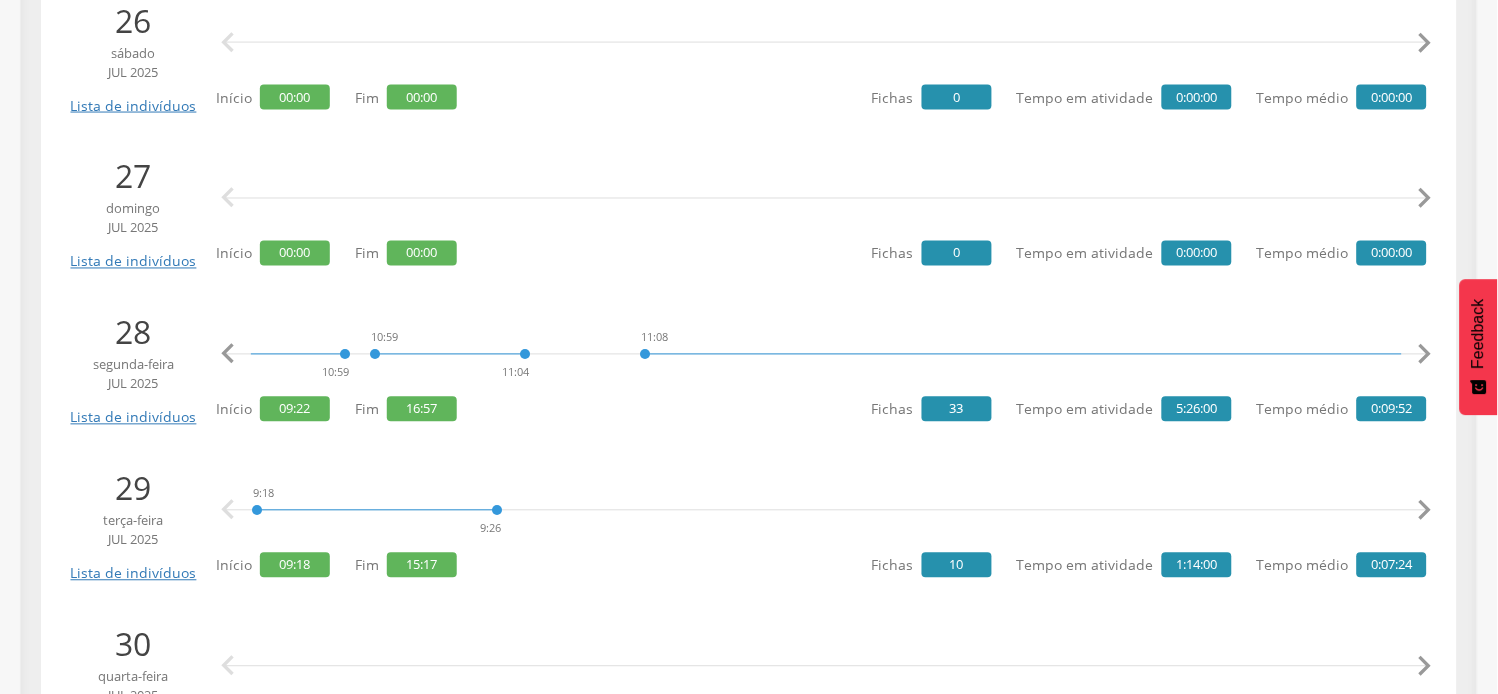 scroll, scrollTop: 0, scrollLeft: 3062, axis: horizontal 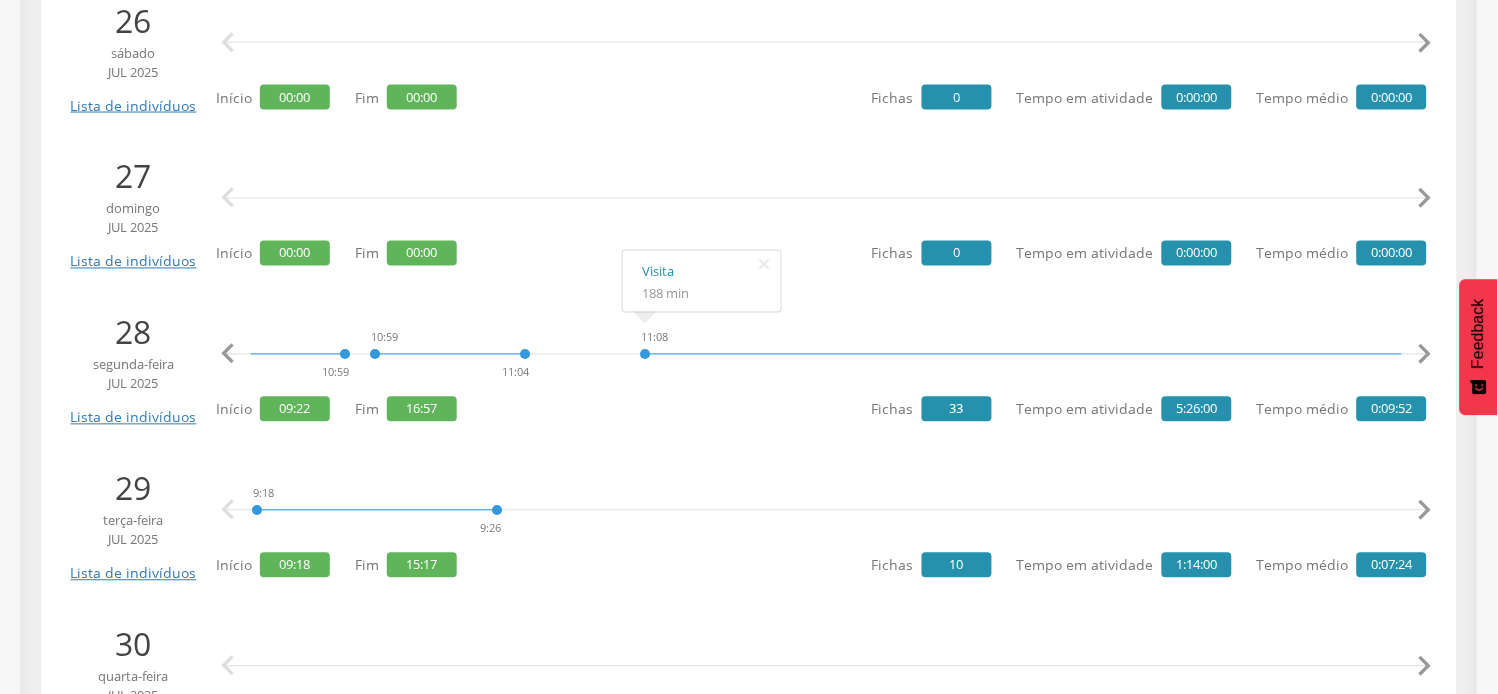 click on "" at bounding box center [1425, 355] 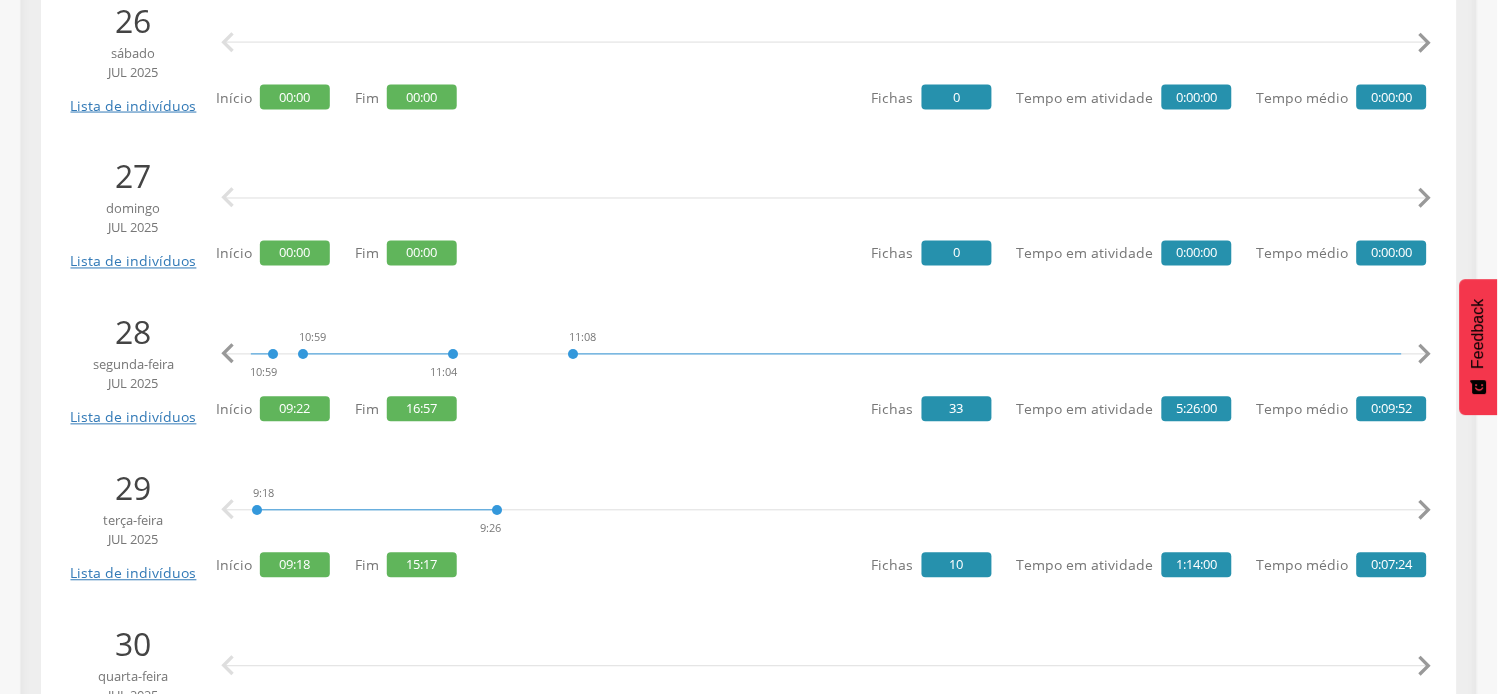 click on "" at bounding box center [1425, 355] 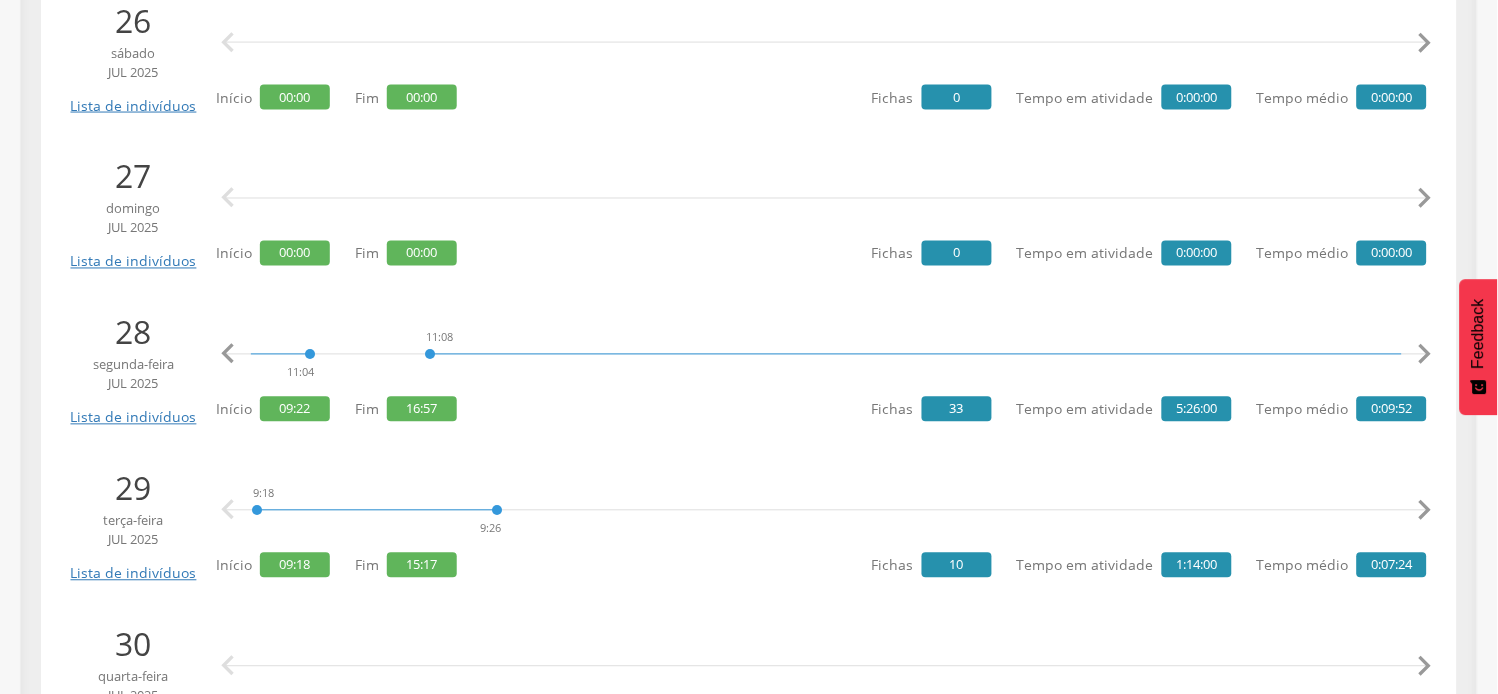 click on "" at bounding box center (1425, 355) 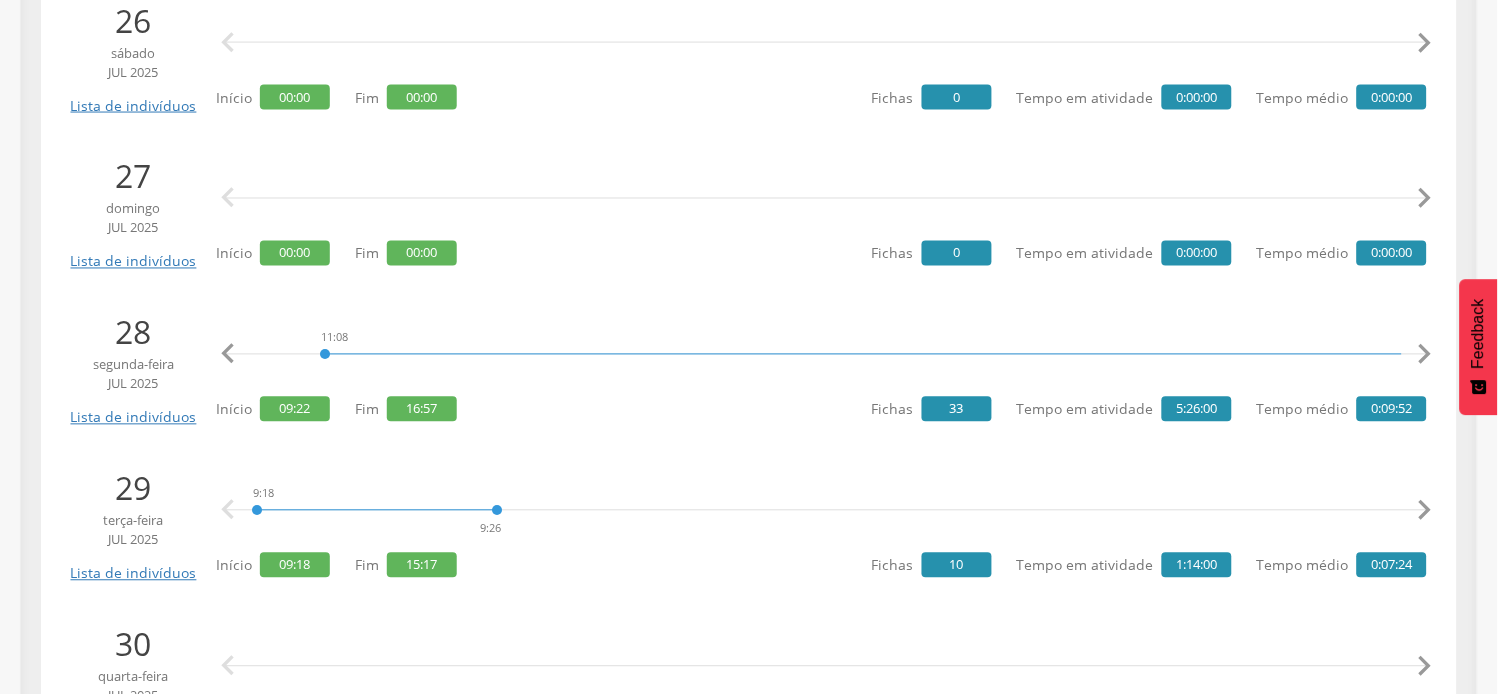 click on "" at bounding box center (1425, 355) 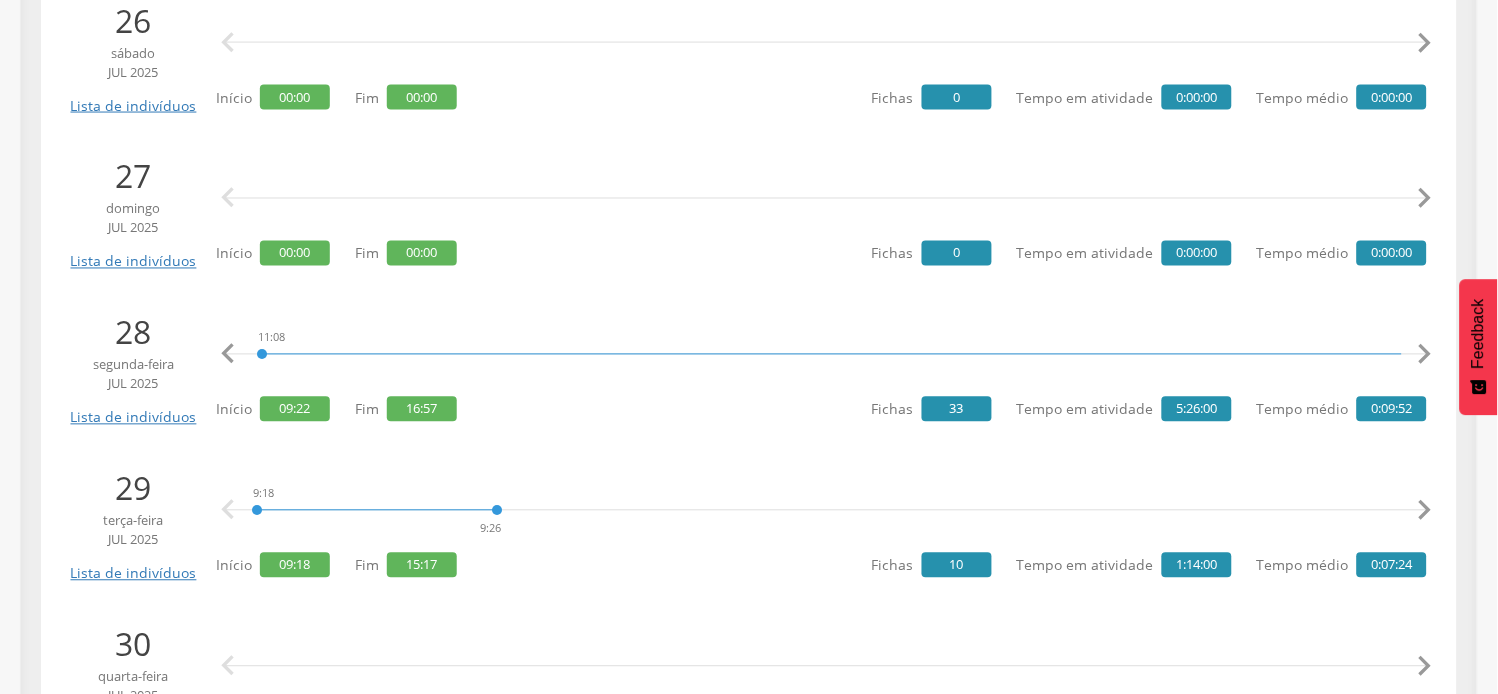 click on "" at bounding box center (1425, 355) 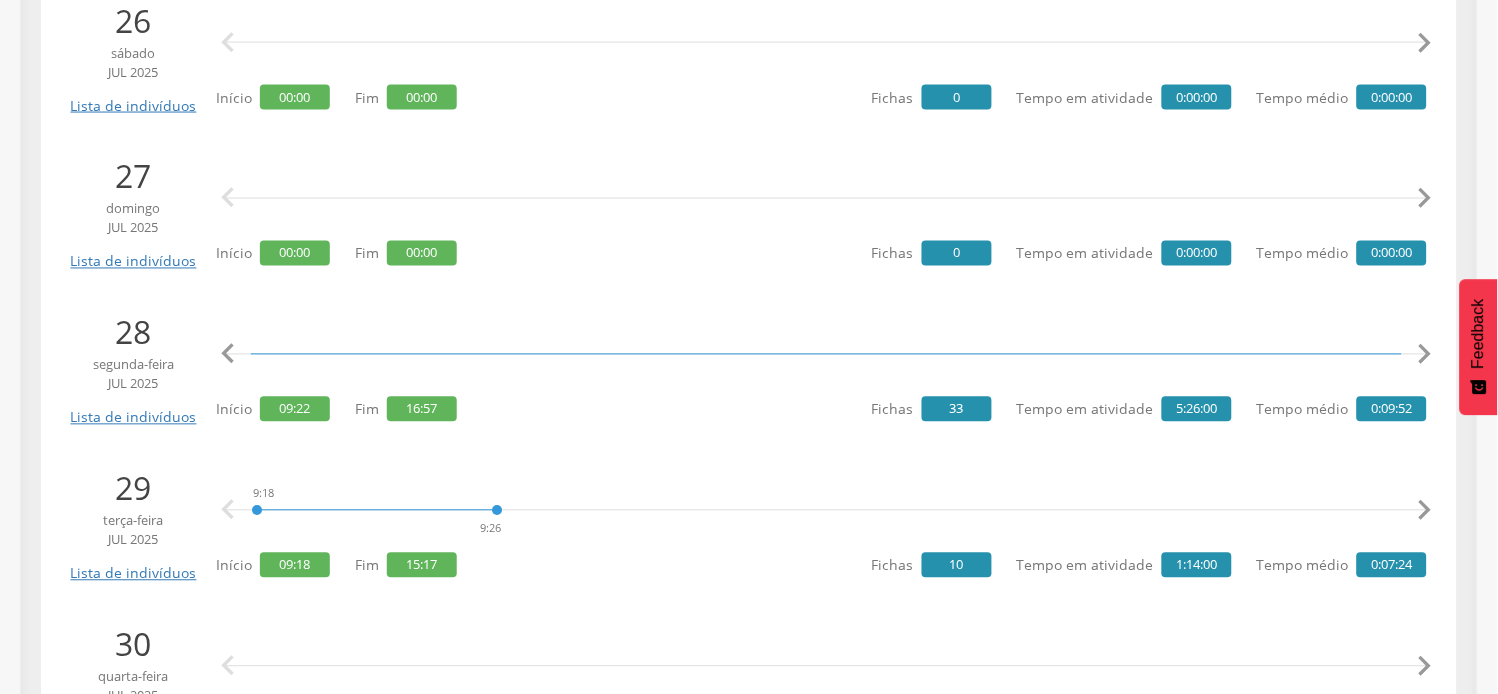 click on "" at bounding box center [1425, 355] 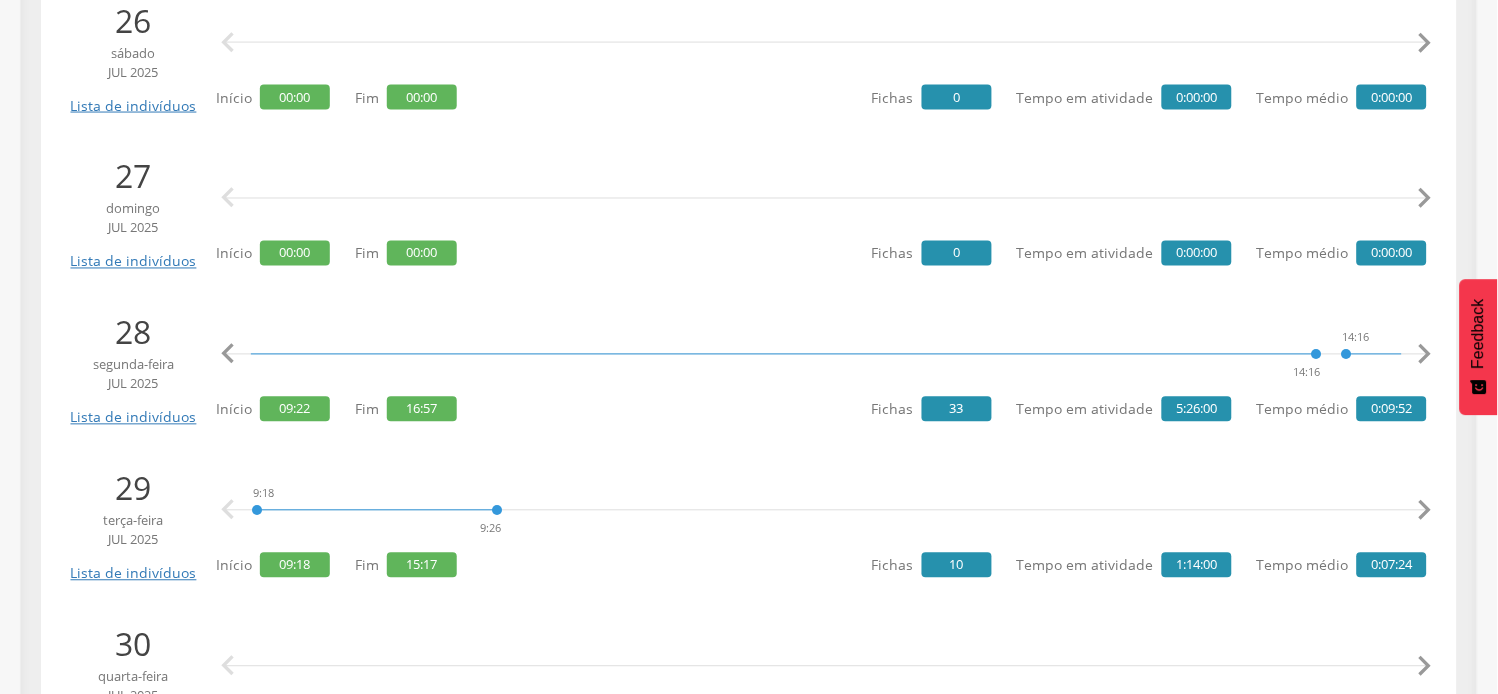 click on "" at bounding box center (1425, 355) 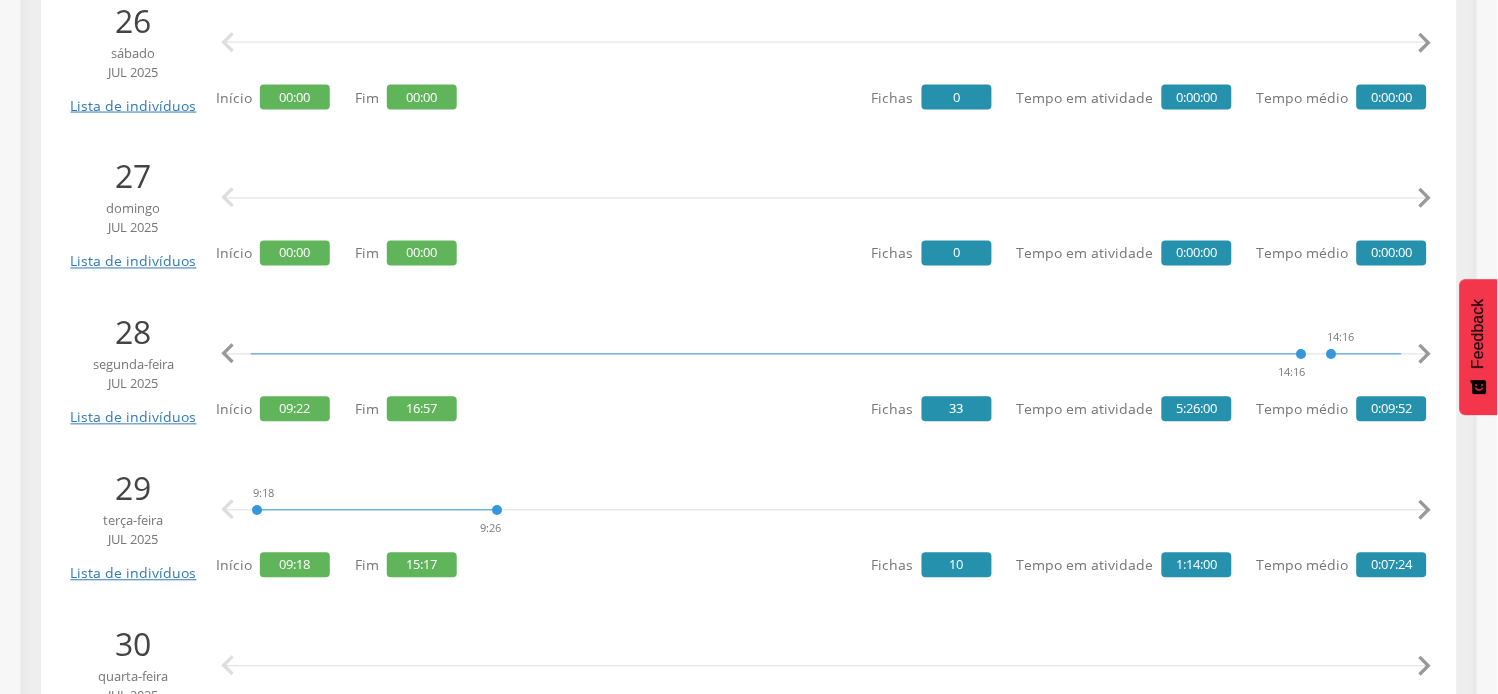 click on "" at bounding box center [1425, 355] 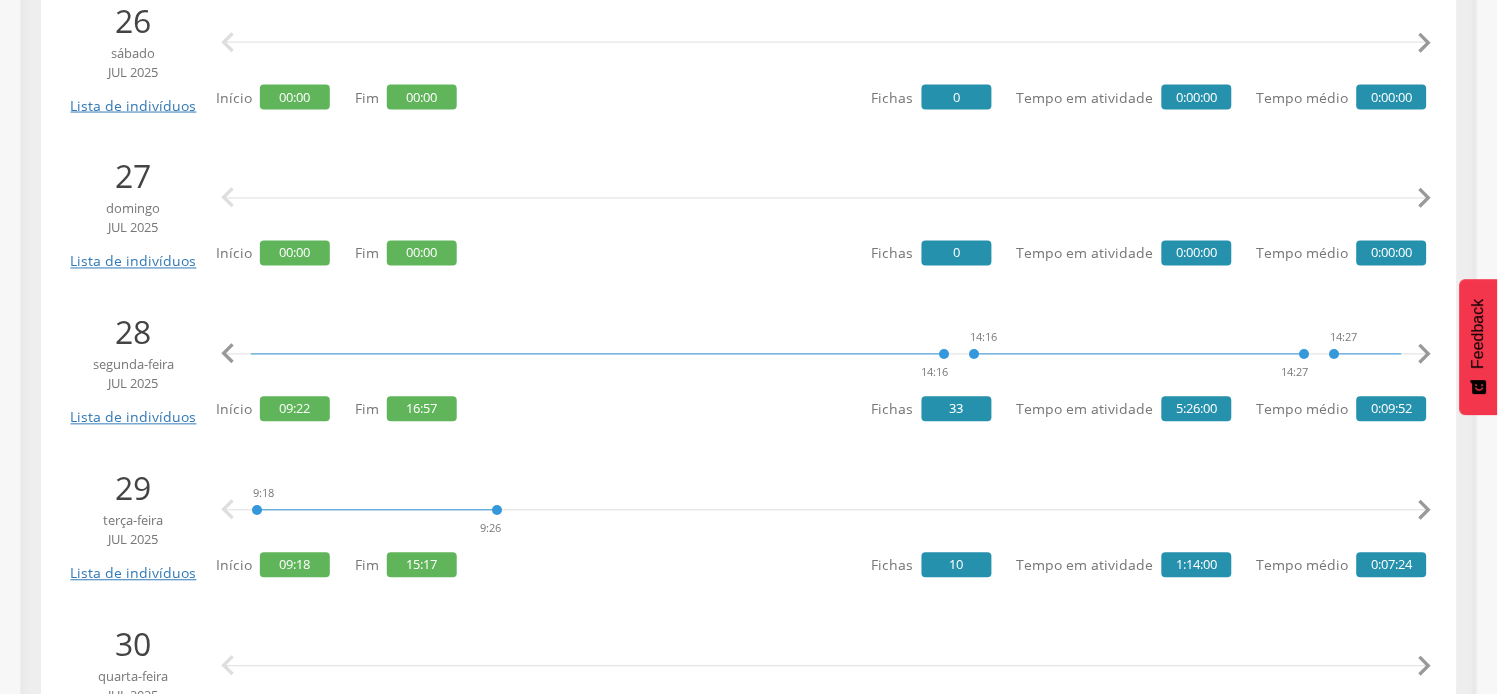 scroll, scrollTop: 0, scrollLeft: 8428, axis: horizontal 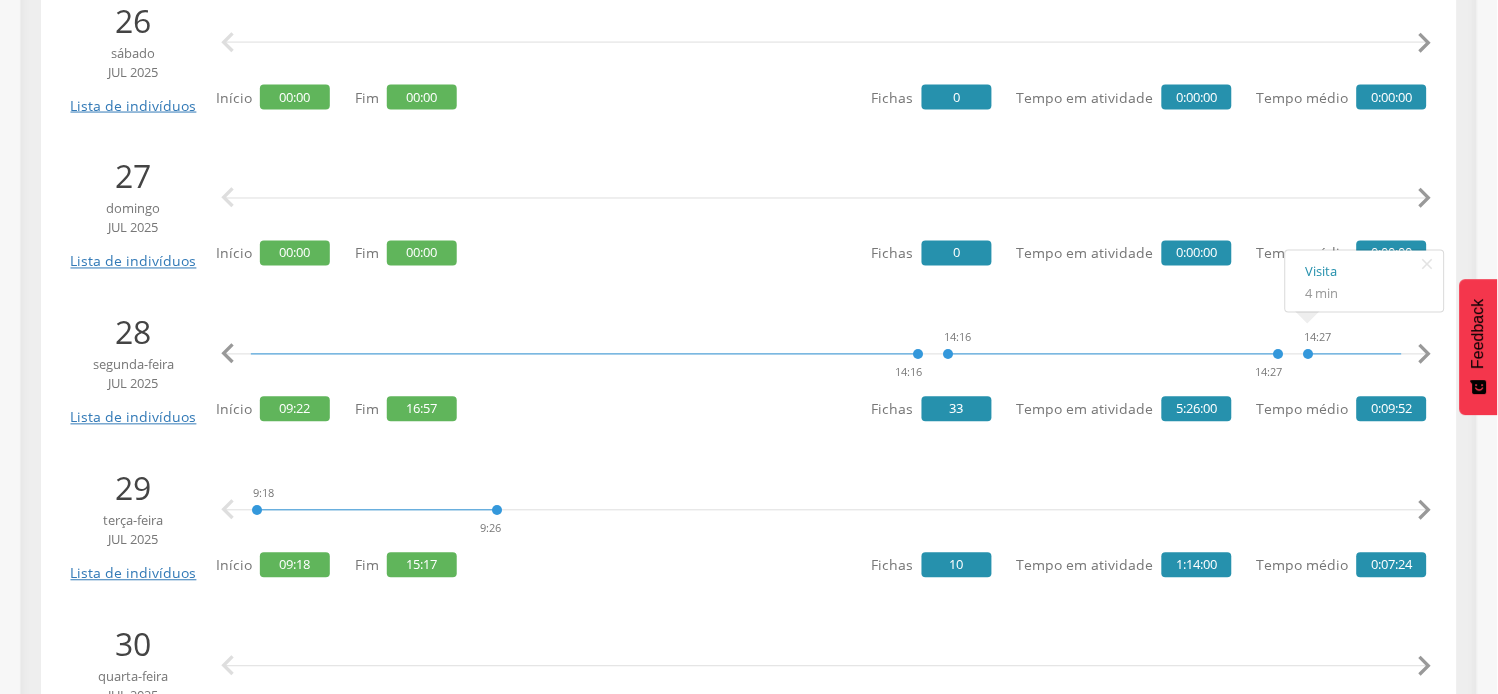 click on "" at bounding box center [1425, 355] 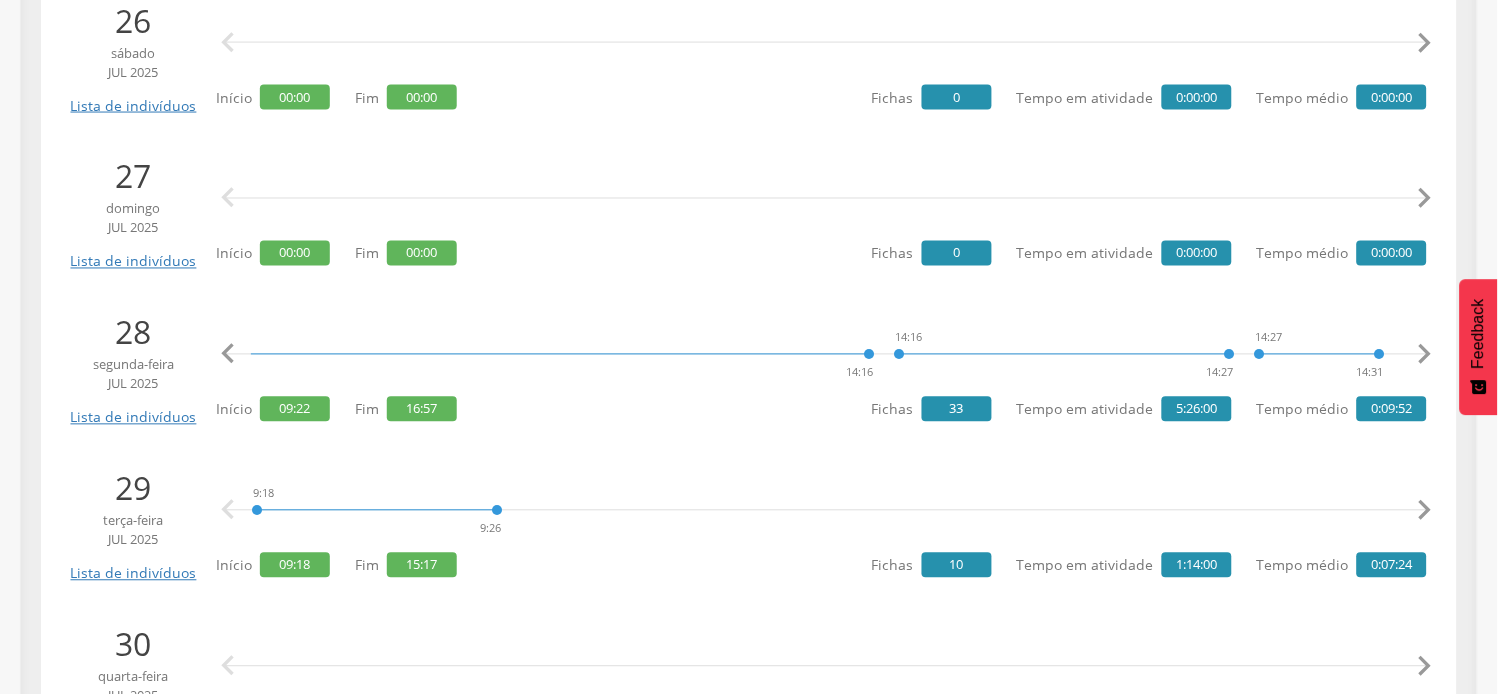 click on "" at bounding box center [1425, 355] 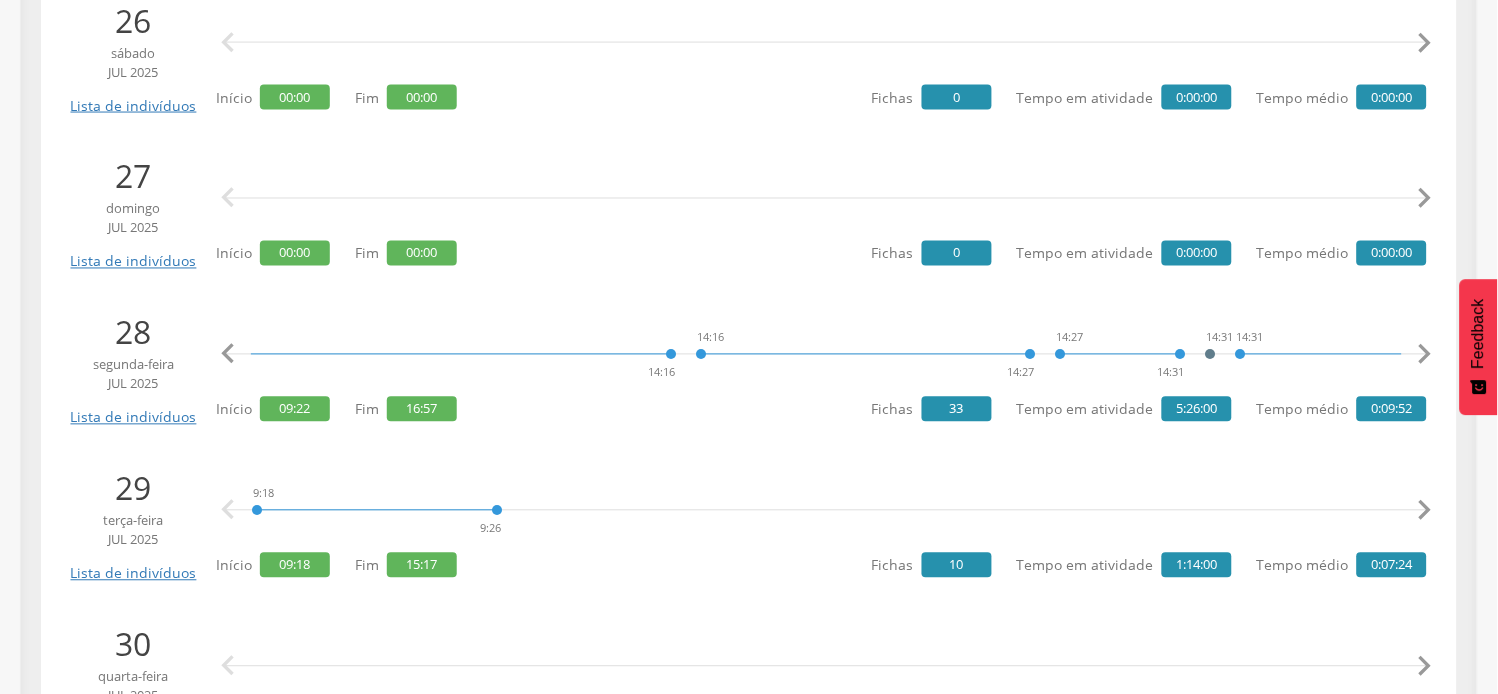 click on "" at bounding box center (1425, 355) 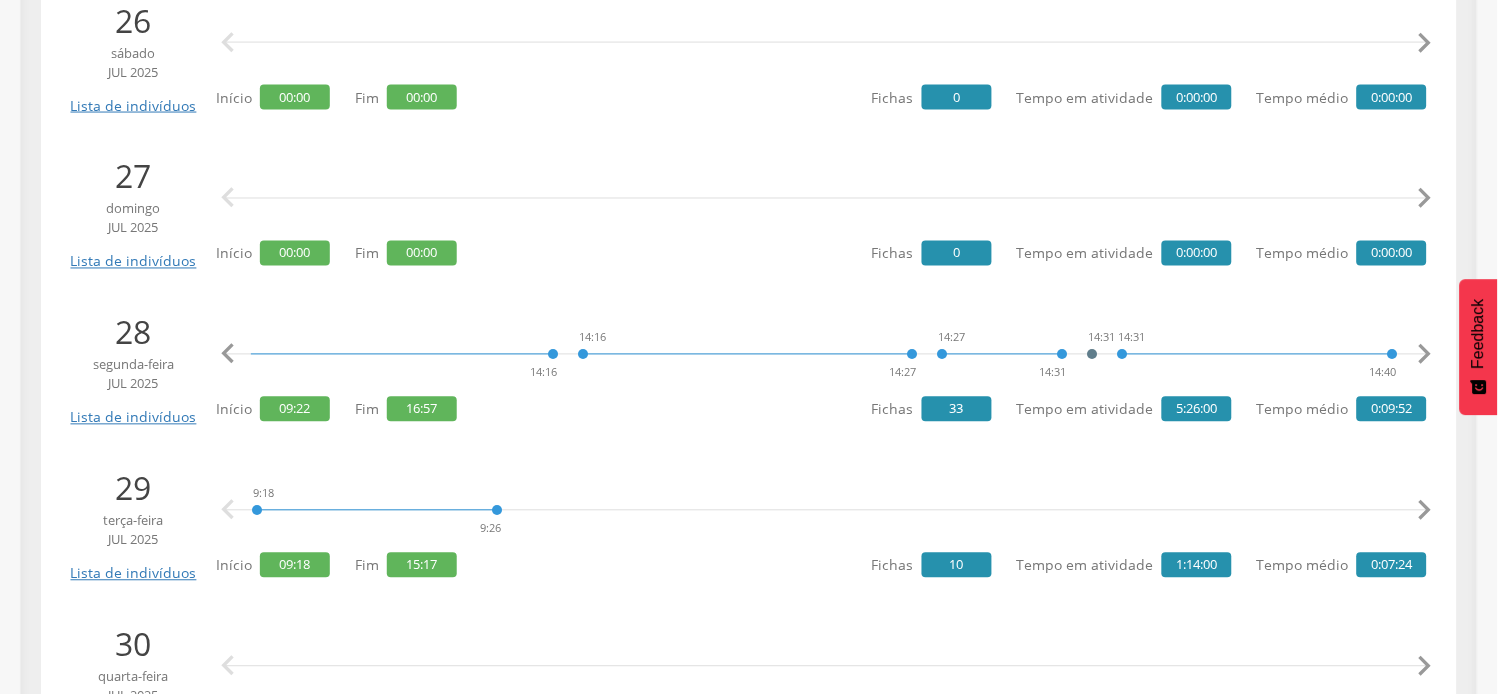 click on "" at bounding box center (1425, 355) 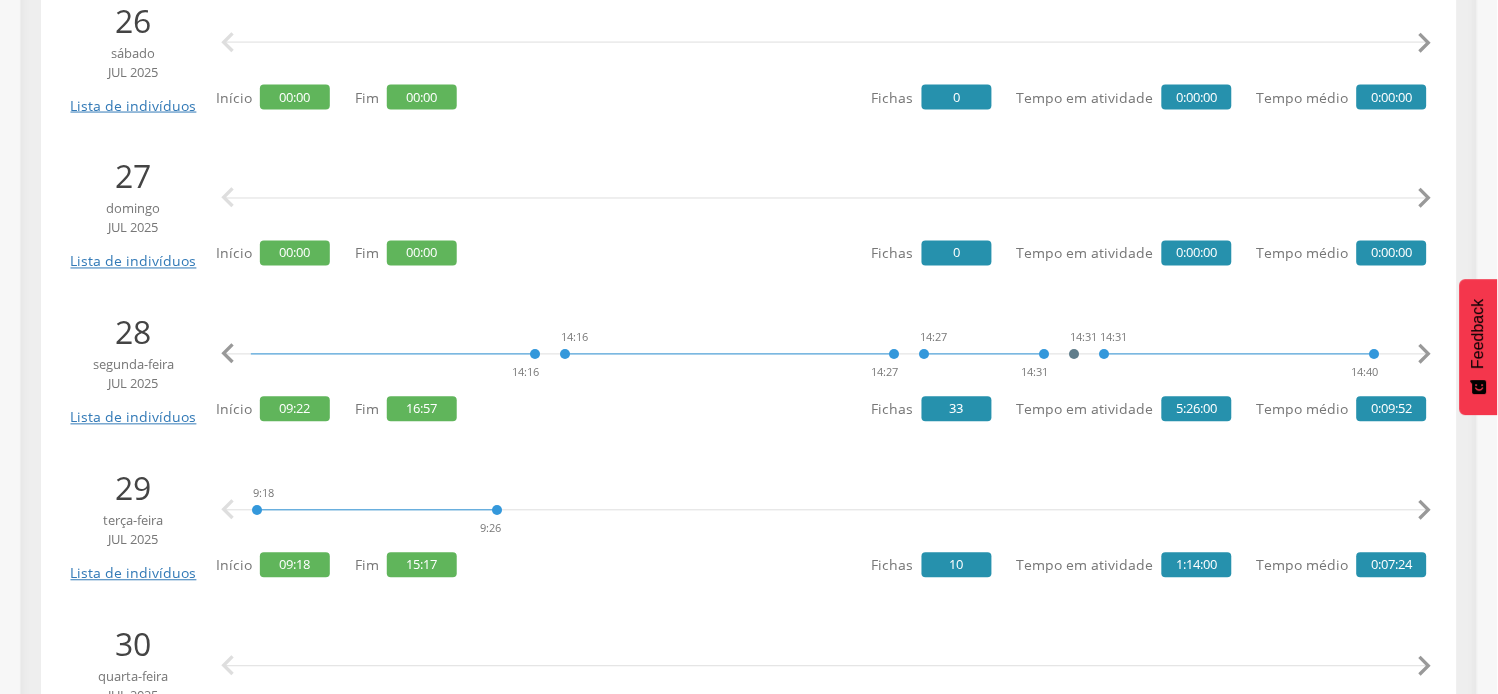 click on "" at bounding box center [1425, 355] 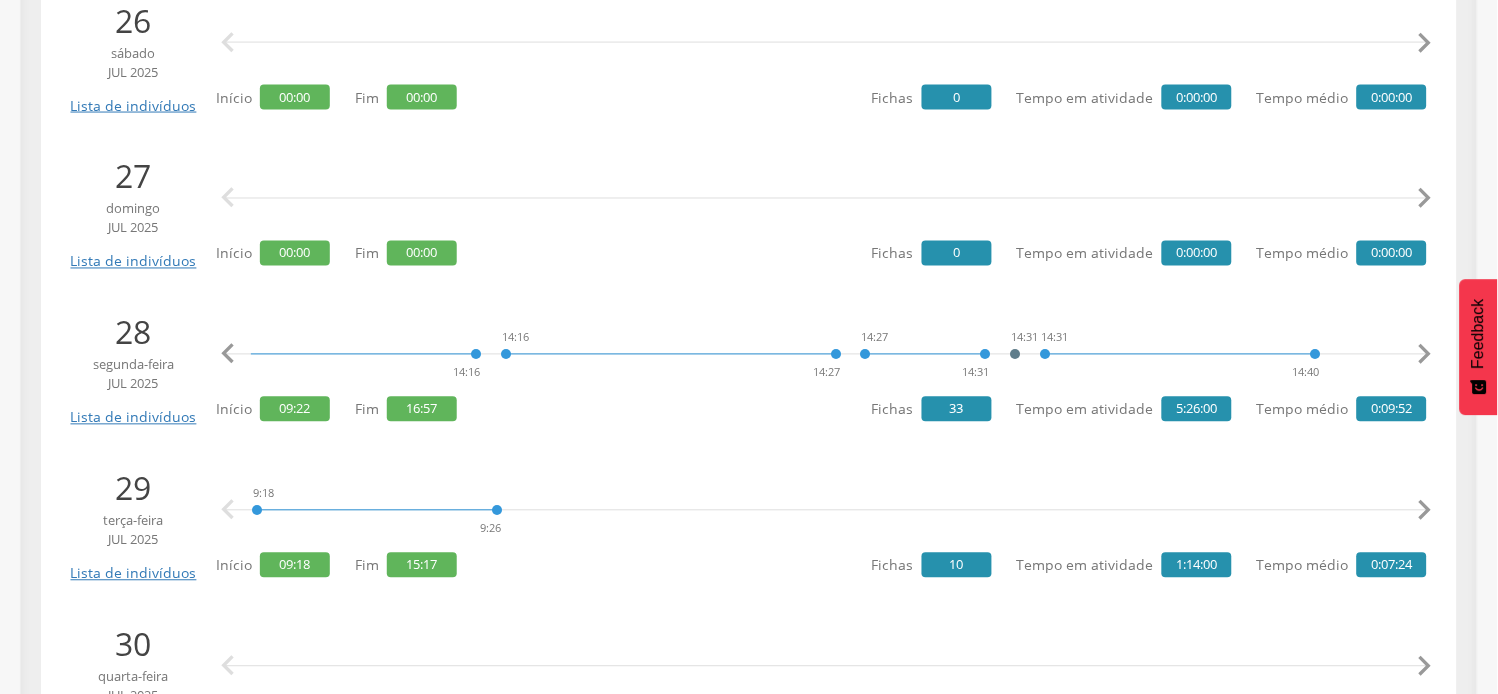 click on "" at bounding box center [1425, 355] 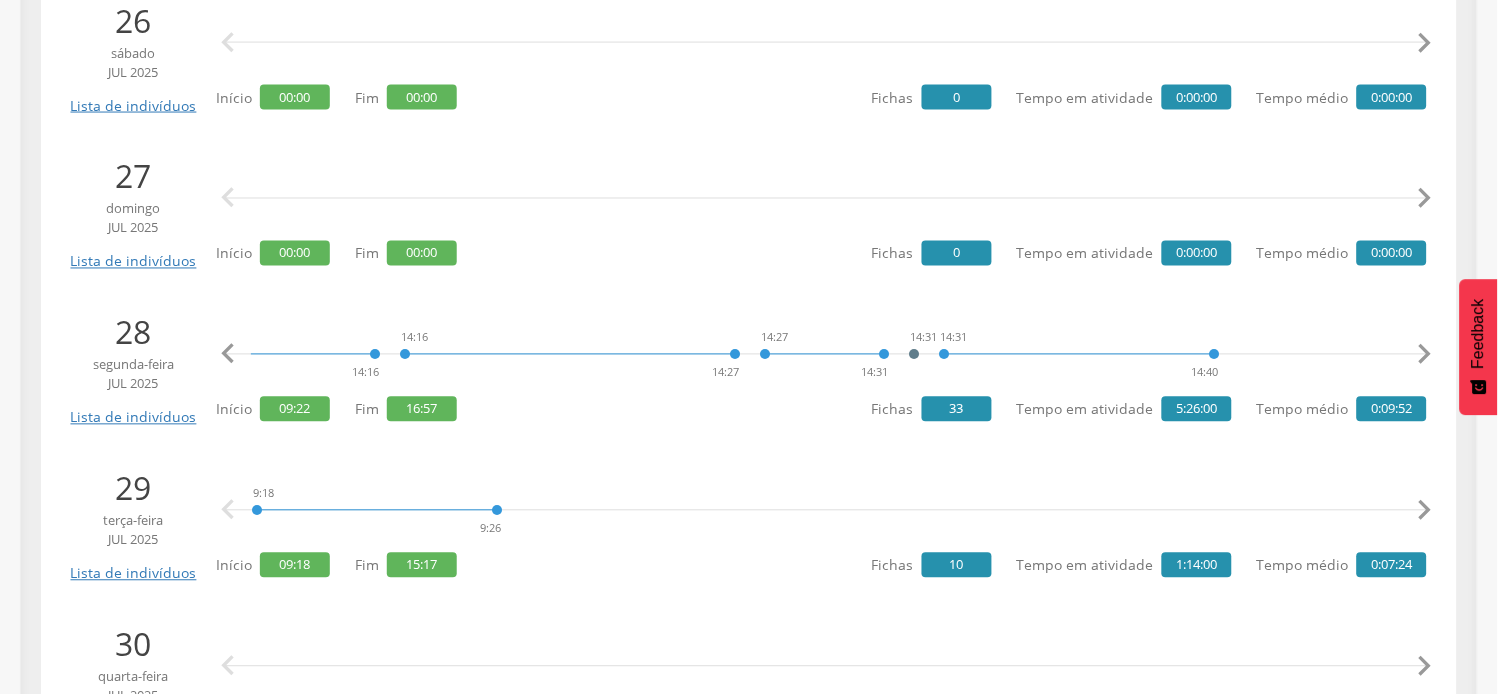 click on "" at bounding box center (1425, 355) 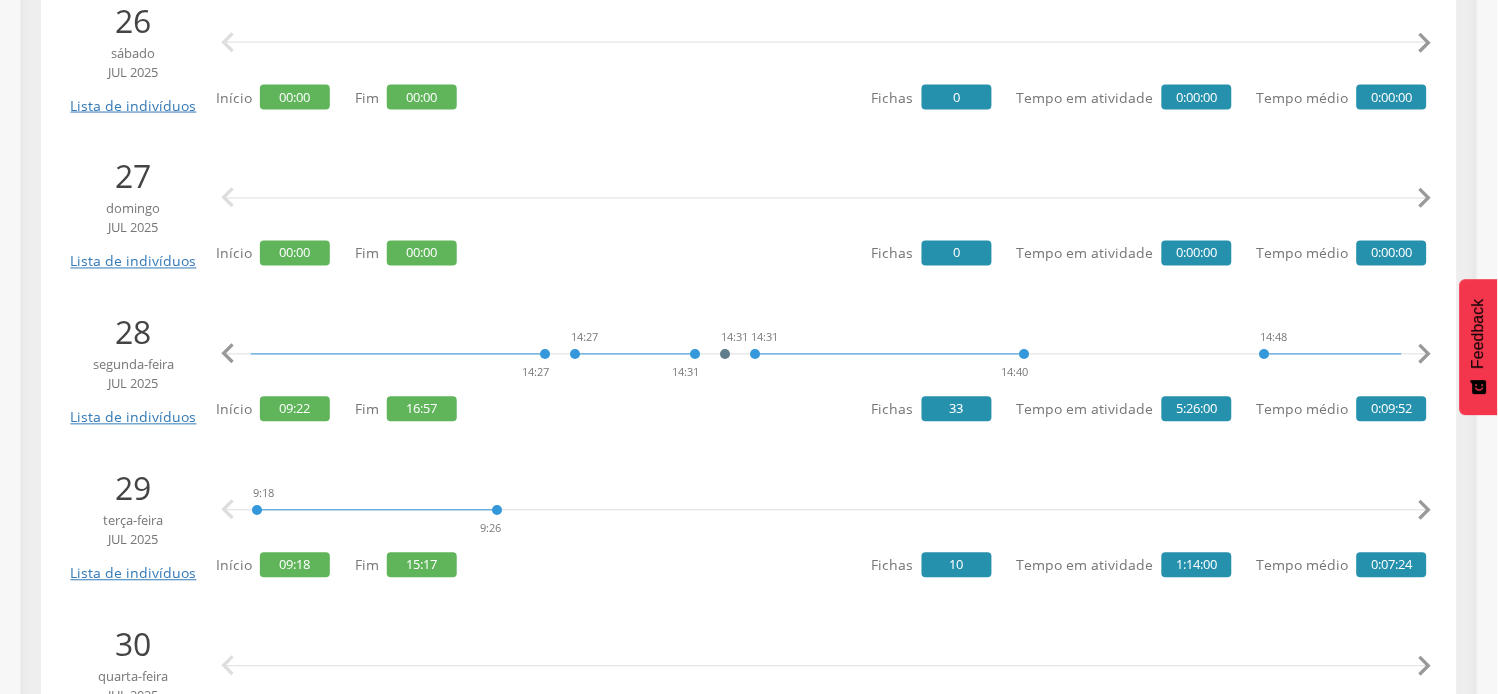 click on "" at bounding box center [1425, 355] 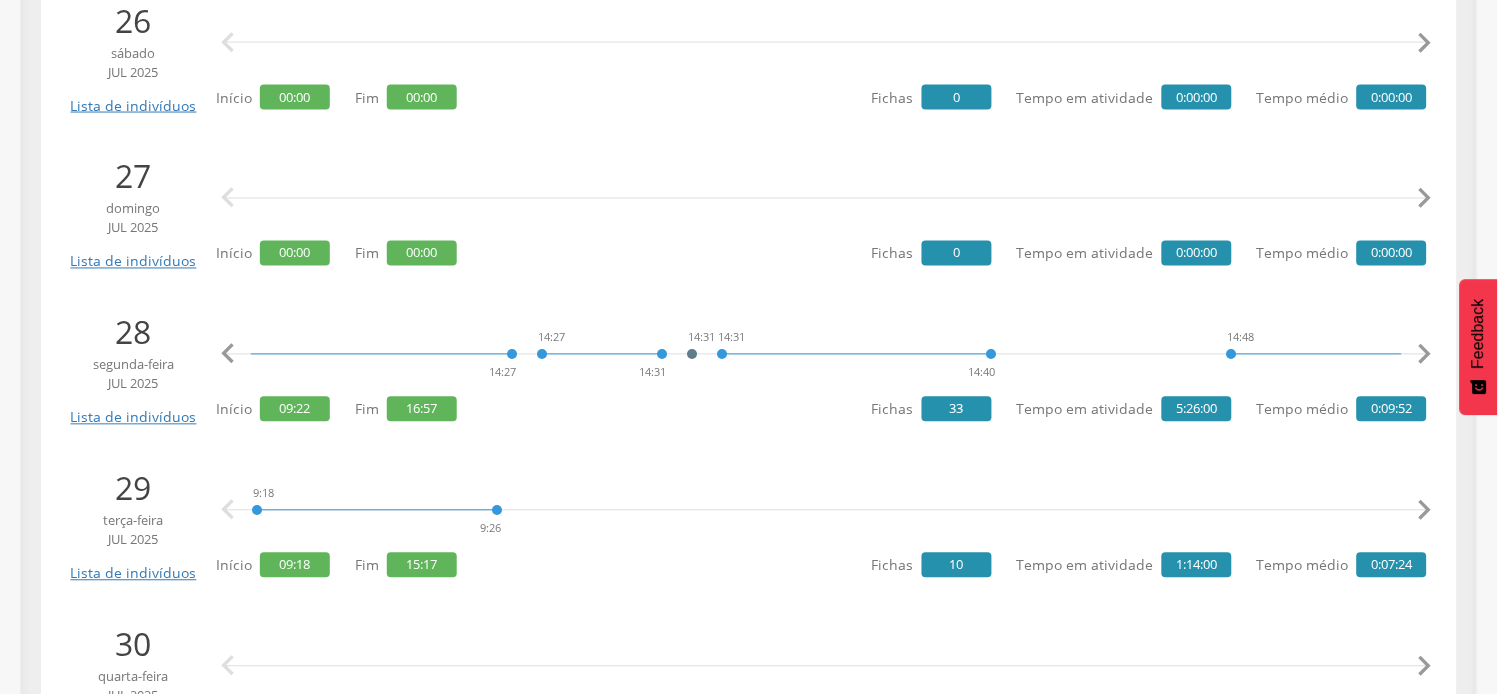 click on "" at bounding box center [1425, 355] 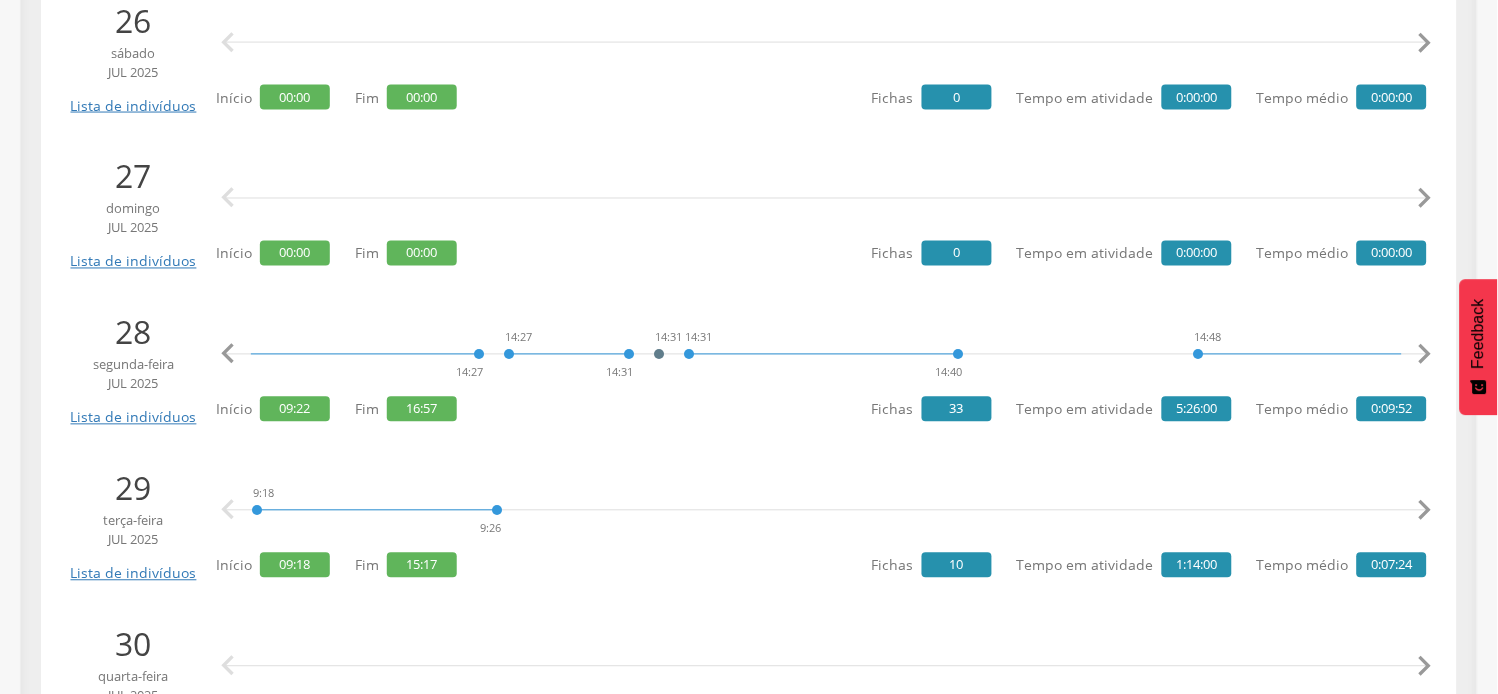 click on "" at bounding box center [1425, 355] 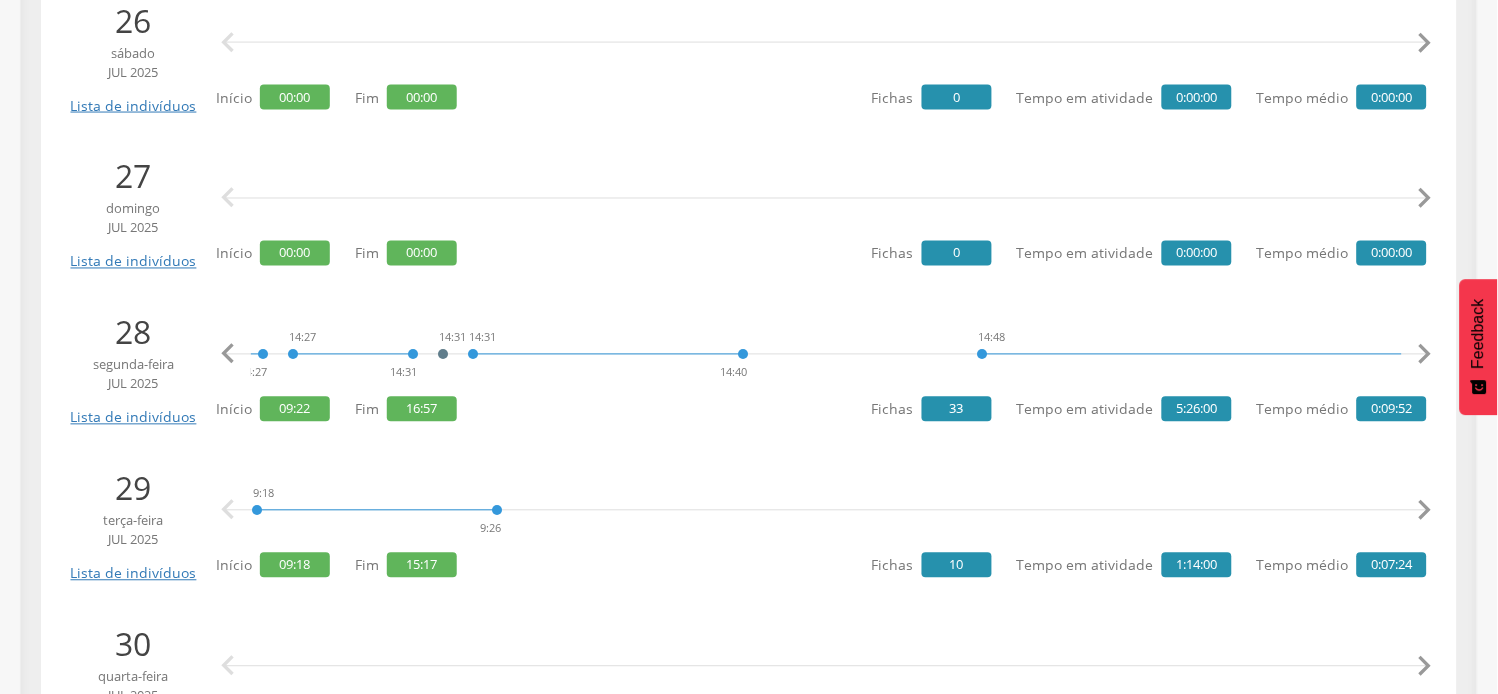 click on "" at bounding box center [1425, 355] 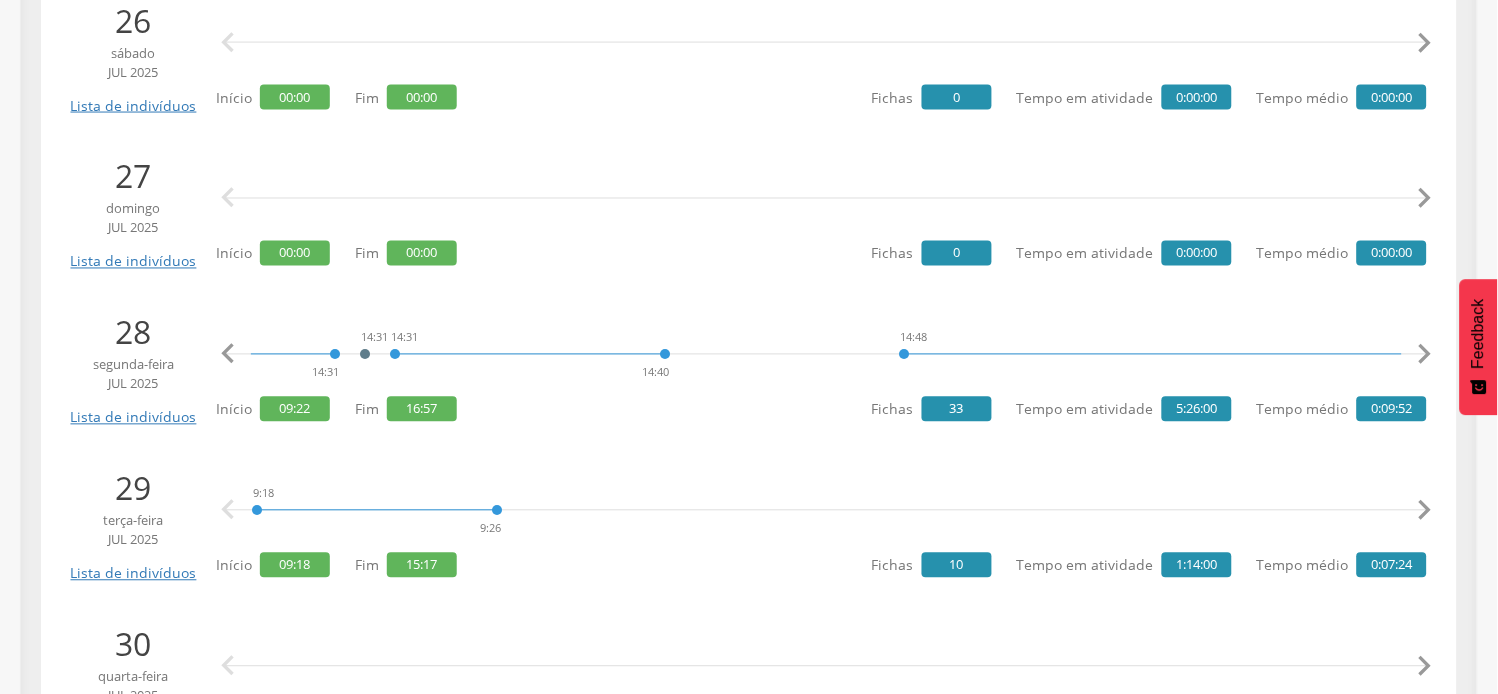 click on "" at bounding box center (1425, 355) 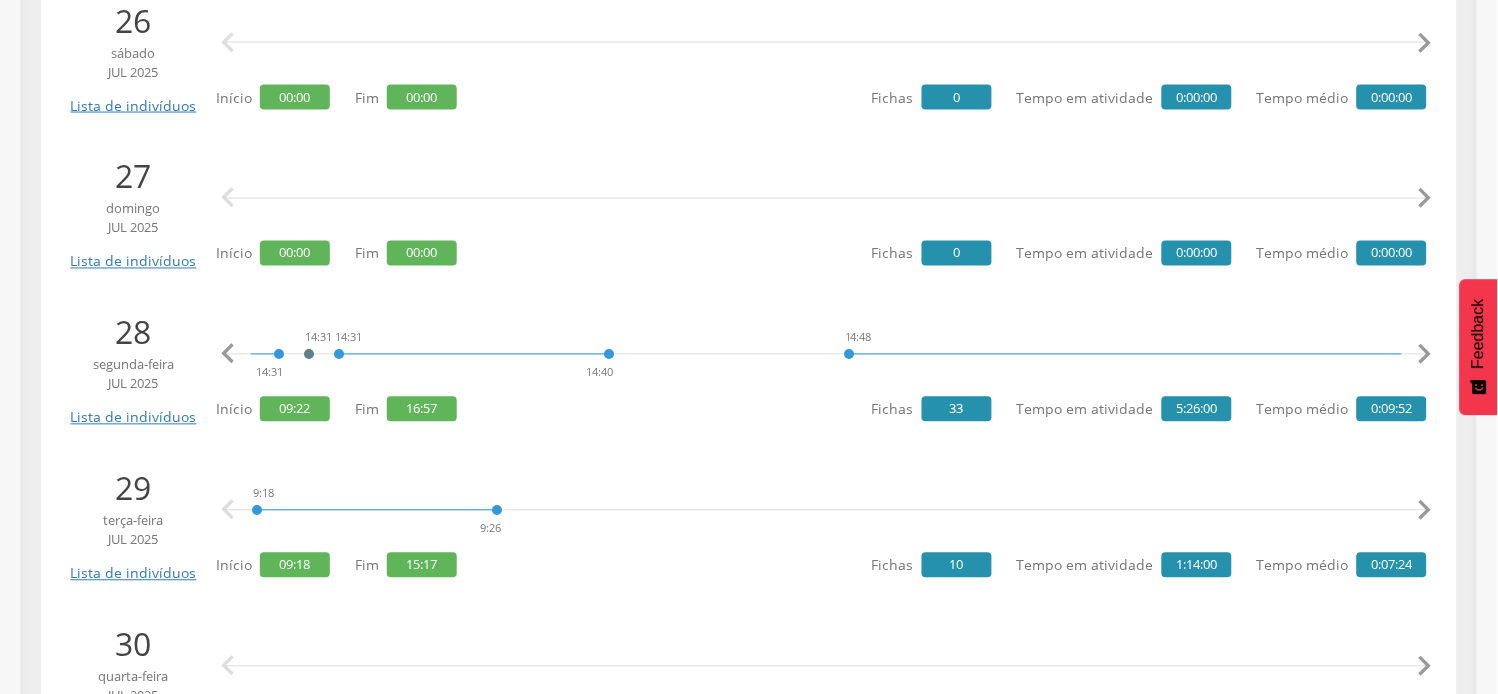 click on "" at bounding box center (1425, 355) 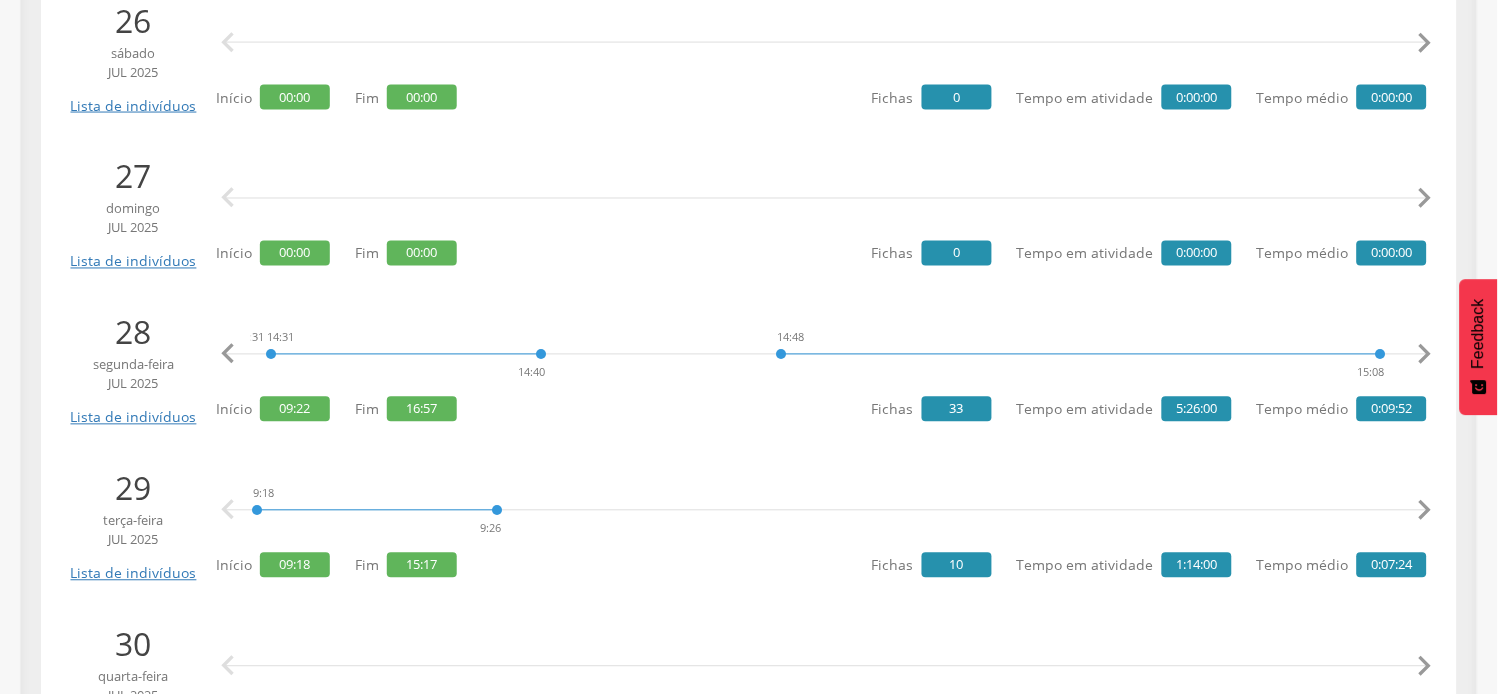 click on "" at bounding box center [1425, 355] 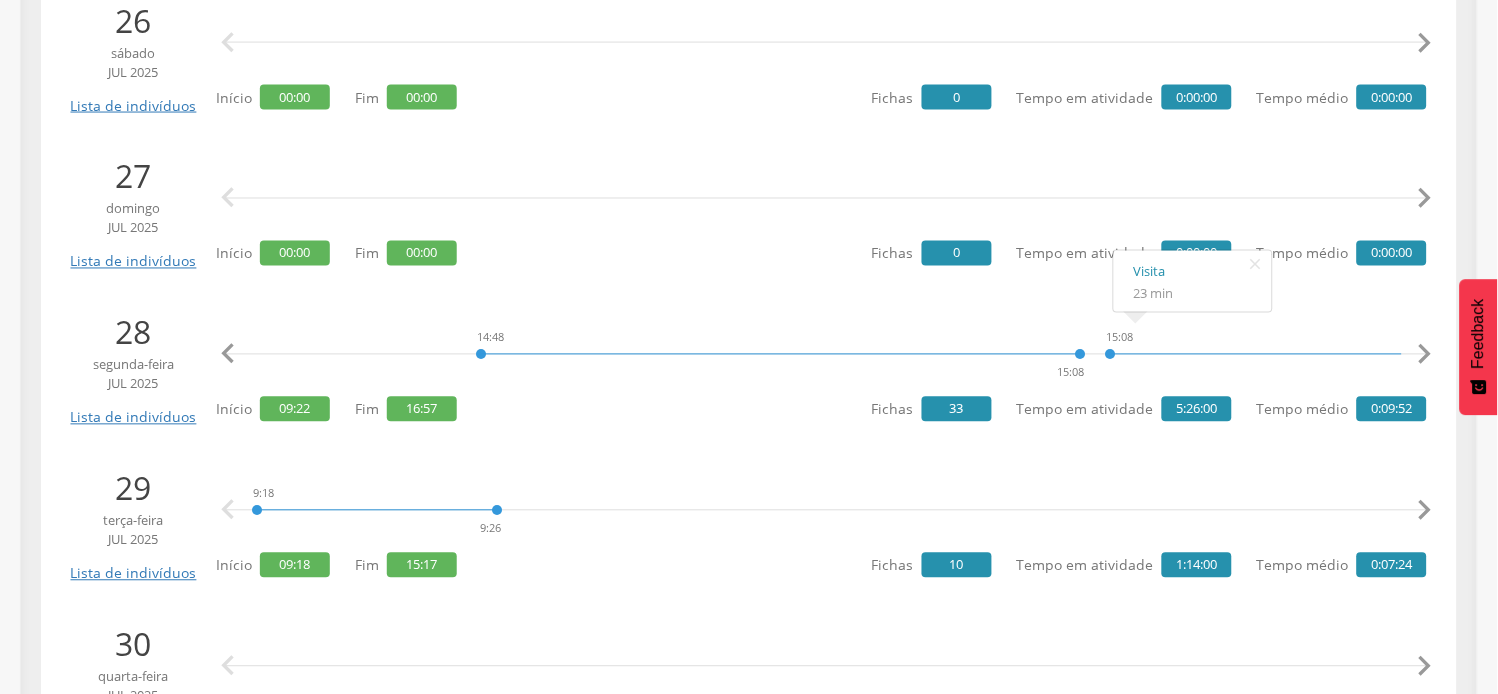 scroll, scrollTop: 0, scrollLeft: 9962, axis: horizontal 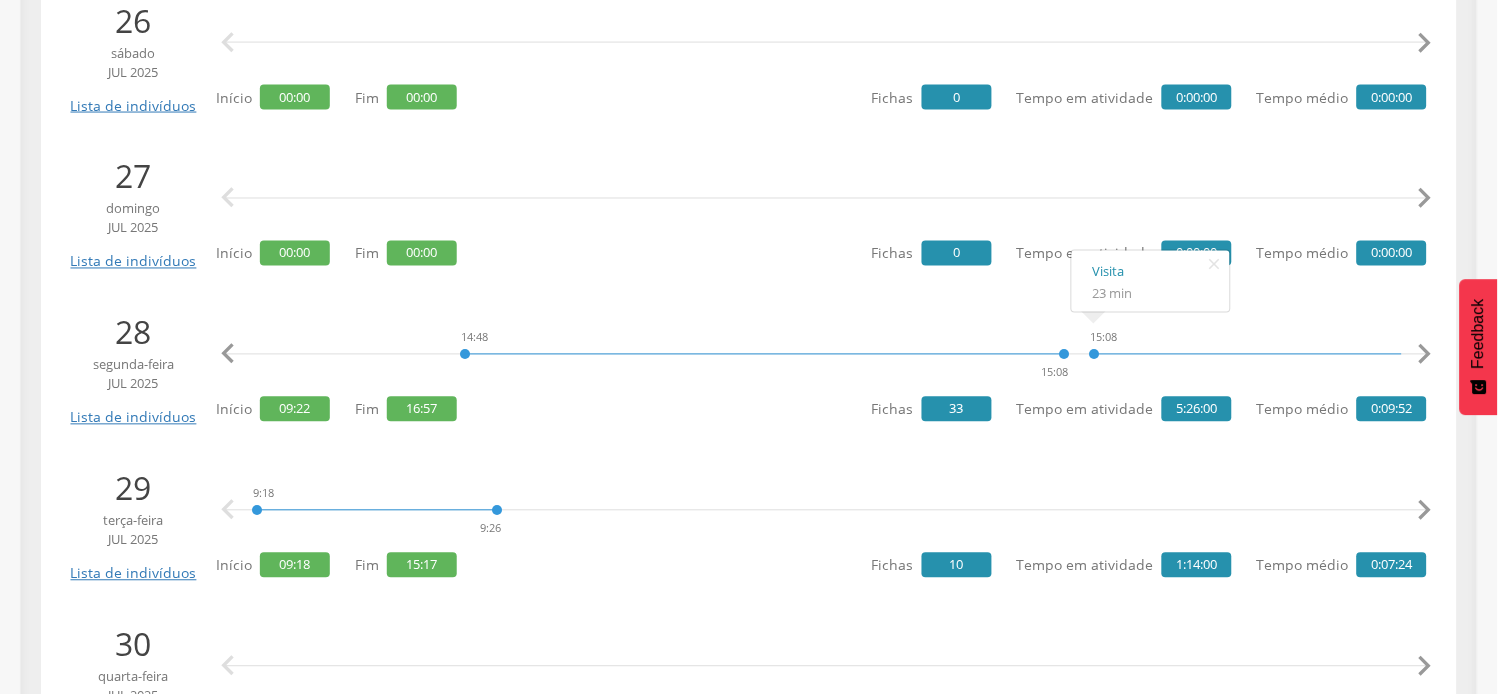 click on "" at bounding box center [1425, 355] 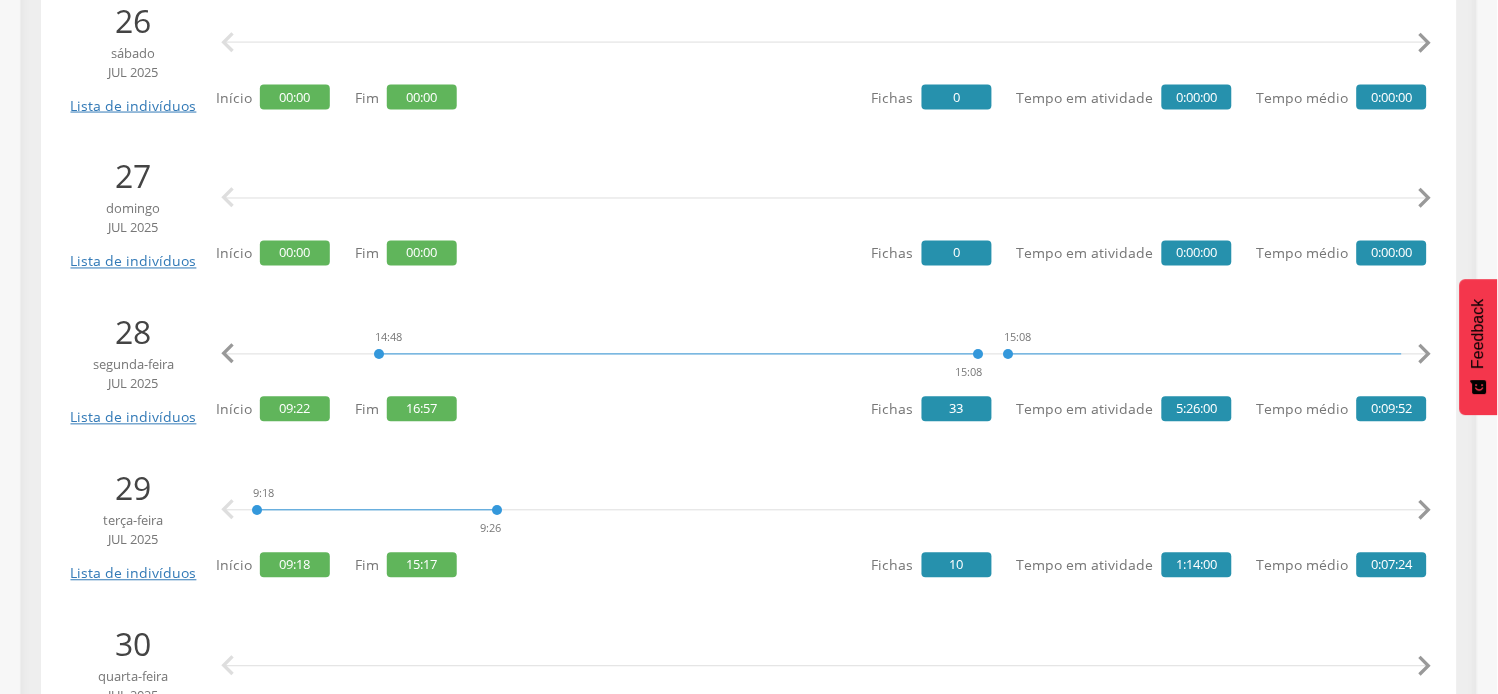 click on "" at bounding box center (1425, 355) 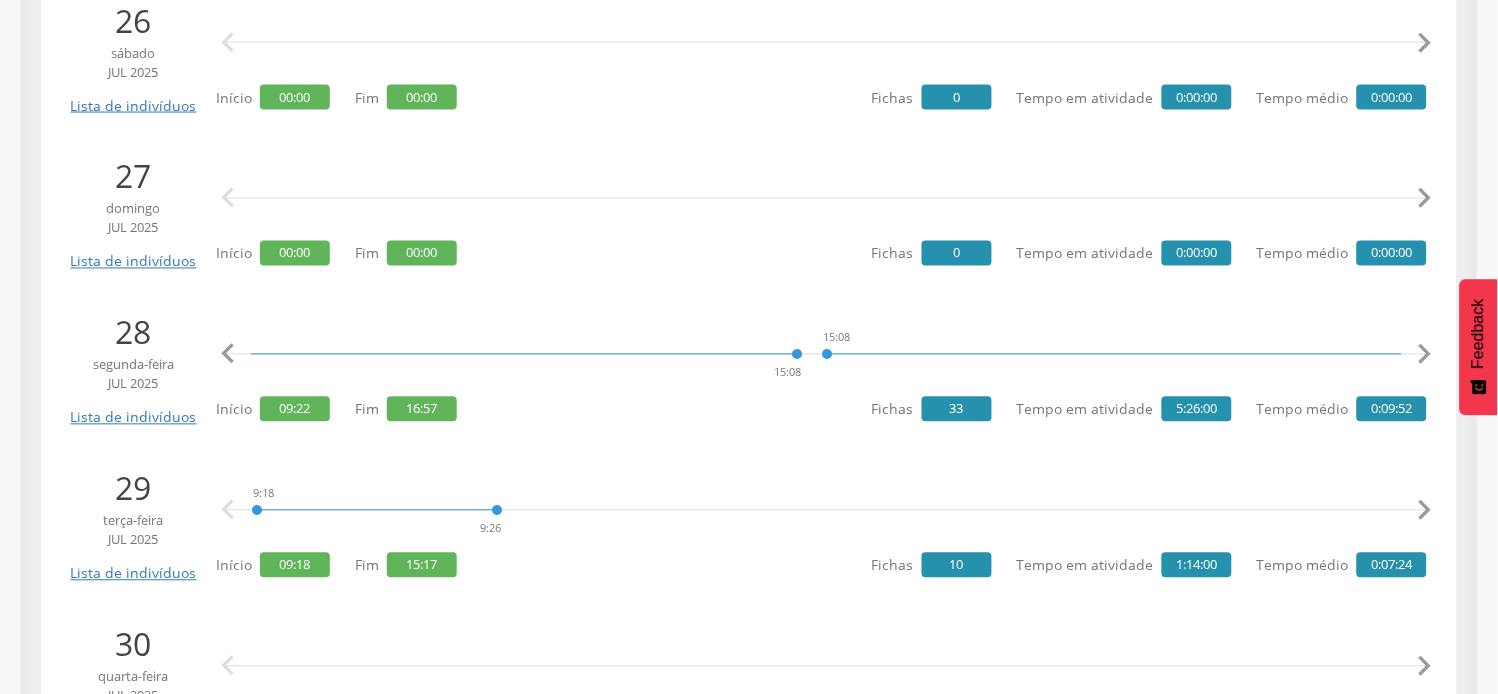 click on "" at bounding box center [1425, 355] 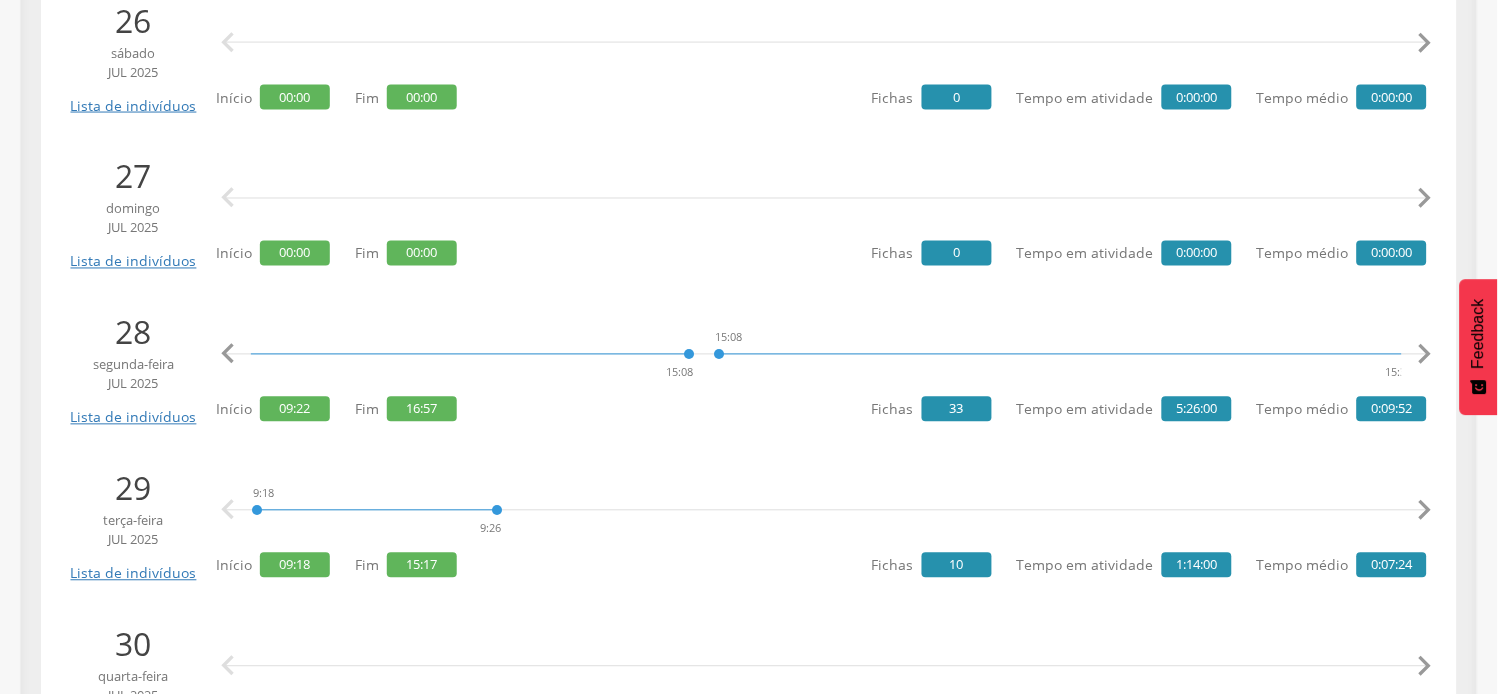 click on "" at bounding box center (1425, 355) 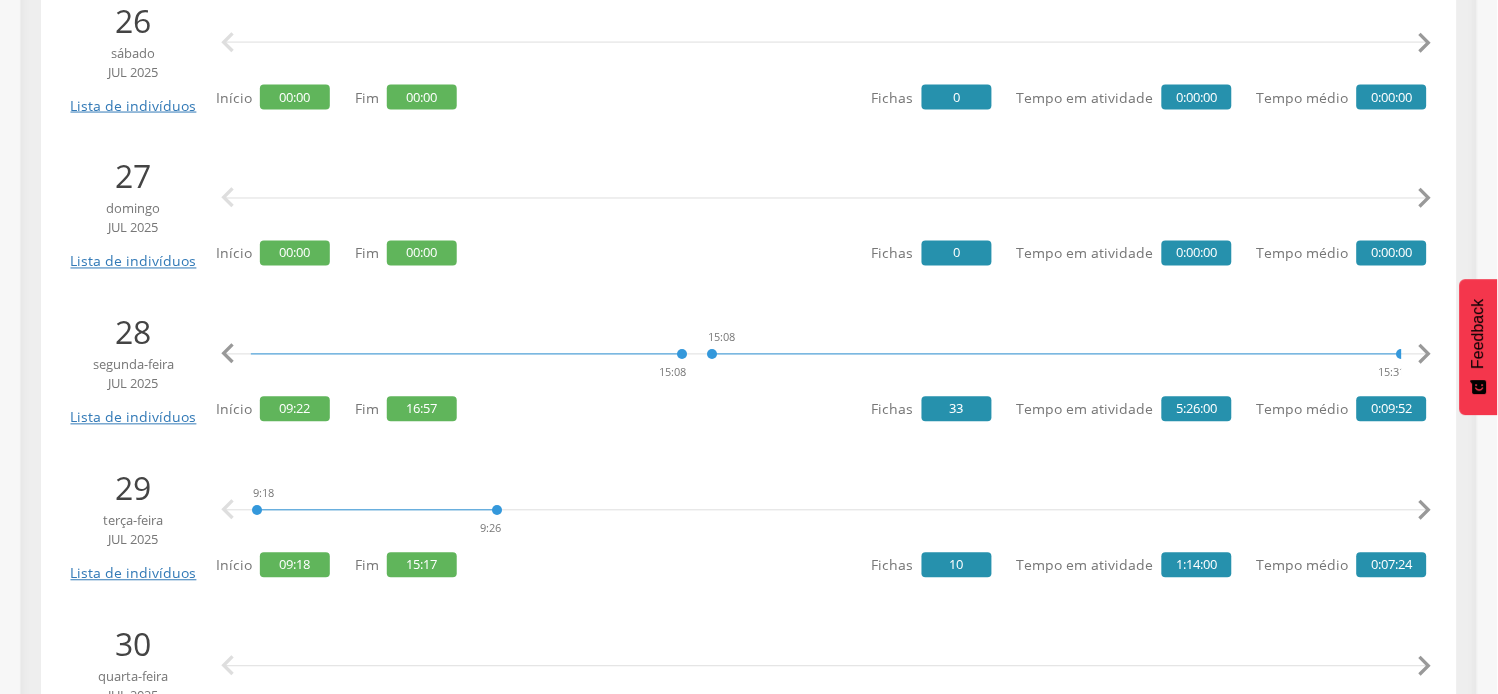 click on "" at bounding box center (1425, 355) 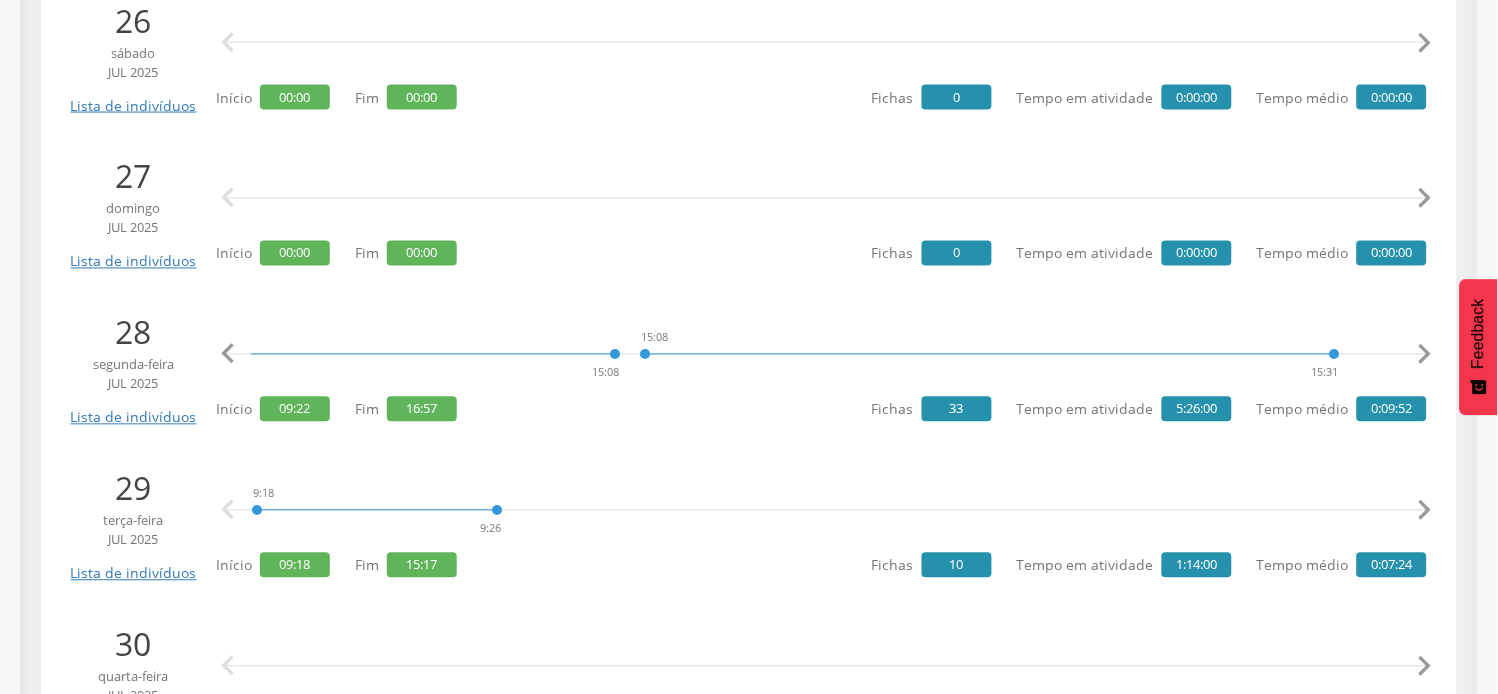 click on "" at bounding box center (1425, 355) 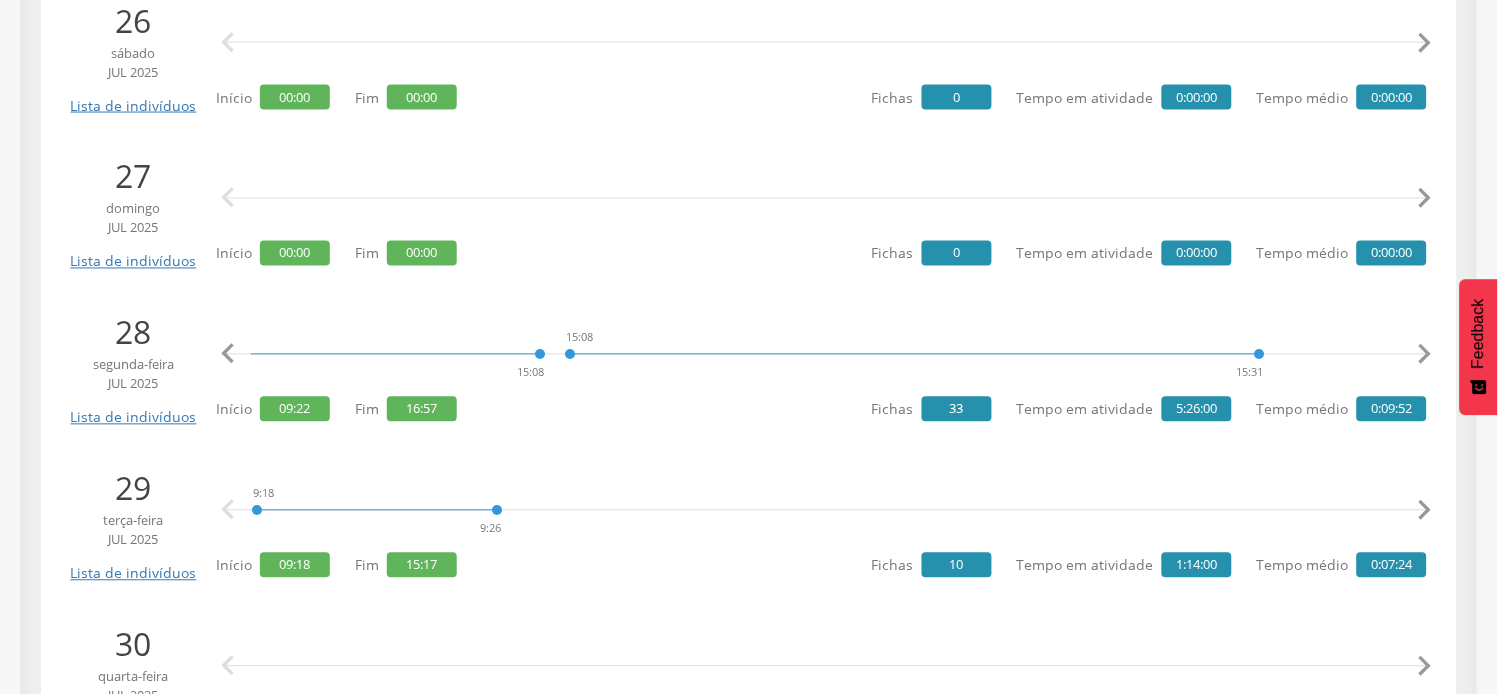 click on "" at bounding box center (1425, 355) 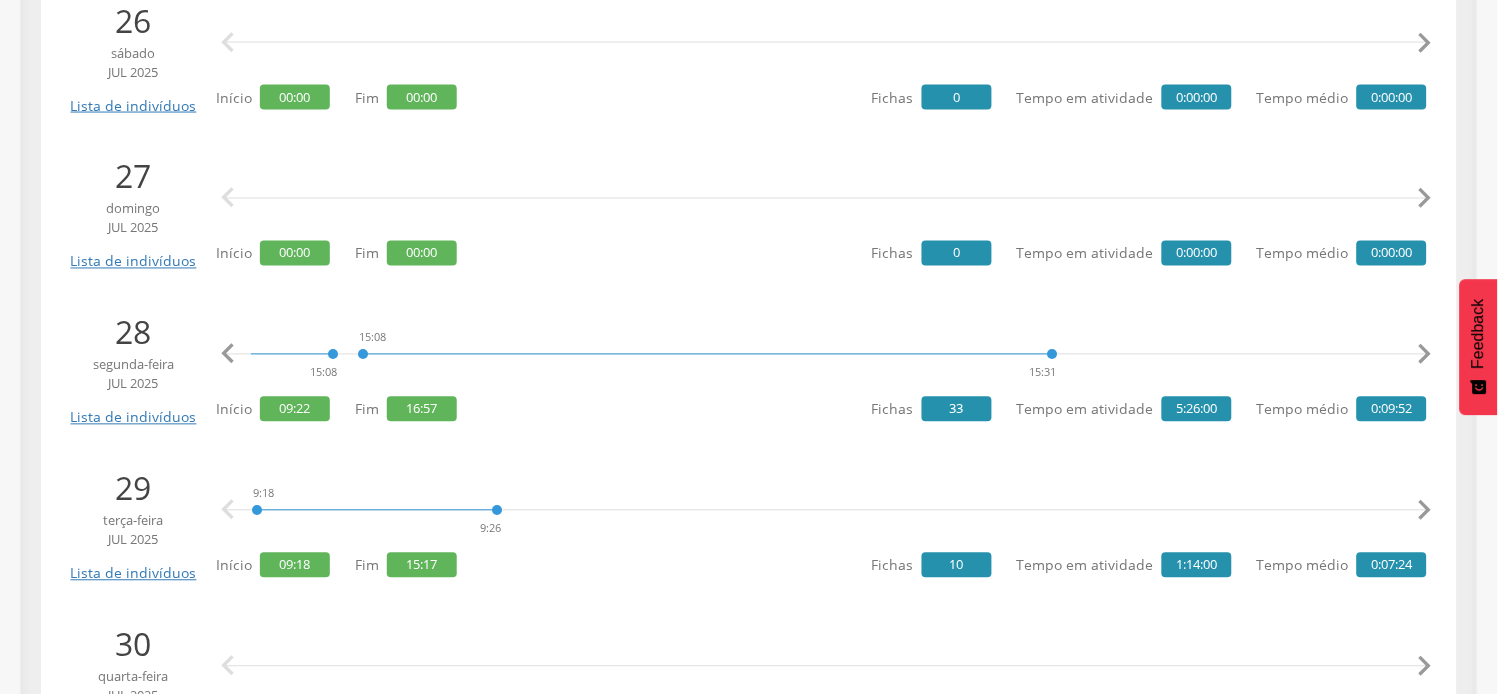 click on "" at bounding box center [1425, 355] 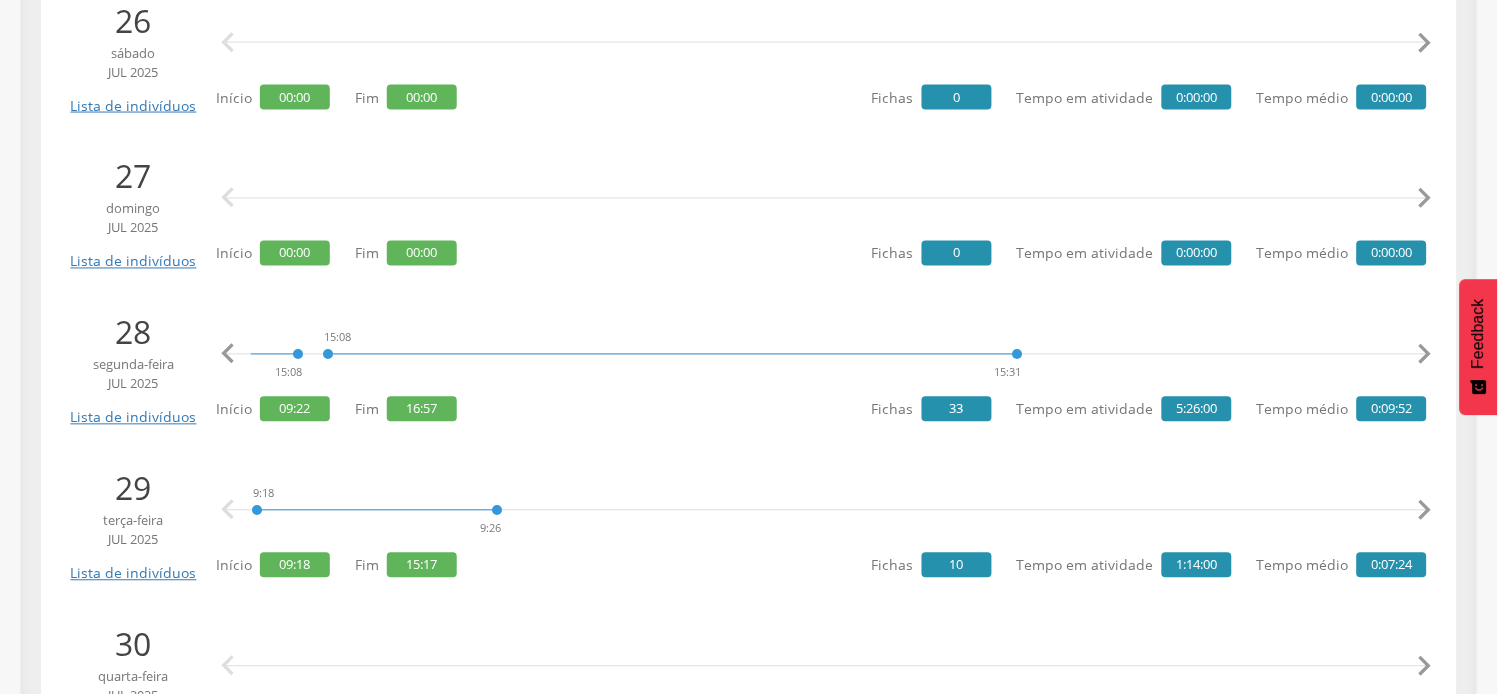 click on "" at bounding box center [1425, 355] 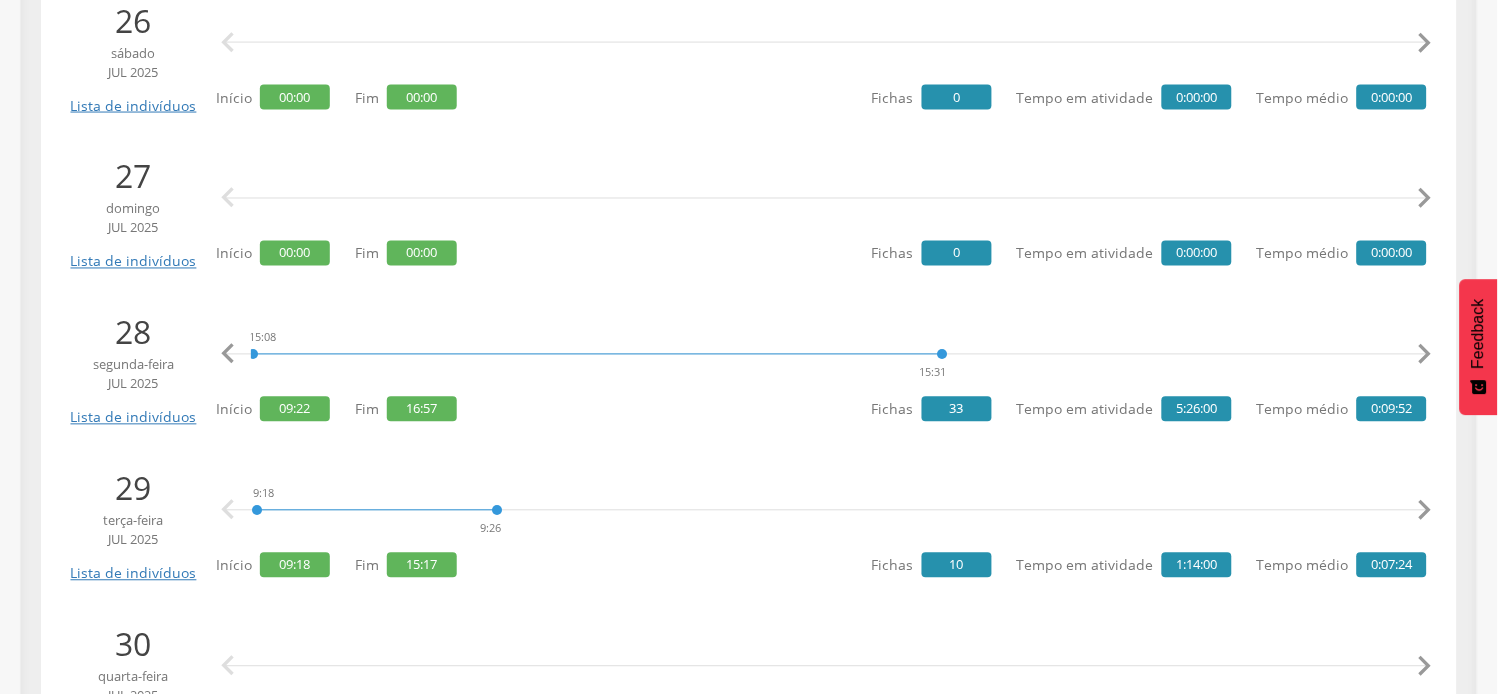 click on "" at bounding box center (1425, 355) 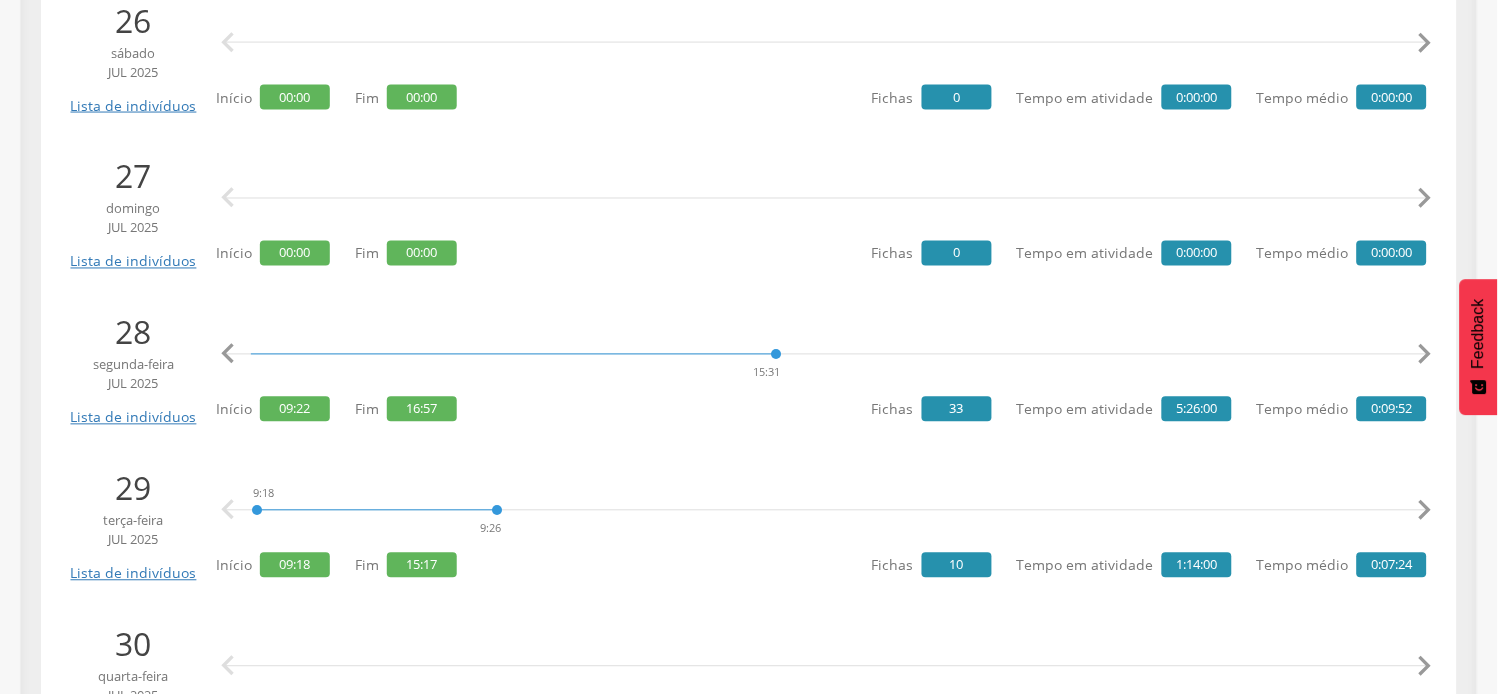 click on "" at bounding box center [1425, 355] 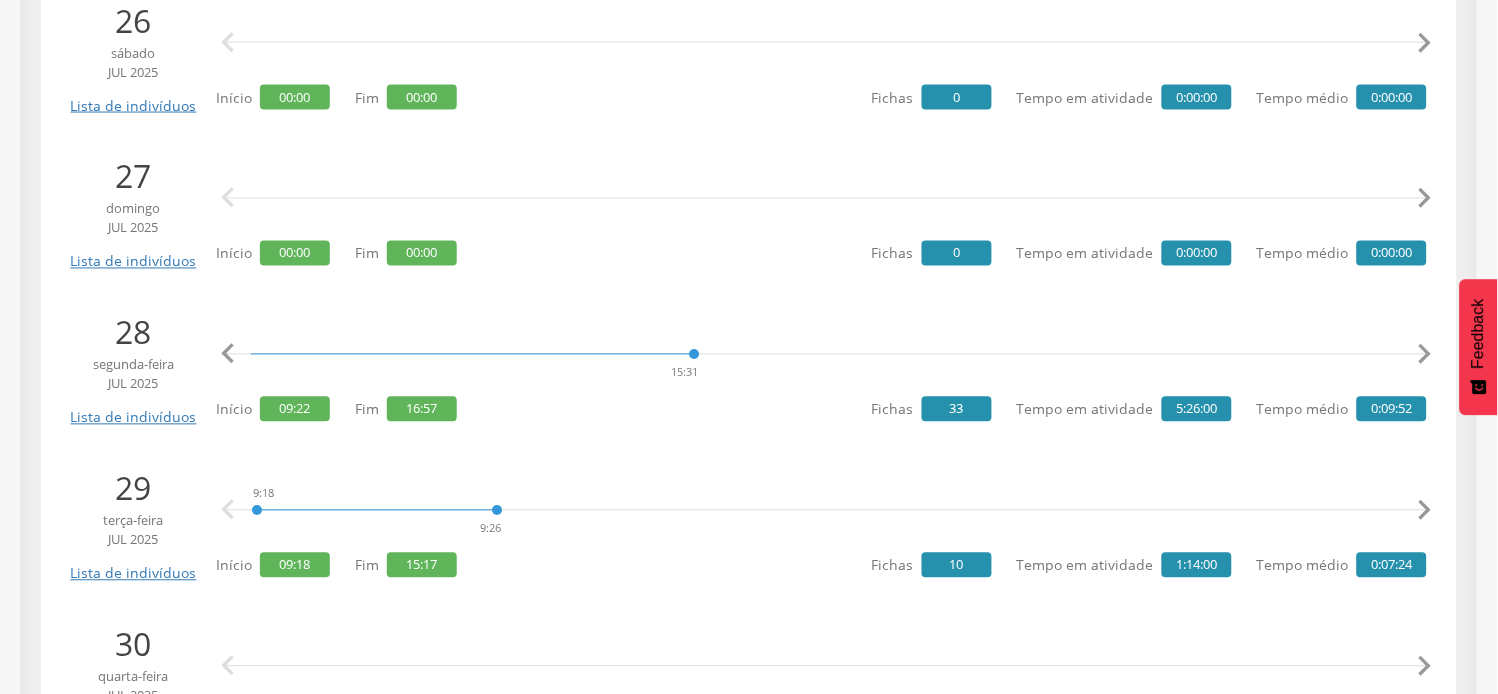 click on "" at bounding box center [1425, 355] 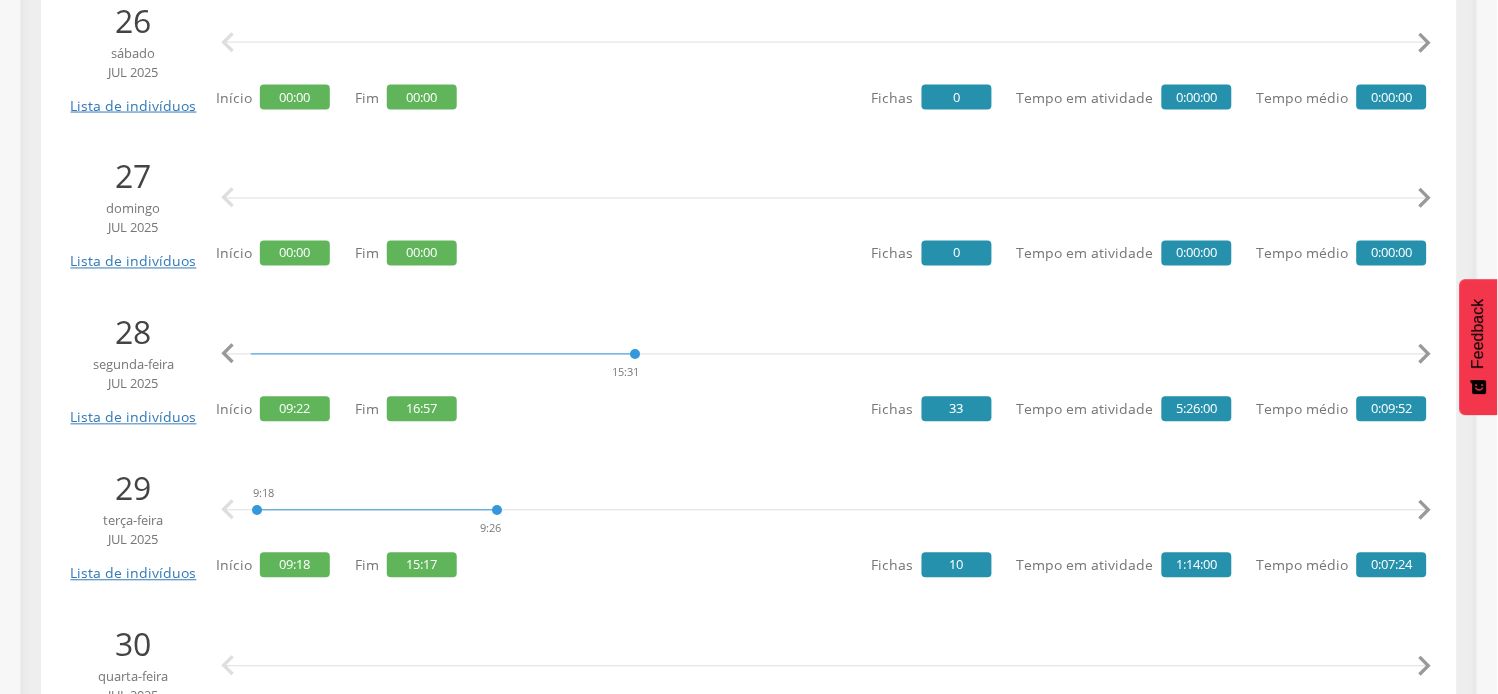 click on "" at bounding box center [1425, 355] 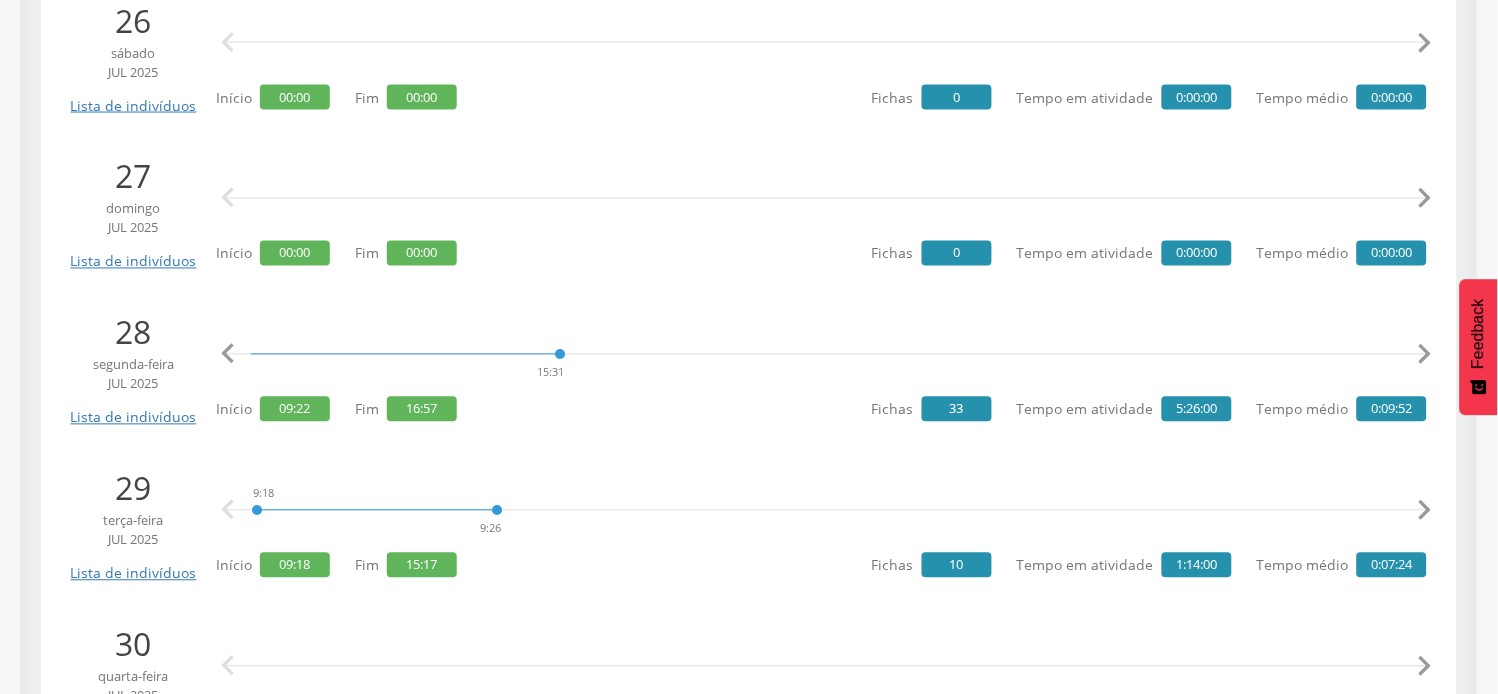 click on "" at bounding box center [1425, 355] 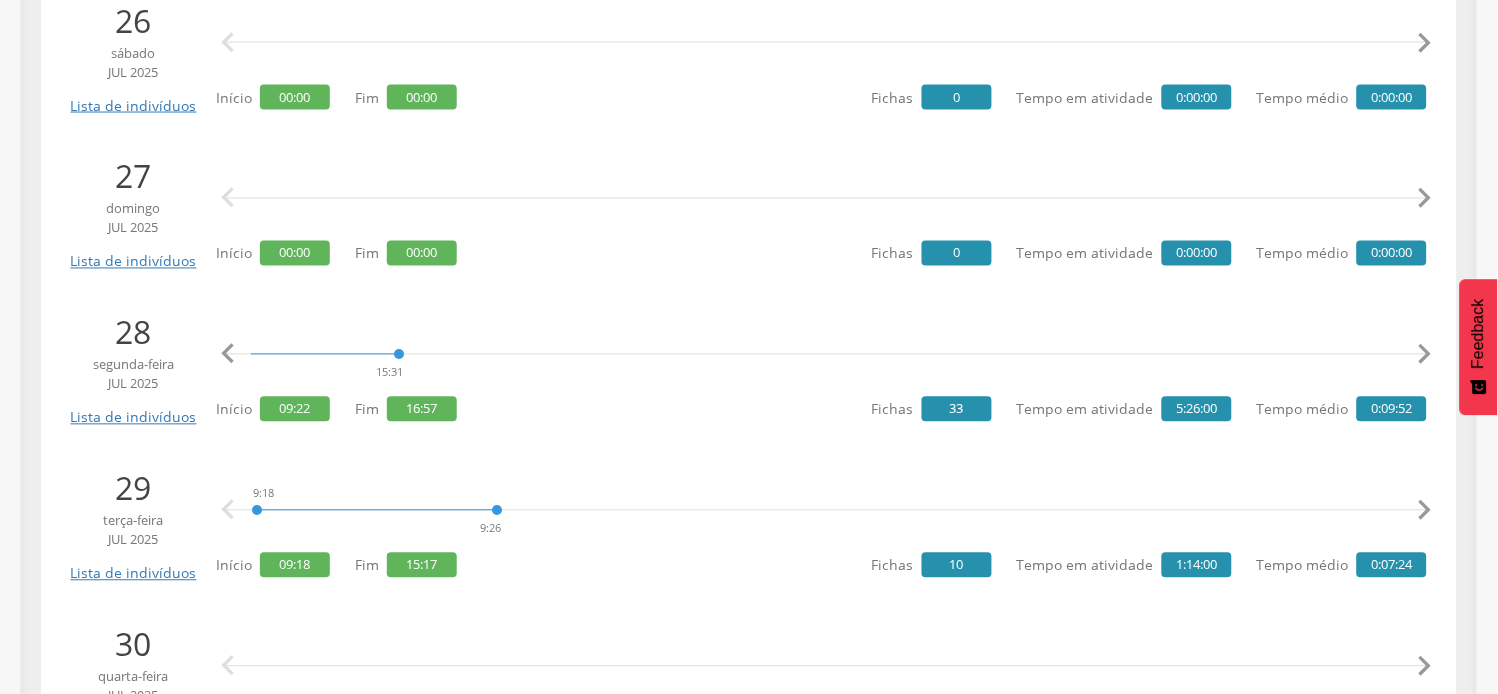 click on "" at bounding box center (1425, 355) 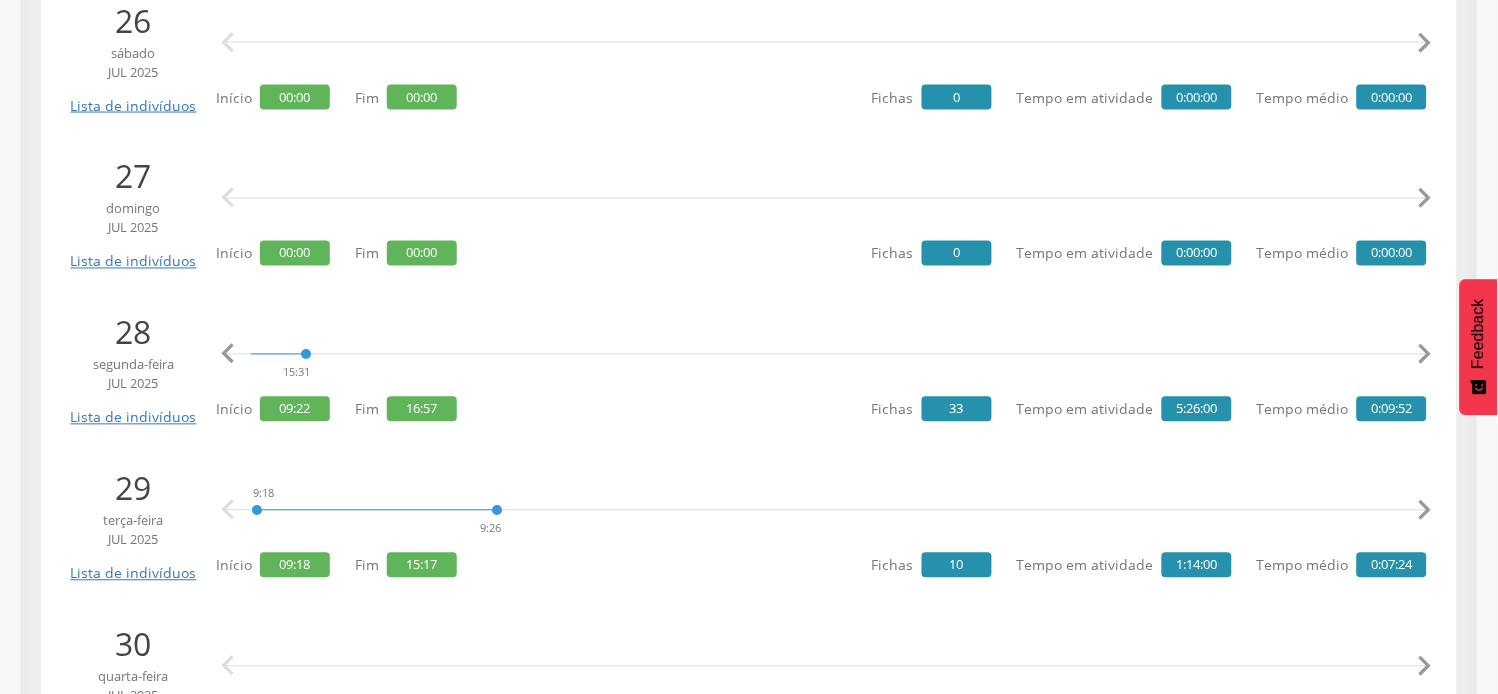 click on "" at bounding box center [1425, 355] 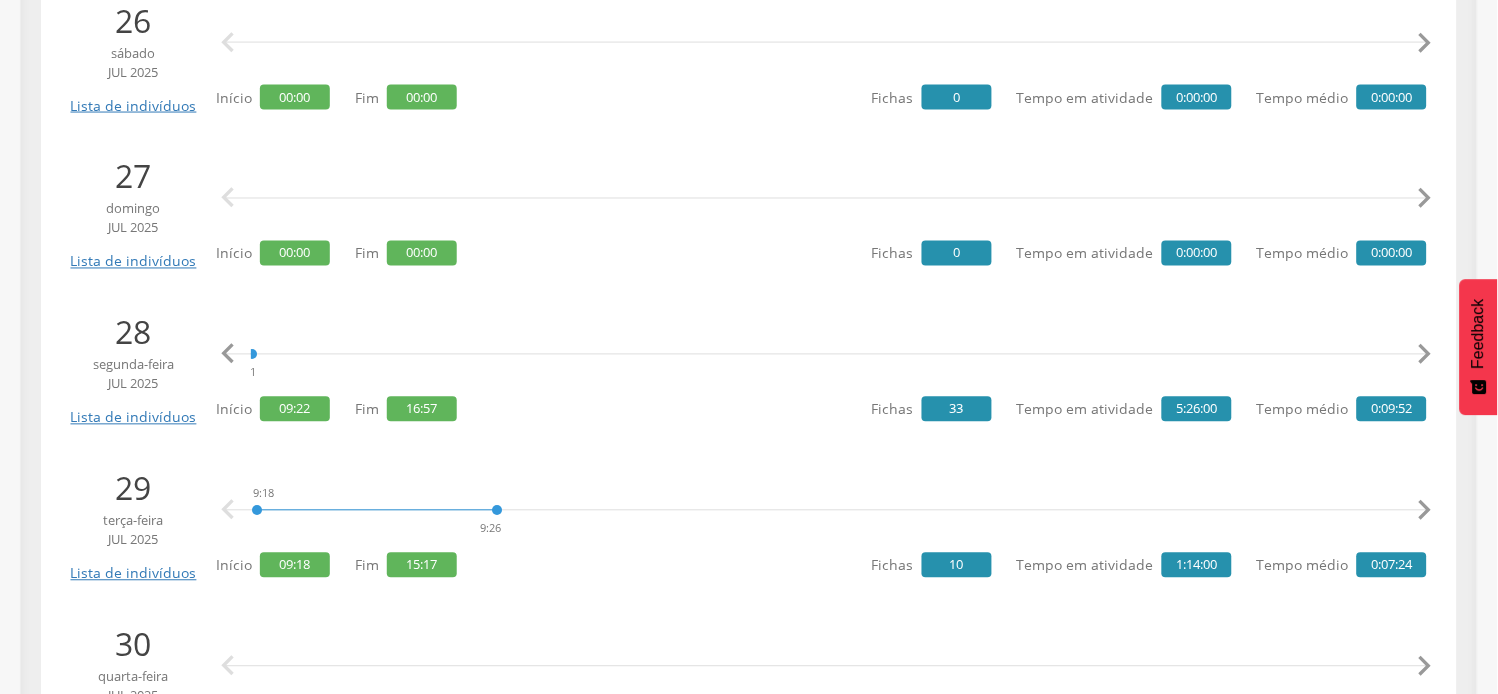 click on "" at bounding box center [1425, 355] 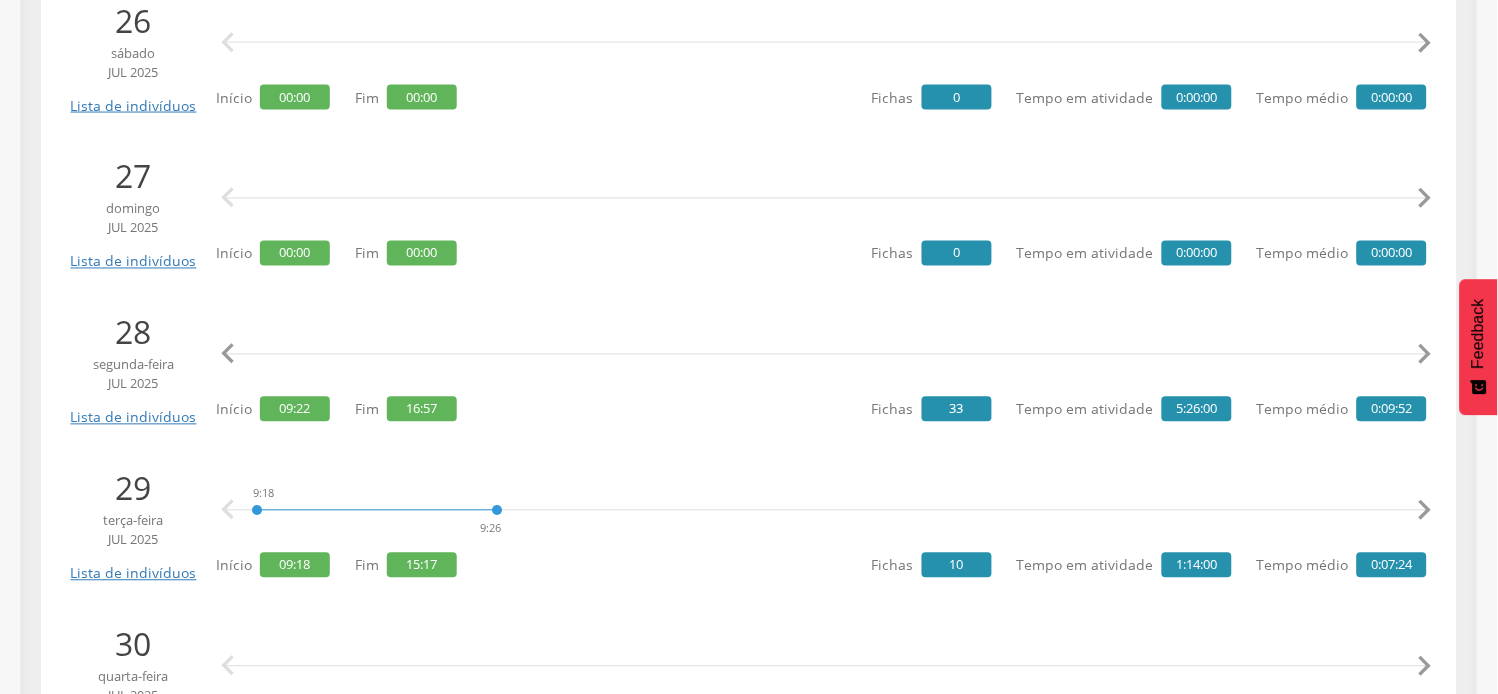 click on "" at bounding box center (1425, 355) 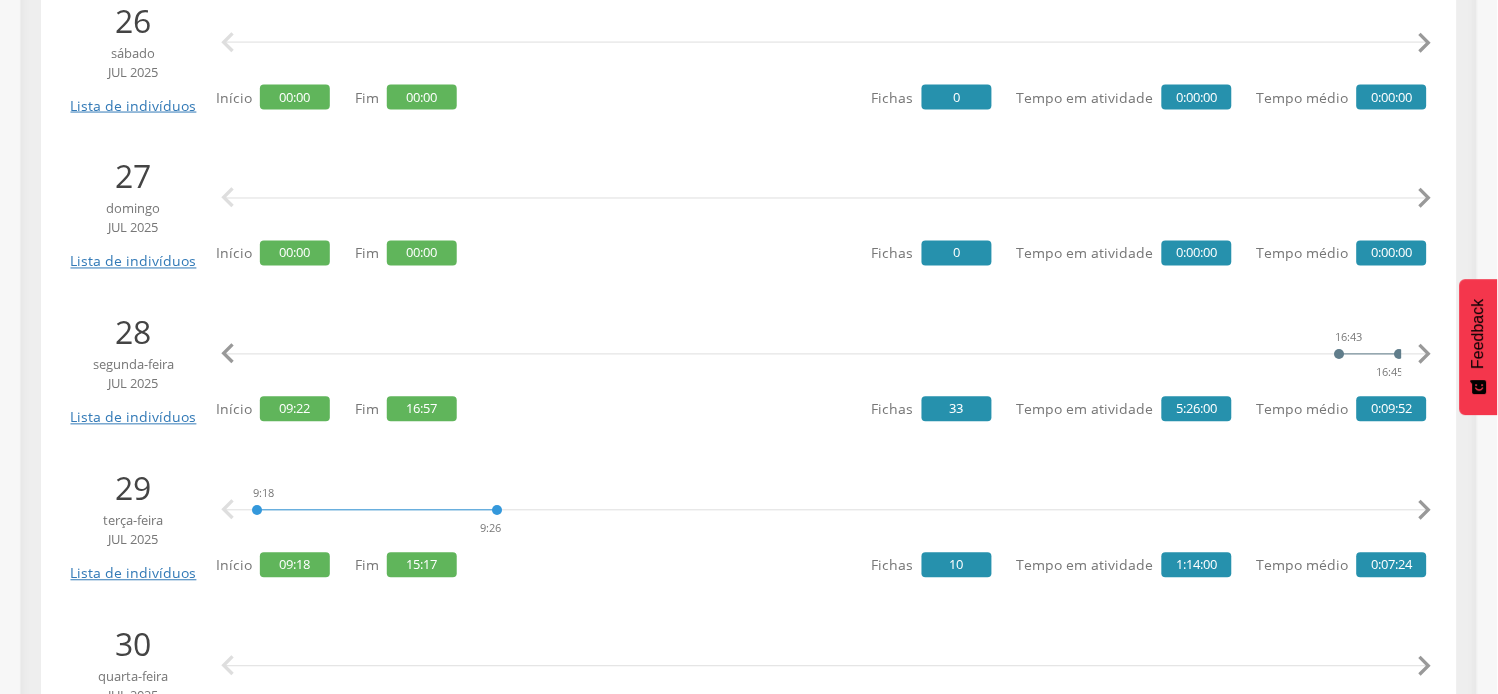 click on "" at bounding box center (1425, 355) 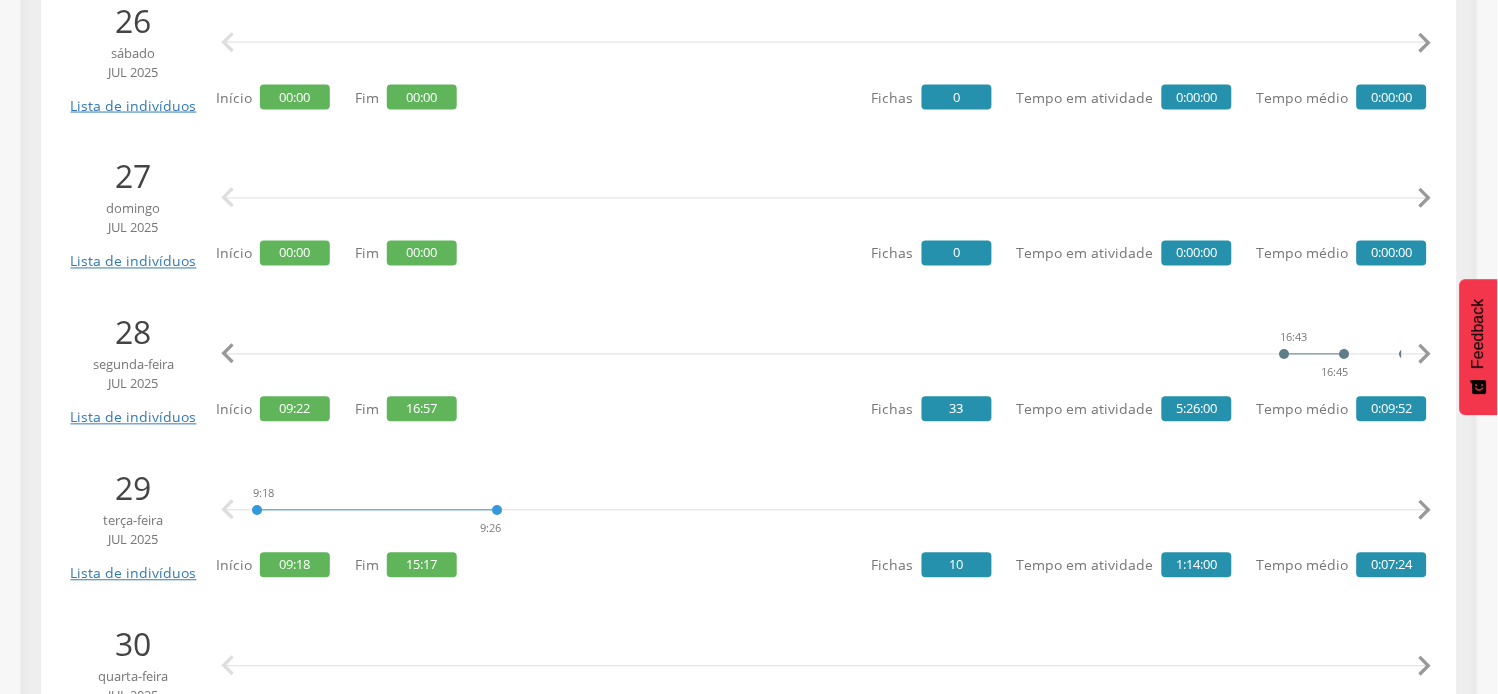 click on "" at bounding box center (1425, 355) 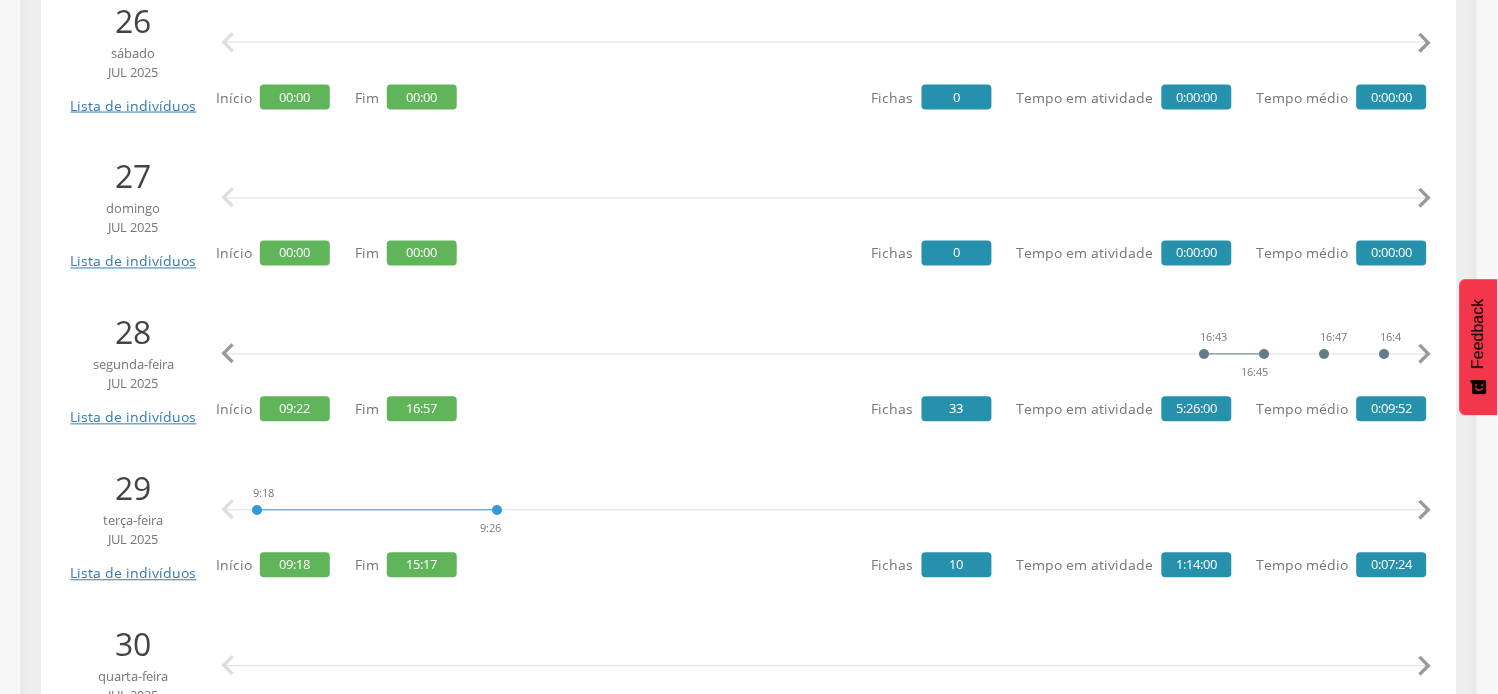 click on "" at bounding box center (1425, 355) 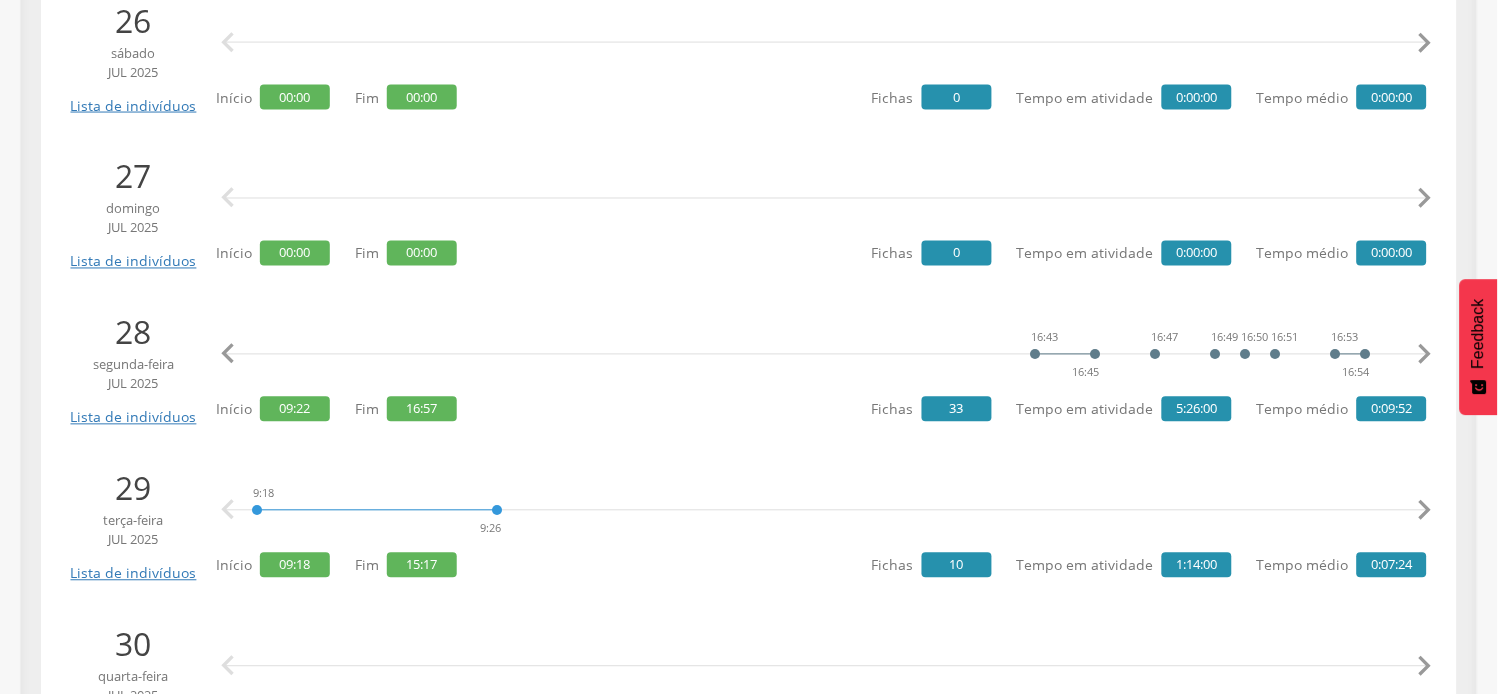 click on "" at bounding box center (1425, 355) 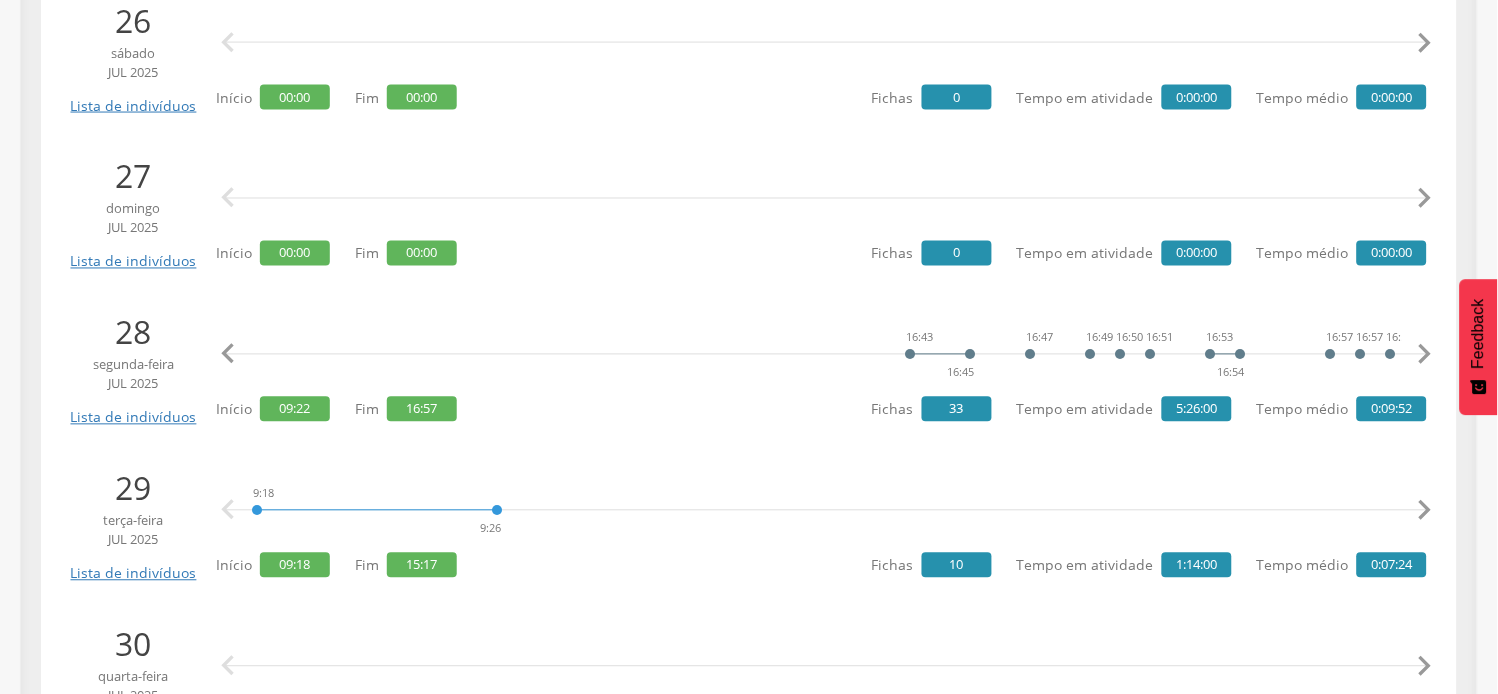 click on "" at bounding box center (1425, 355) 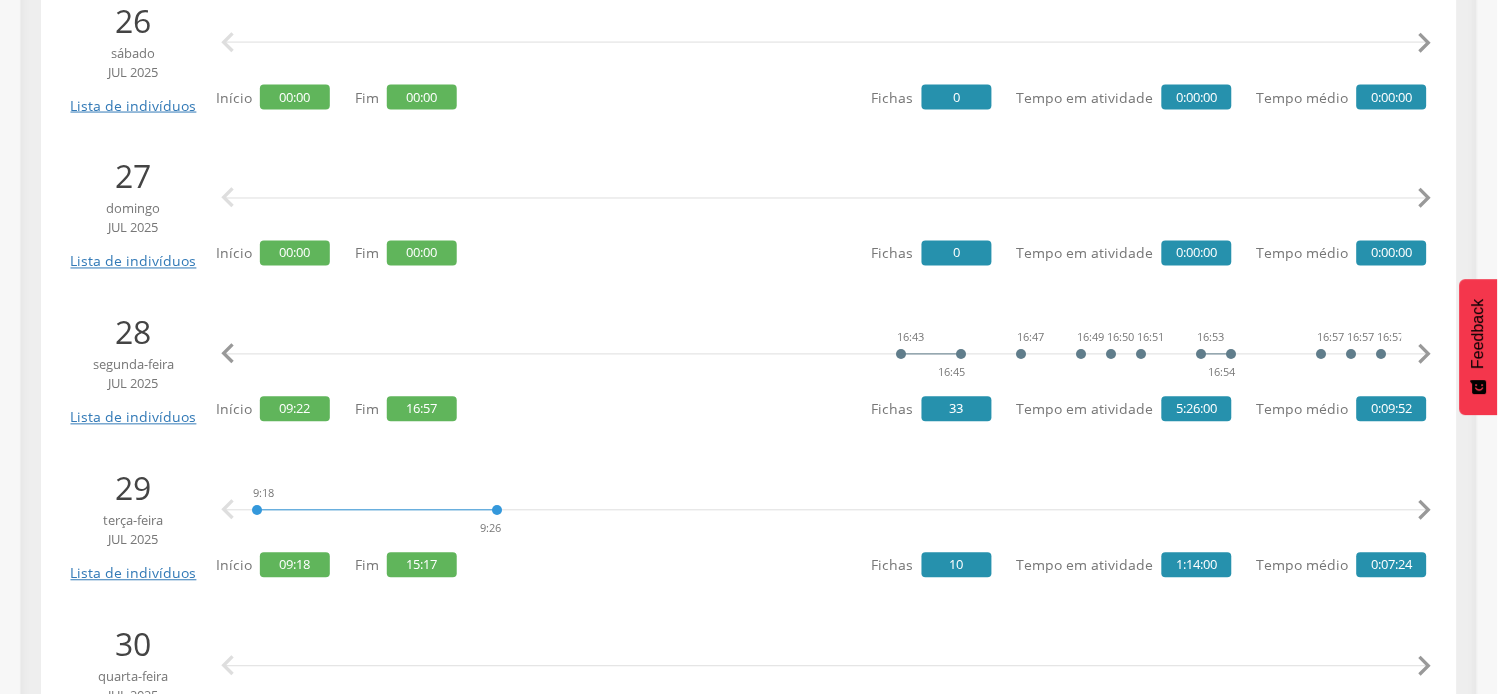 click on "" at bounding box center [1425, 355] 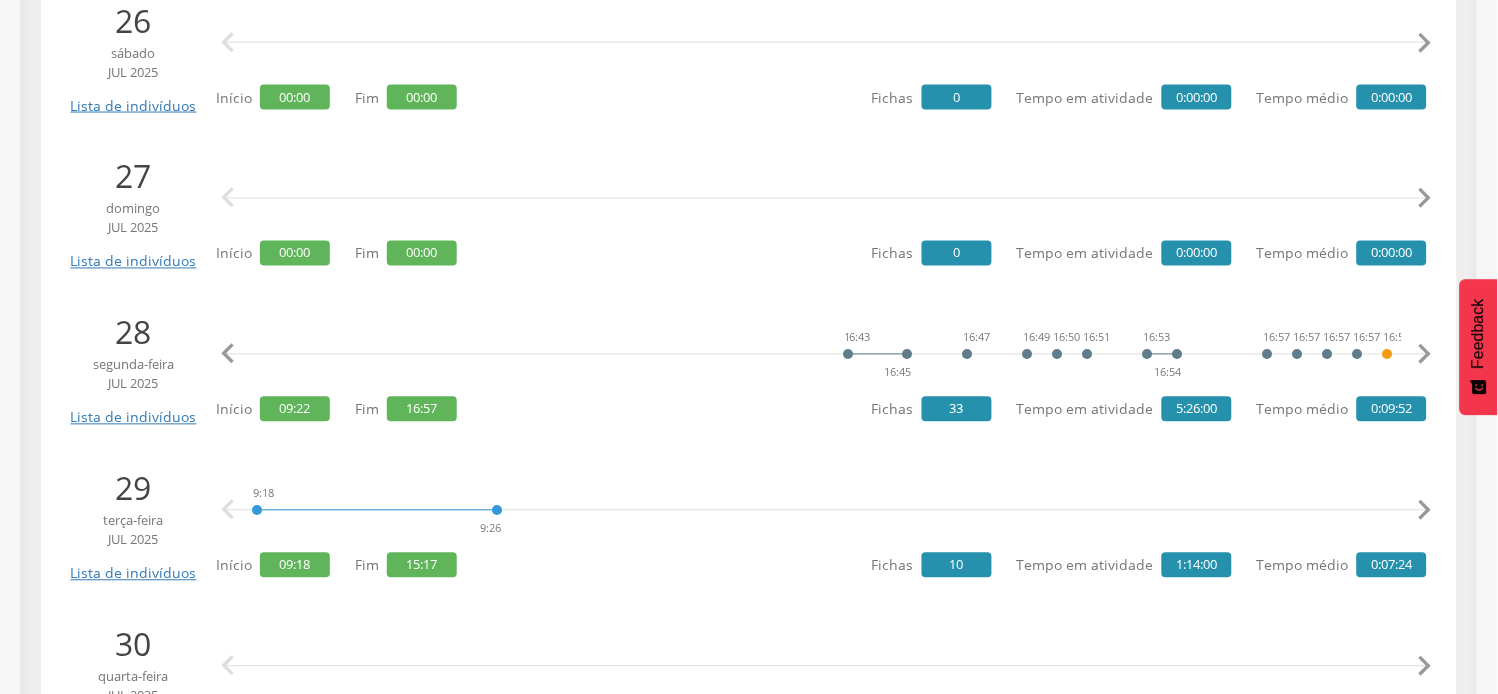 click on "" at bounding box center (1425, 355) 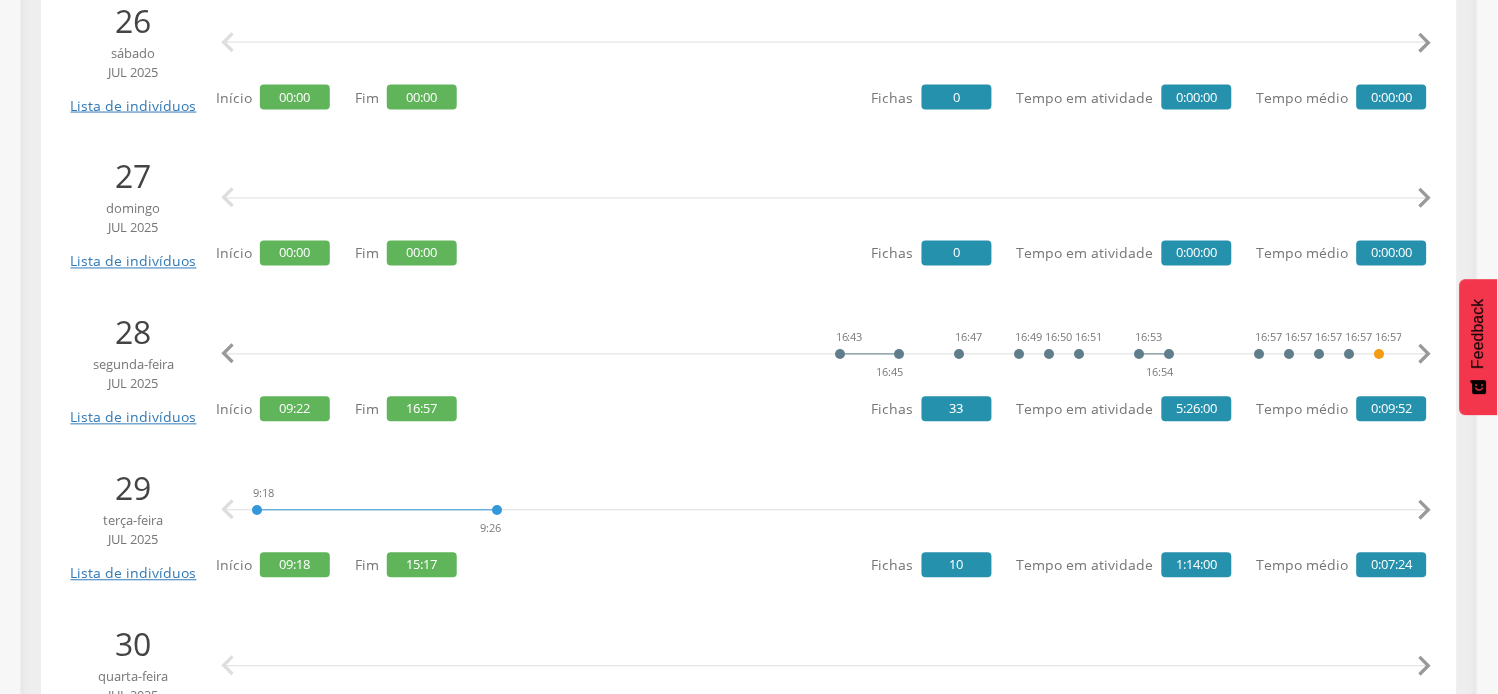 click on "" at bounding box center [1425, 355] 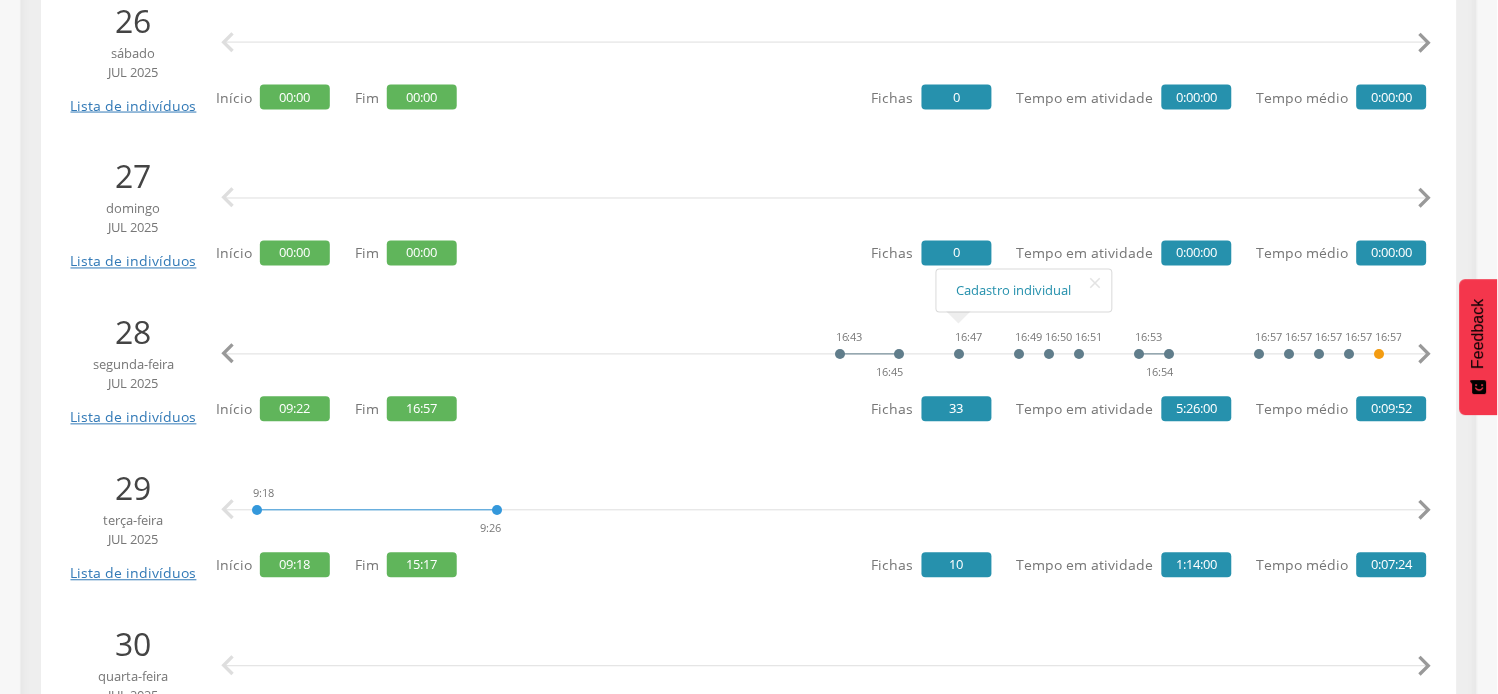 click on "" at bounding box center (1425, 511) 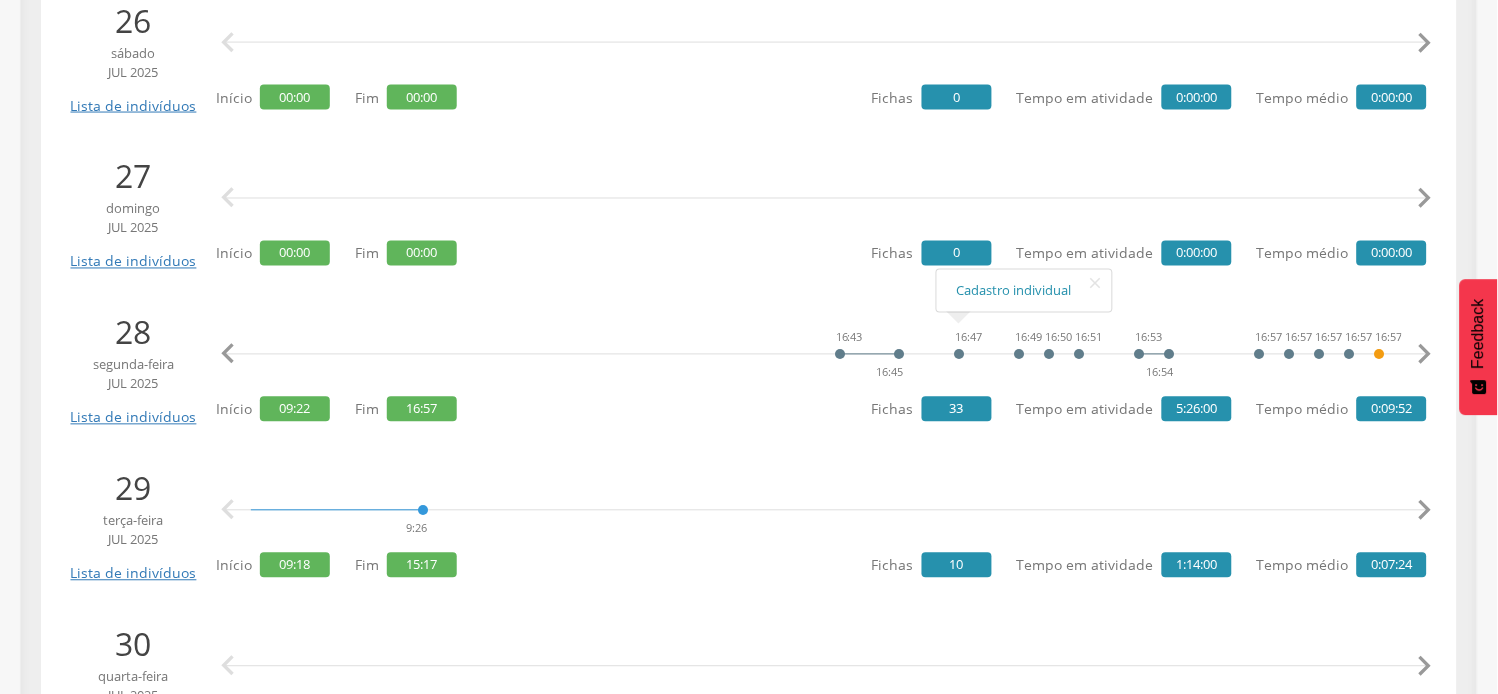 click on "" at bounding box center [1425, 511] 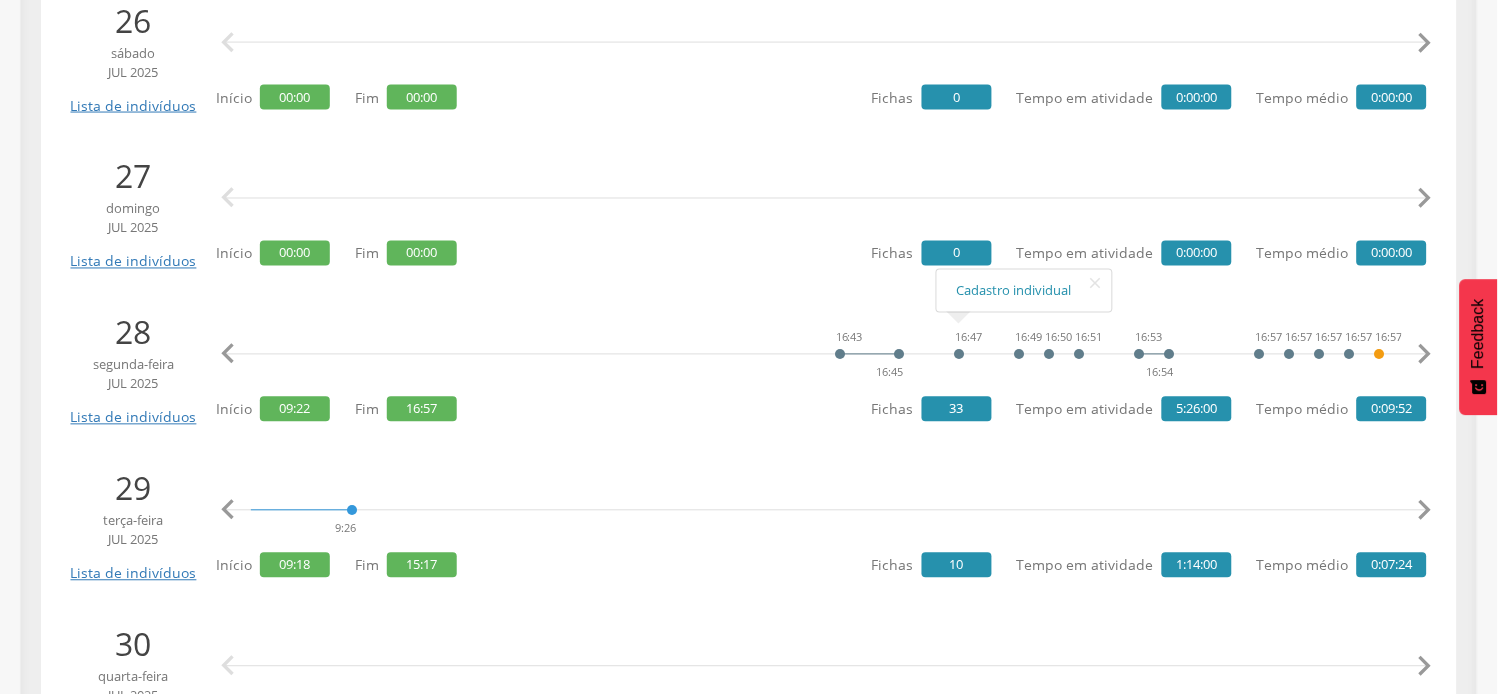 click on "" at bounding box center [1425, 511] 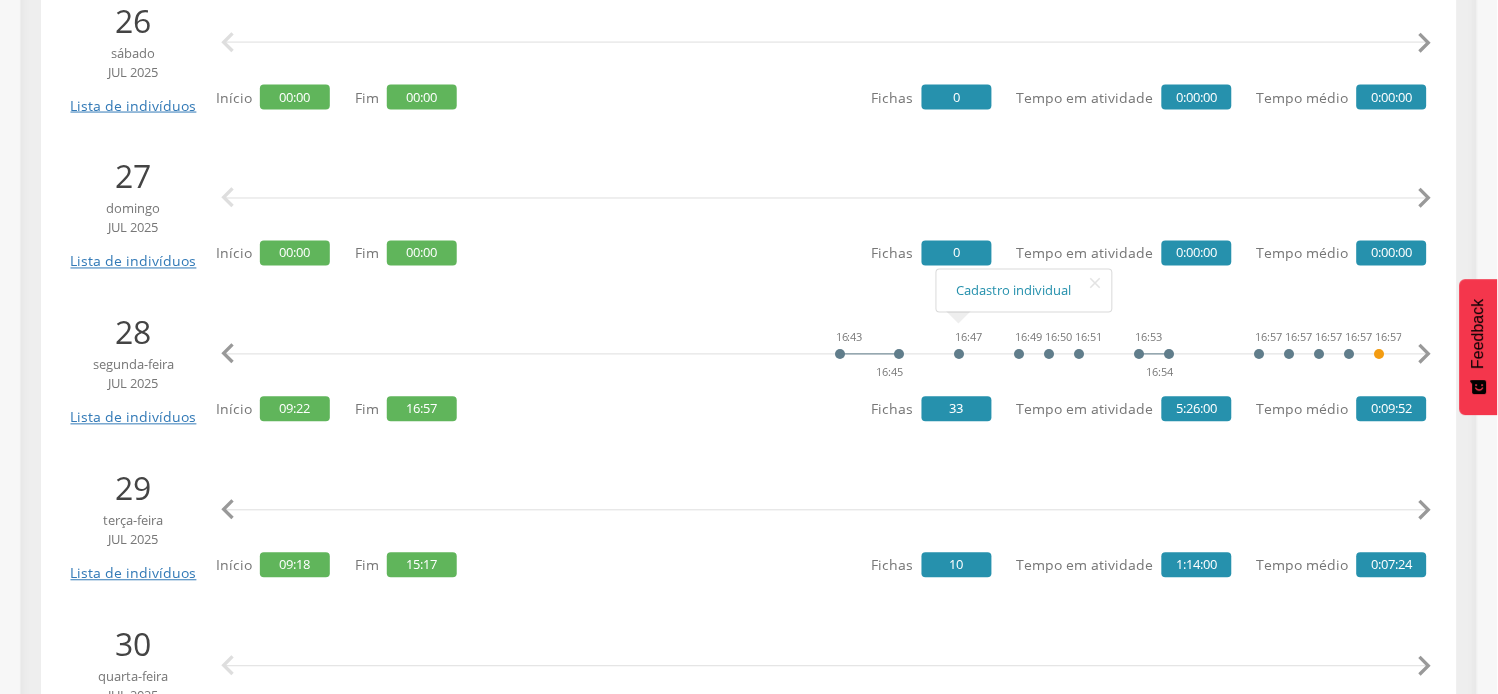 click on "" at bounding box center (1425, 511) 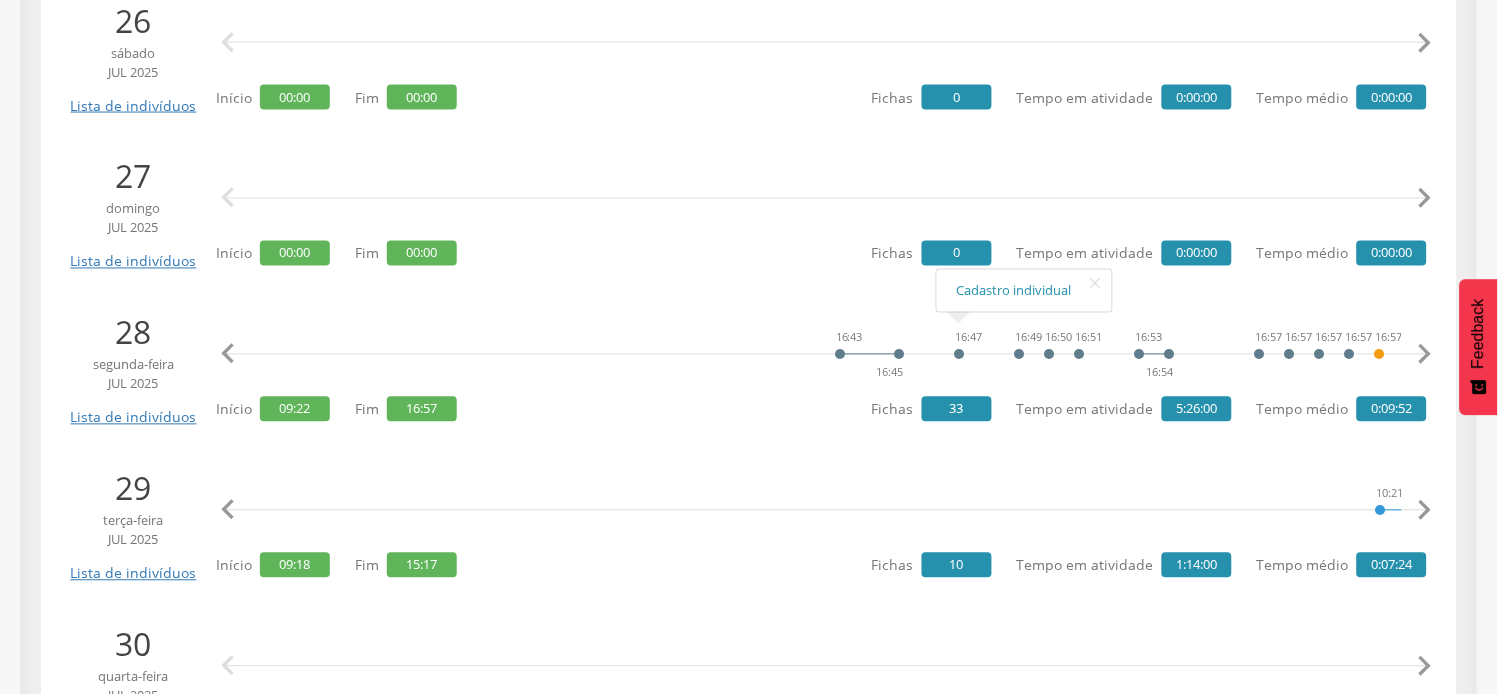 click on "" at bounding box center (1425, 511) 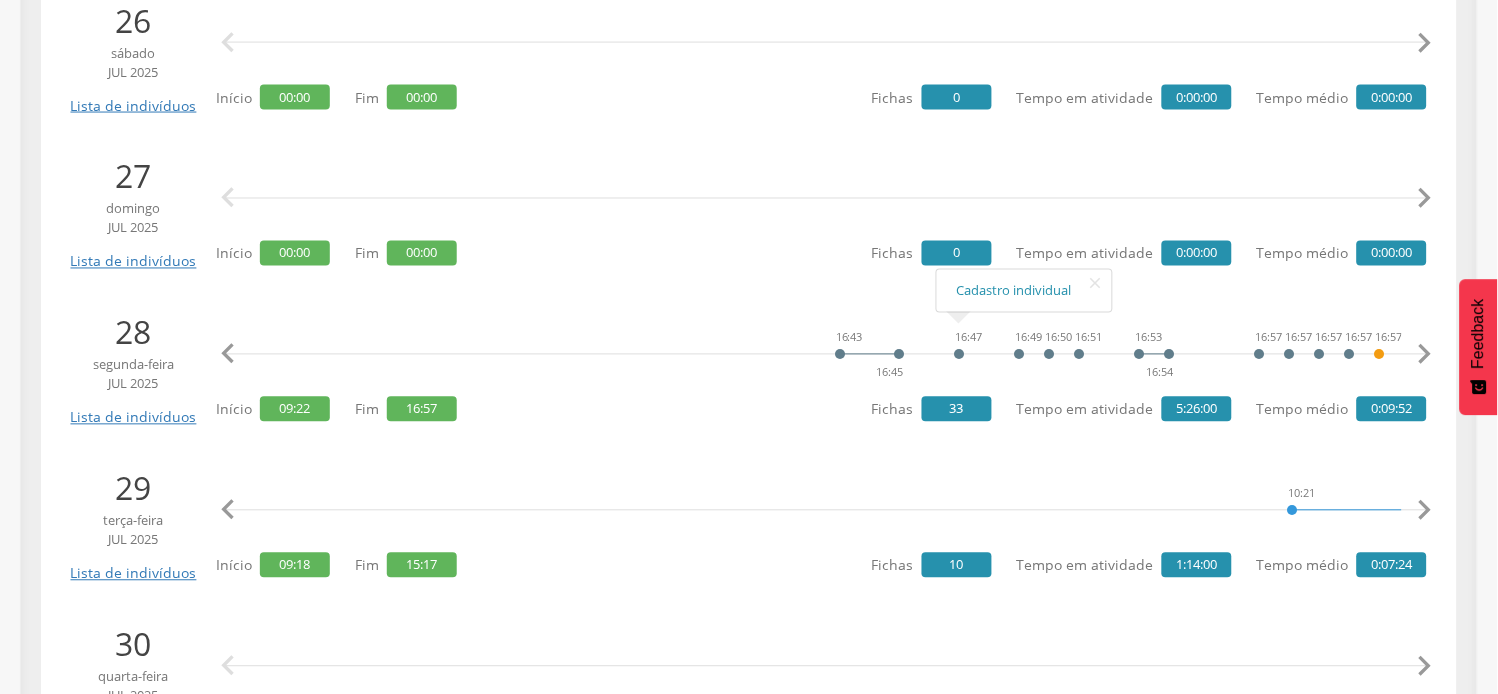 click on "" at bounding box center (1425, 511) 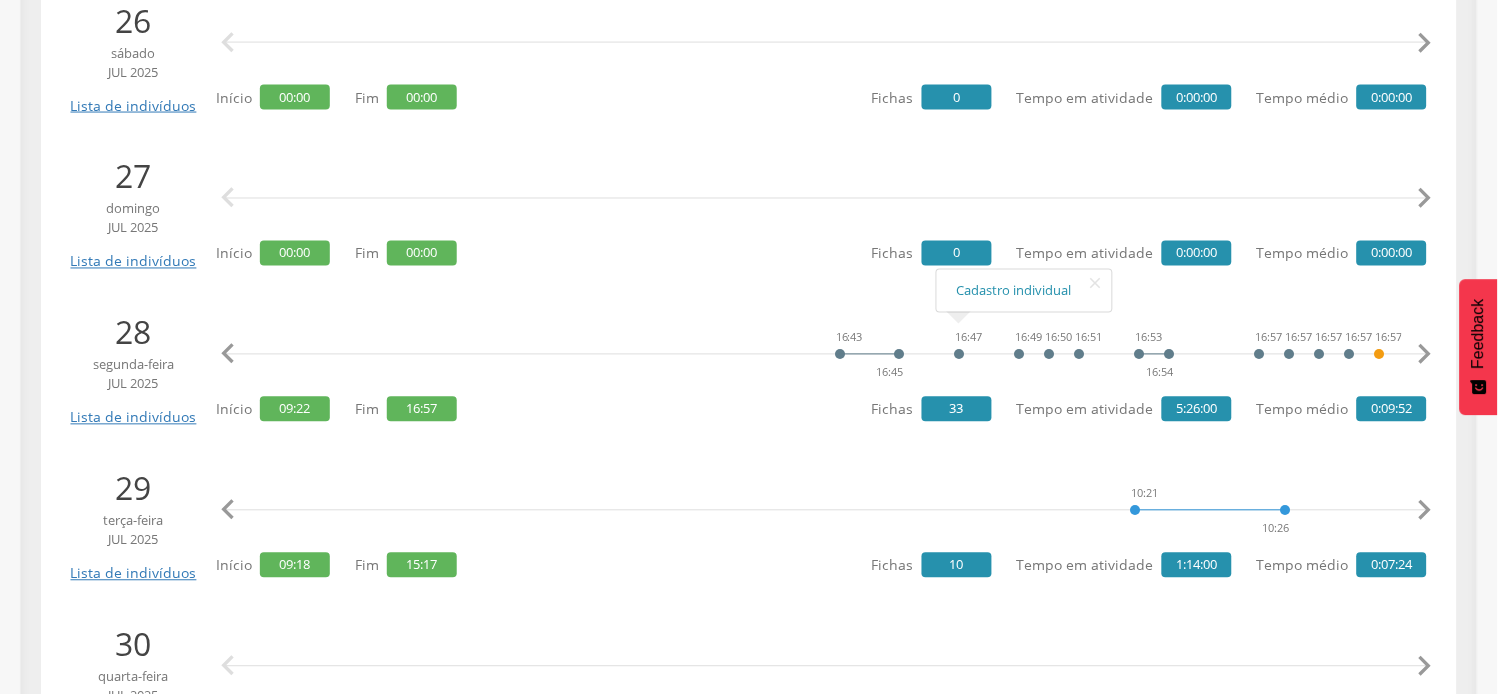 click on "" at bounding box center (1425, 511) 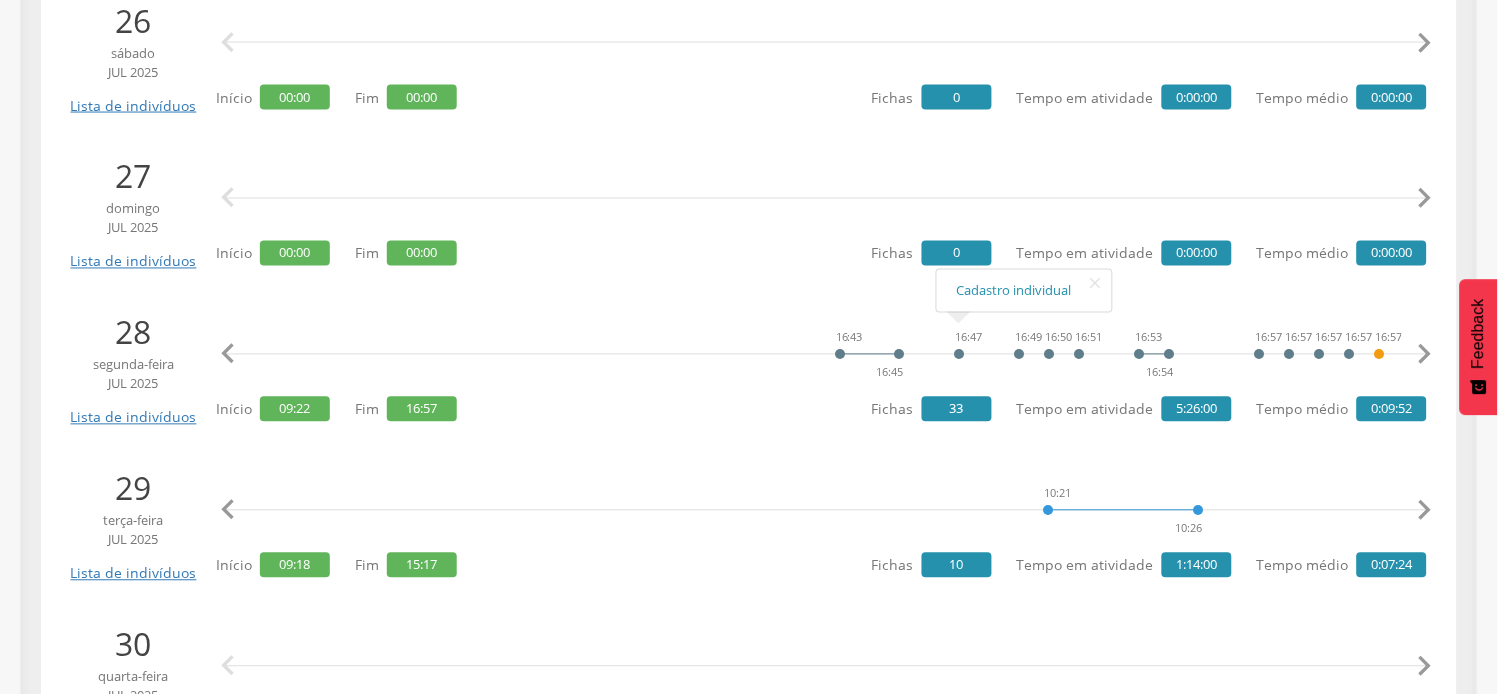 click on "" at bounding box center [1425, 511] 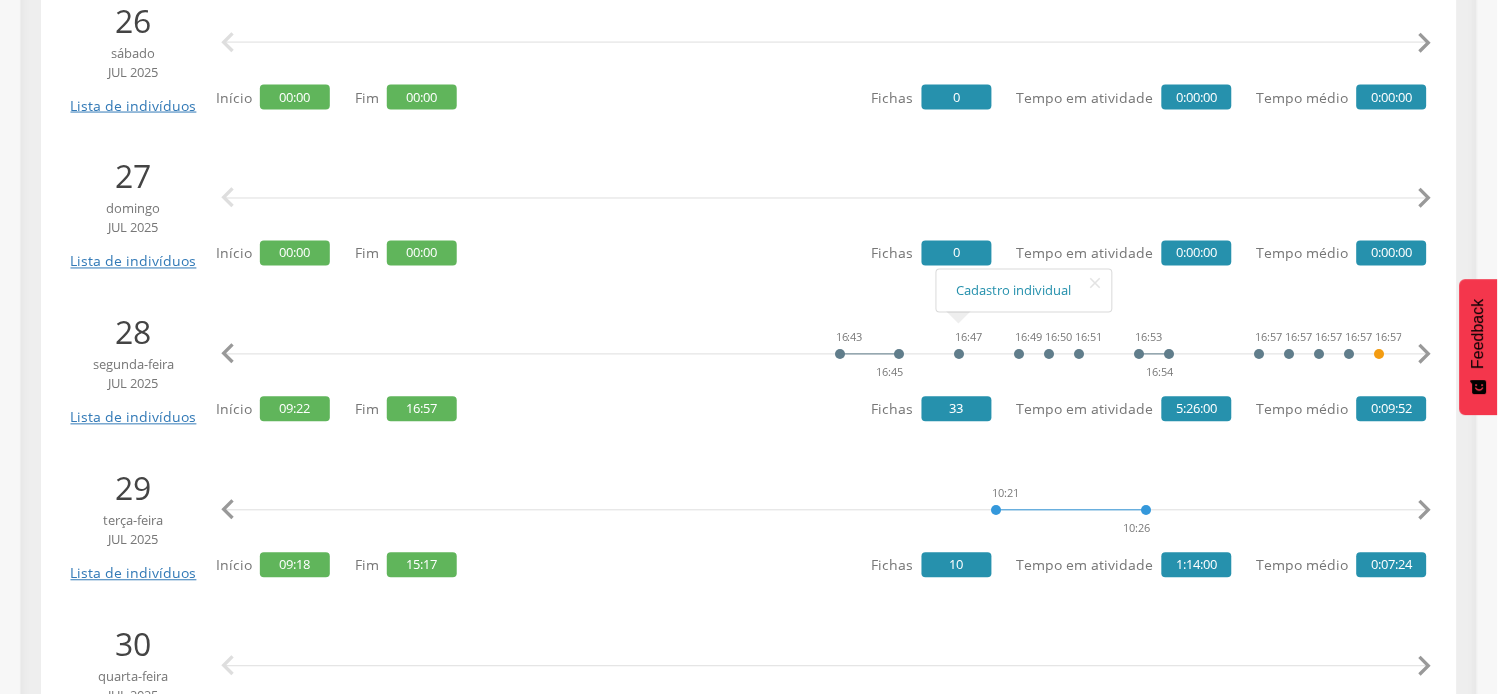 click on "" at bounding box center (1425, 511) 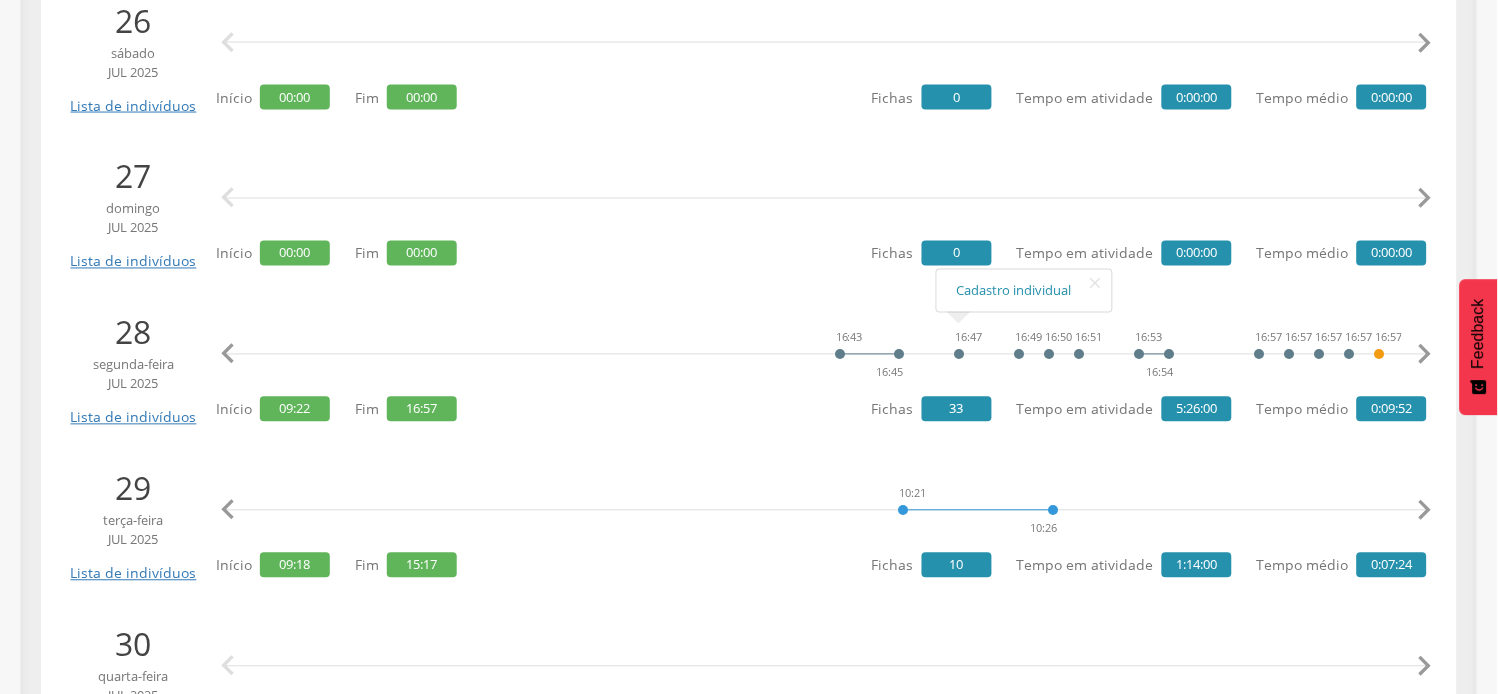 click on "" at bounding box center [1425, 511] 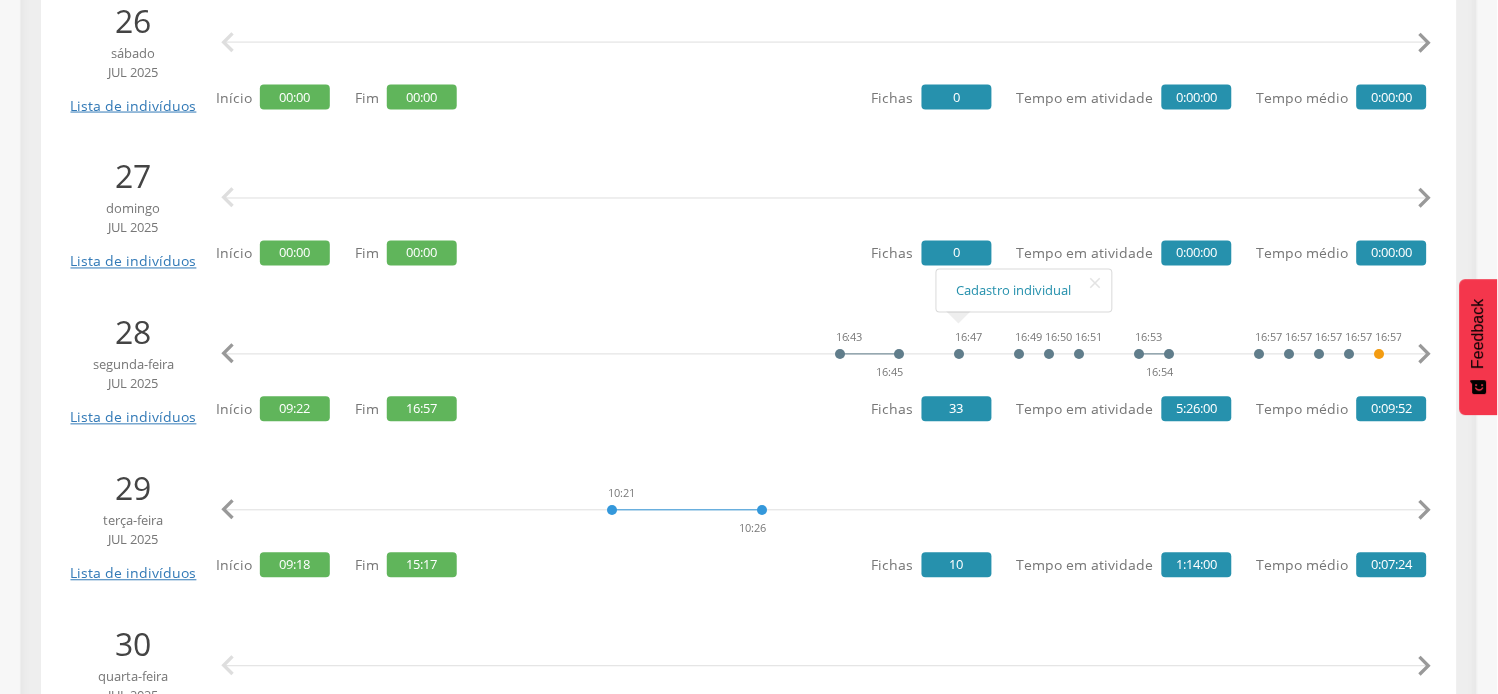 click on "" at bounding box center [1425, 511] 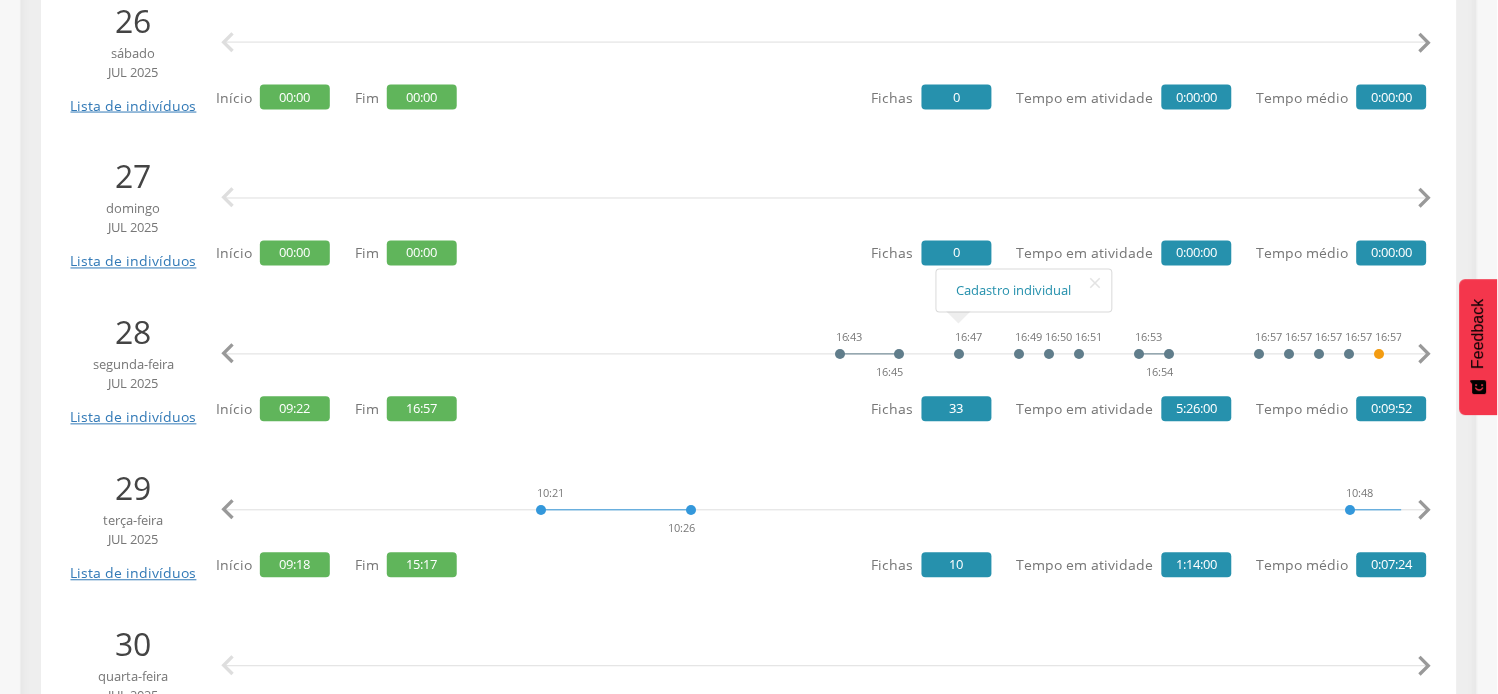 click on "" at bounding box center (1425, 511) 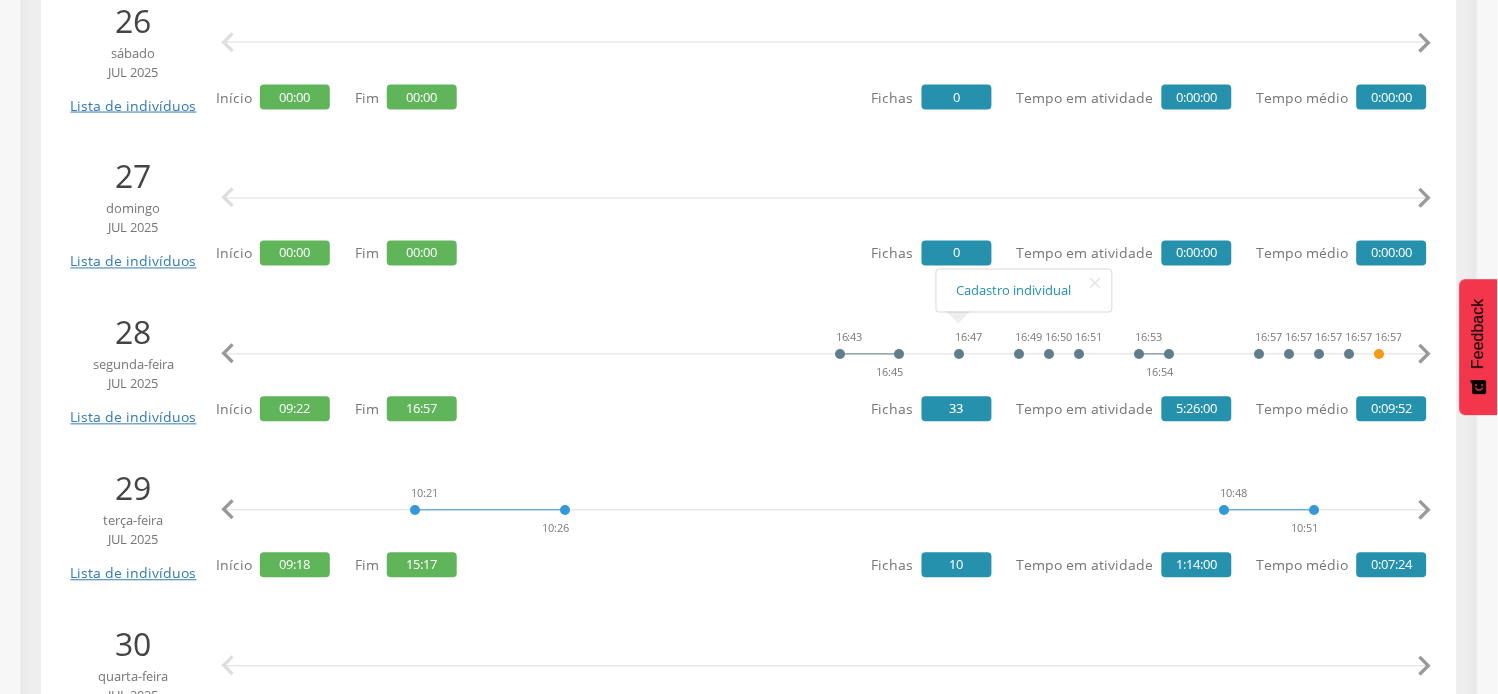 click on "" at bounding box center (1425, 511) 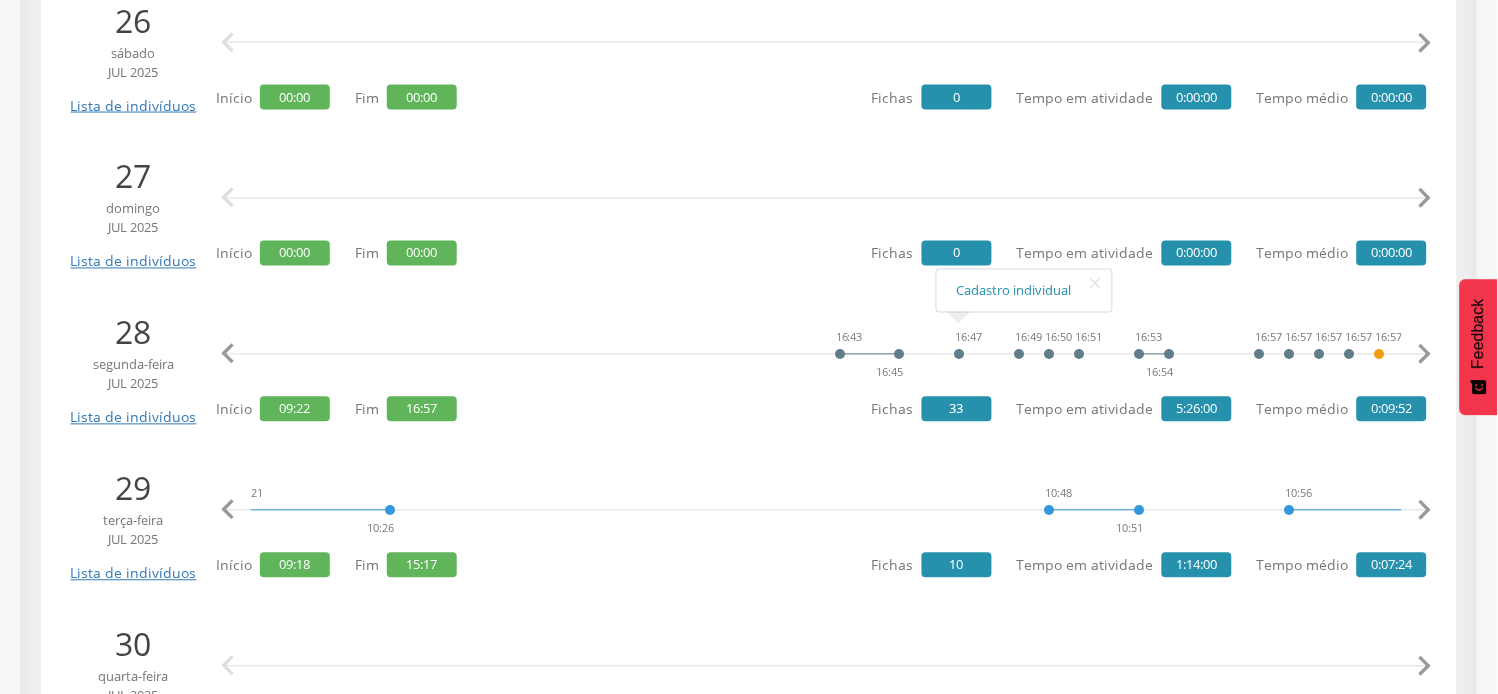 click on "" at bounding box center [1425, 511] 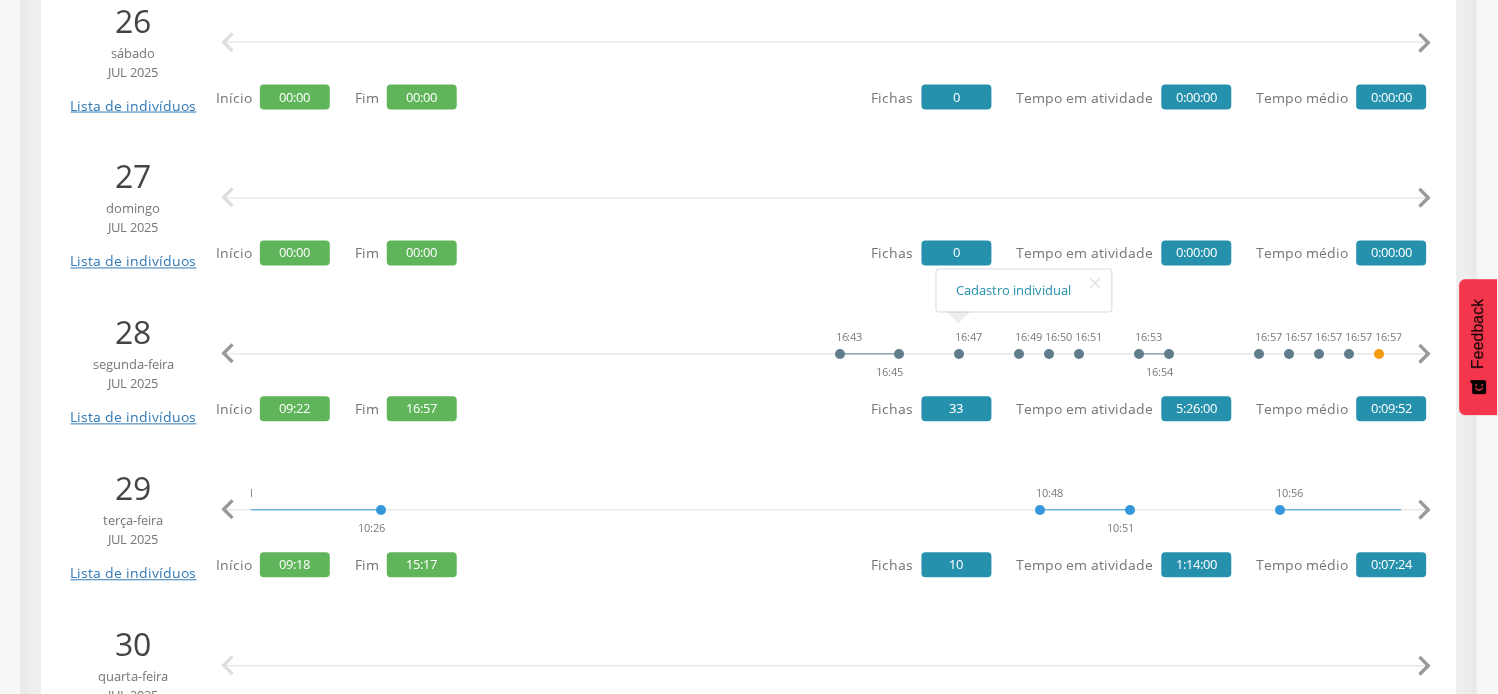 click on "" at bounding box center [1425, 511] 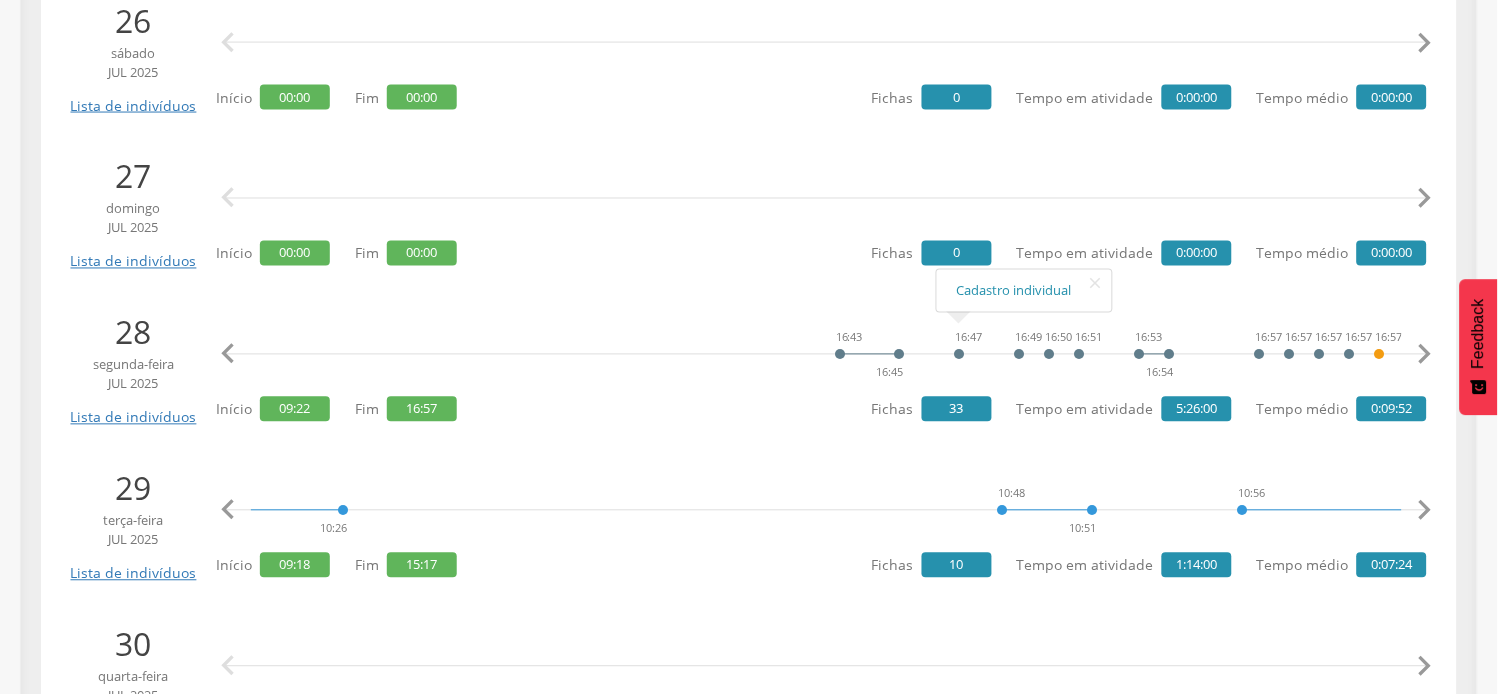 click on "" at bounding box center (1425, 511) 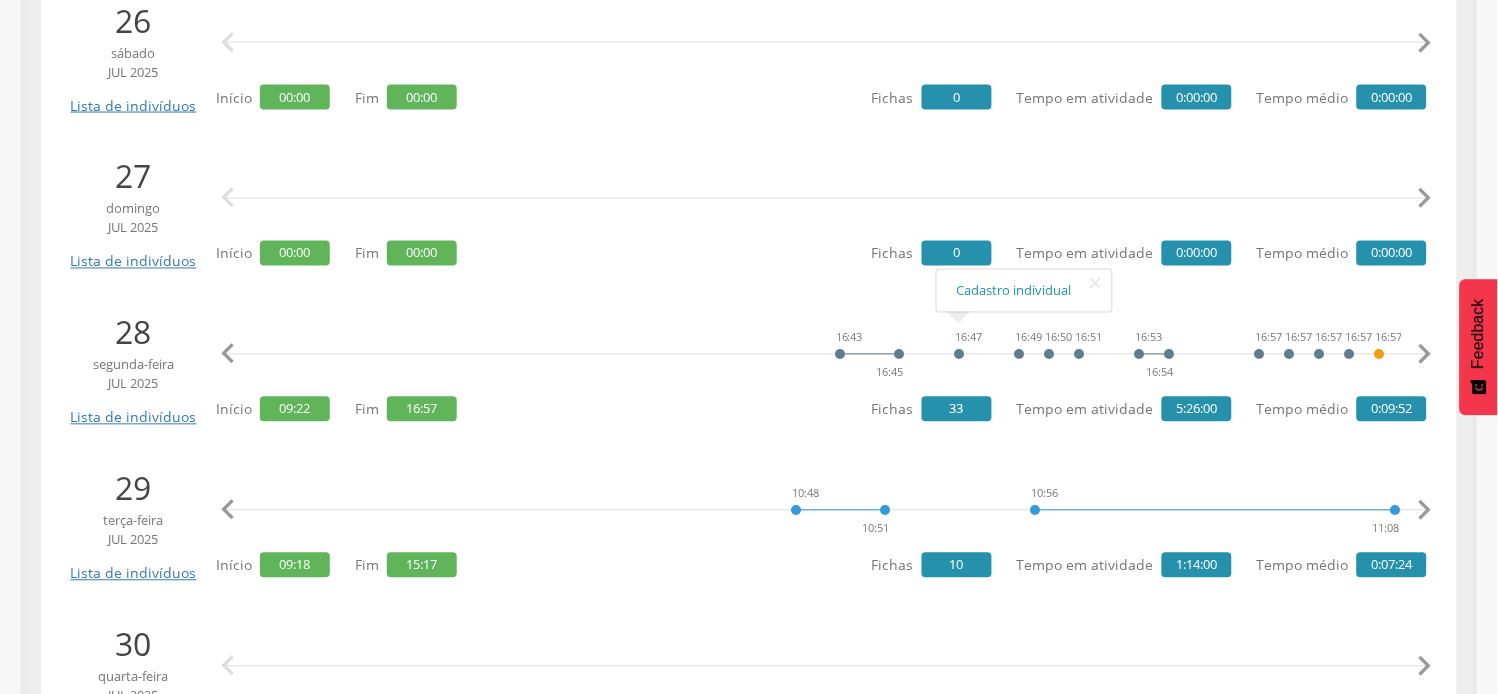 click on "" at bounding box center (1425, 511) 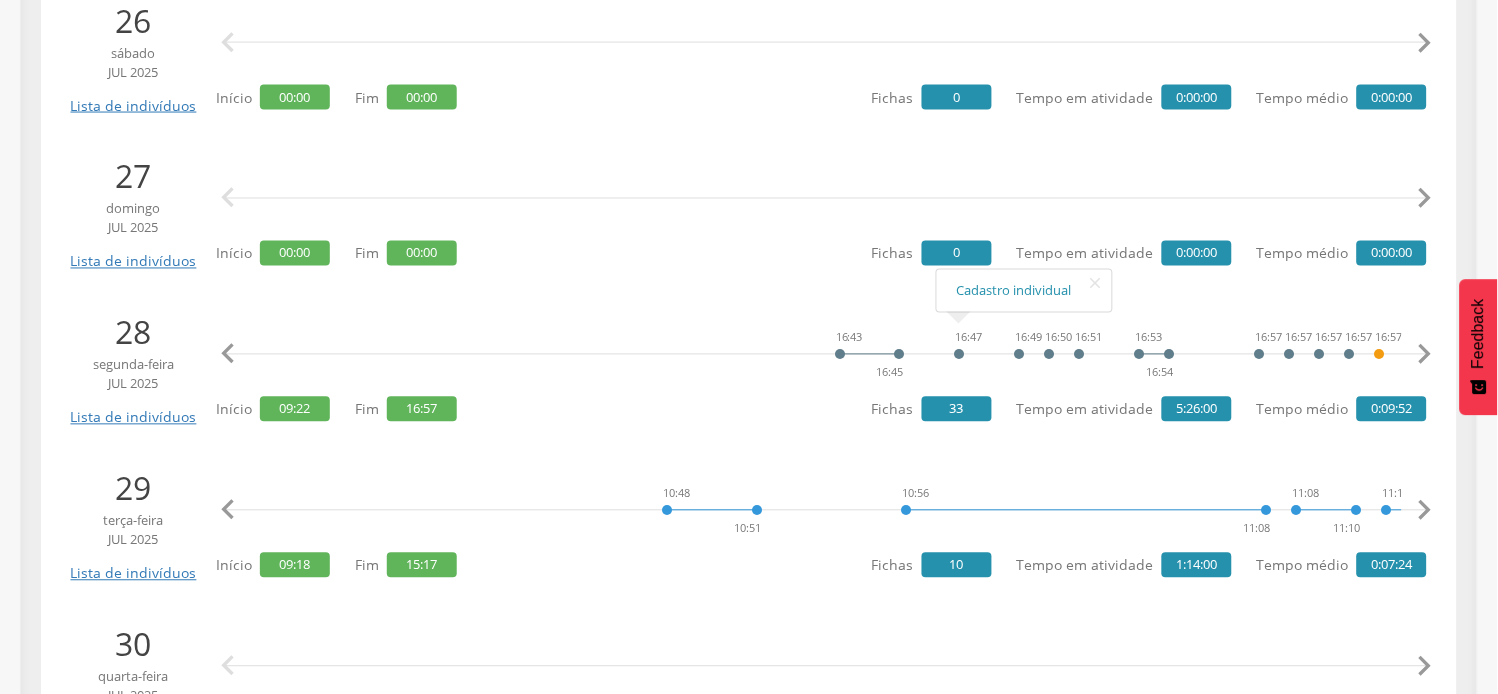 click on "" at bounding box center (1425, 511) 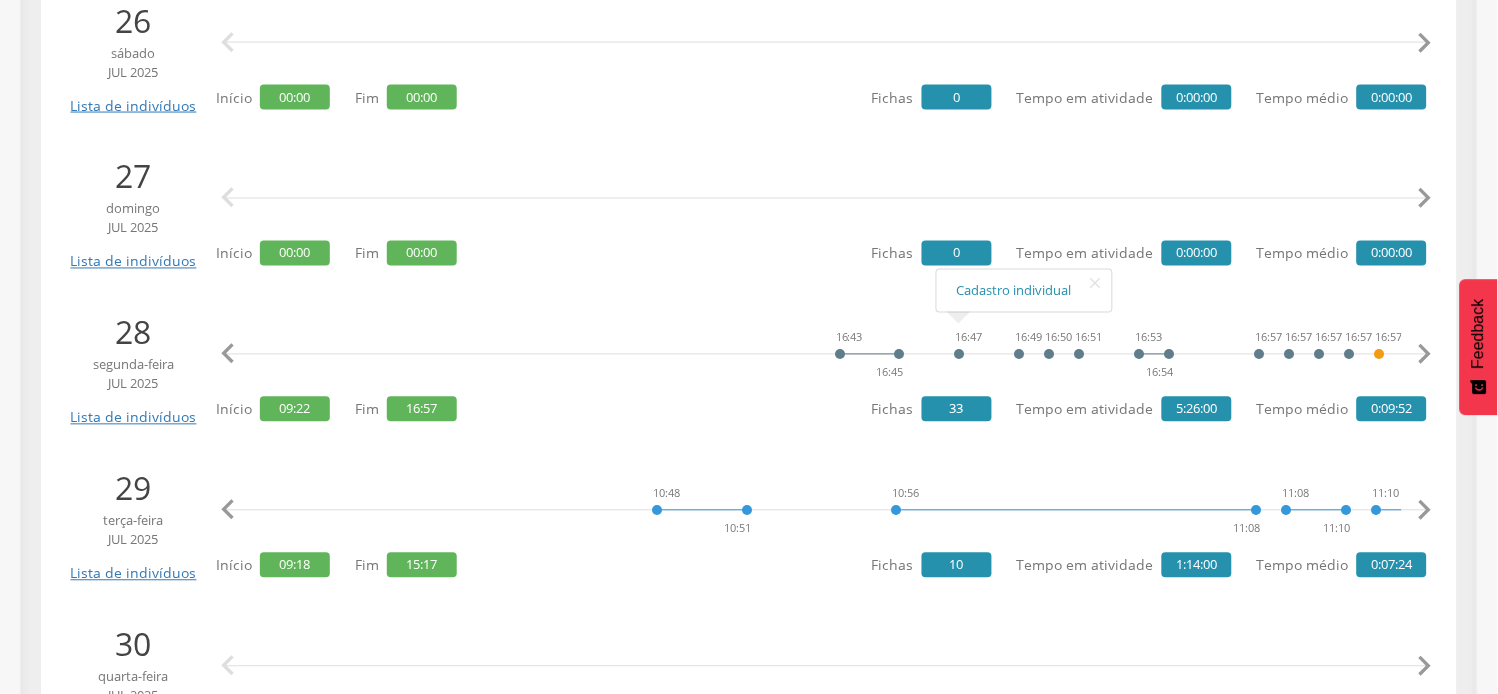 click on "" at bounding box center [1425, 511] 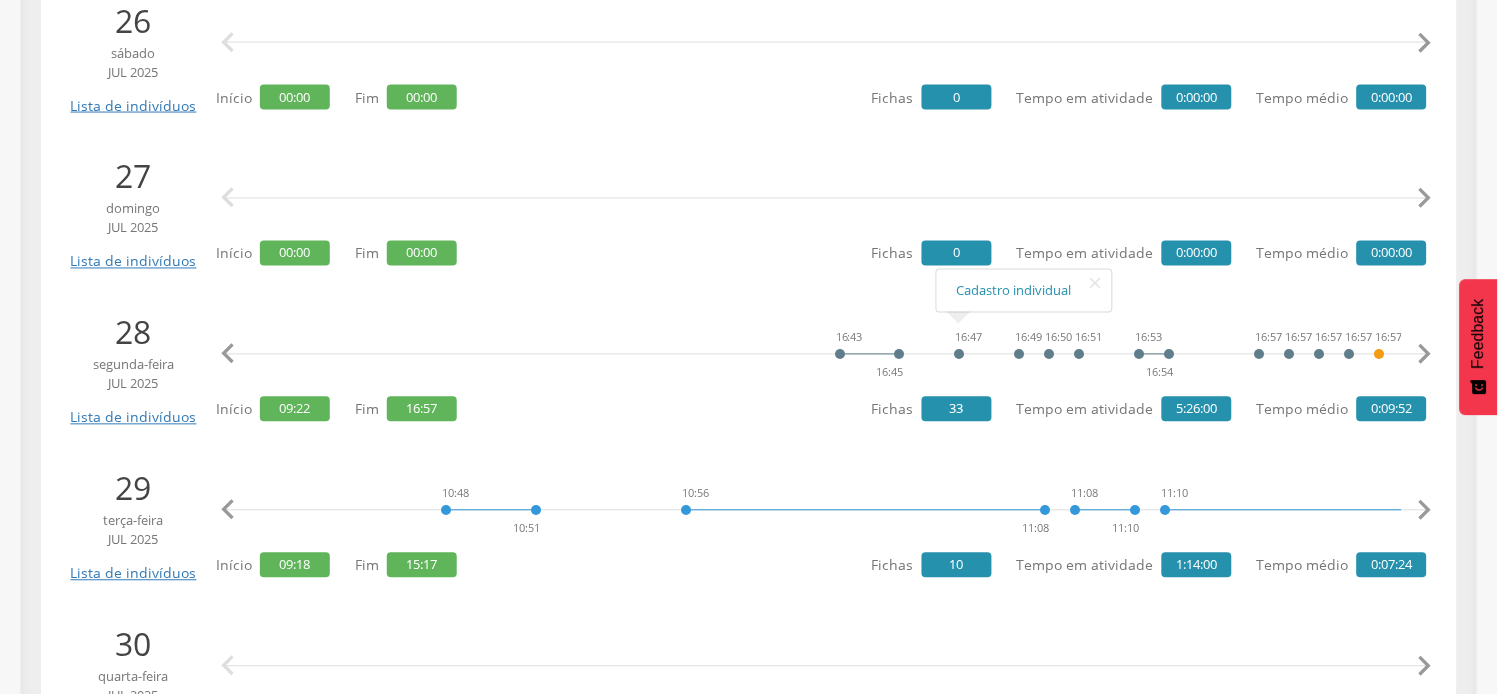 click on "" at bounding box center [1425, 511] 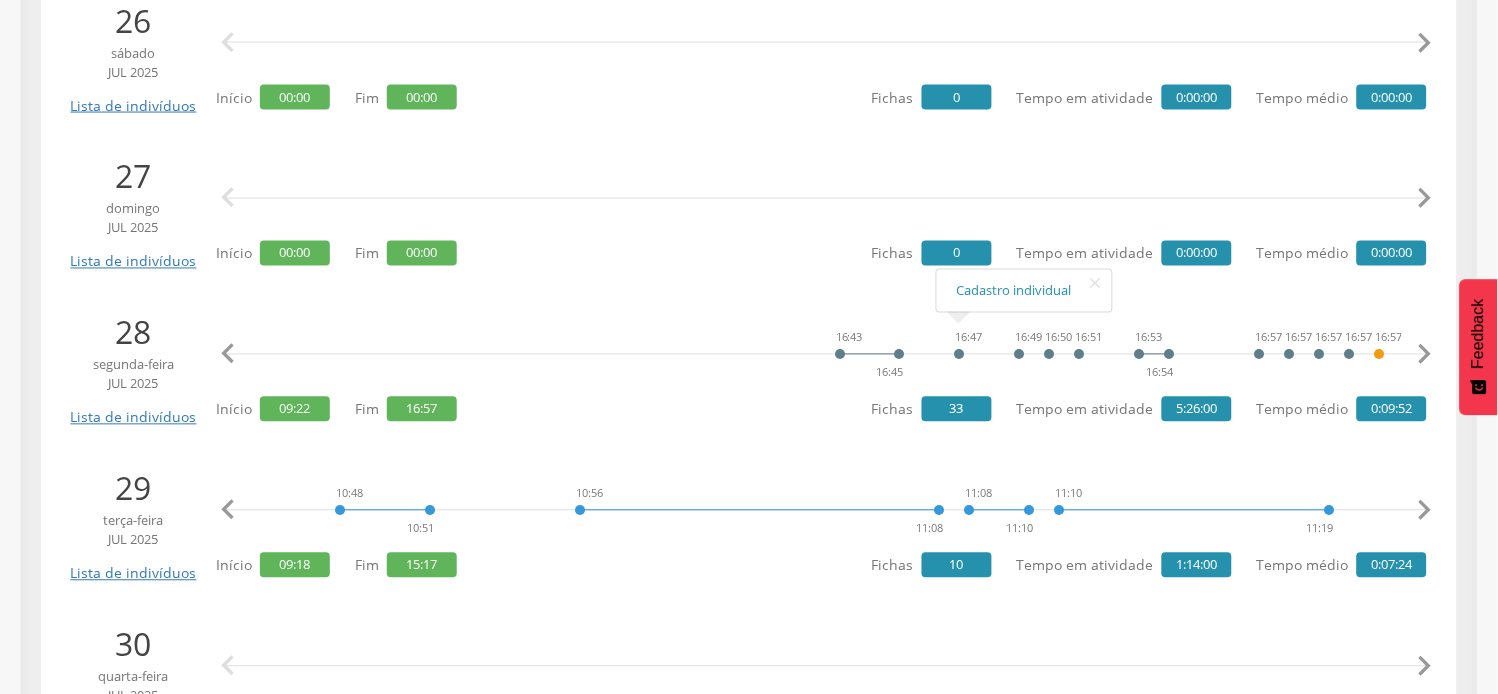 click on "" at bounding box center [1425, 511] 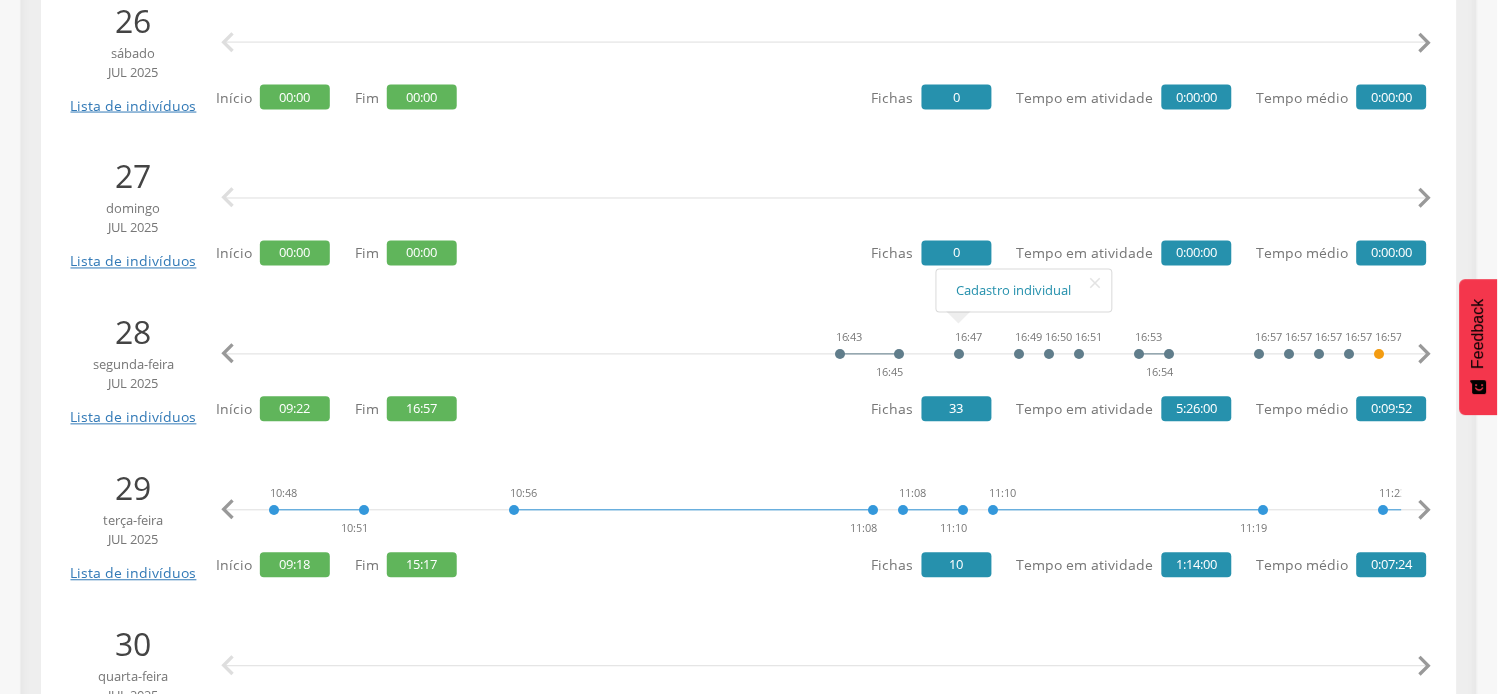 click on "" at bounding box center (1425, 511) 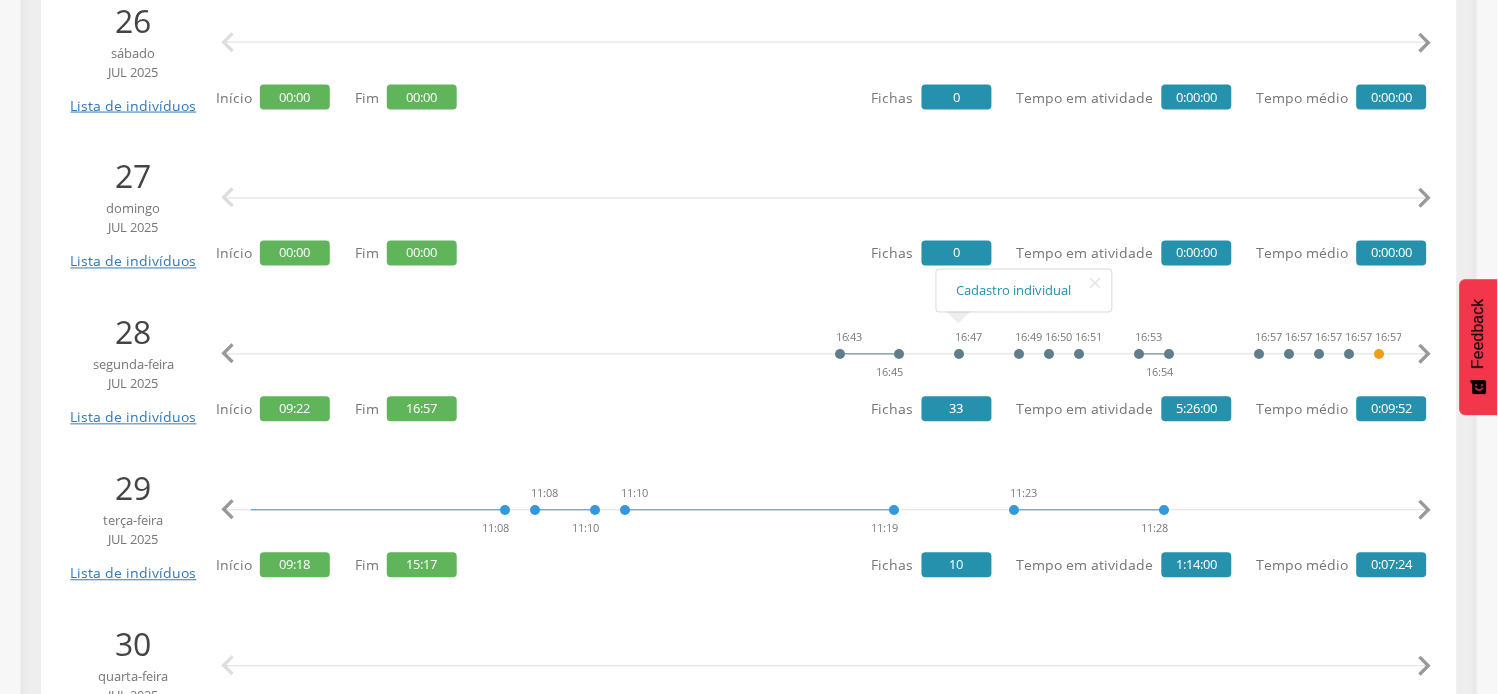 click on "" at bounding box center (1425, 511) 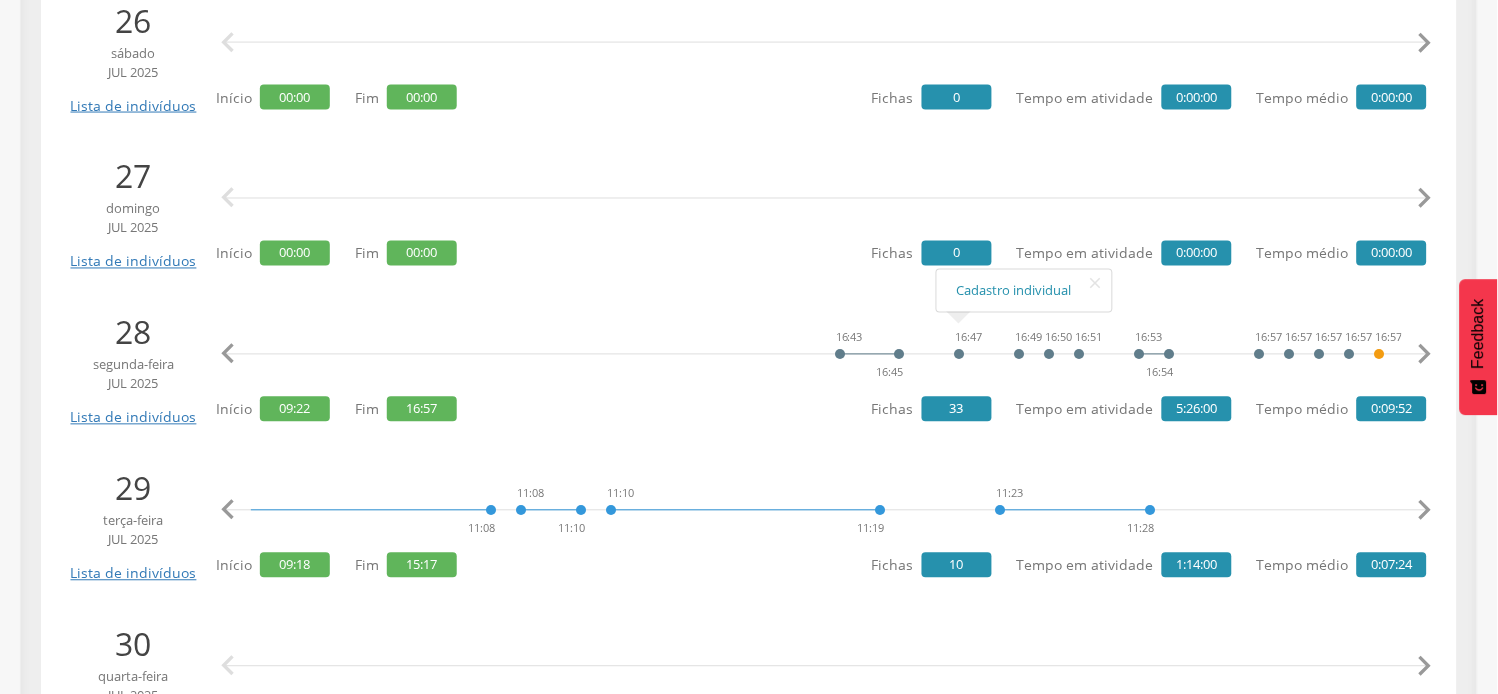 click on "" at bounding box center [1425, 511] 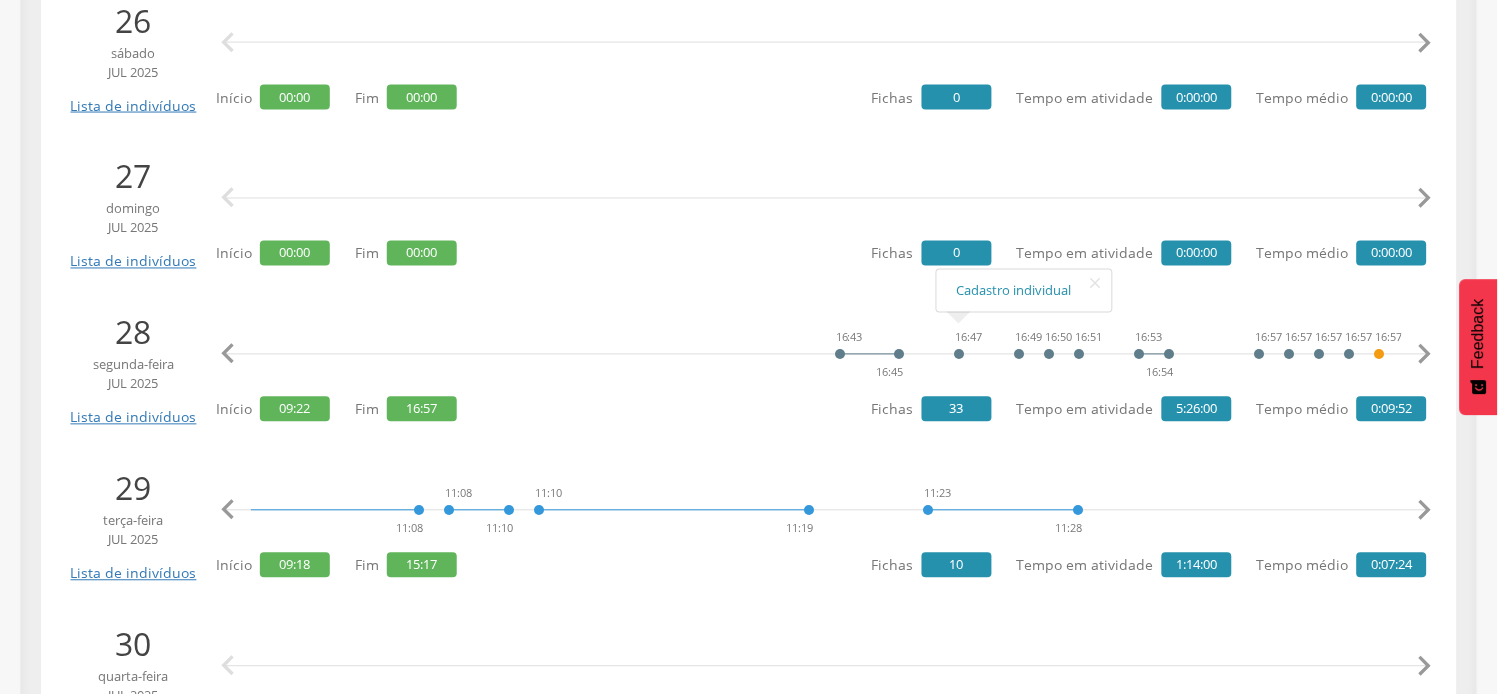 click on "" at bounding box center (1425, 511) 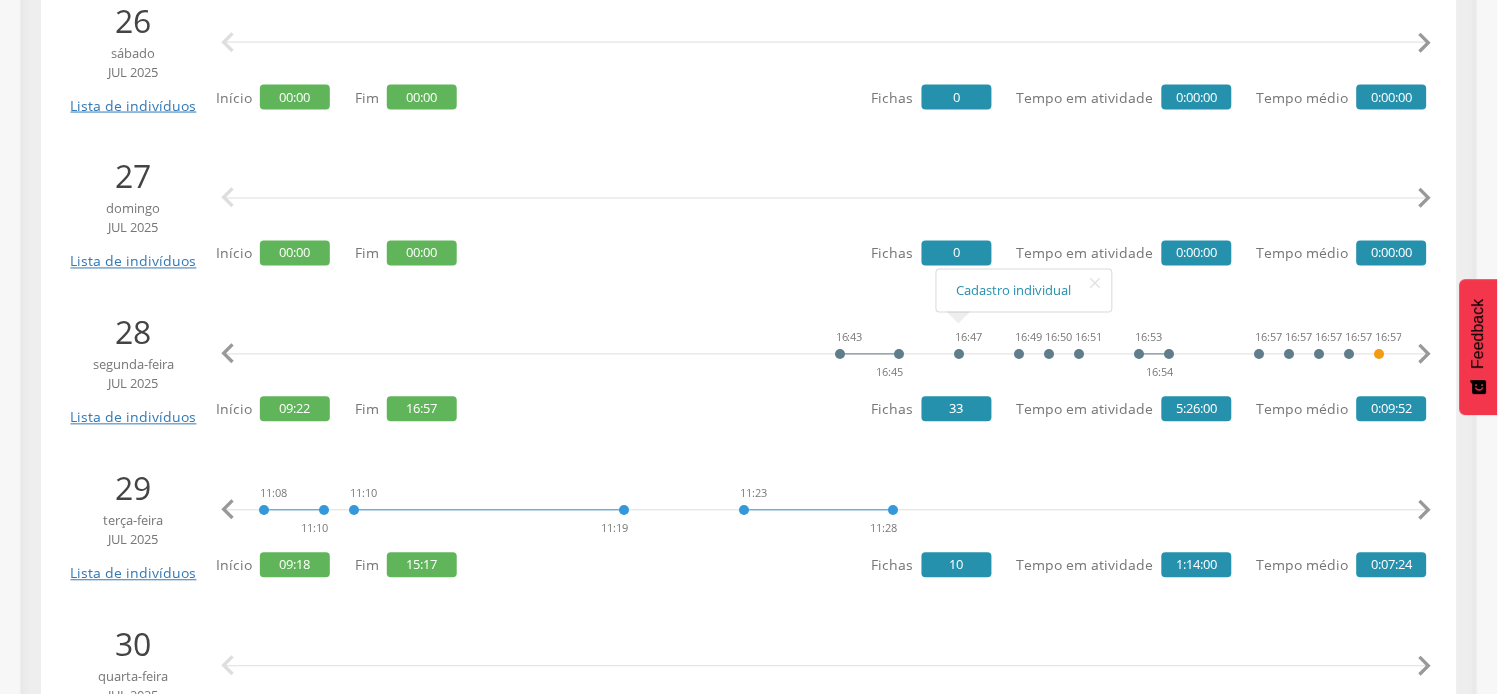 click on "" at bounding box center [1425, 511] 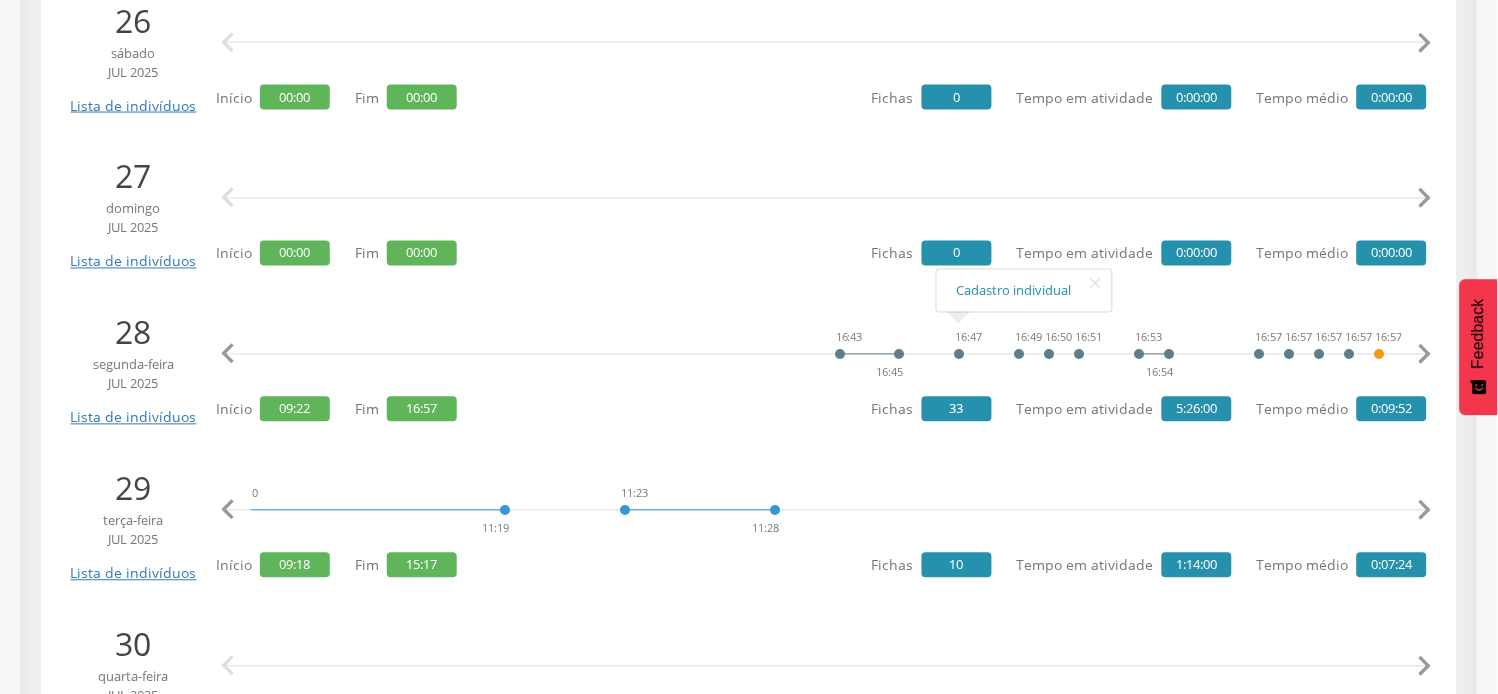 click on "" at bounding box center [1425, 511] 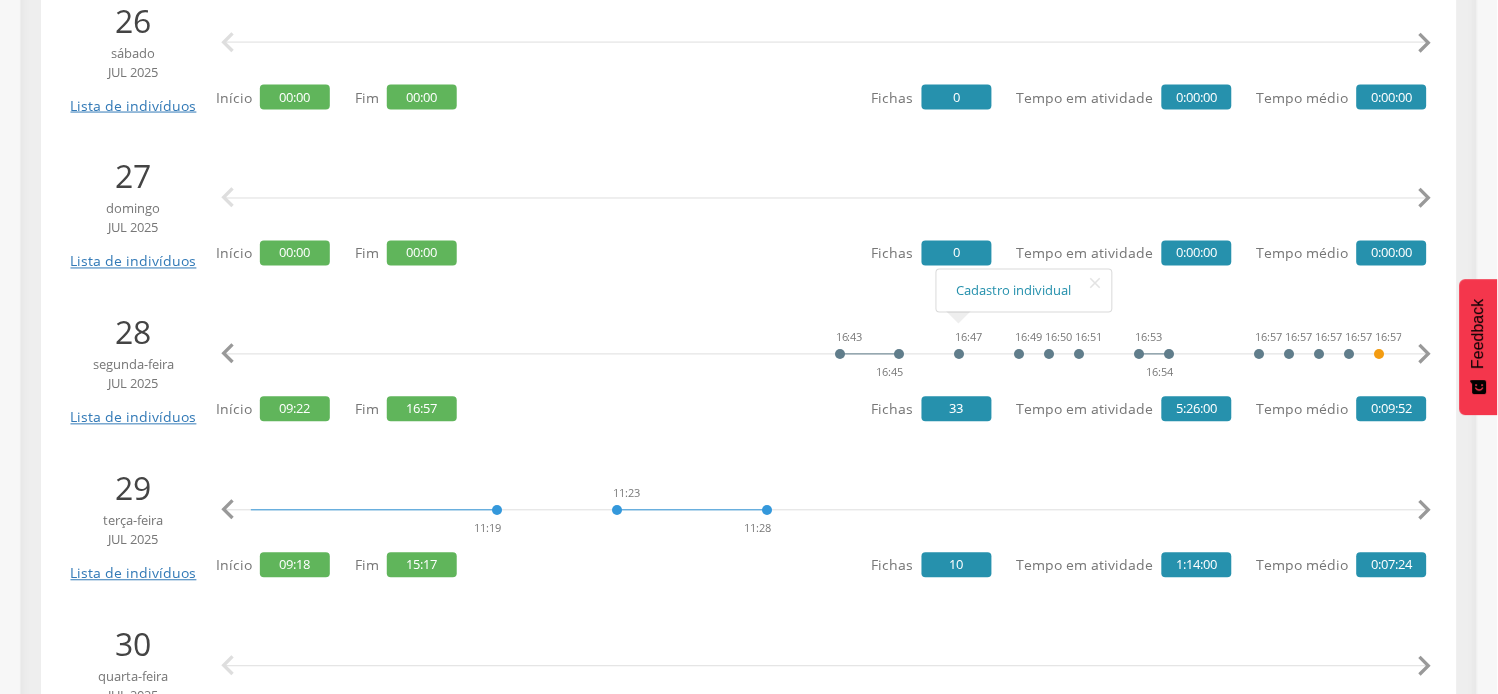 click on "" at bounding box center (1425, 511) 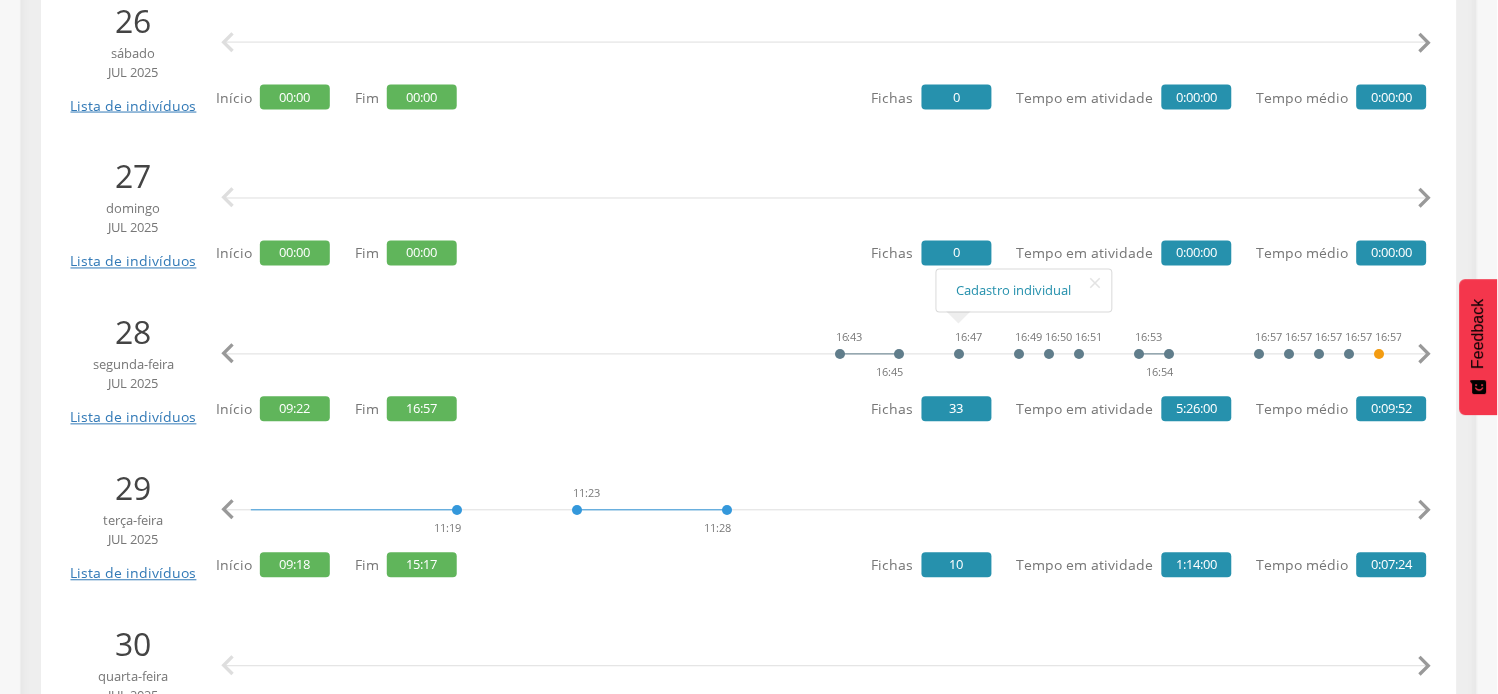 click on "" at bounding box center [1425, 511] 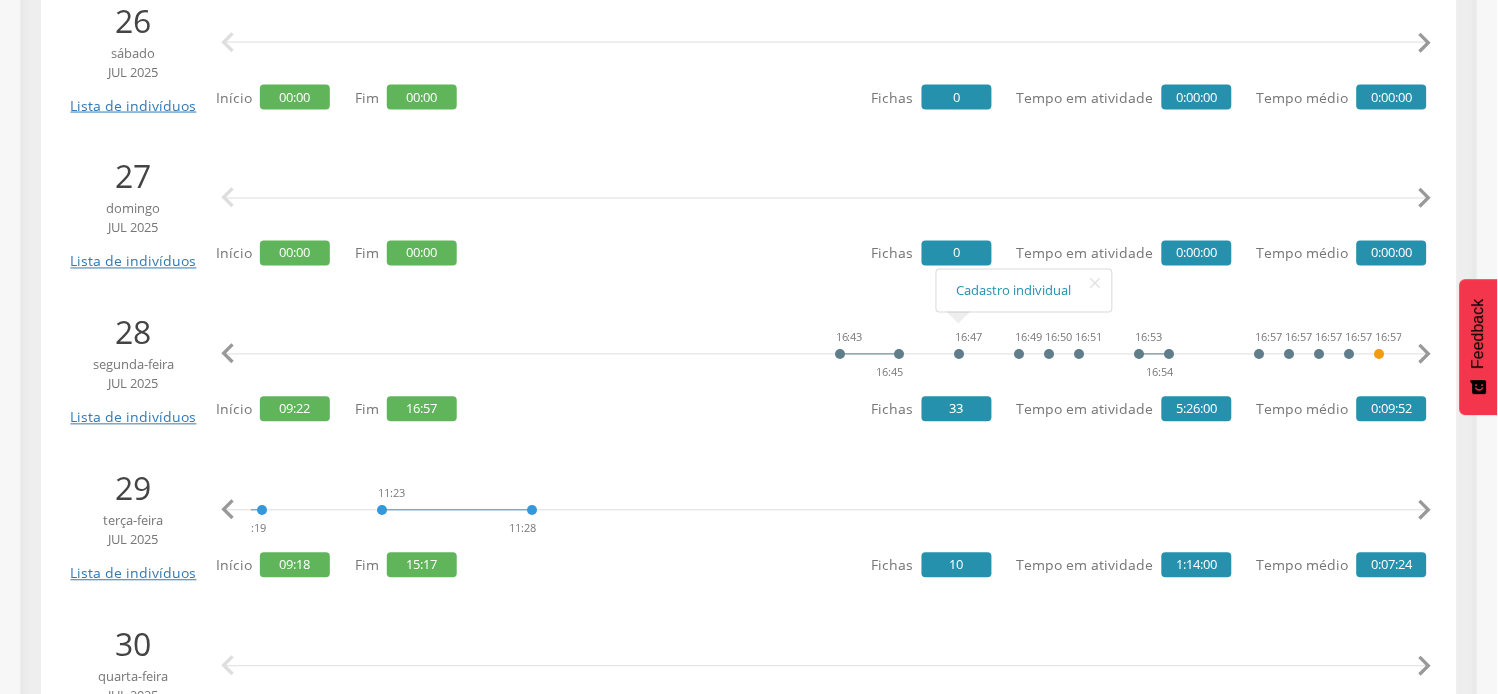 click on "" at bounding box center (1425, 511) 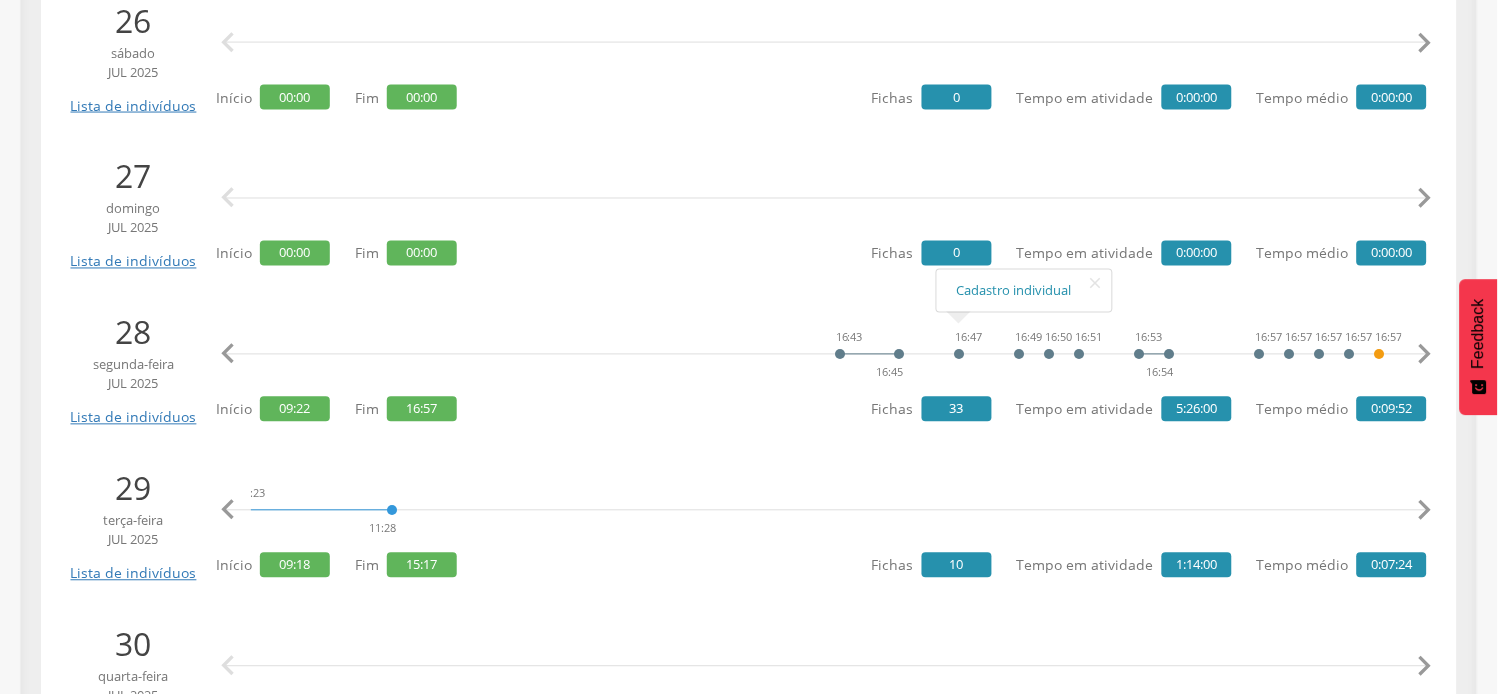 click on "" at bounding box center (1425, 511) 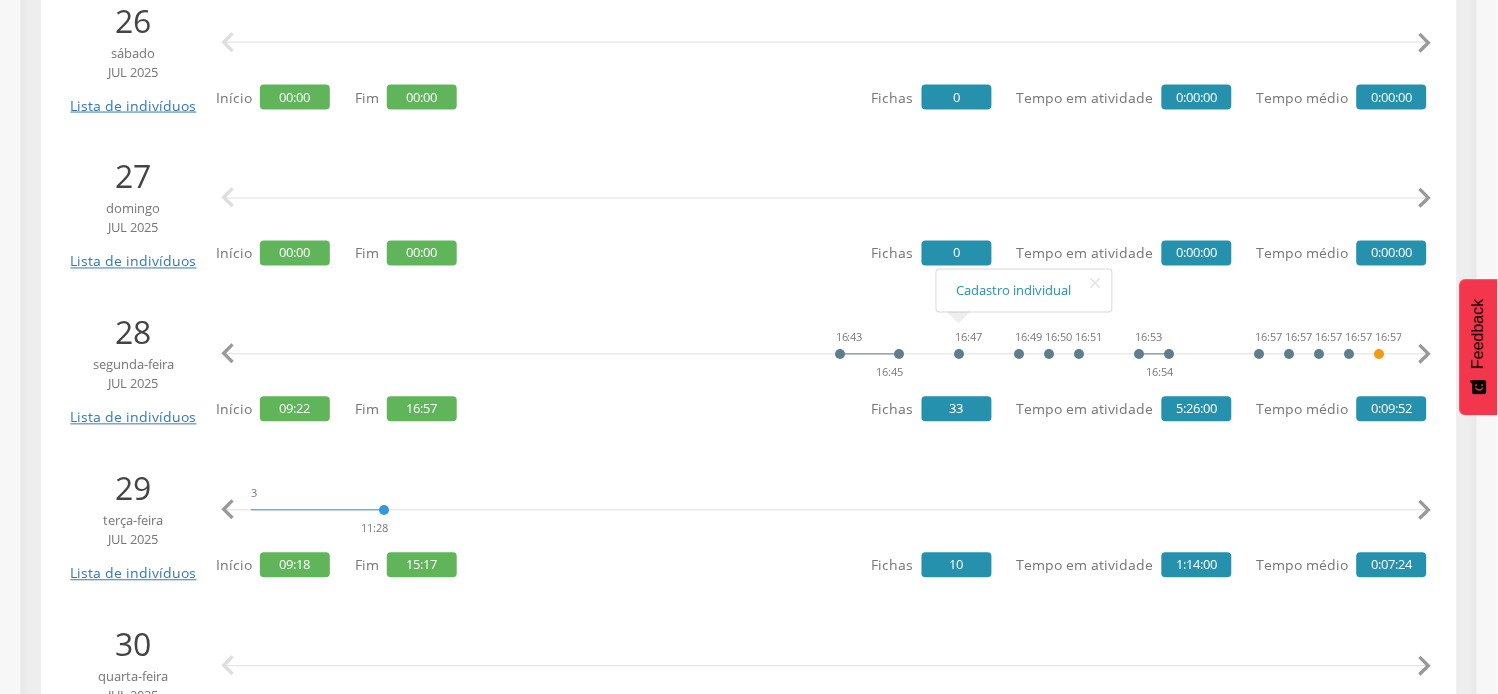click on "" at bounding box center (1425, 511) 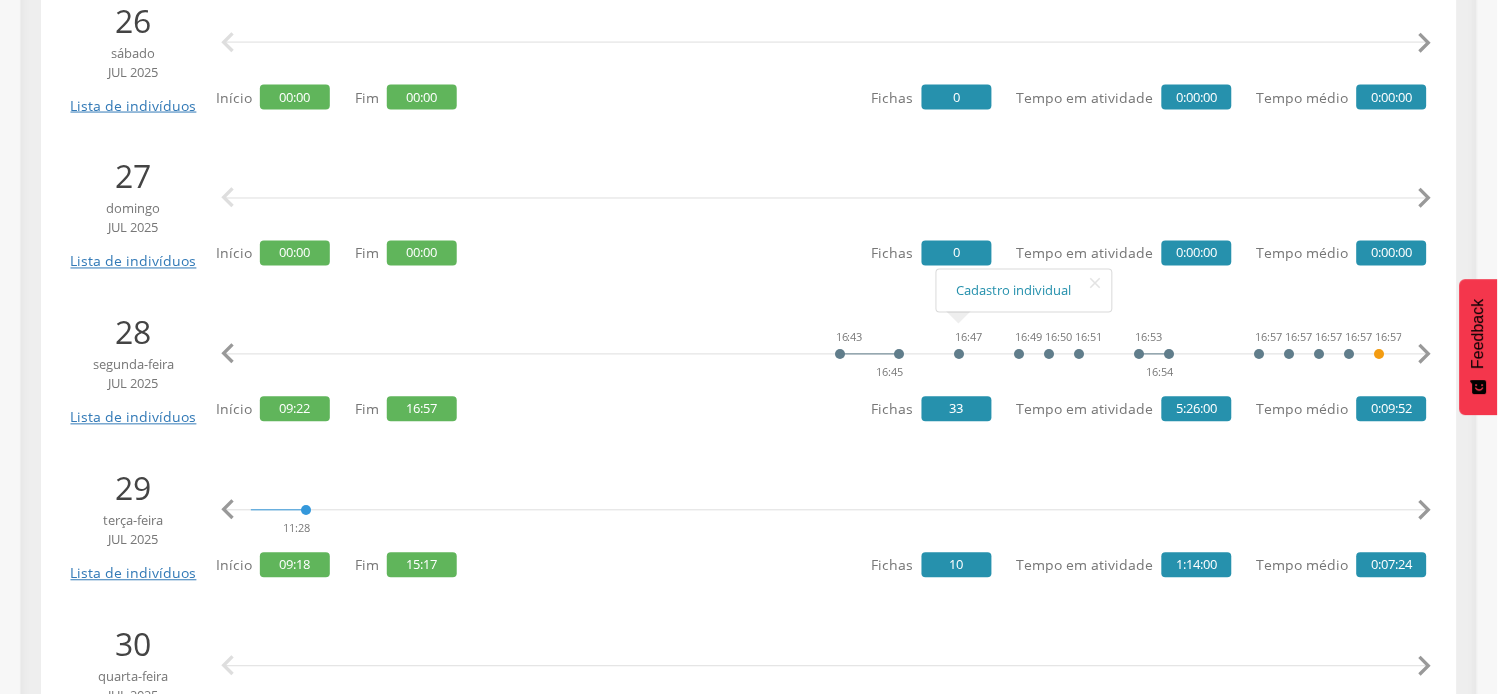 click on "" at bounding box center (1425, 511) 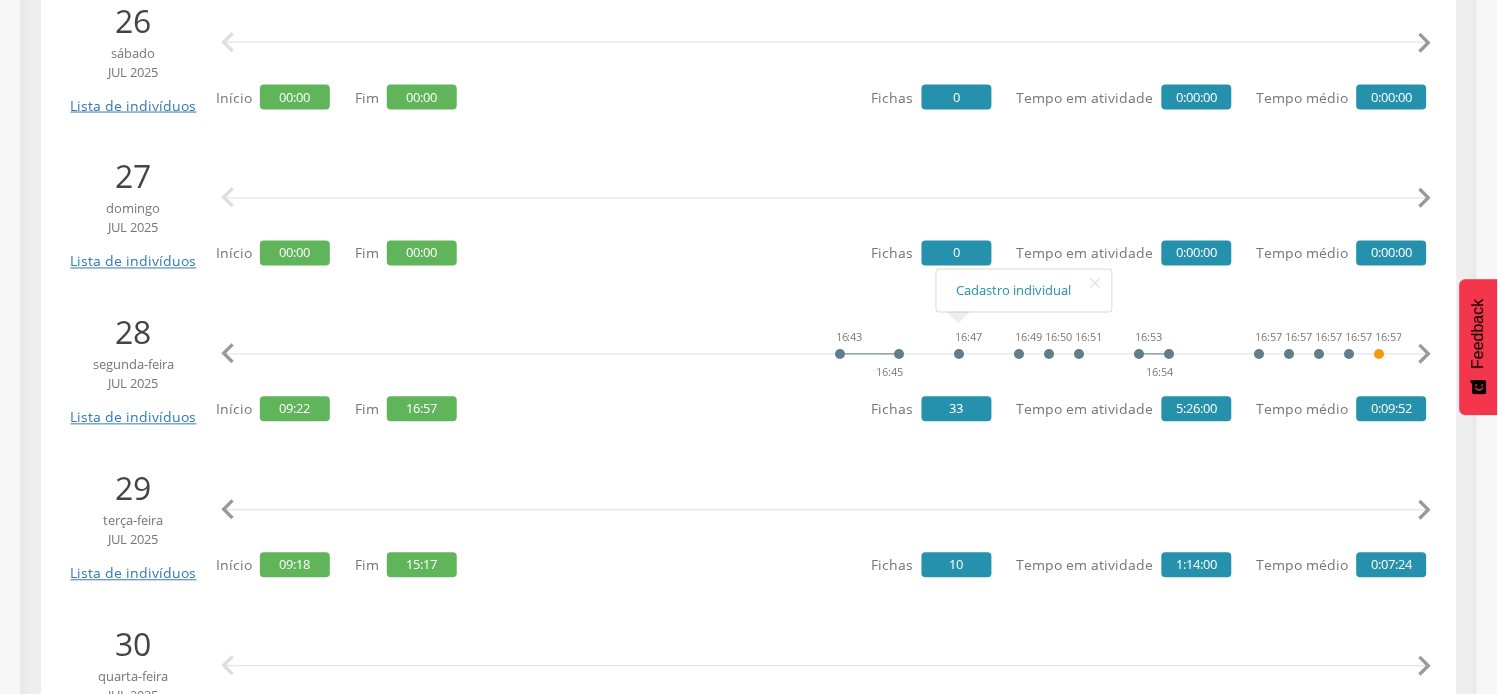click on "" at bounding box center (1425, 511) 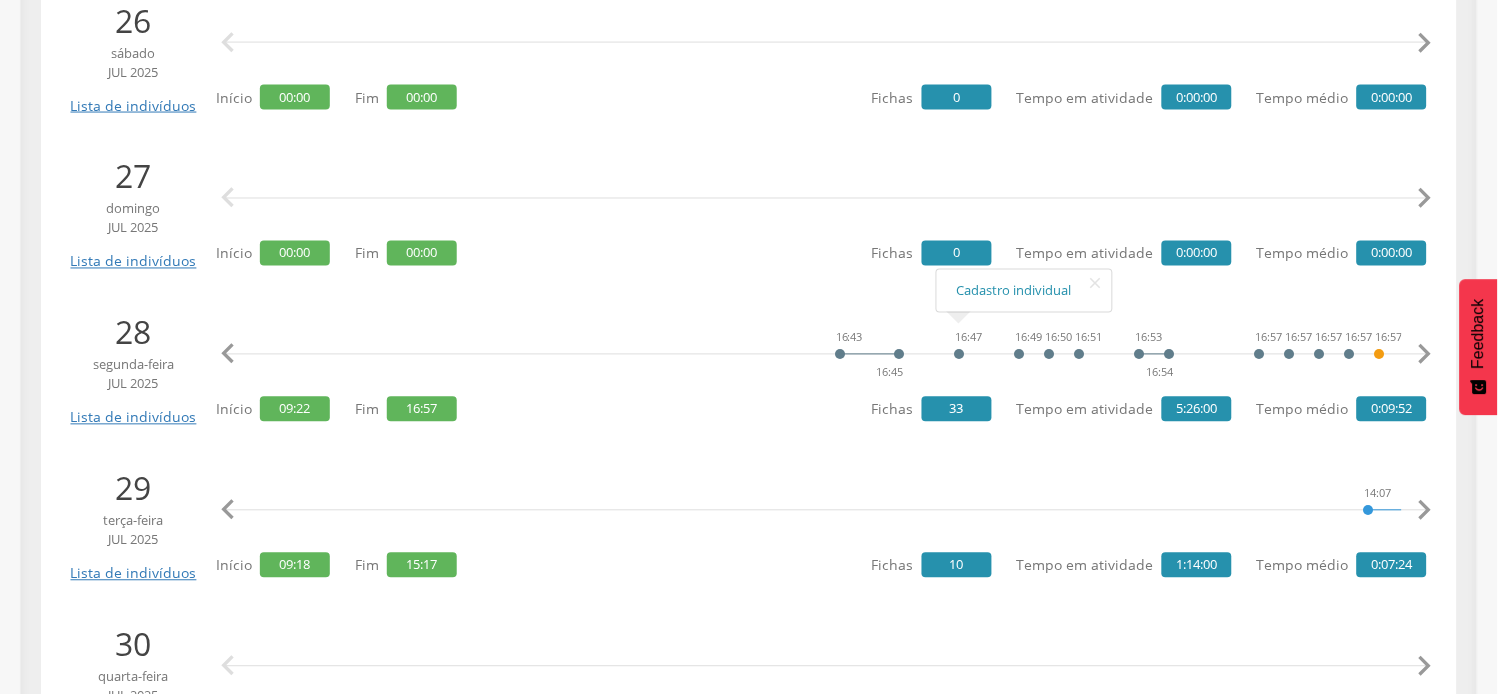 click on "" at bounding box center [1425, 511] 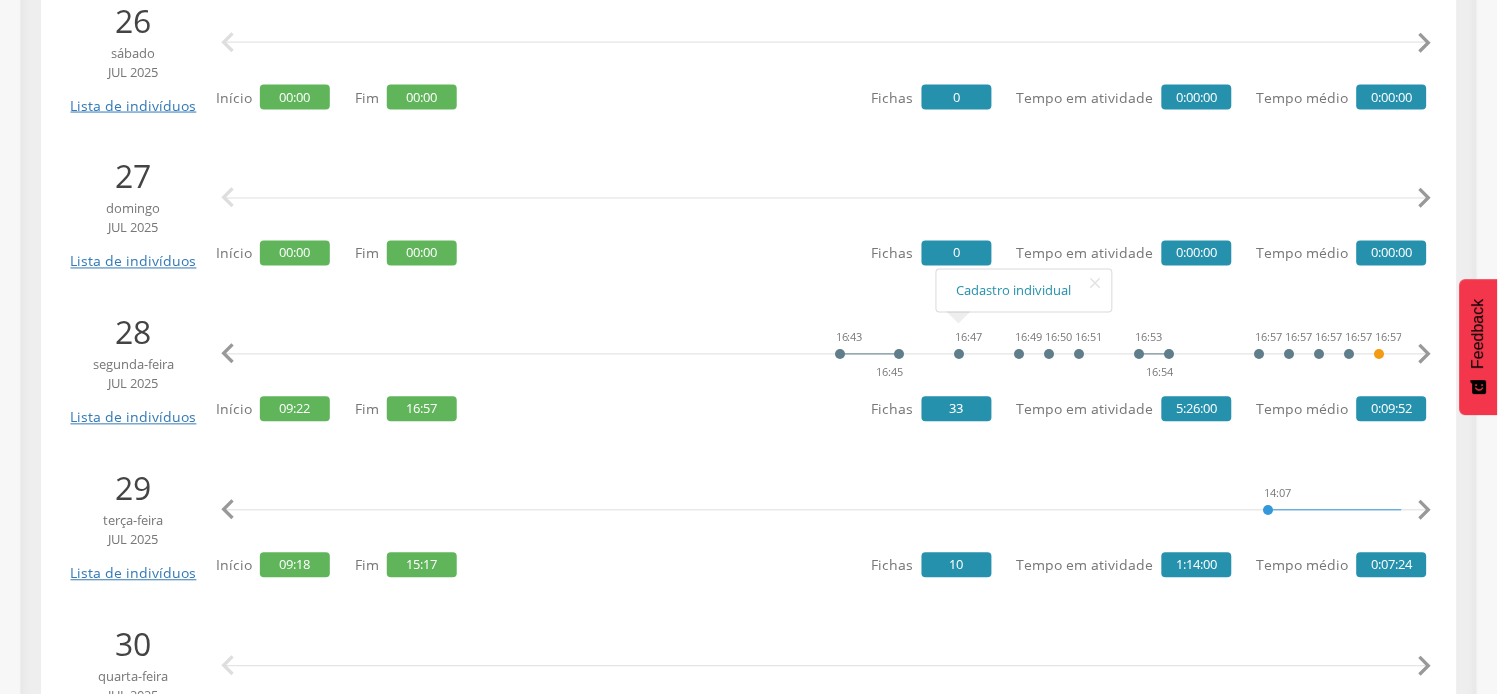 click on "" at bounding box center (1425, 511) 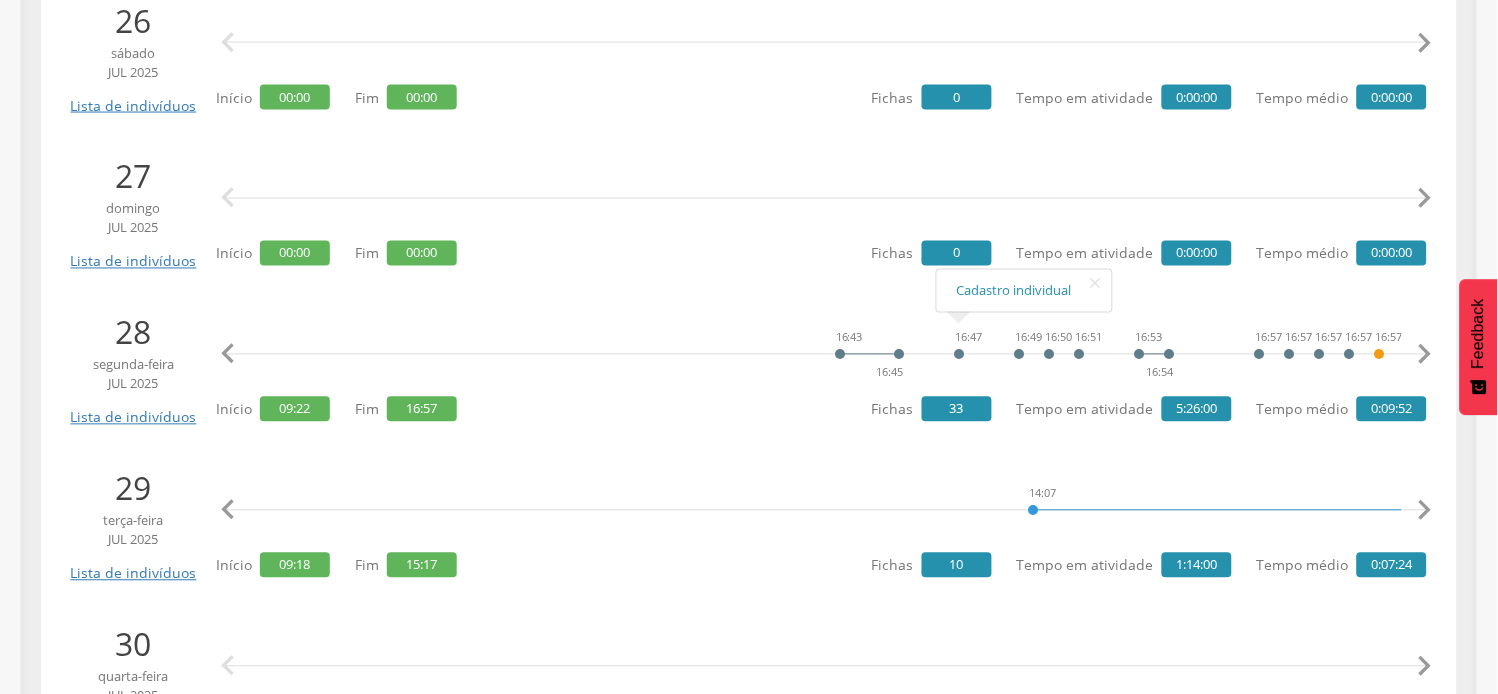 click on "" at bounding box center [1425, 511] 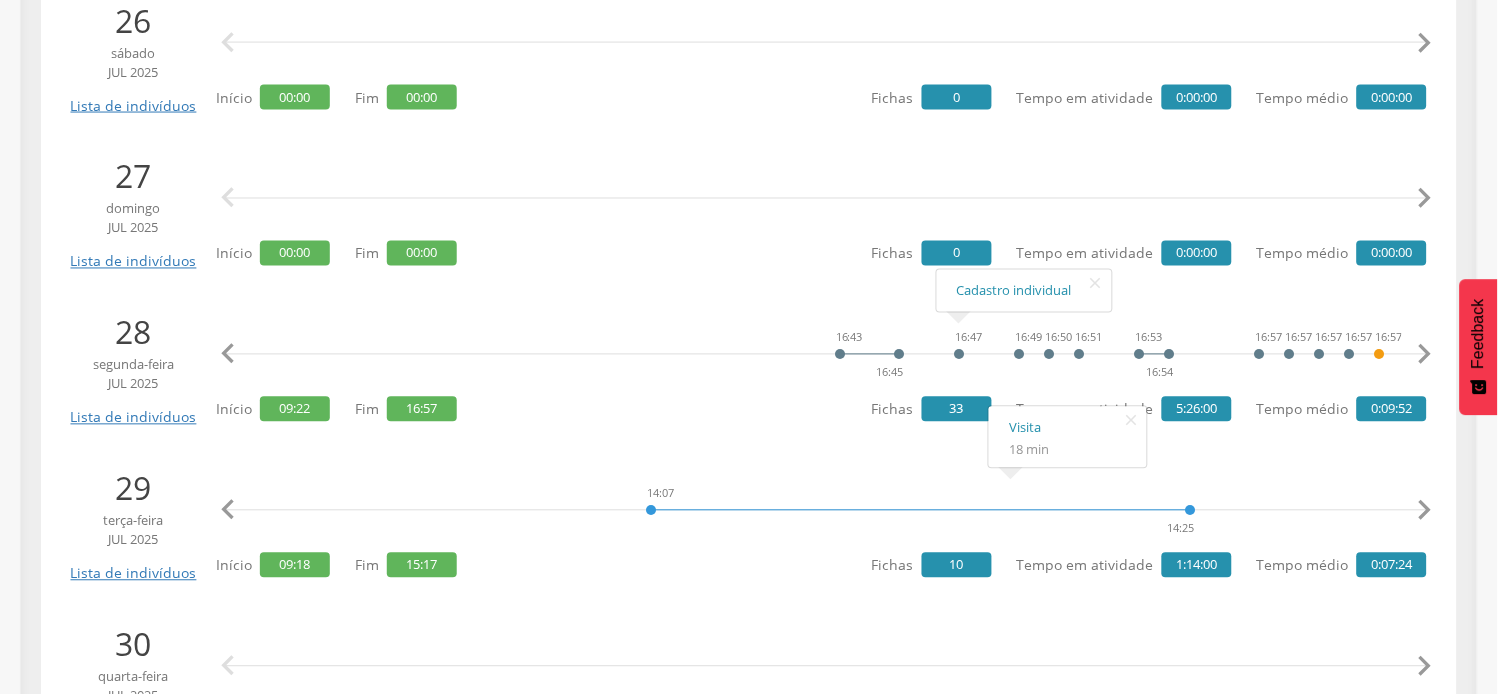 click on "" at bounding box center (1425, 511) 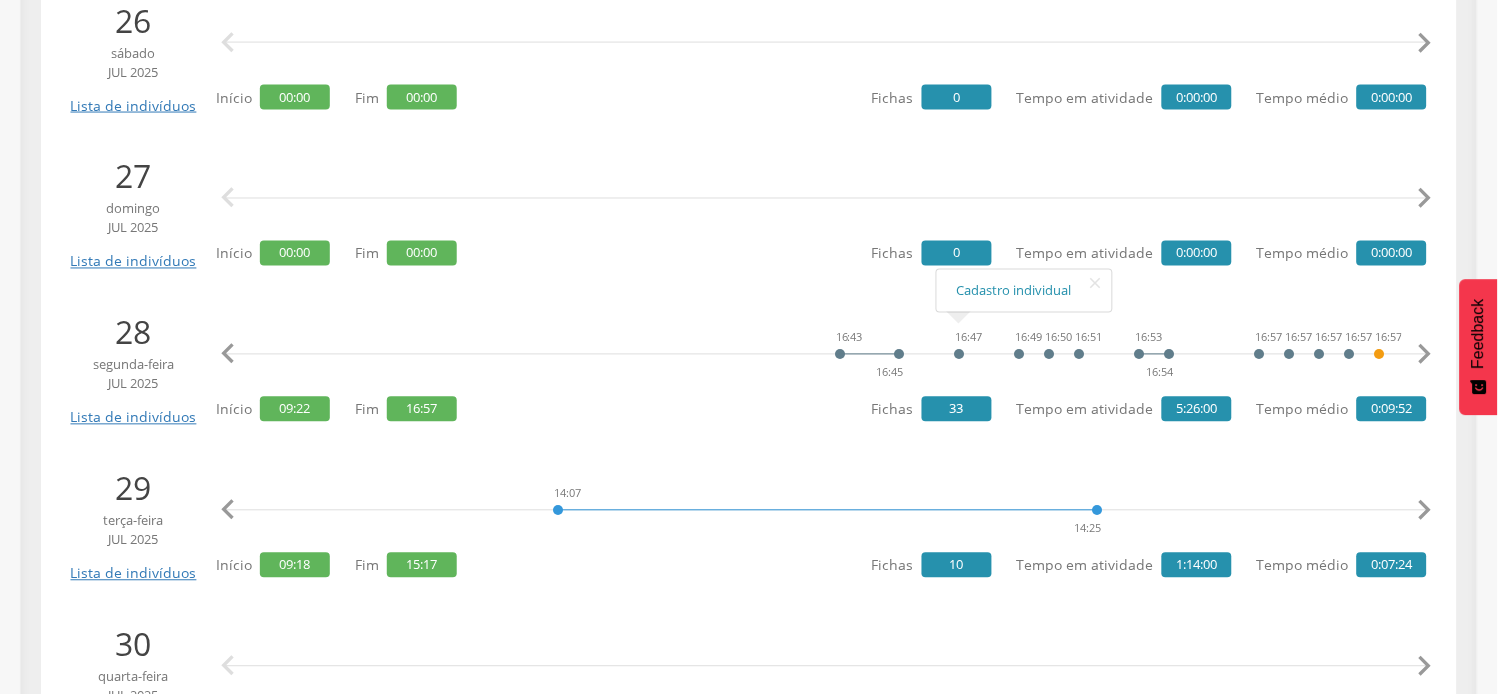 click on "" at bounding box center (1425, 511) 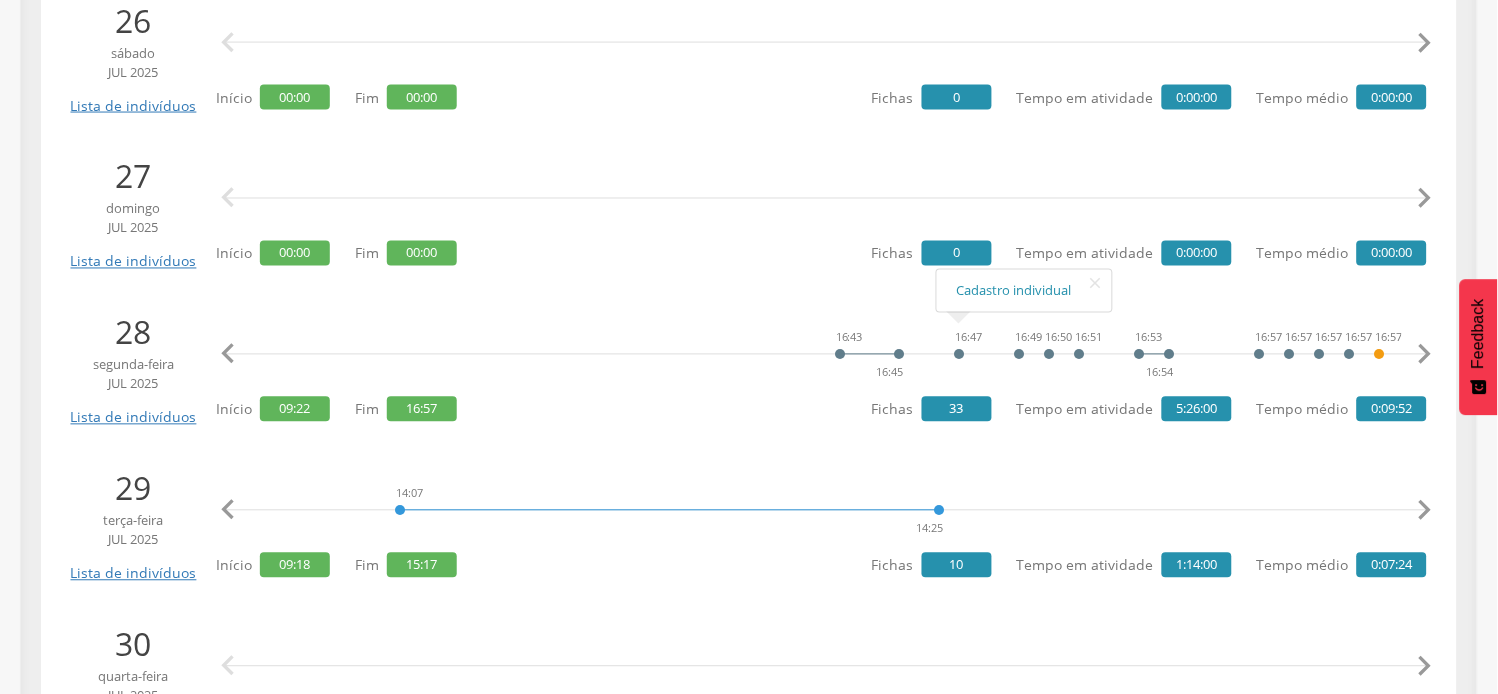 click on "" at bounding box center [1425, 511] 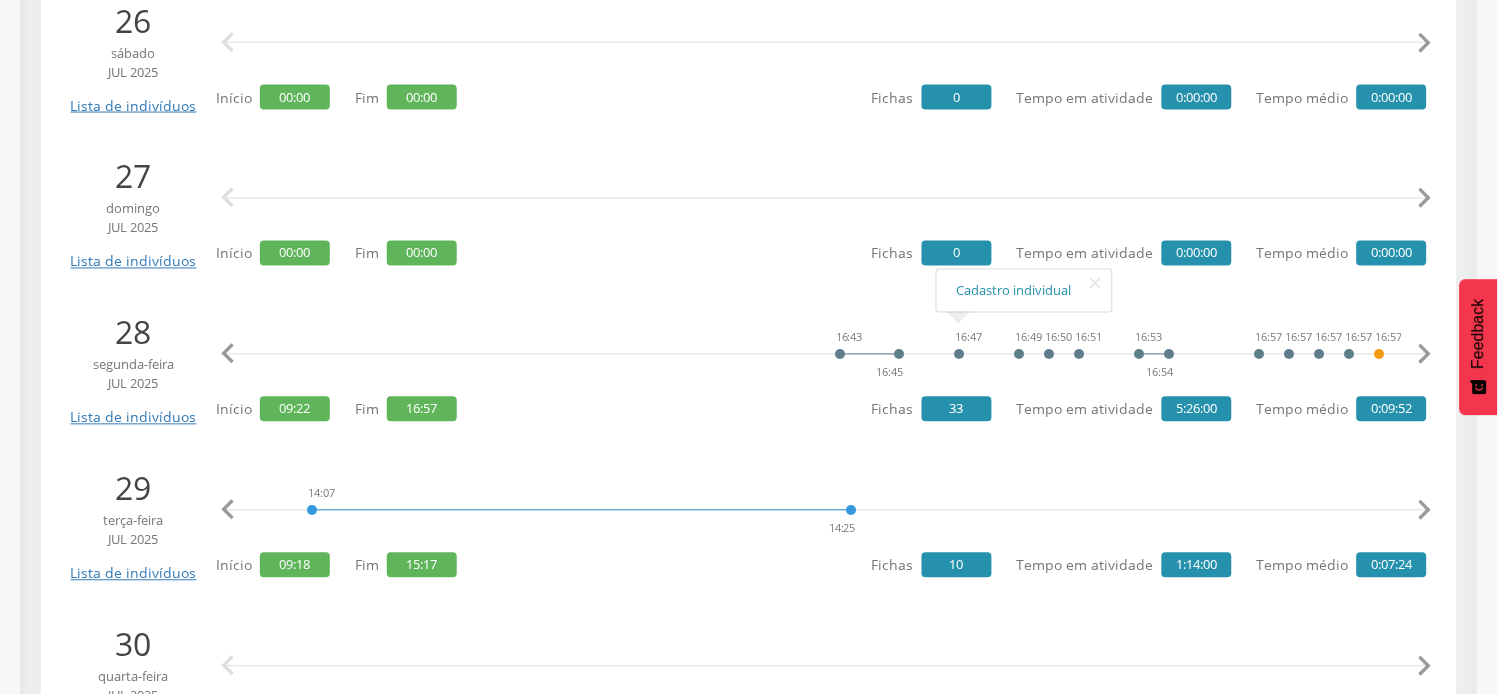 click on "" at bounding box center [1425, 511] 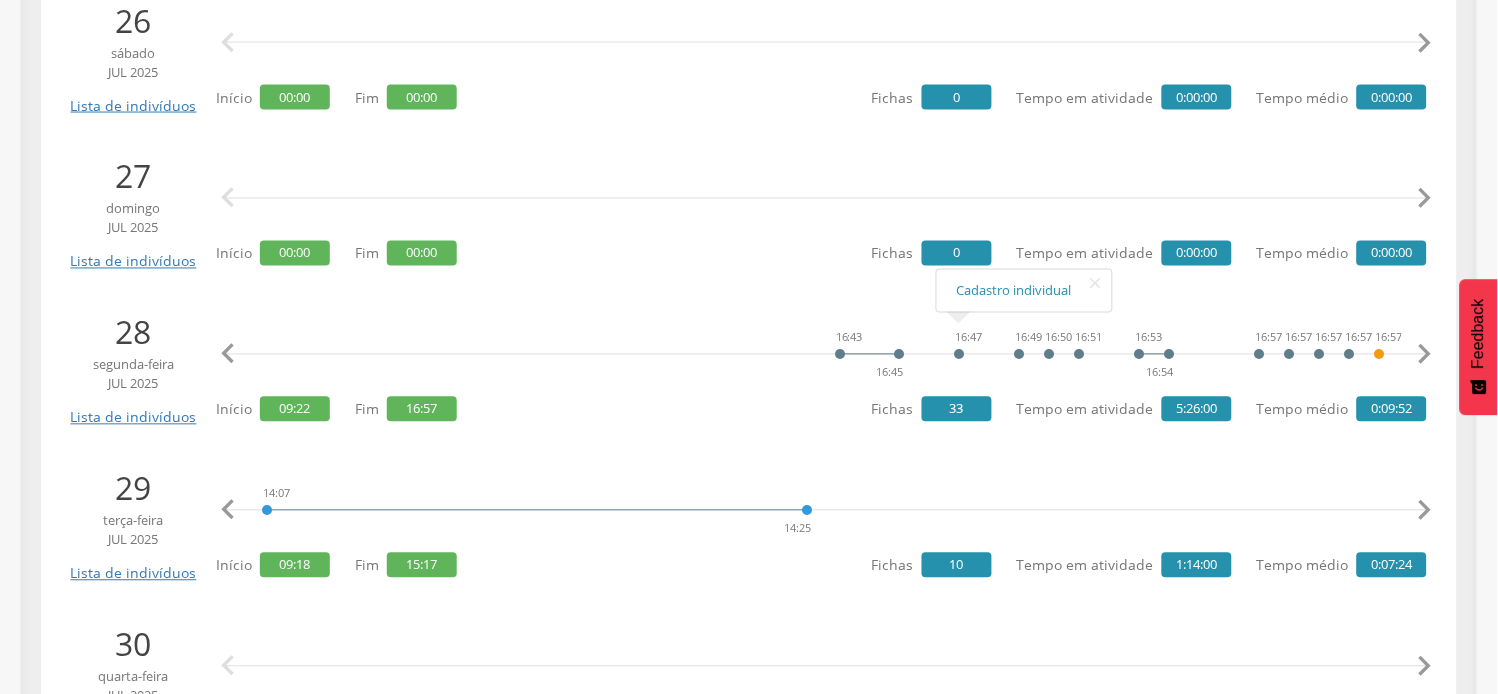 click on "" at bounding box center [1425, 511] 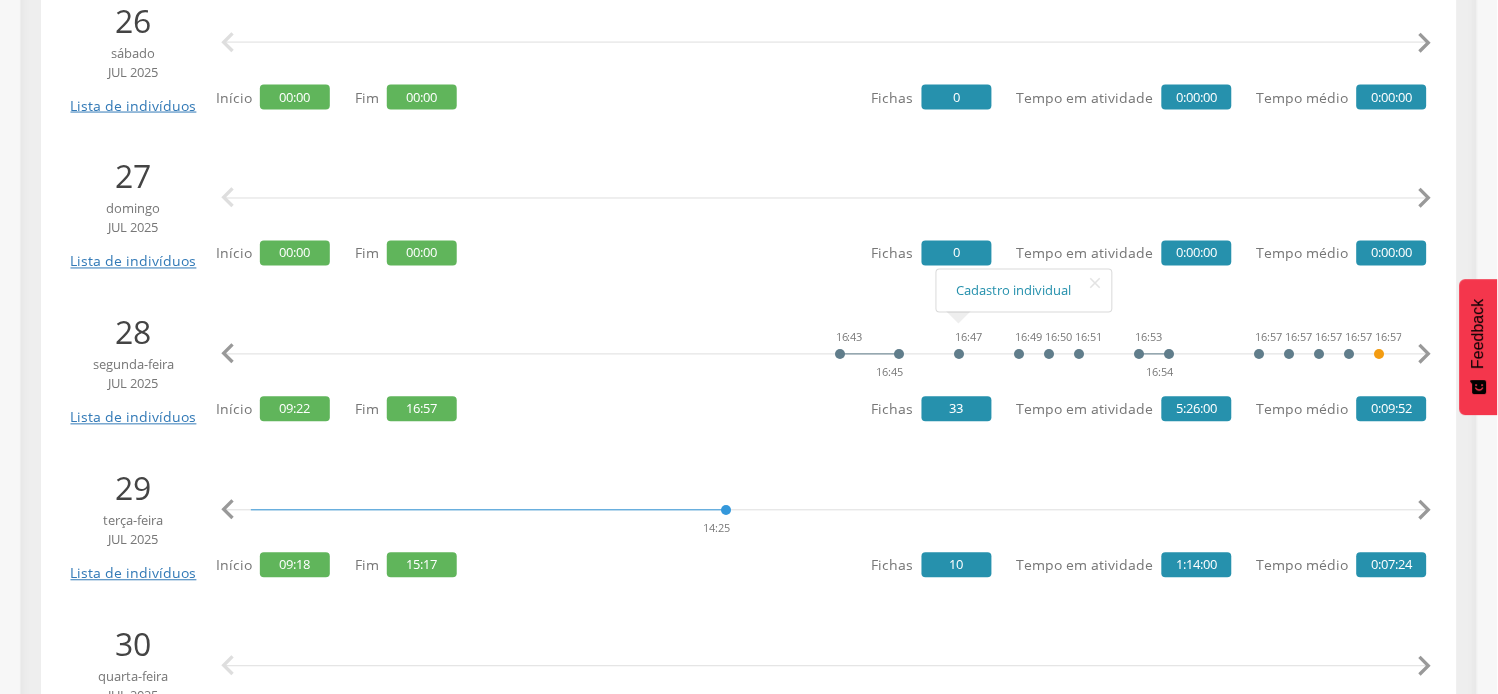 click on "" at bounding box center (1425, 511) 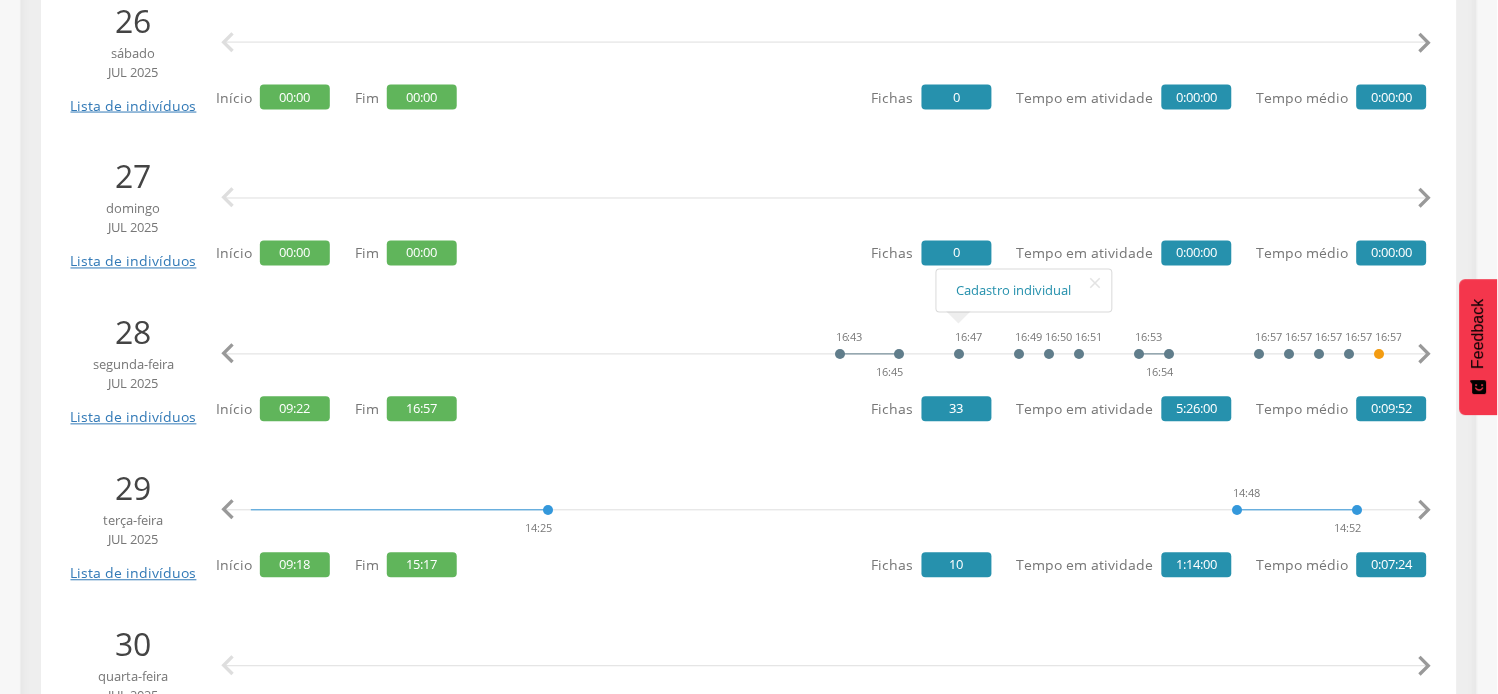 click on "" at bounding box center (1425, 511) 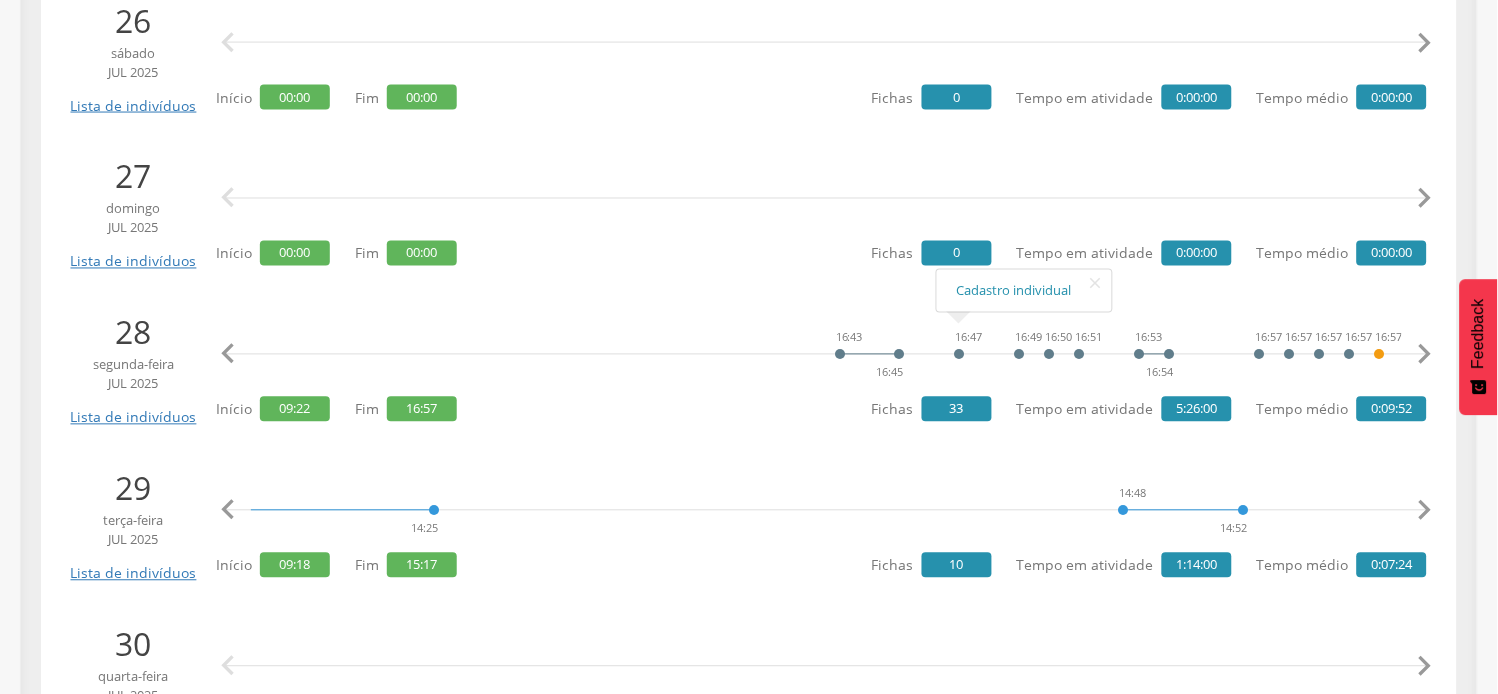 click on "" at bounding box center [1425, 511] 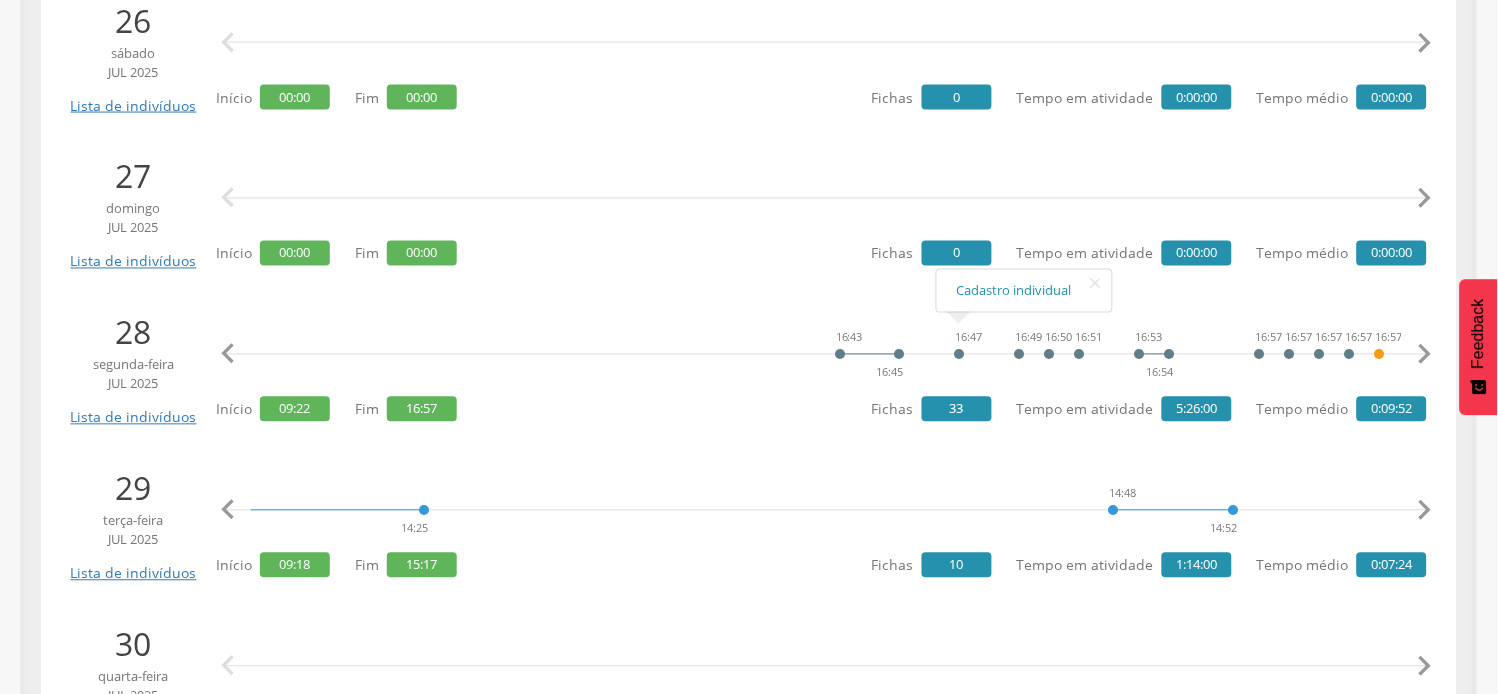 click on "" at bounding box center (1425, 511) 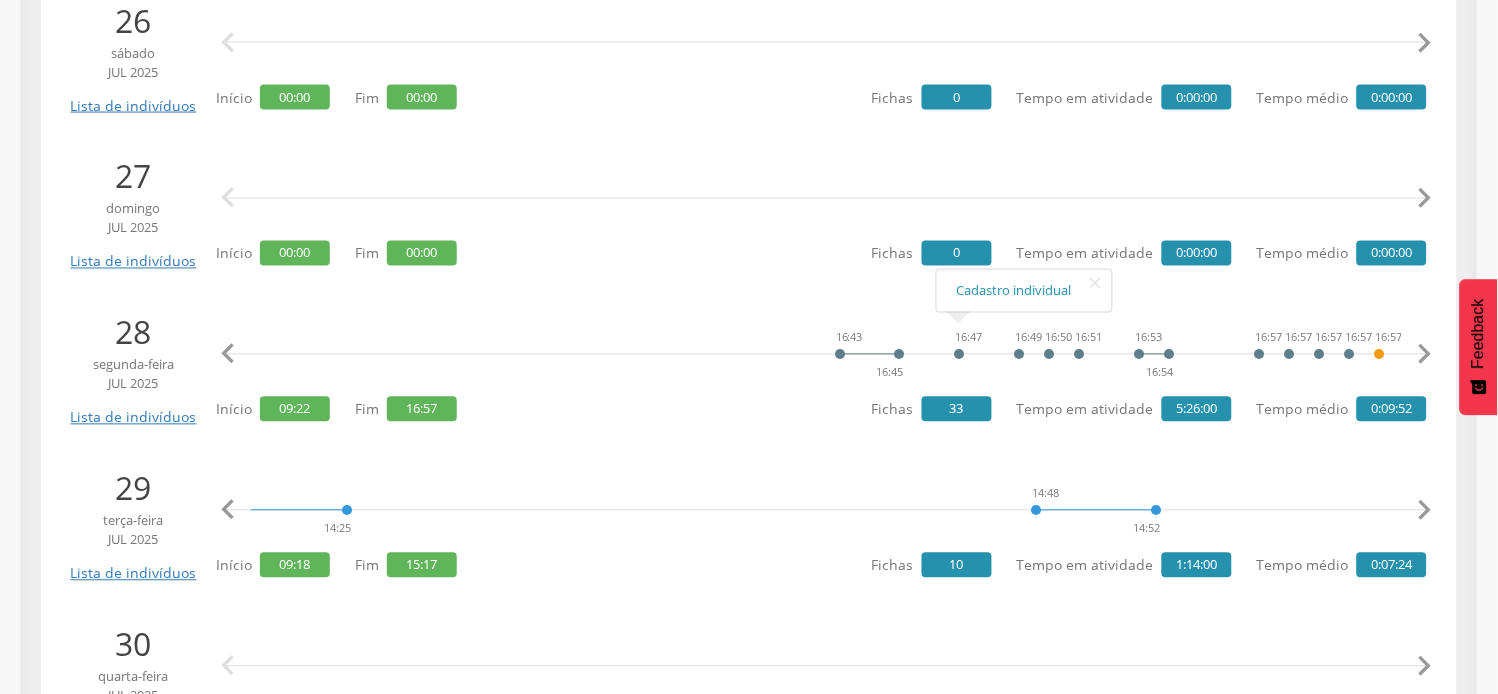 click on "" at bounding box center [1425, 511] 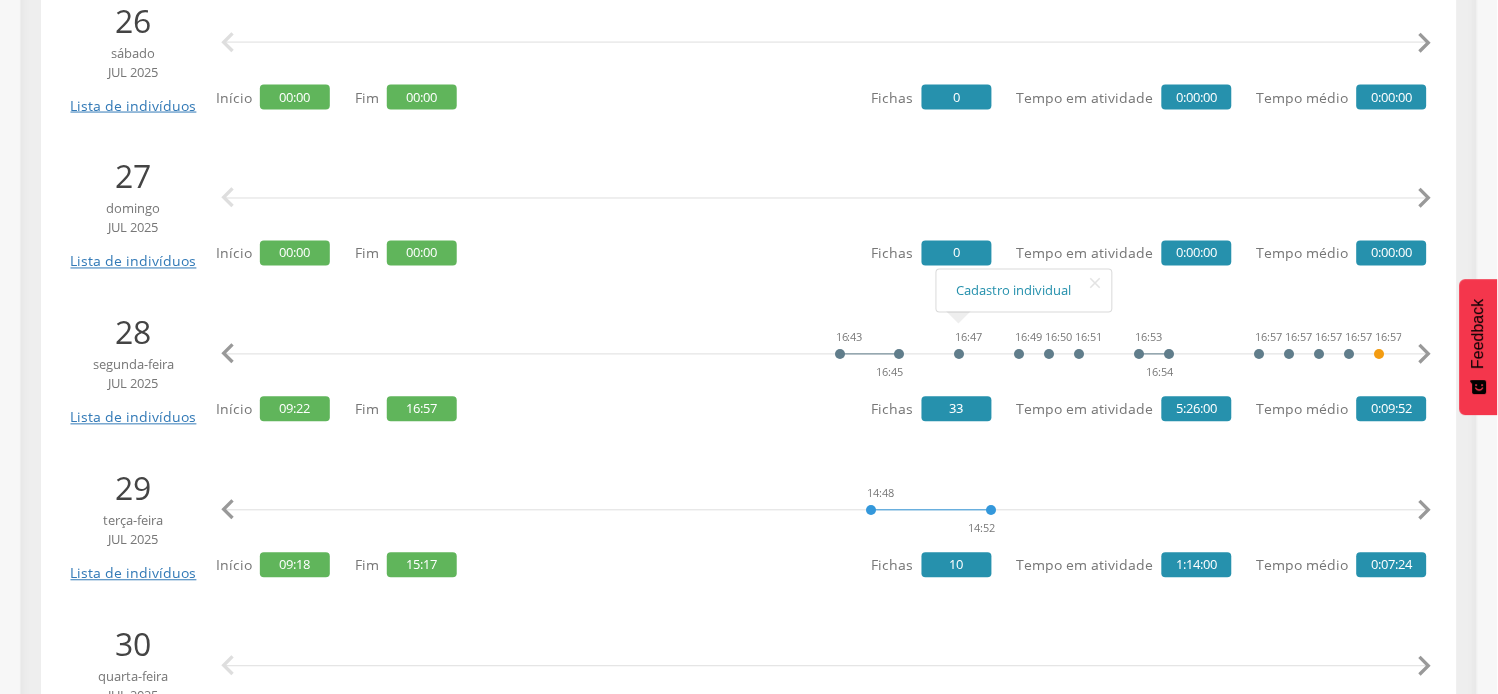 click on "" at bounding box center [1425, 511] 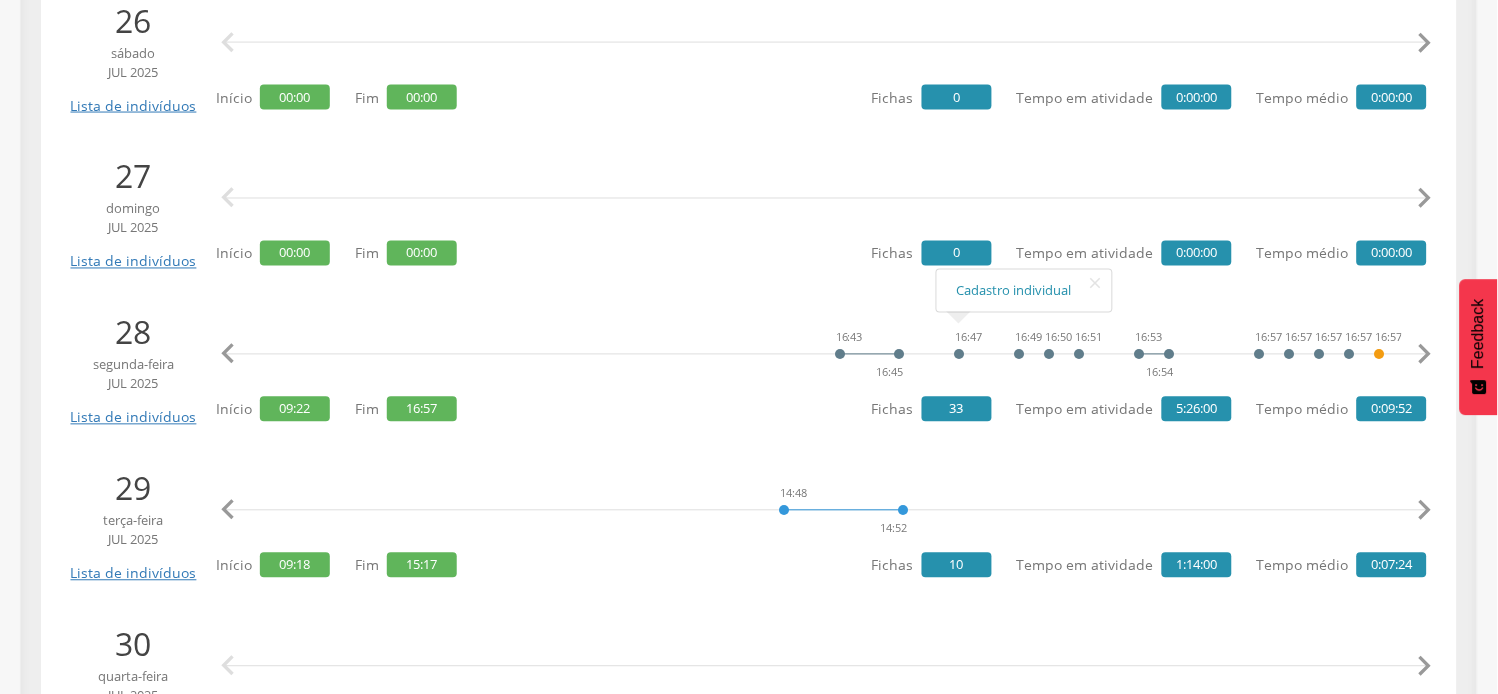 click on "" at bounding box center [1425, 511] 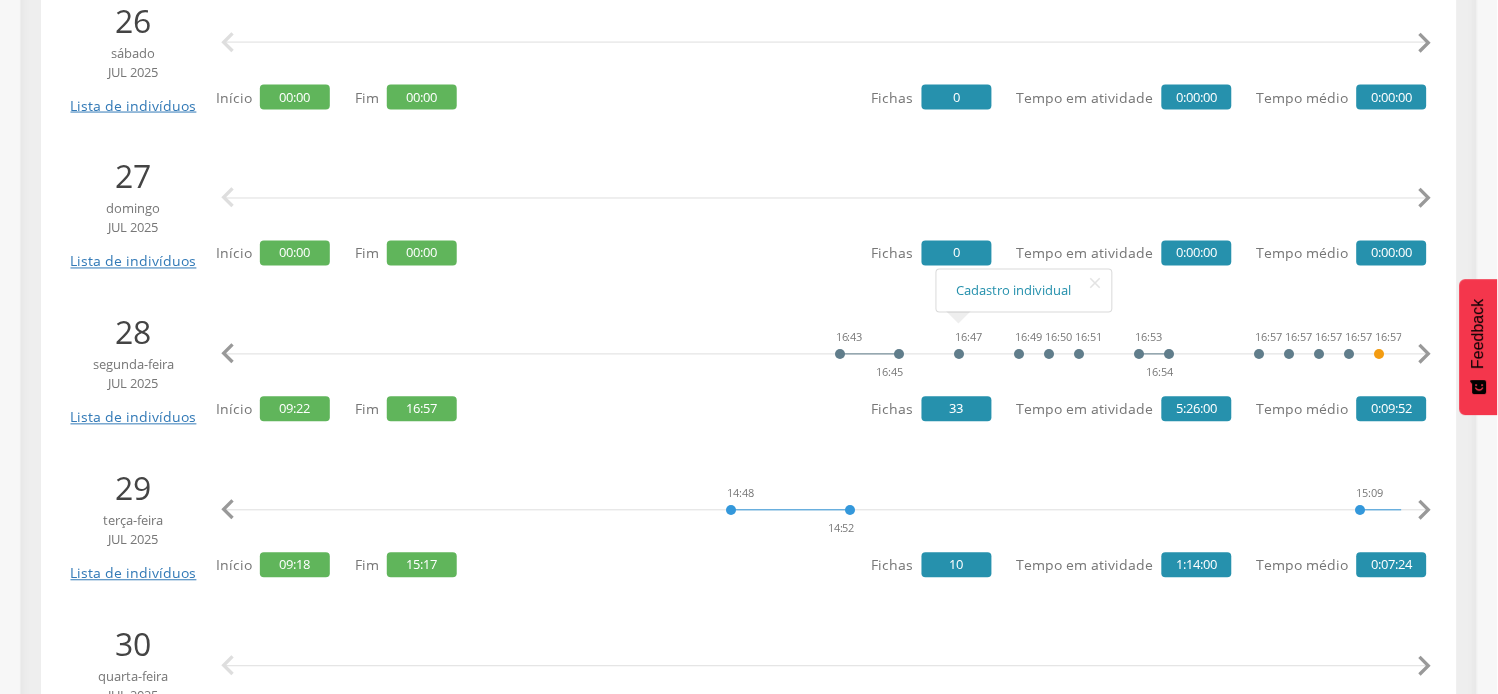 click on "" at bounding box center [1425, 511] 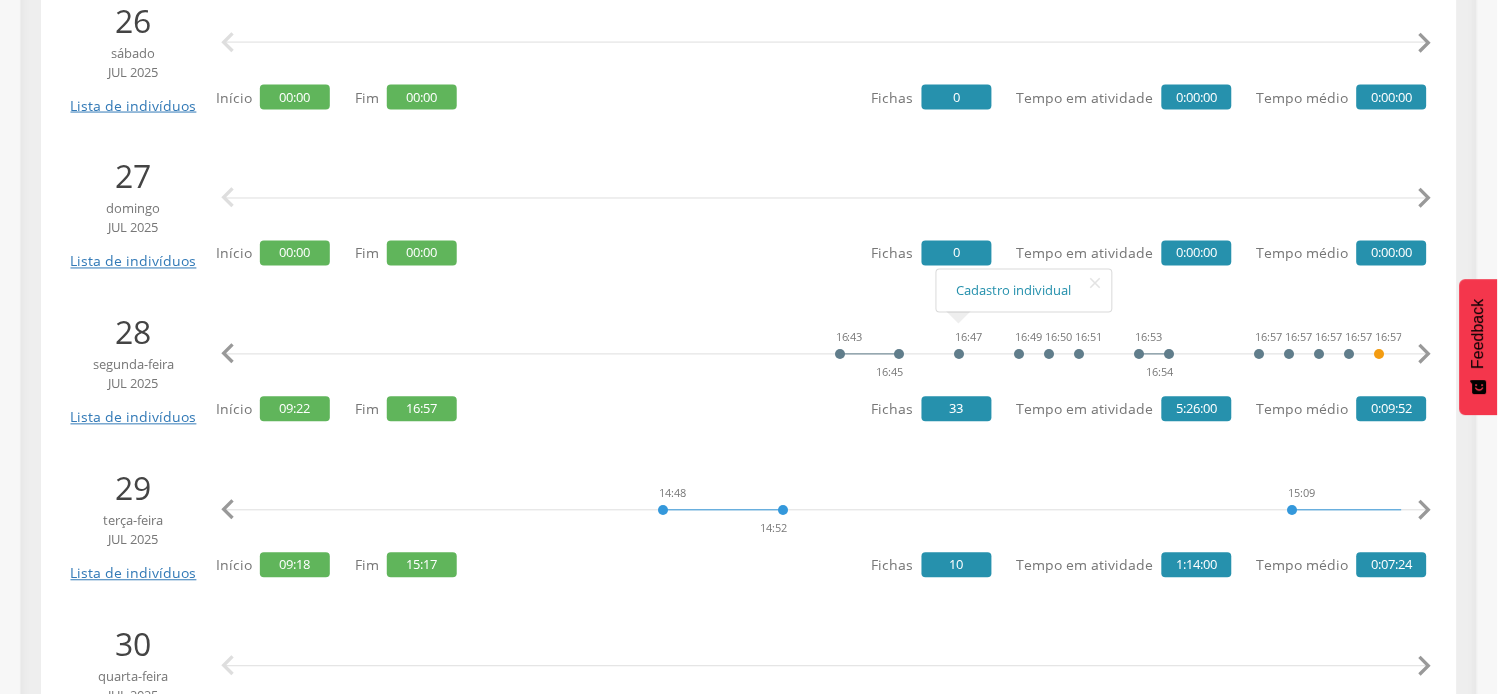 click on "" at bounding box center [1425, 511] 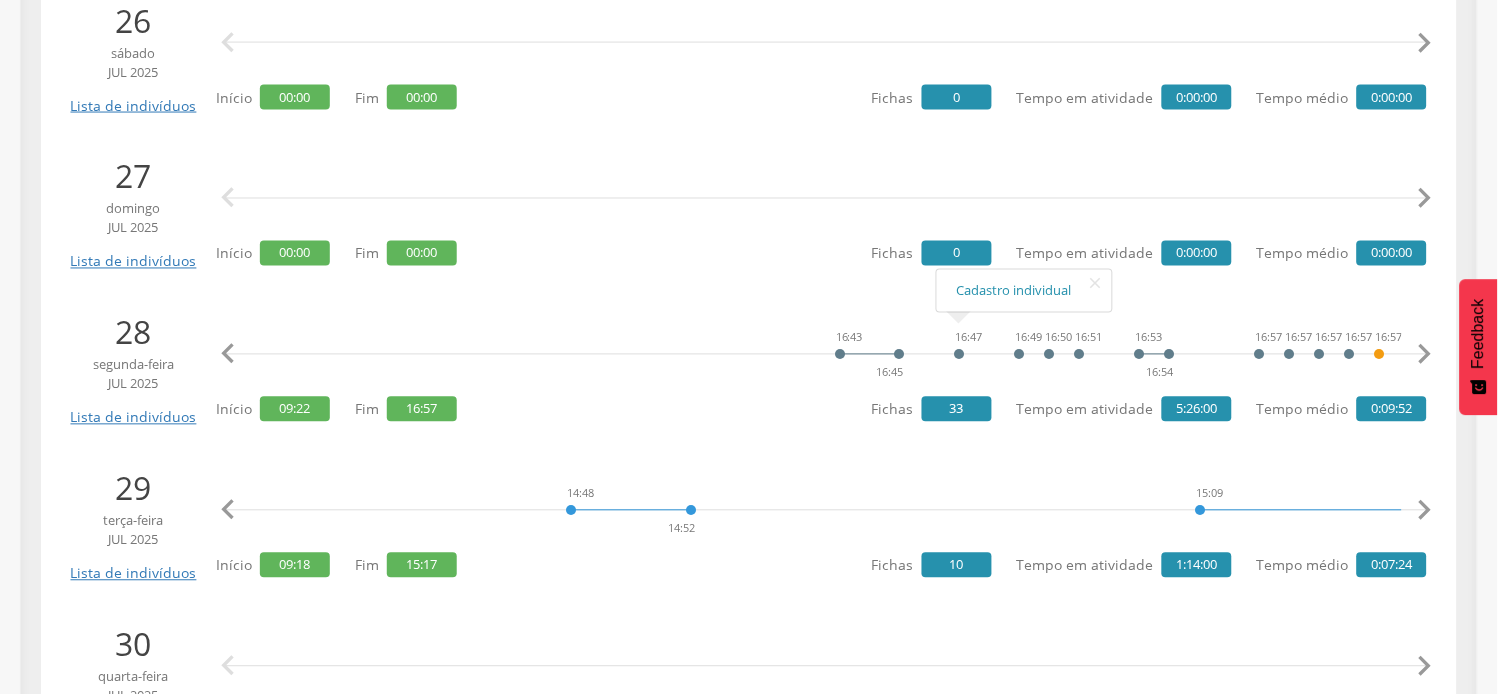 scroll, scrollTop: 0, scrollLeft: 6720, axis: horizontal 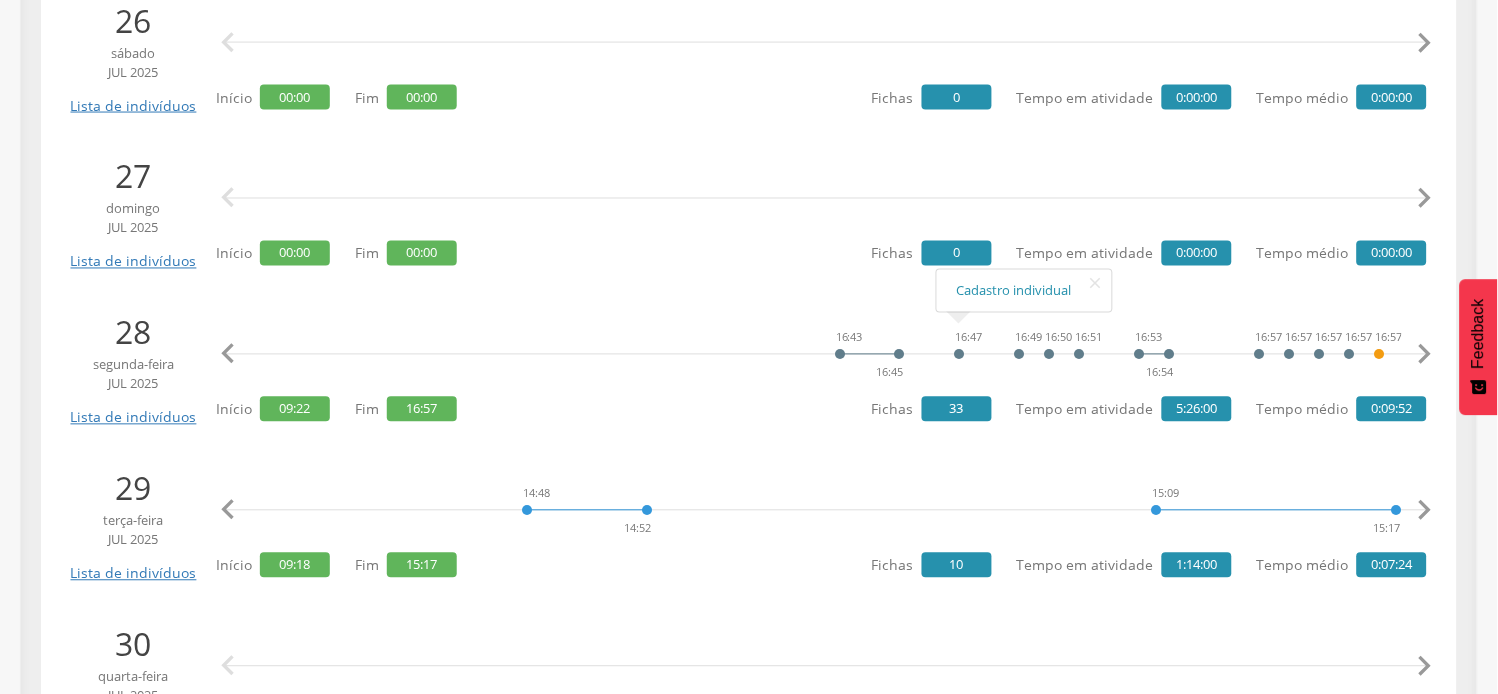 click on "" at bounding box center [1425, 511] 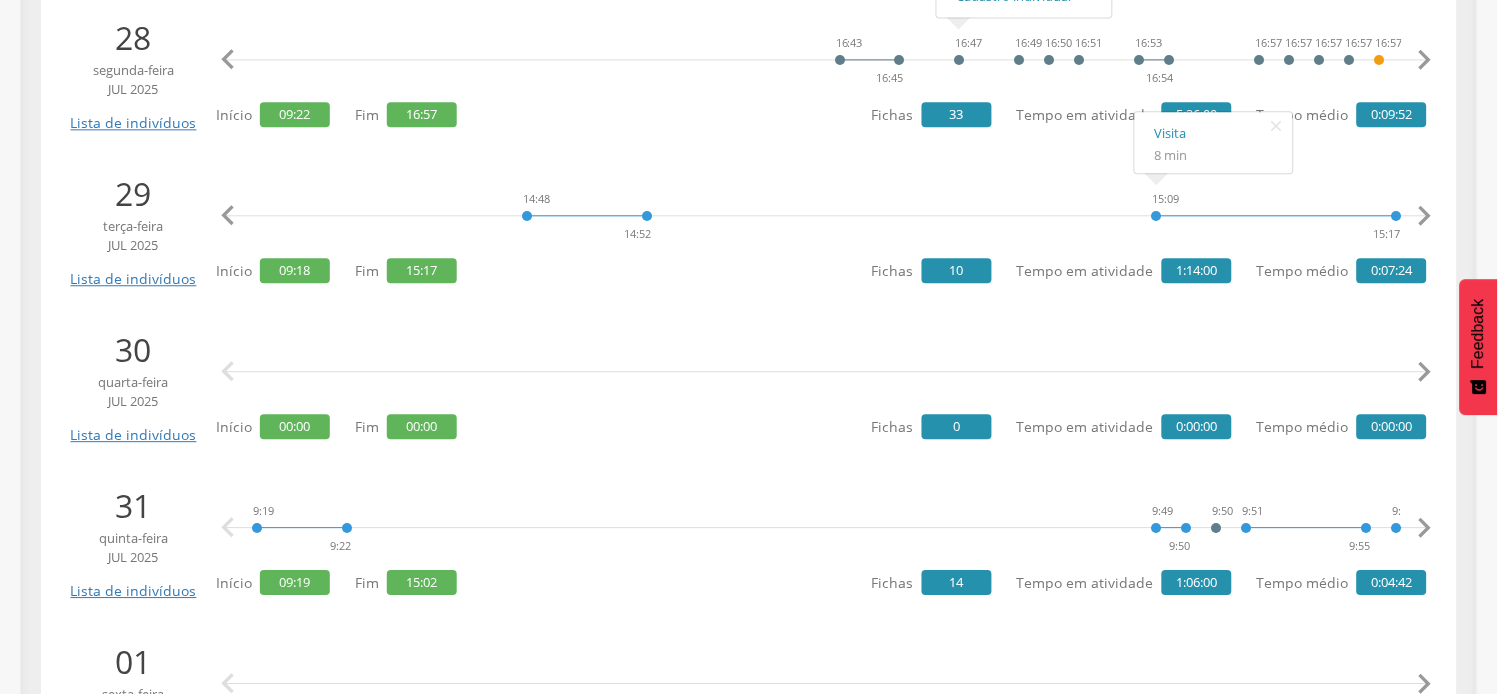 scroll, scrollTop: 1000, scrollLeft: 0, axis: vertical 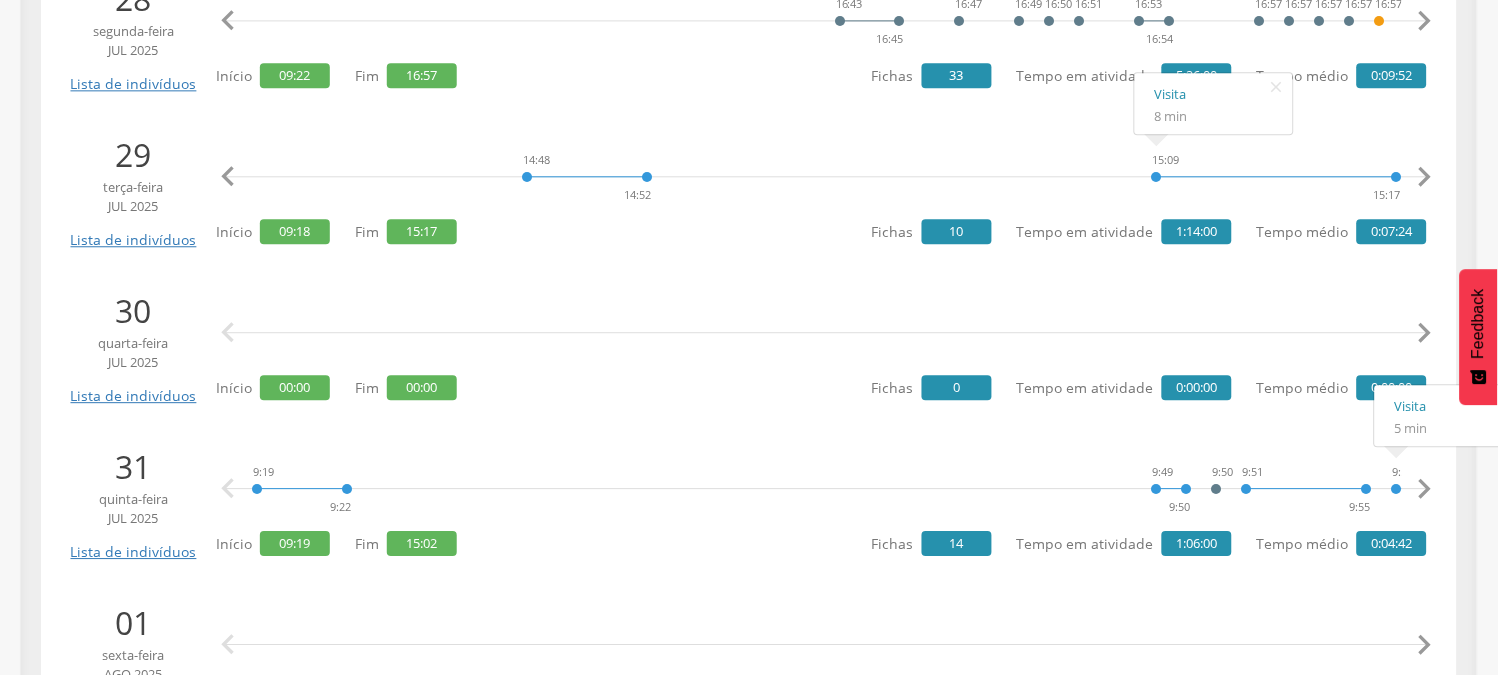 click on "" at bounding box center [1425, 489] 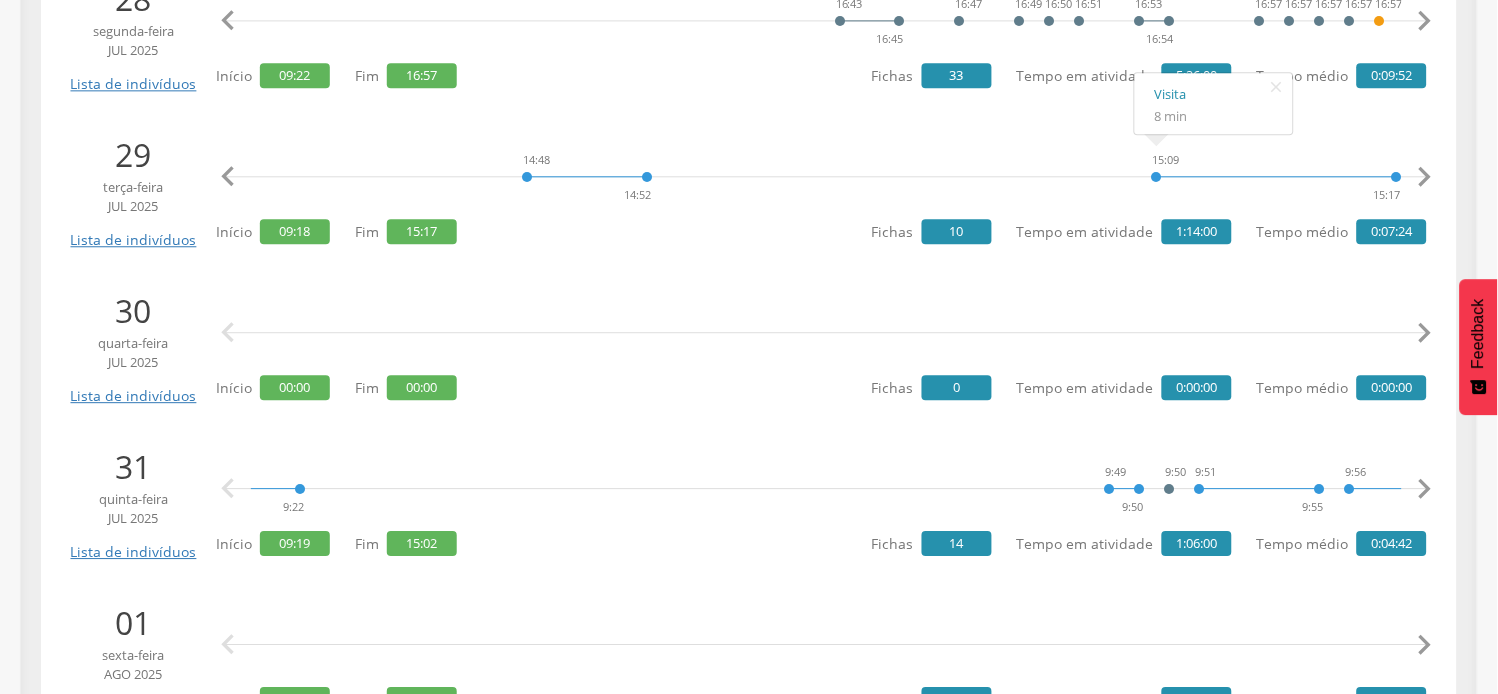 click on "" at bounding box center [1425, 489] 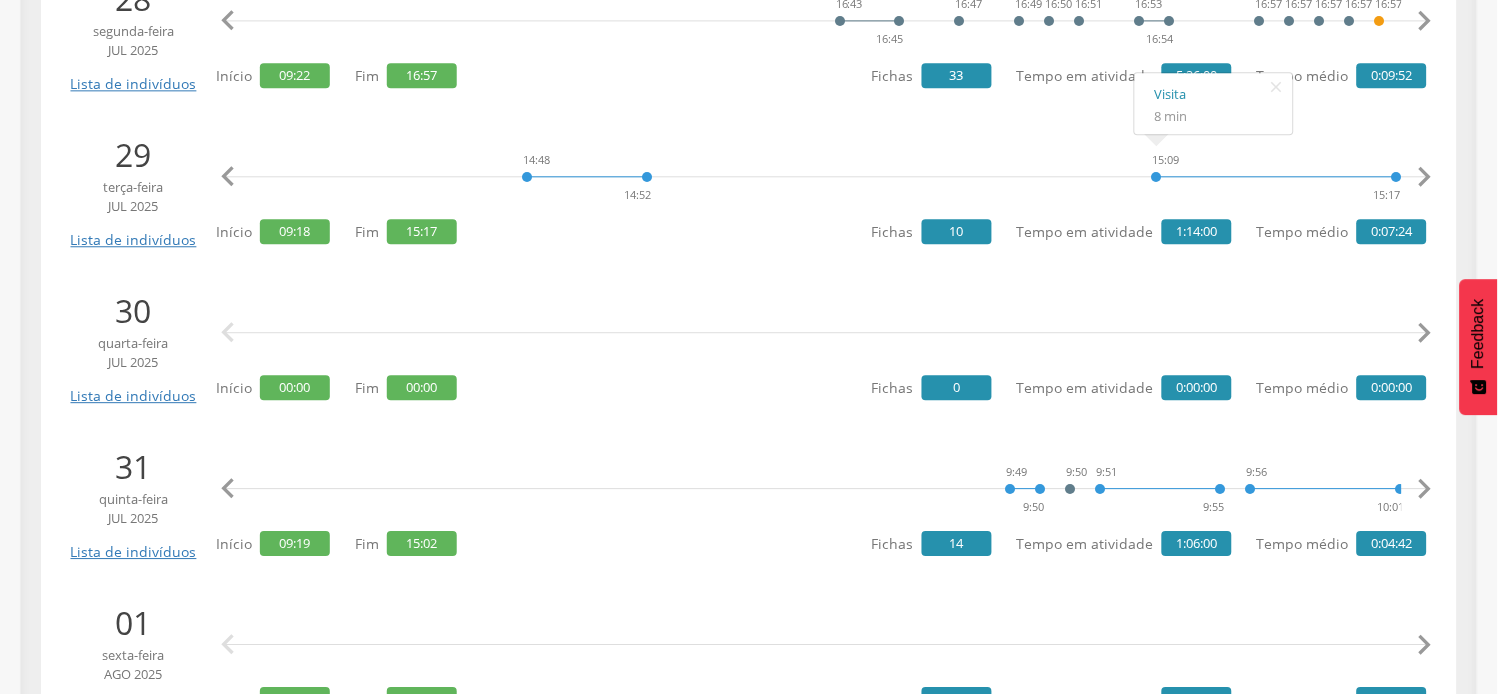 click on "" at bounding box center [1425, 489] 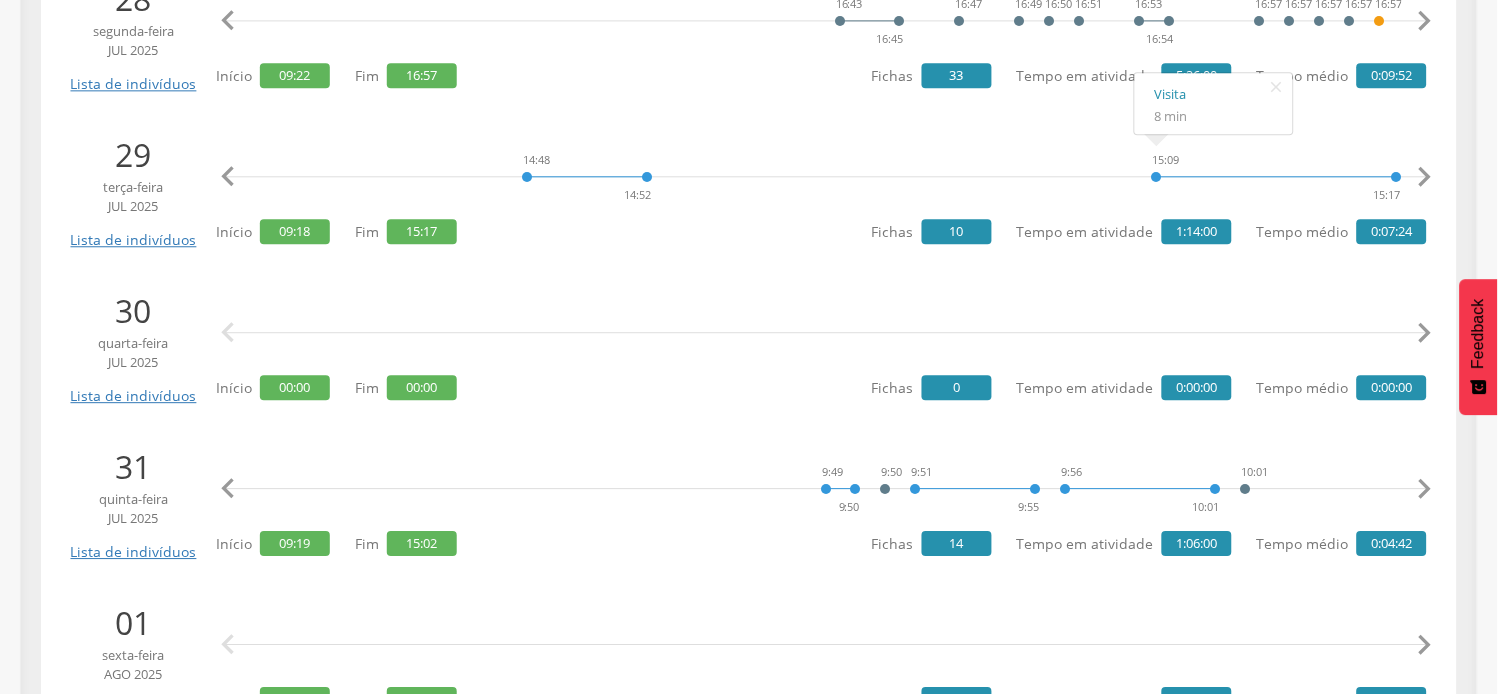 click on "" at bounding box center [1425, 489] 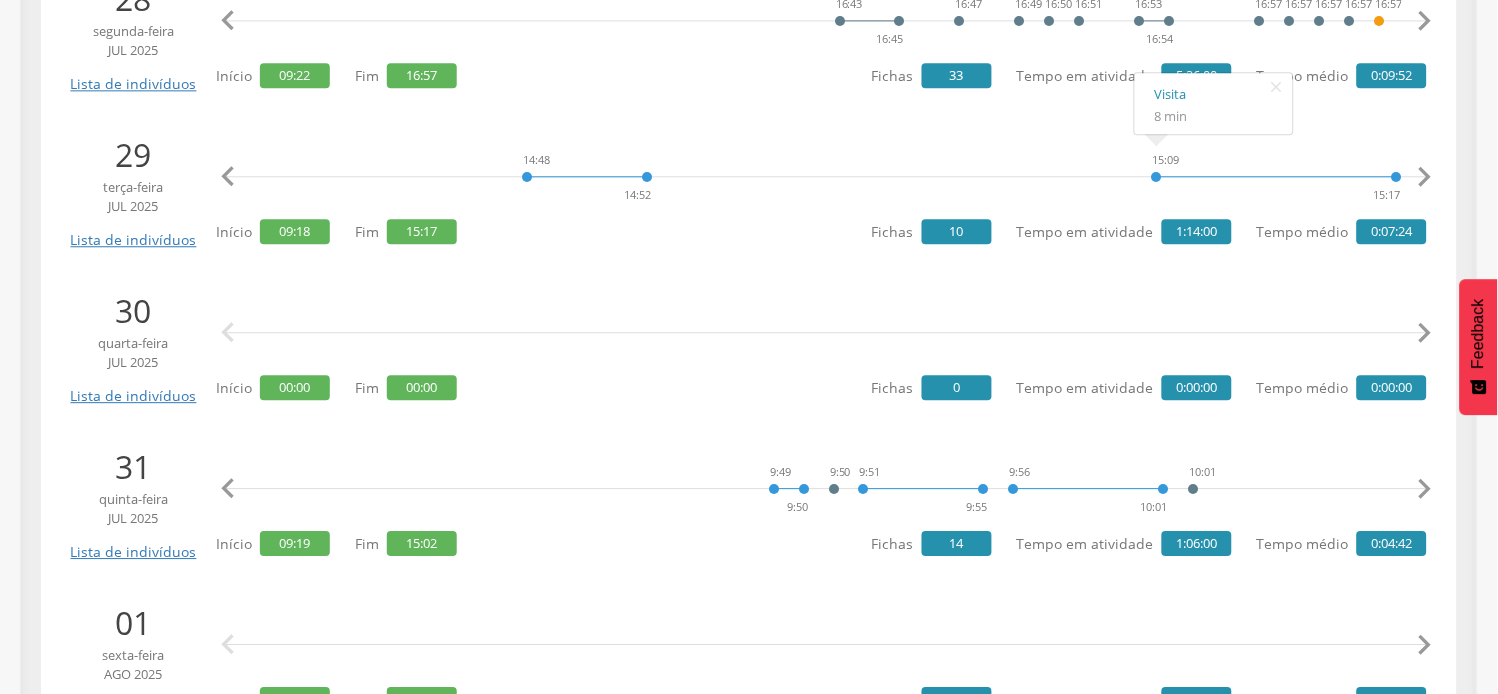click on "" at bounding box center [1425, 489] 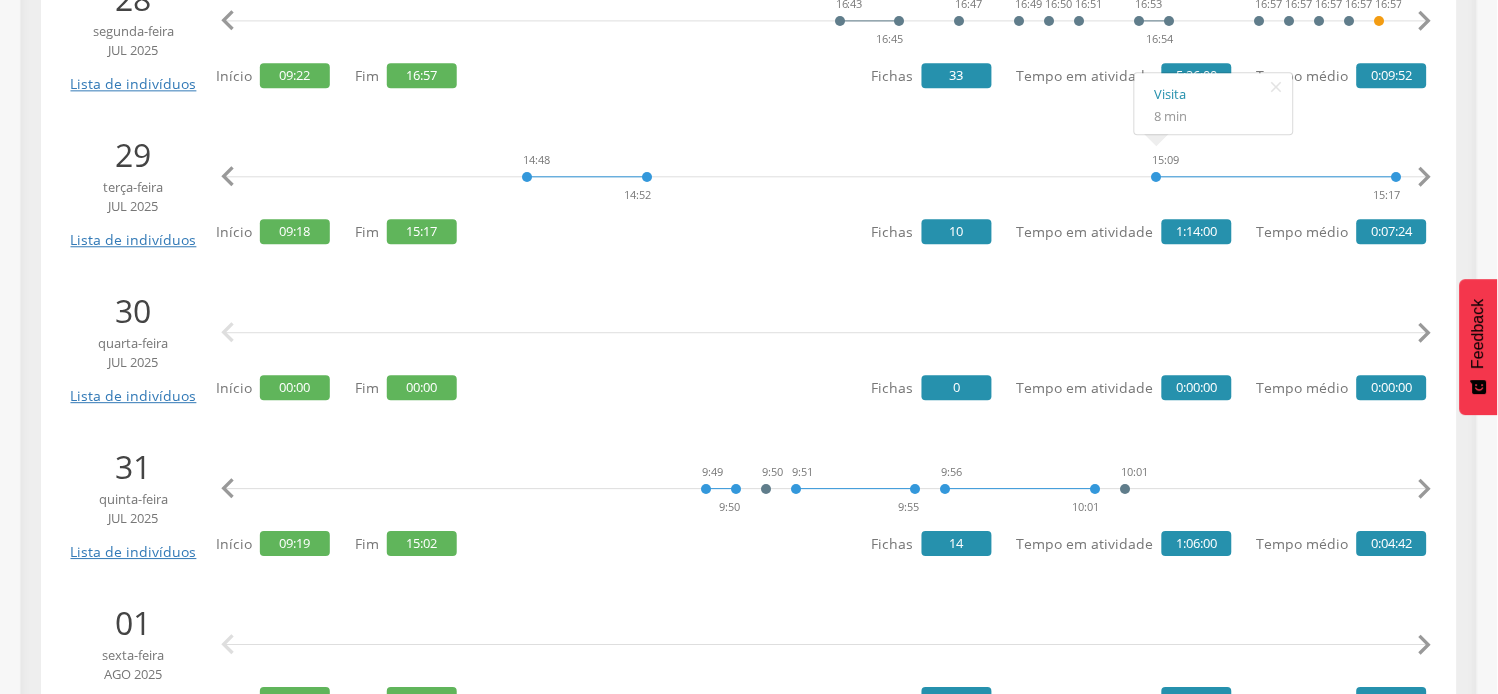 click on "" at bounding box center [1425, 489] 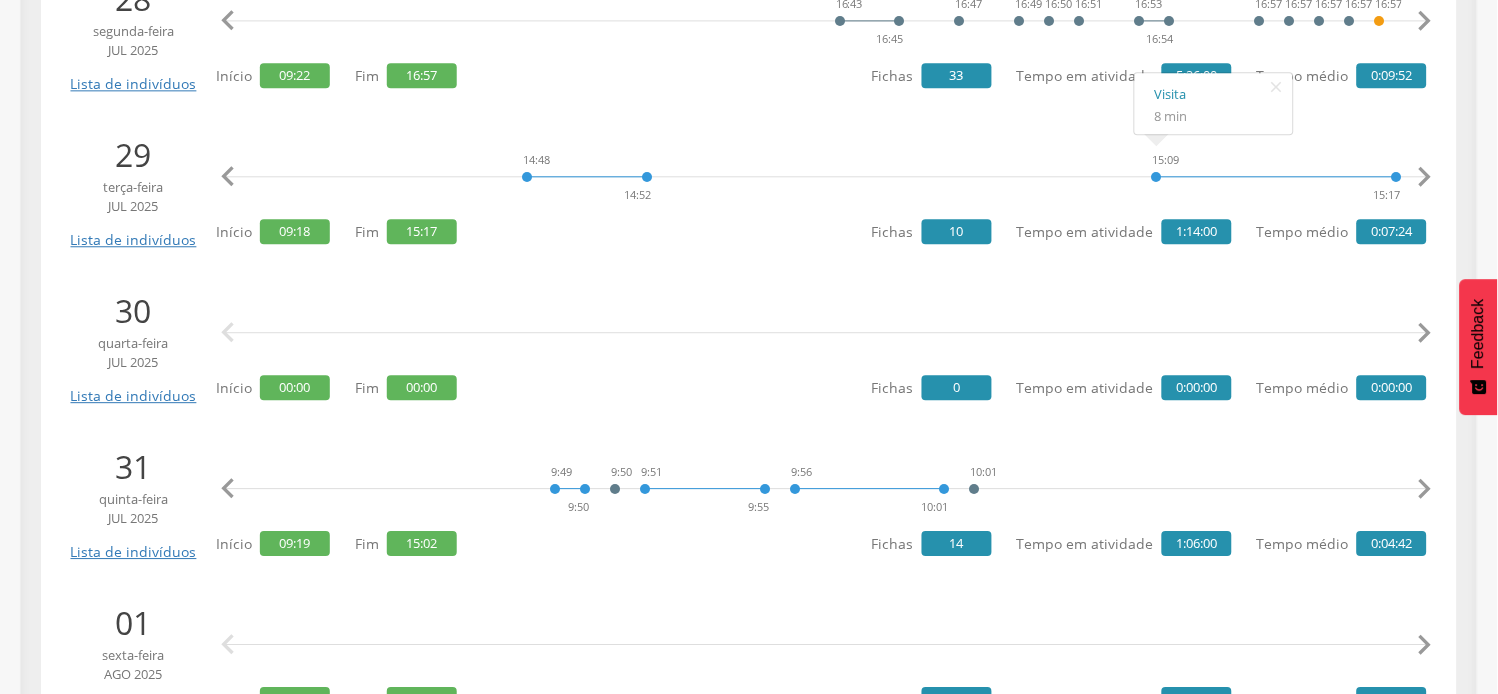 click on "" at bounding box center (1425, 489) 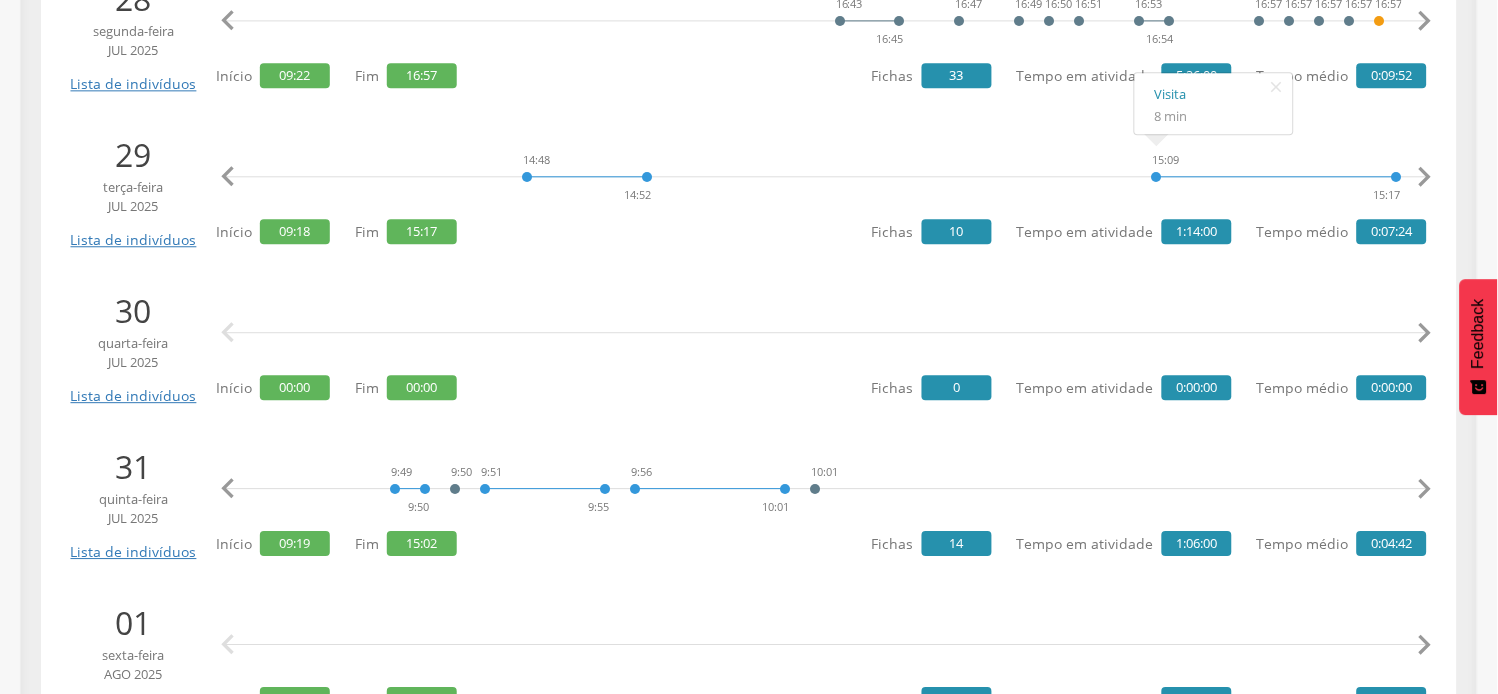 click on "" at bounding box center (1425, 489) 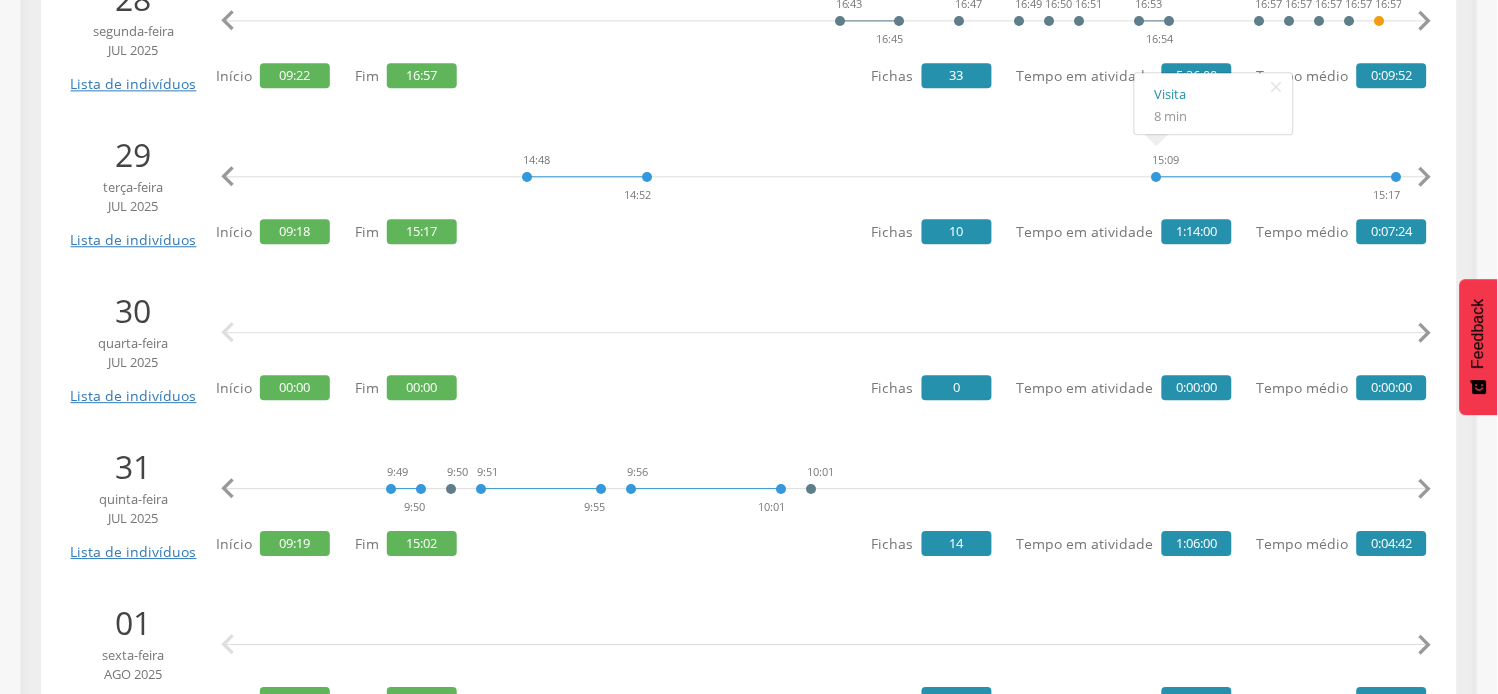 click on "" at bounding box center [1425, 489] 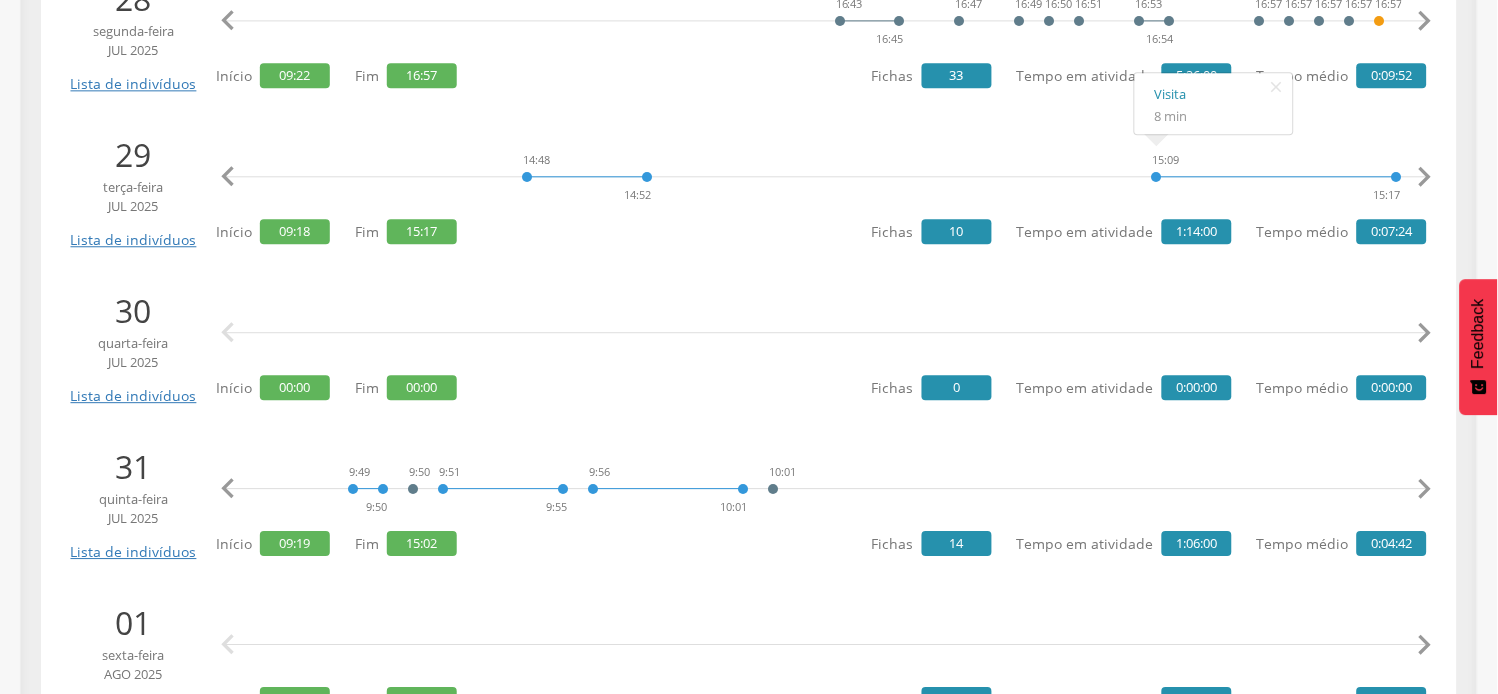 click on "" at bounding box center [1425, 489] 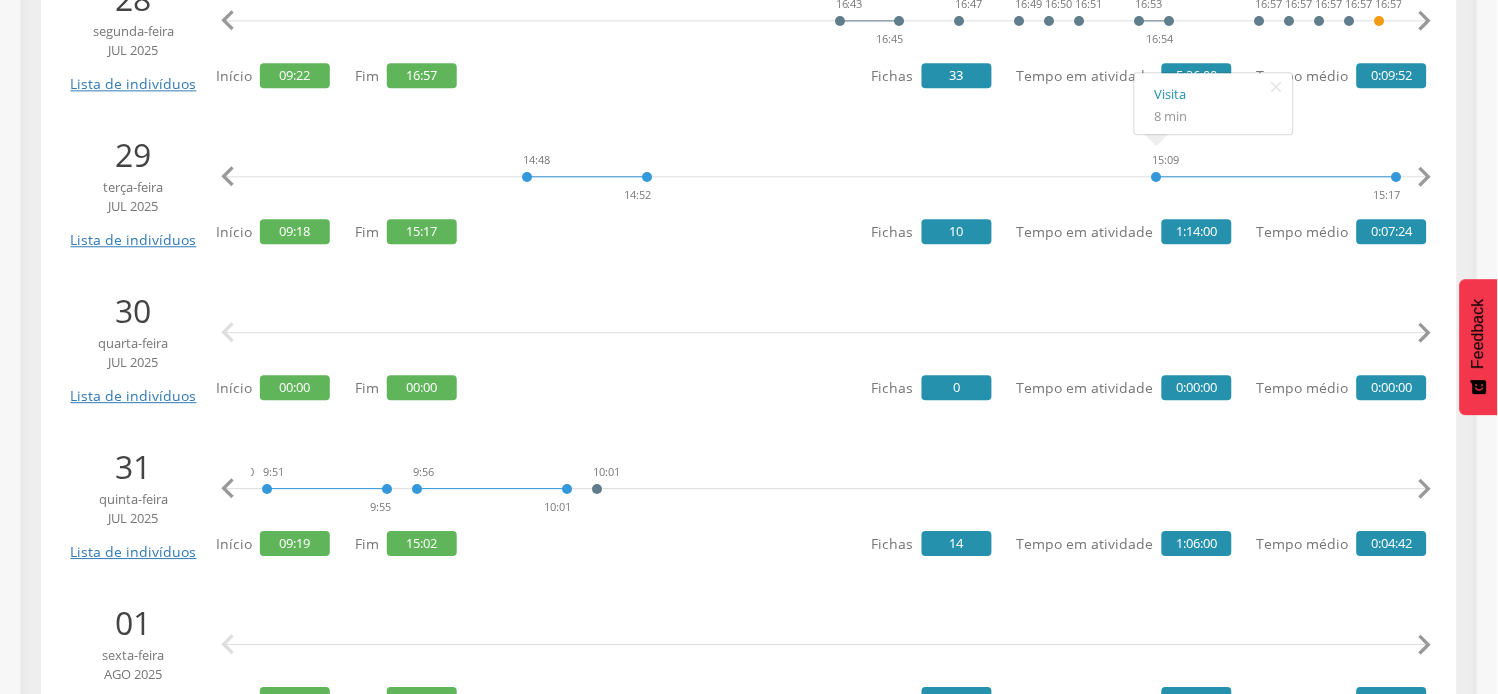 click on "" at bounding box center [1425, 489] 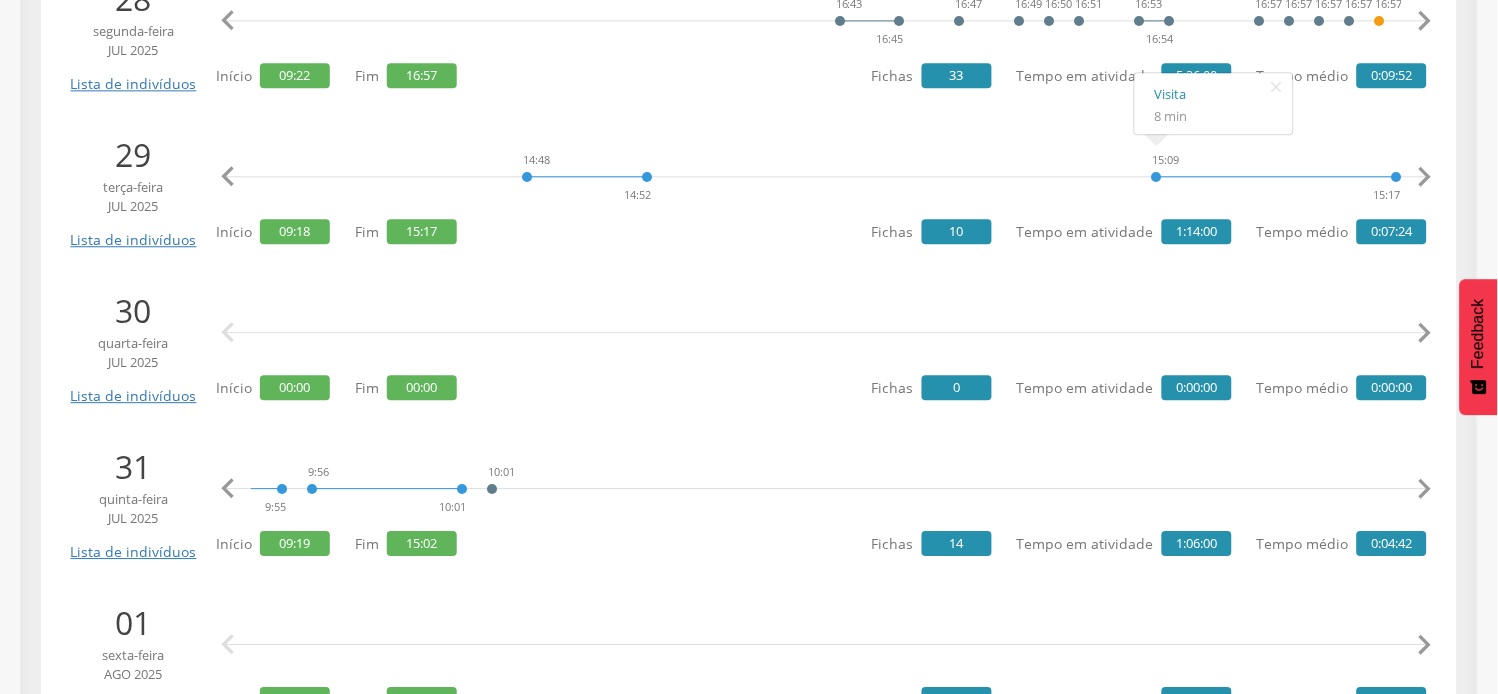 click on "" at bounding box center (1425, 489) 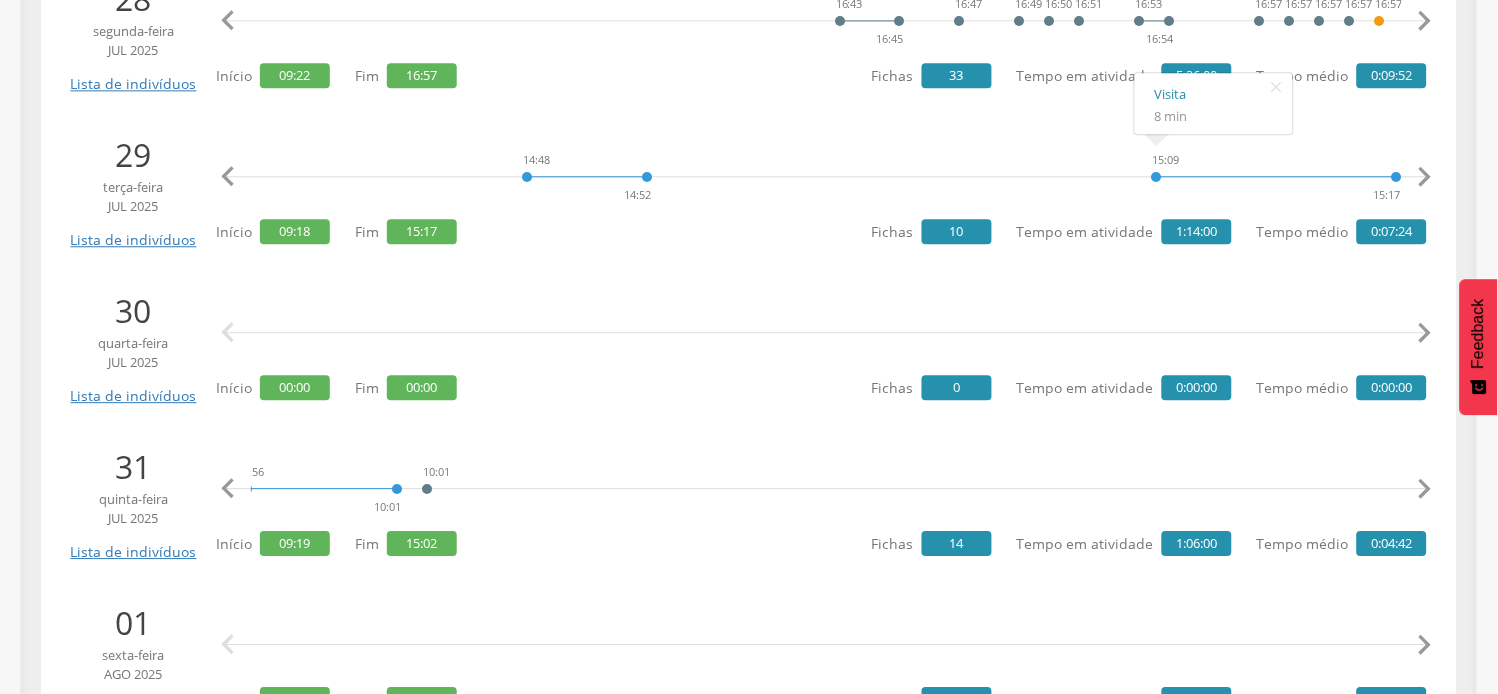 click on "" at bounding box center [1425, 489] 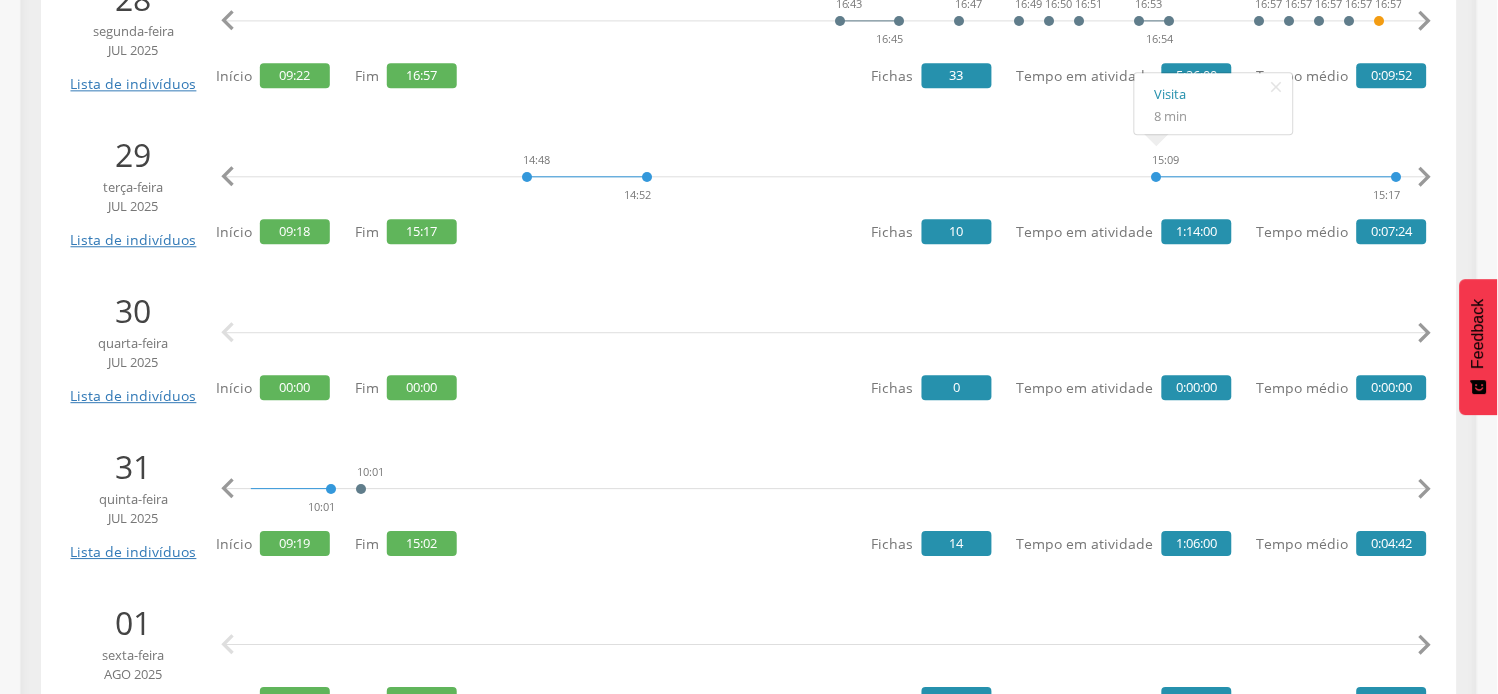 click on "" at bounding box center (1425, 489) 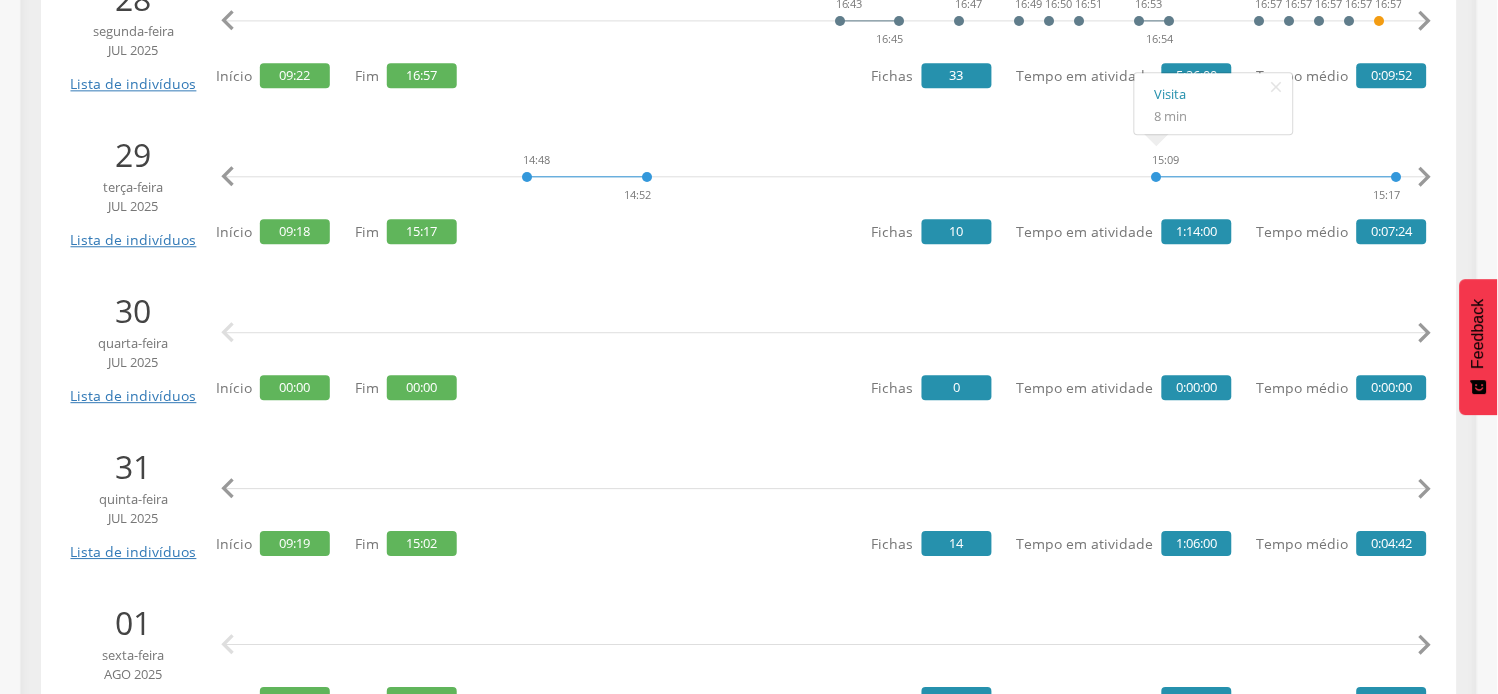 click on "" at bounding box center [1425, 489] 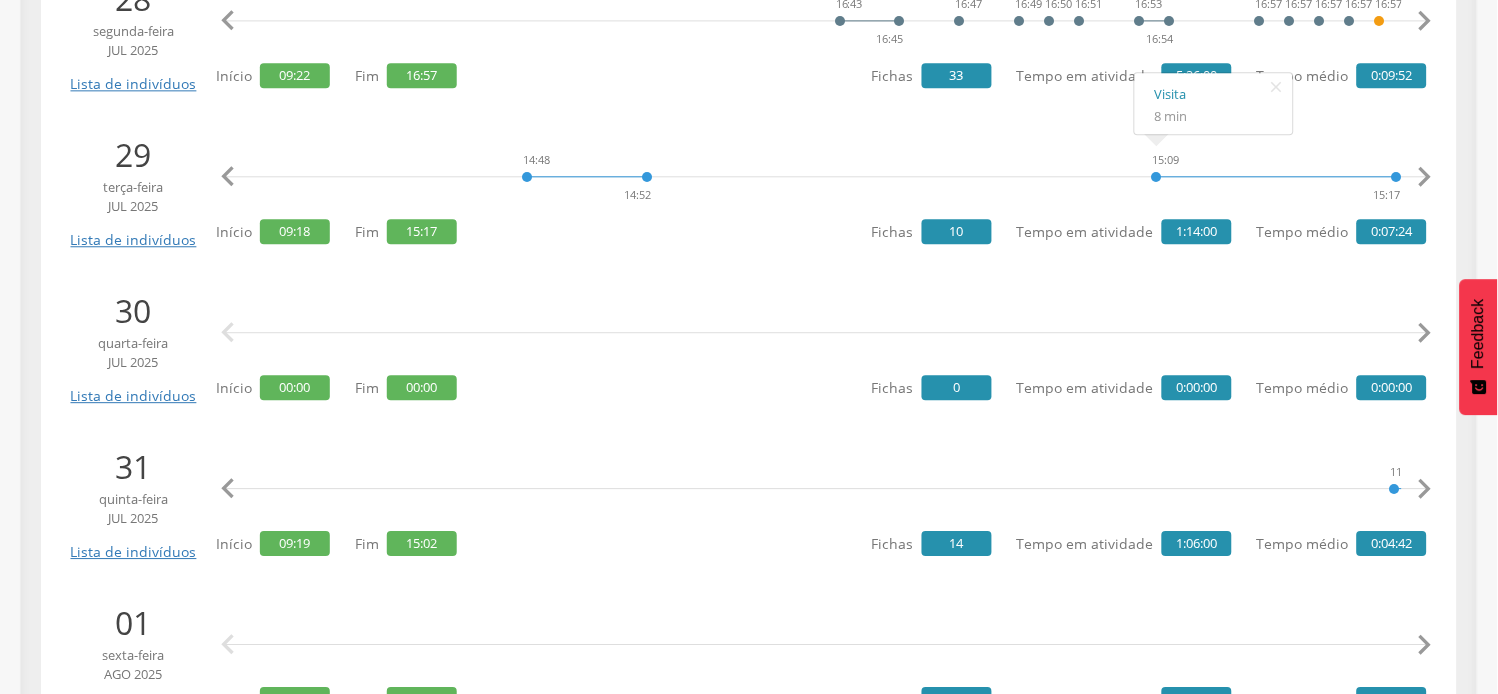 click on "" at bounding box center [1425, 489] 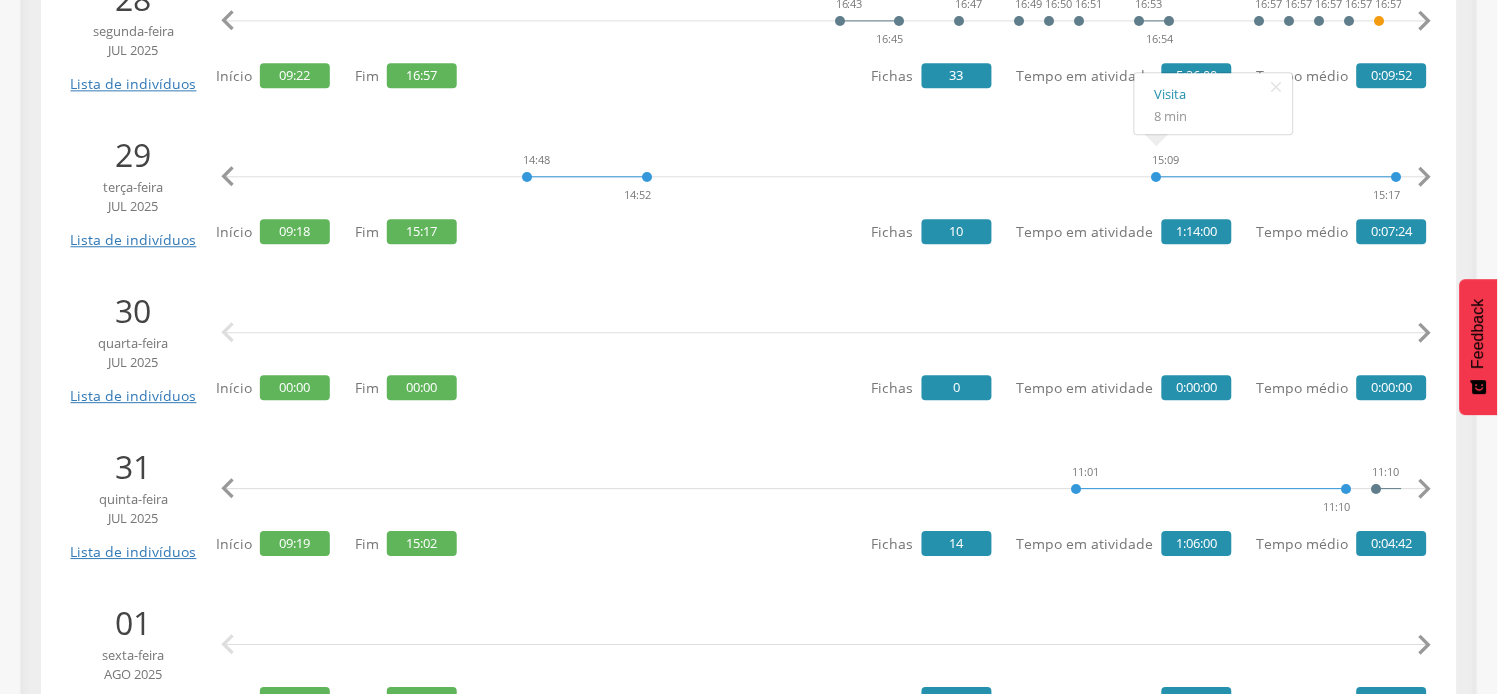click on "" at bounding box center (1425, 489) 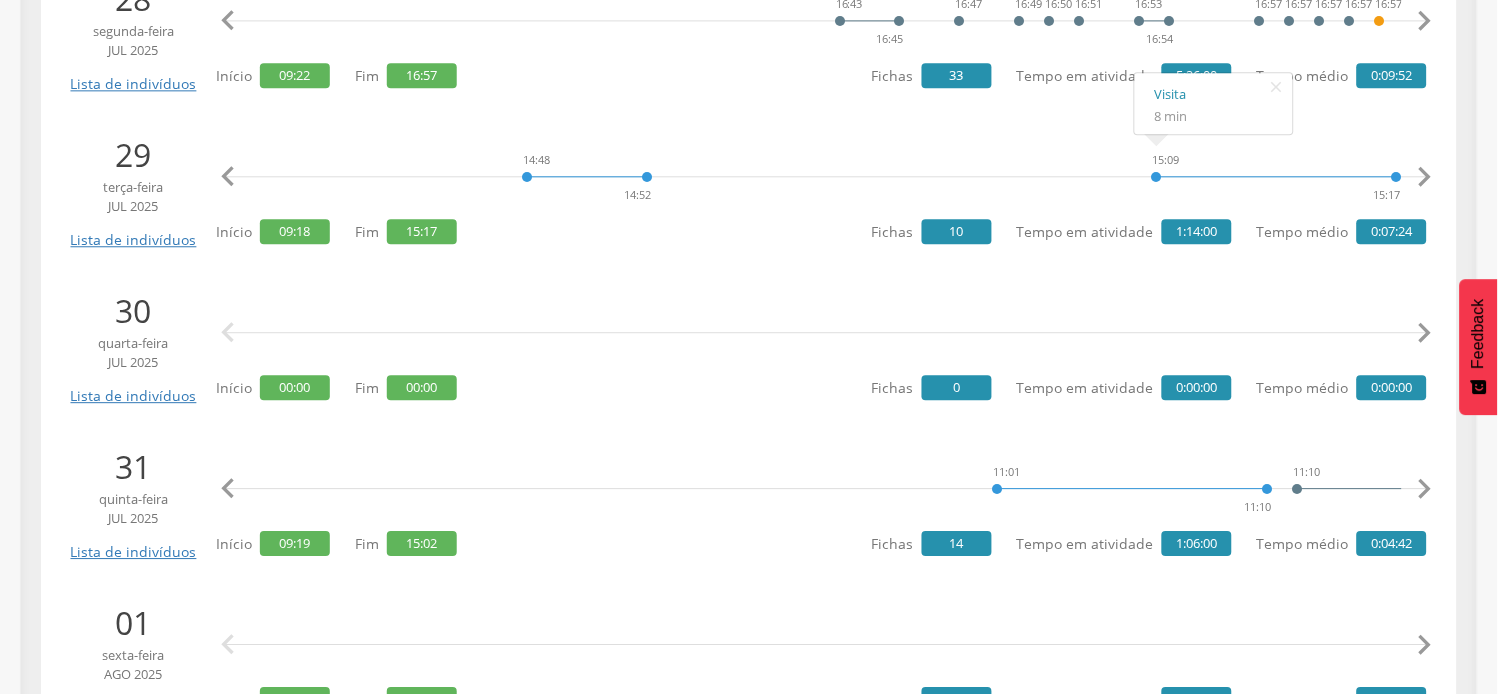 click on "" at bounding box center [1425, 489] 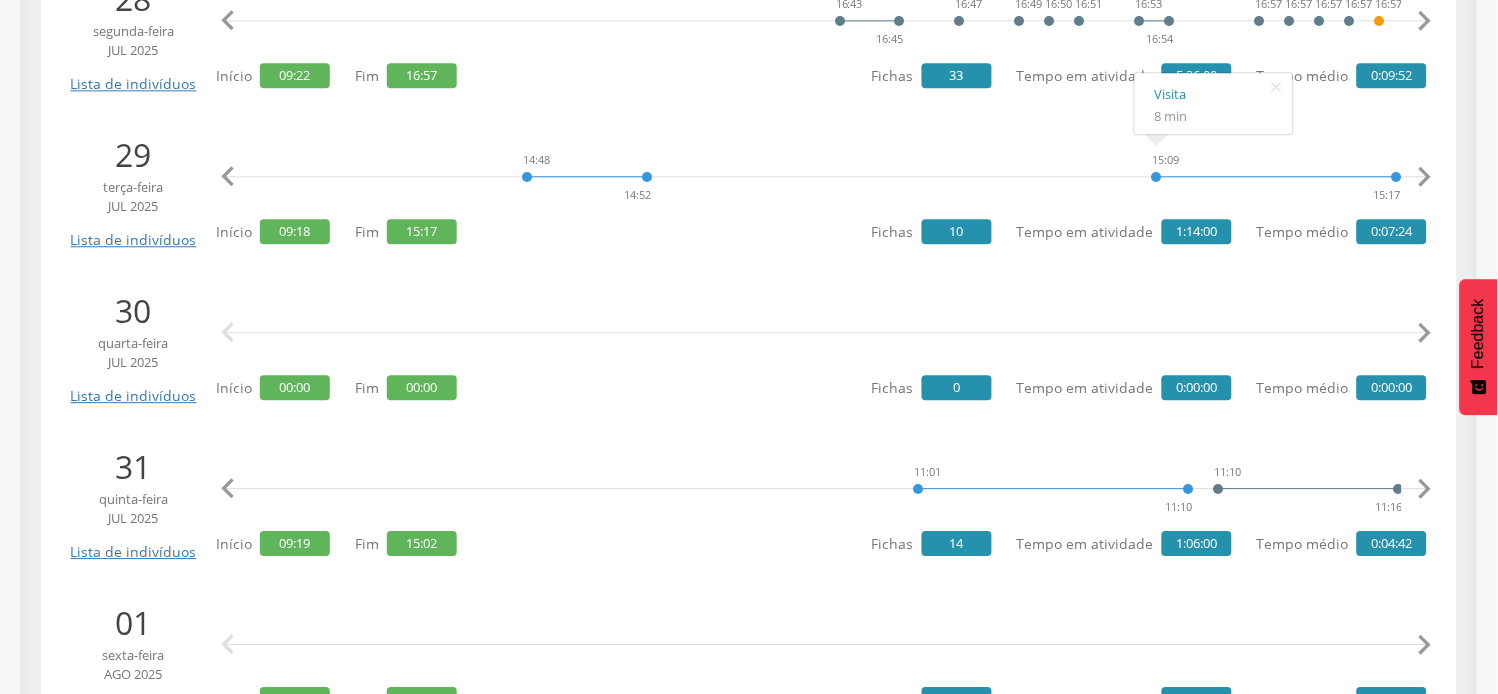click on "" at bounding box center (1425, 489) 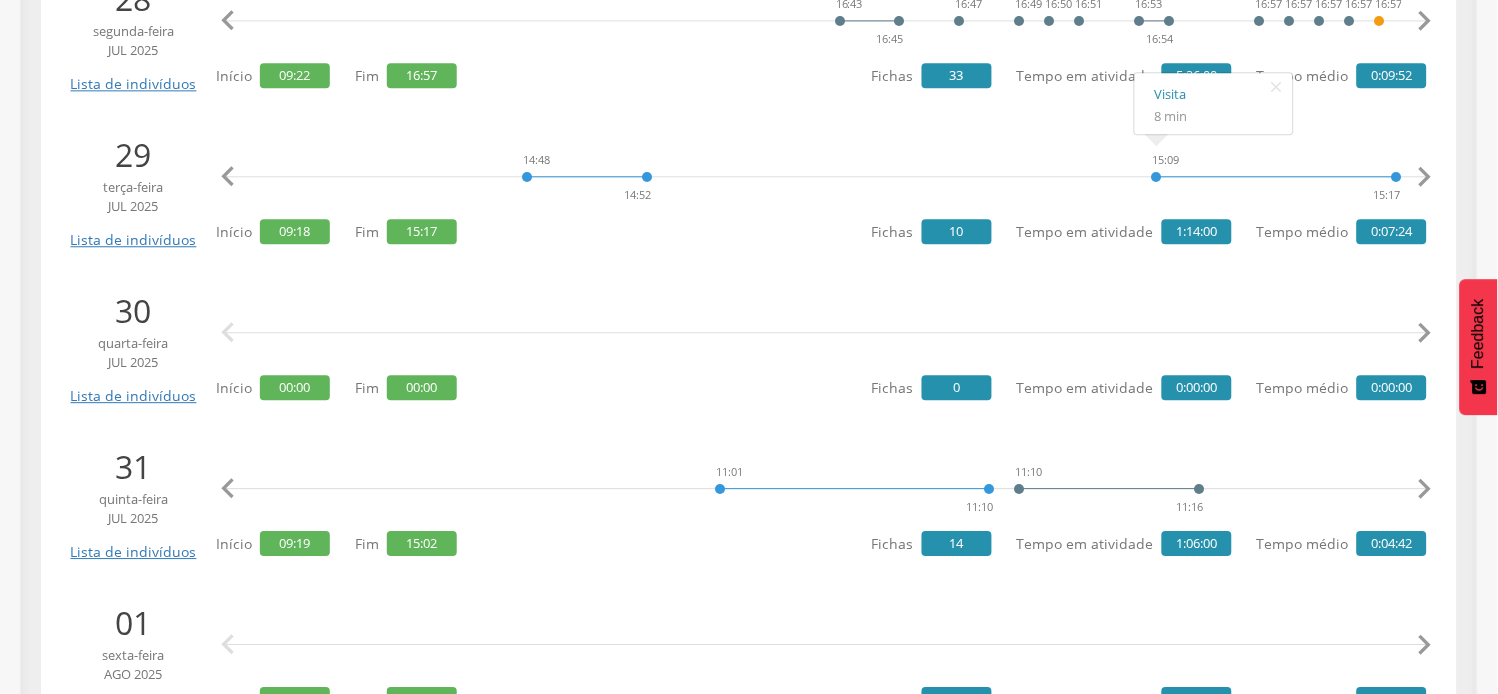 click on "" at bounding box center [1425, 489] 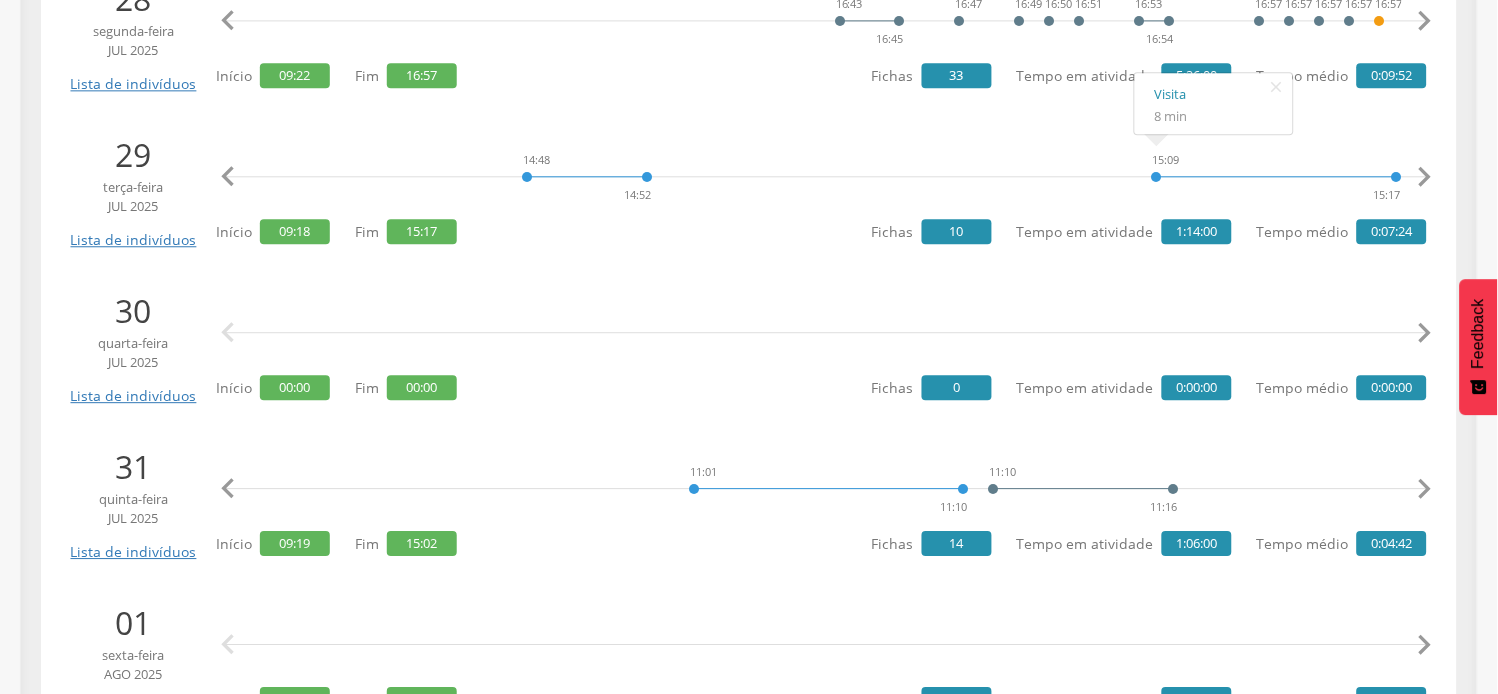 click on "" at bounding box center [1425, 489] 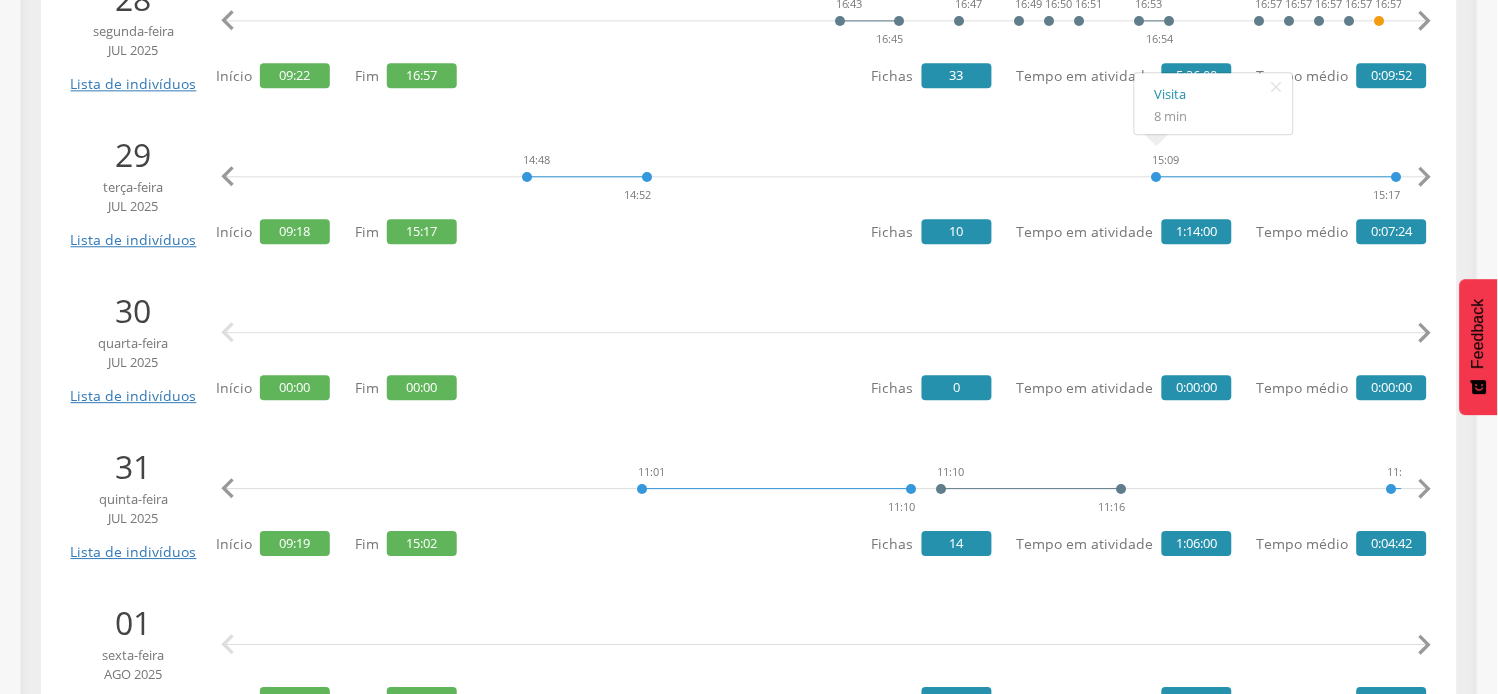 click on "" at bounding box center (1425, 489) 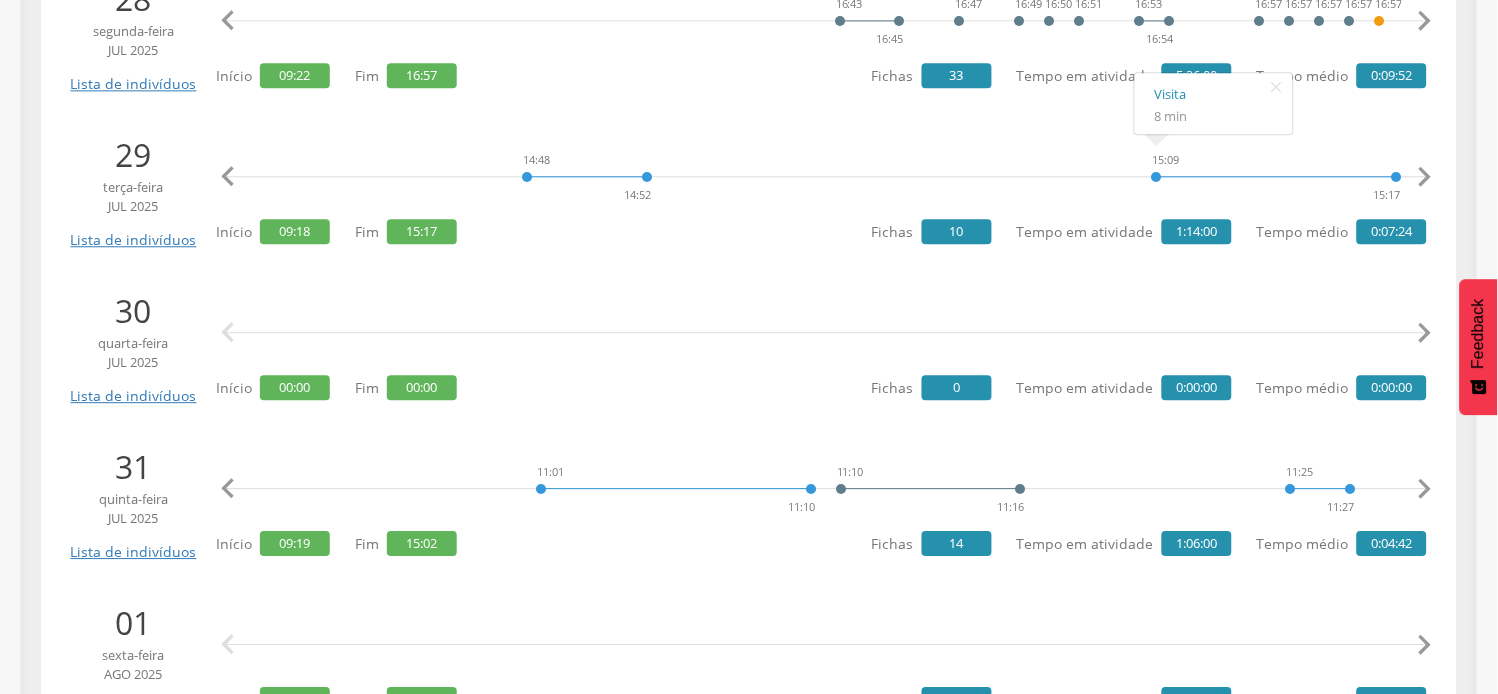 click on "" at bounding box center (1425, 489) 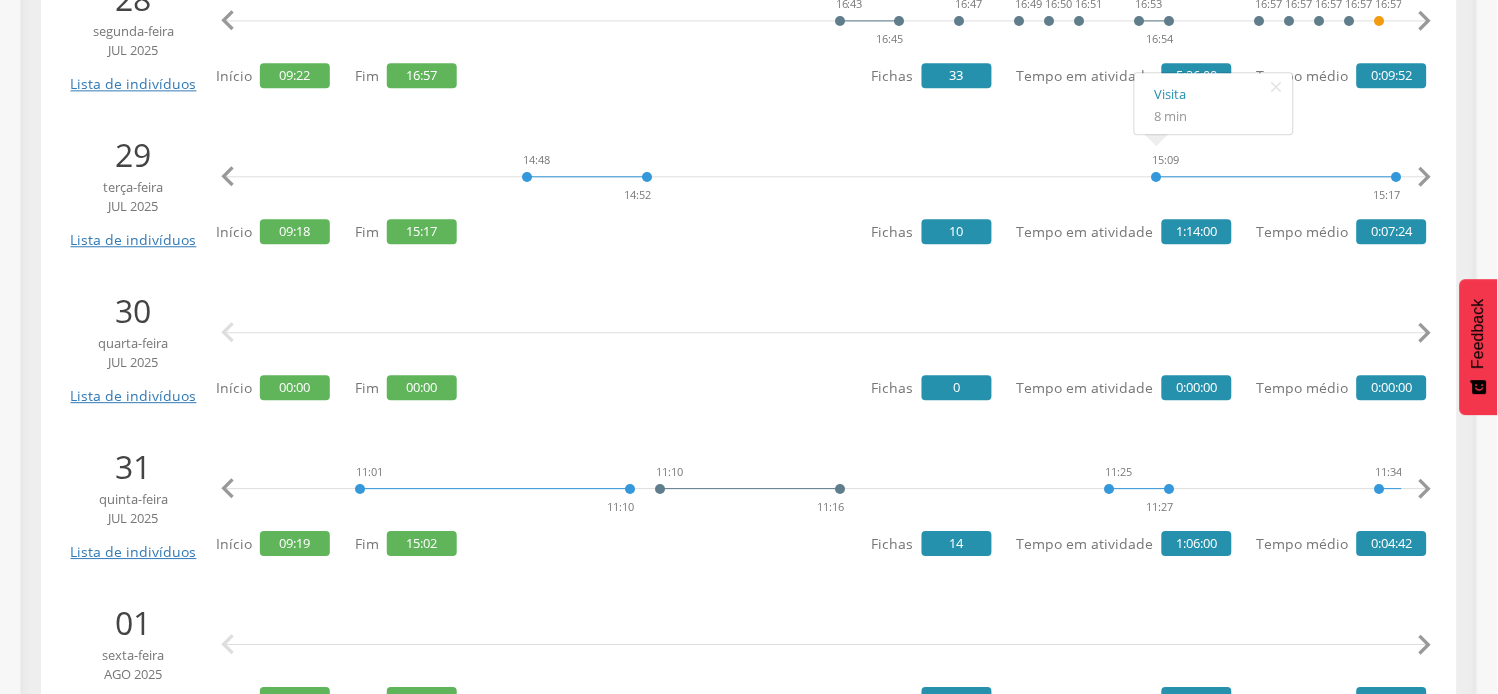 click on "" at bounding box center [1425, 489] 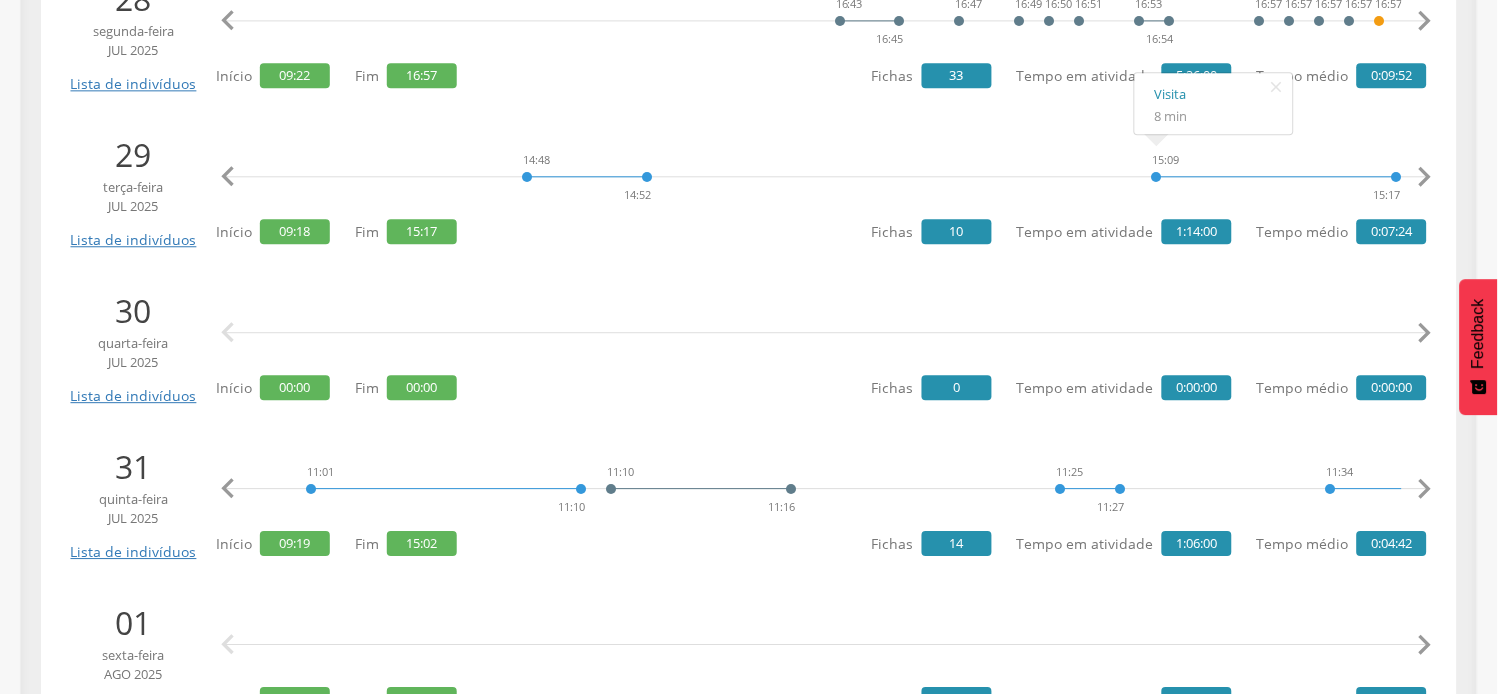 click on "" at bounding box center (1425, 489) 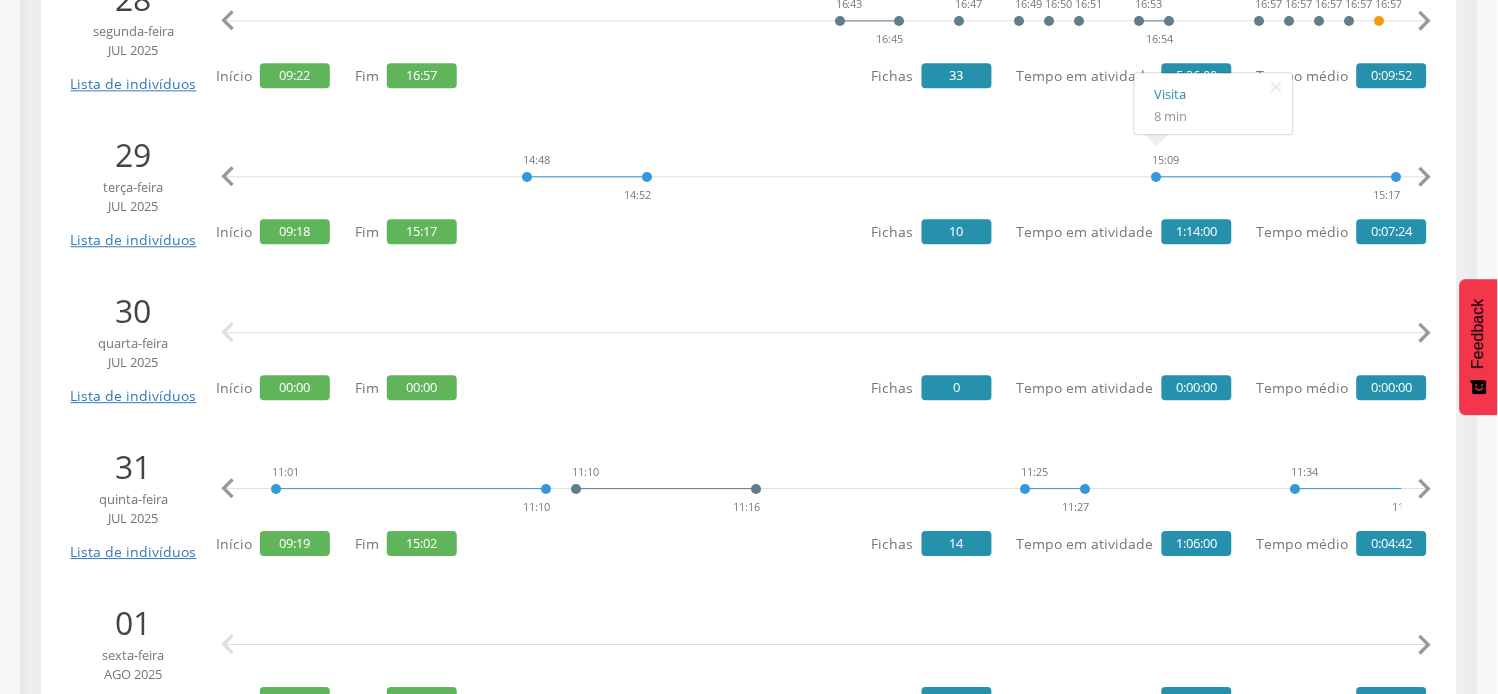click on "" at bounding box center [1425, 489] 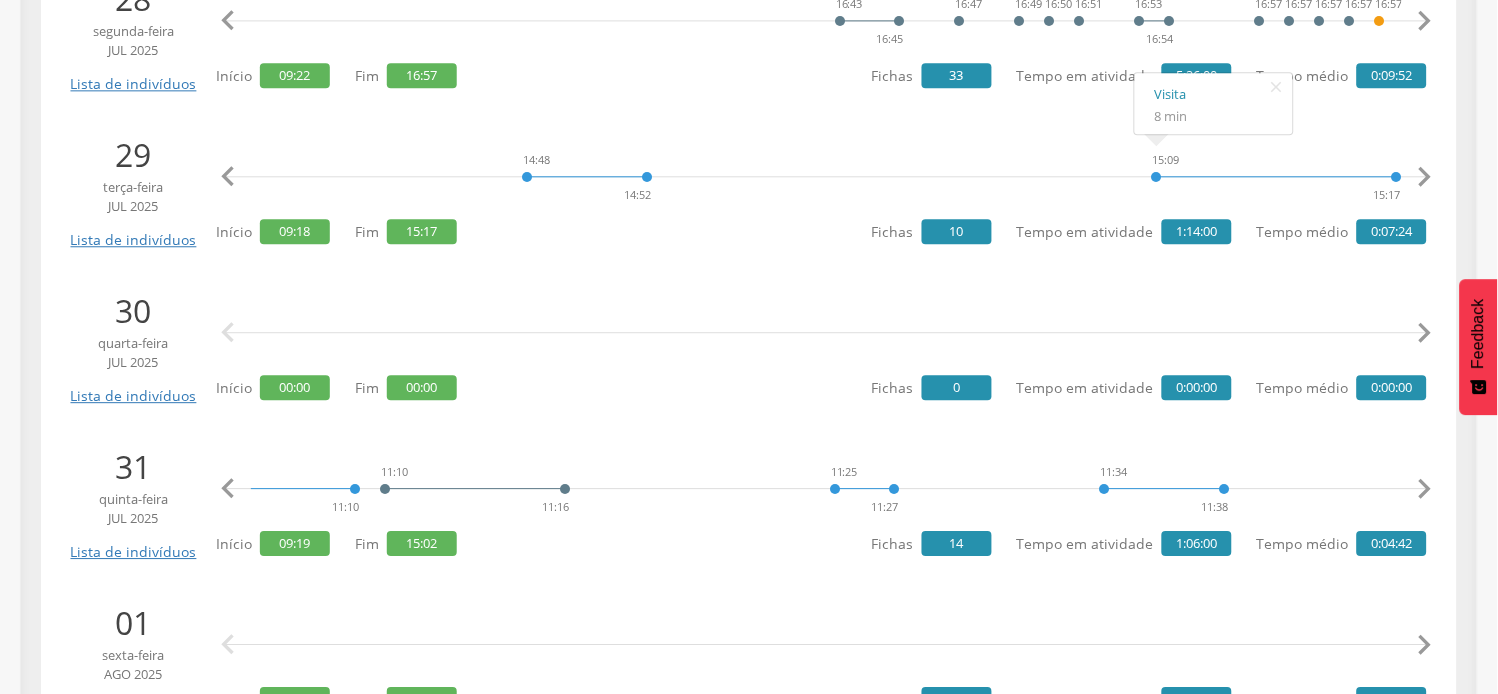 click on "" at bounding box center [1425, 489] 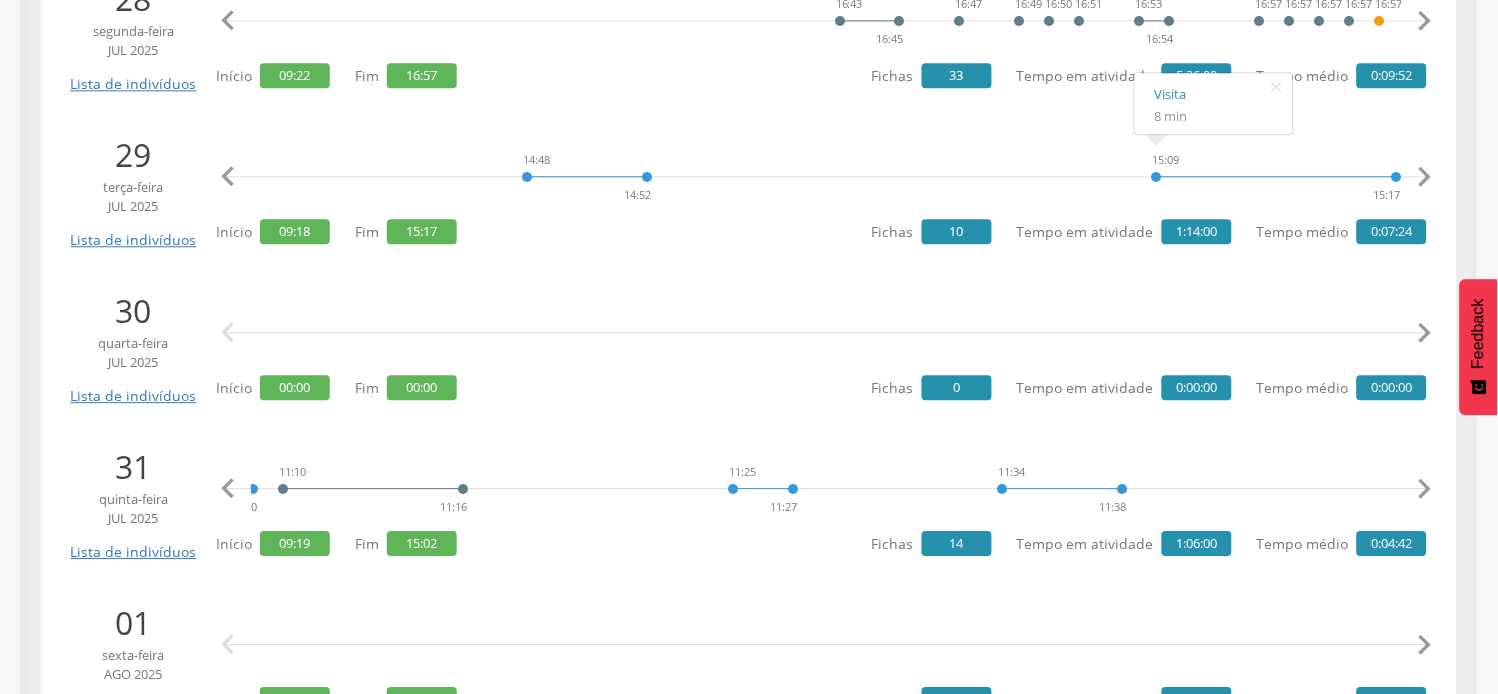 click on "" at bounding box center [1425, 489] 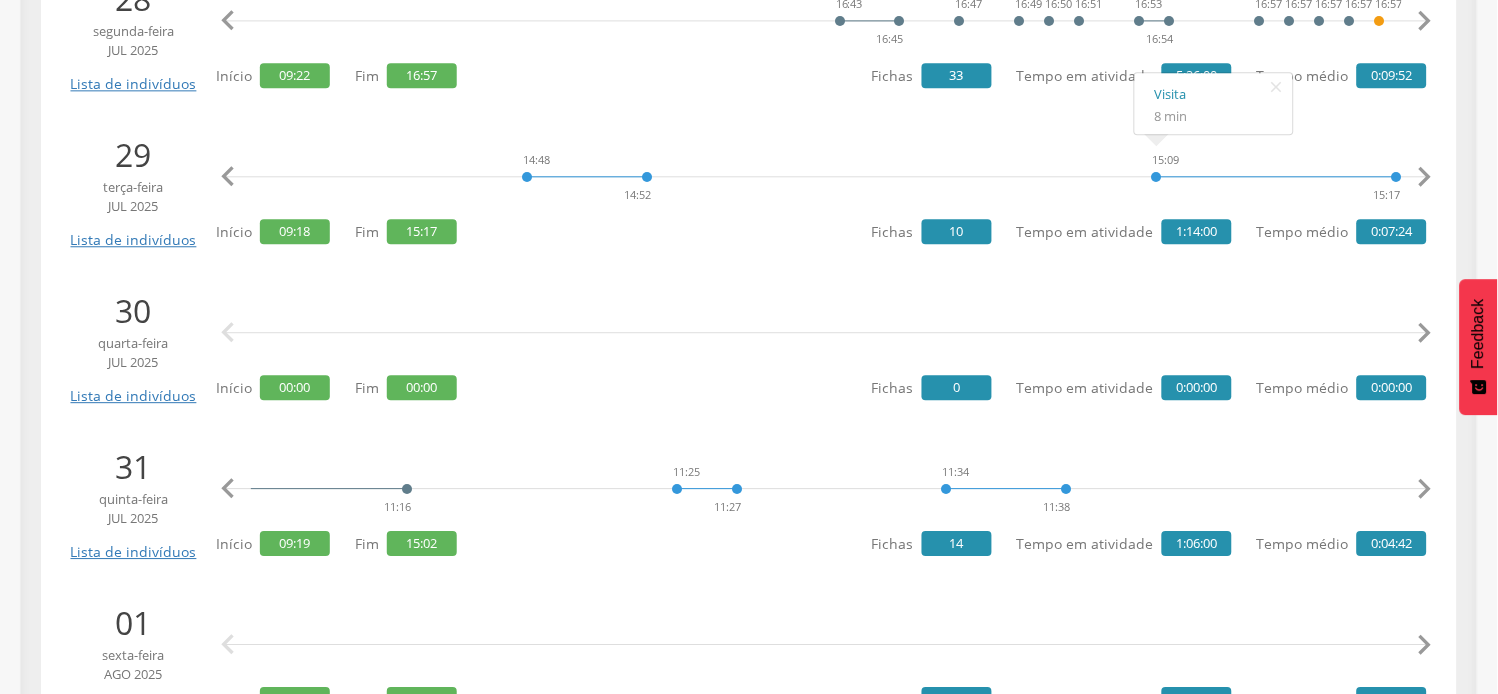 click on "" at bounding box center [1425, 489] 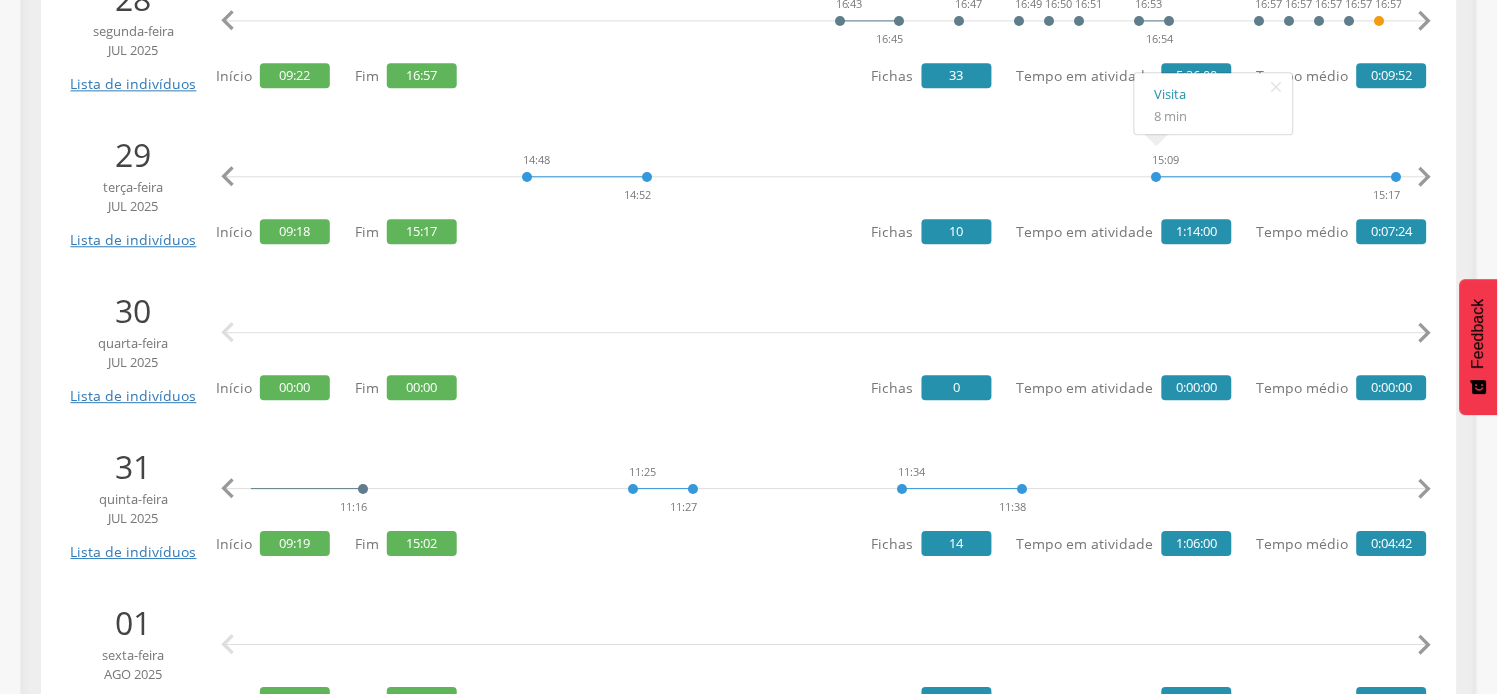 click on "" at bounding box center [1425, 489] 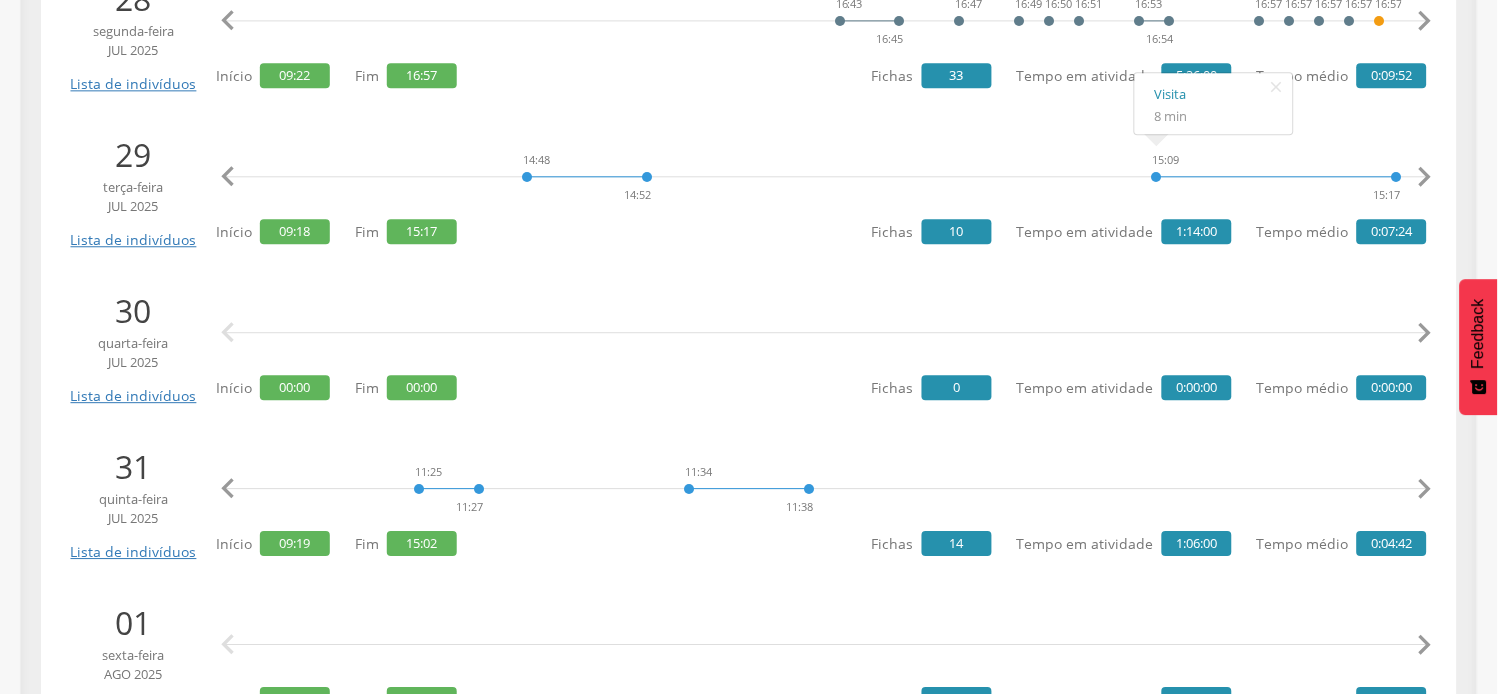 click on "" at bounding box center (1425, 489) 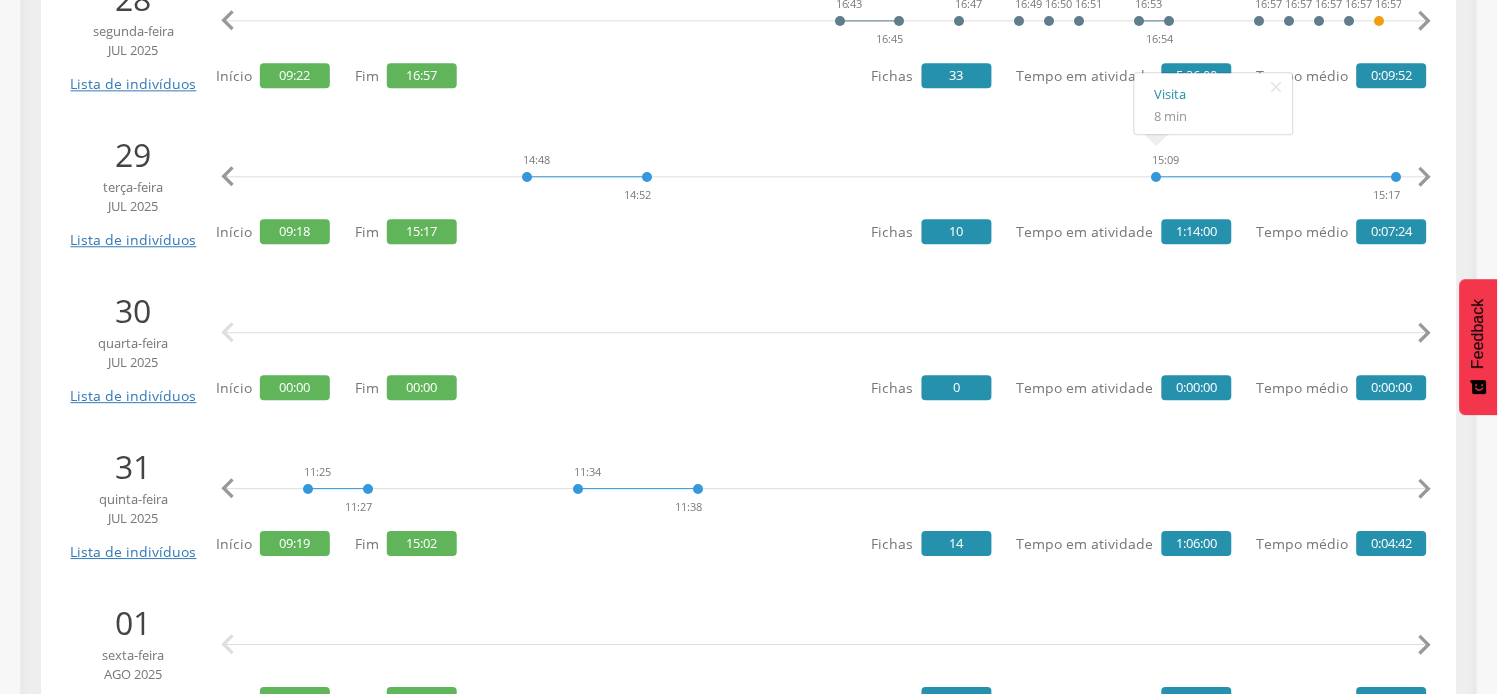 click on "" at bounding box center (1425, 489) 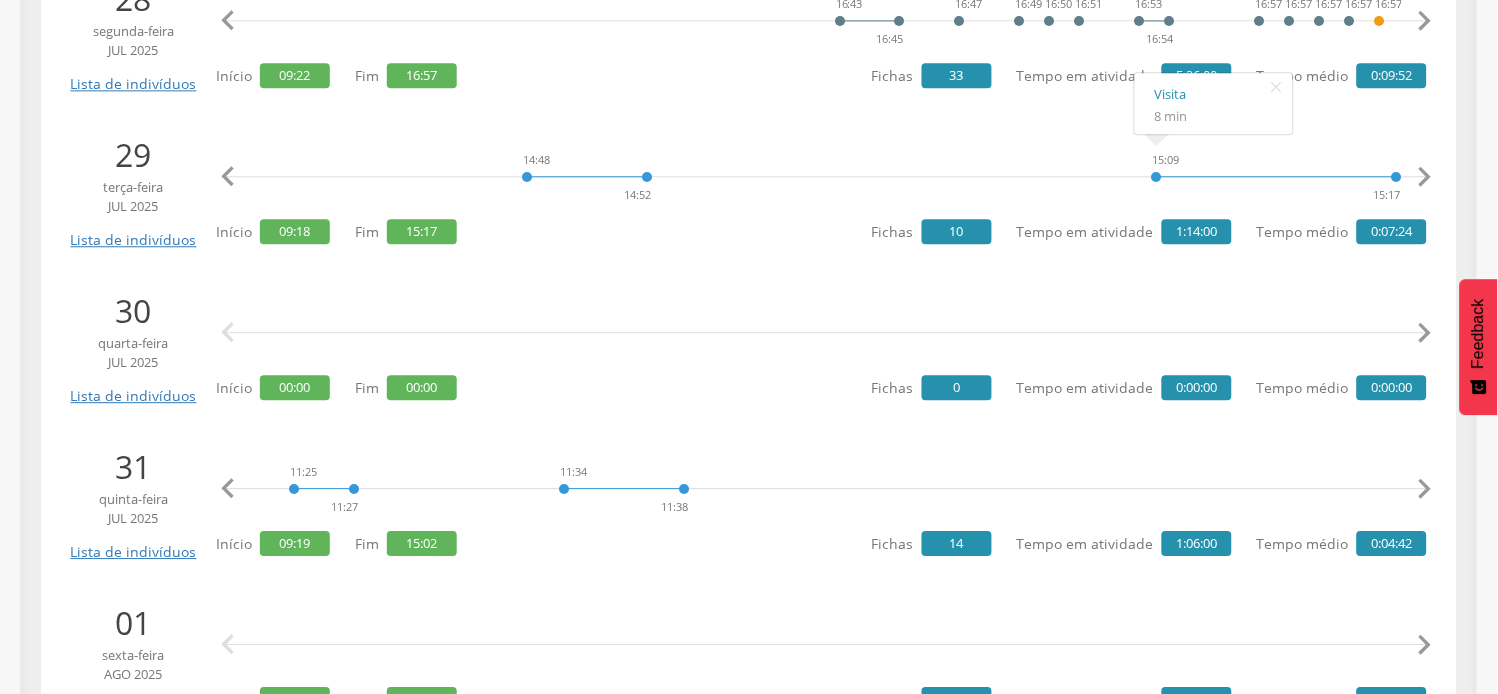 click on "" at bounding box center (1425, 489) 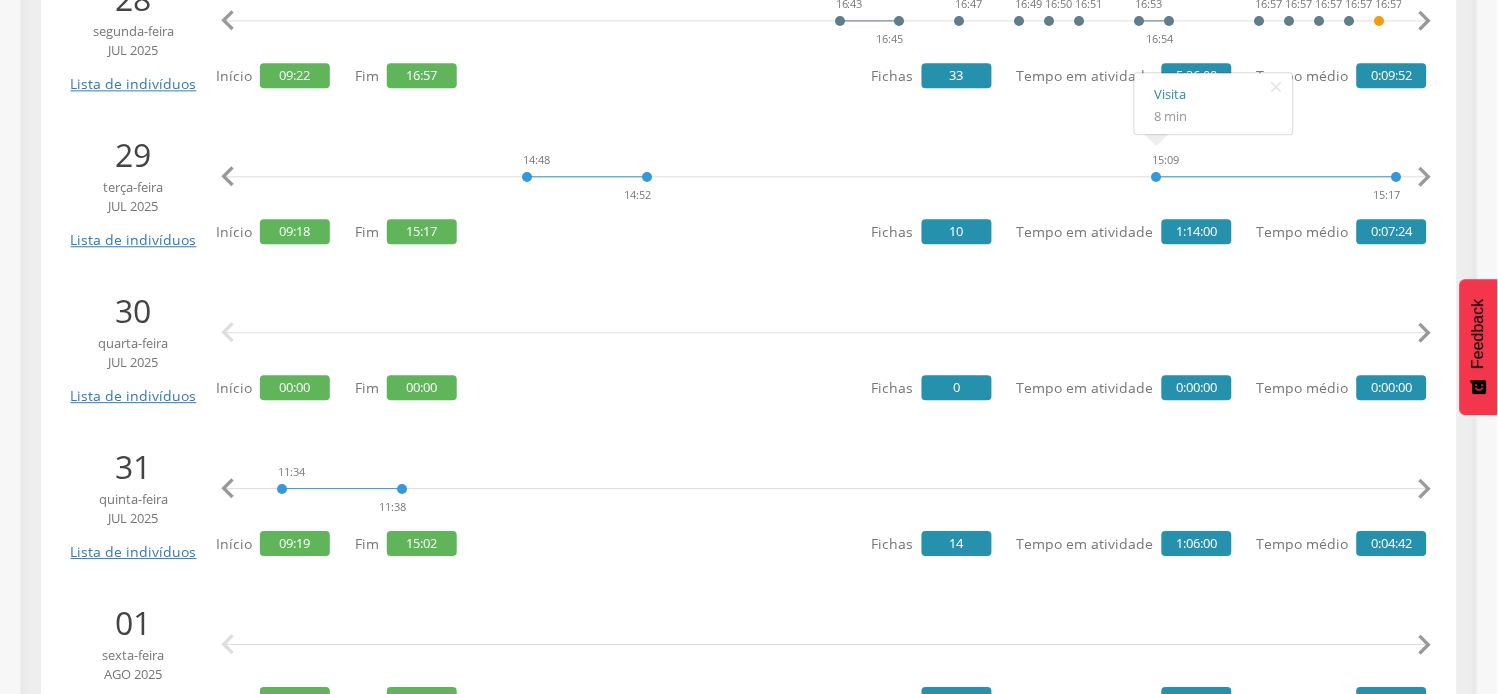 click on "" at bounding box center [1425, 489] 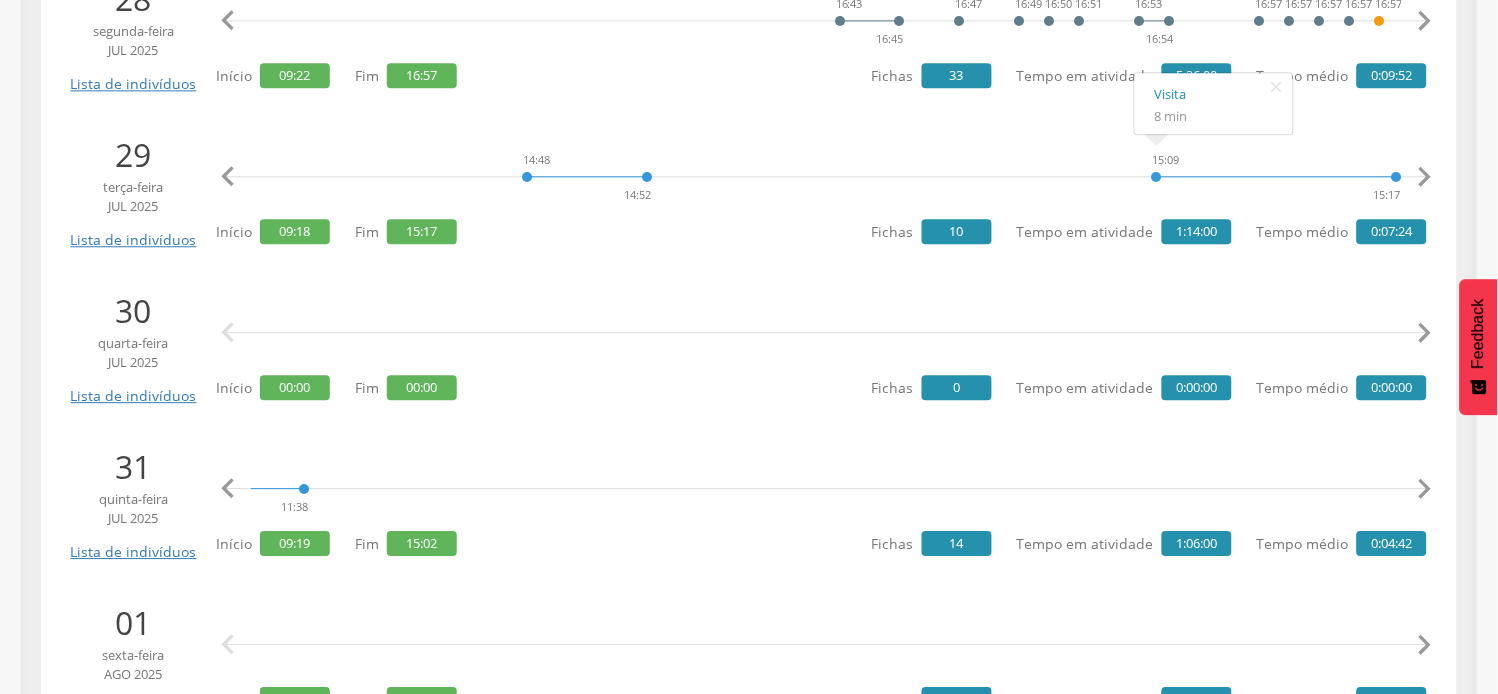 click on "" at bounding box center [1425, 489] 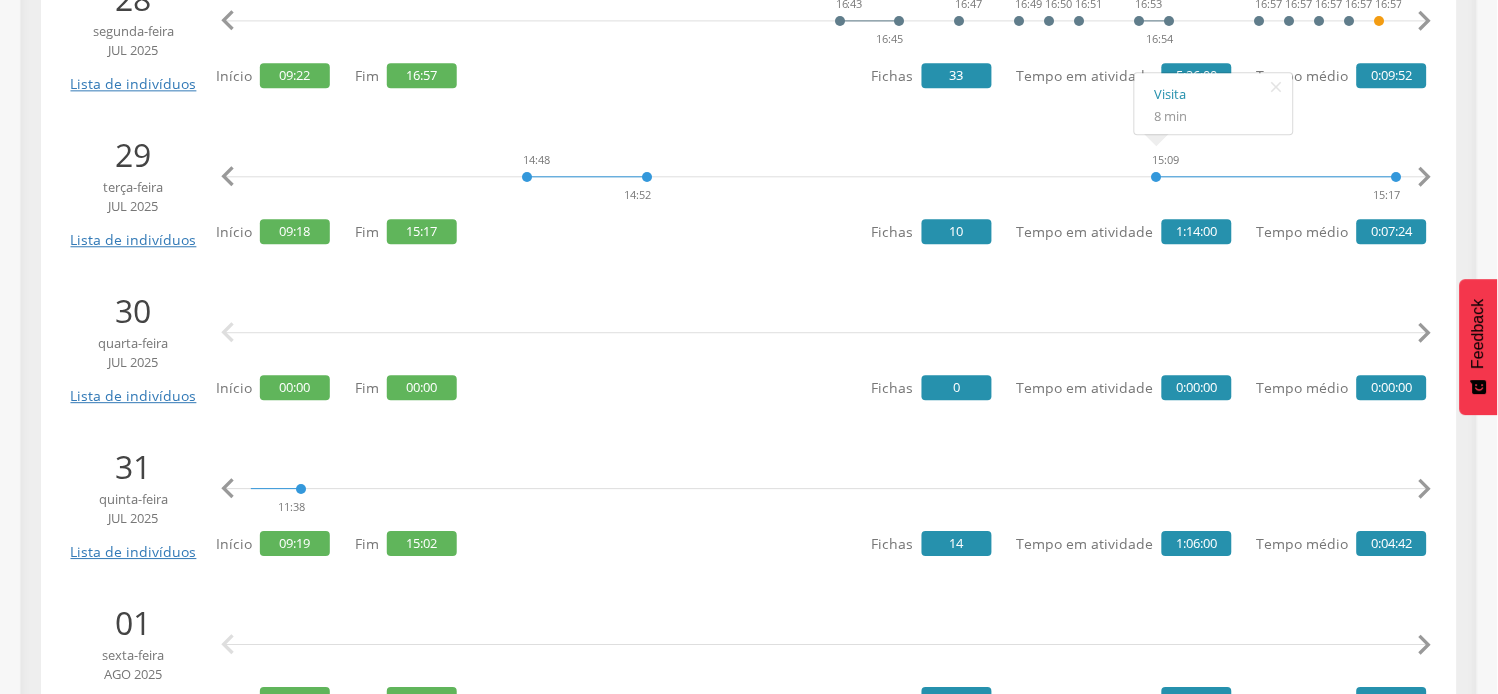 click on "" at bounding box center [1425, 489] 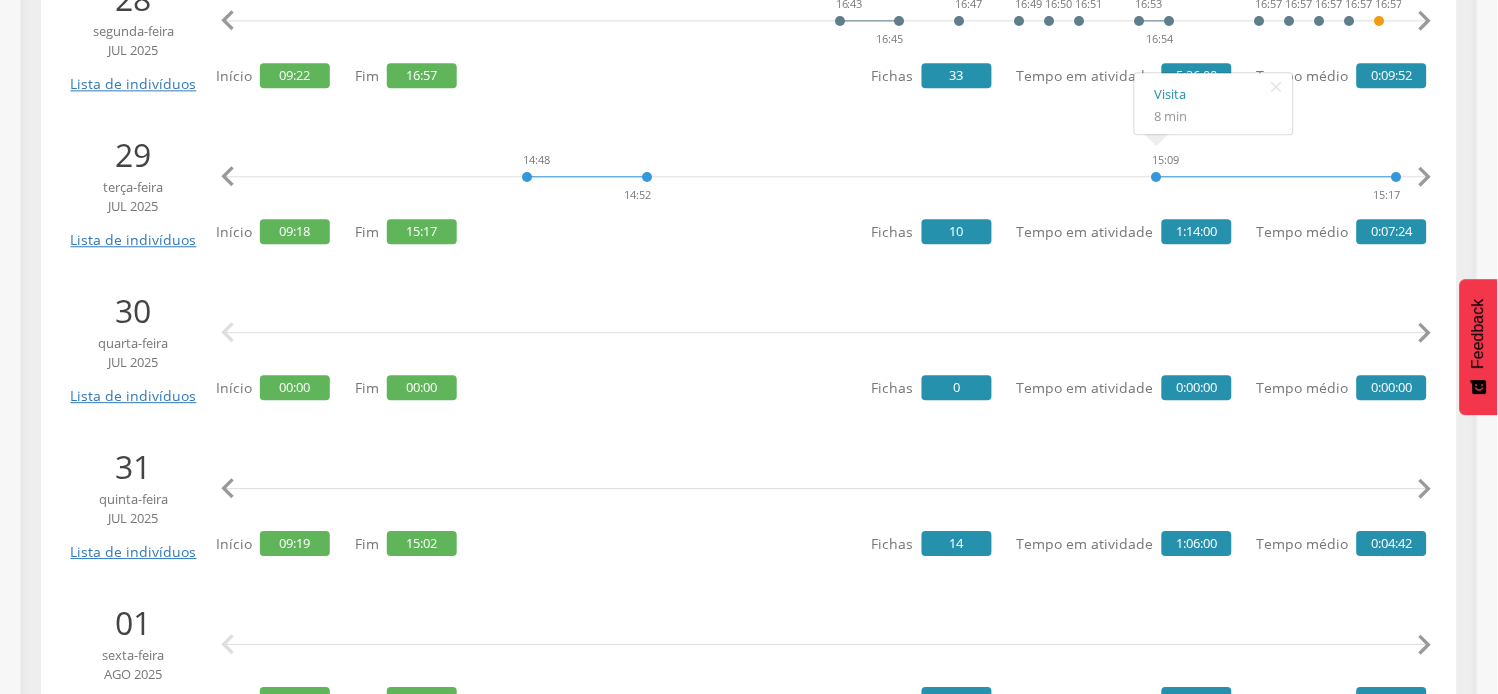 click on "" at bounding box center [1425, 489] 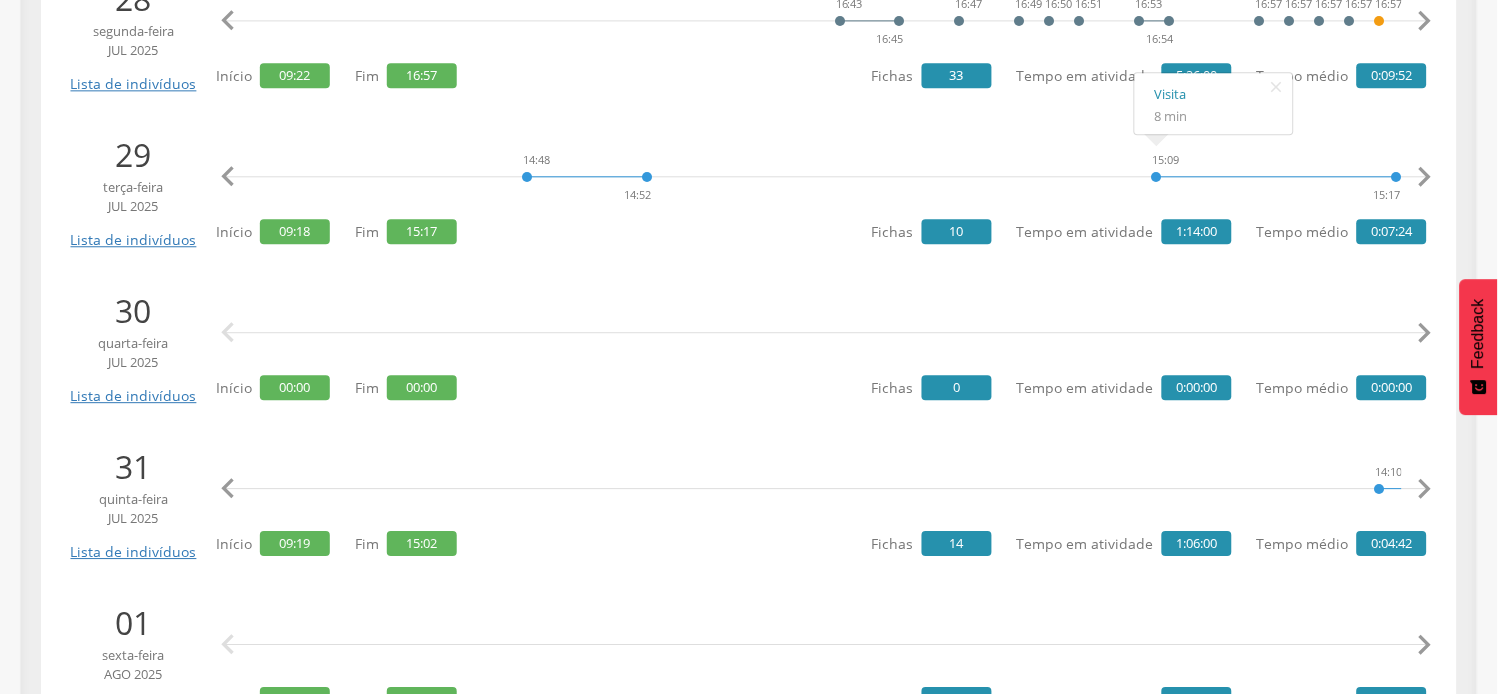 click on "" at bounding box center [1425, 489] 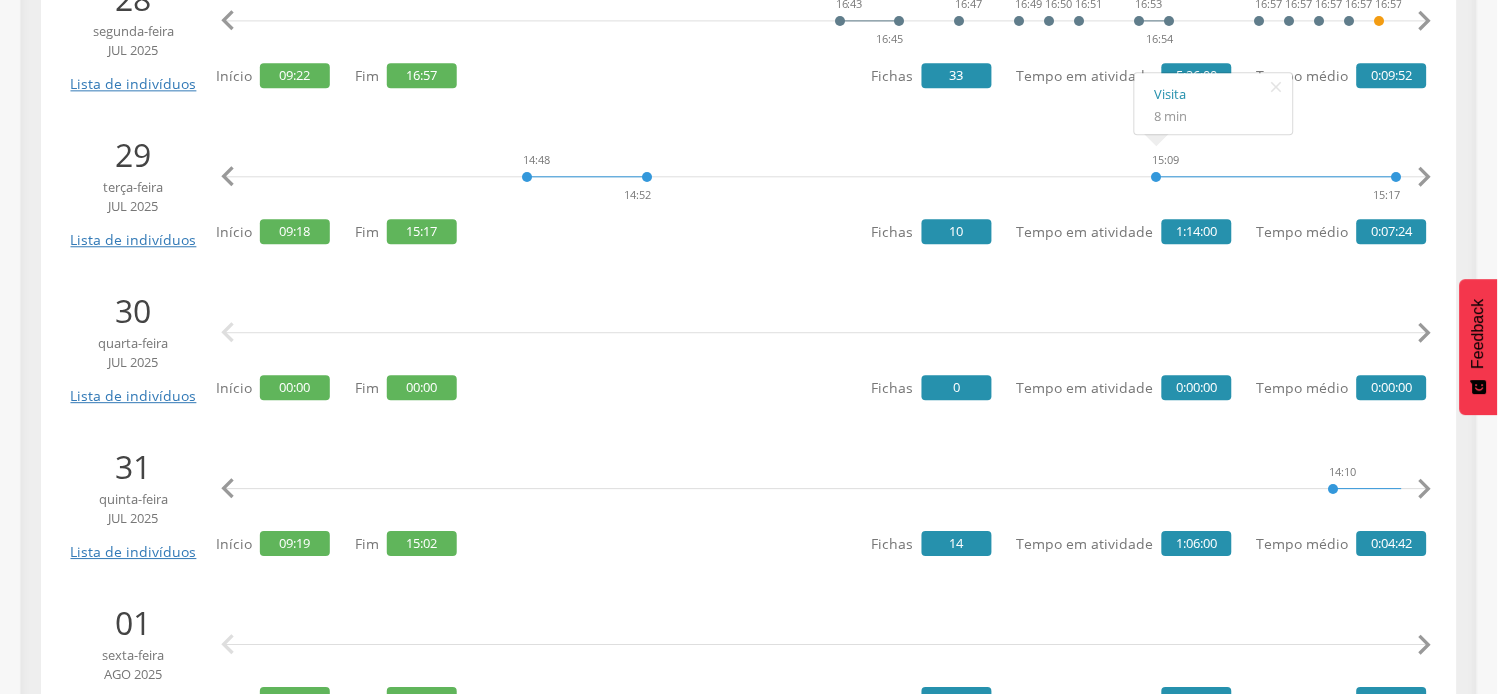 click on "" at bounding box center [1425, 489] 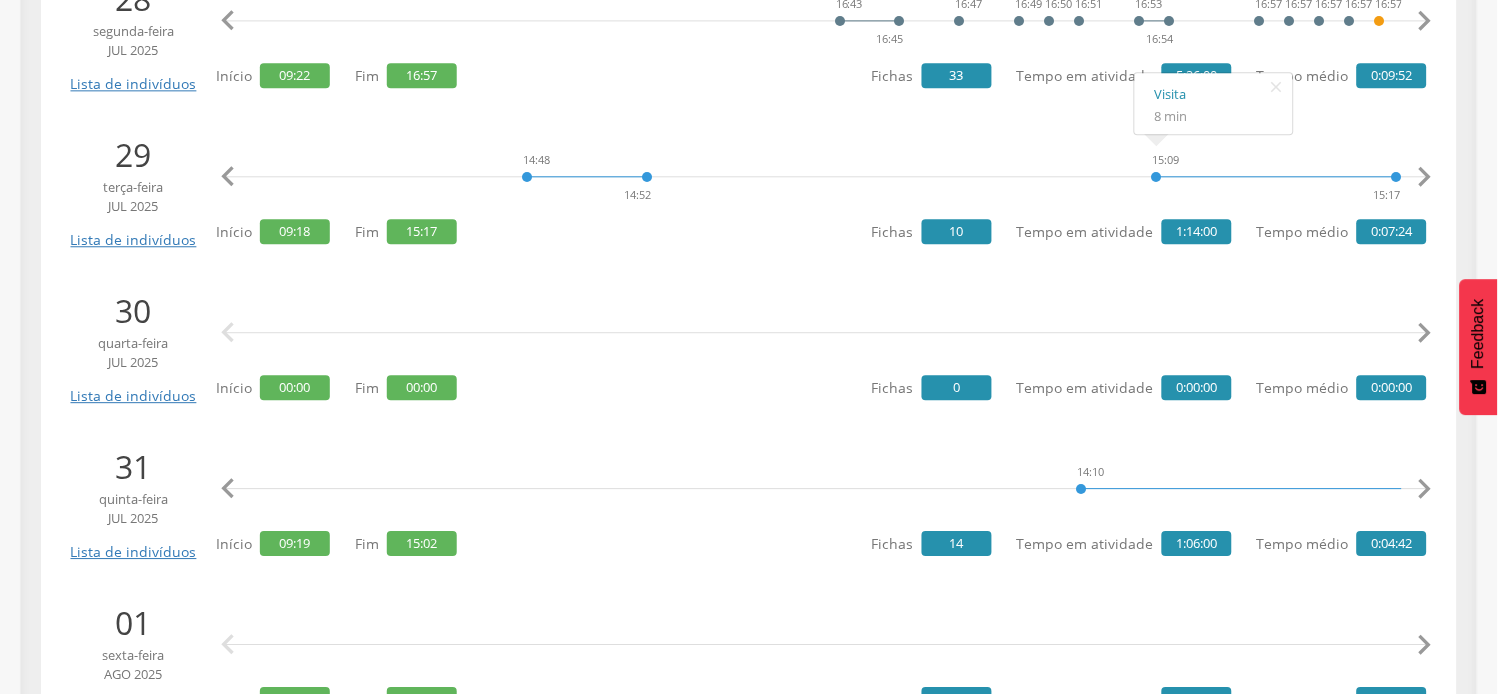 click on "" at bounding box center [1425, 489] 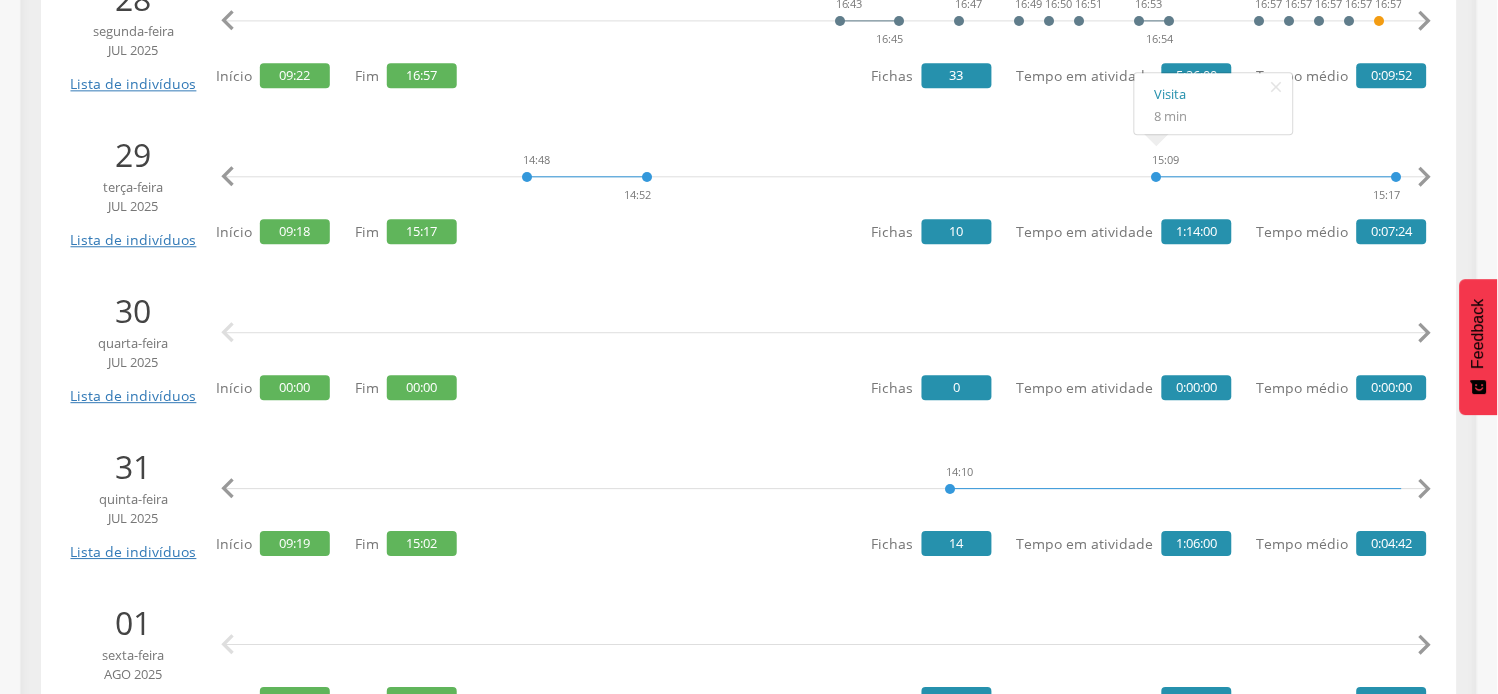 click on "" at bounding box center (1425, 489) 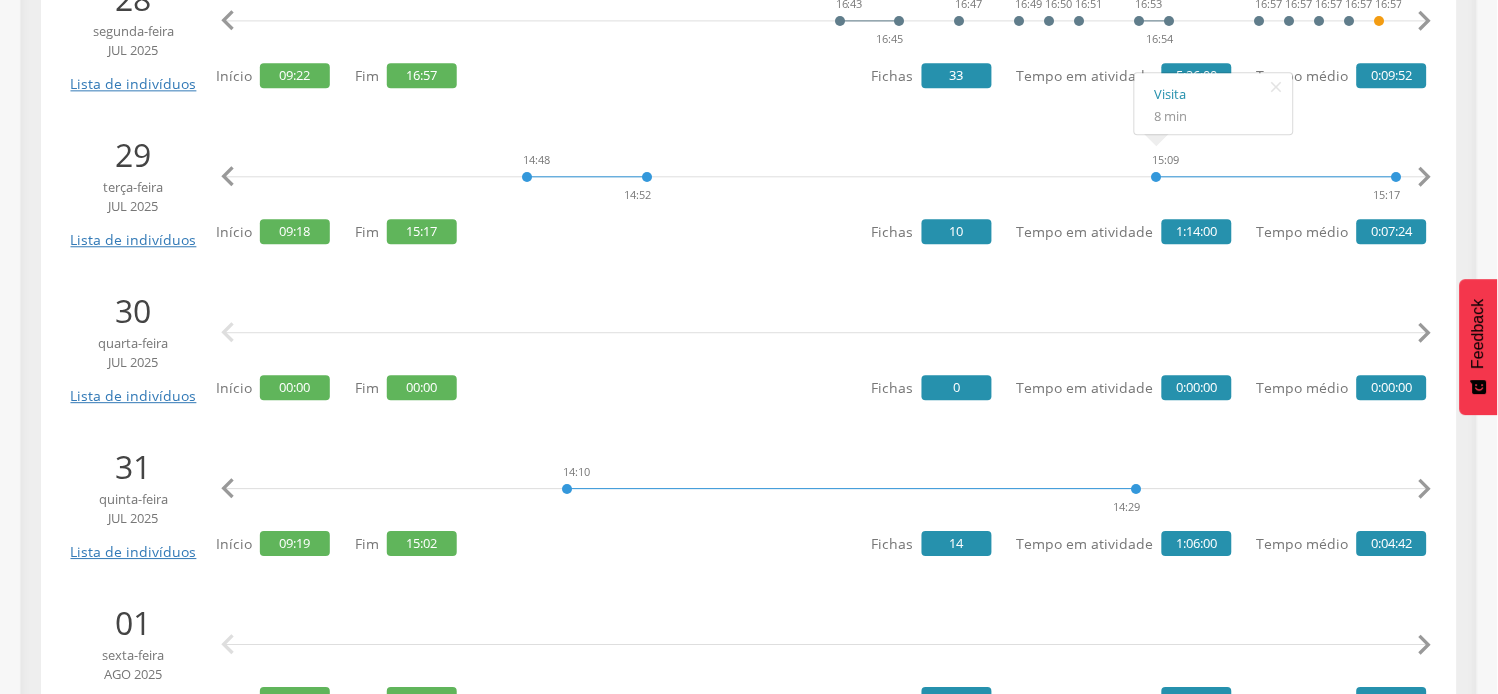 click on "" at bounding box center [1425, 489] 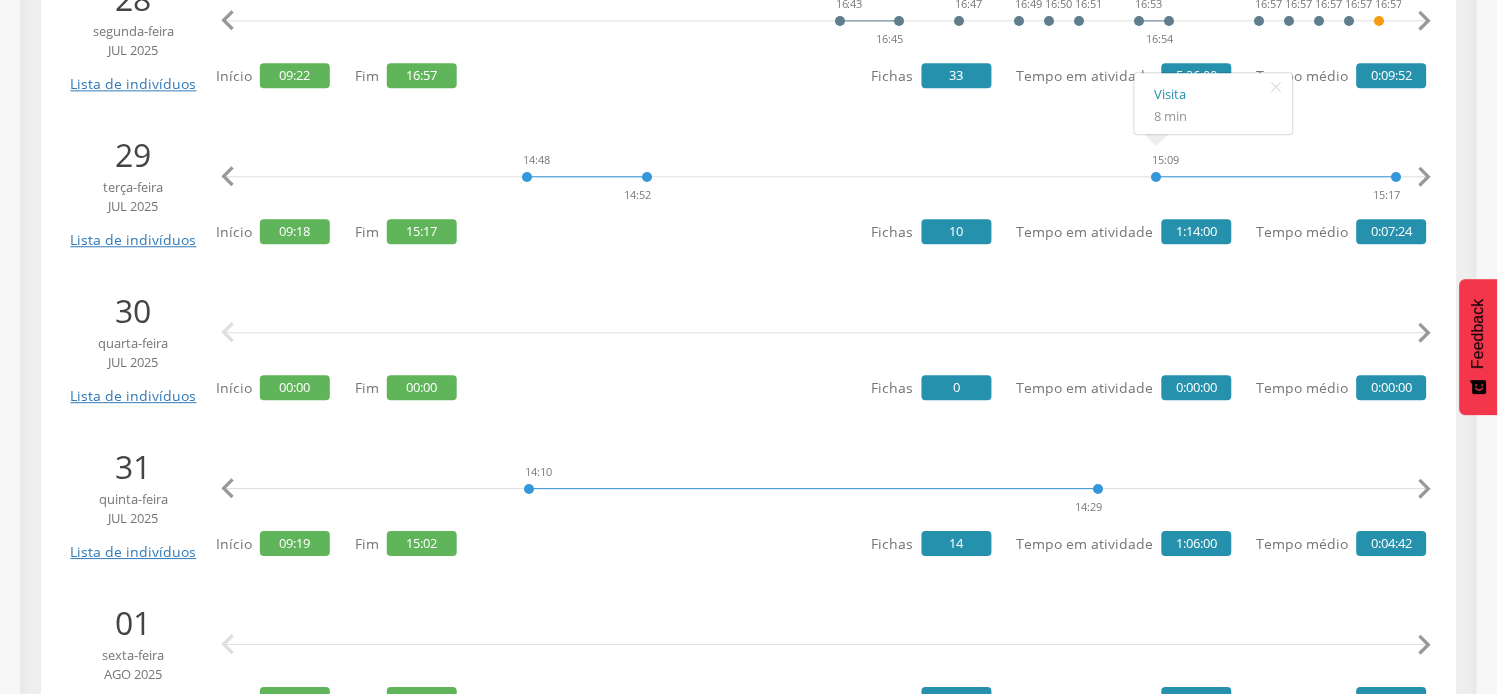 click on "" at bounding box center [1425, 489] 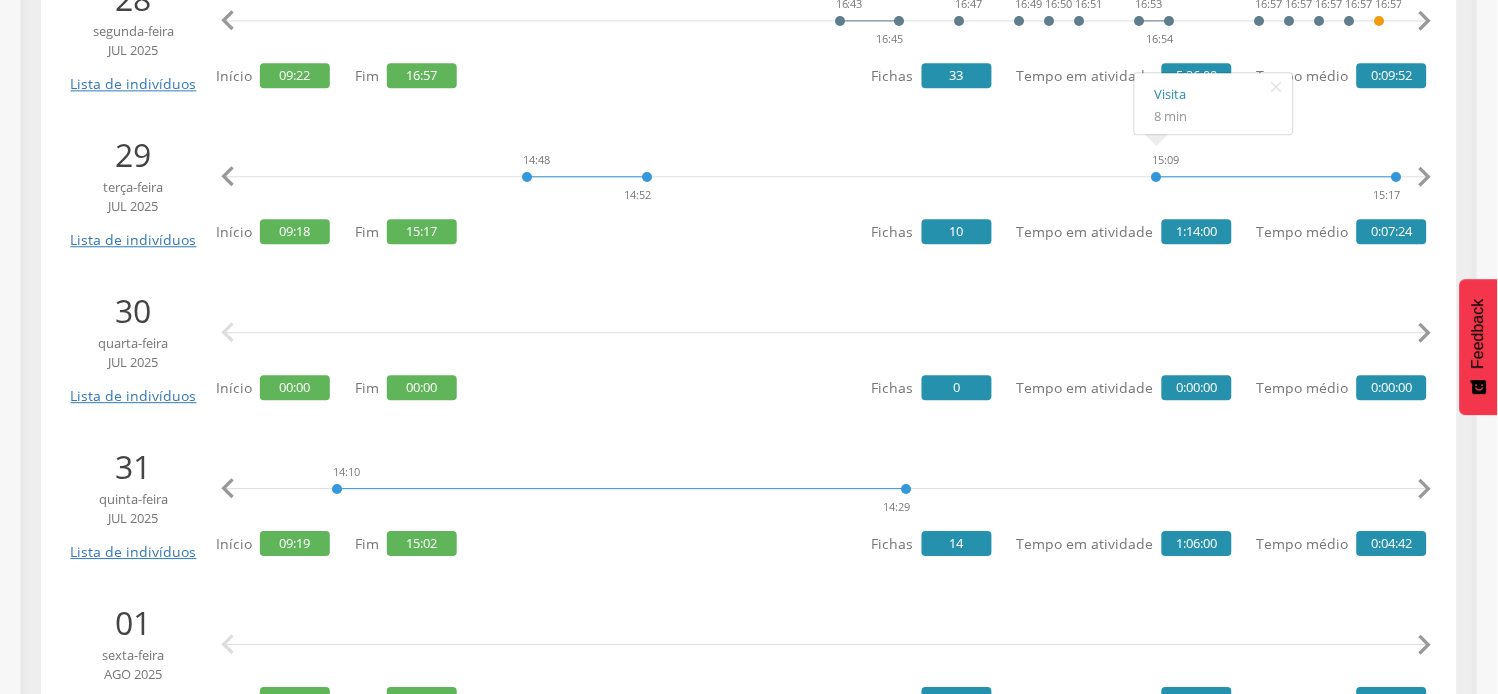click on "" at bounding box center (1425, 489) 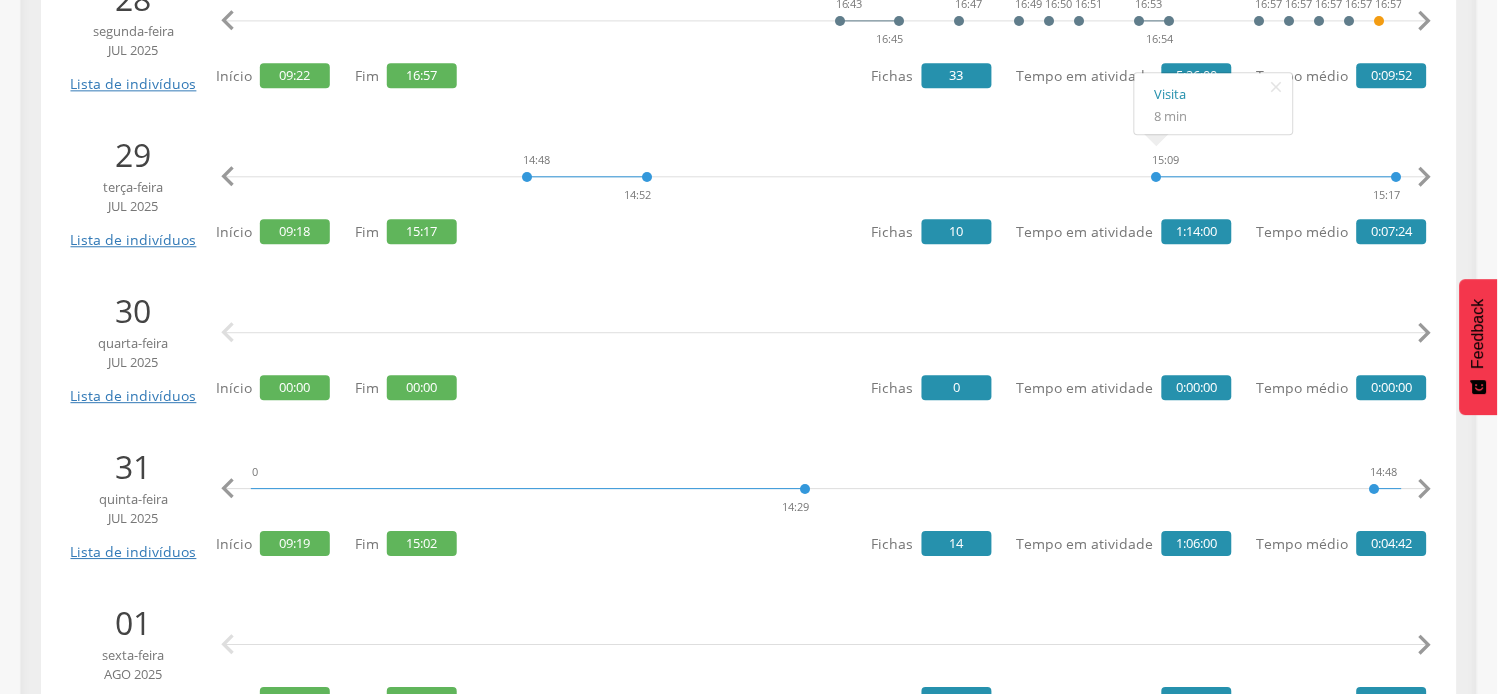 click on "" at bounding box center [1425, 489] 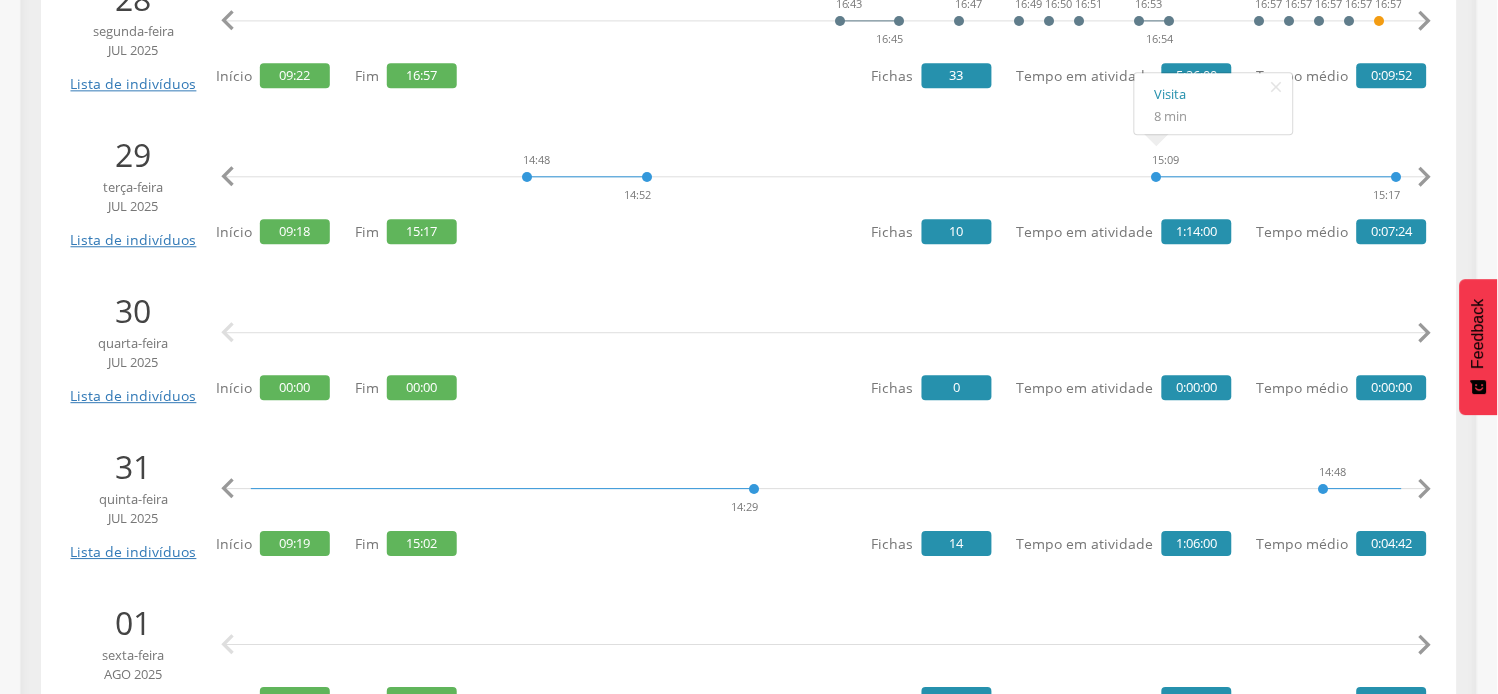 click on "" at bounding box center [1425, 489] 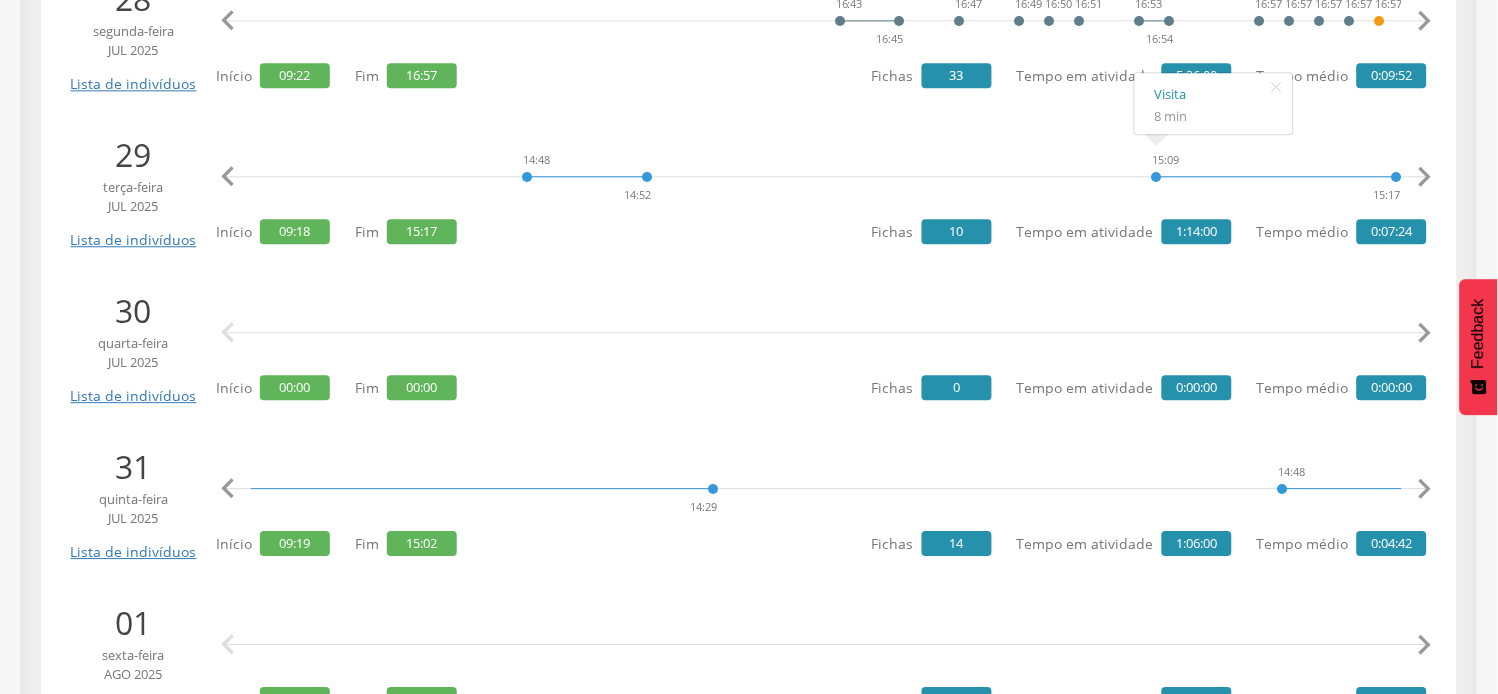 click on "" at bounding box center [1425, 489] 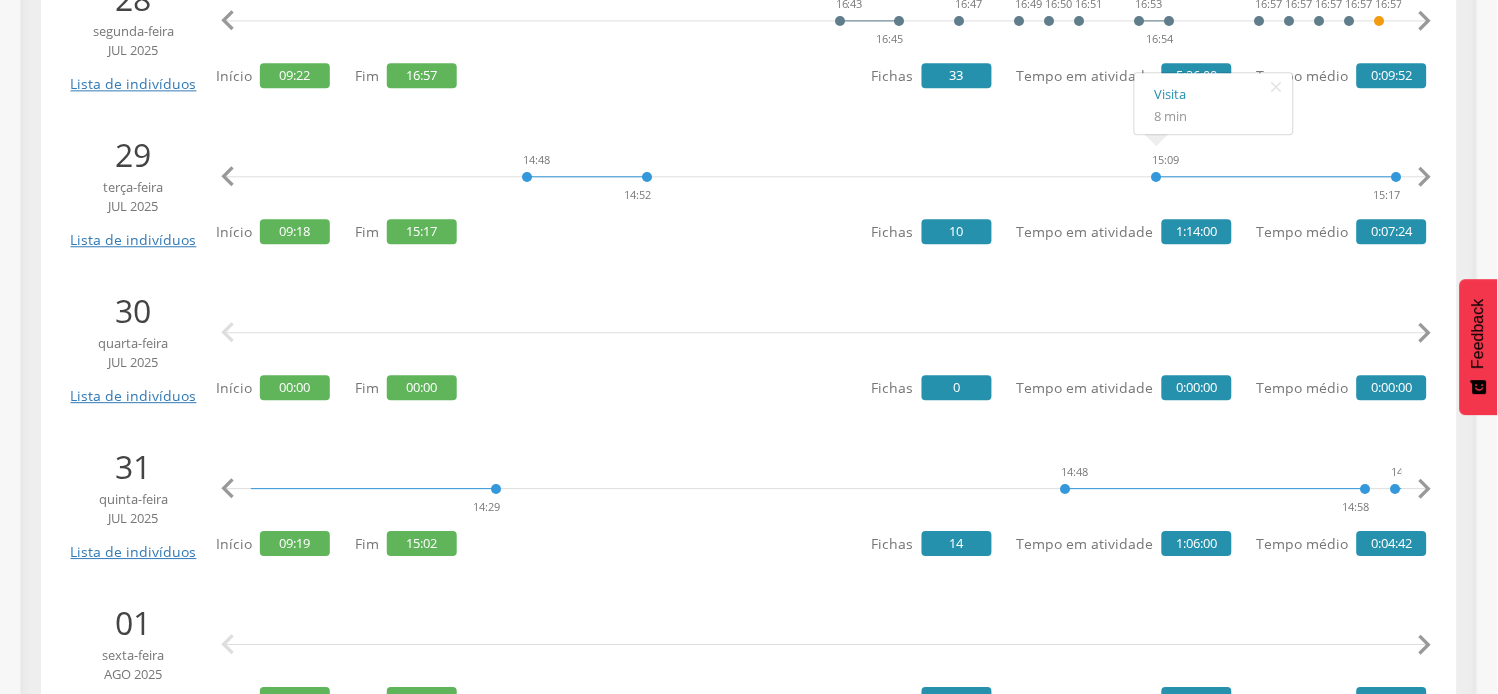 click on "" at bounding box center (1425, 489) 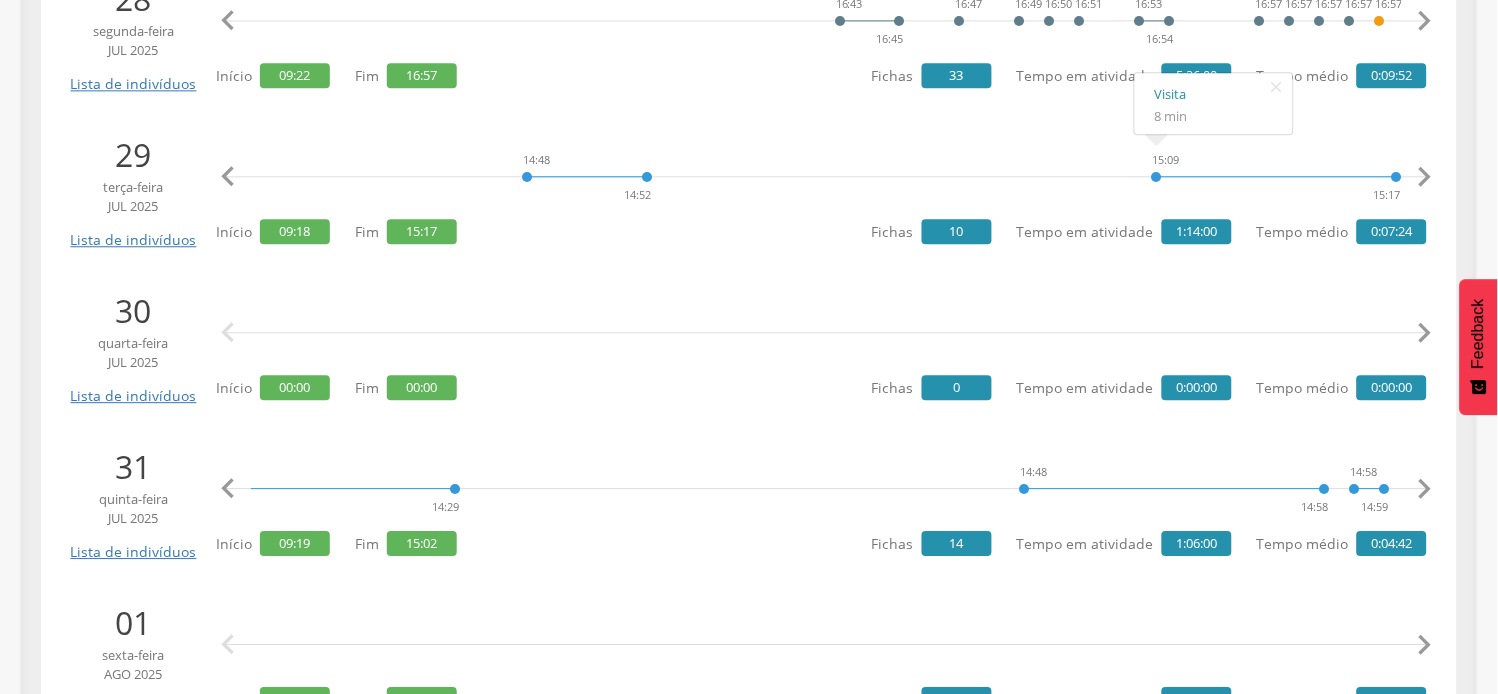 scroll, scrollTop: 0, scrollLeft: 6510, axis: horizontal 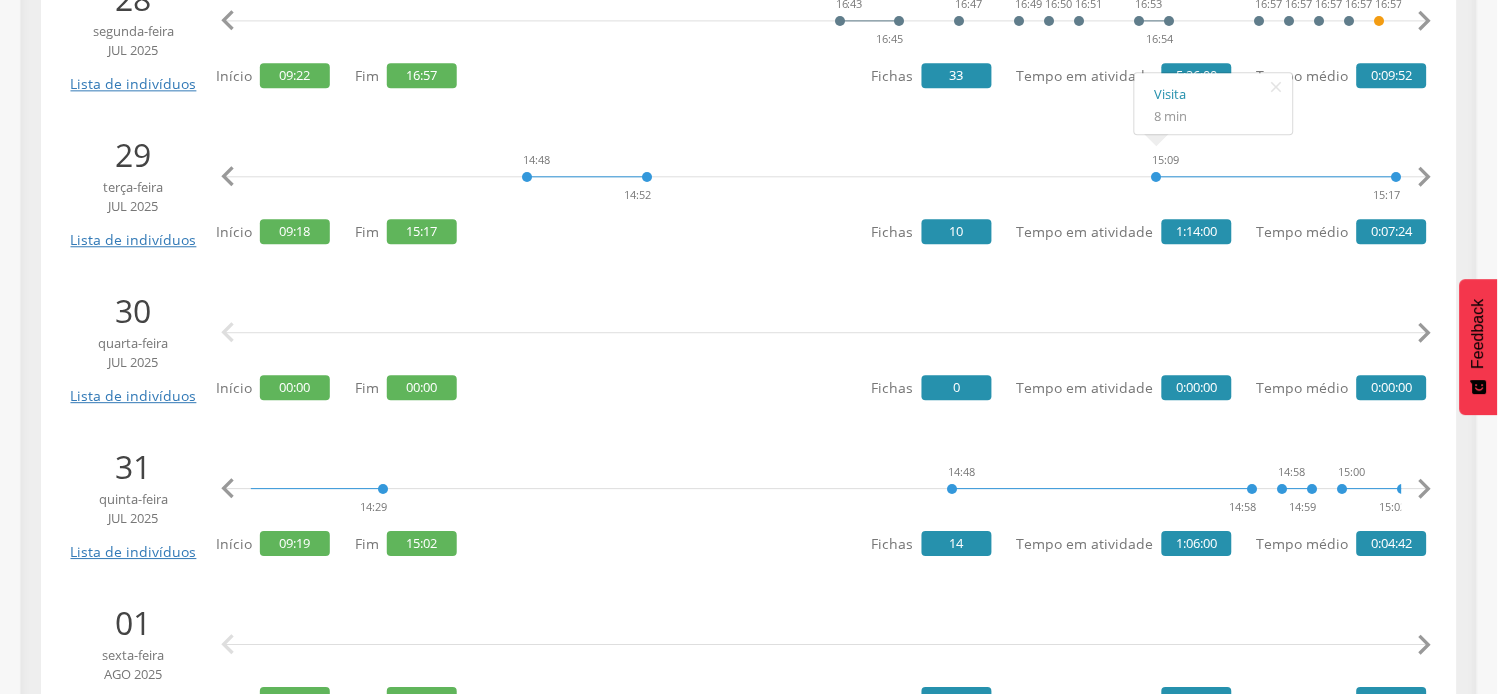 click on "" at bounding box center (1425, 489) 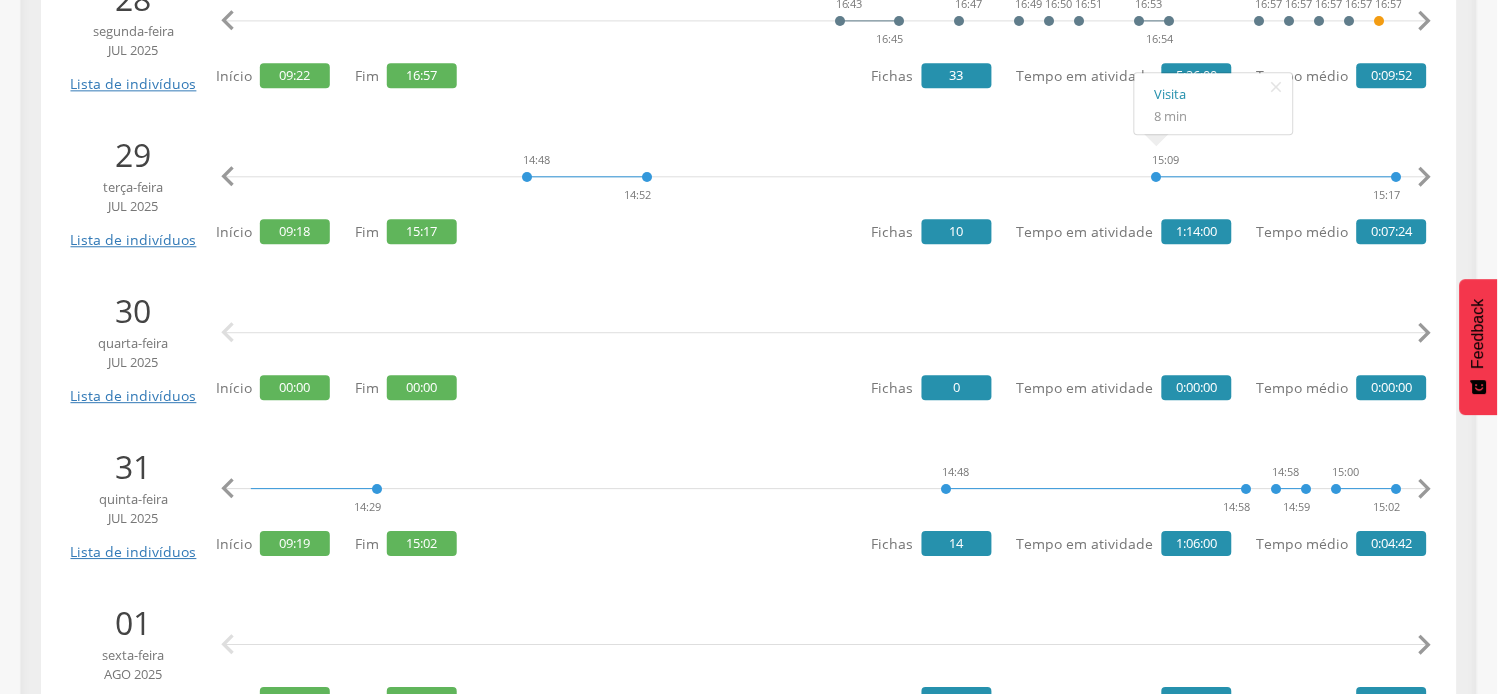 click on "" at bounding box center (1425, 489) 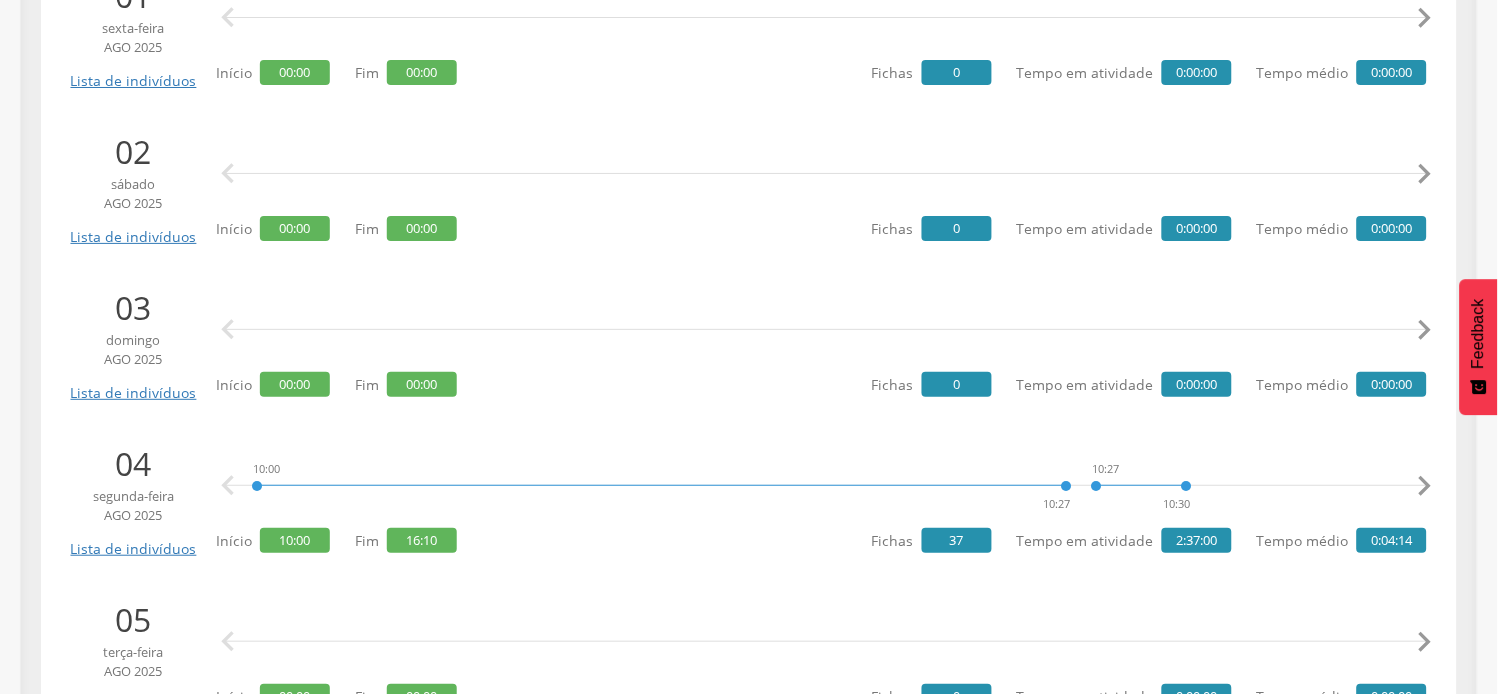 scroll, scrollTop: 1666, scrollLeft: 0, axis: vertical 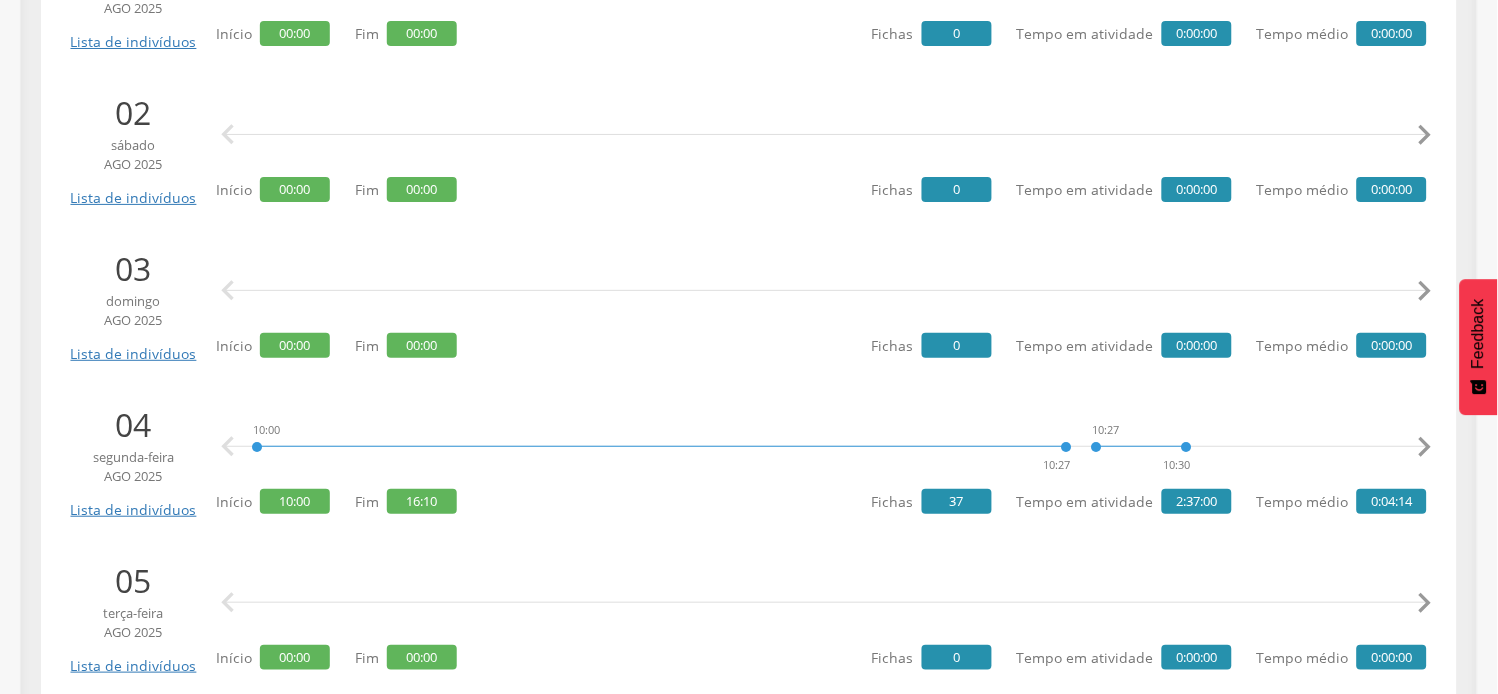 click on "" at bounding box center (1425, 447) 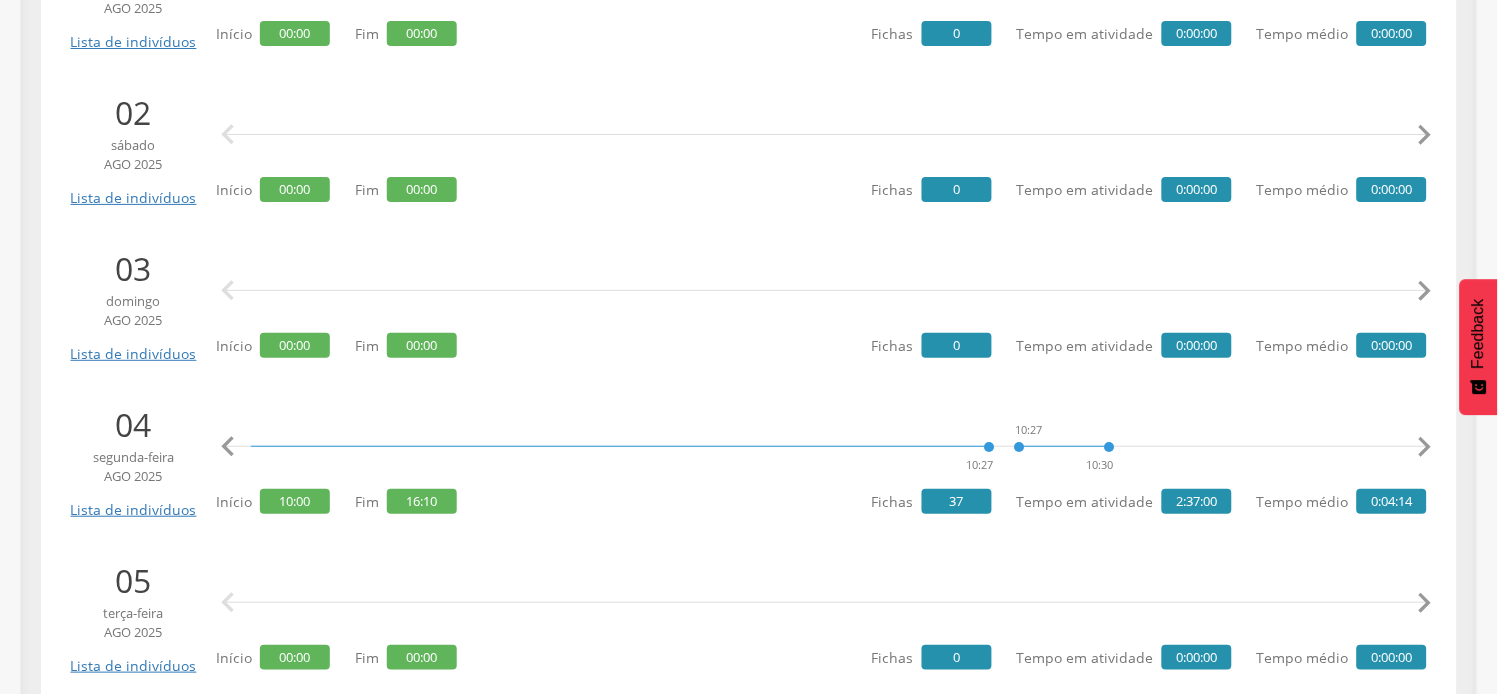 click on "" at bounding box center (1425, 447) 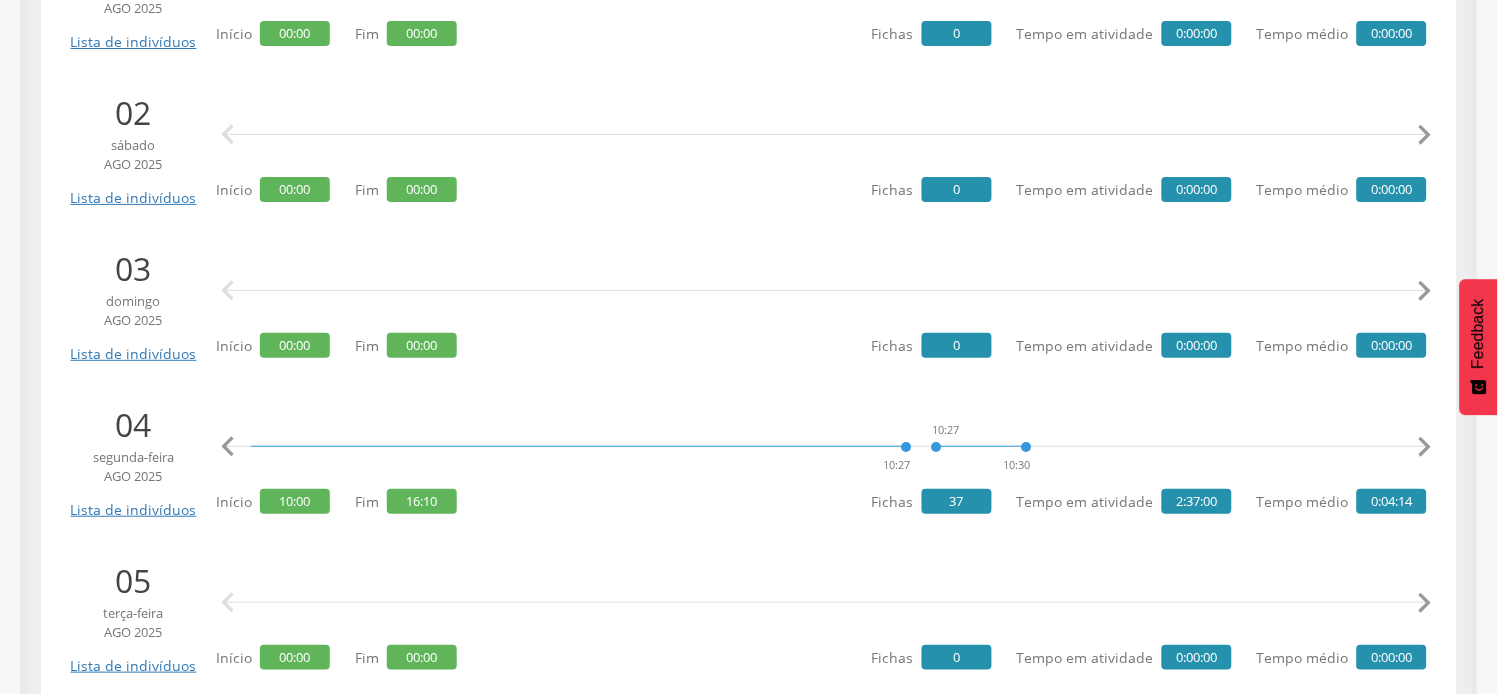 click on "" at bounding box center [1425, 447] 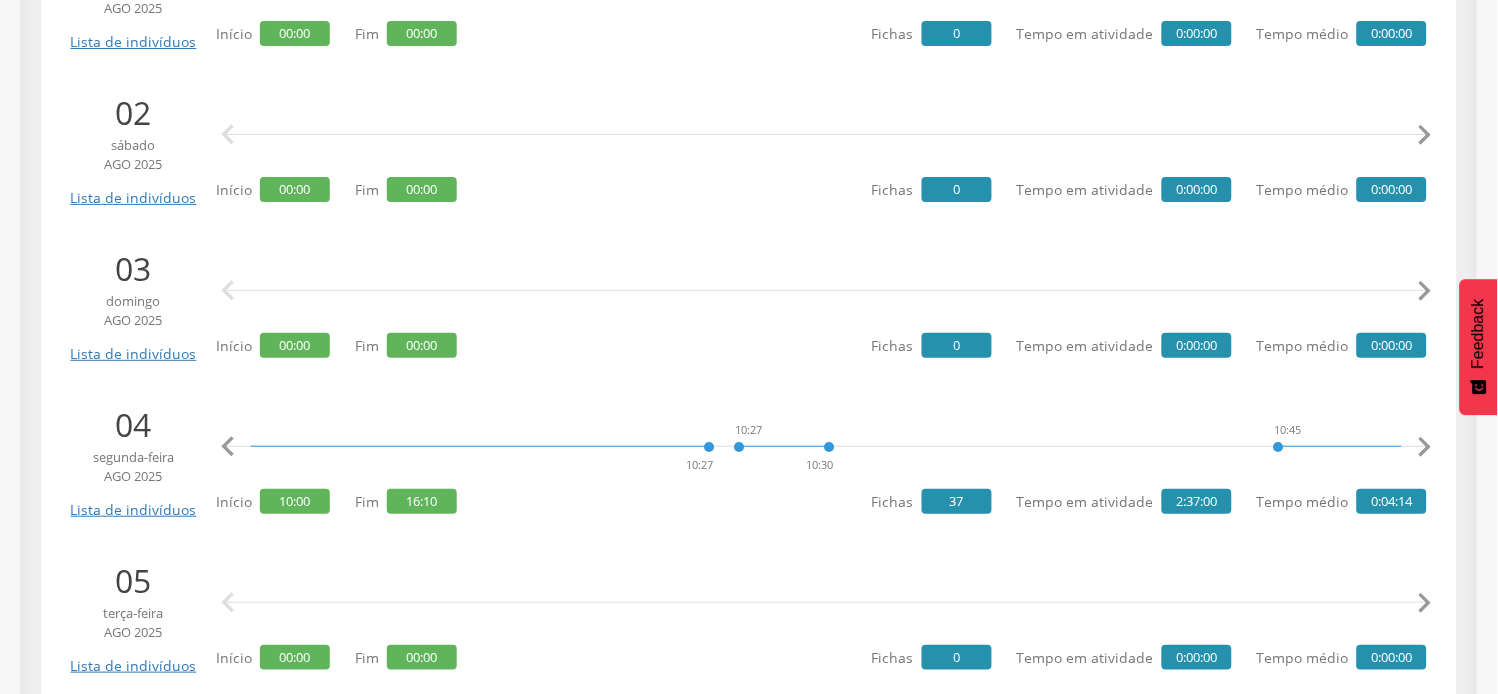 click on "" at bounding box center (1425, 447) 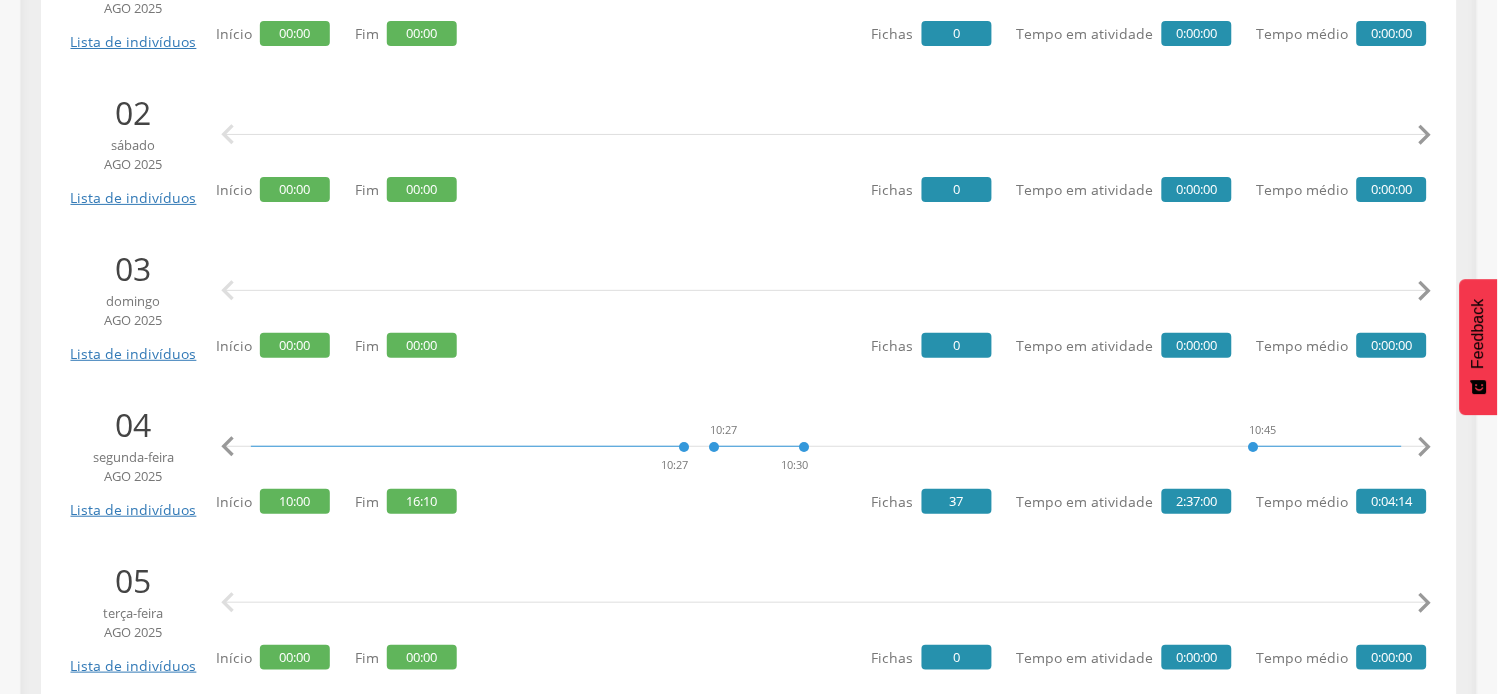 click on "" at bounding box center (1425, 447) 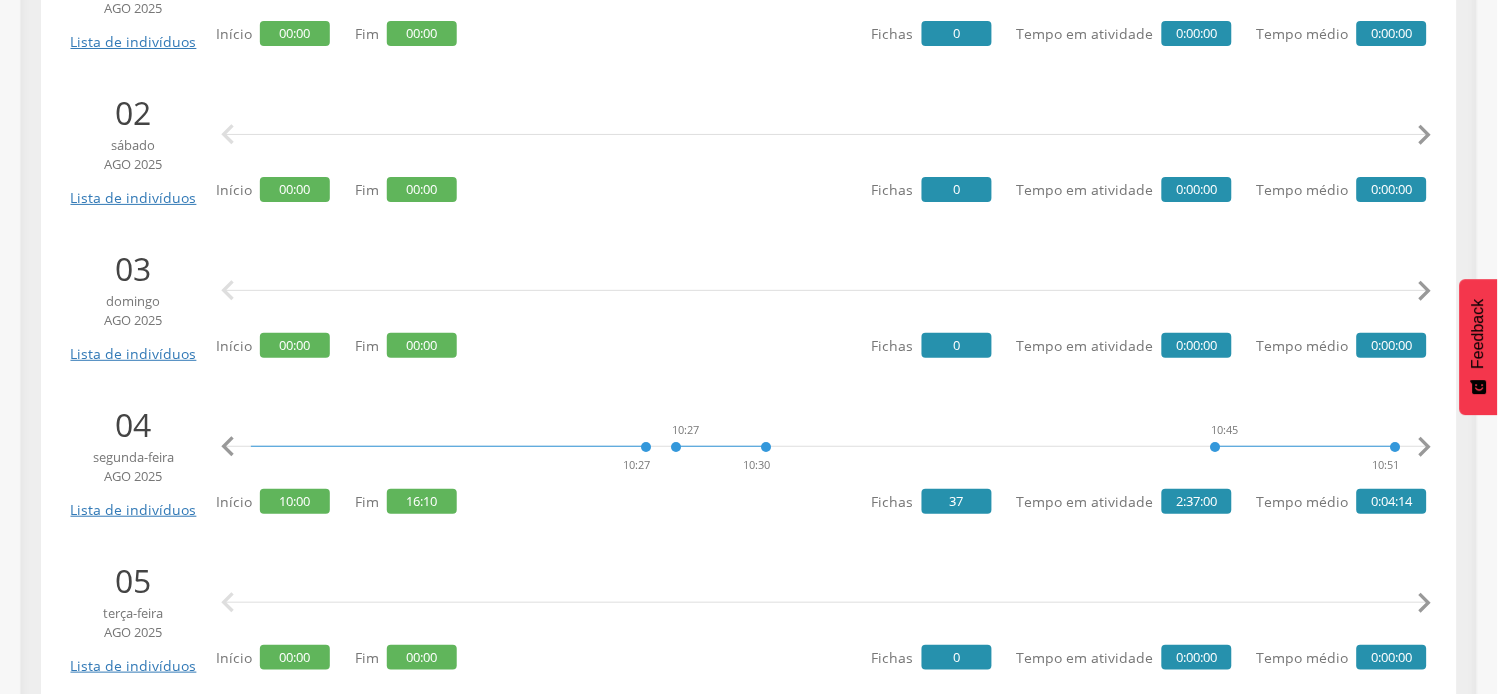 click on "" at bounding box center [1425, 447] 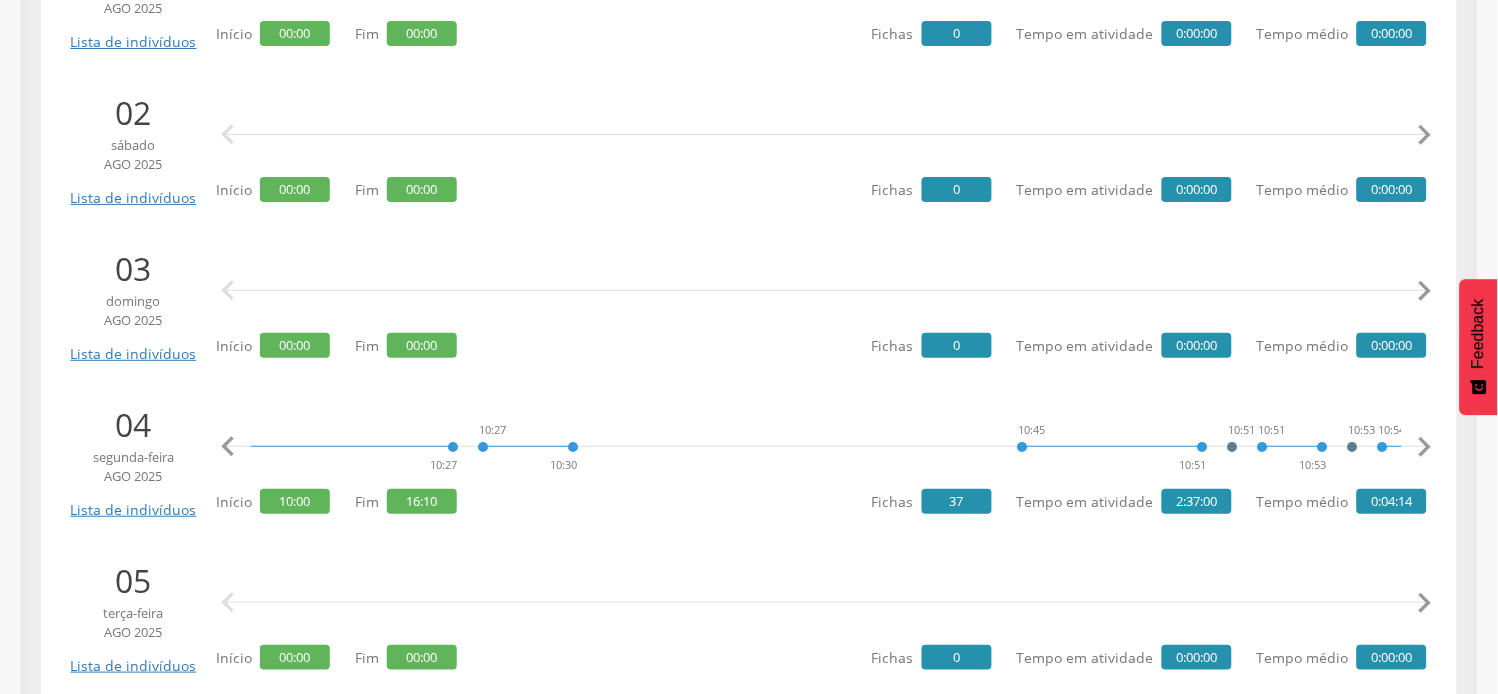 click on "" at bounding box center [1425, 447] 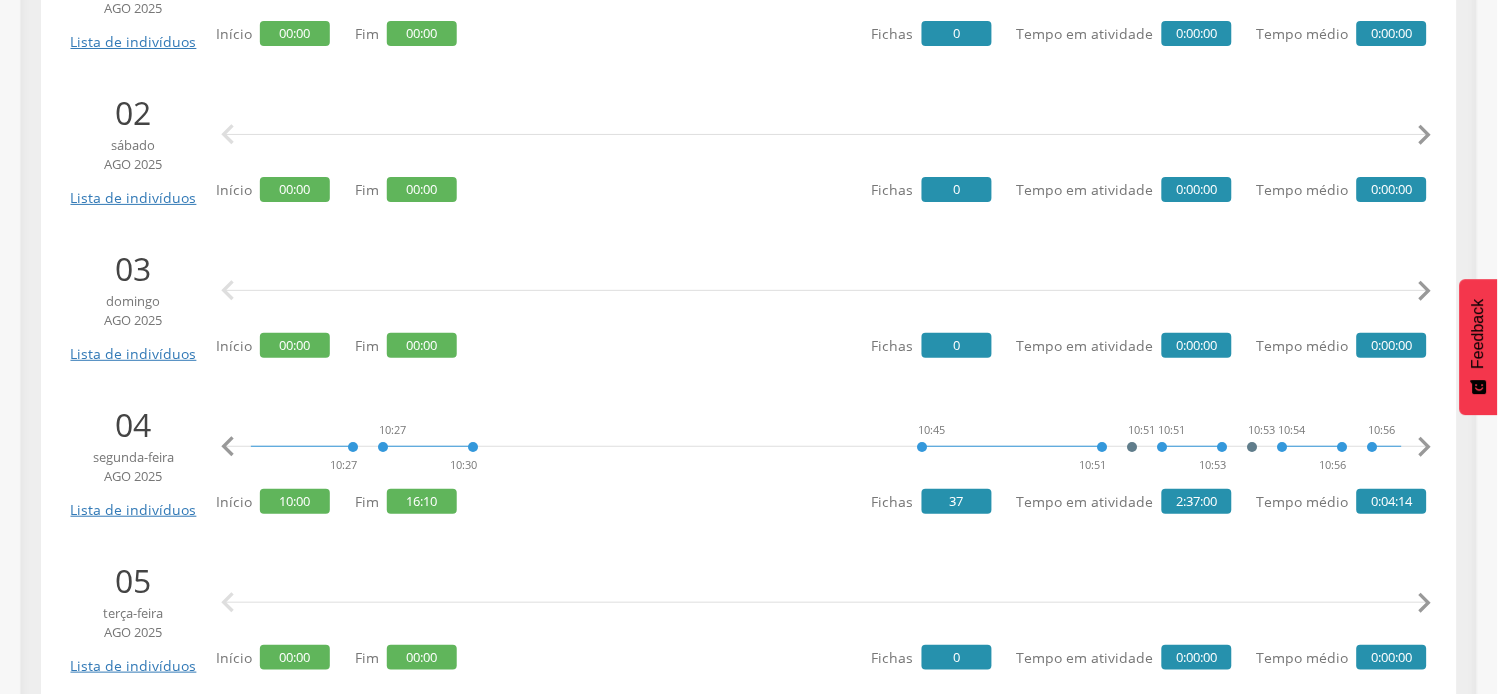 click on "" at bounding box center [1425, 447] 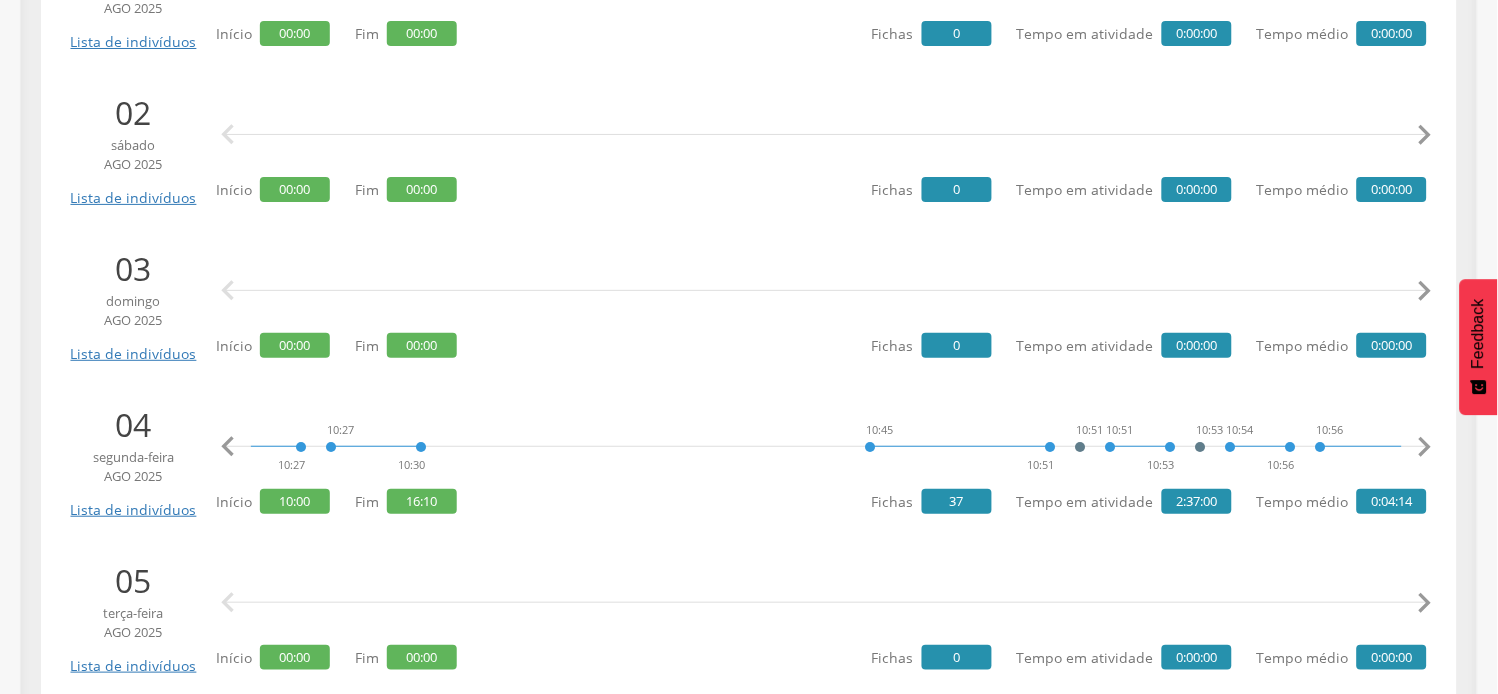 click on "" at bounding box center [1425, 447] 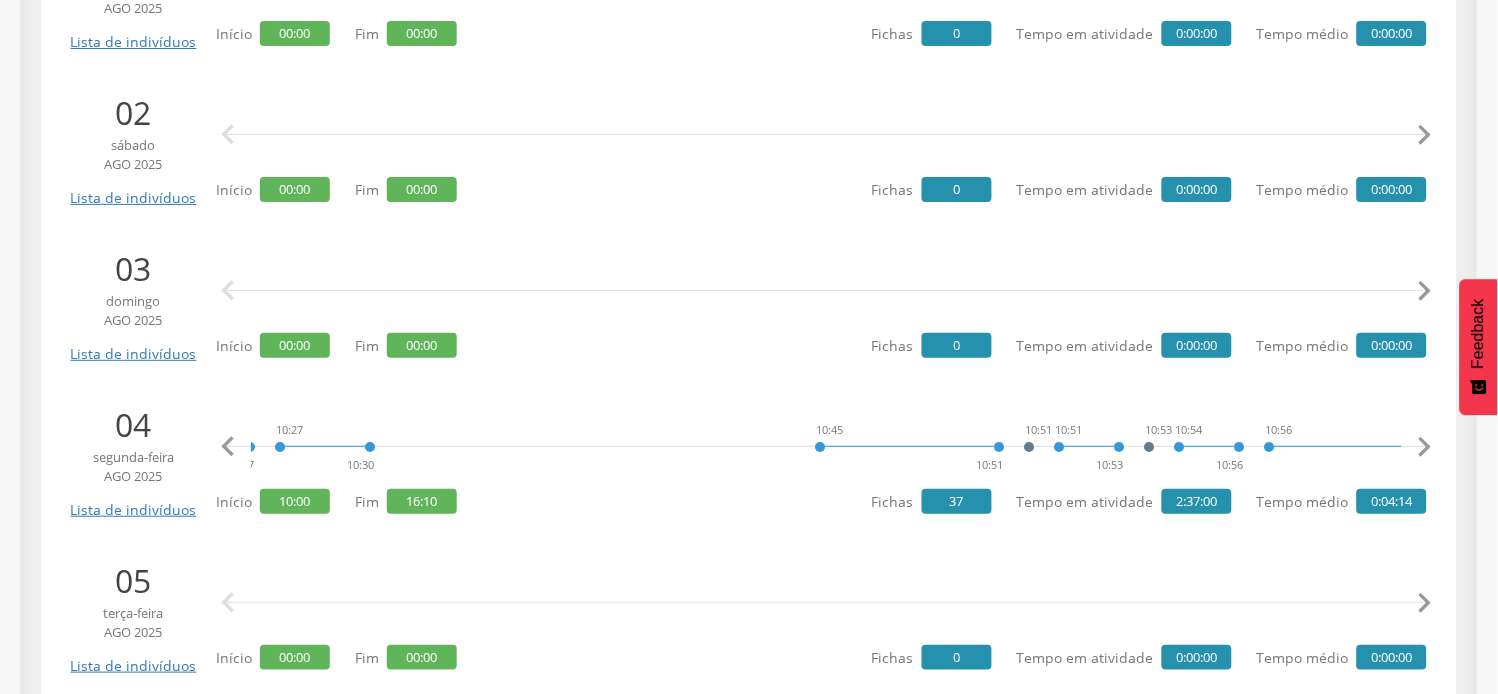 click on "" at bounding box center [1425, 447] 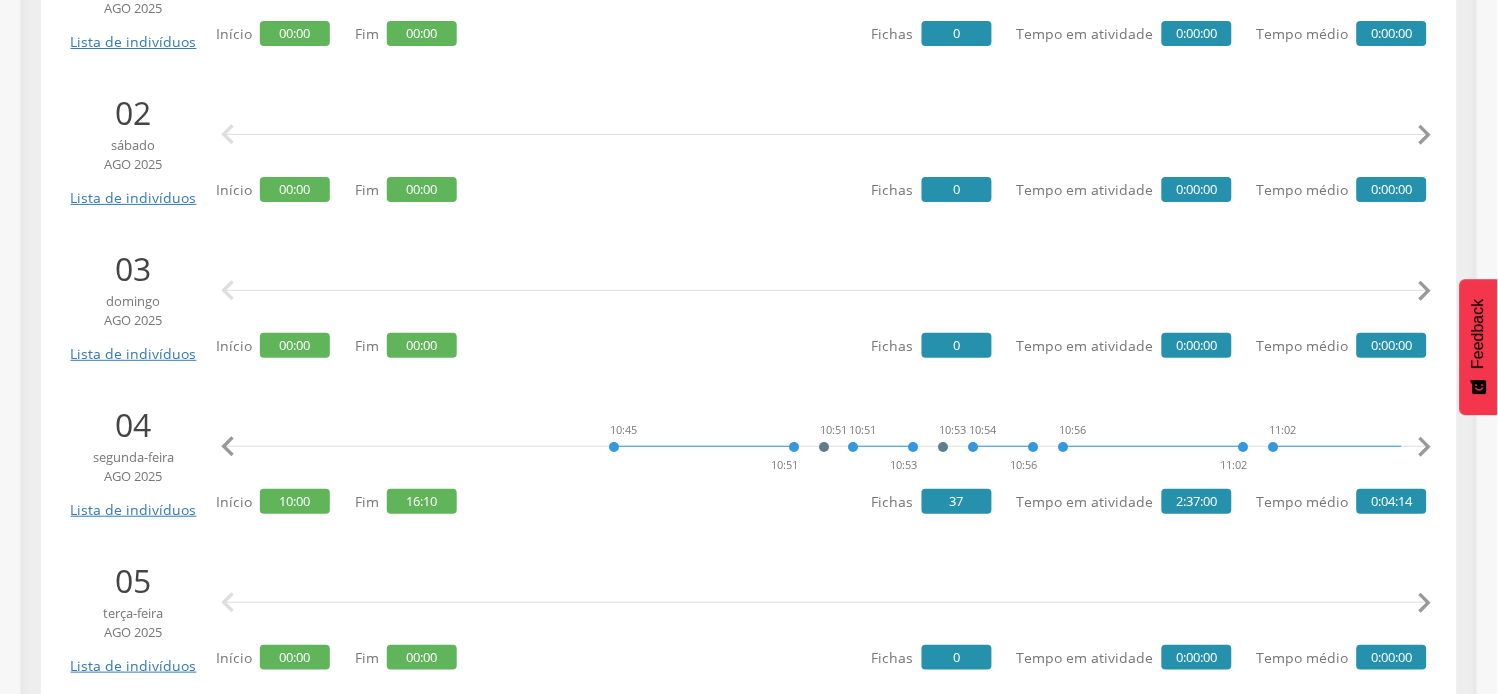 click on "" at bounding box center (1425, 447) 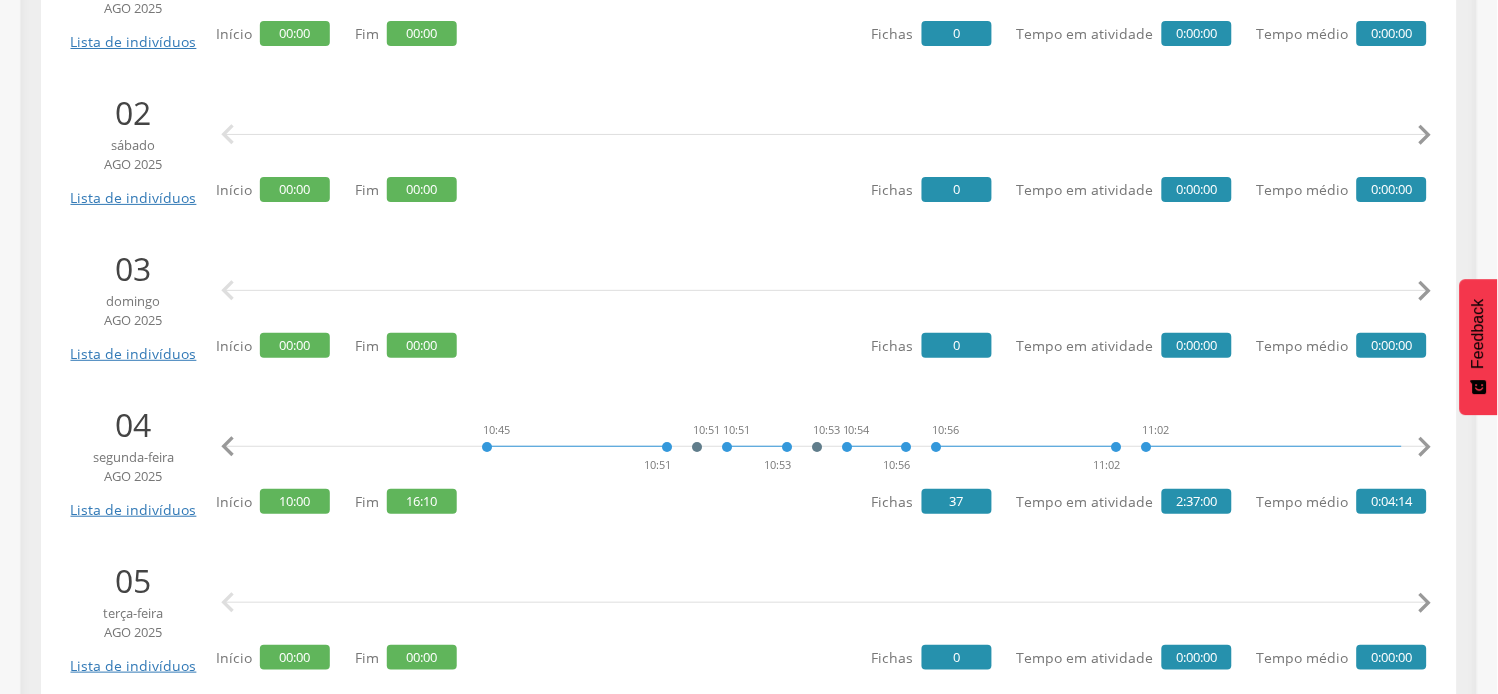 click on "" at bounding box center (1425, 447) 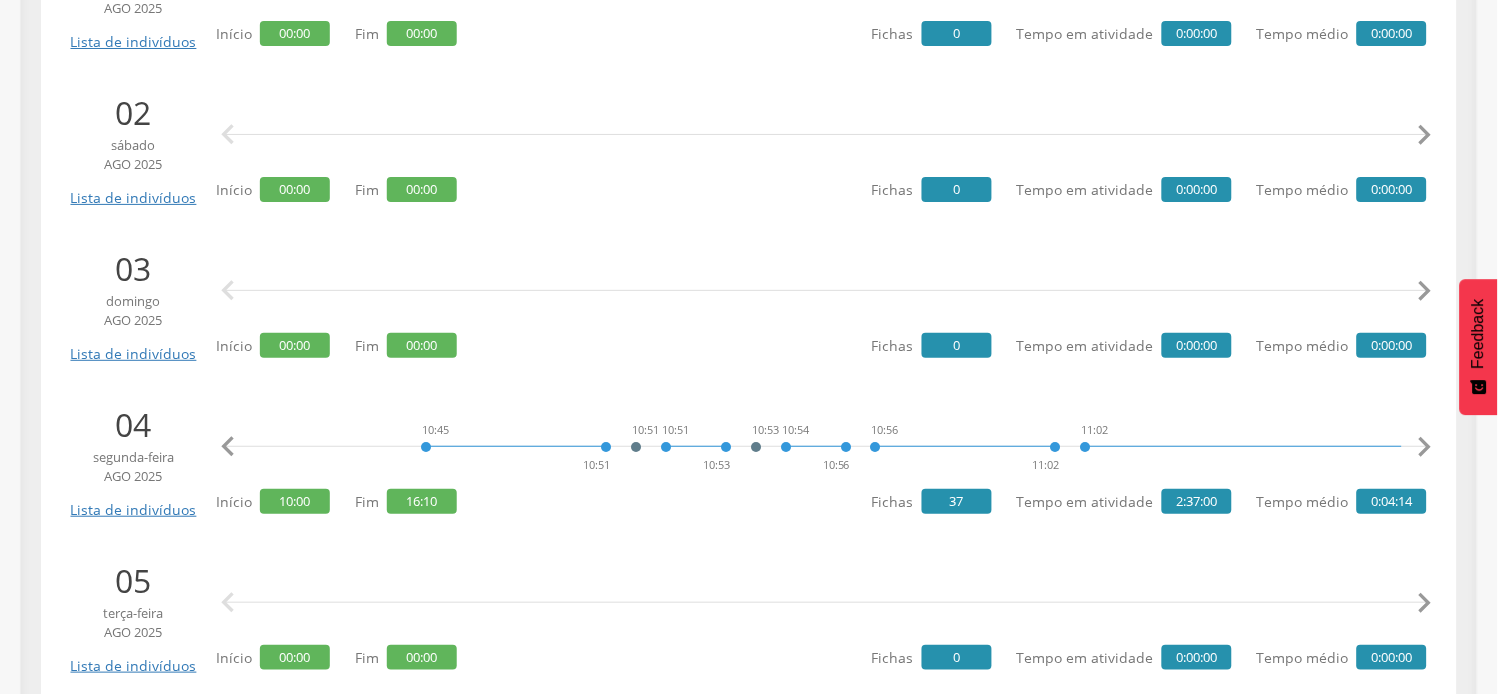 click on "" at bounding box center (1425, 447) 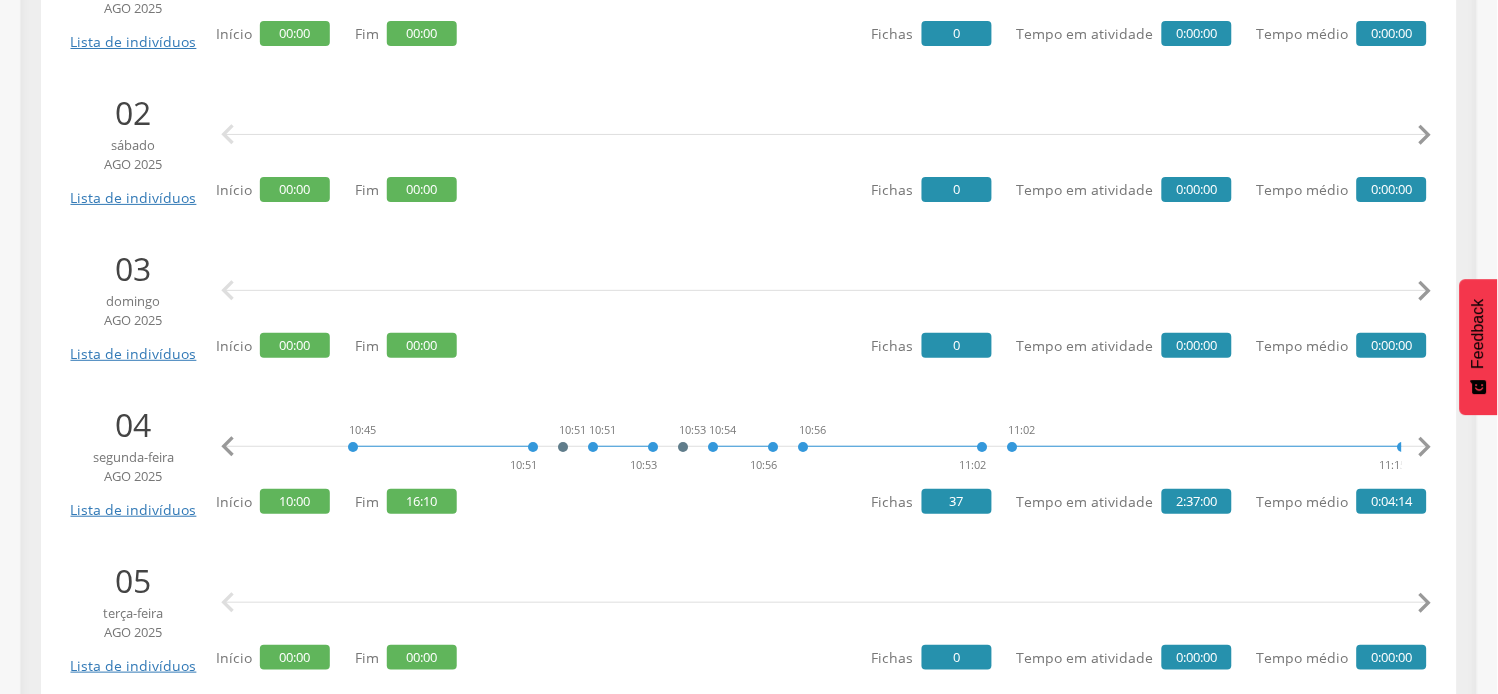 click on "" at bounding box center [1425, 447] 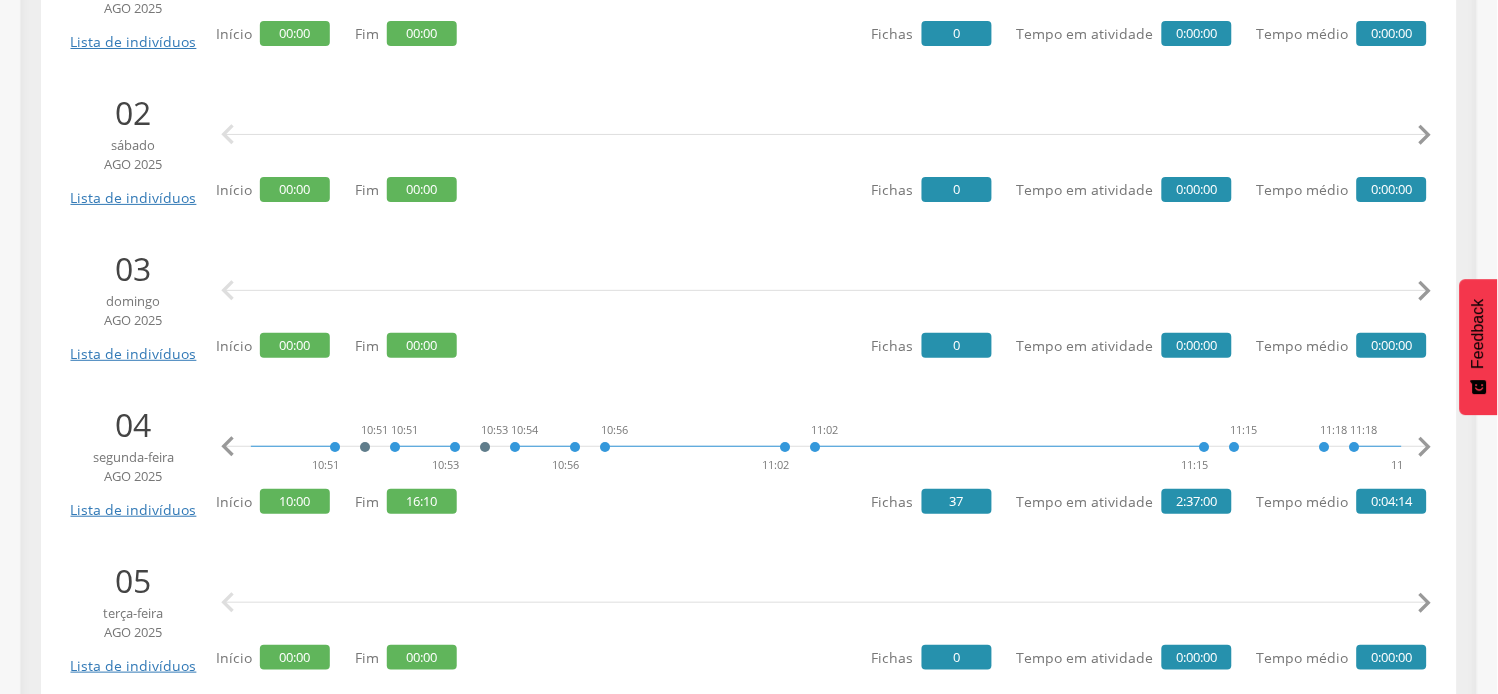 click on "" at bounding box center [1425, 447] 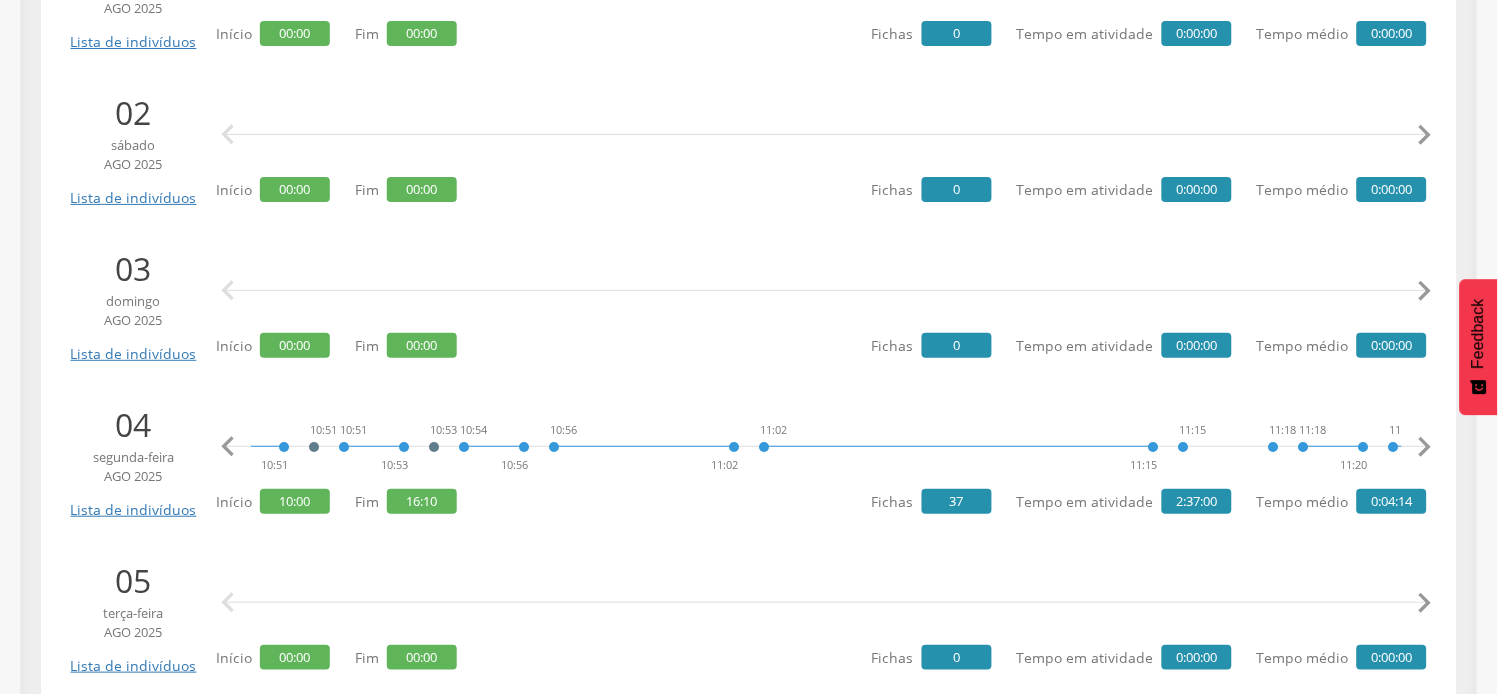 click on "" at bounding box center (1425, 447) 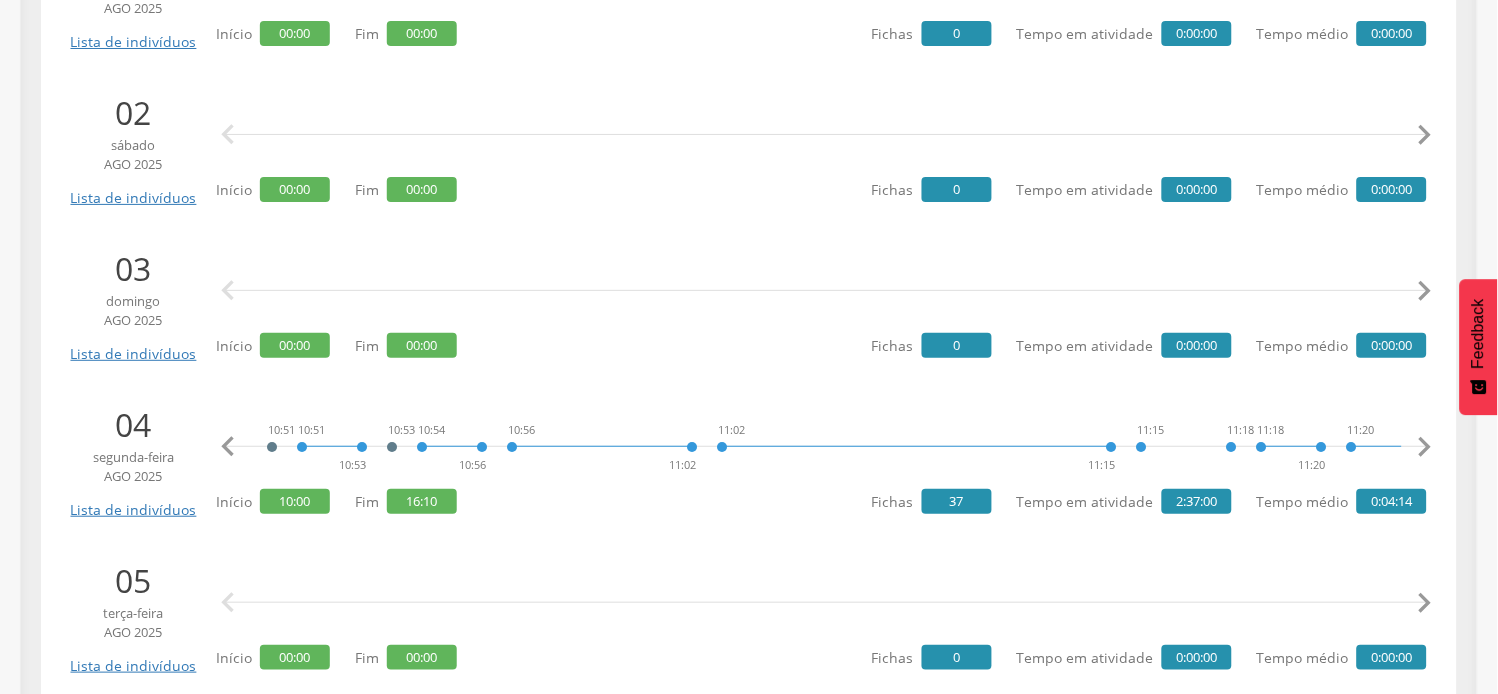click on "" at bounding box center [1425, 447] 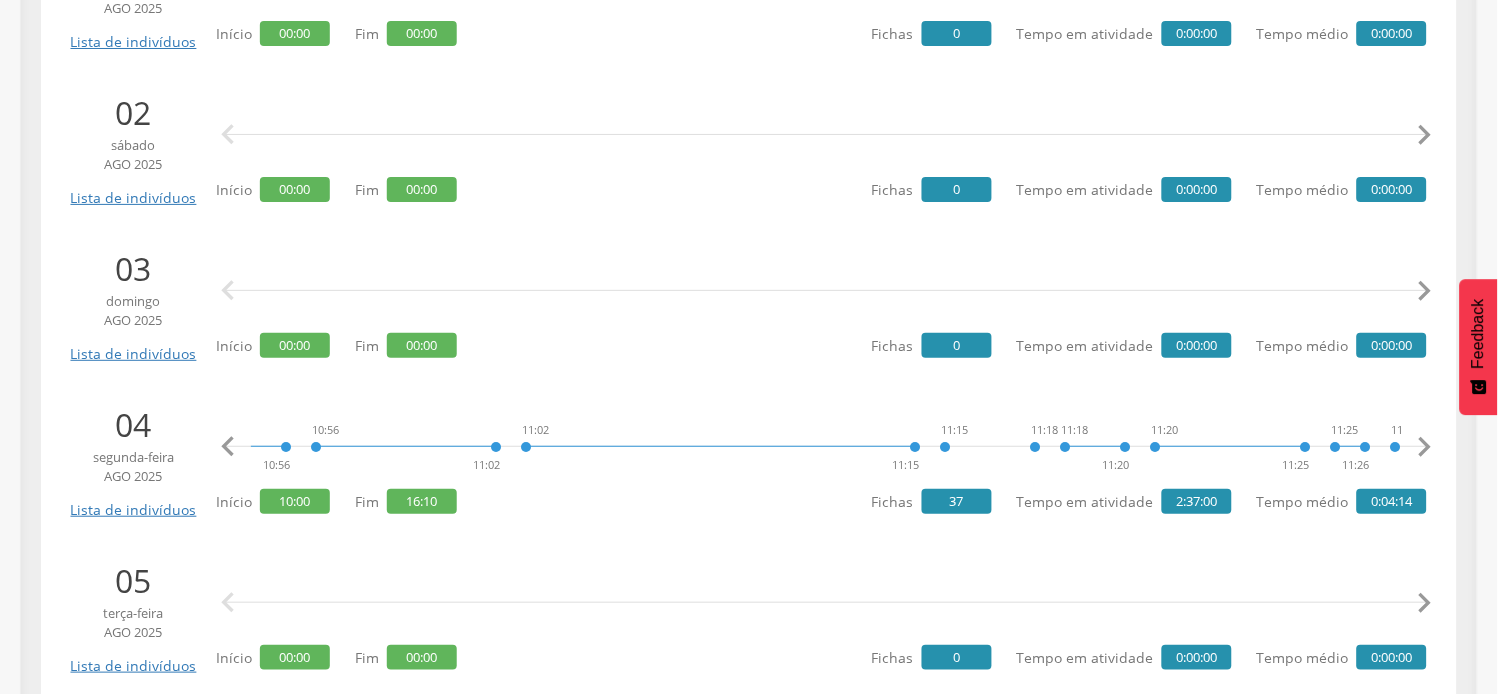 click on "" at bounding box center (1425, 447) 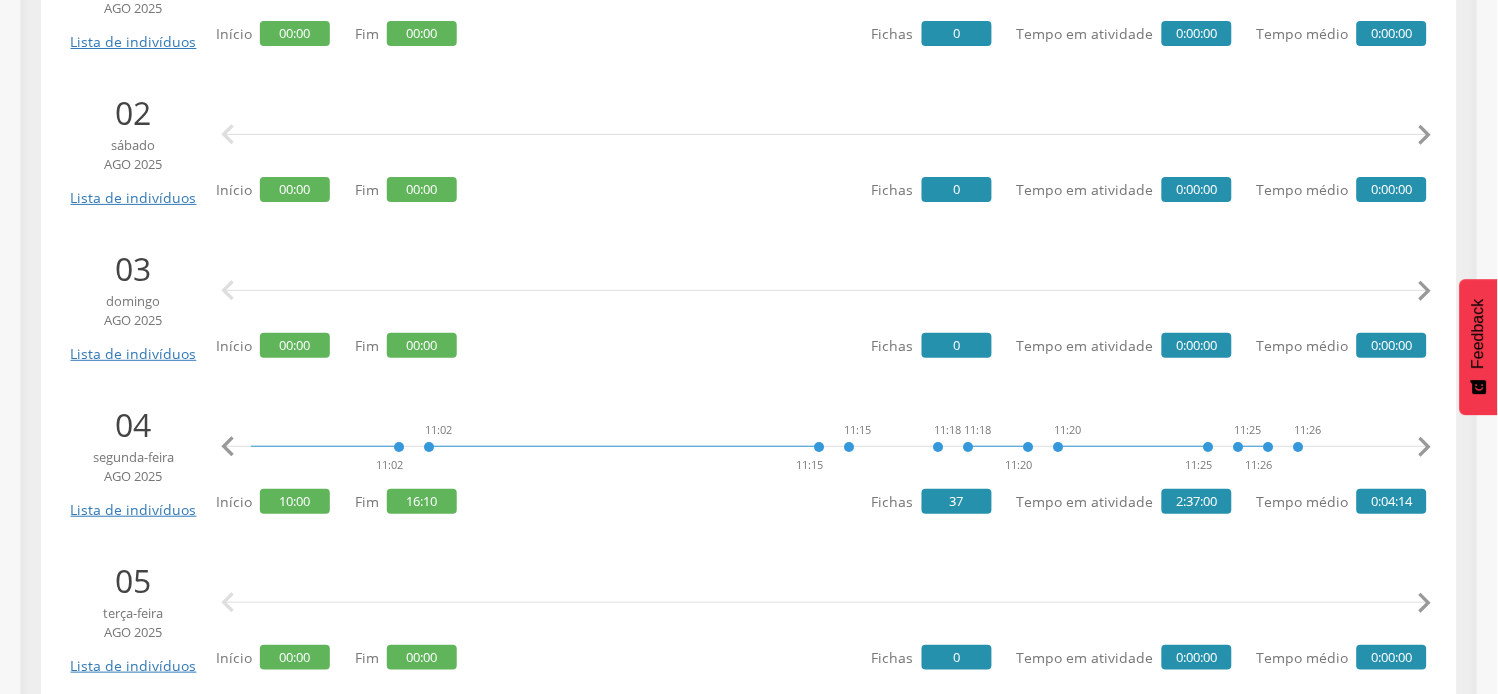 click on "" at bounding box center (1425, 447) 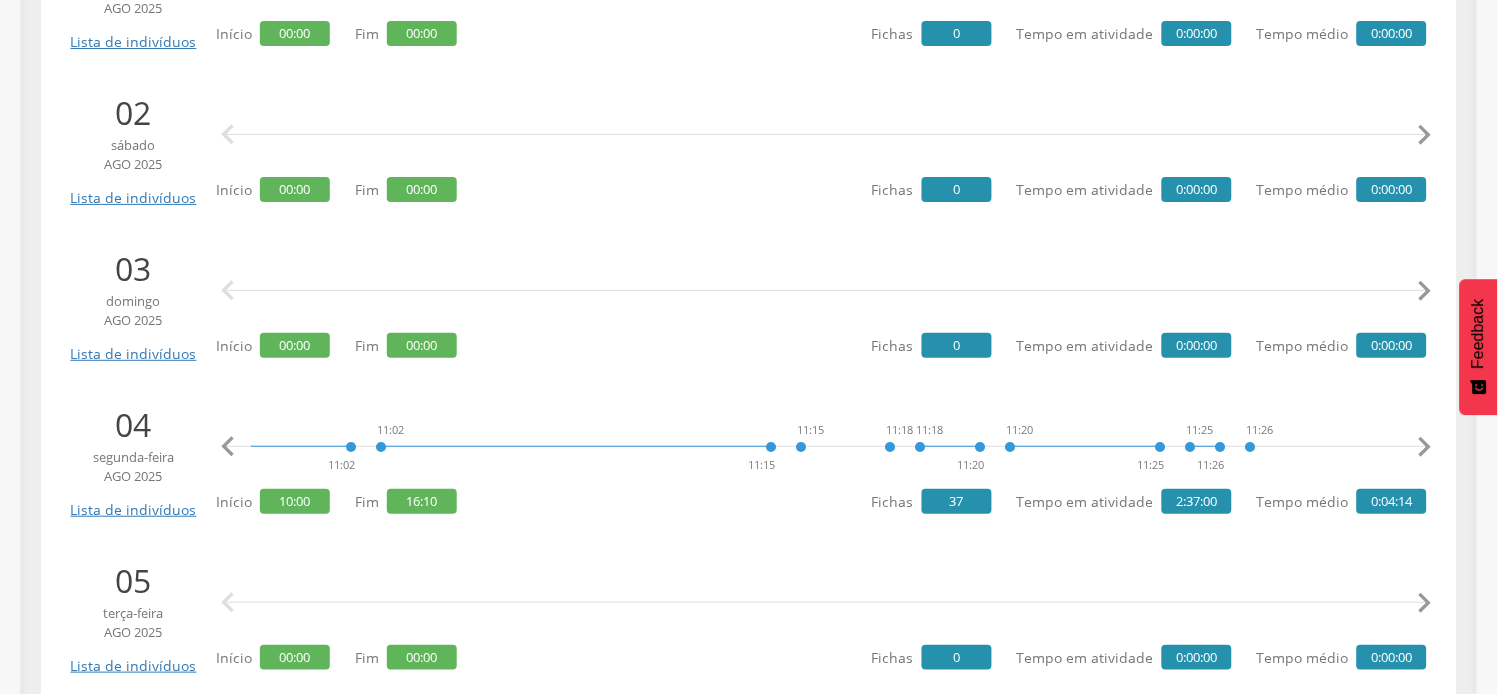 click on "" at bounding box center (1425, 447) 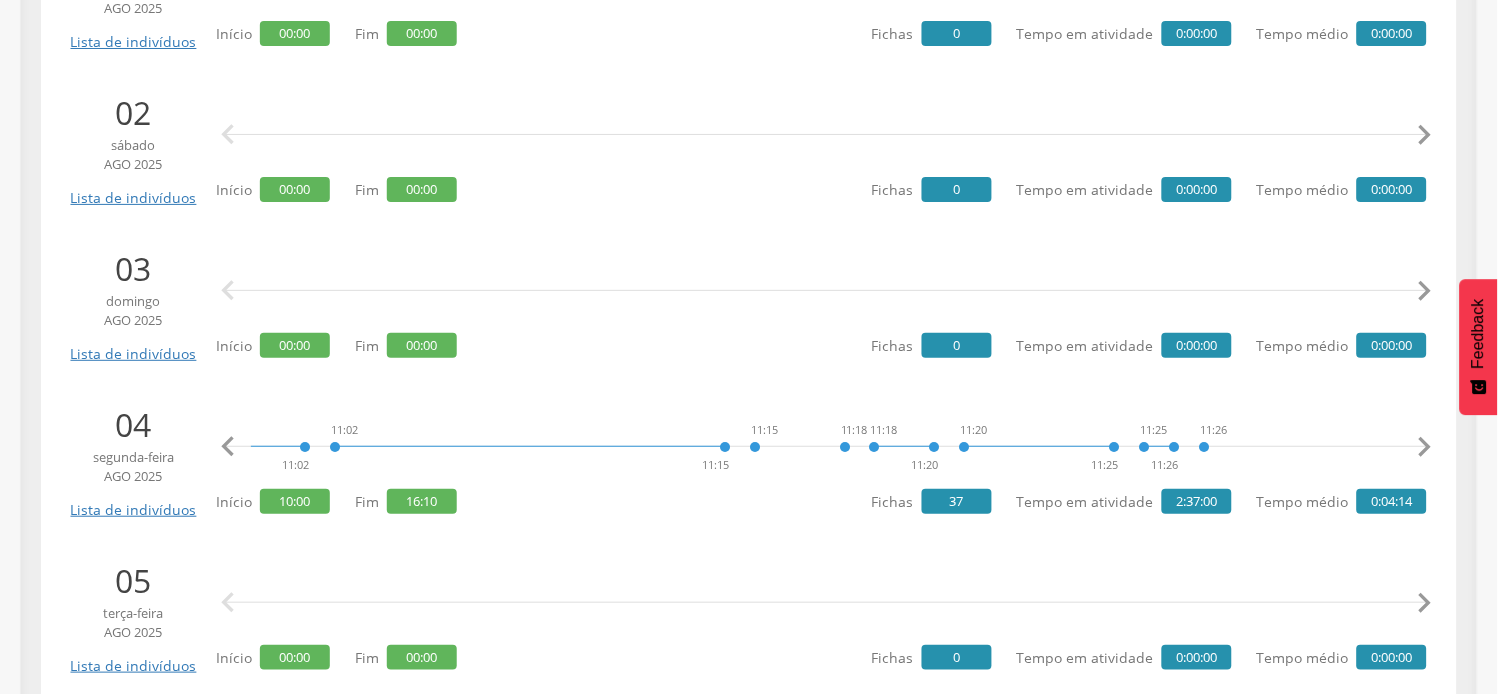 click on "" at bounding box center (1425, 447) 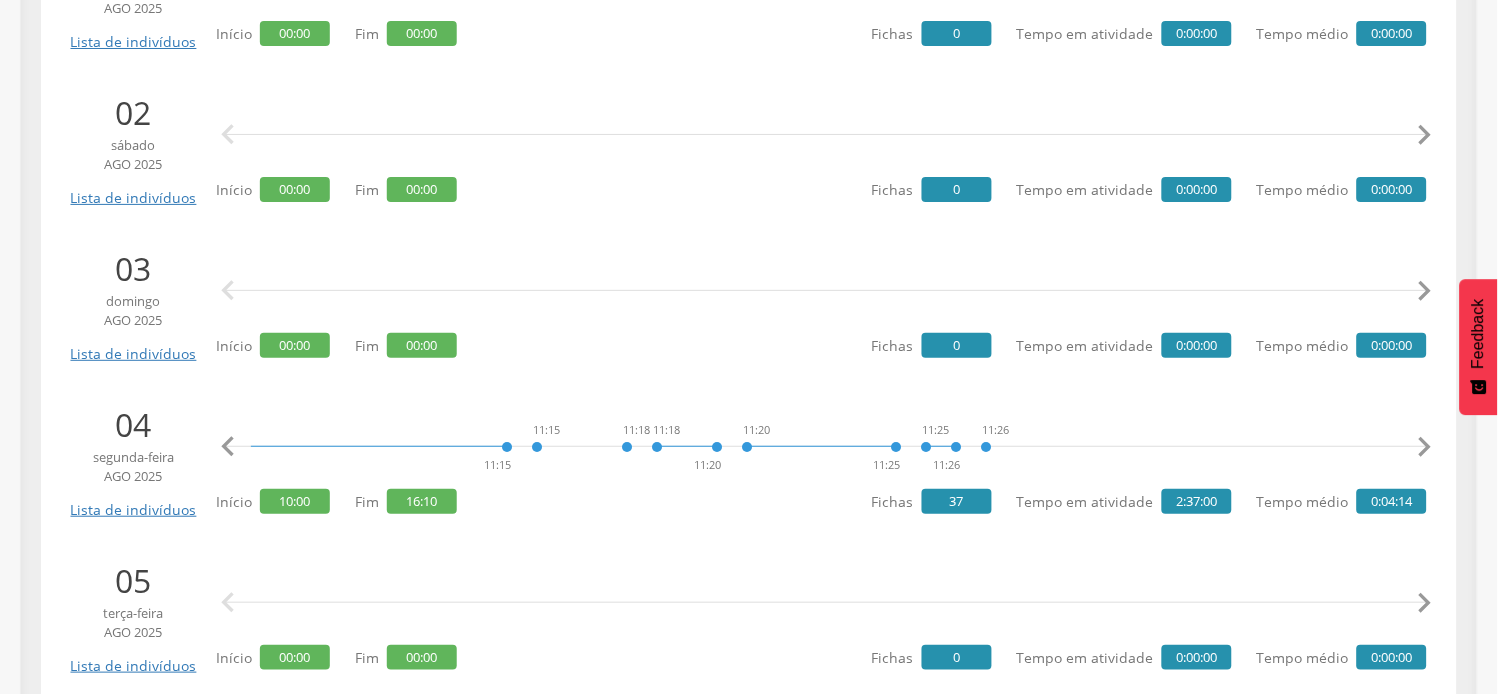click on "" at bounding box center [1425, 447] 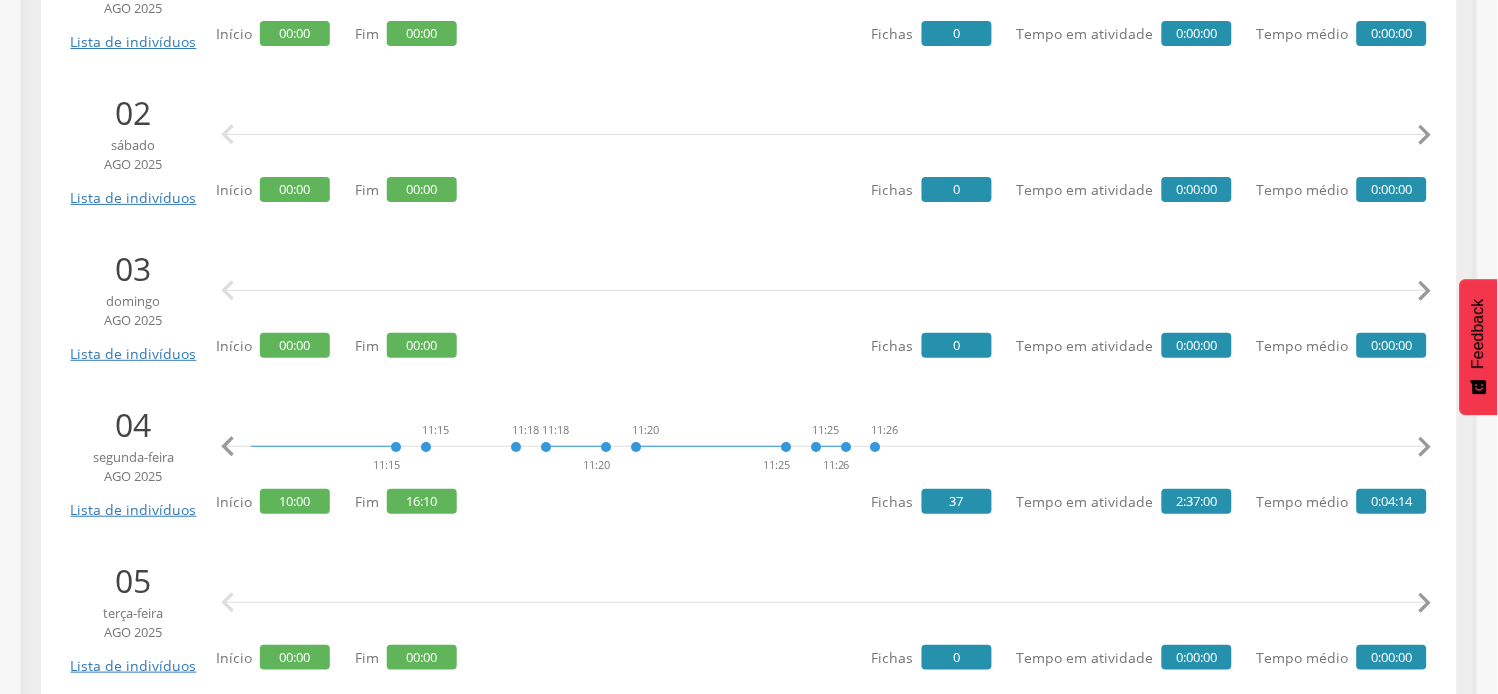 click on "" at bounding box center [1425, 447] 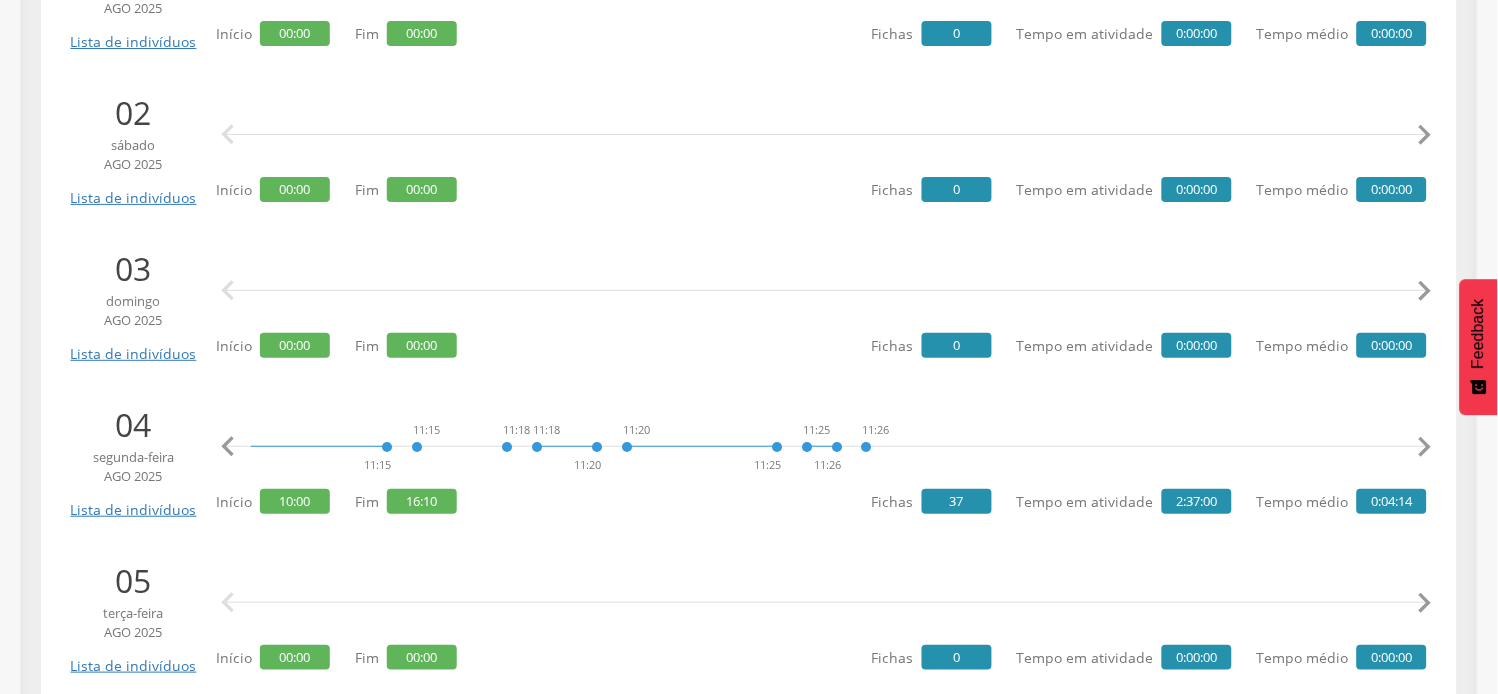 click on "" at bounding box center (1425, 447) 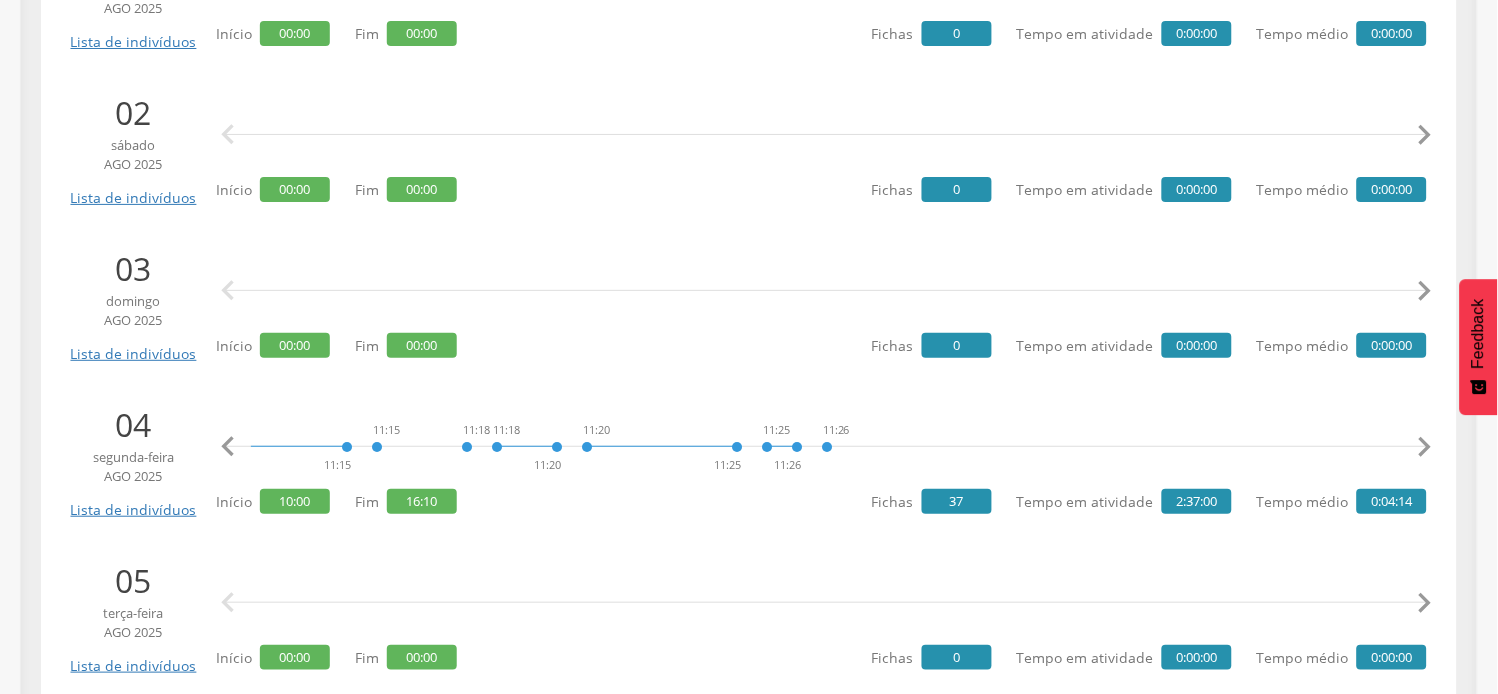 click on "" at bounding box center (1425, 447) 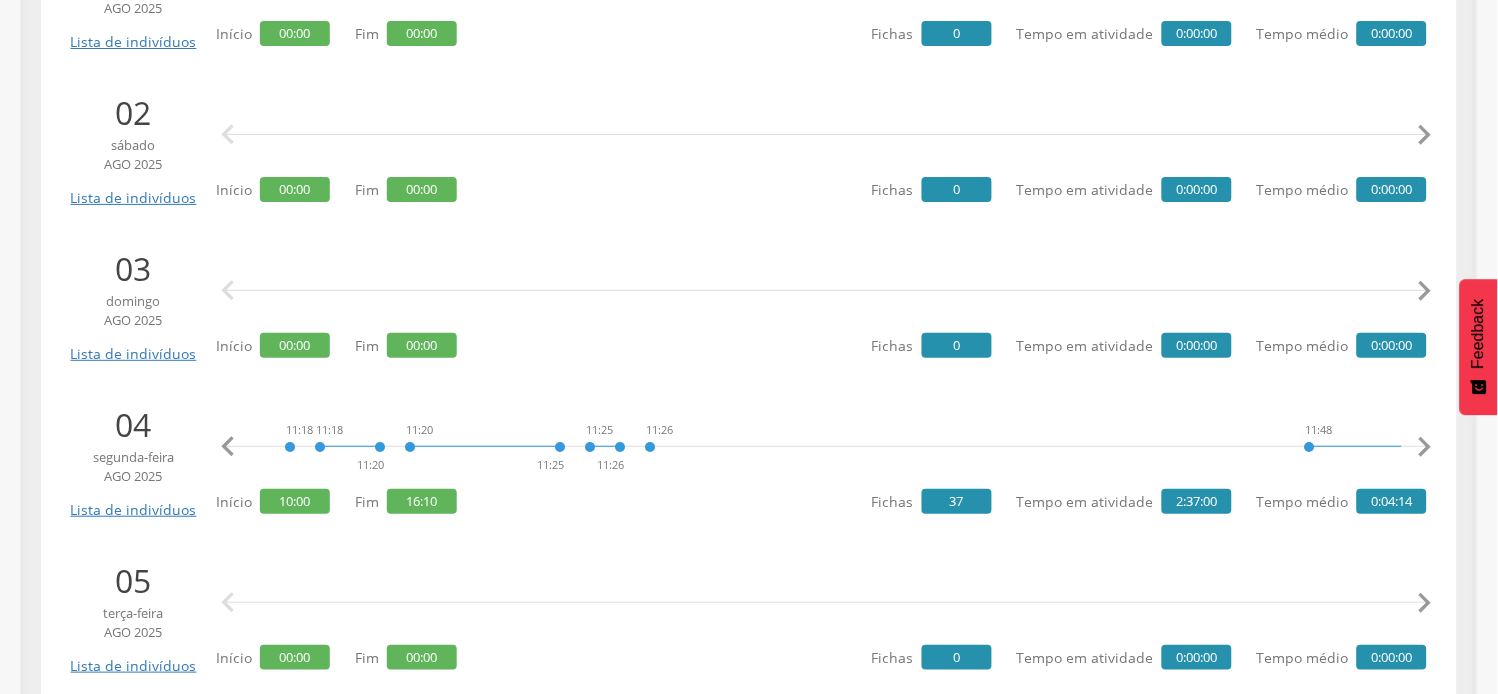 click on "" at bounding box center [1425, 447] 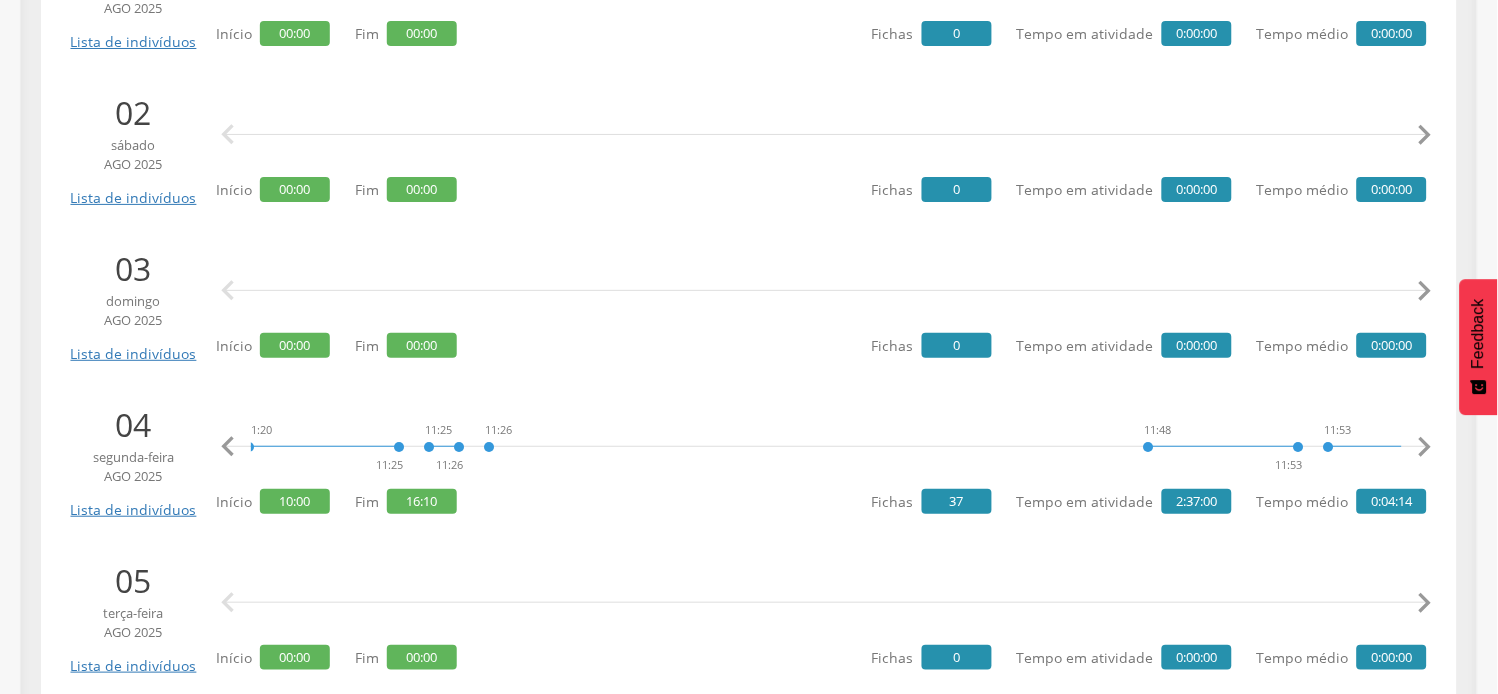 click on "" at bounding box center (1425, 447) 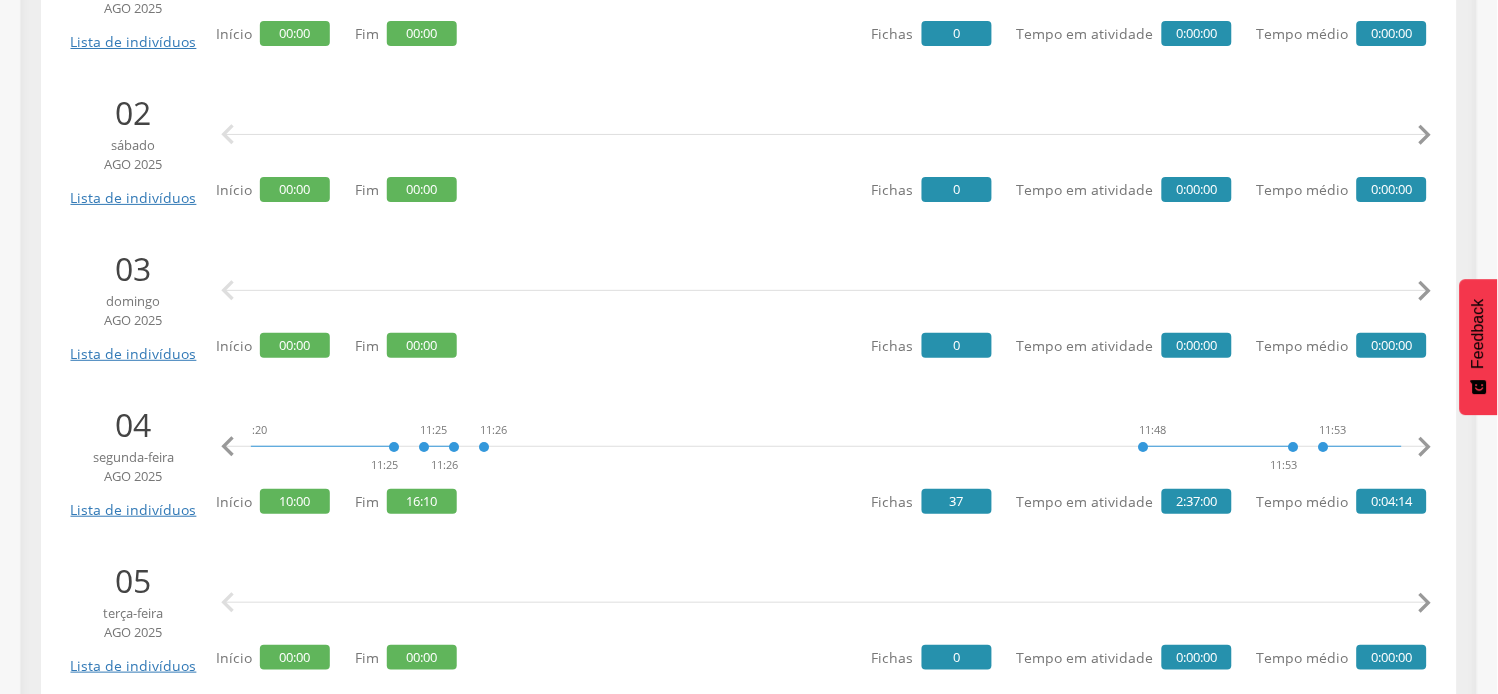 click on "" at bounding box center [1425, 447] 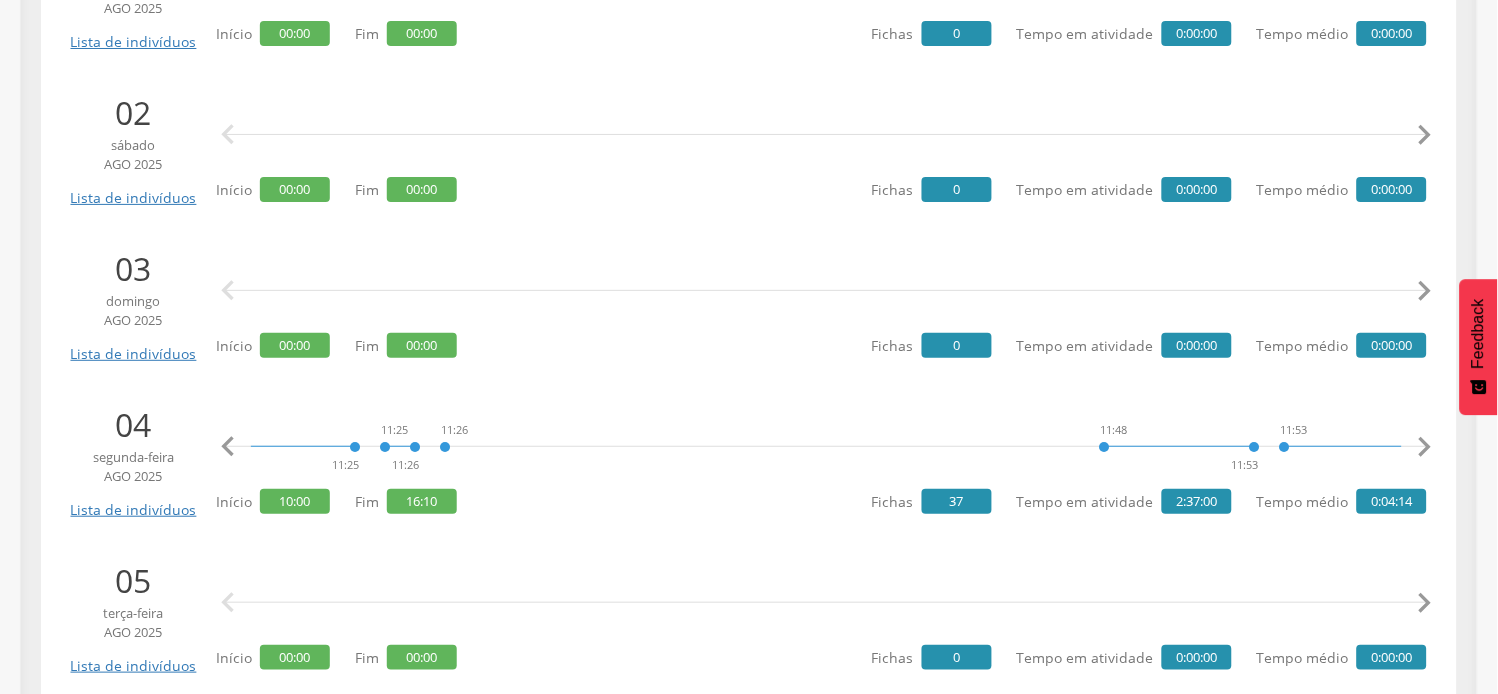 click on "" at bounding box center [1425, 447] 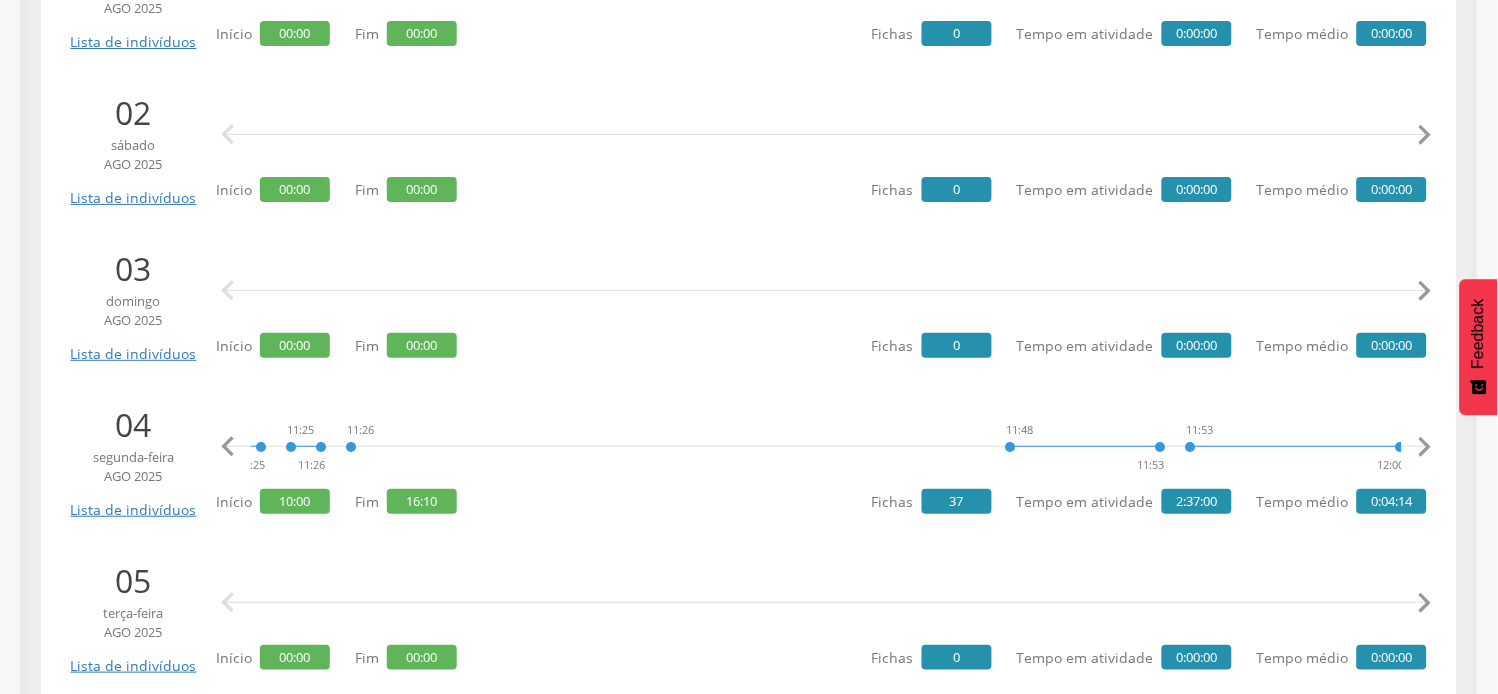 click on "" at bounding box center (1425, 447) 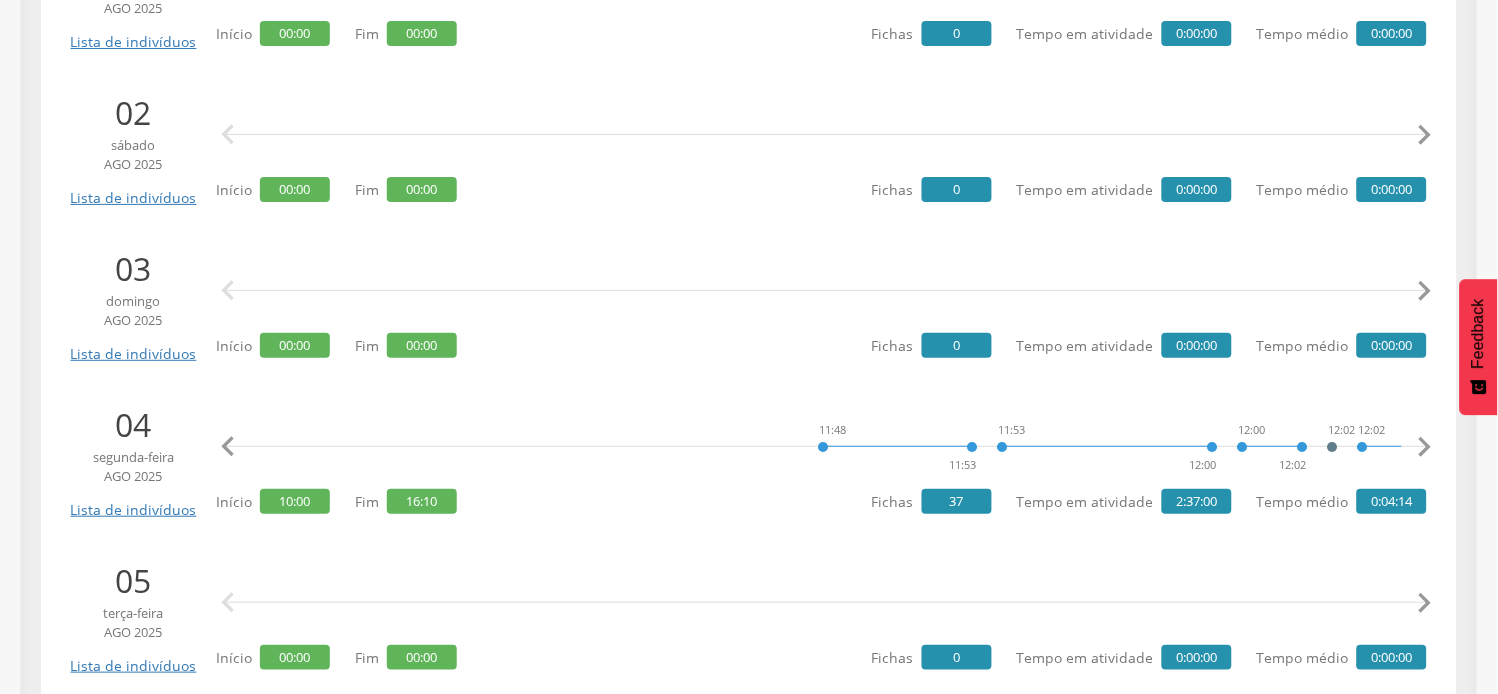 click on "" at bounding box center (1425, 447) 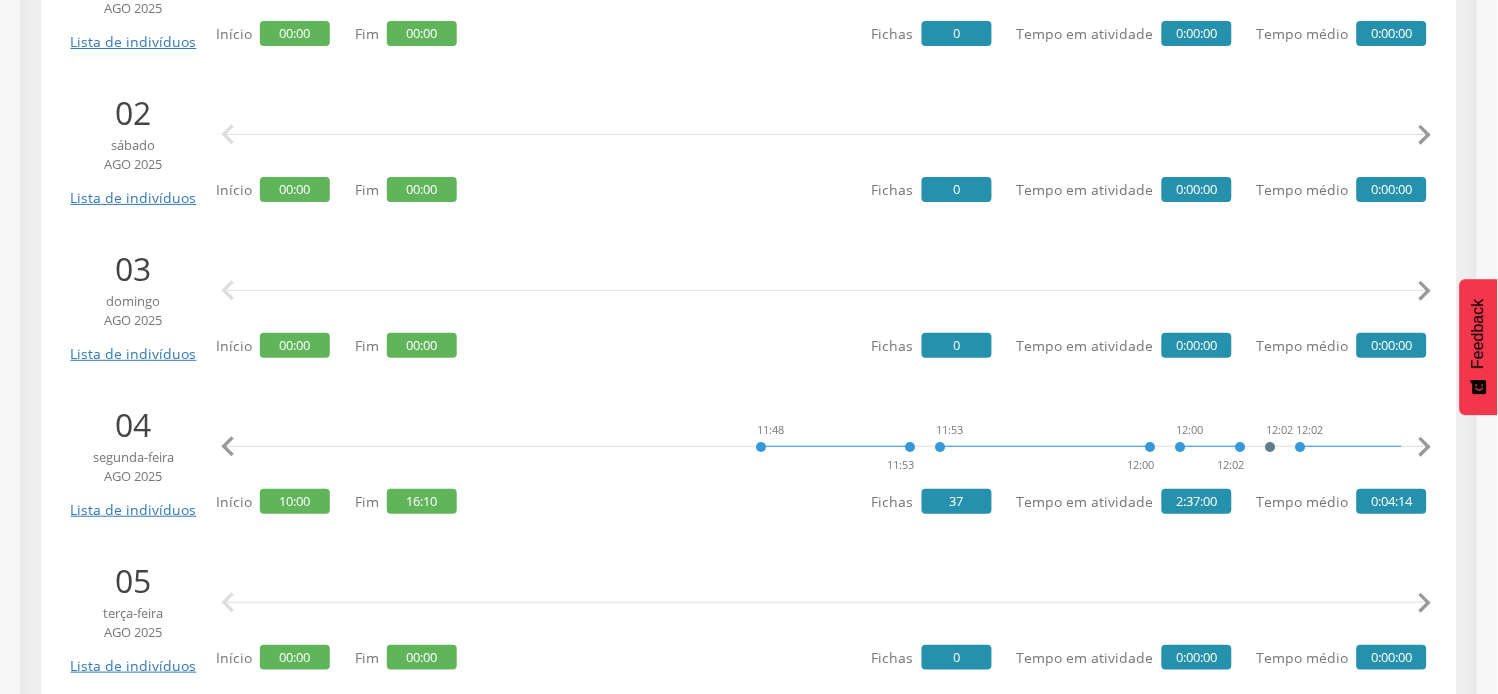 click on "" at bounding box center [1425, 447] 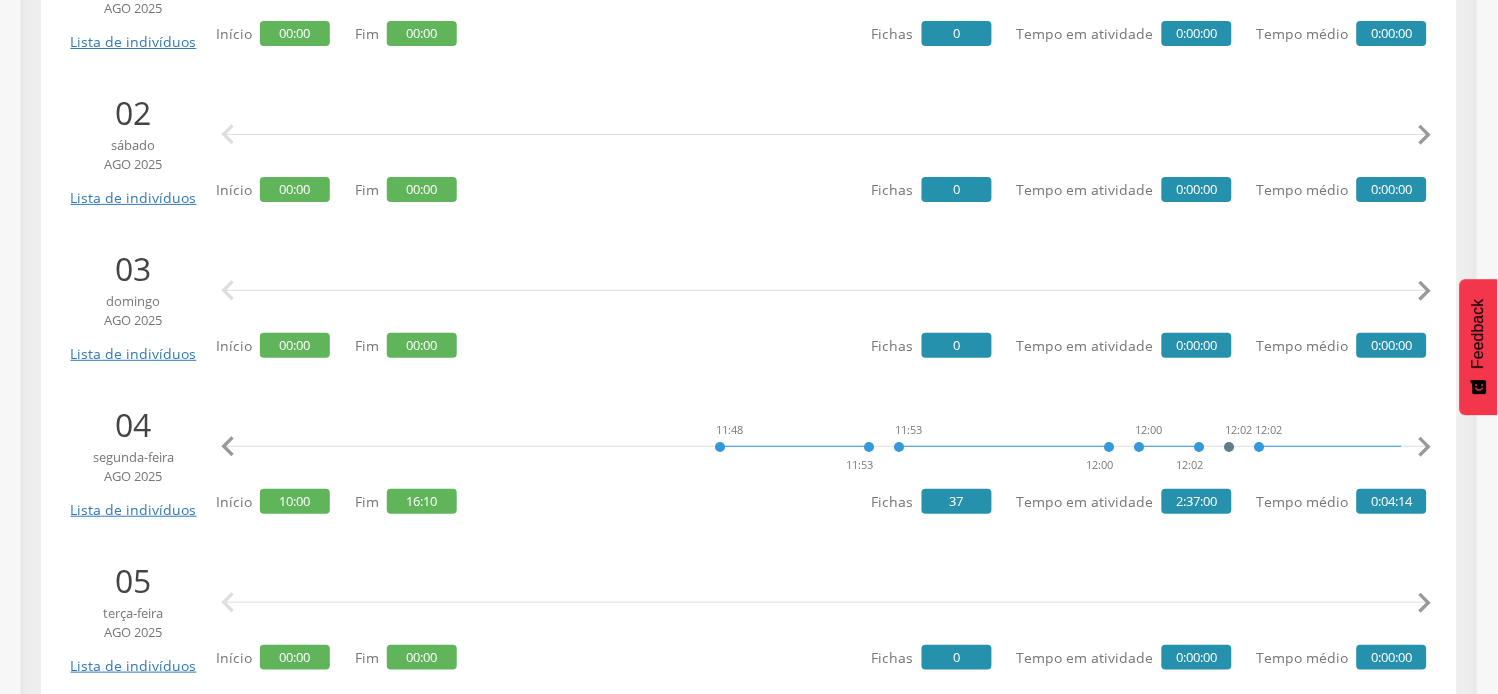 click on "" at bounding box center (1425, 447) 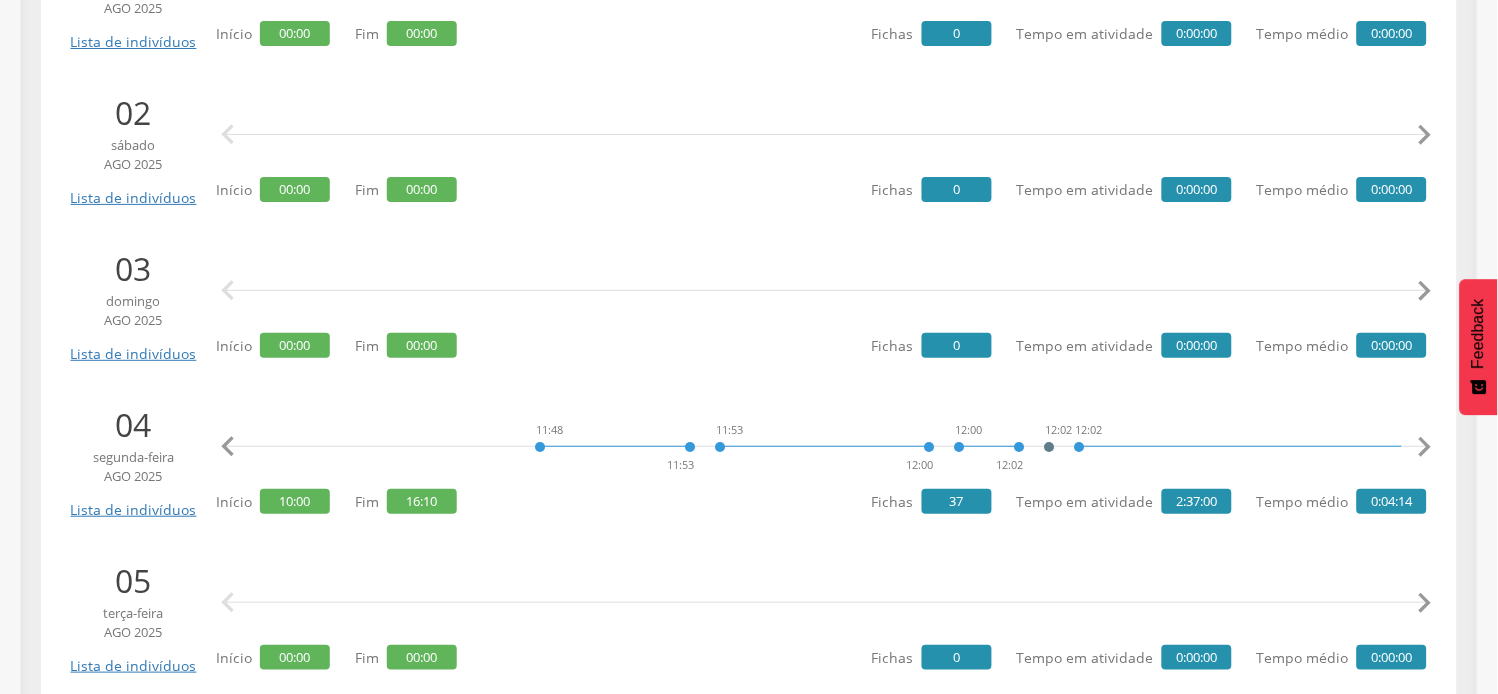 click on "" at bounding box center [1425, 447] 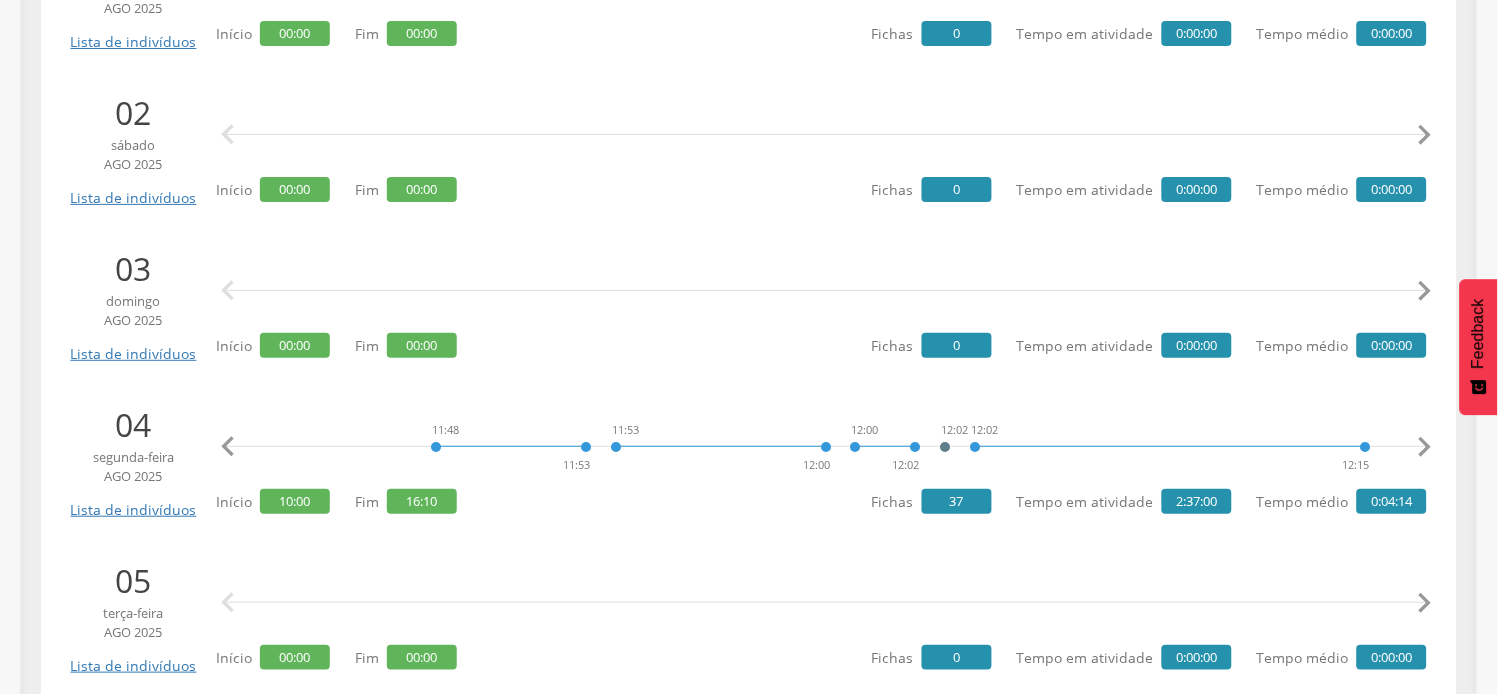 click on "" at bounding box center [1425, 447] 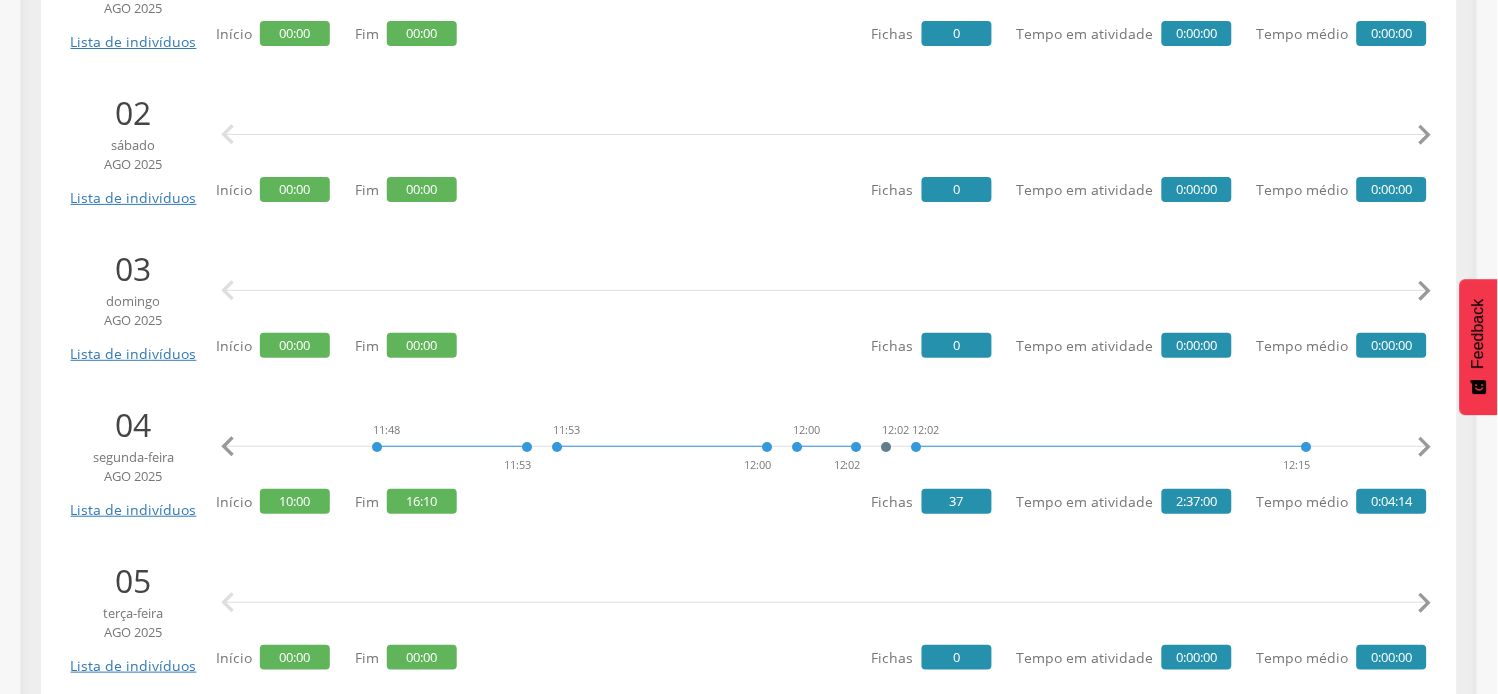 click on "" at bounding box center (1425, 447) 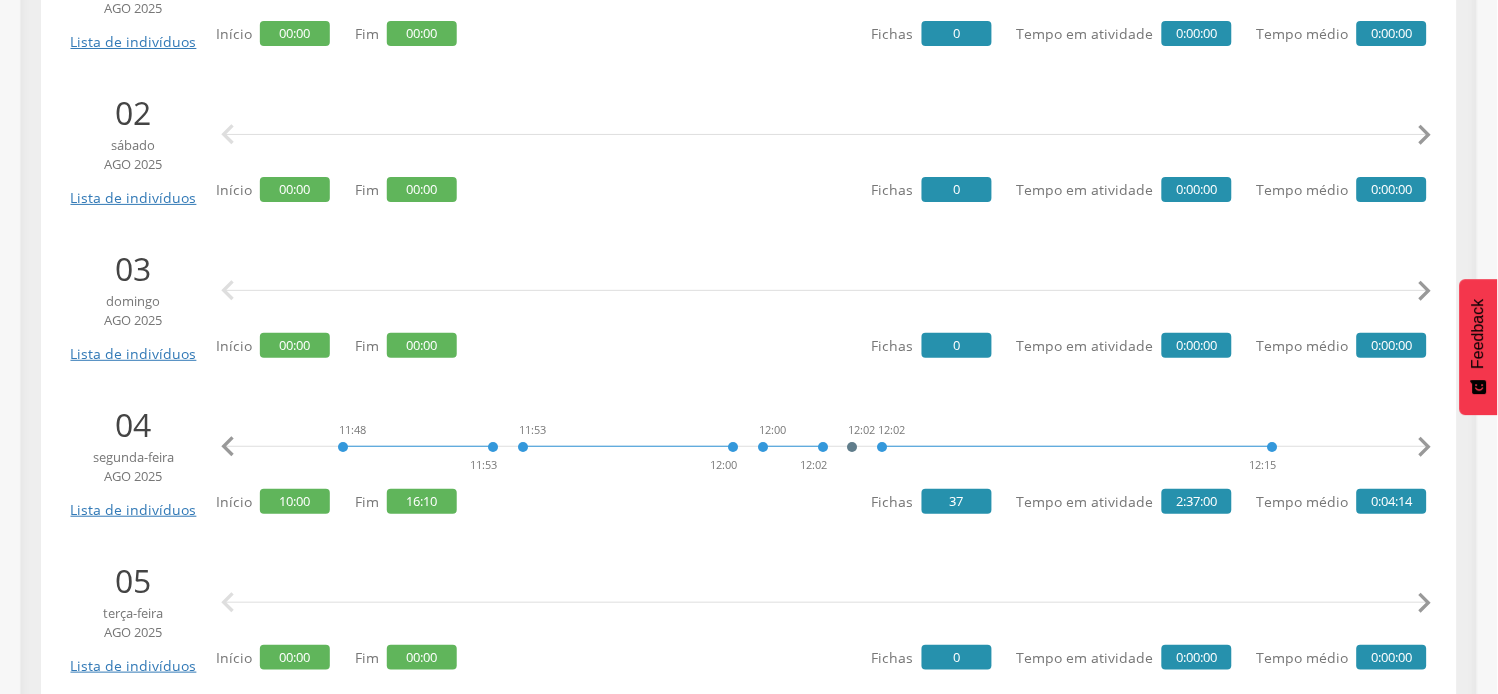 click on "" at bounding box center (1425, 447) 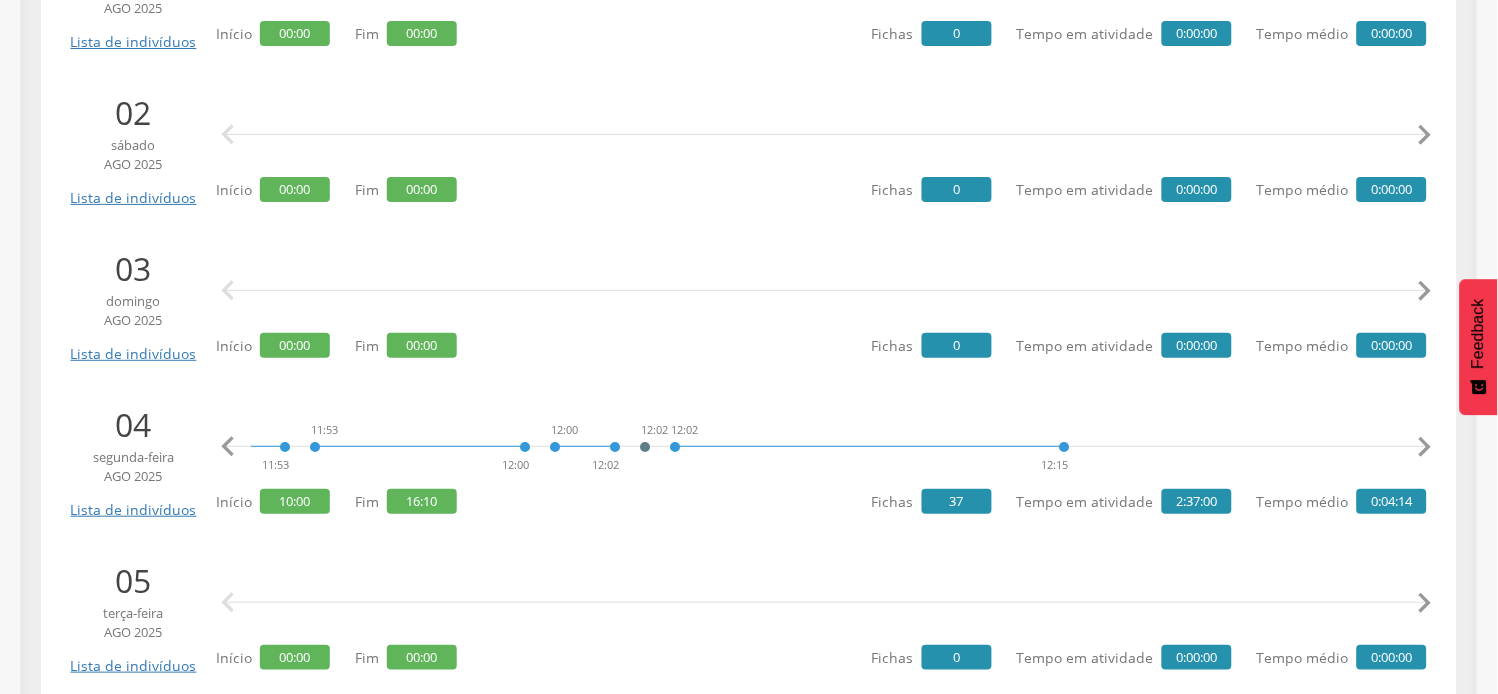 click on "" at bounding box center [1425, 447] 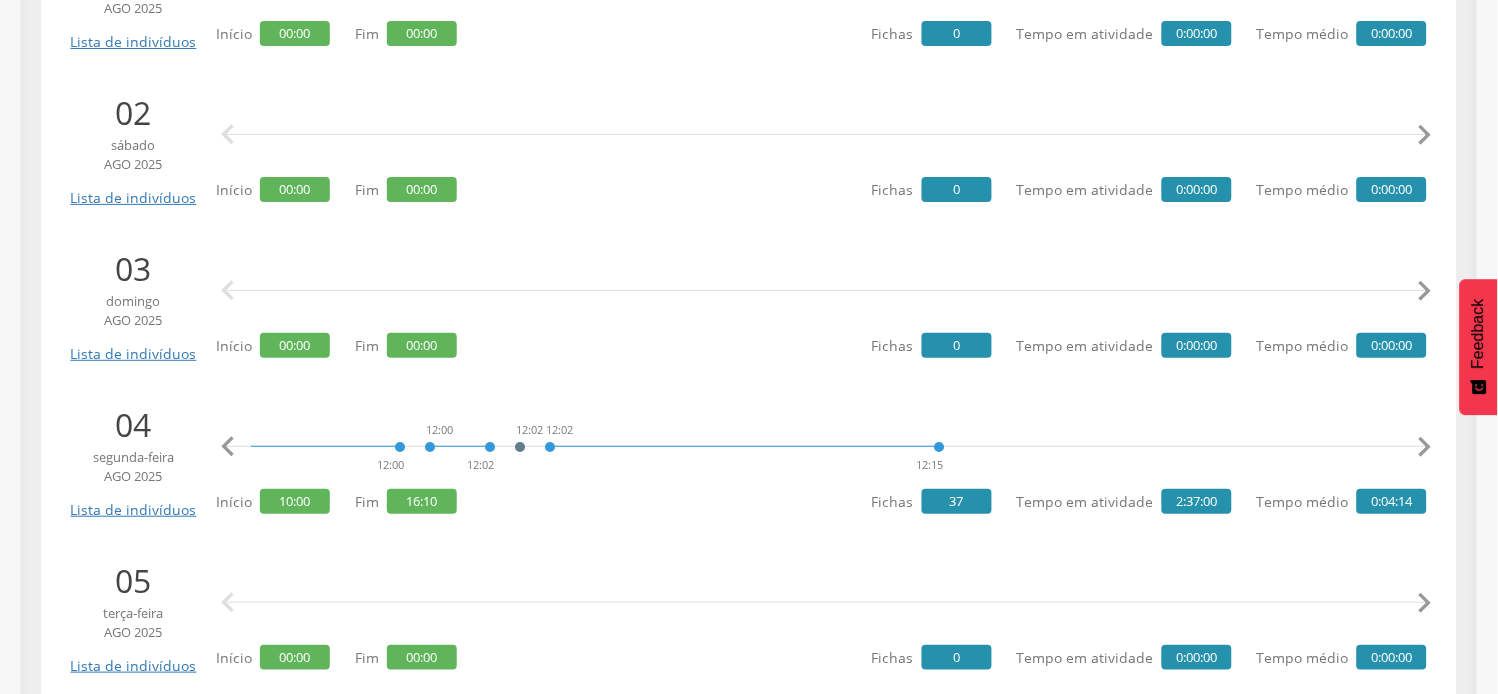 click on "" at bounding box center [1425, 447] 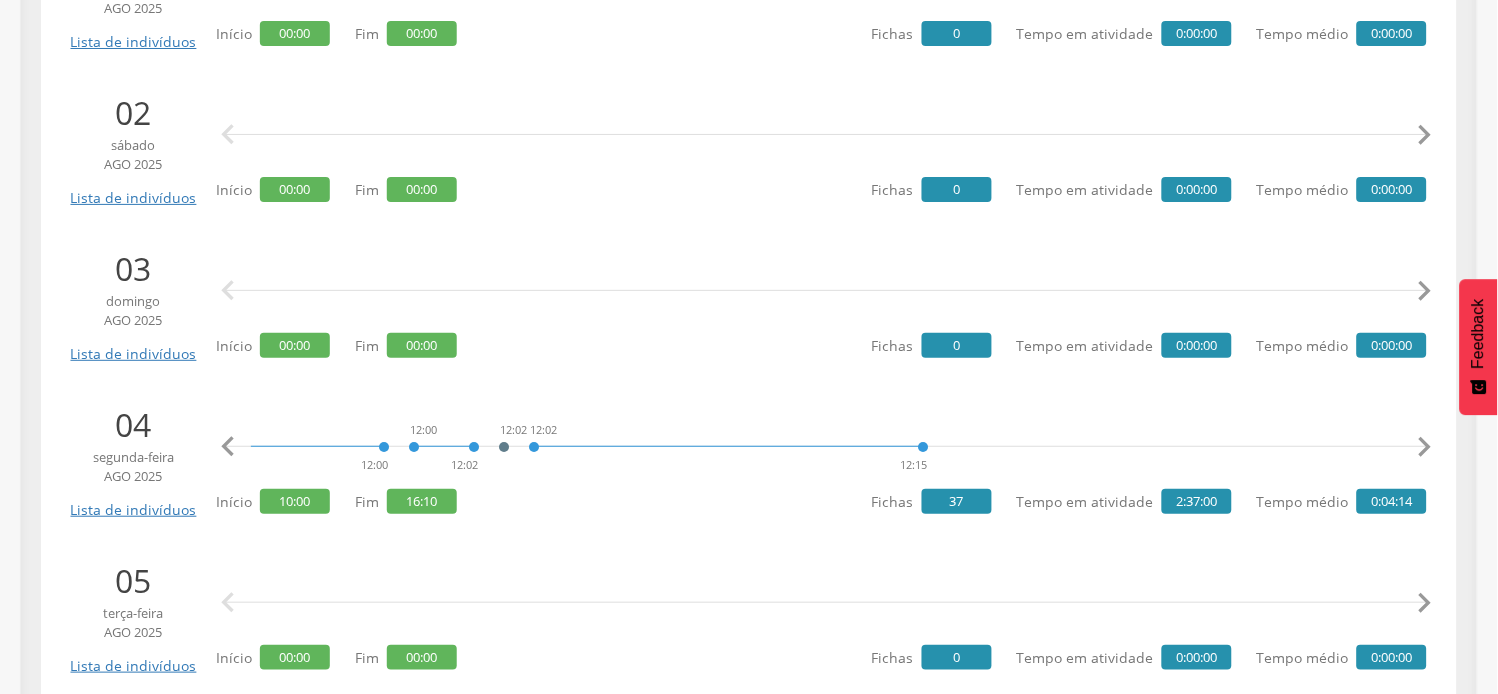 click on "" at bounding box center (1425, 447) 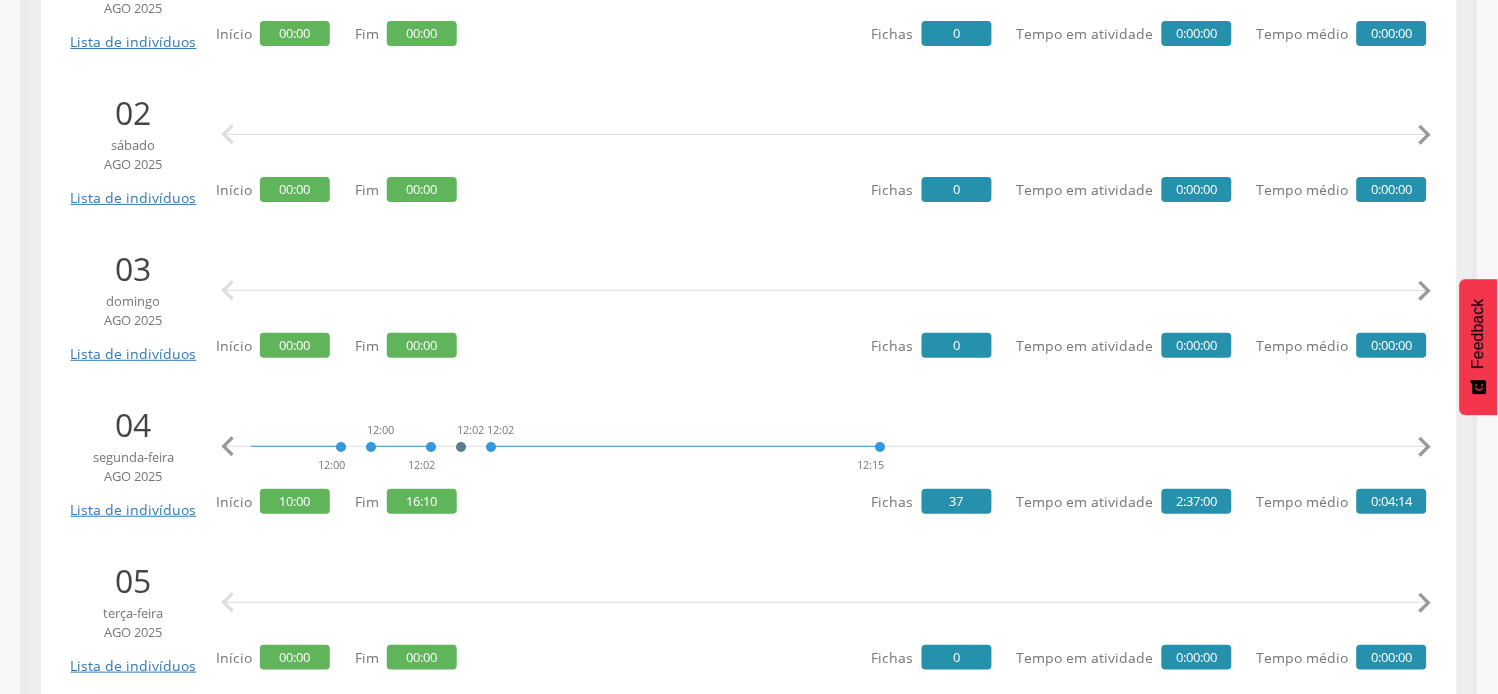 click on "" at bounding box center [1425, 447] 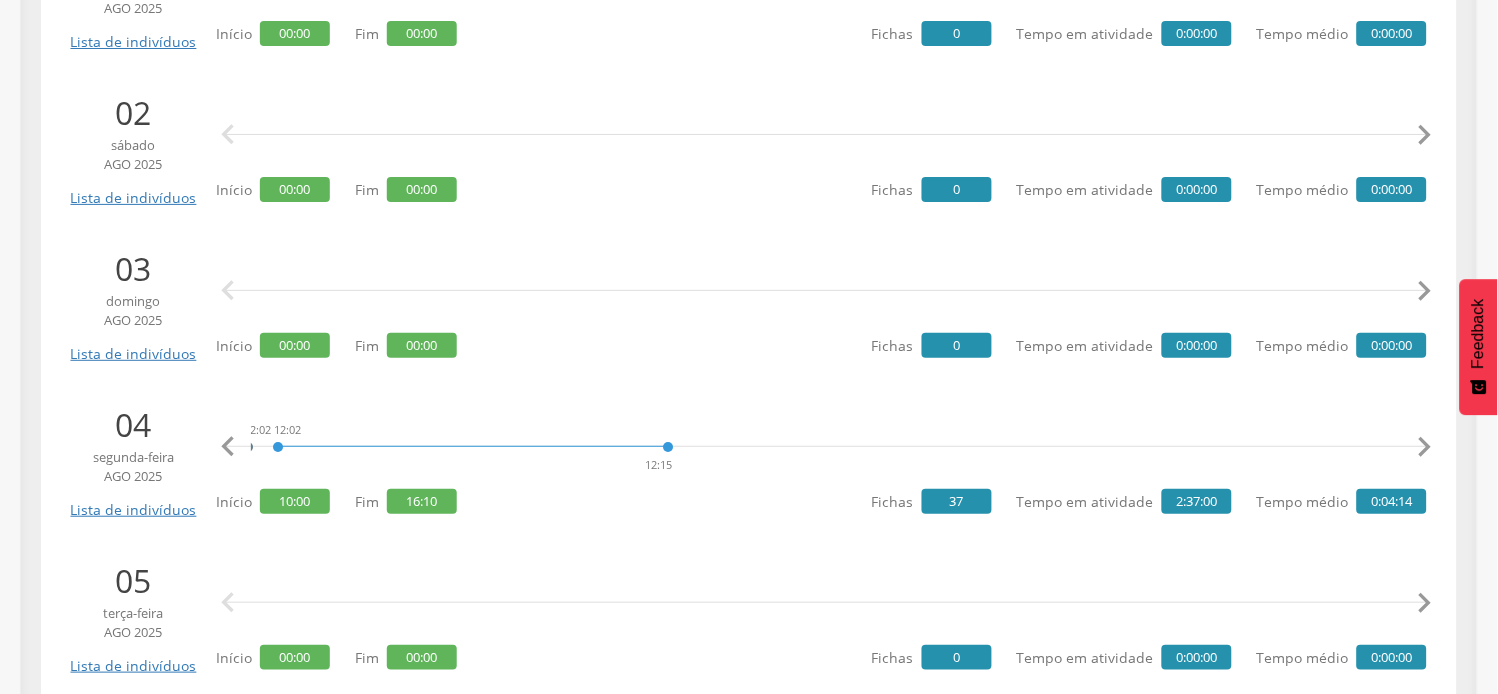 click on "" at bounding box center (1425, 447) 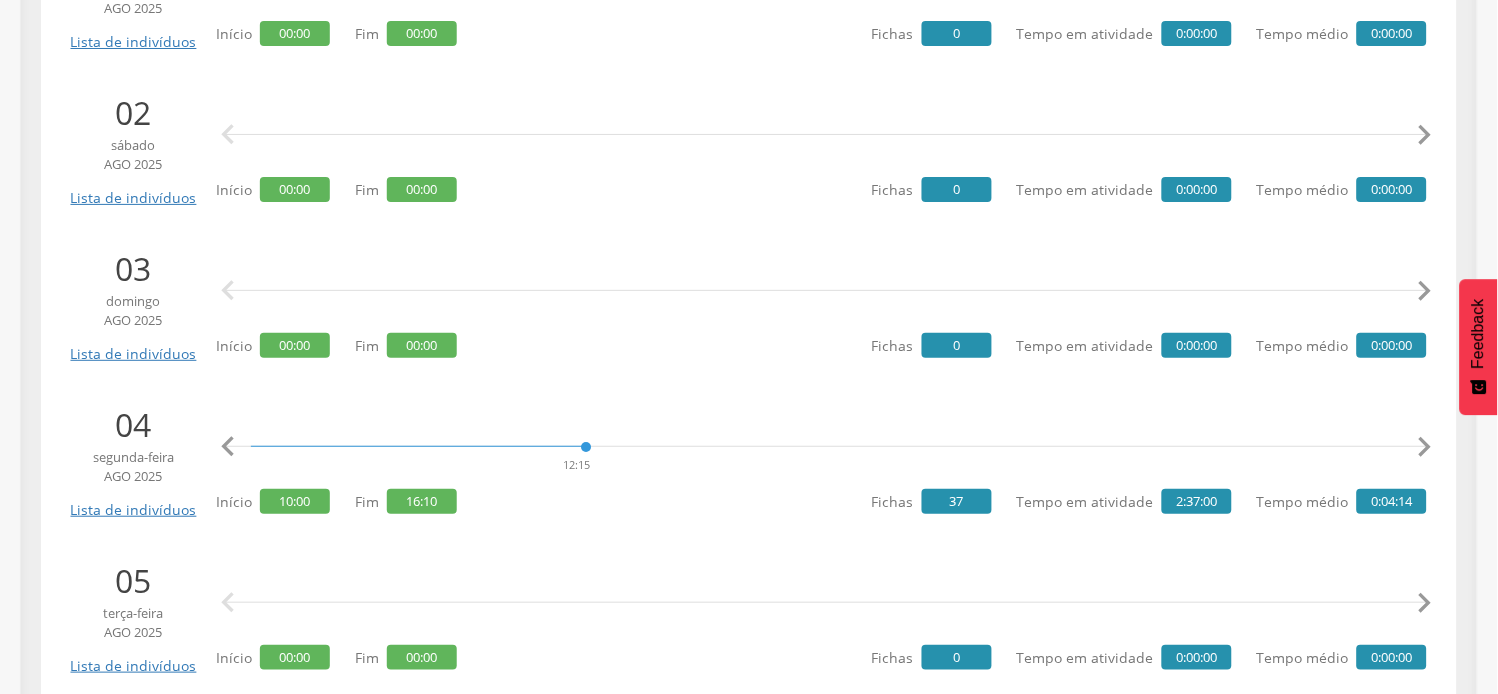 click on "" at bounding box center (1425, 447) 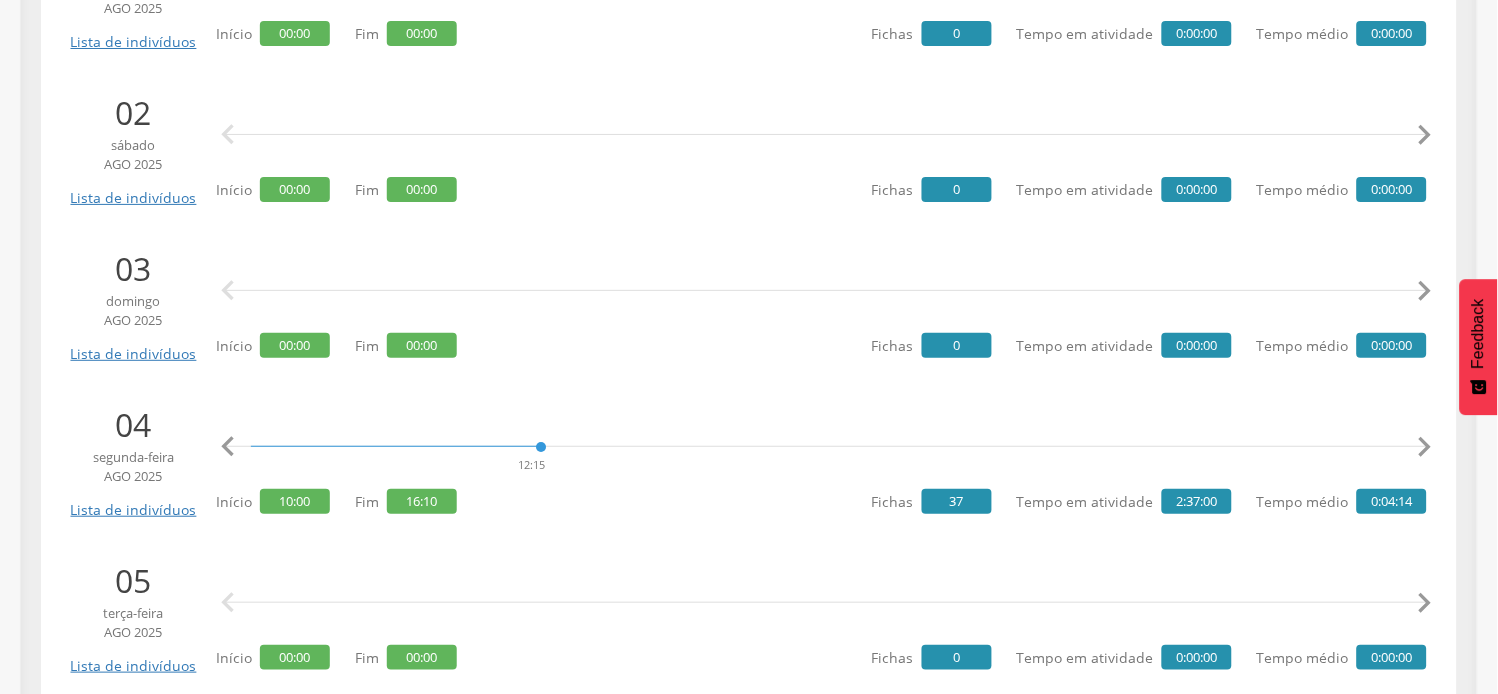 click on "" at bounding box center [1425, 447] 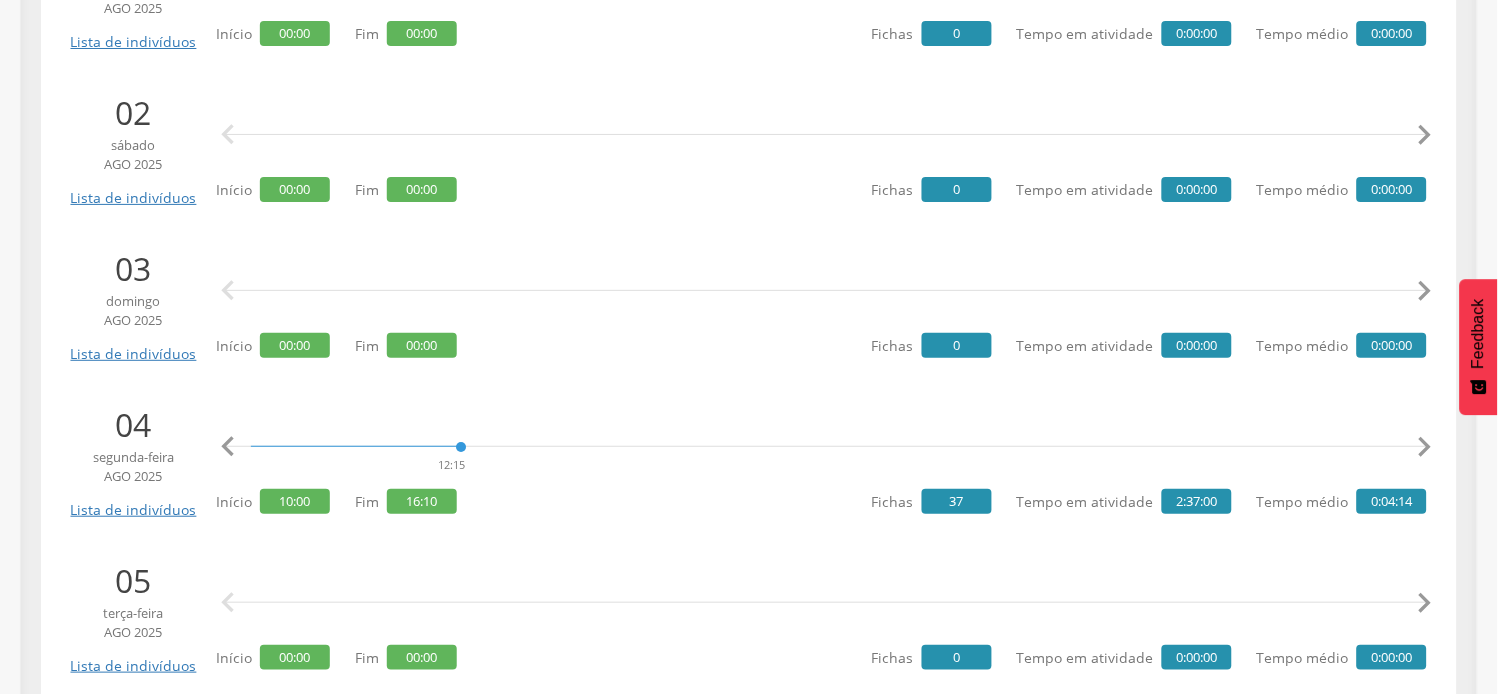 click on "" at bounding box center (1425, 447) 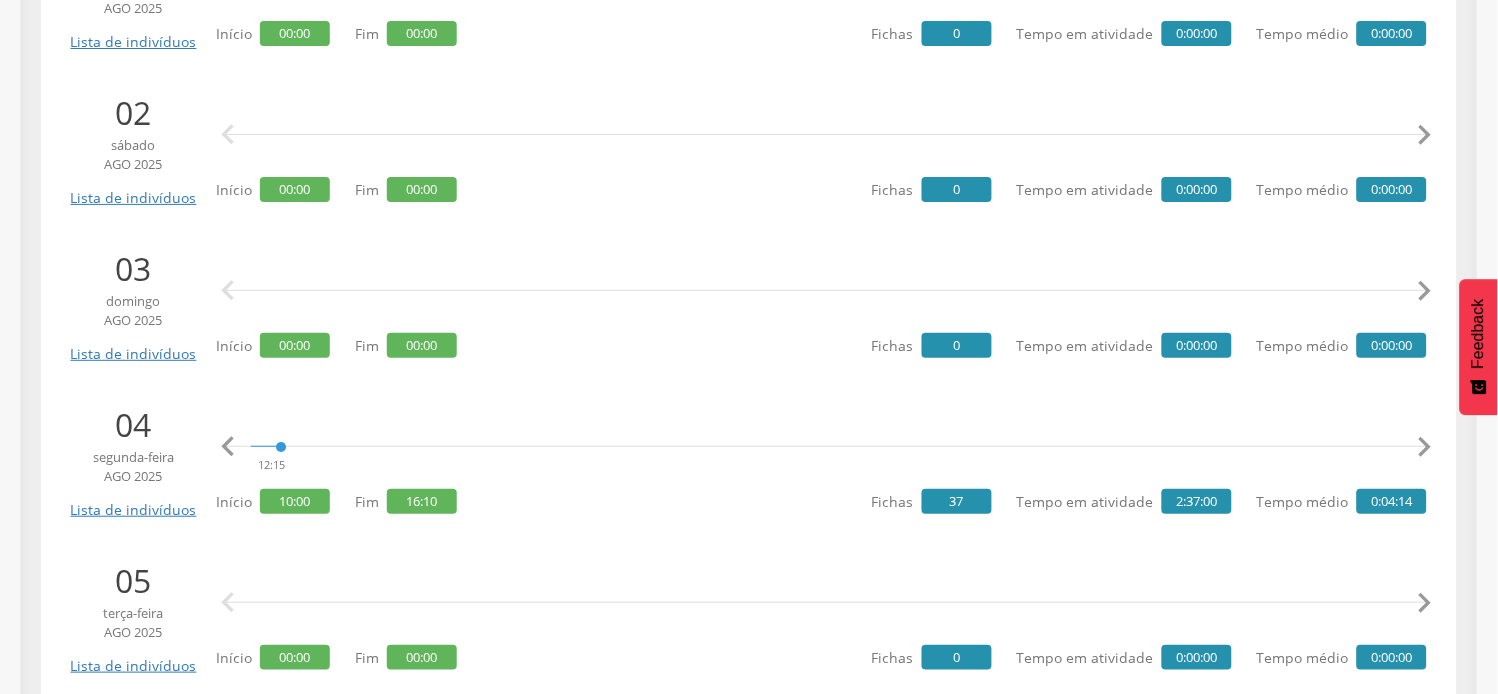 click on "" at bounding box center [1425, 447] 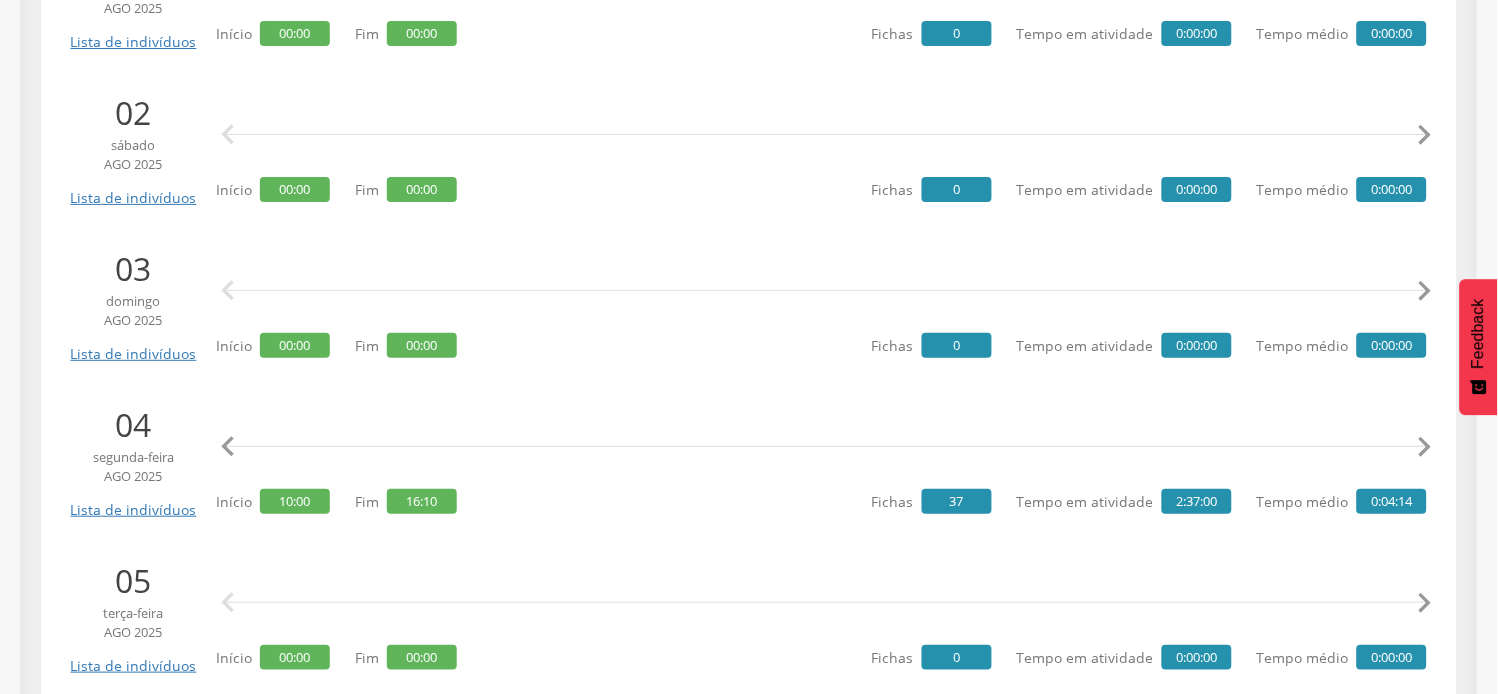 click on "" at bounding box center (1425, 447) 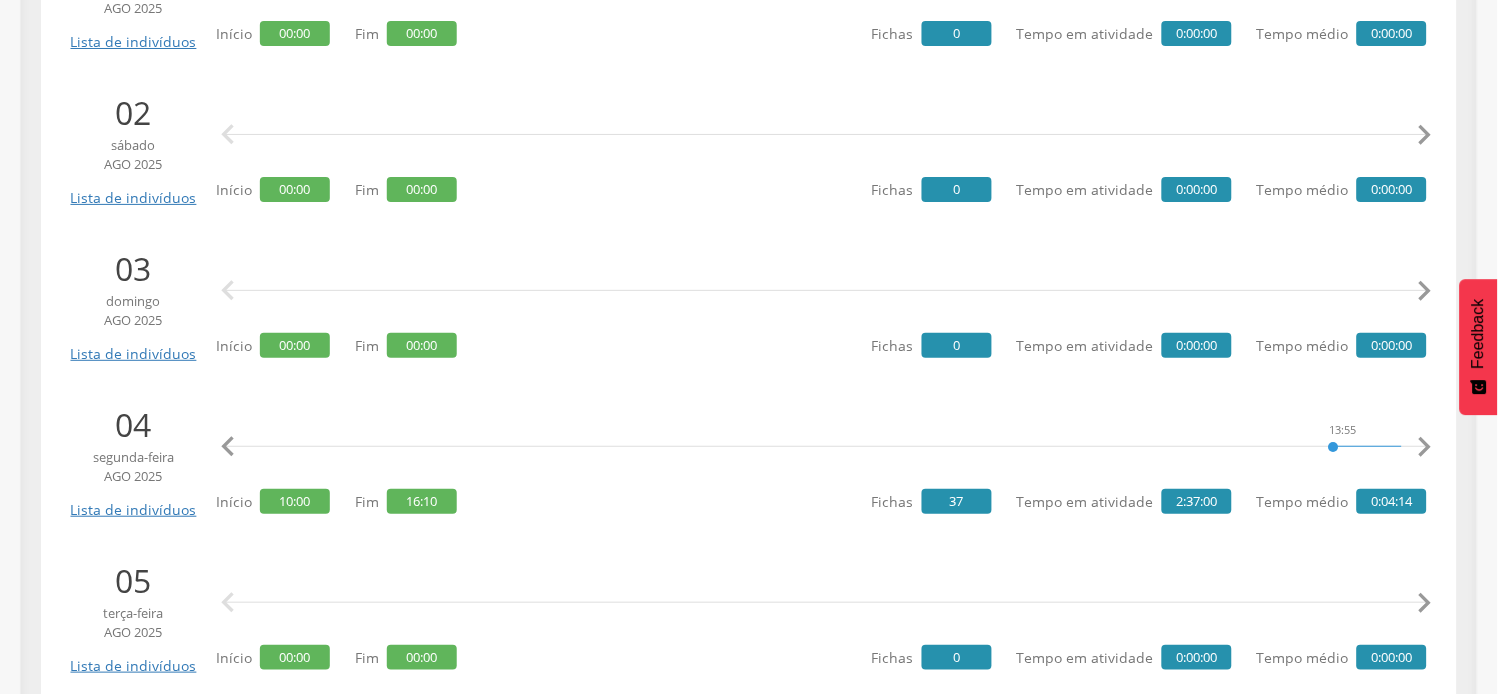 click on "" at bounding box center [1425, 447] 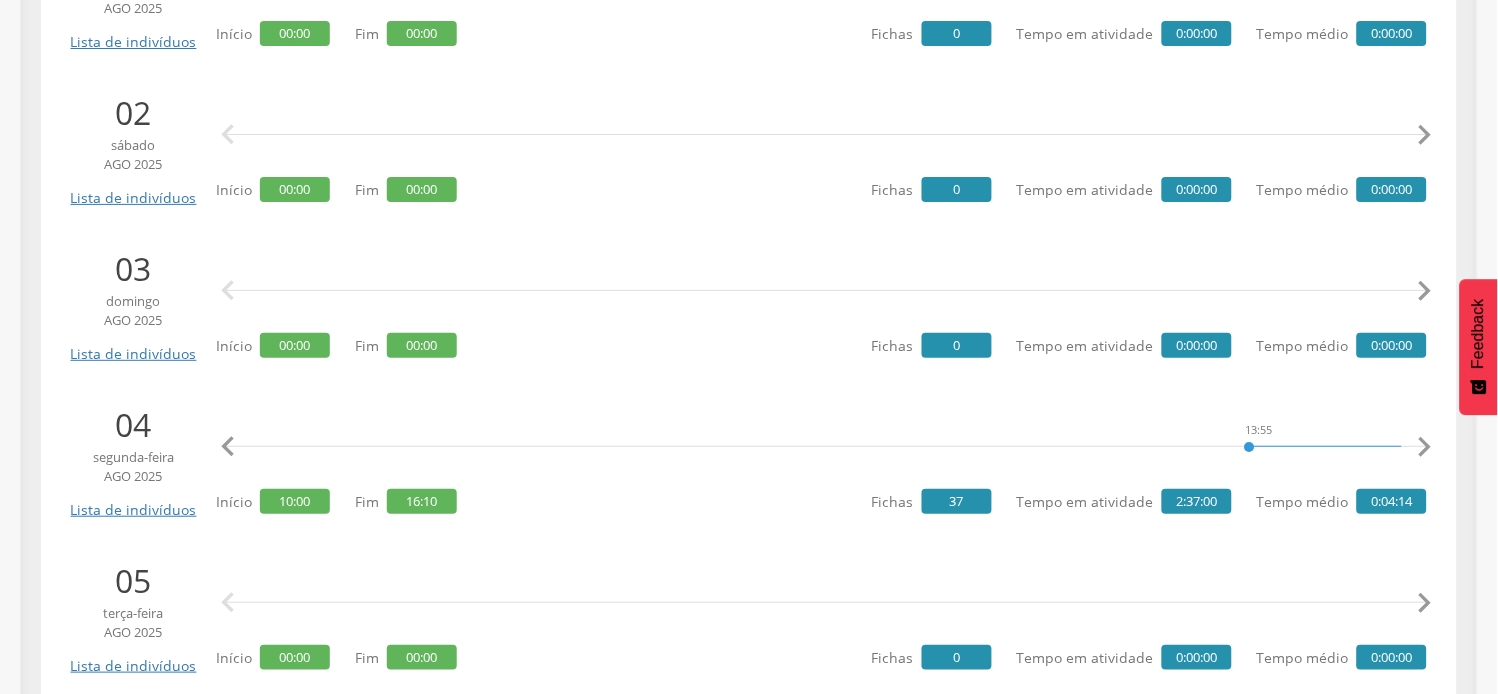 click on "" at bounding box center (1425, 447) 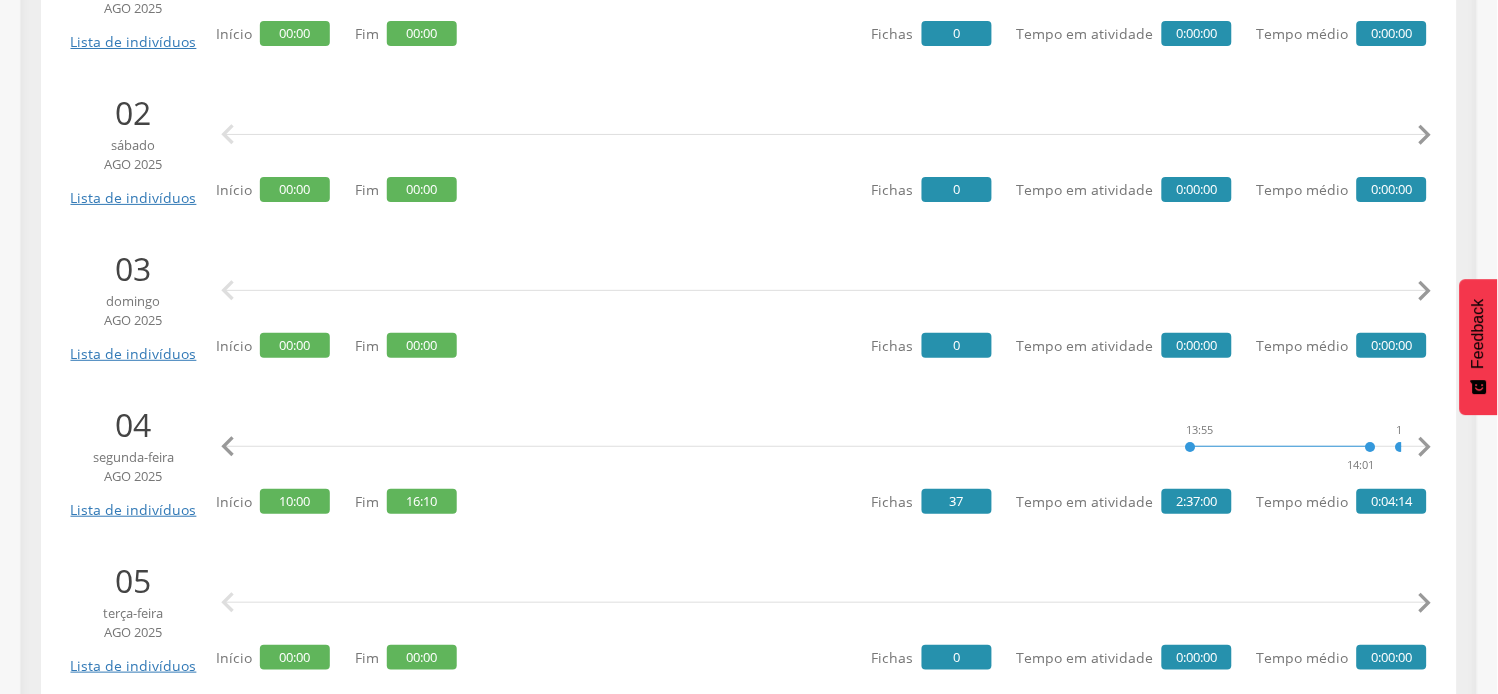 click on "" at bounding box center (228, 447) 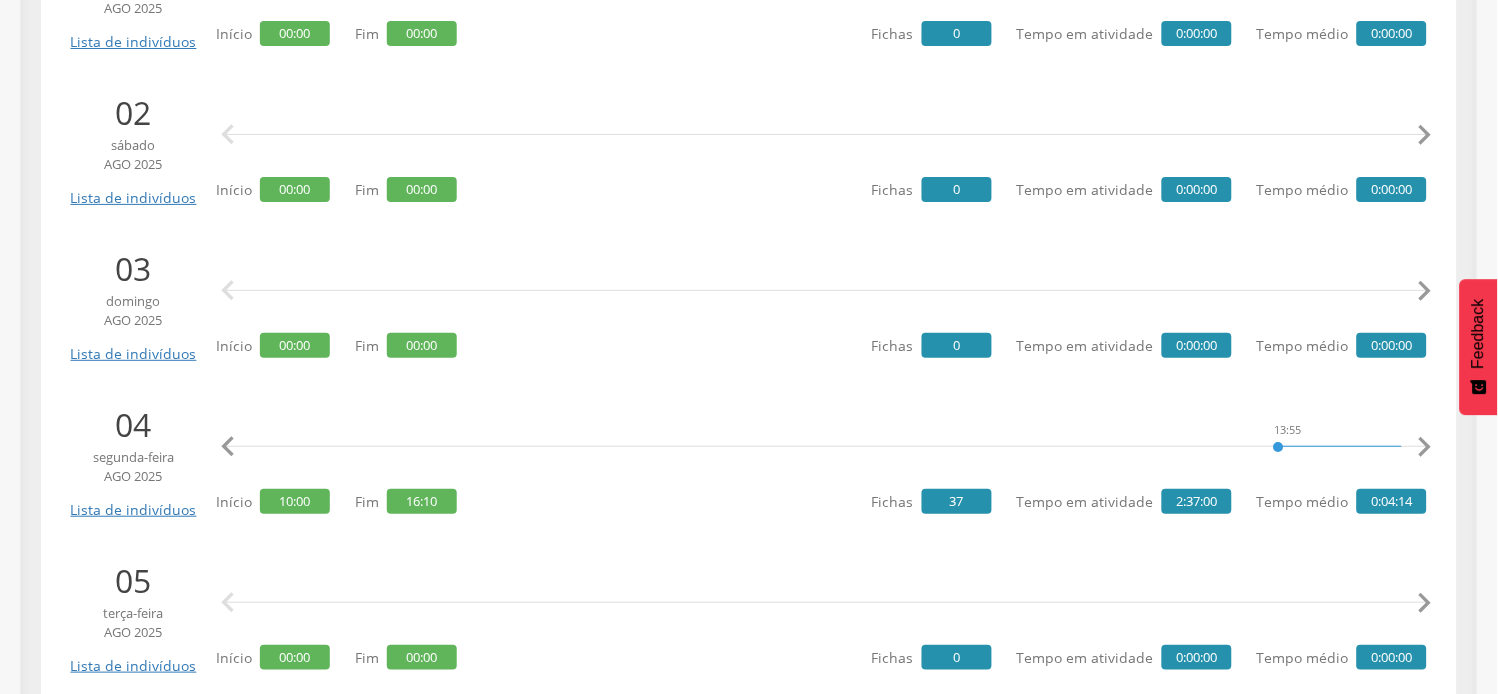 click on "" at bounding box center (228, 447) 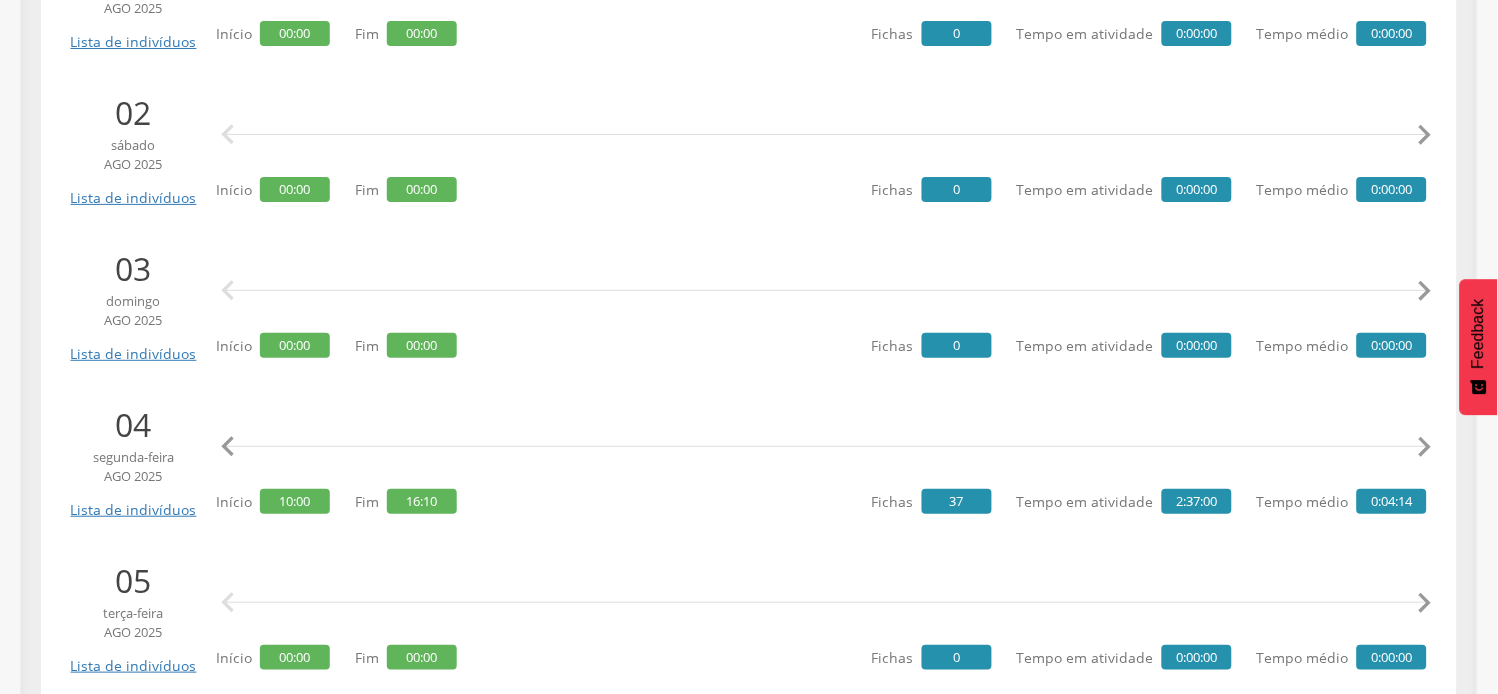 click on "" at bounding box center [228, 447] 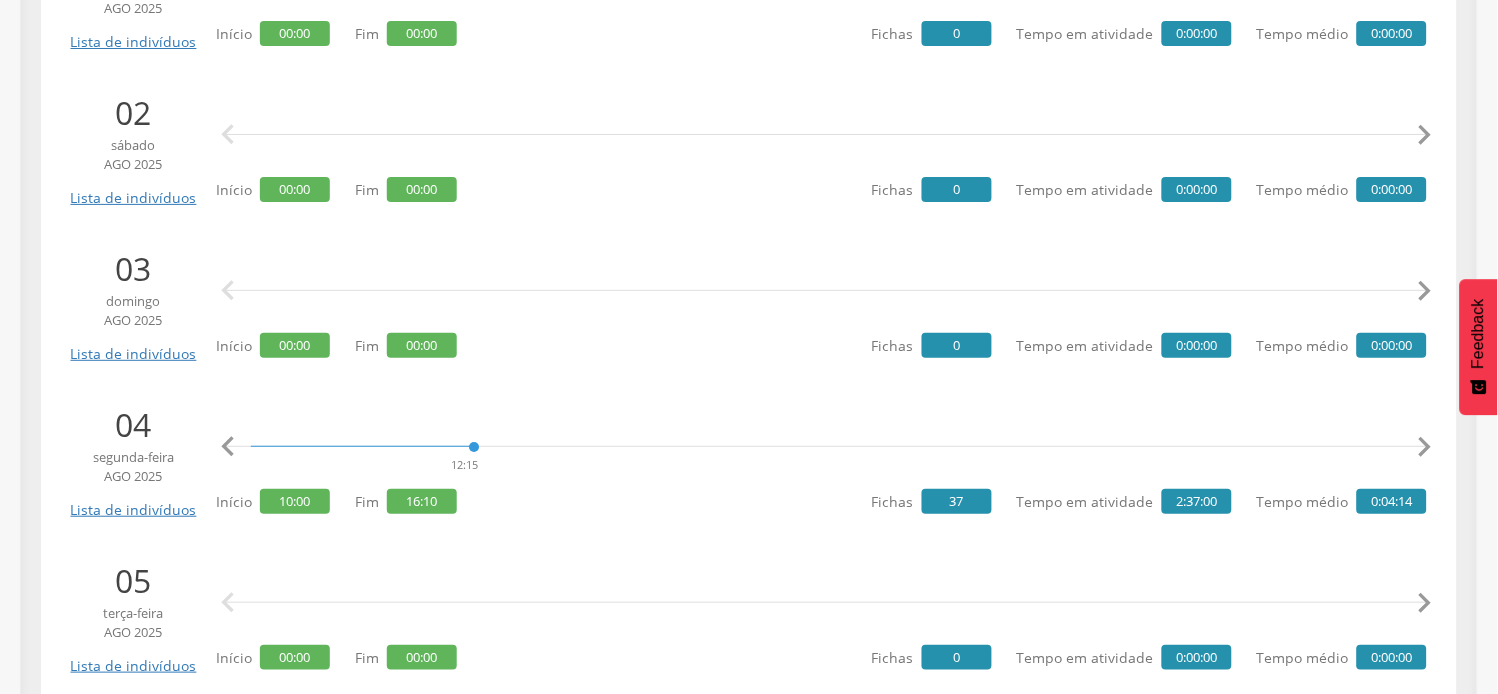 scroll, scrollTop: 0, scrollLeft: 4213, axis: horizontal 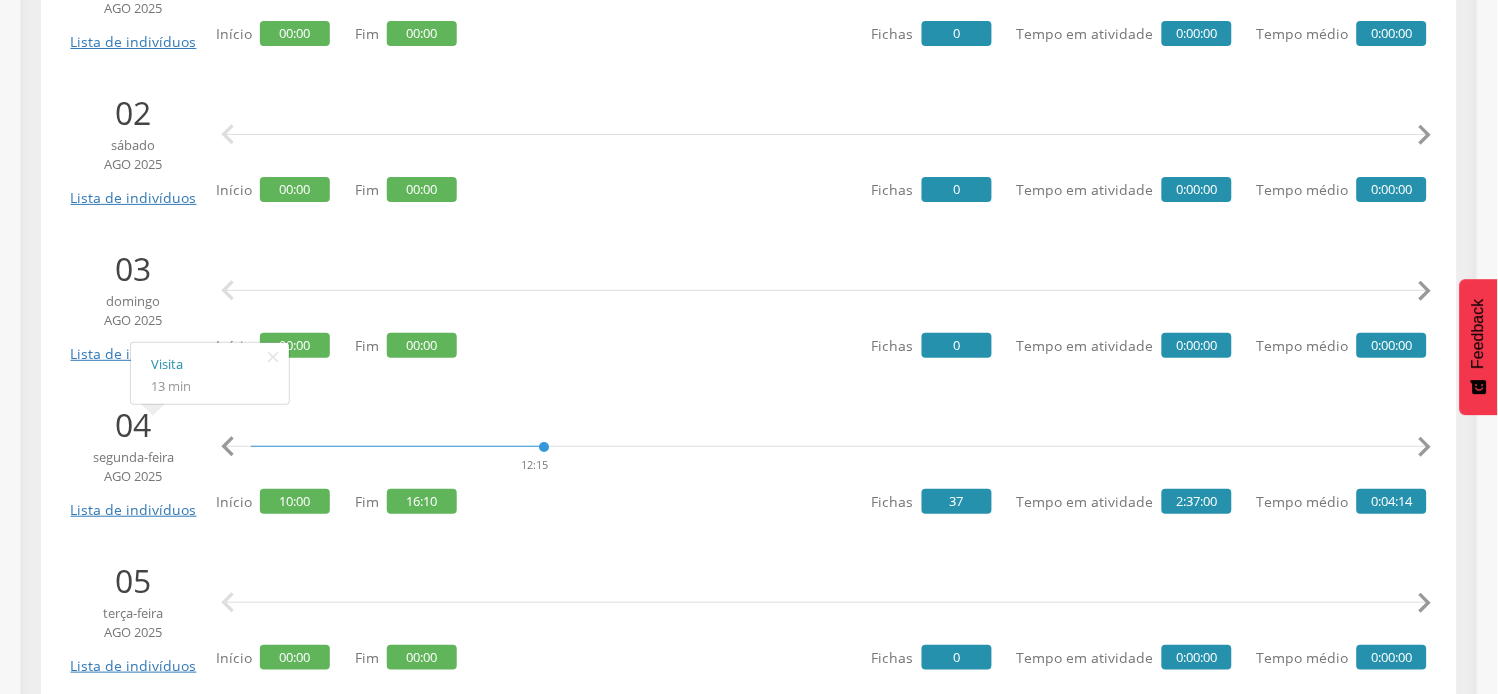 click on "" at bounding box center [1425, 447] 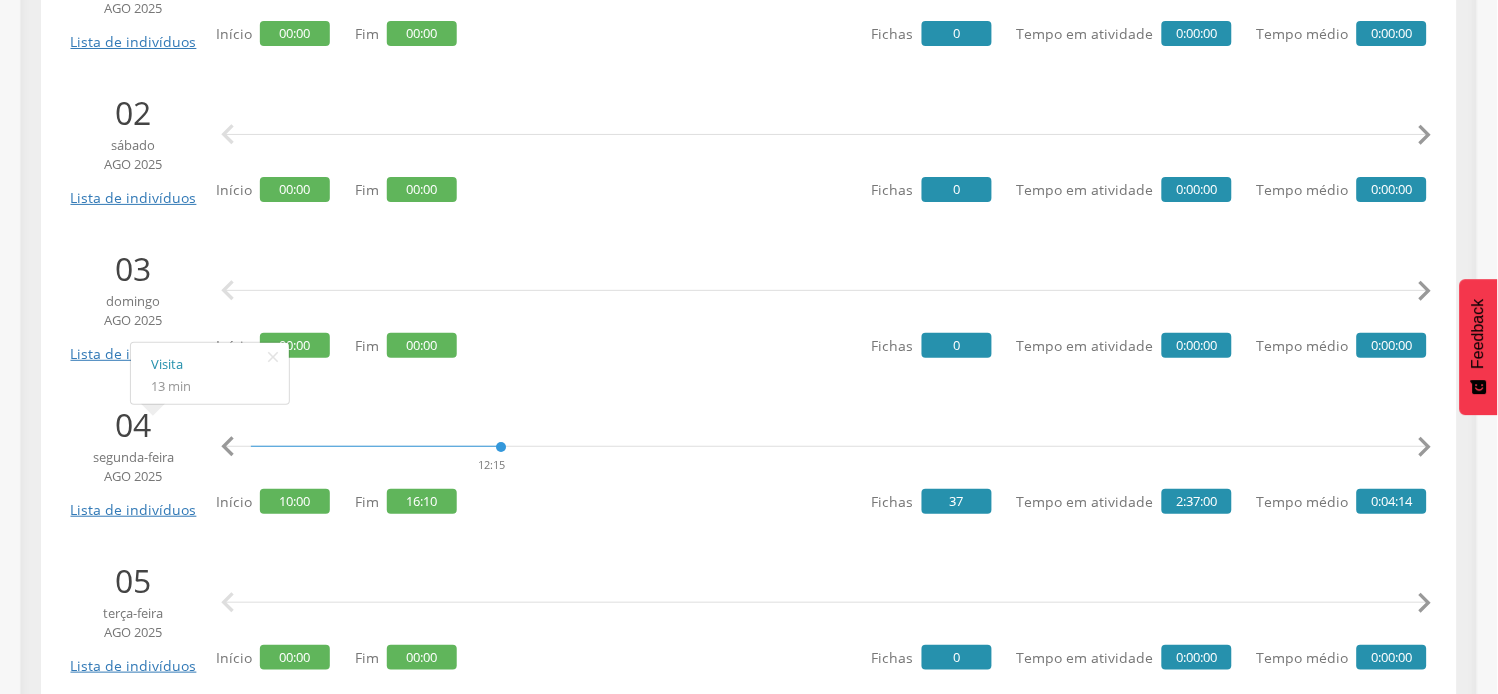 click on "" at bounding box center (1425, 447) 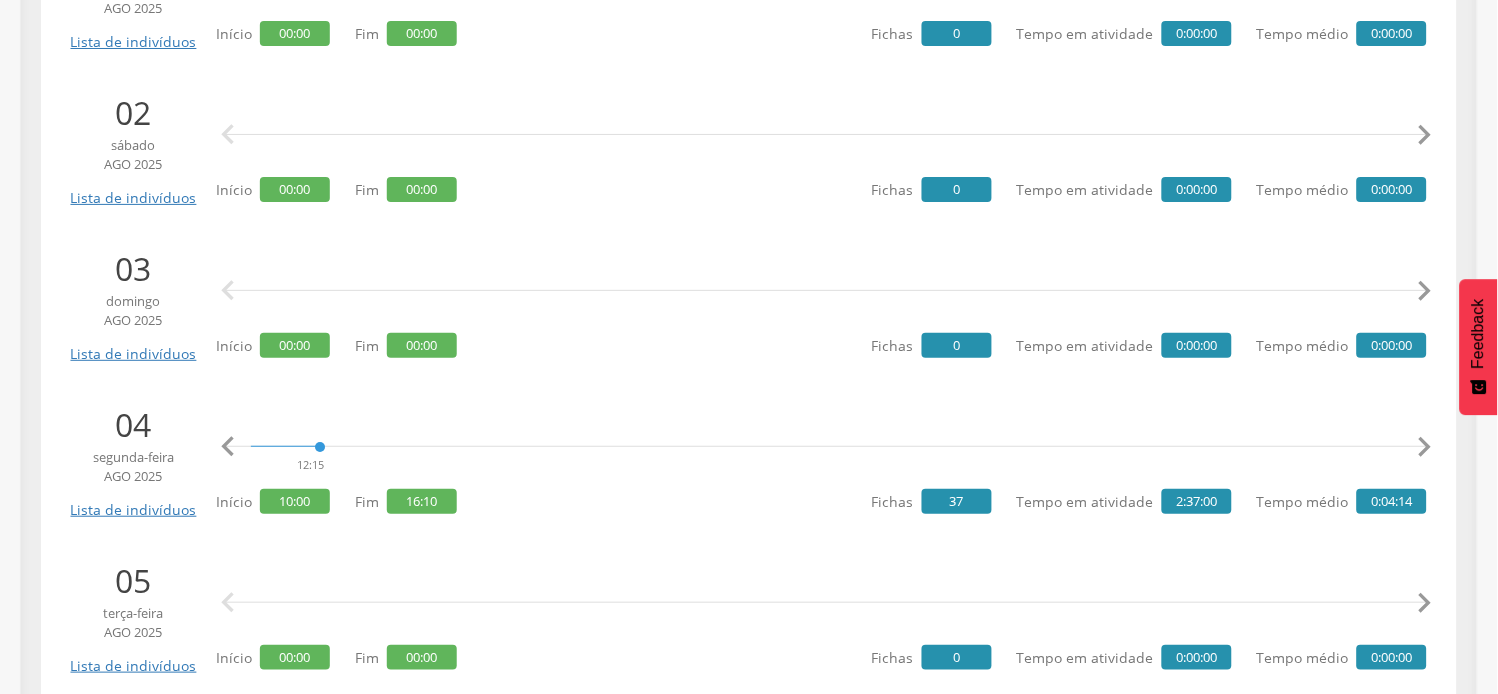 click on "" at bounding box center (1425, 447) 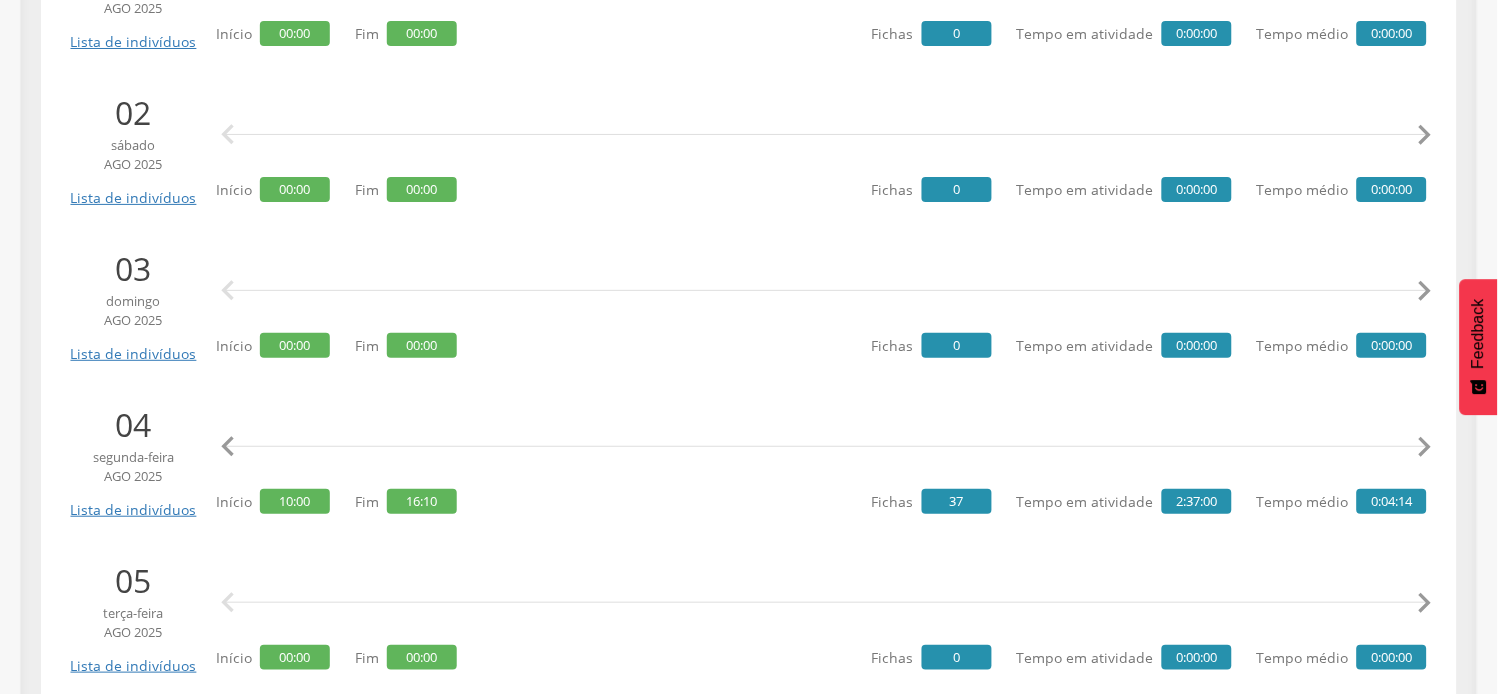 click on "" at bounding box center (1425, 447) 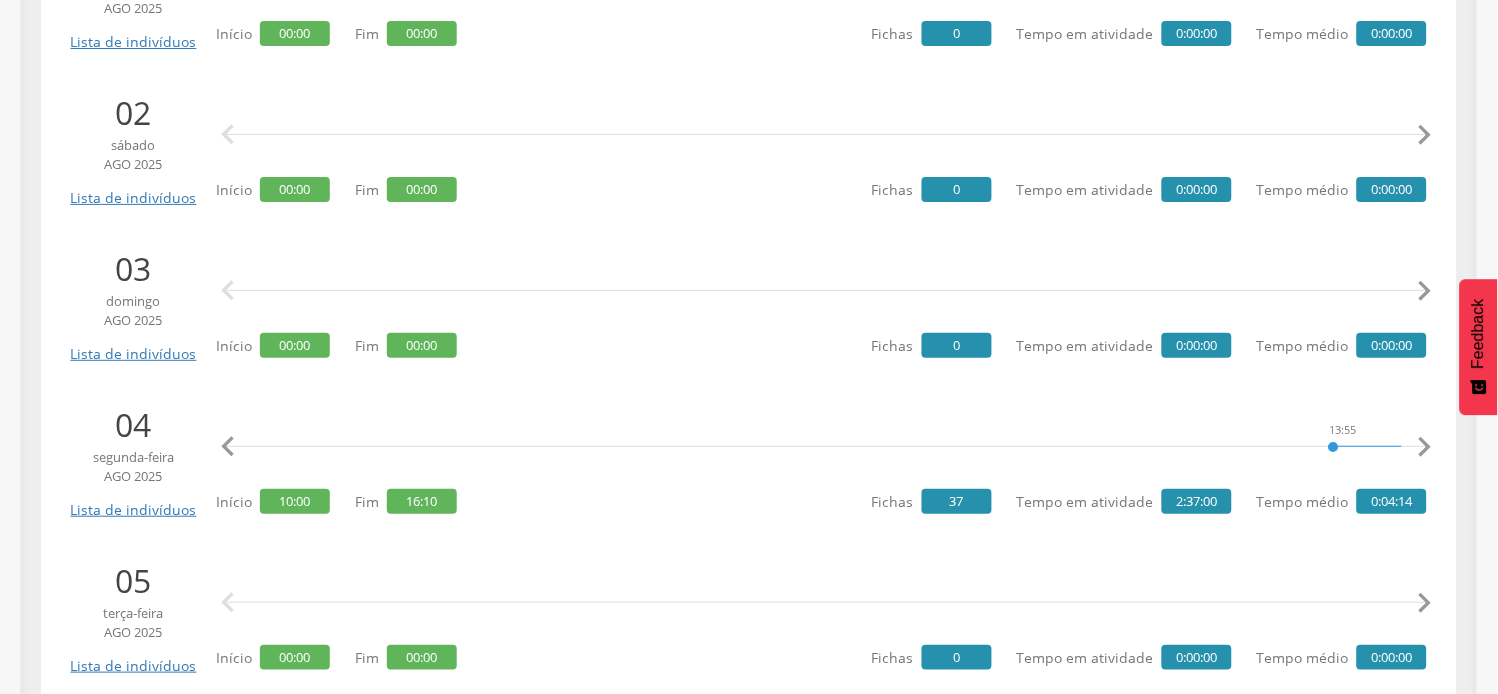 click on "" at bounding box center [1425, 447] 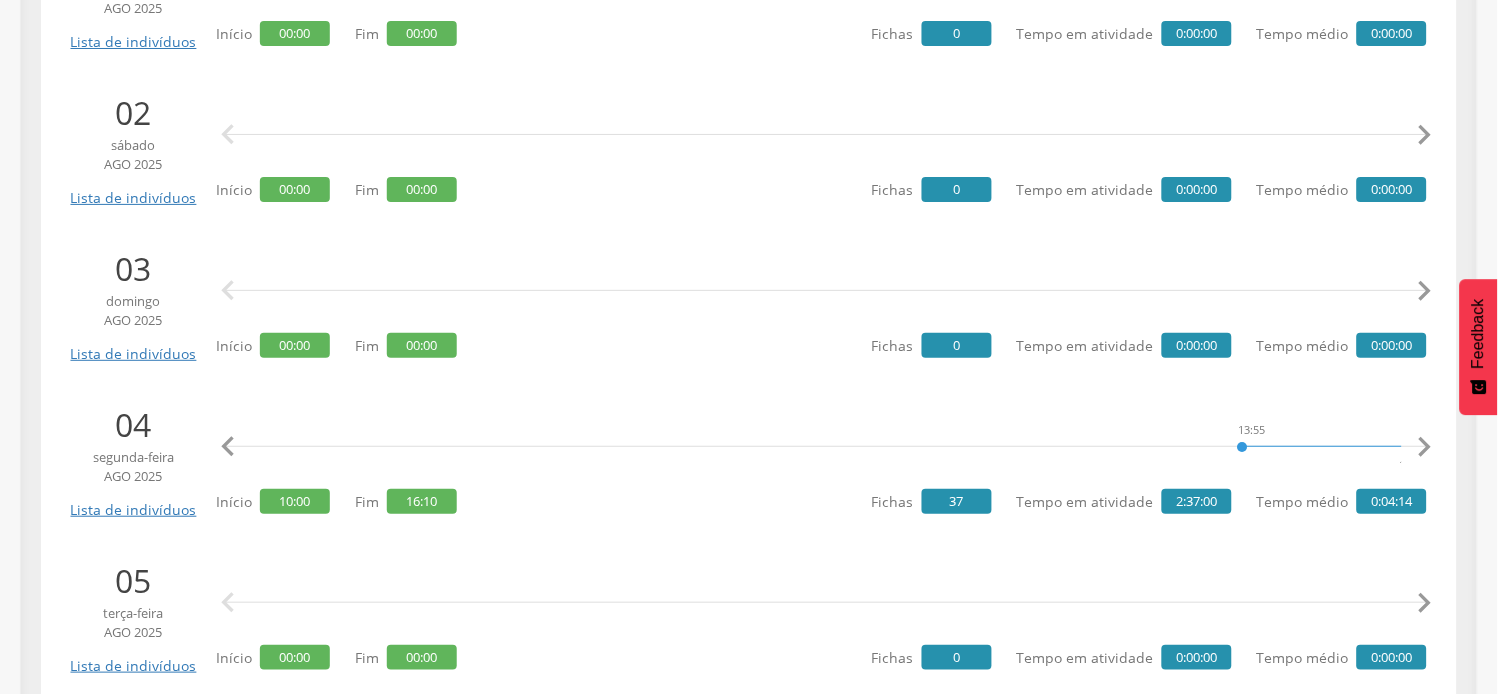 click on "" at bounding box center (1425, 447) 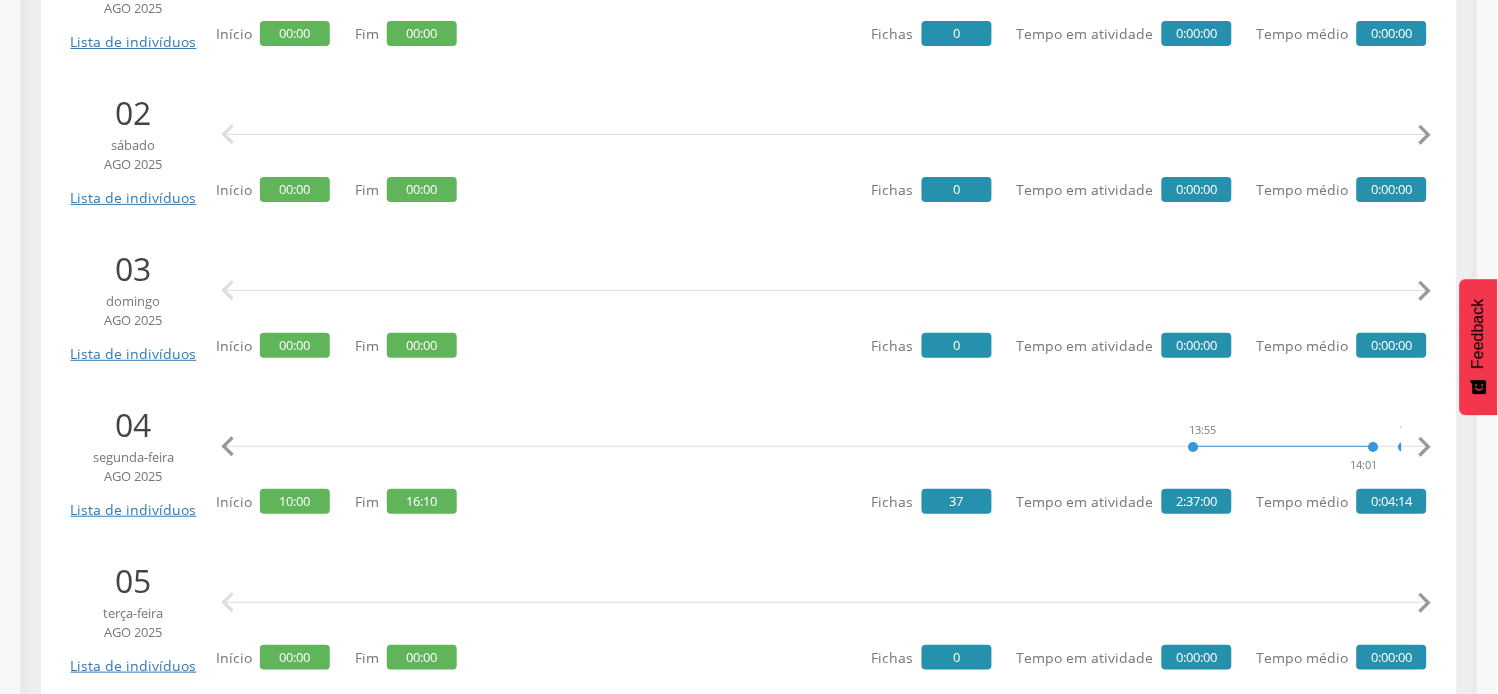 click on "" at bounding box center [1425, 447] 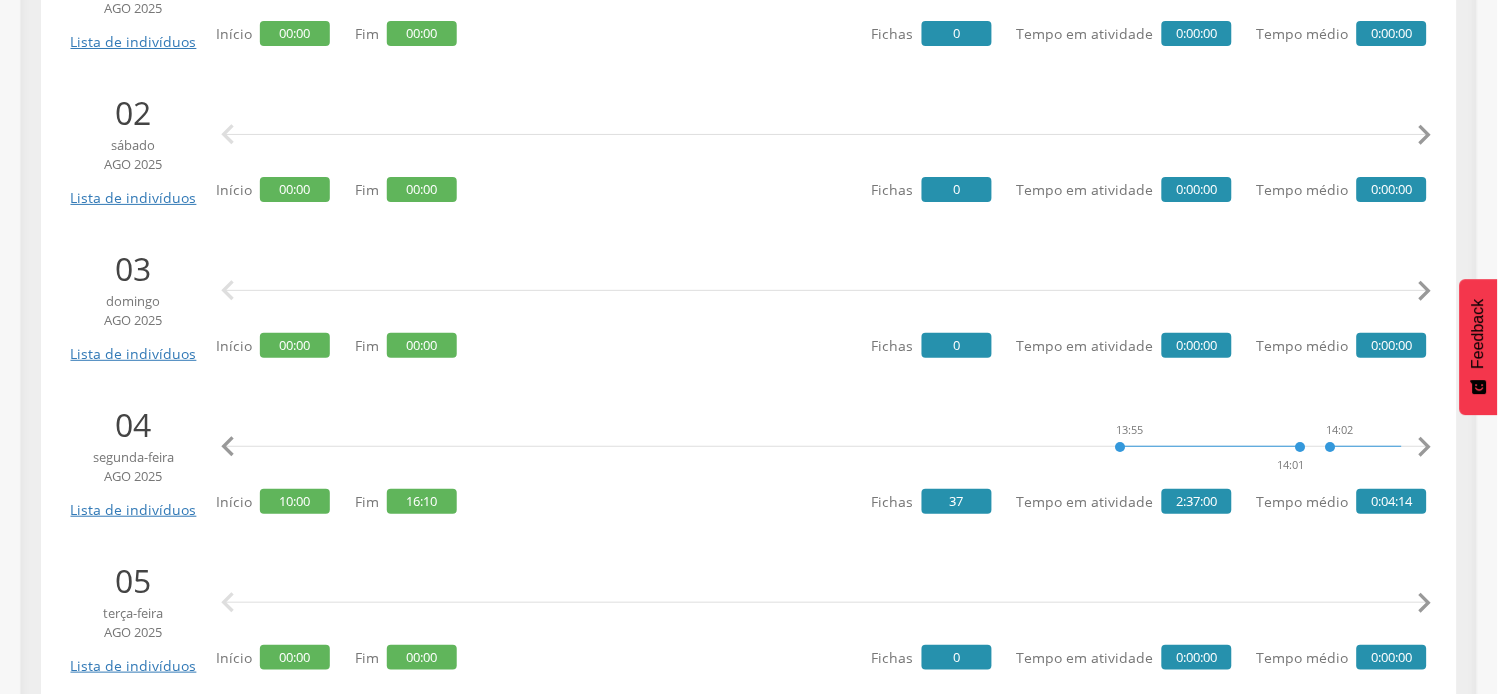 click on "" at bounding box center [1425, 447] 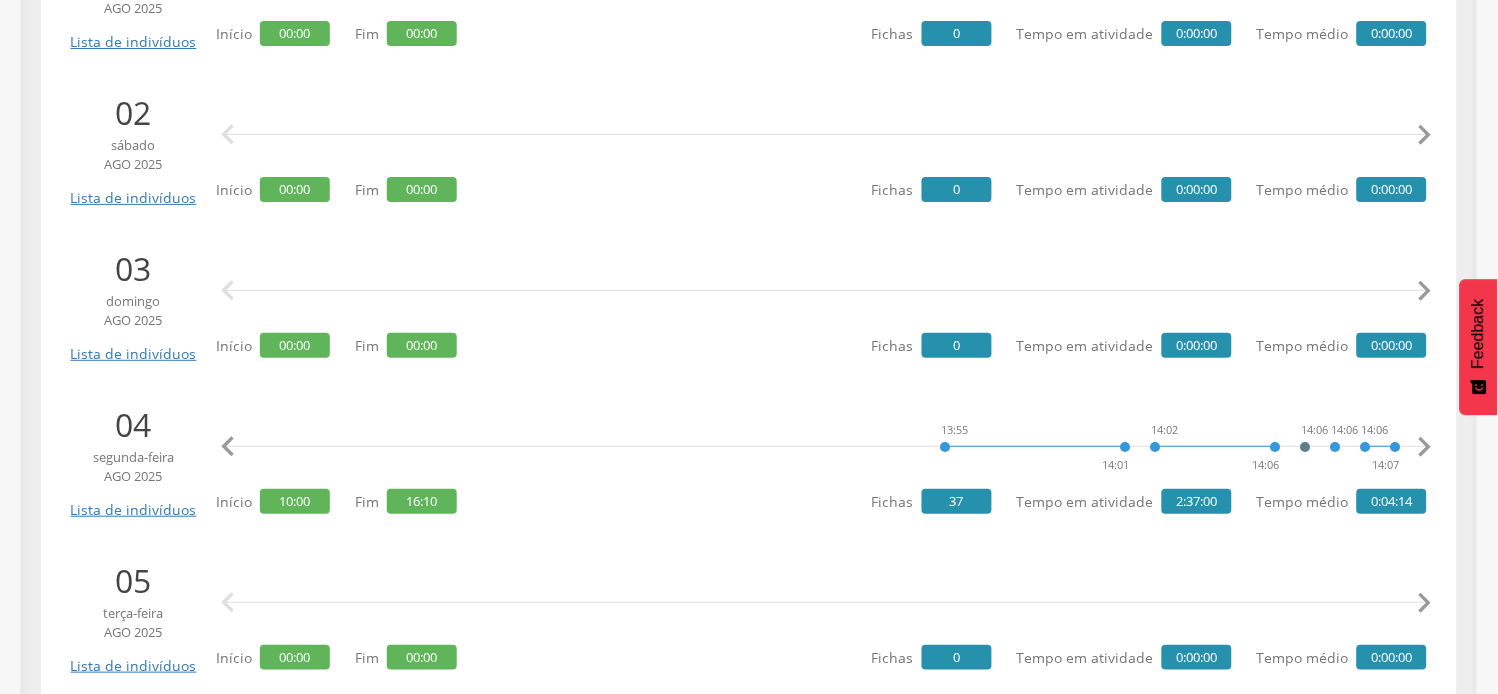 click on "" at bounding box center (1425, 447) 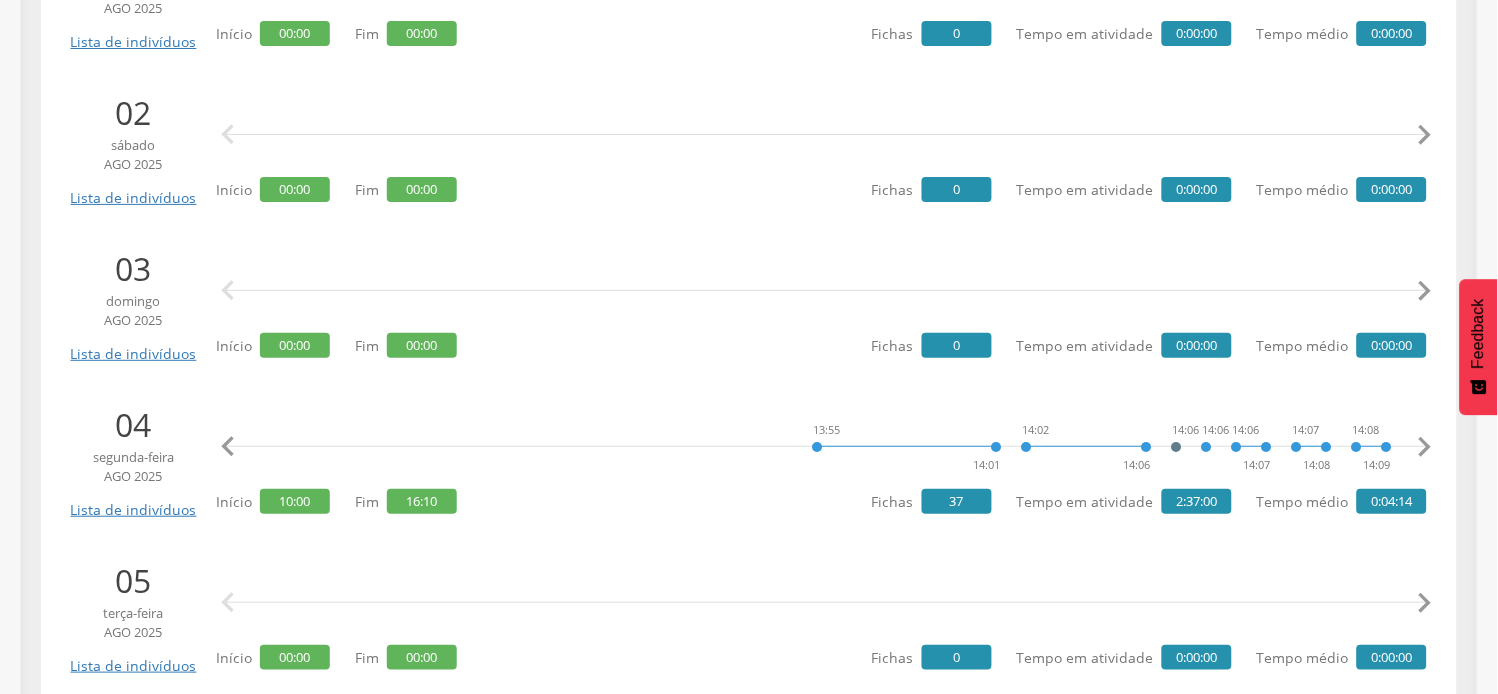 click on "" at bounding box center [1425, 447] 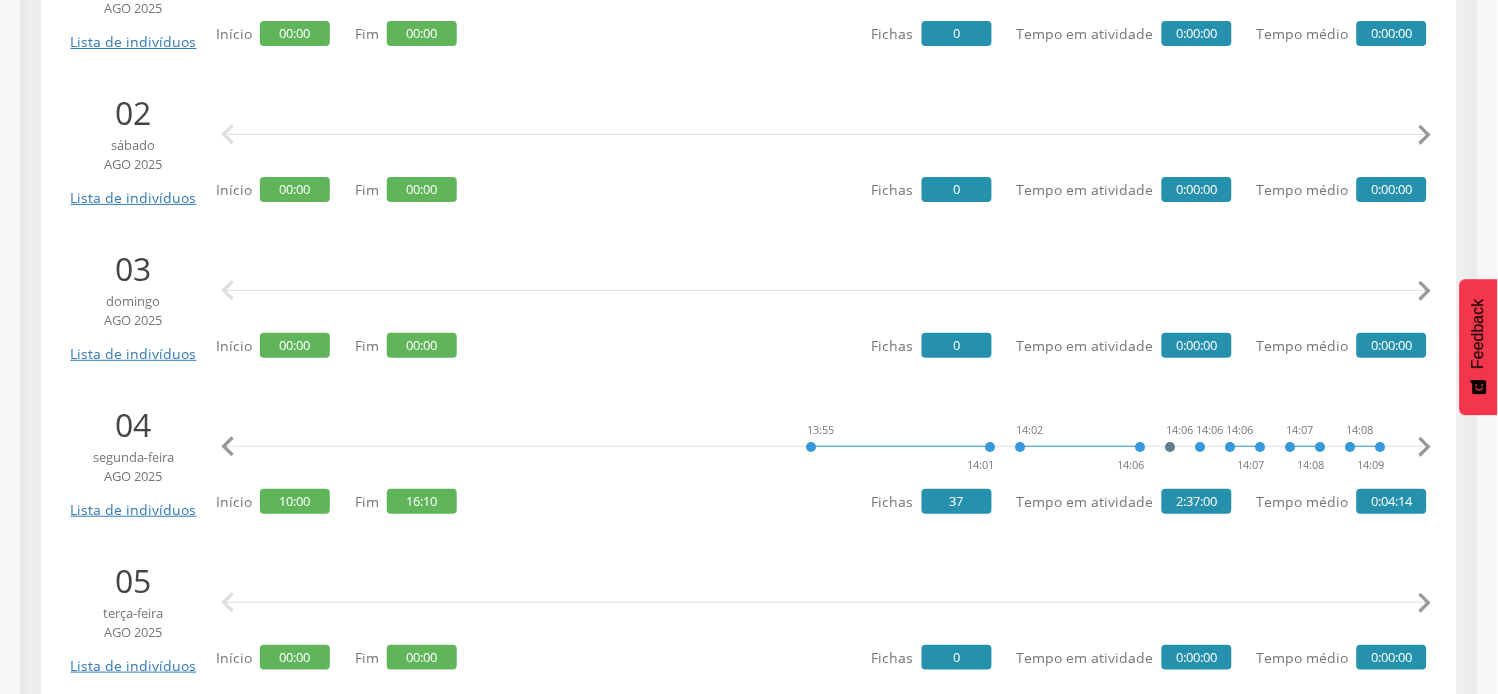 click on "" at bounding box center (1425, 447) 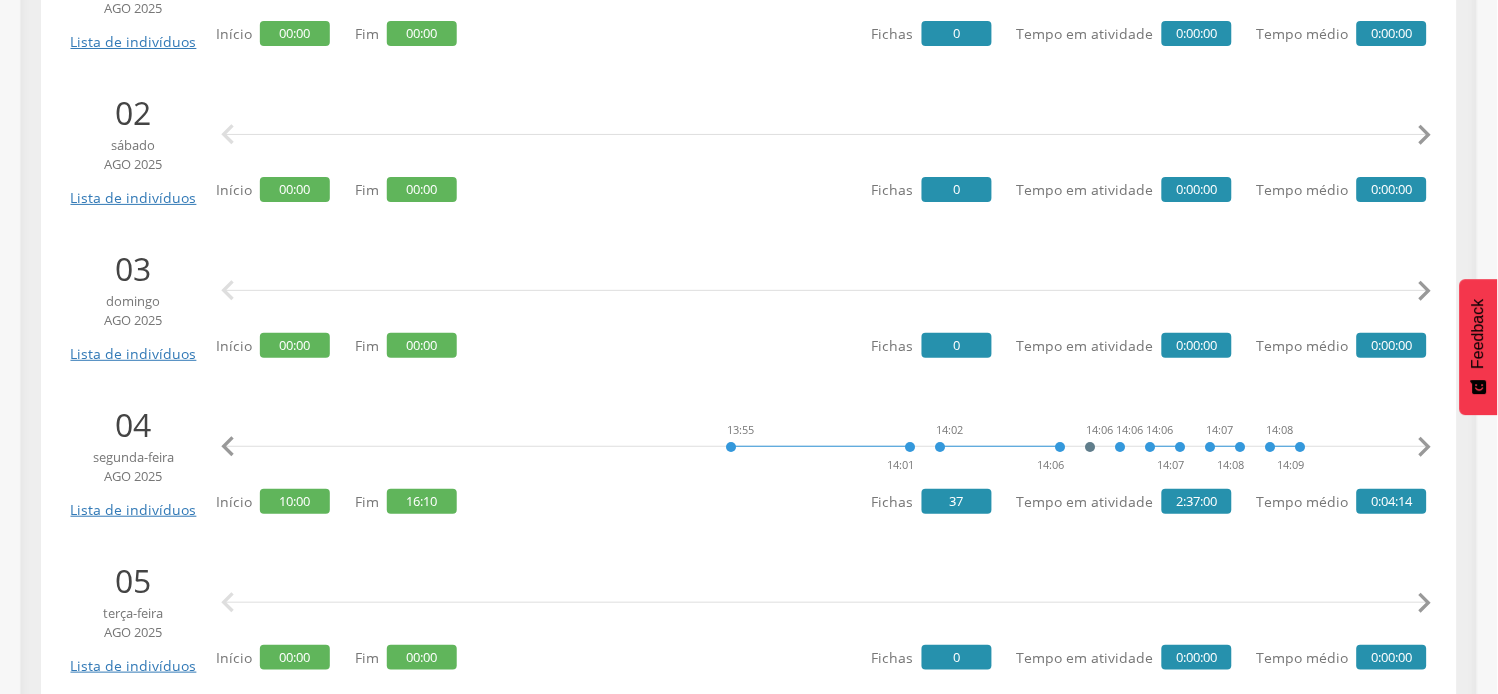 click on "" at bounding box center (1425, 447) 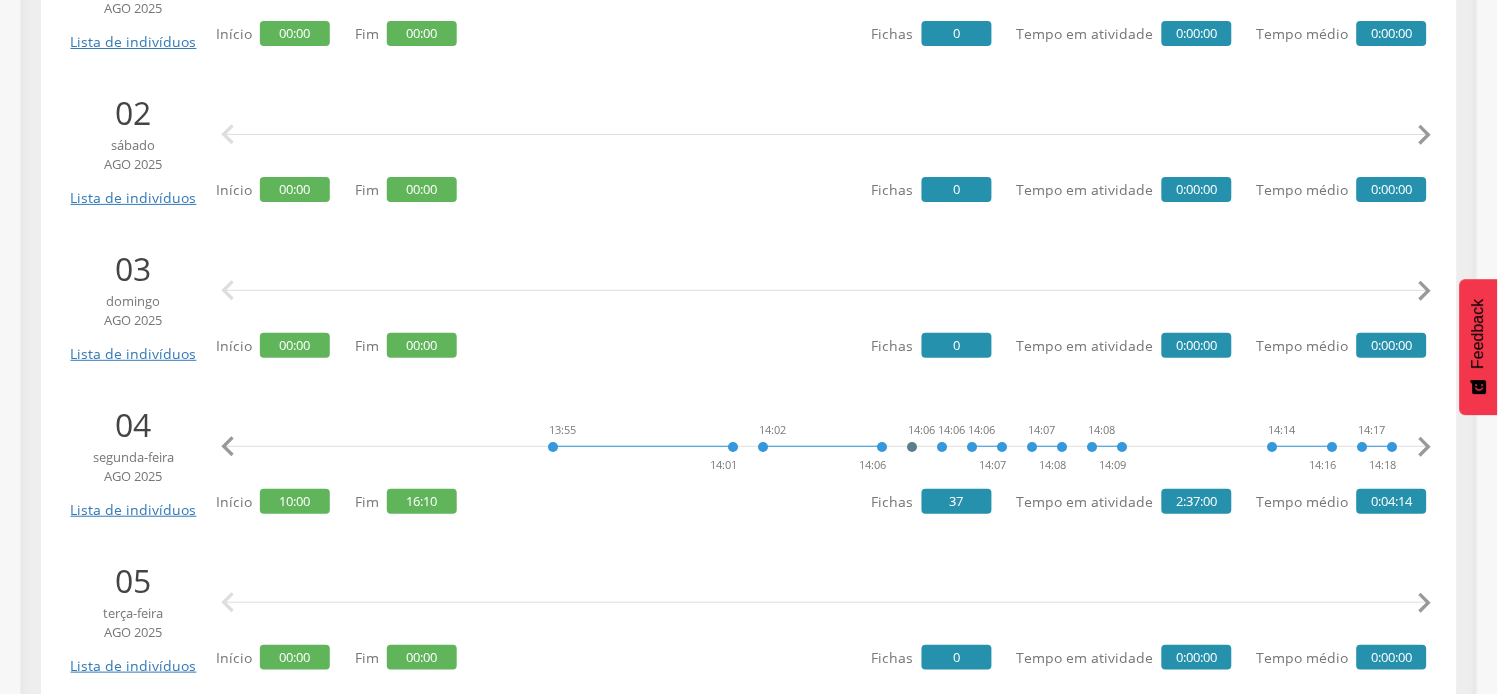 click on "" at bounding box center [1425, 447] 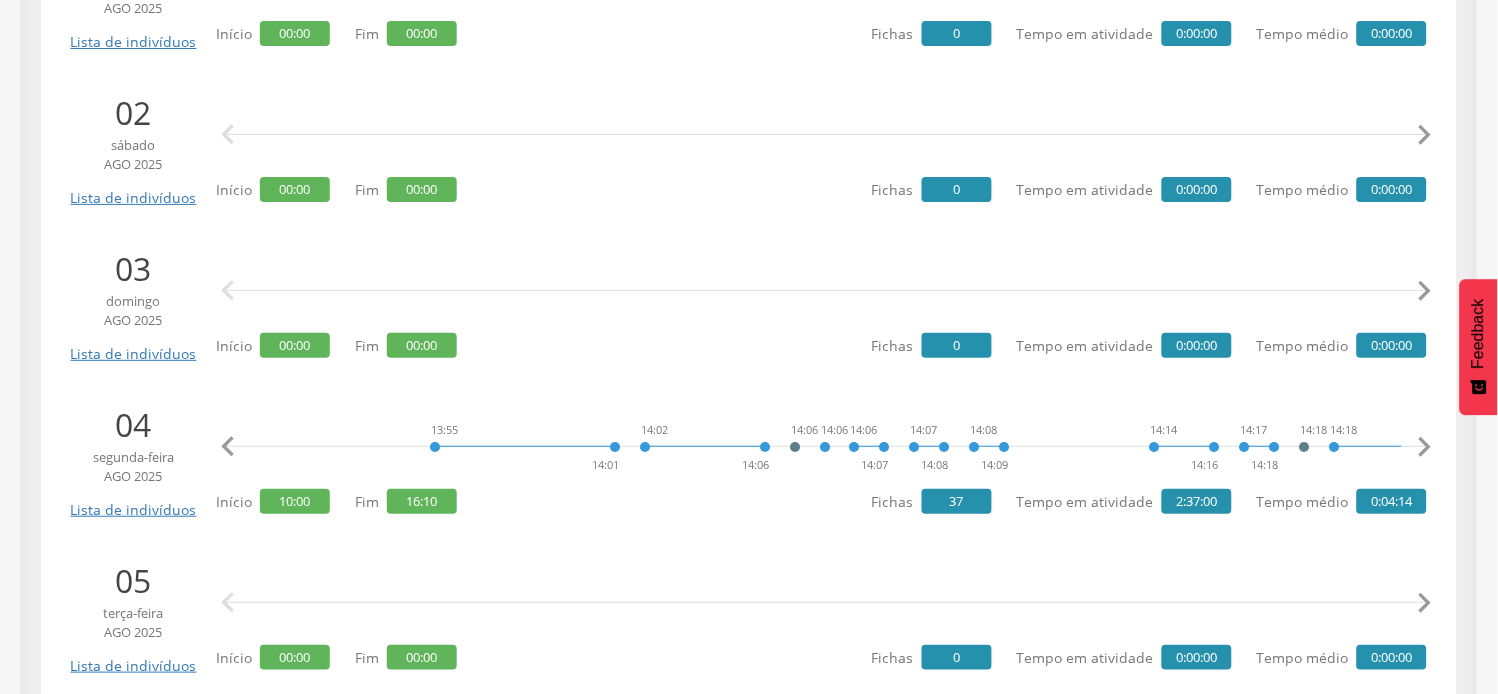 click on "" at bounding box center (1425, 447) 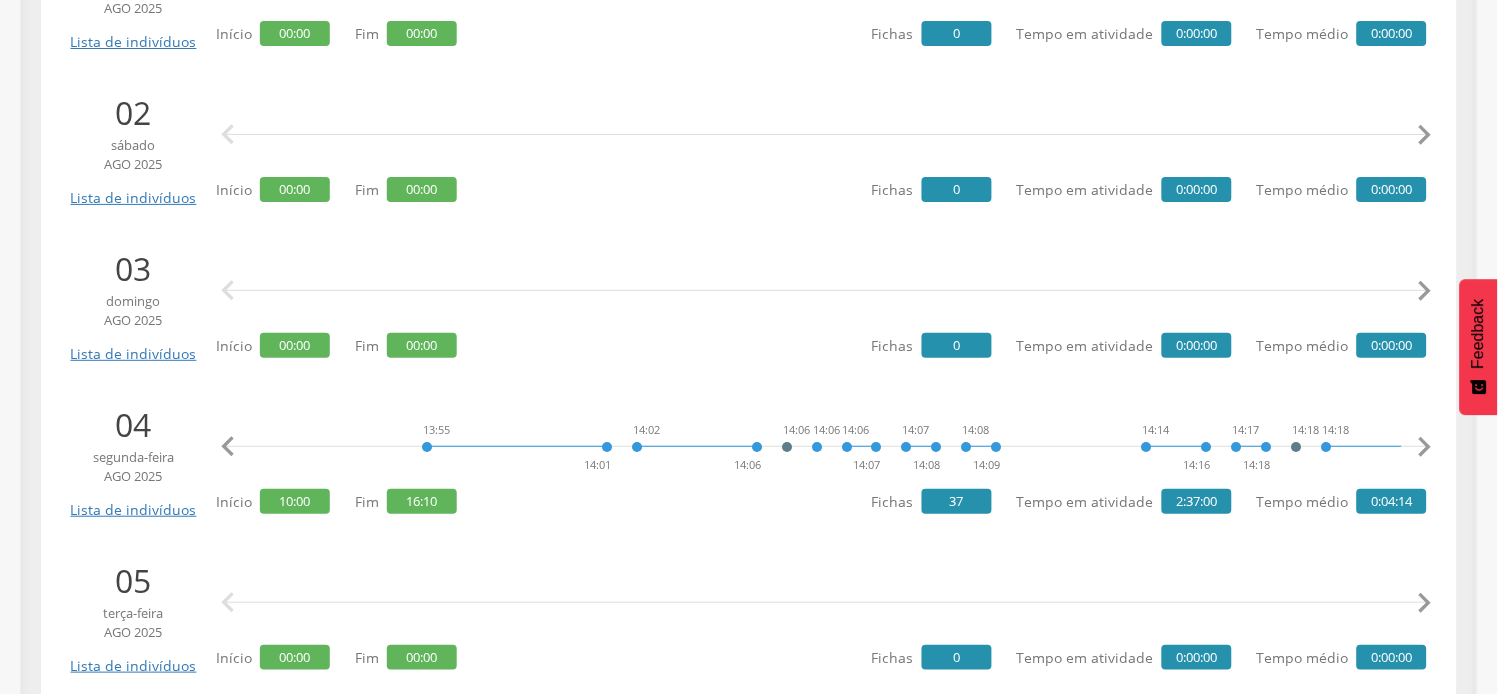 click on "" at bounding box center (1425, 447) 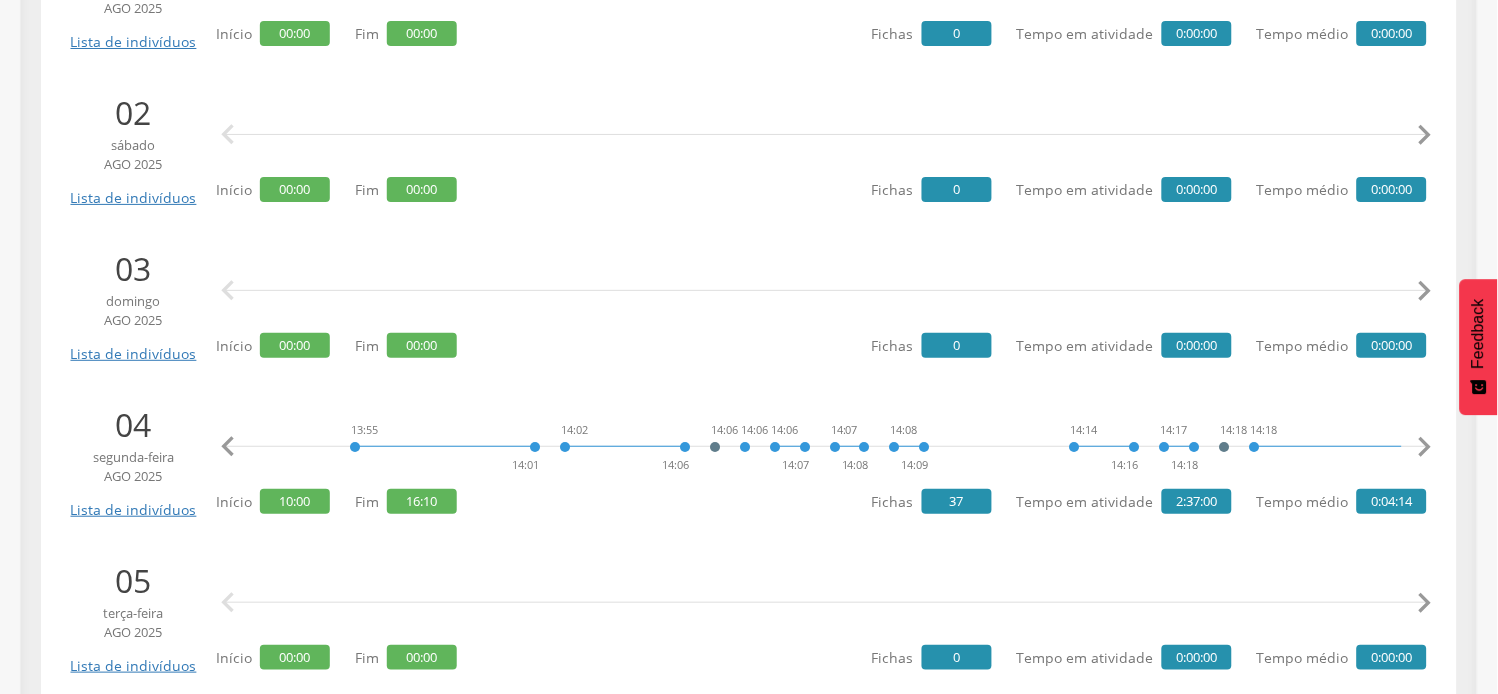 click on "" at bounding box center [1425, 447] 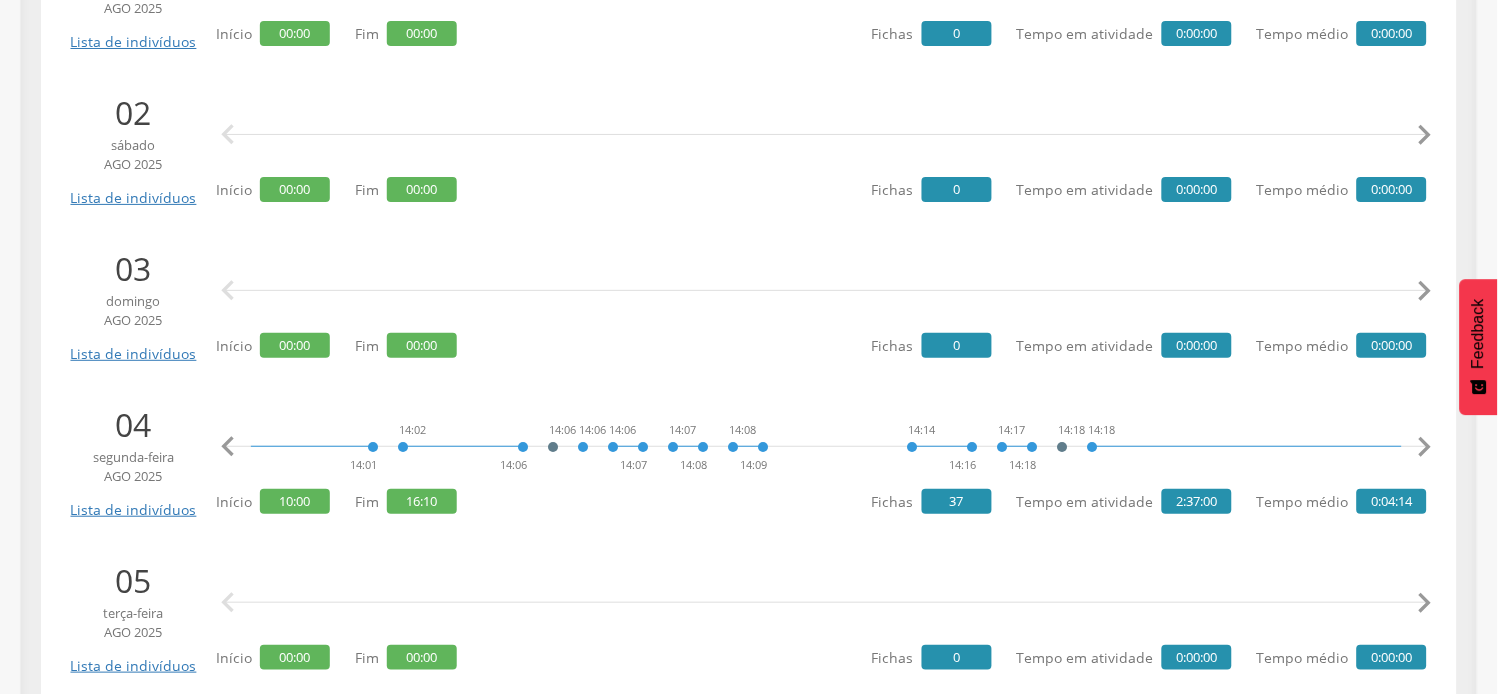 click on "" at bounding box center [1425, 447] 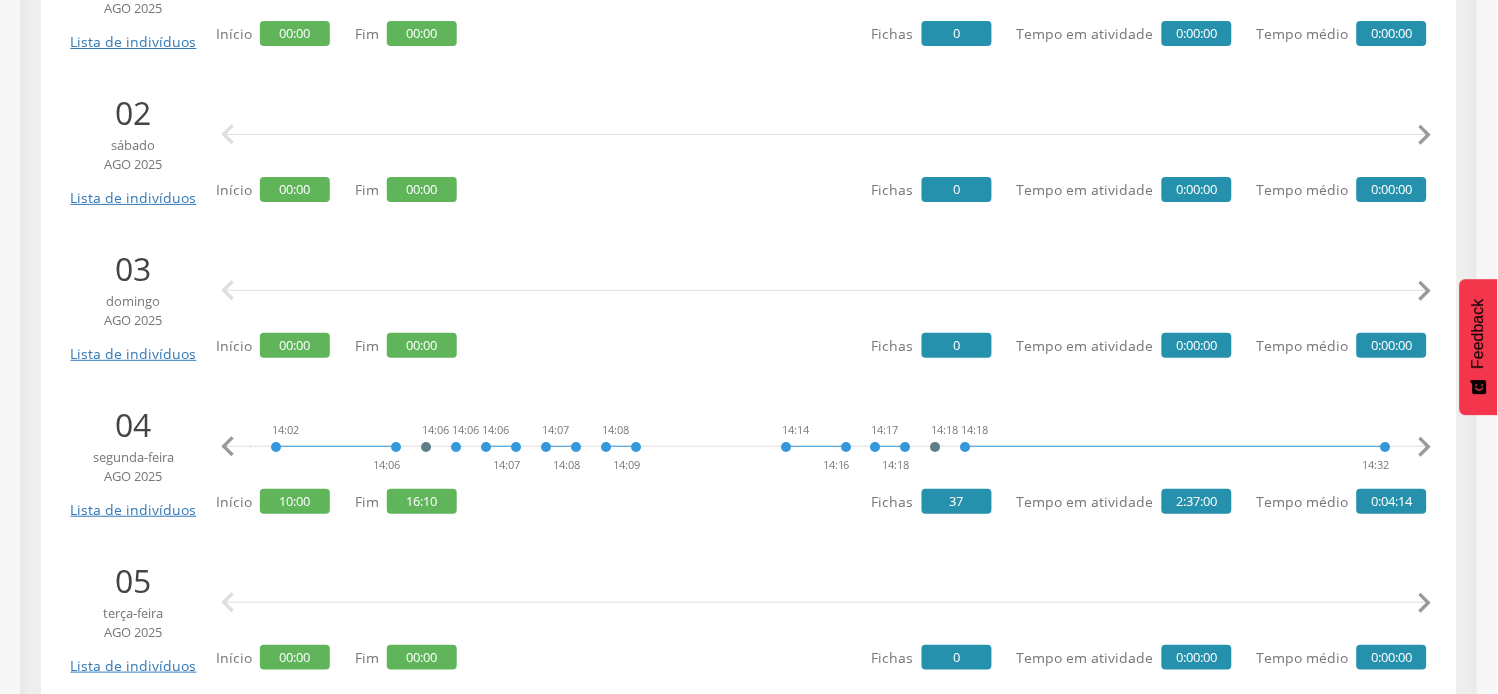 click on "" at bounding box center (1425, 447) 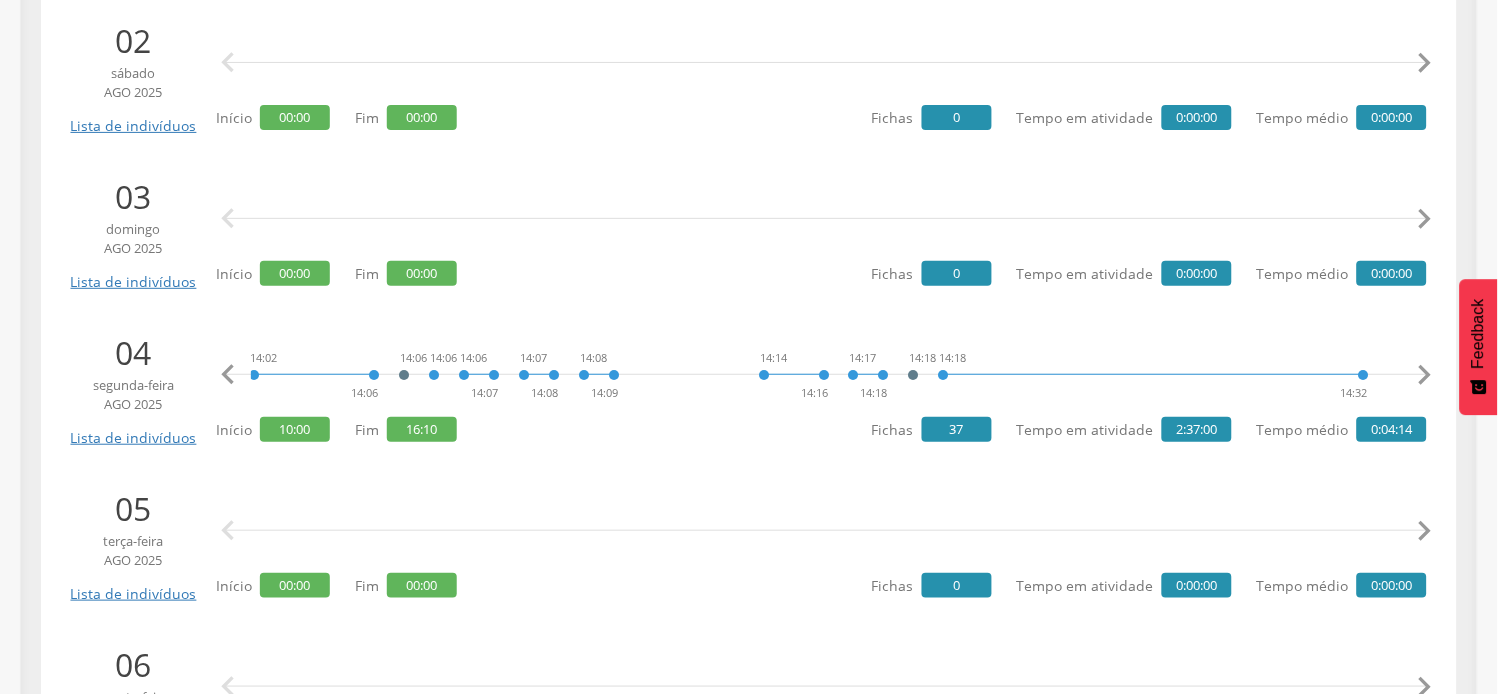 scroll, scrollTop: 1777, scrollLeft: 0, axis: vertical 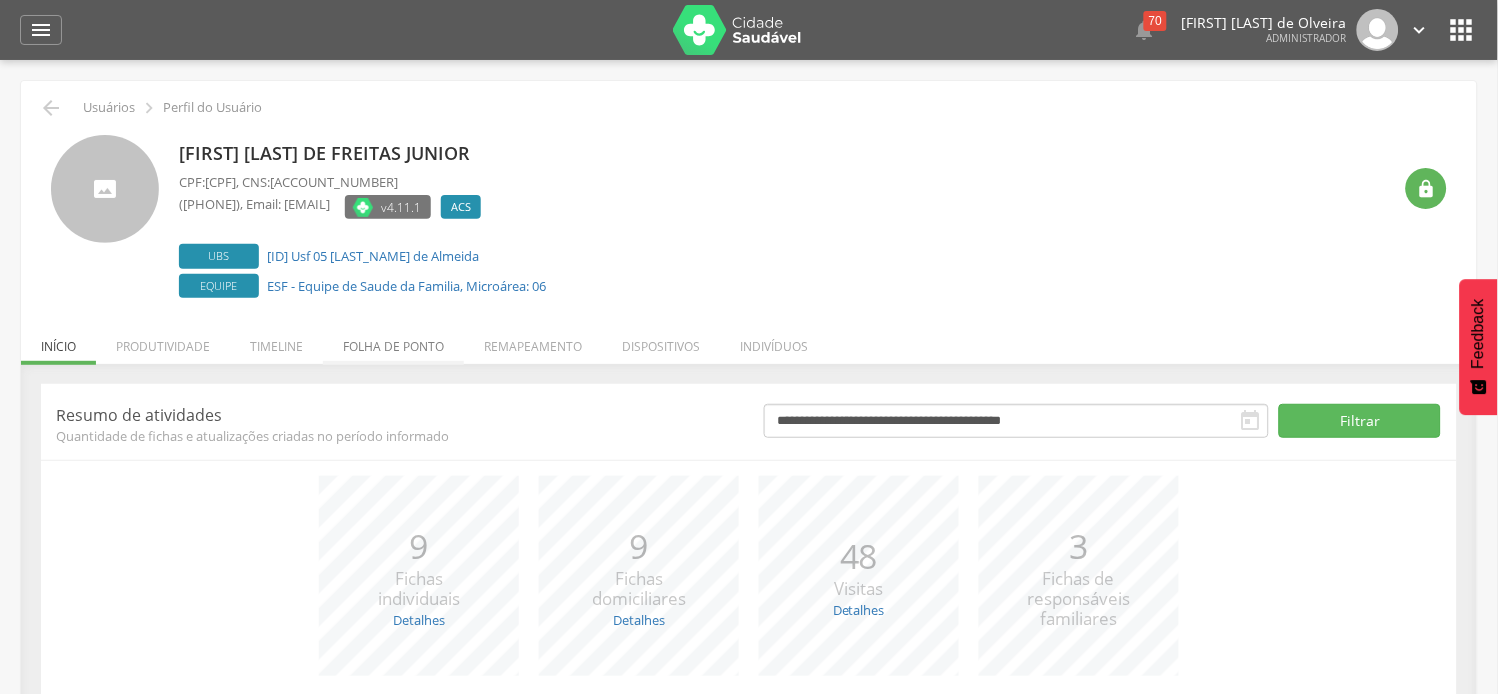 click on "Folha de ponto" at bounding box center (393, 341) 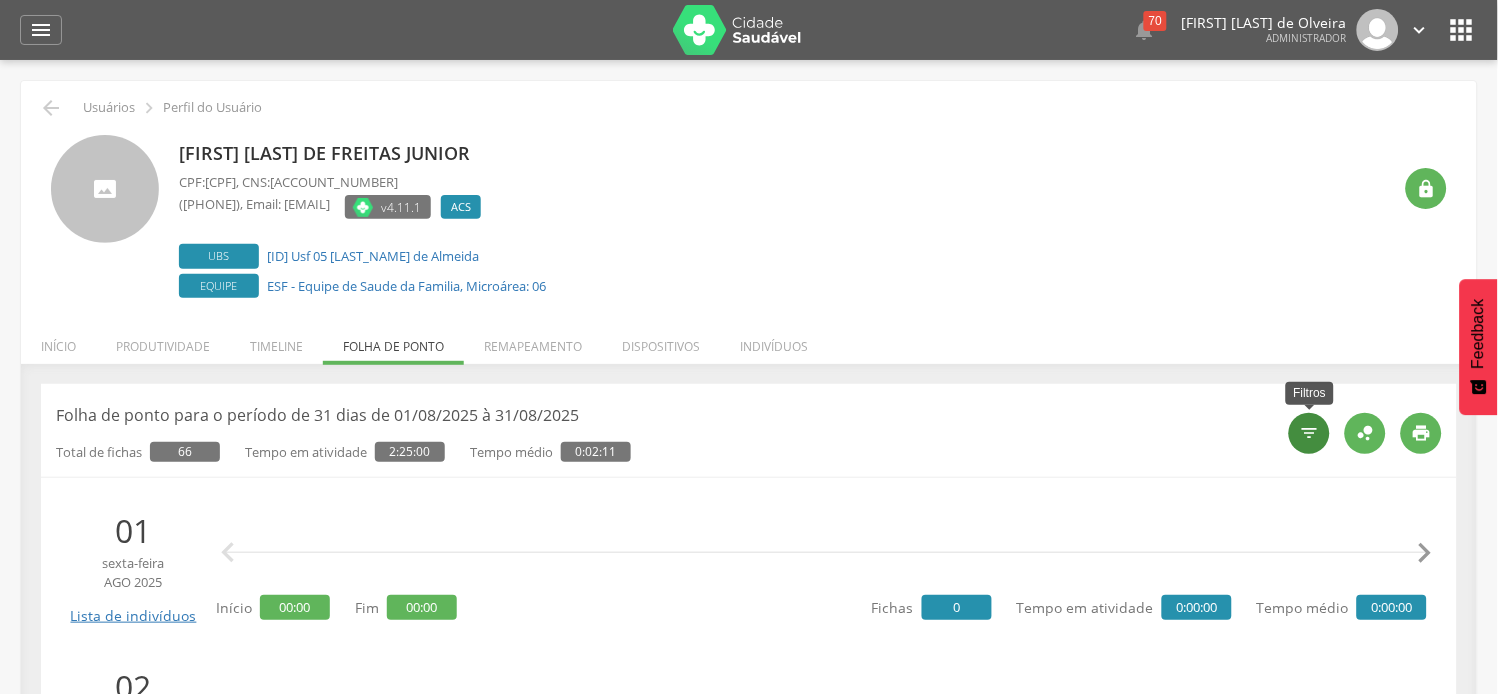 type on "**********" 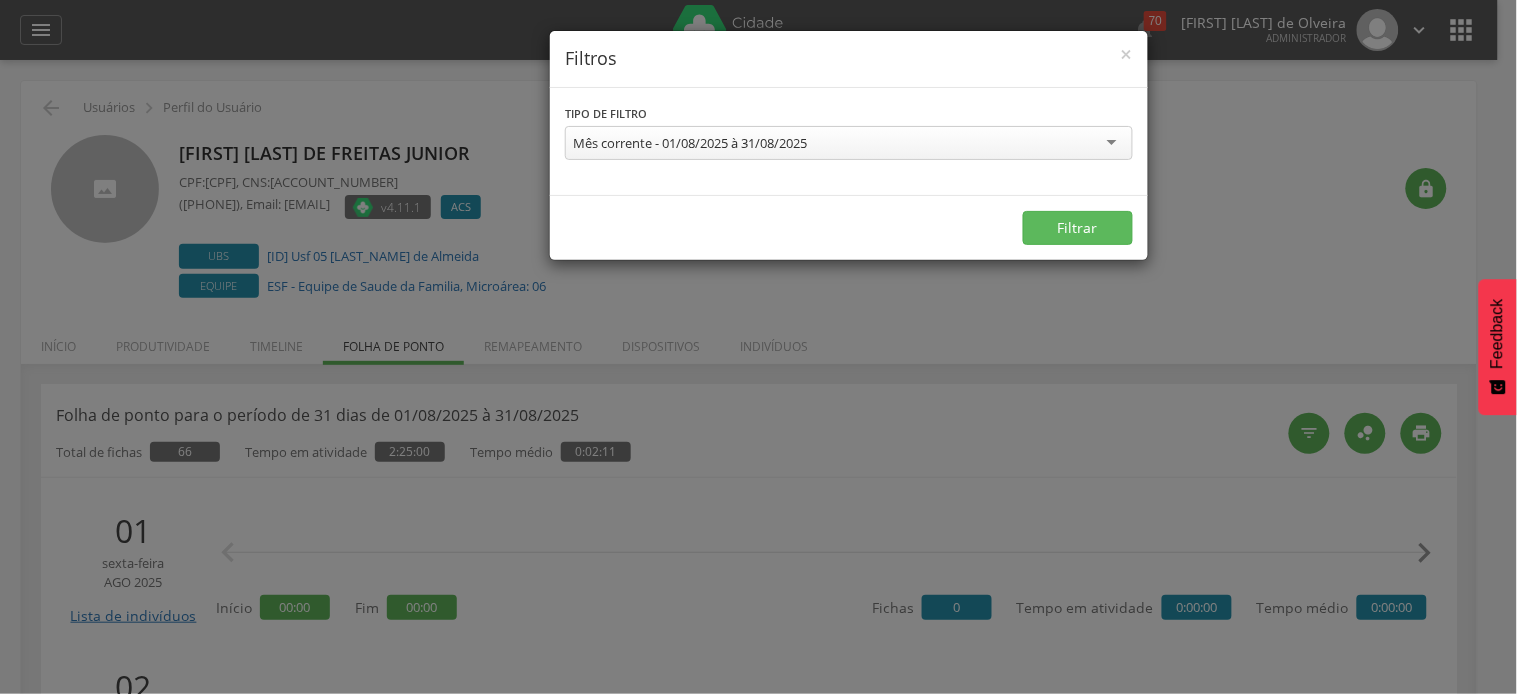 click on "Mês corrente - 01/08/2025 à 31/08/2025" at bounding box center (690, 143) 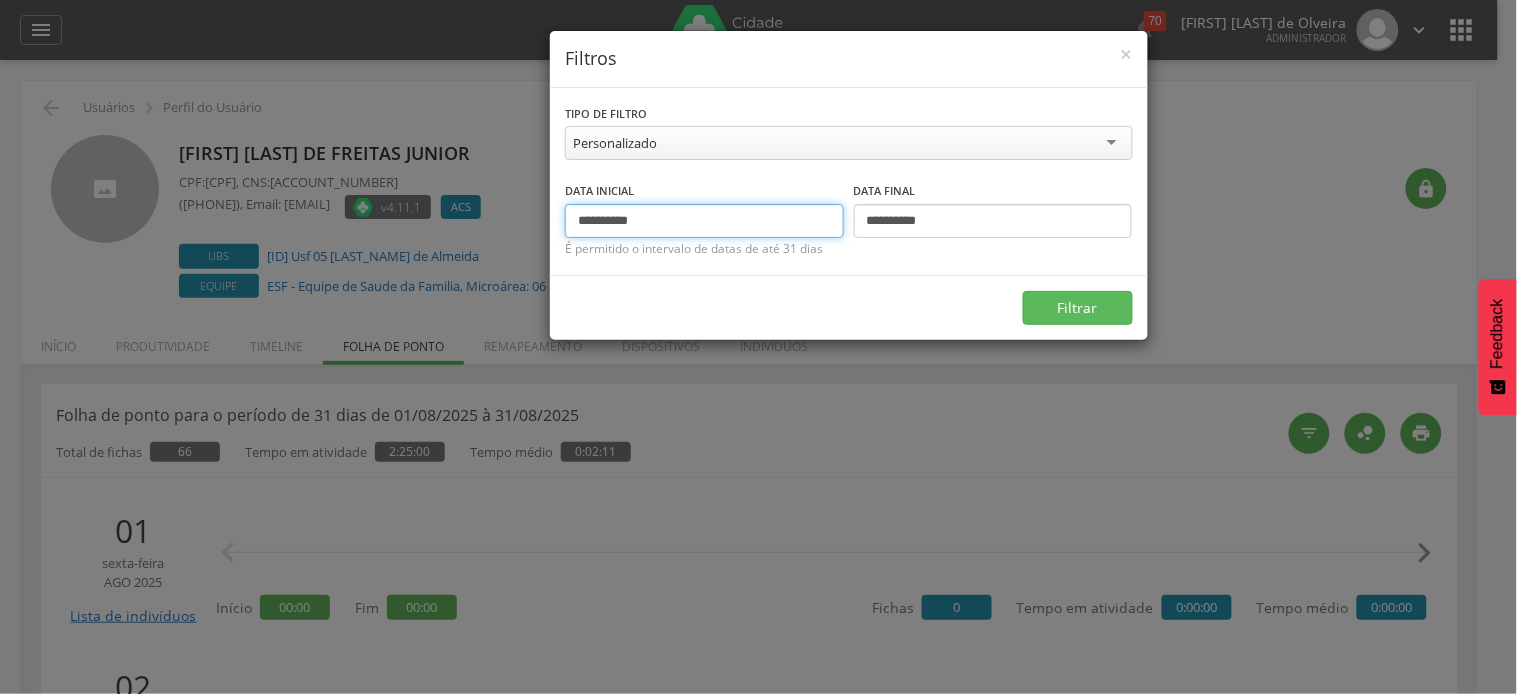 drag, startPoint x: 612, startPoint y: 213, endPoint x: 520, endPoint y: 213, distance: 92 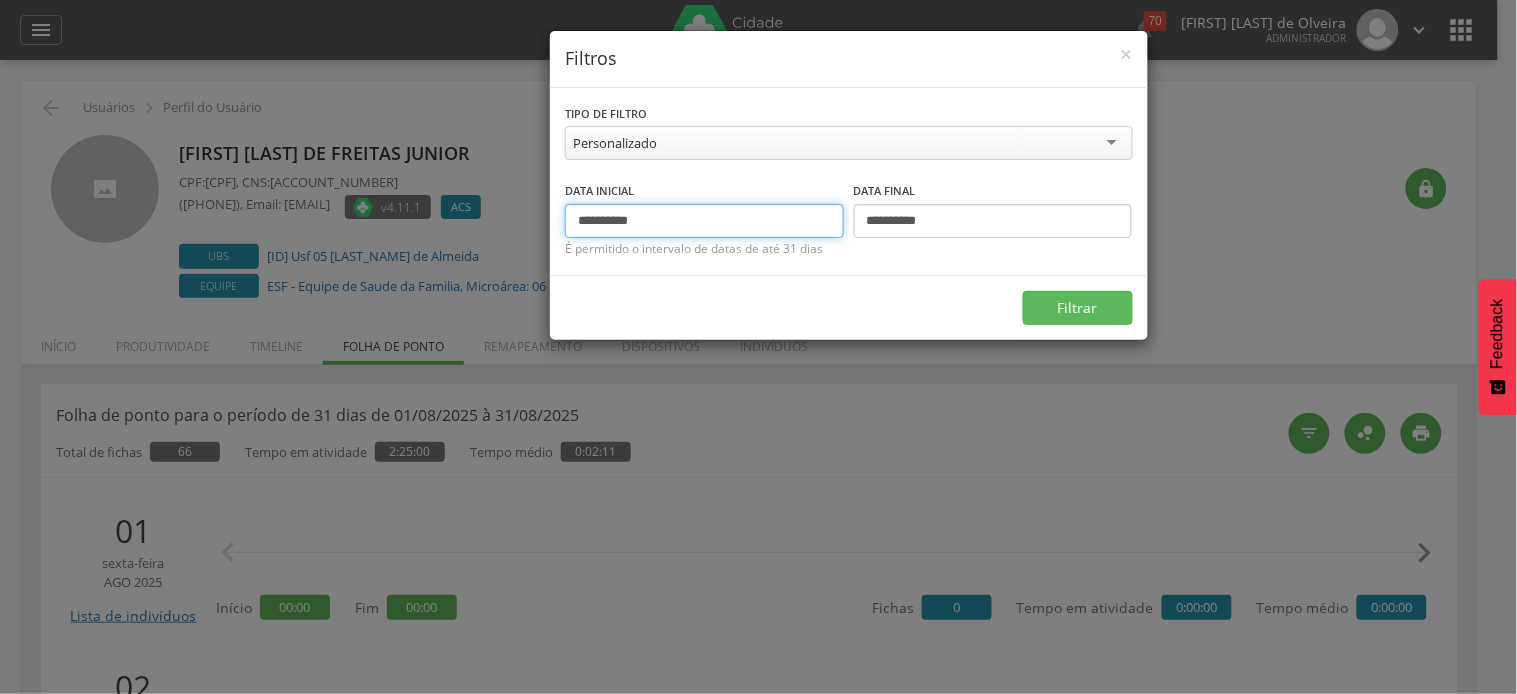 type on "**********" 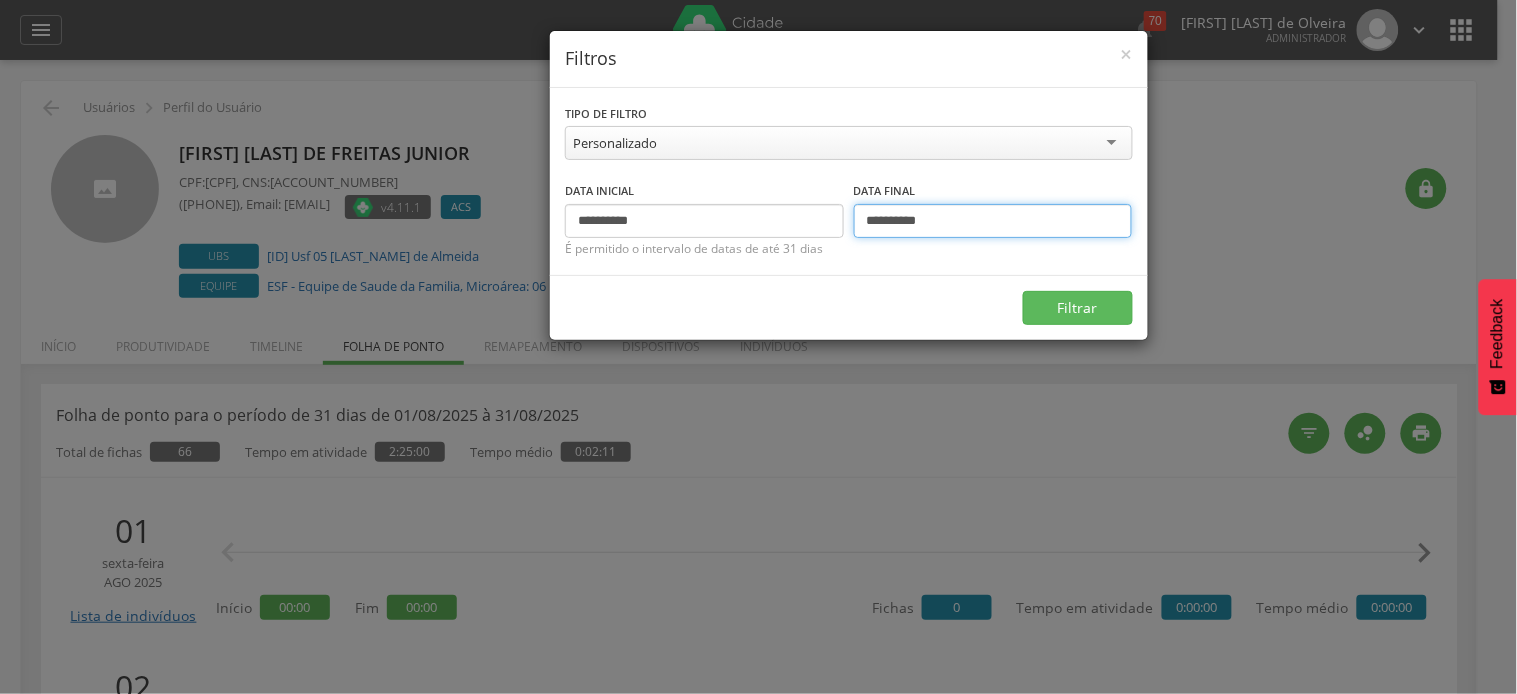drag, startPoint x: 878, startPoint y: 217, endPoint x: 868, endPoint y: 216, distance: 10.049875 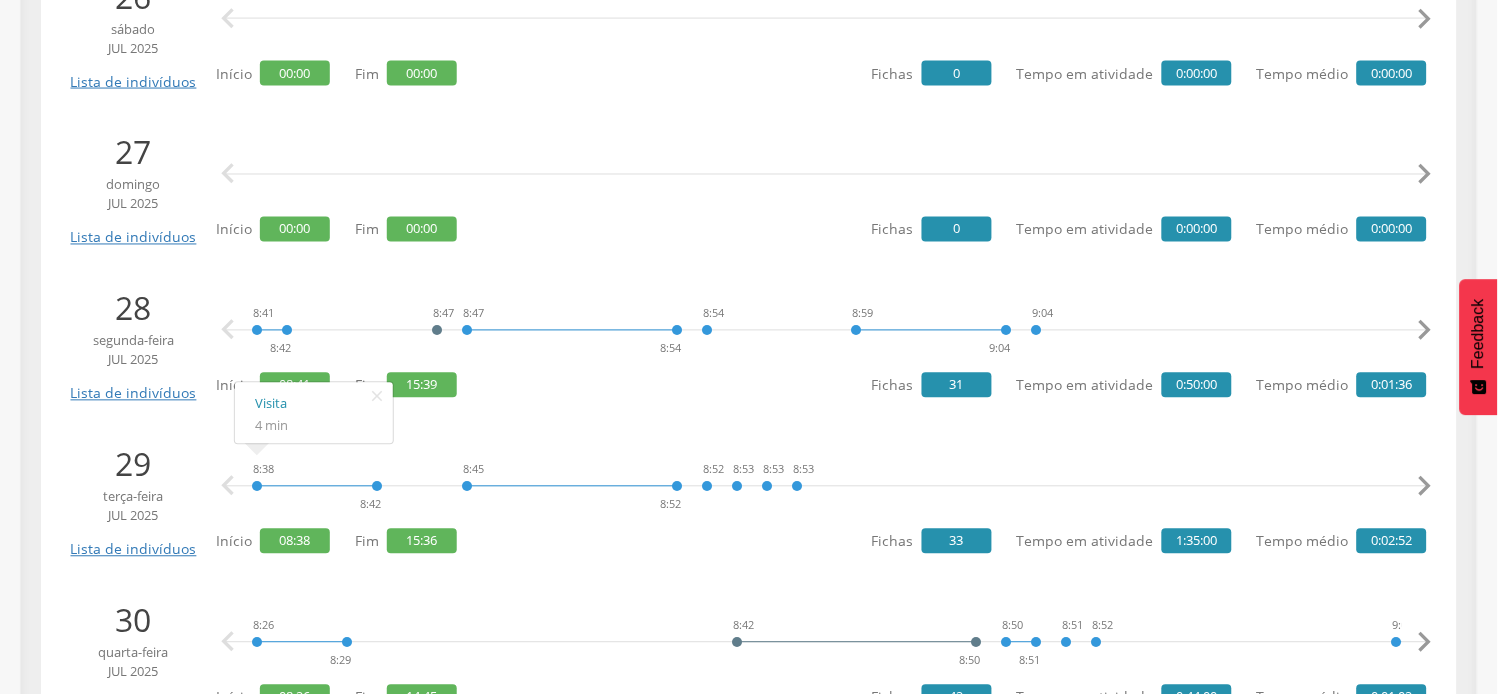 scroll, scrollTop: 777, scrollLeft: 0, axis: vertical 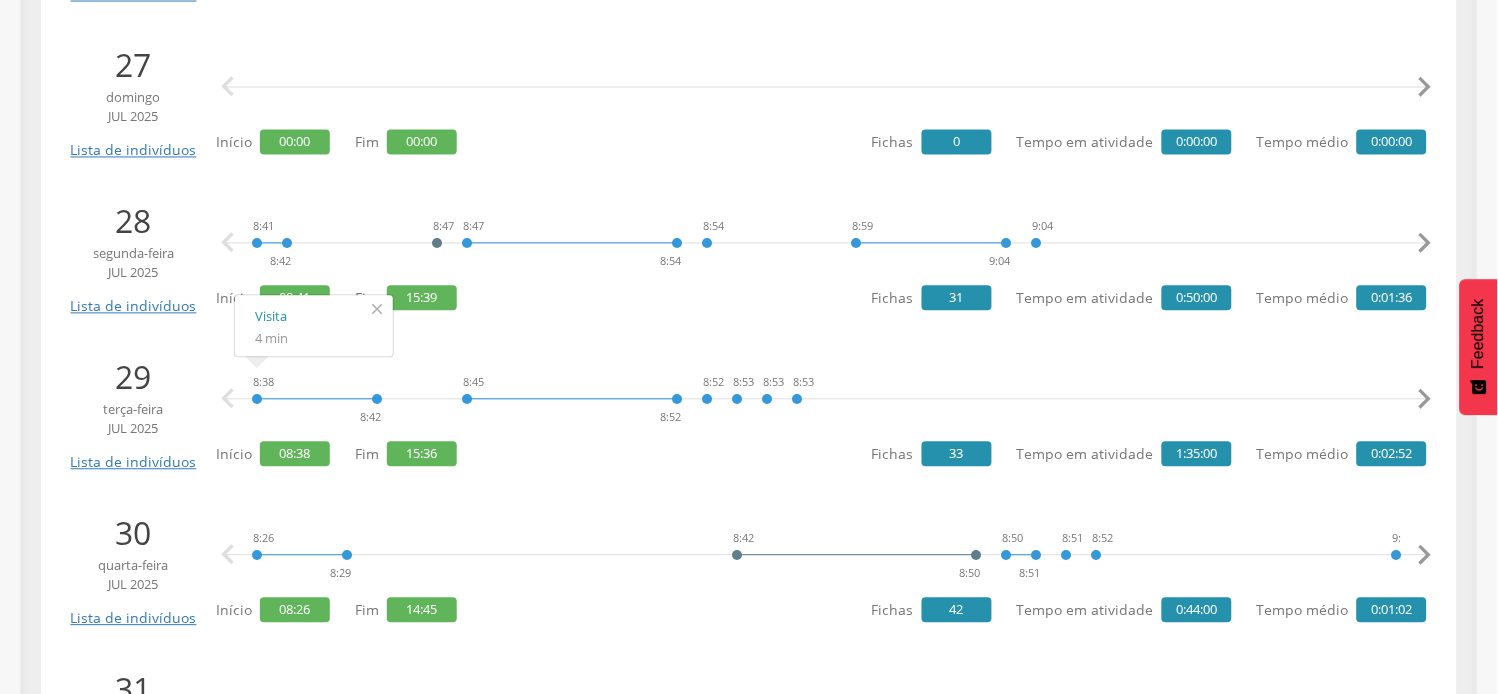 click on "" at bounding box center (377, 310) 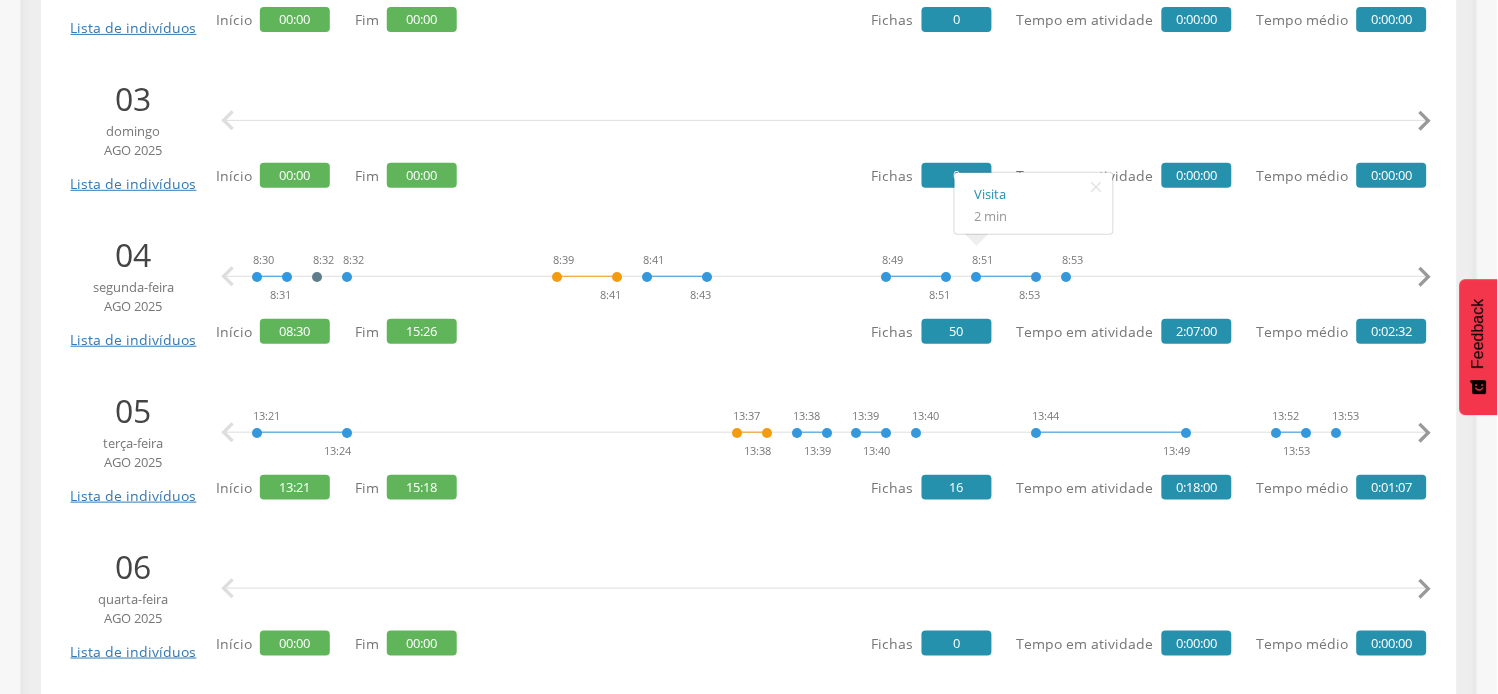 scroll, scrollTop: 1867, scrollLeft: 0, axis: vertical 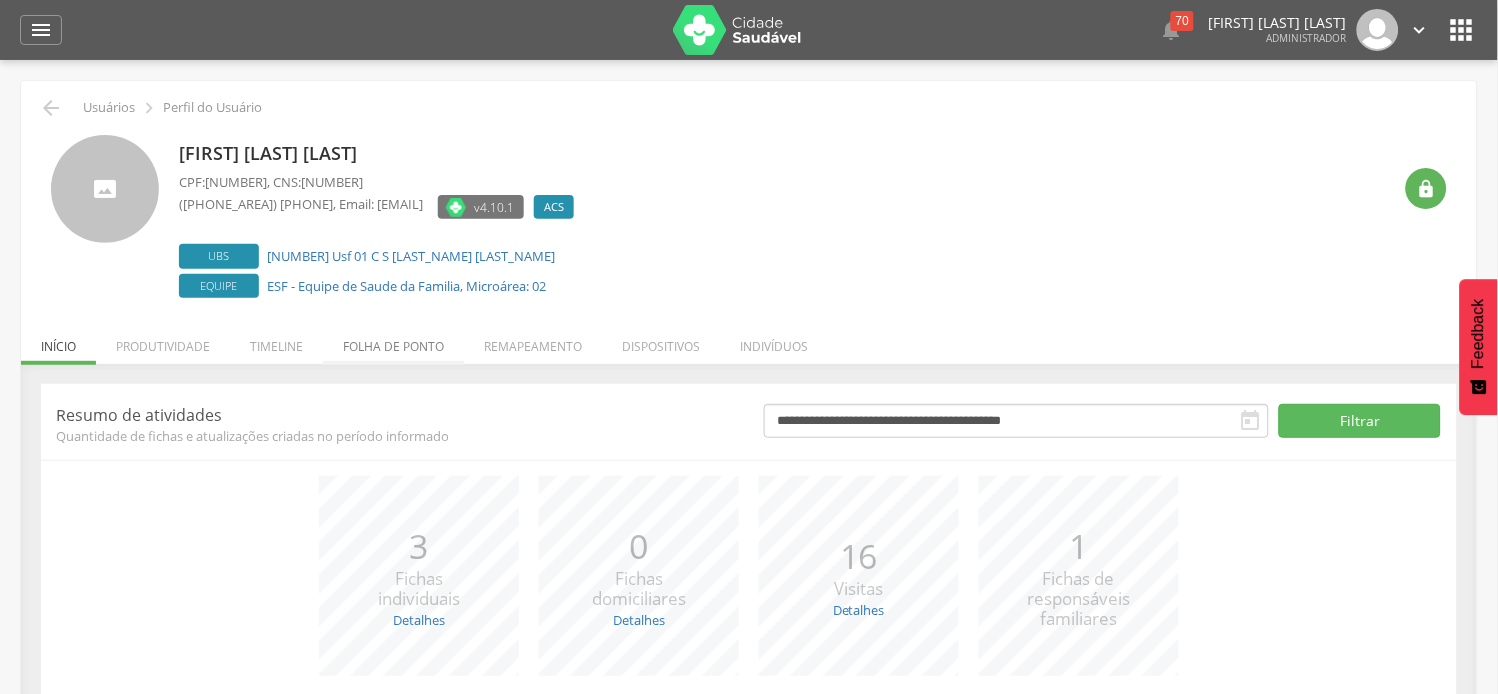 click on "Folha de ponto" at bounding box center (393, 341) 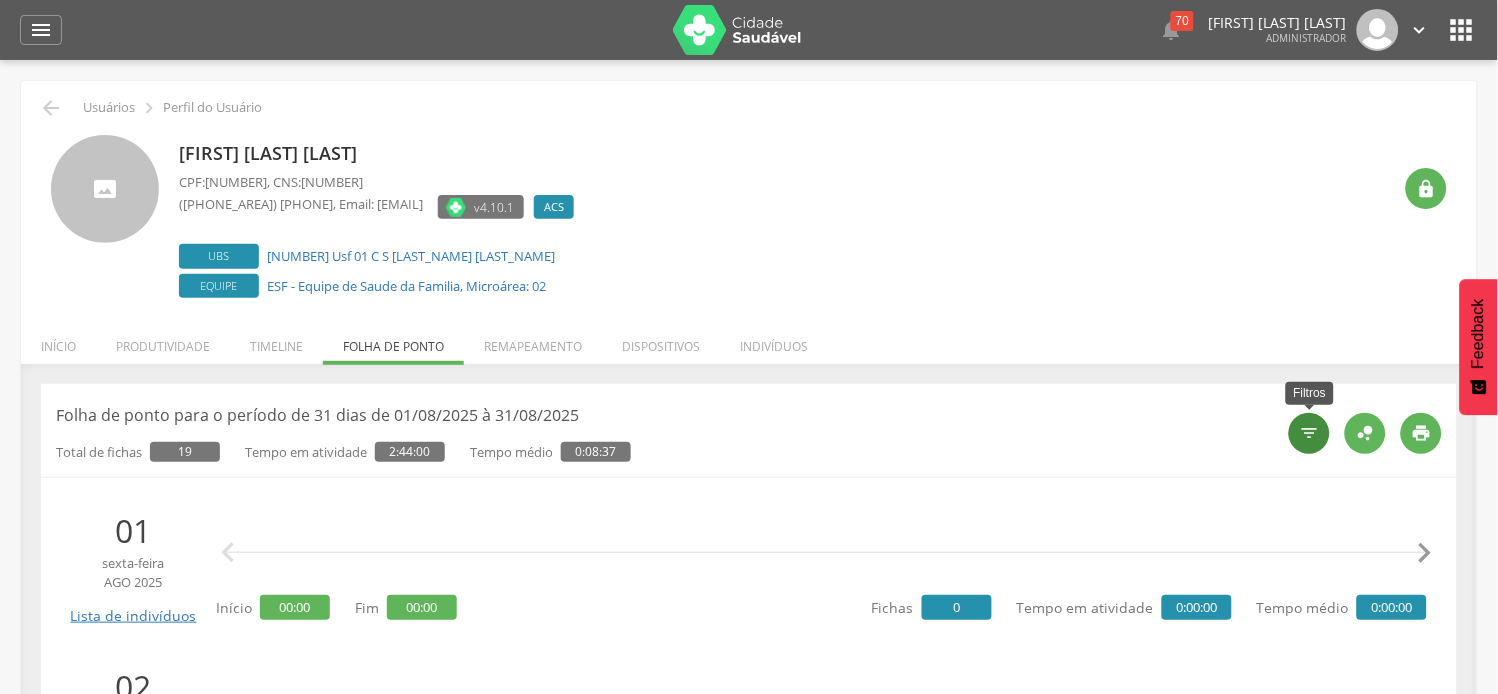click on "" at bounding box center (1310, 433) 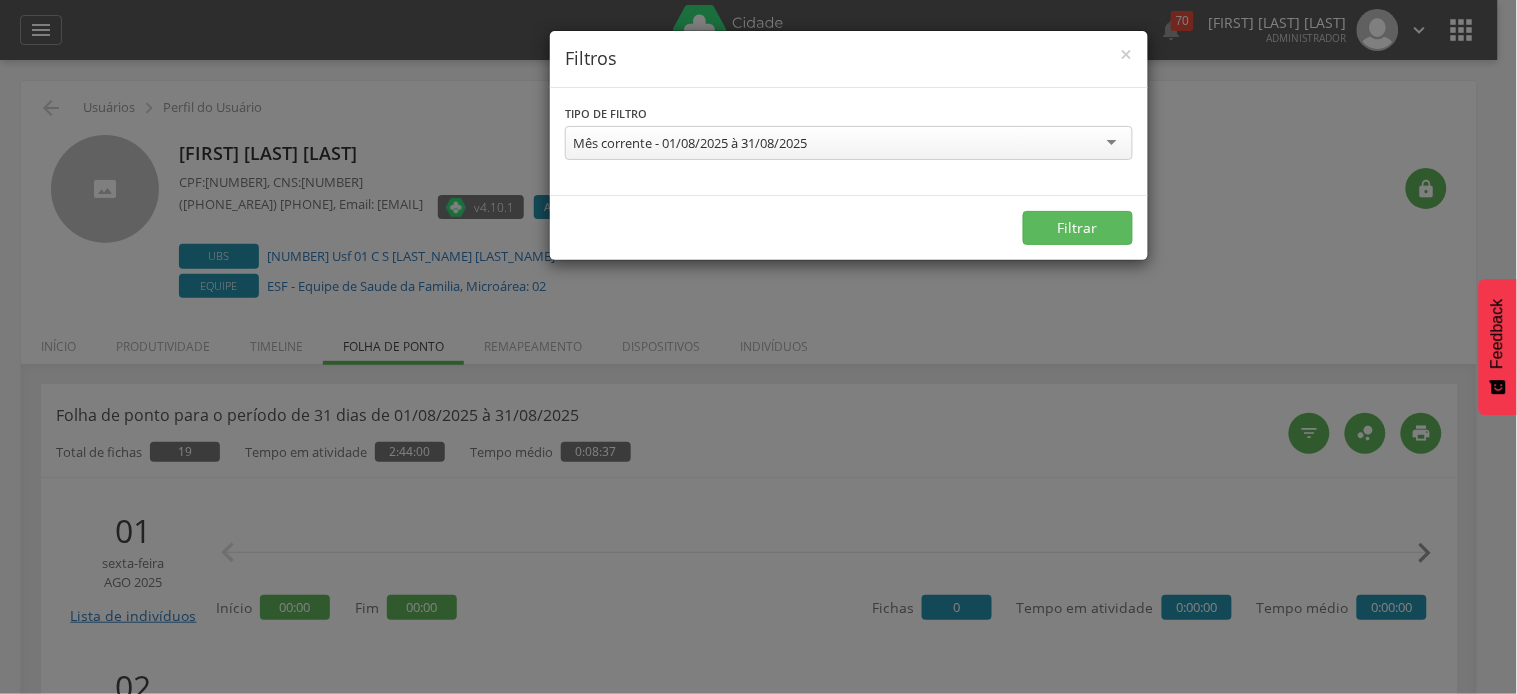 click on "Mês corrente - 01/08/2025 à 31/08/2025" at bounding box center (690, 143) 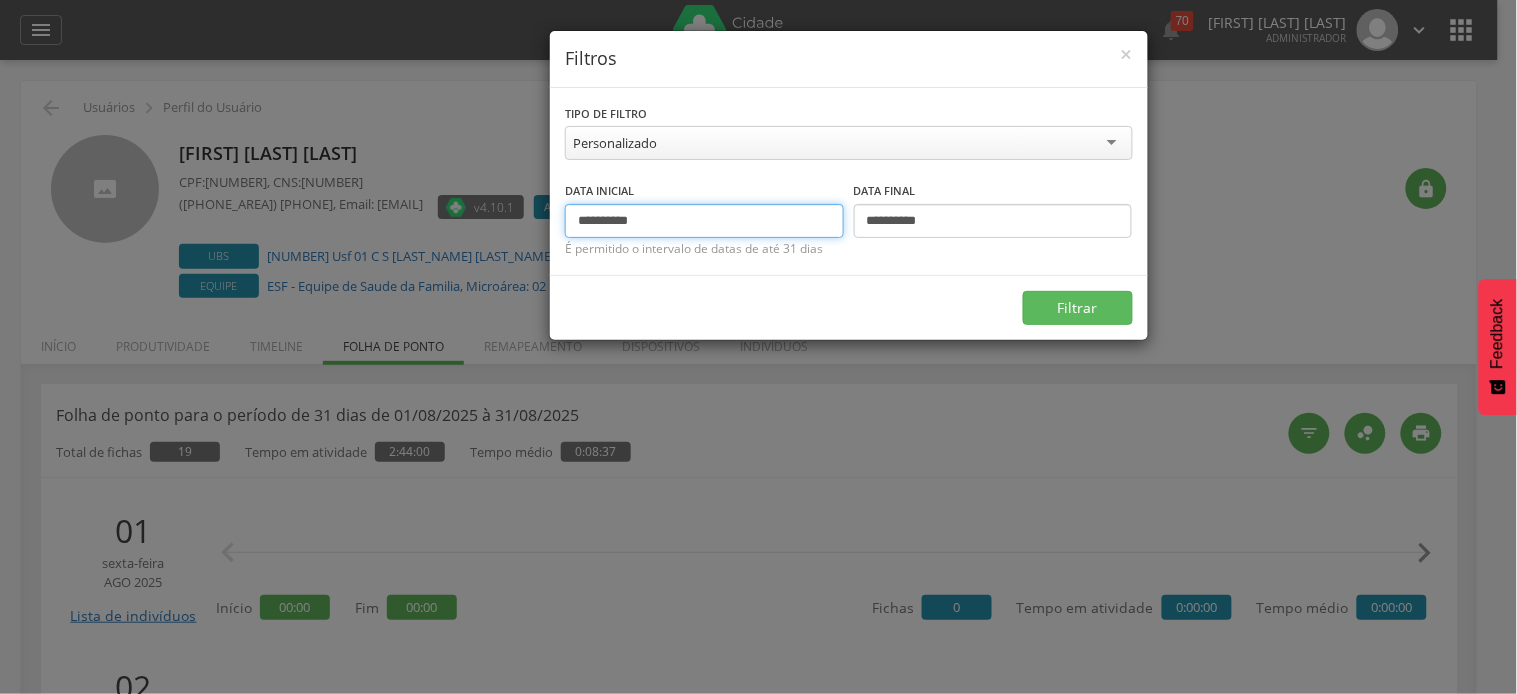 drag, startPoint x: 613, startPoint y: 214, endPoint x: 561, endPoint y: 210, distance: 52.153618 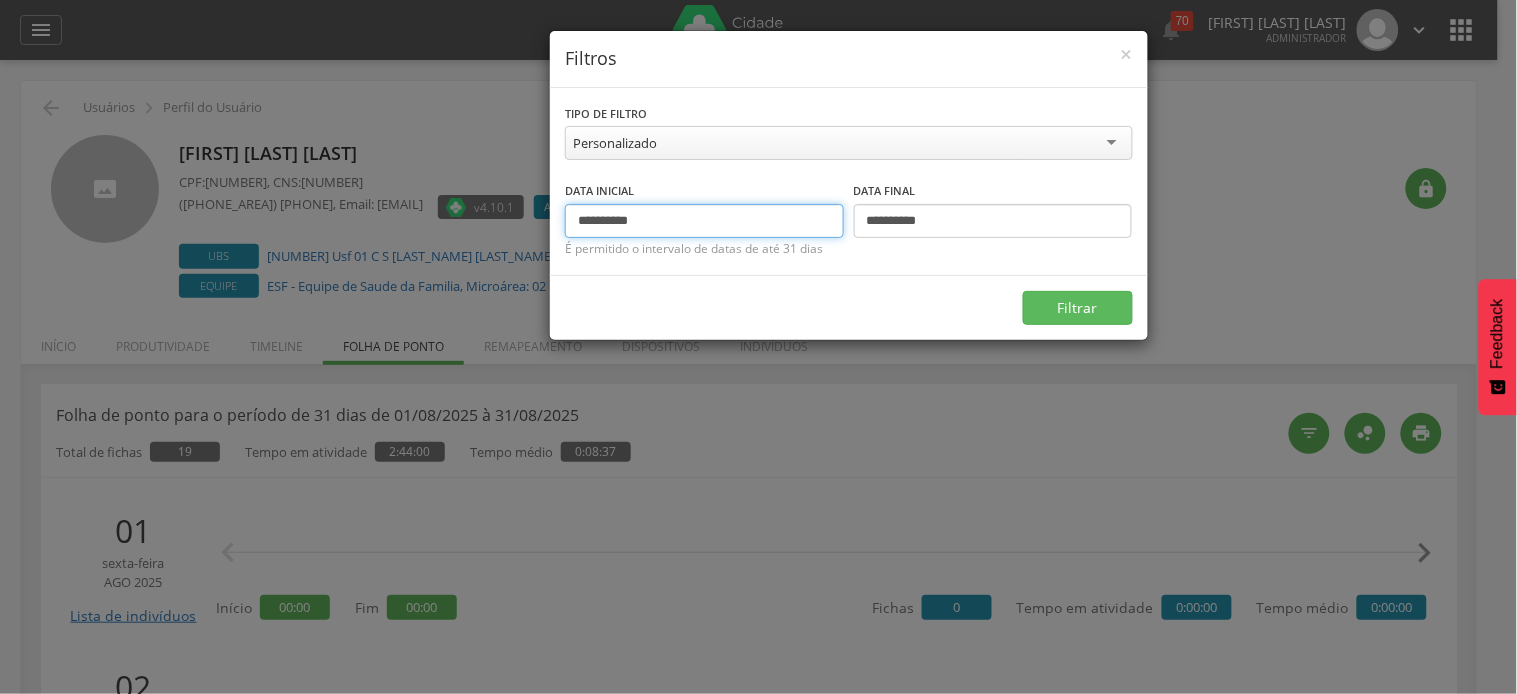 type on "**********" 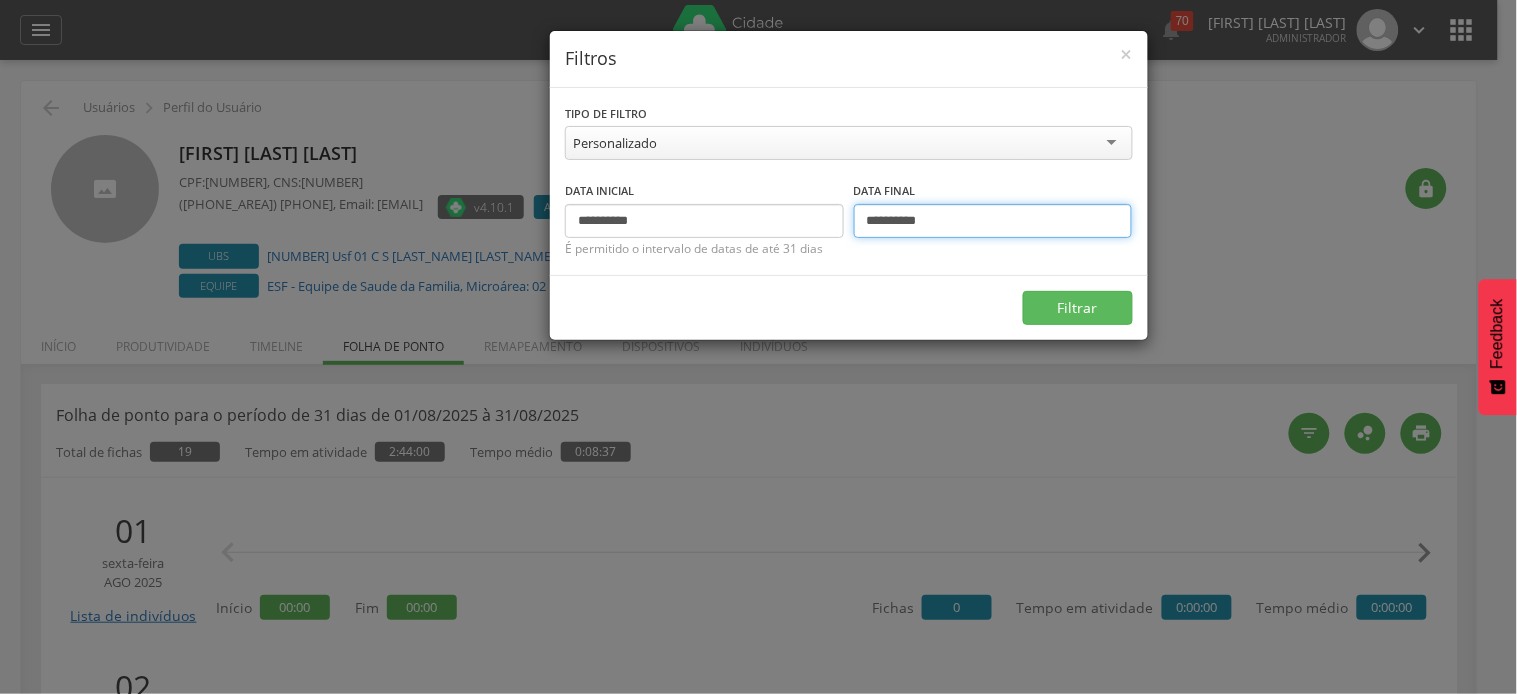 drag, startPoint x: 883, startPoint y: 223, endPoint x: 861, endPoint y: 223, distance: 22 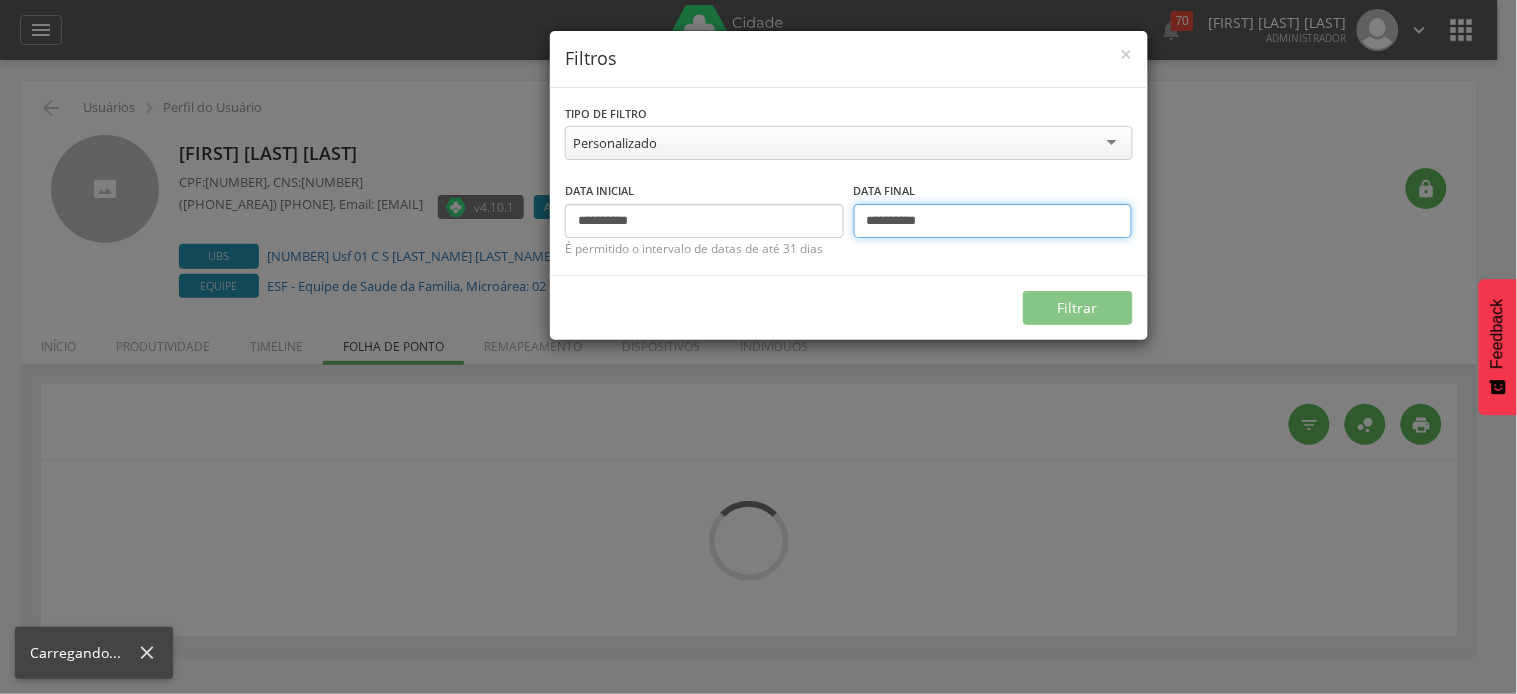 type on "**********" 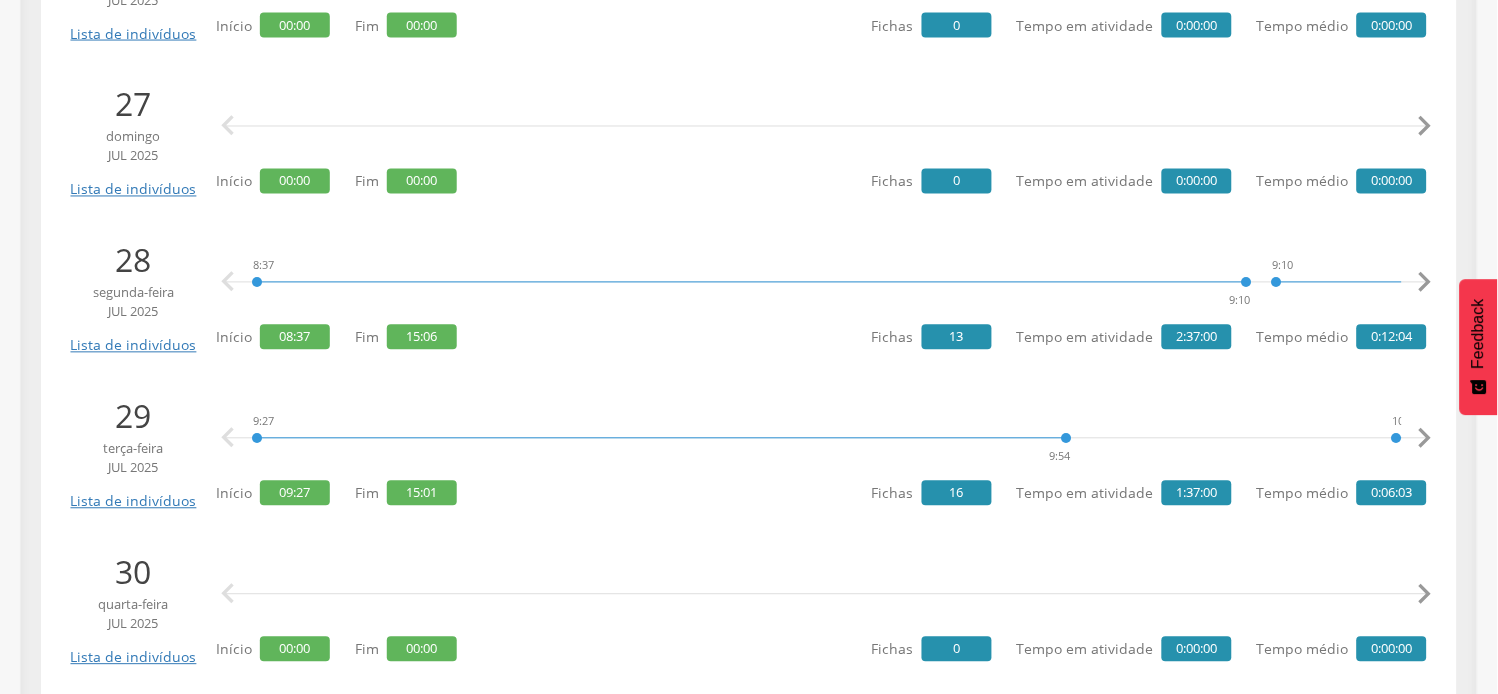 scroll, scrollTop: 777, scrollLeft: 0, axis: vertical 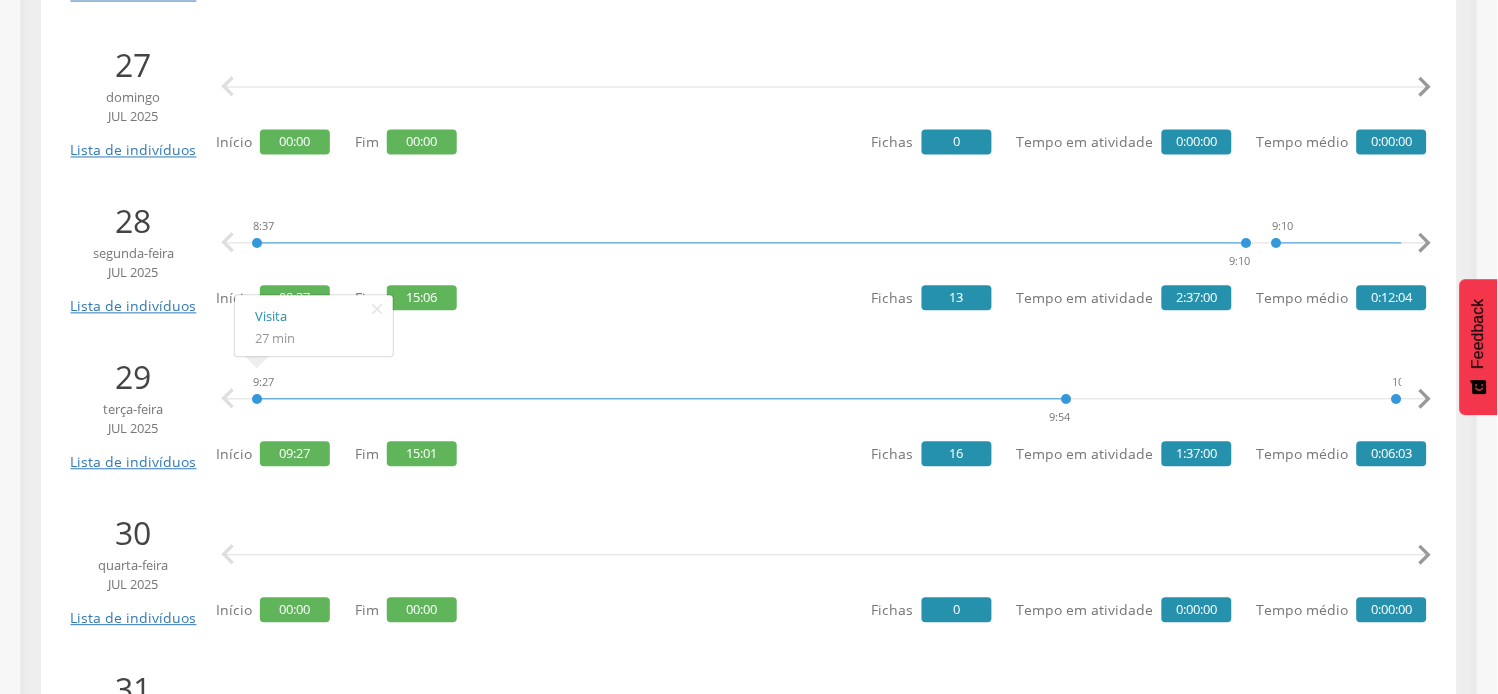 click on "9:27 9:54 10:05 10:06 10:29 10:30 10:37 10:38 10:42 10:43 10:43 10:45 10:45 10:46 10:46 10:47 10:56 11:06 13:26 13:37 13:52 14:00 14:01 14:01 14:02 14:15 14:22 14:26 14:42 14:52 15:01 Visita   27 min    Início  09:27 Fim  15:01 Fichas  16 Tempo em atividade  1:37:00 Tempo médio  0:06:03" at bounding box center (821, 413) 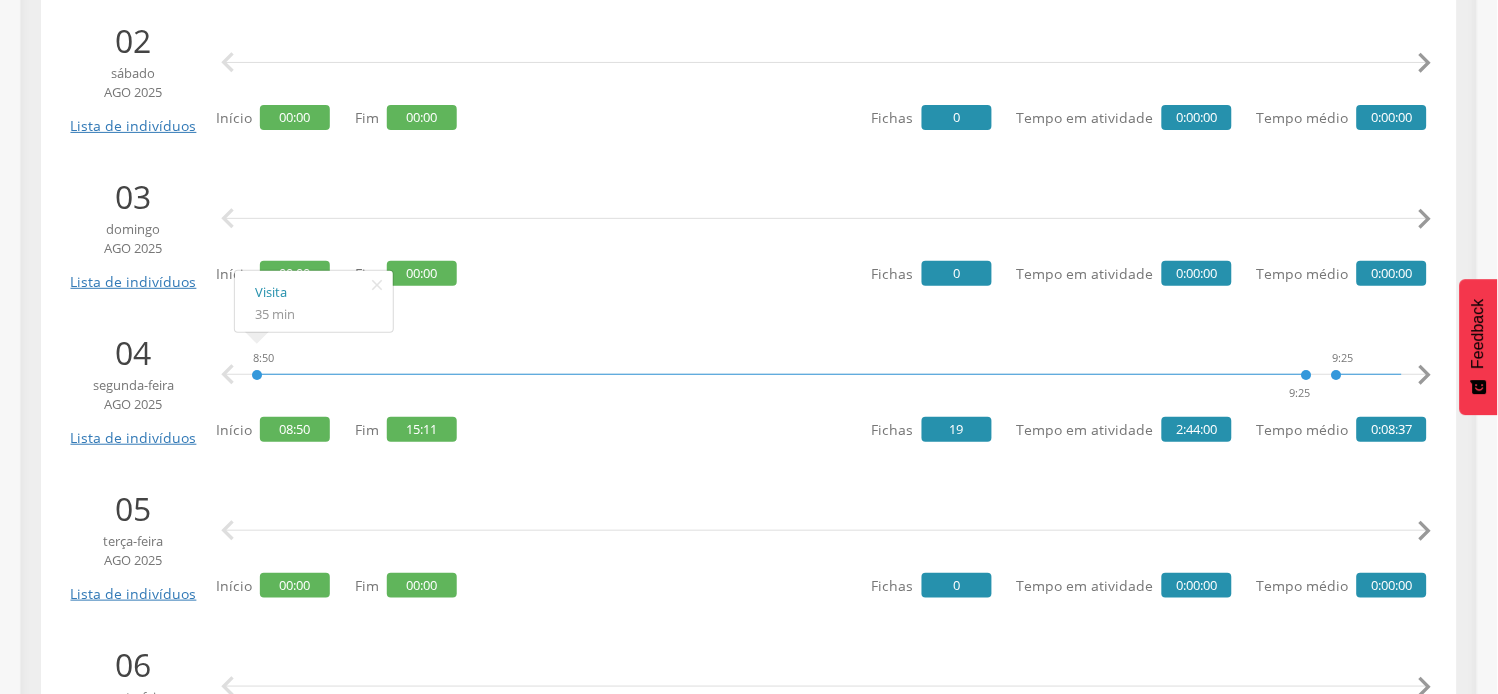 scroll, scrollTop: 1777, scrollLeft: 0, axis: vertical 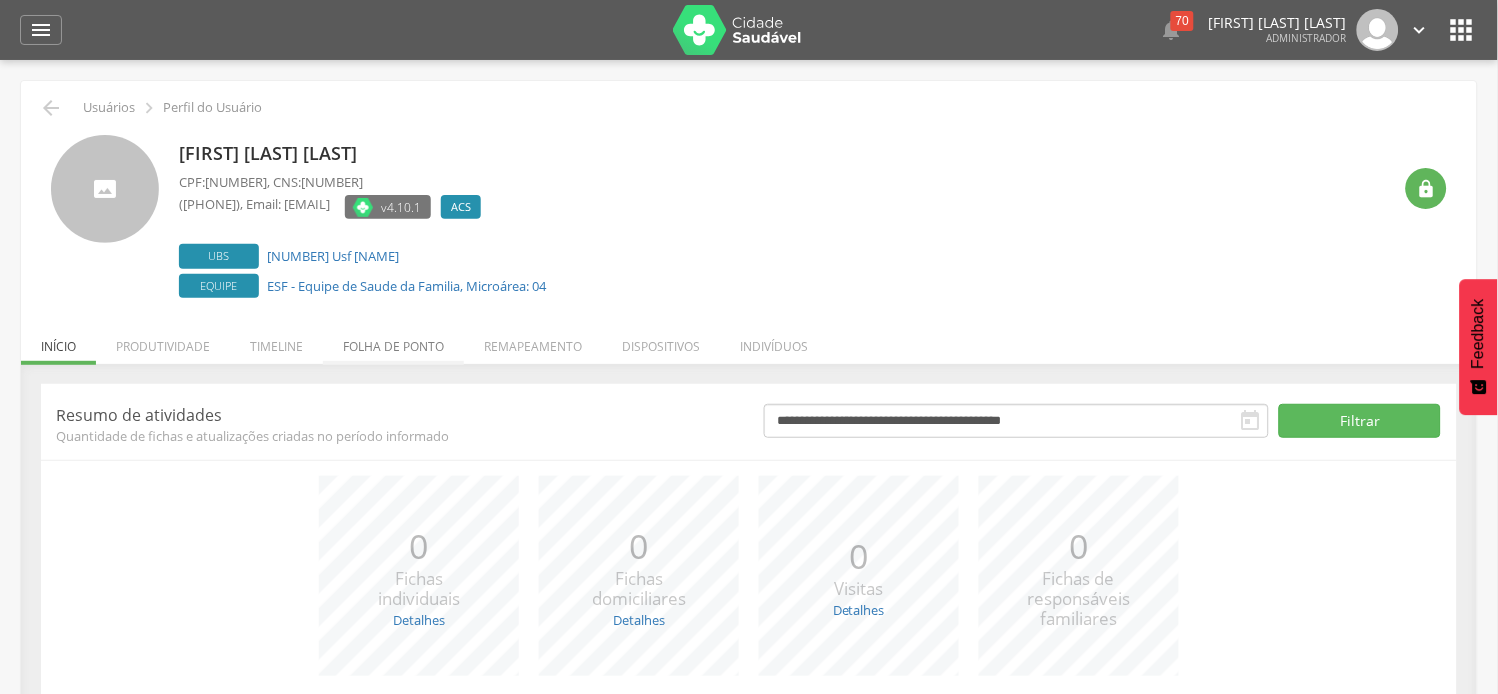 click on "Folha de ponto" at bounding box center (393, 341) 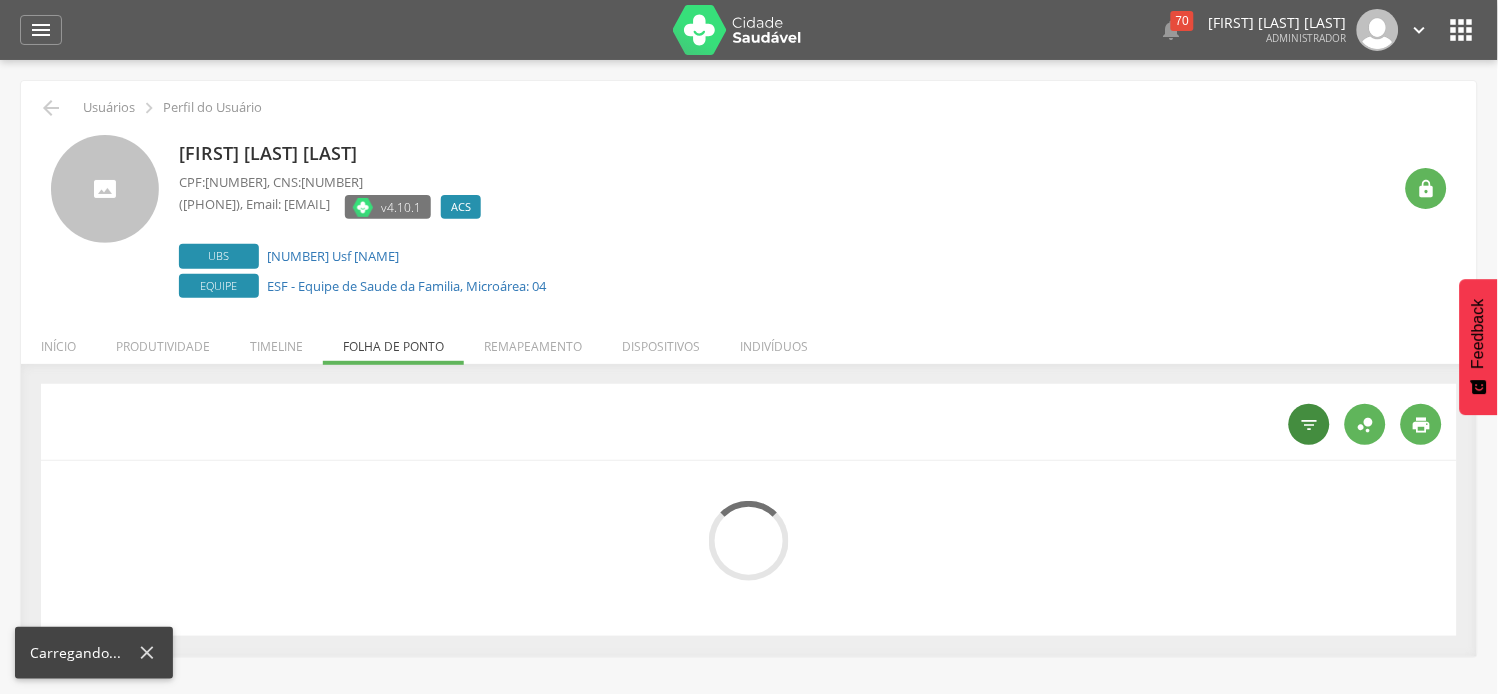 click on "" at bounding box center (1310, 425) 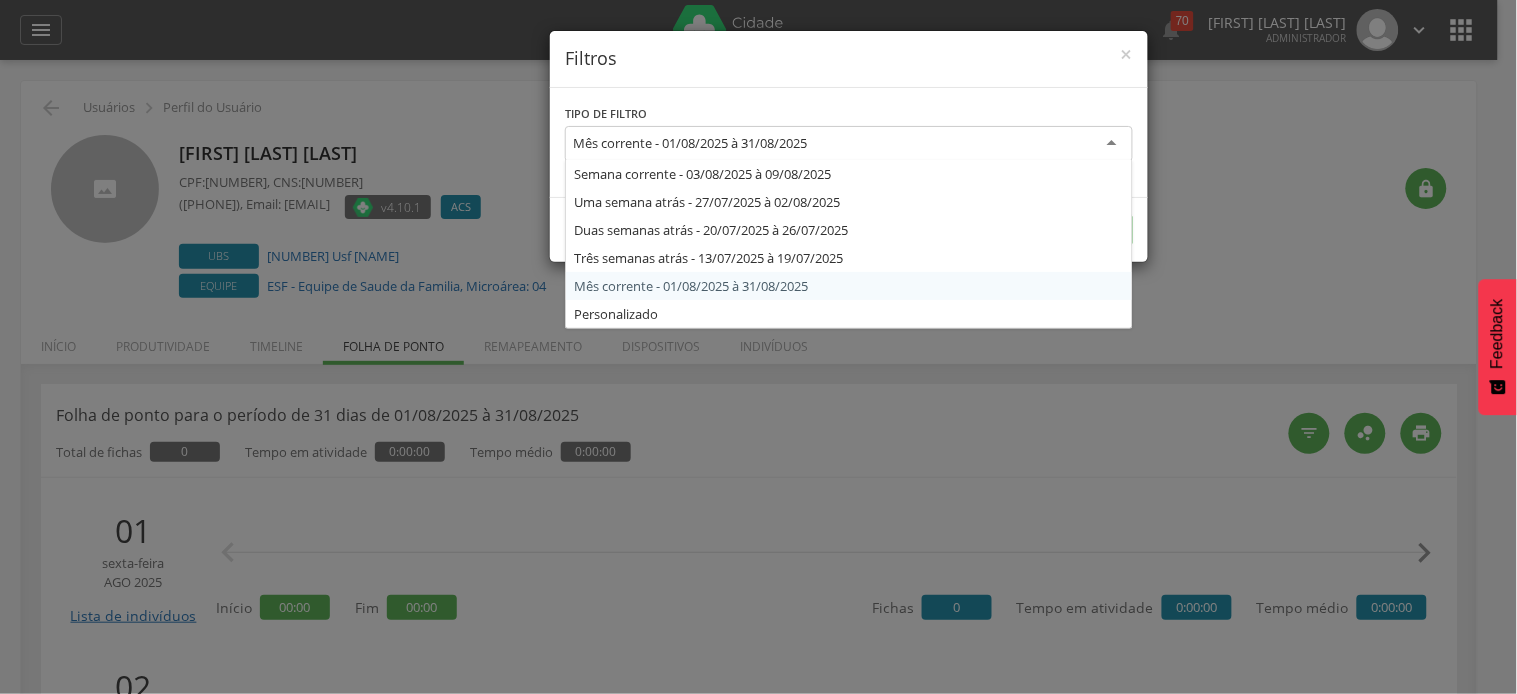 click on "Mês corrente - 01/08/2025 à 31/08/2025" at bounding box center [690, 143] 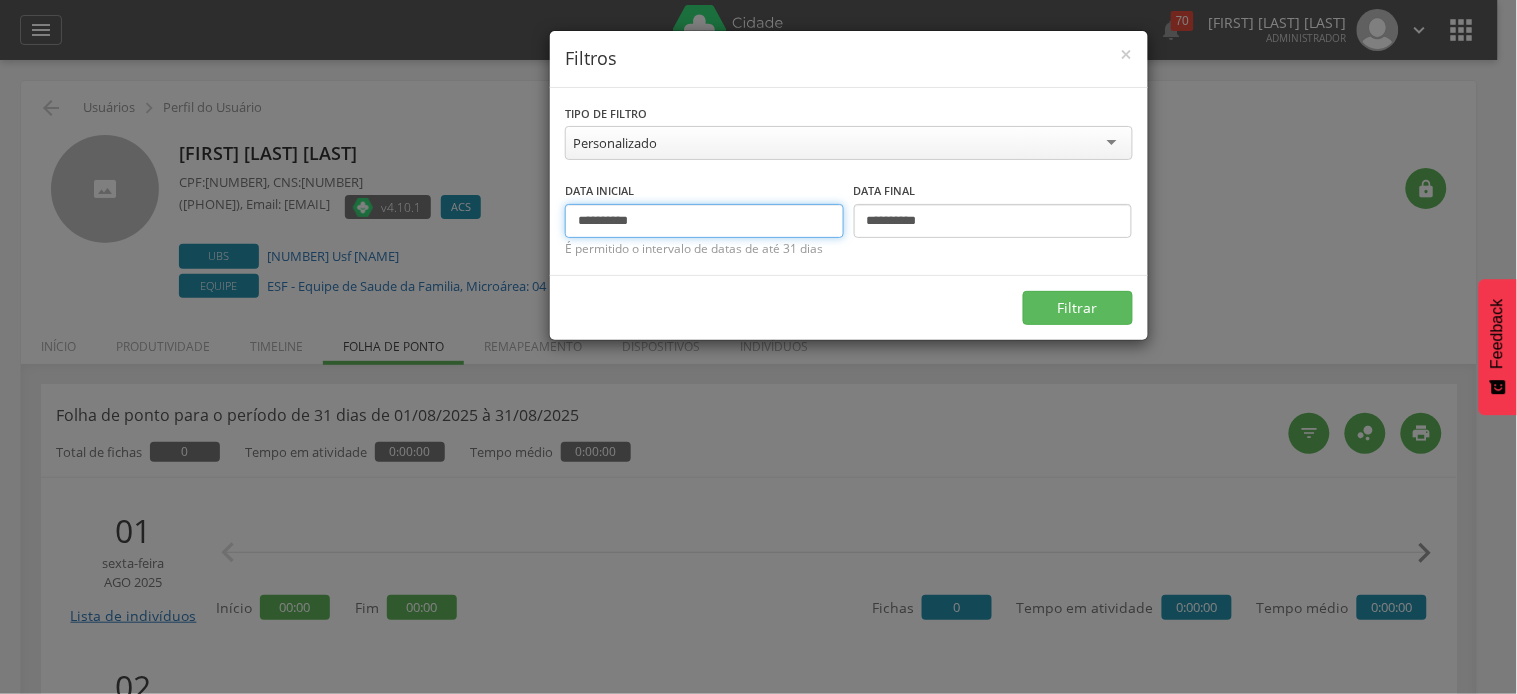 drag, startPoint x: 612, startPoint y: 221, endPoint x: 568, endPoint y: 218, distance: 44.102154 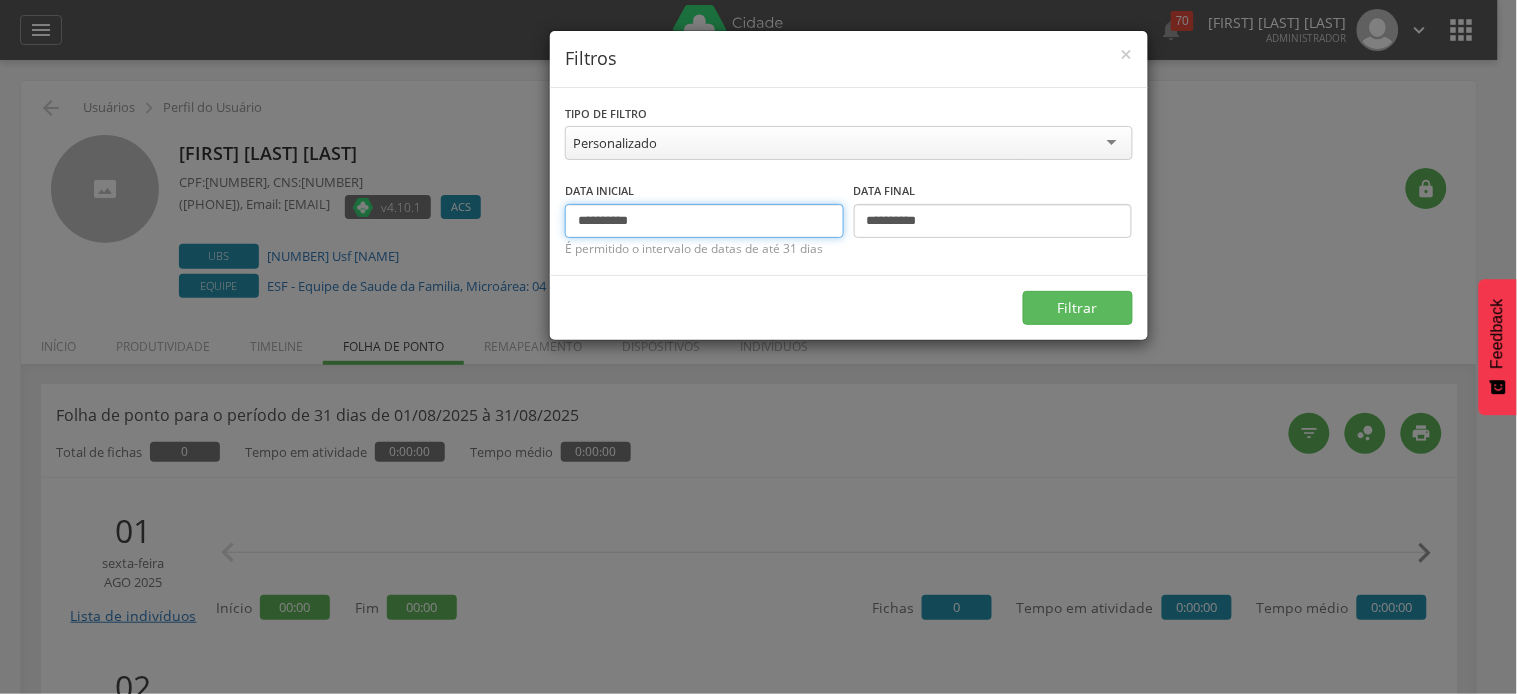 click on "**********" at bounding box center (704, 221) 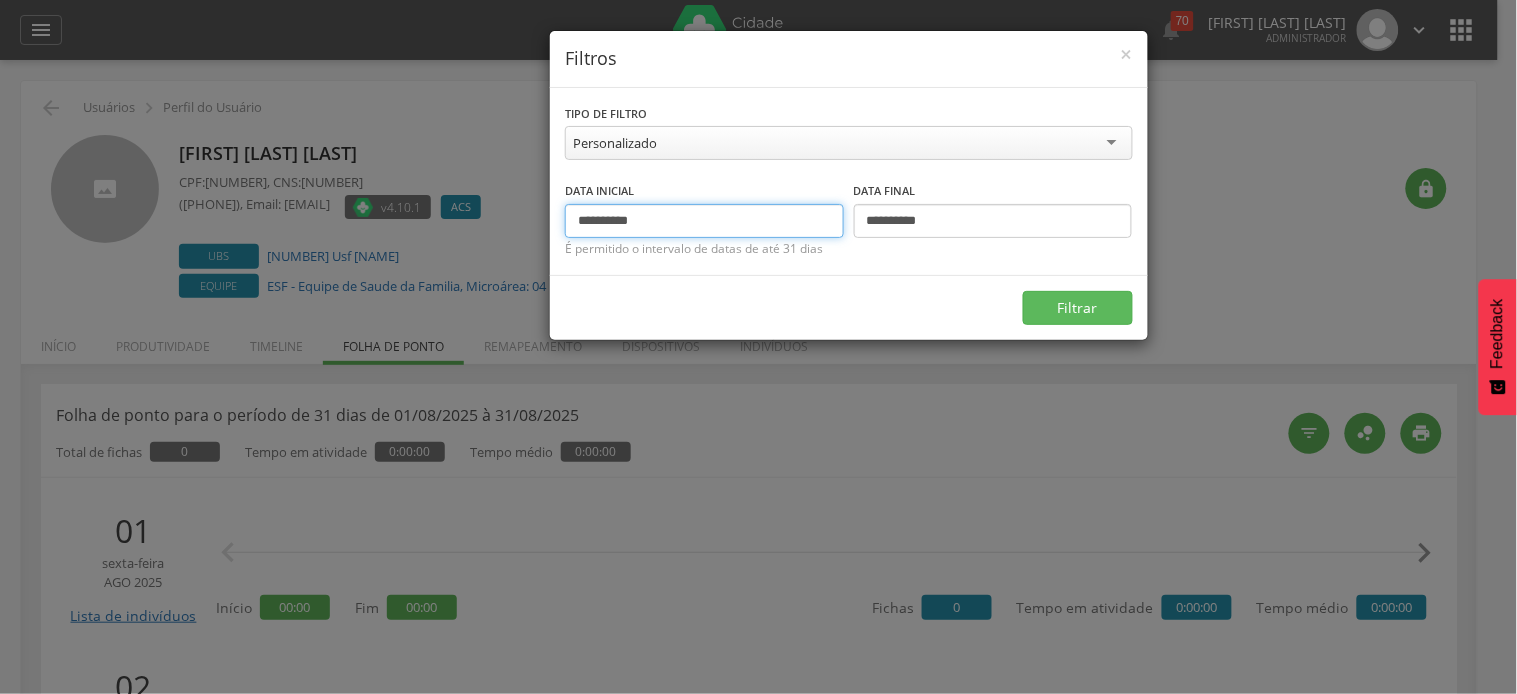 type on "**********" 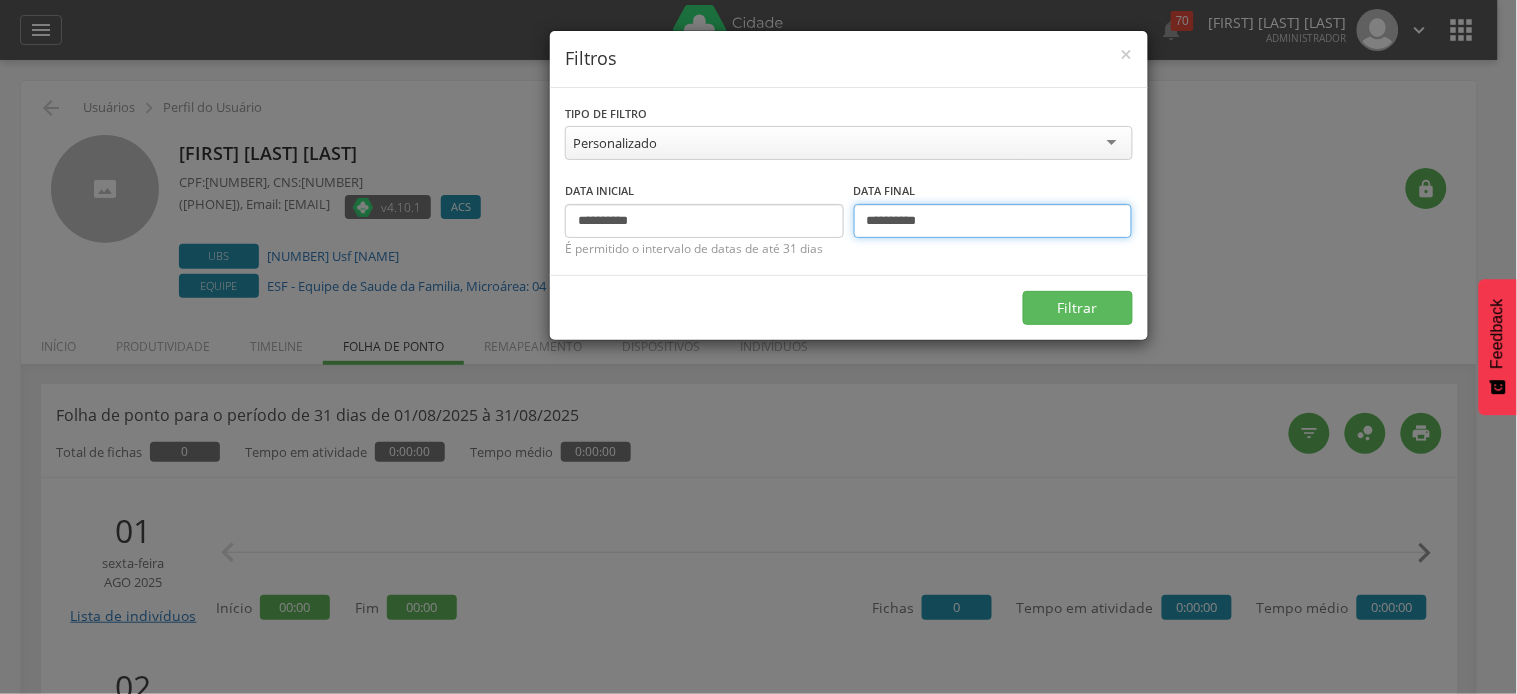 click on "**********" at bounding box center [993, 221] 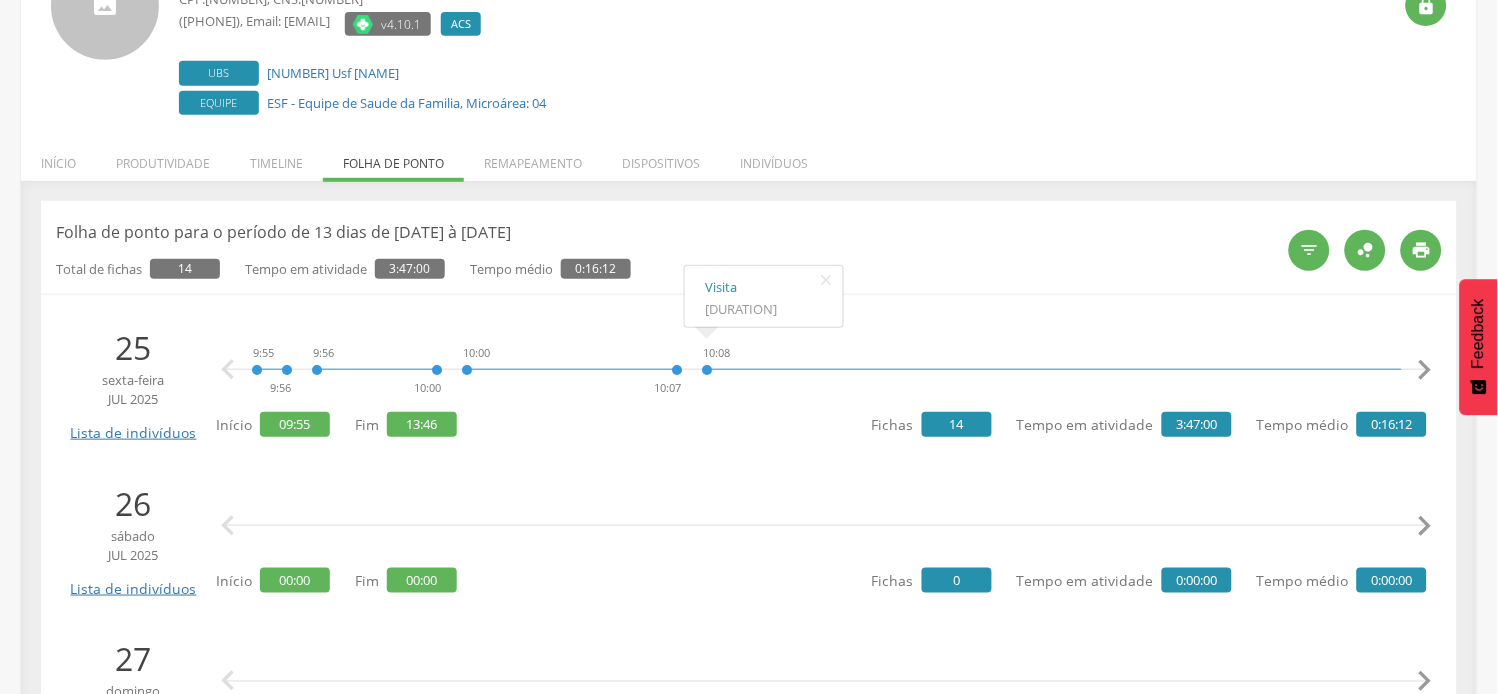 scroll, scrollTop: 222, scrollLeft: 0, axis: vertical 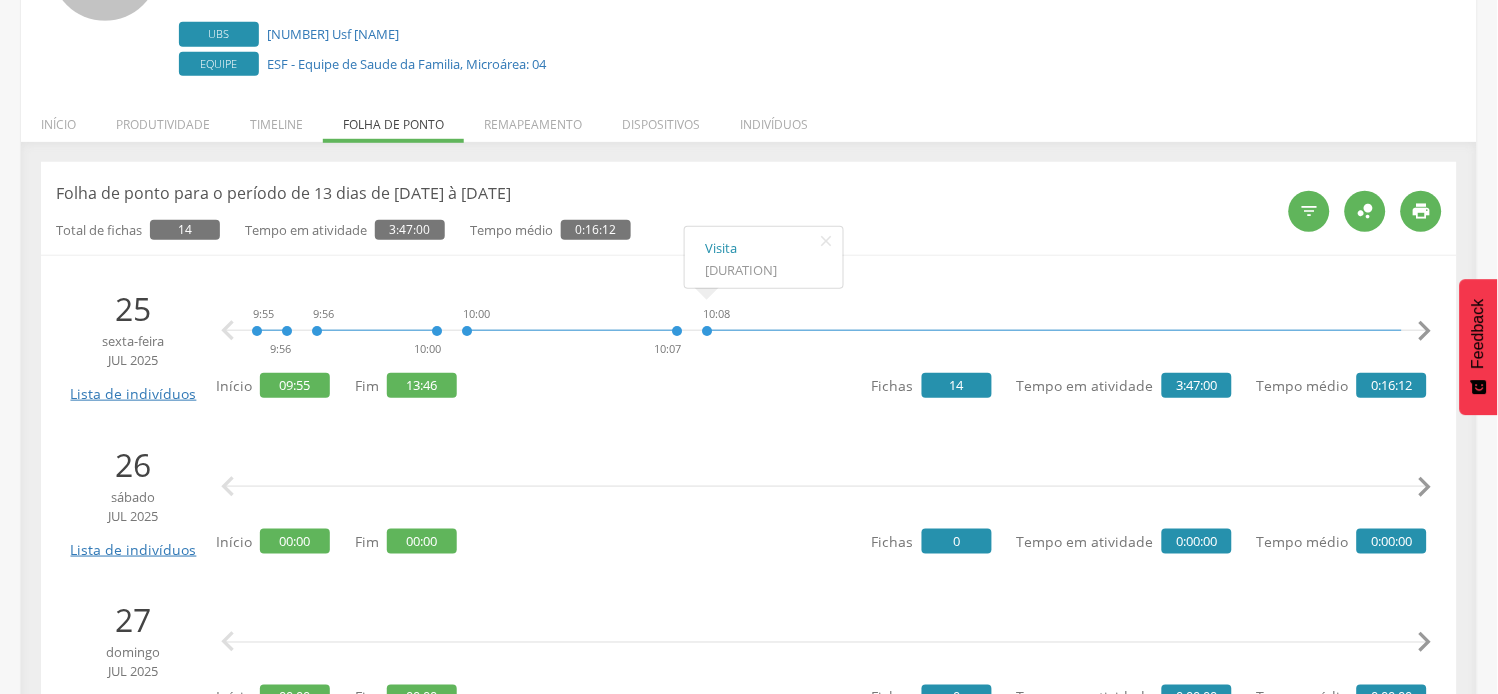 click on "" at bounding box center [1425, 331] 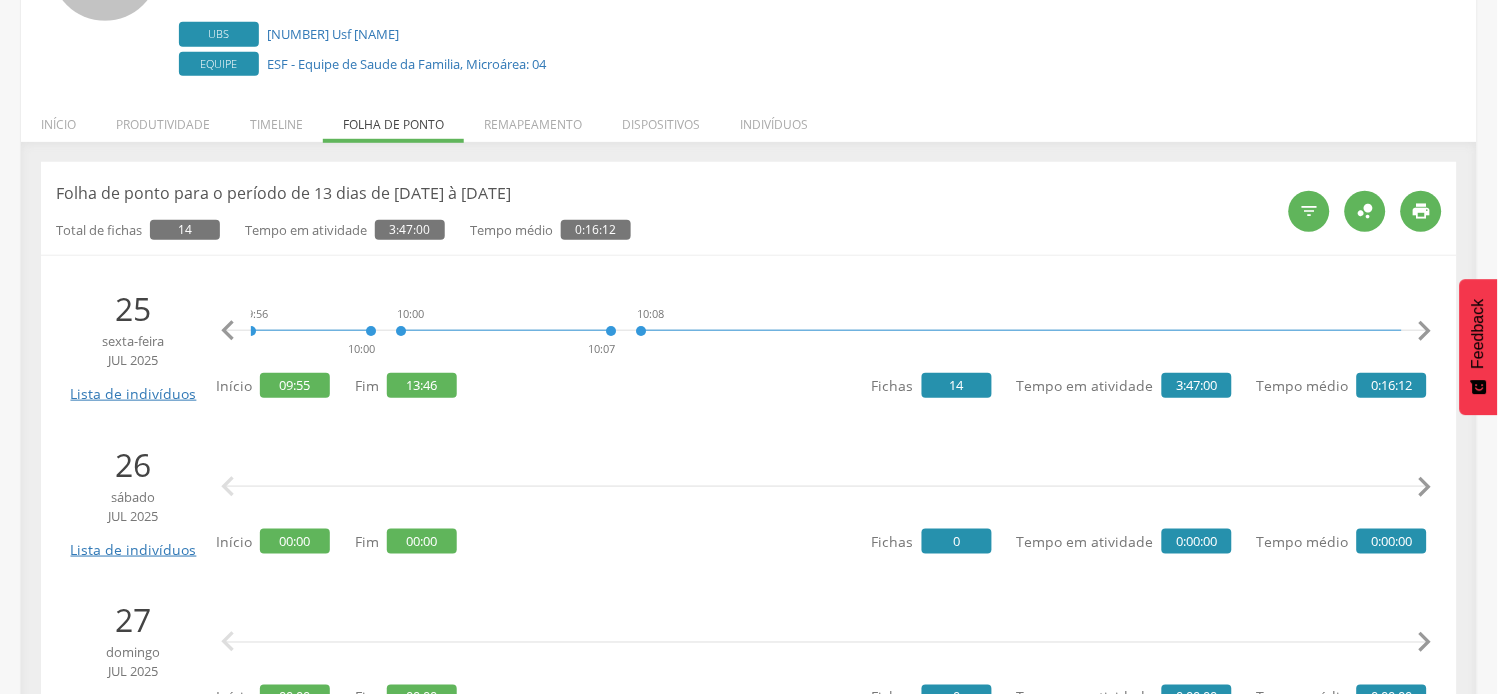 click on "" at bounding box center (1425, 331) 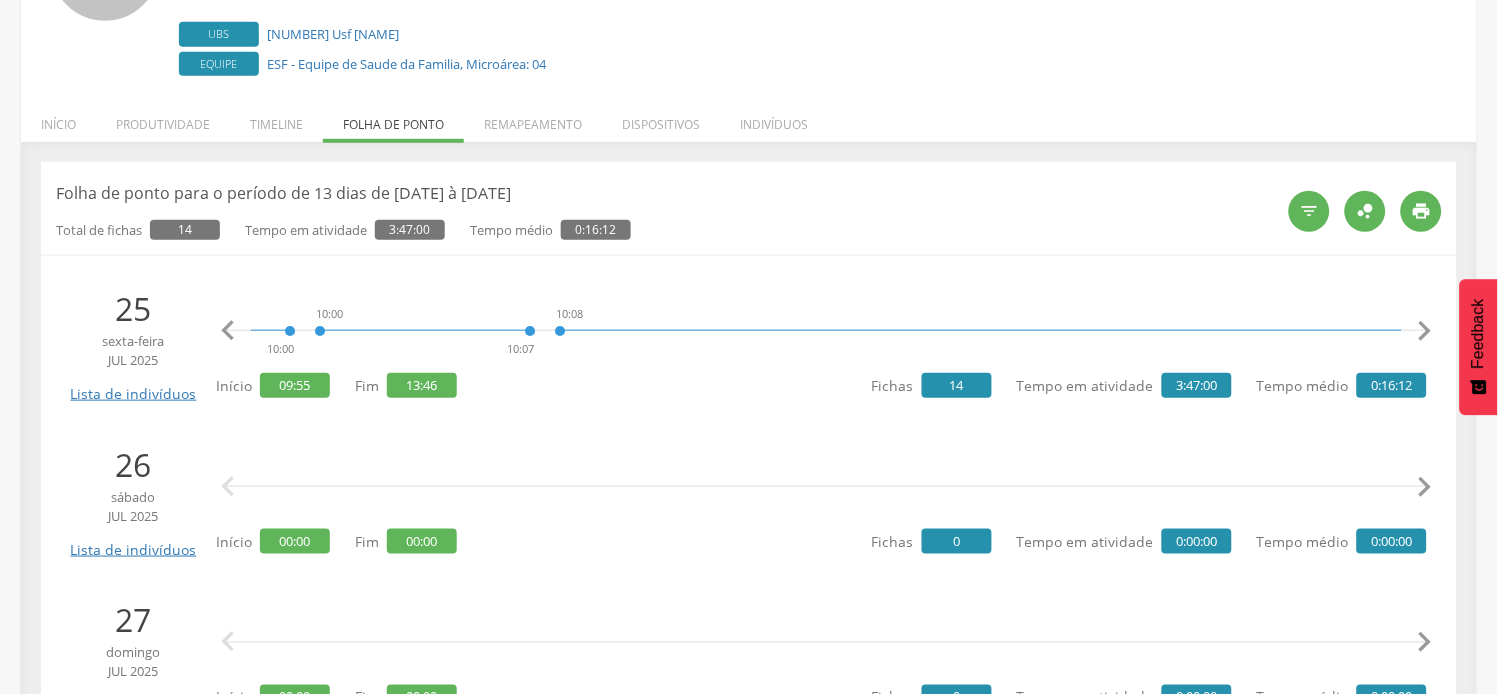 click on "" at bounding box center (1425, 331) 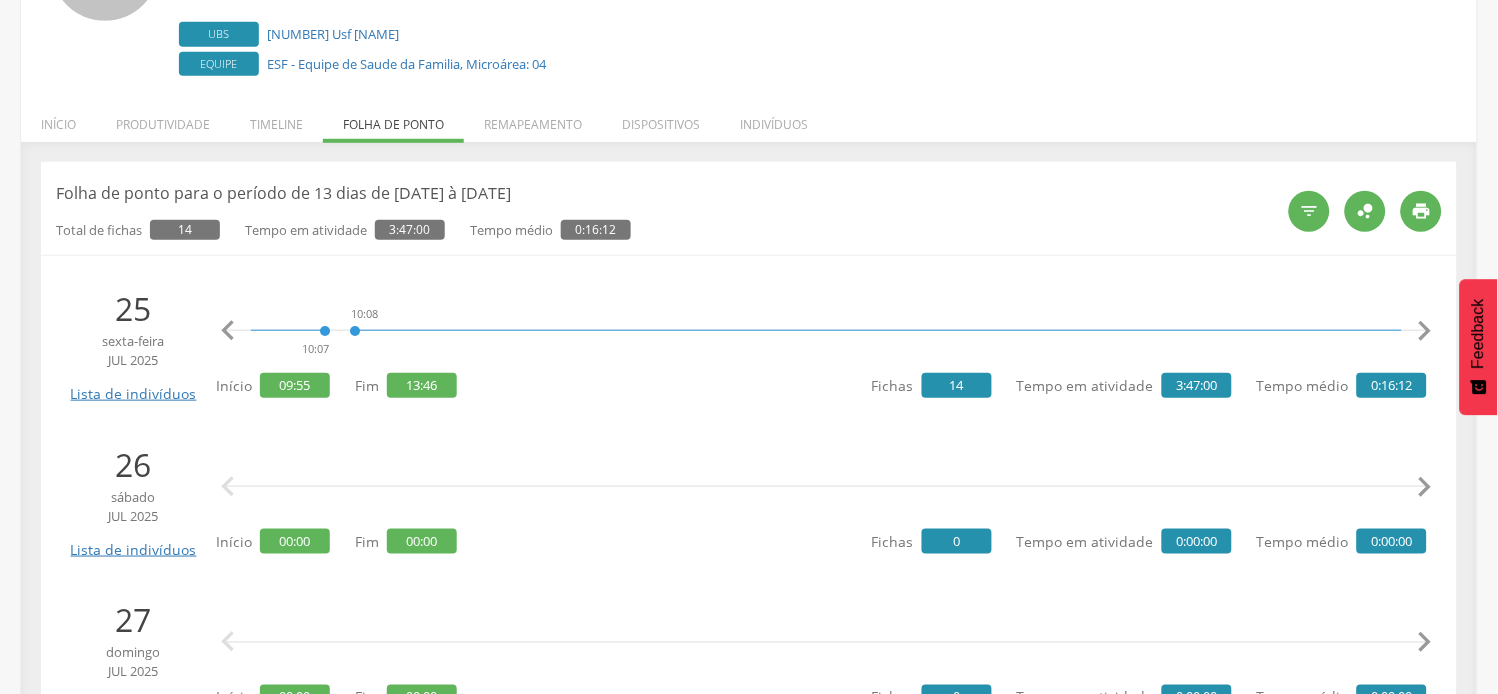 click on "" at bounding box center [1425, 331] 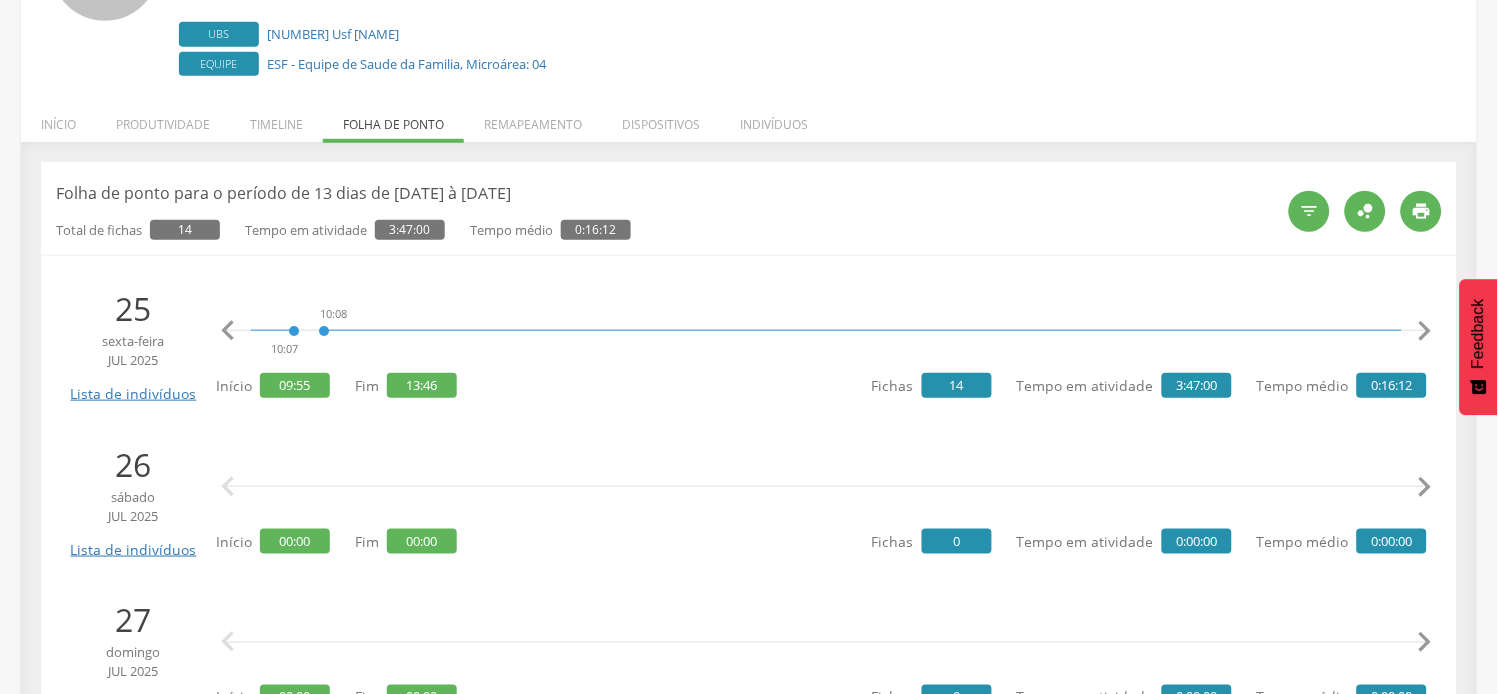 click on "" at bounding box center [1425, 331] 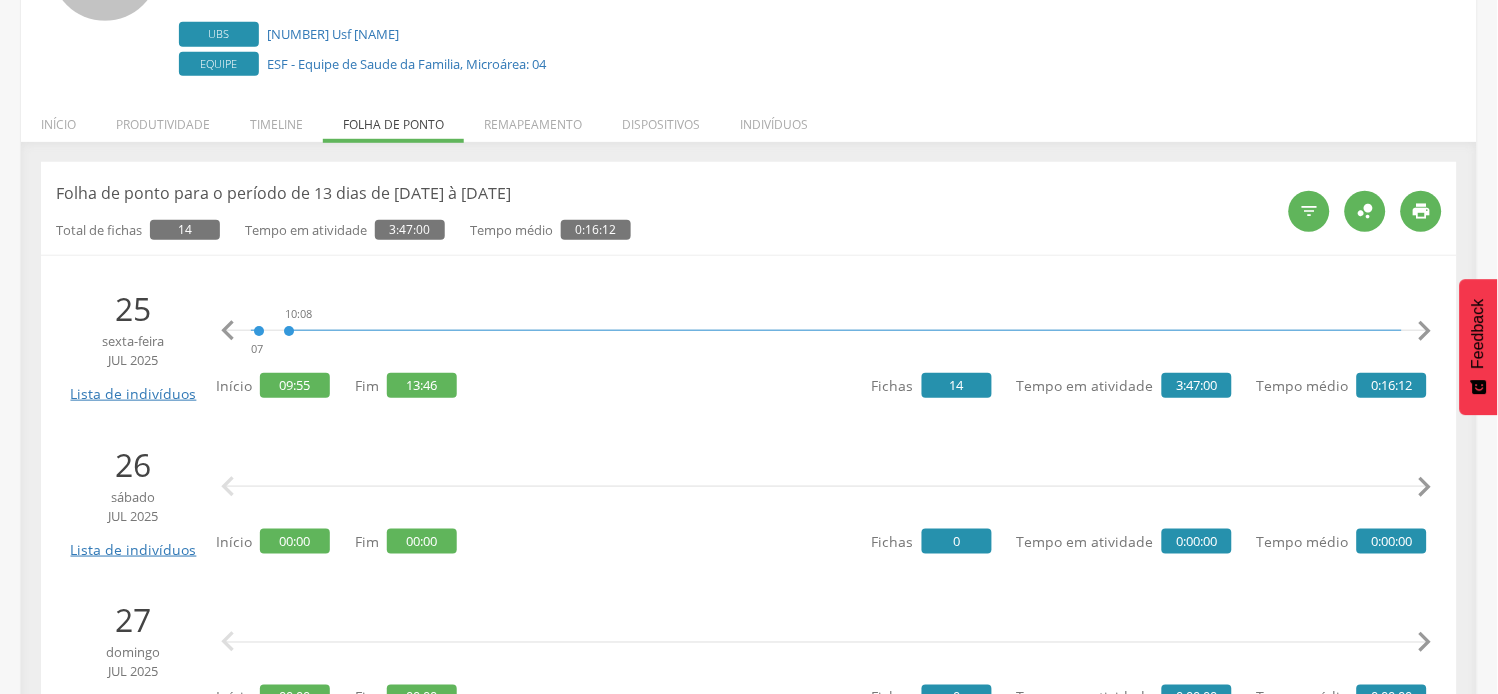 click on "" at bounding box center (1425, 331) 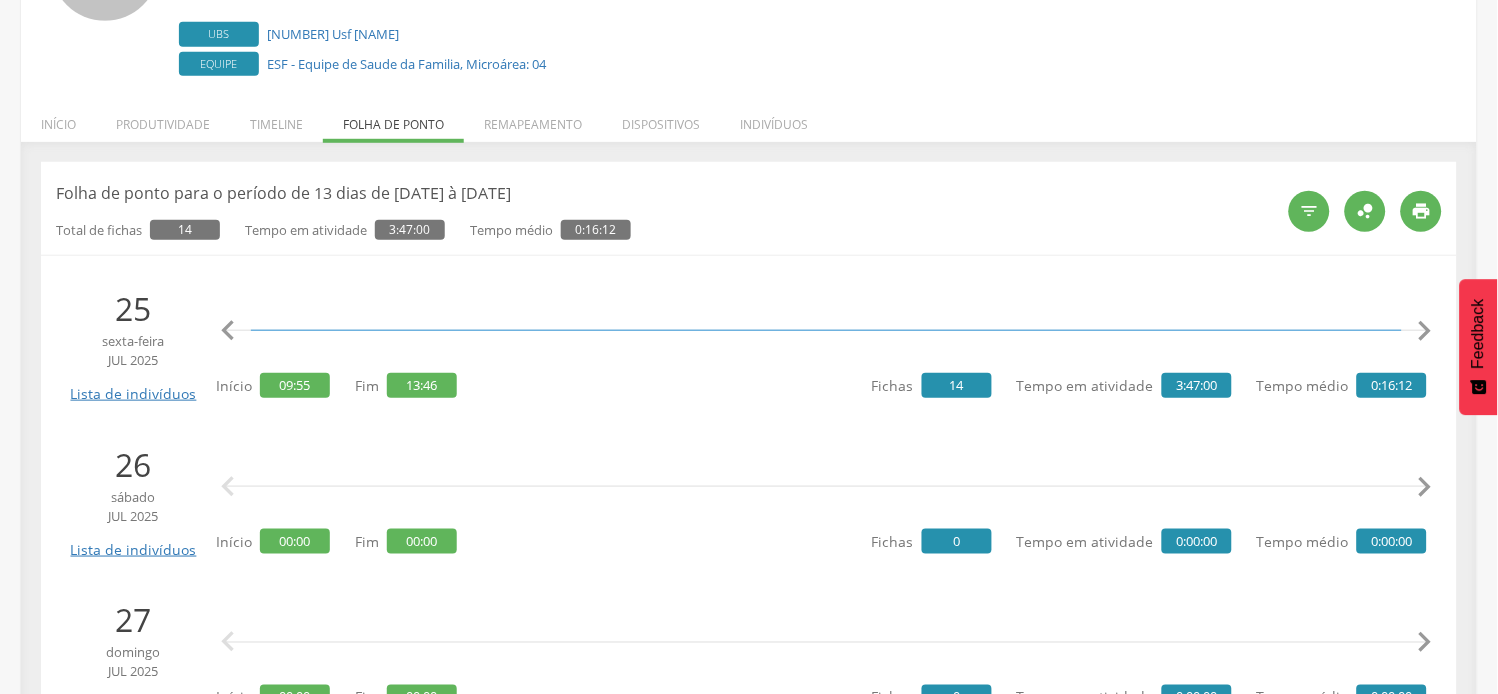 click on "" at bounding box center [1425, 331] 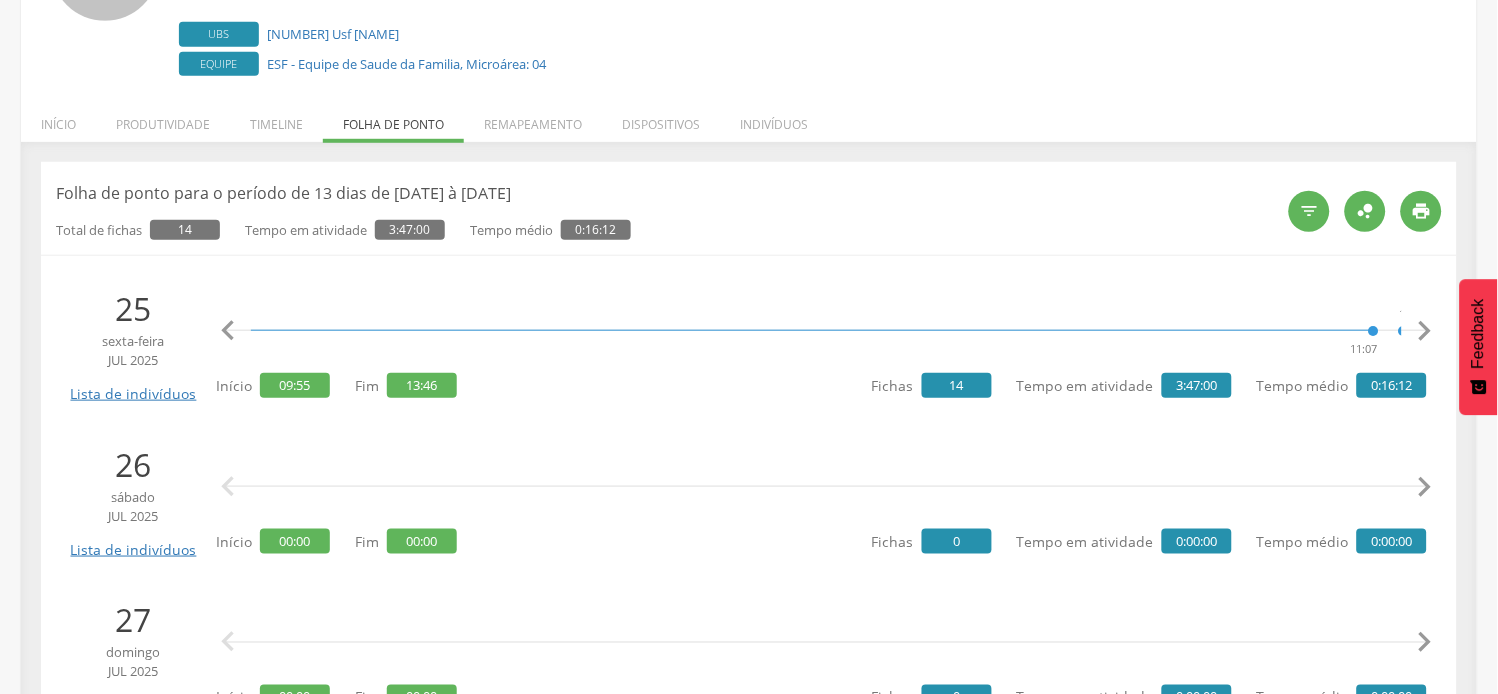 click on "" at bounding box center (1425, 331) 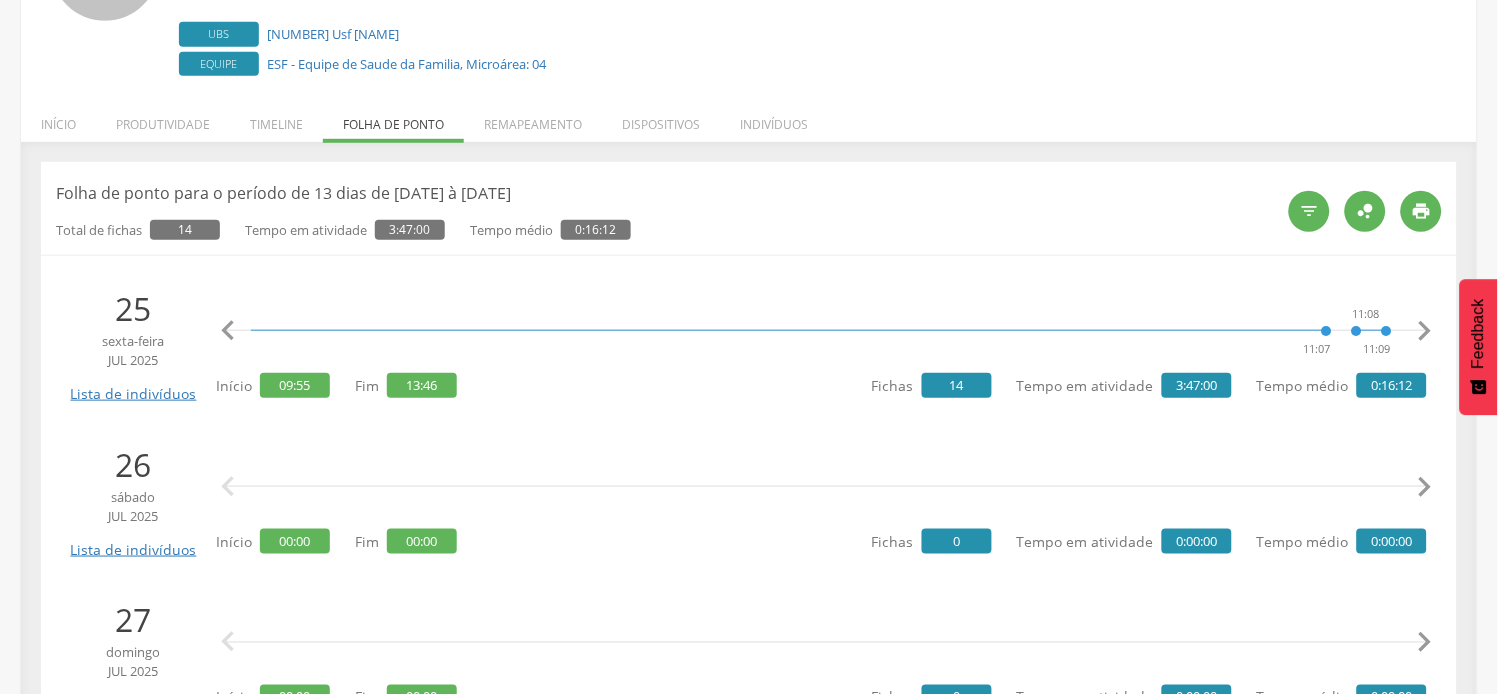 click on "" at bounding box center (1425, 331) 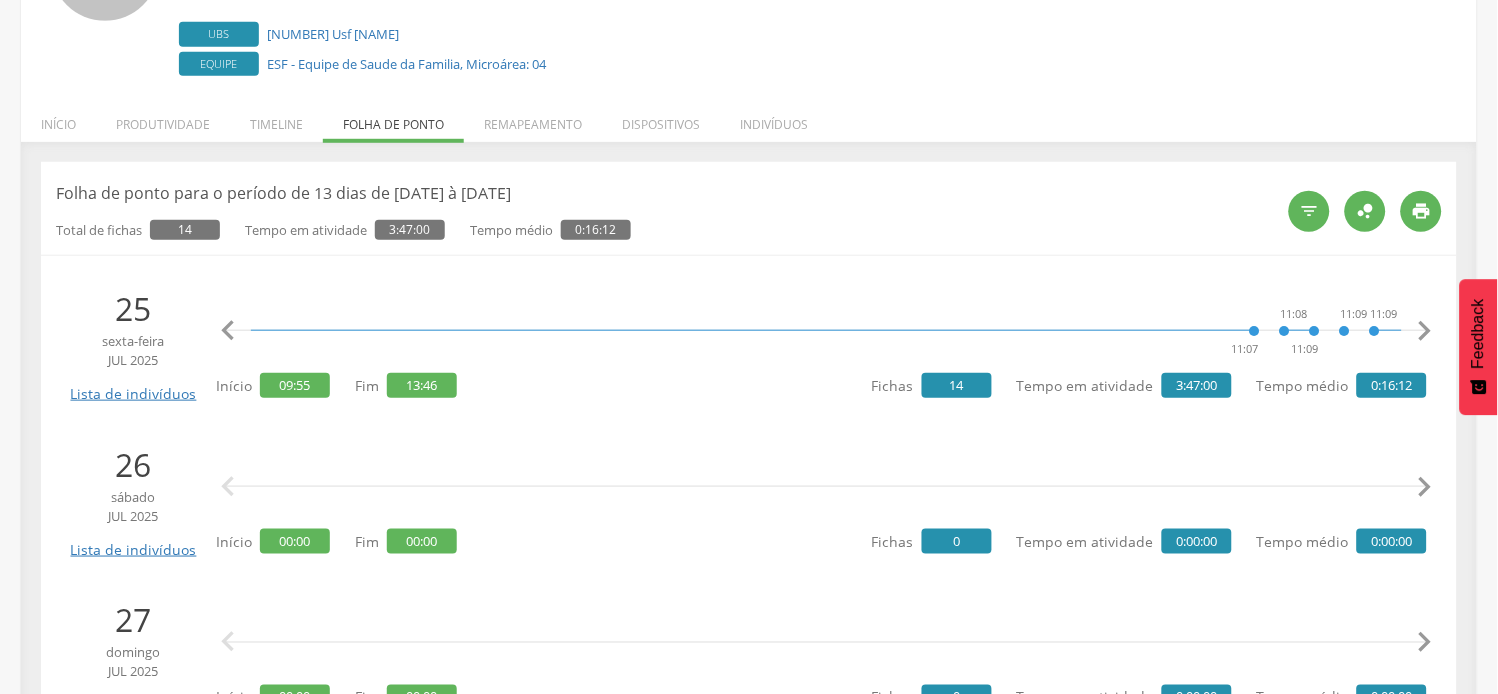 click on "" at bounding box center (1425, 331) 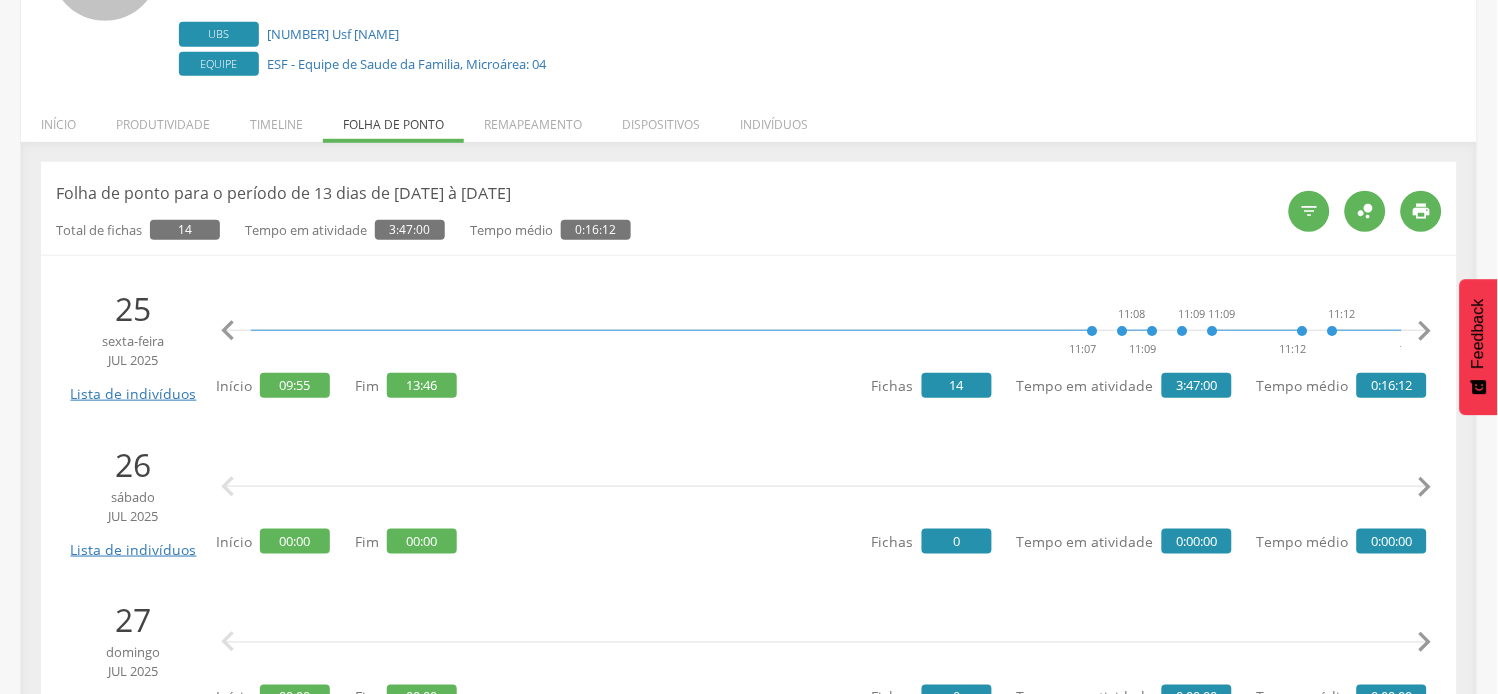 click on "" at bounding box center [1425, 331] 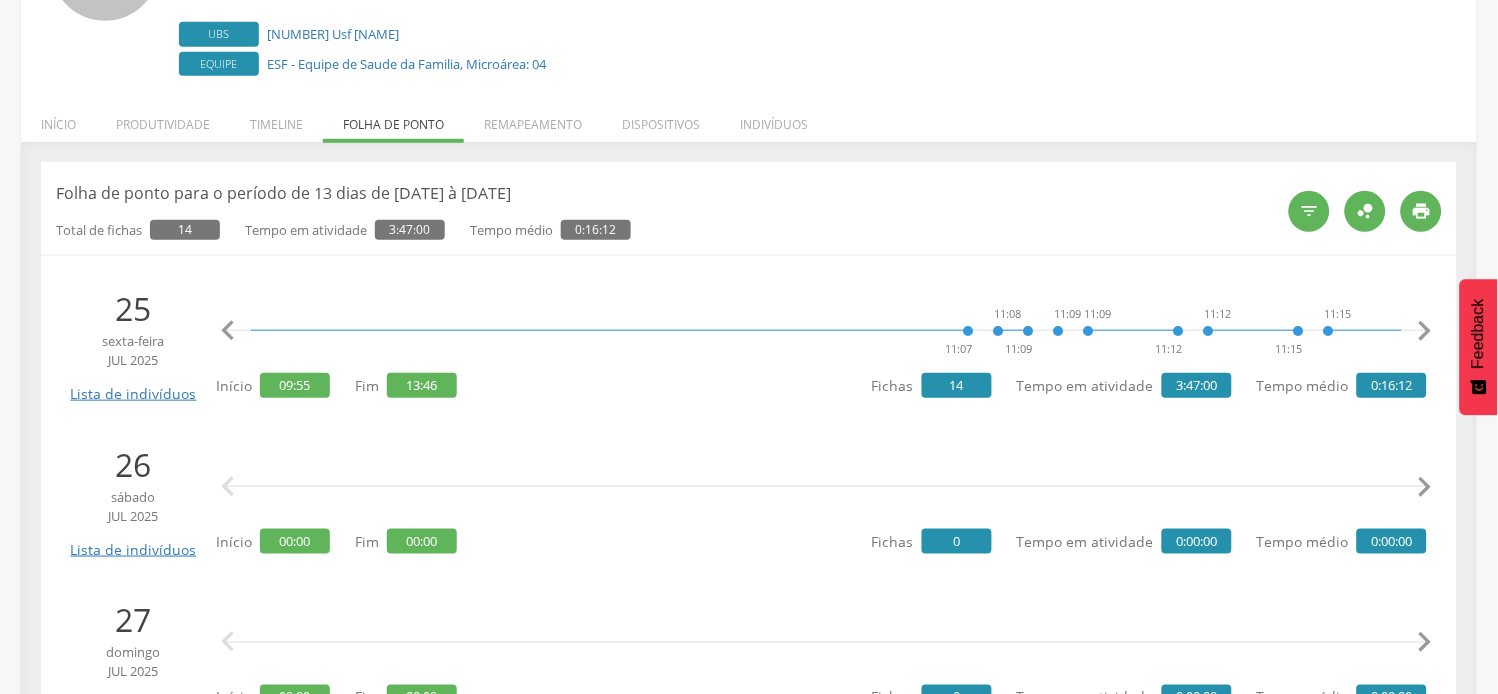 click on "" at bounding box center [1425, 331] 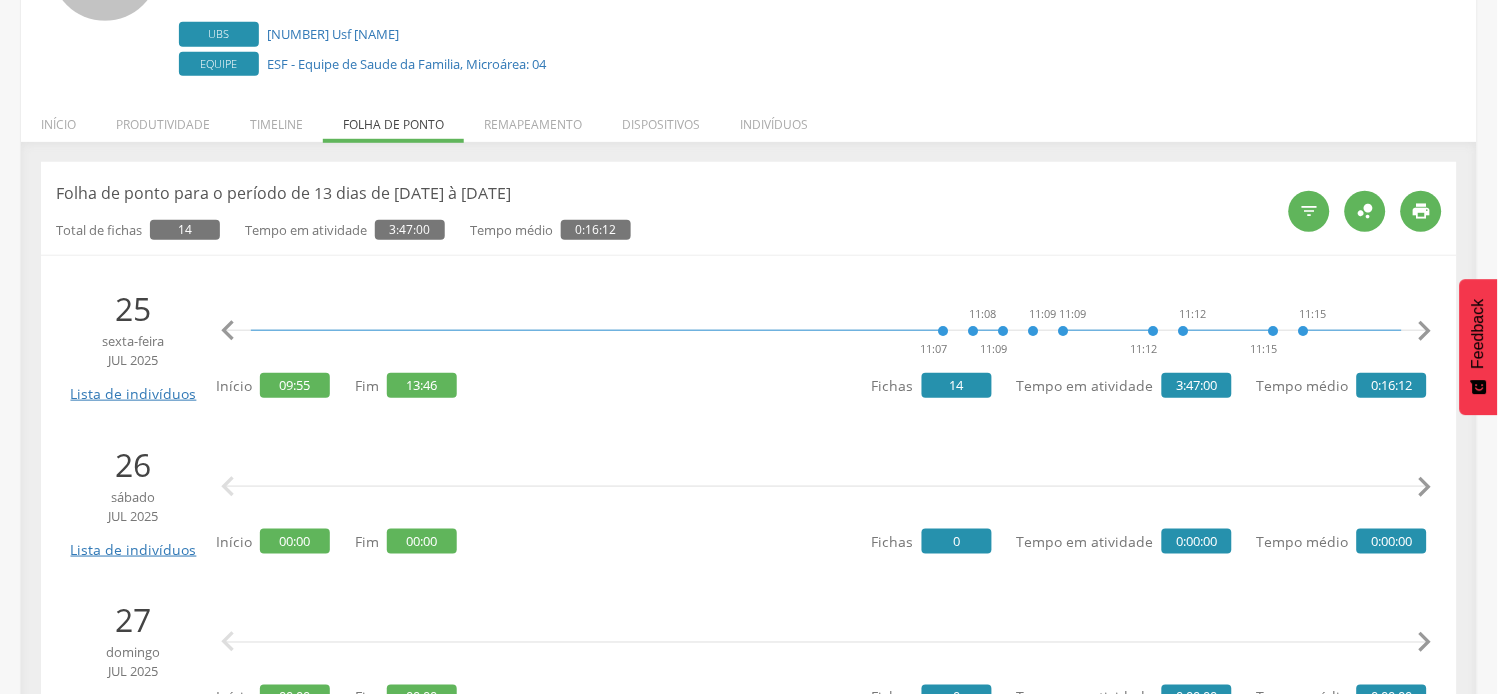 click on "" at bounding box center [1425, 331] 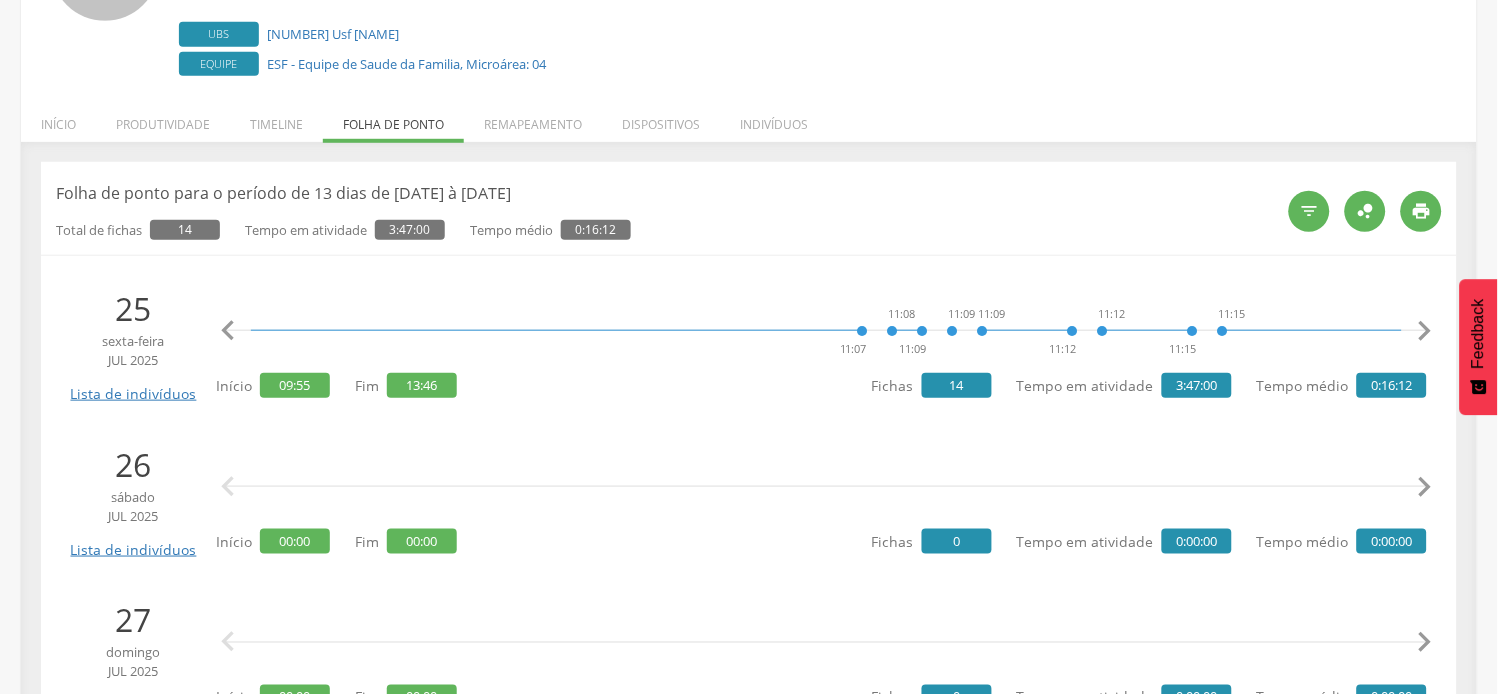 click on "" at bounding box center [1425, 331] 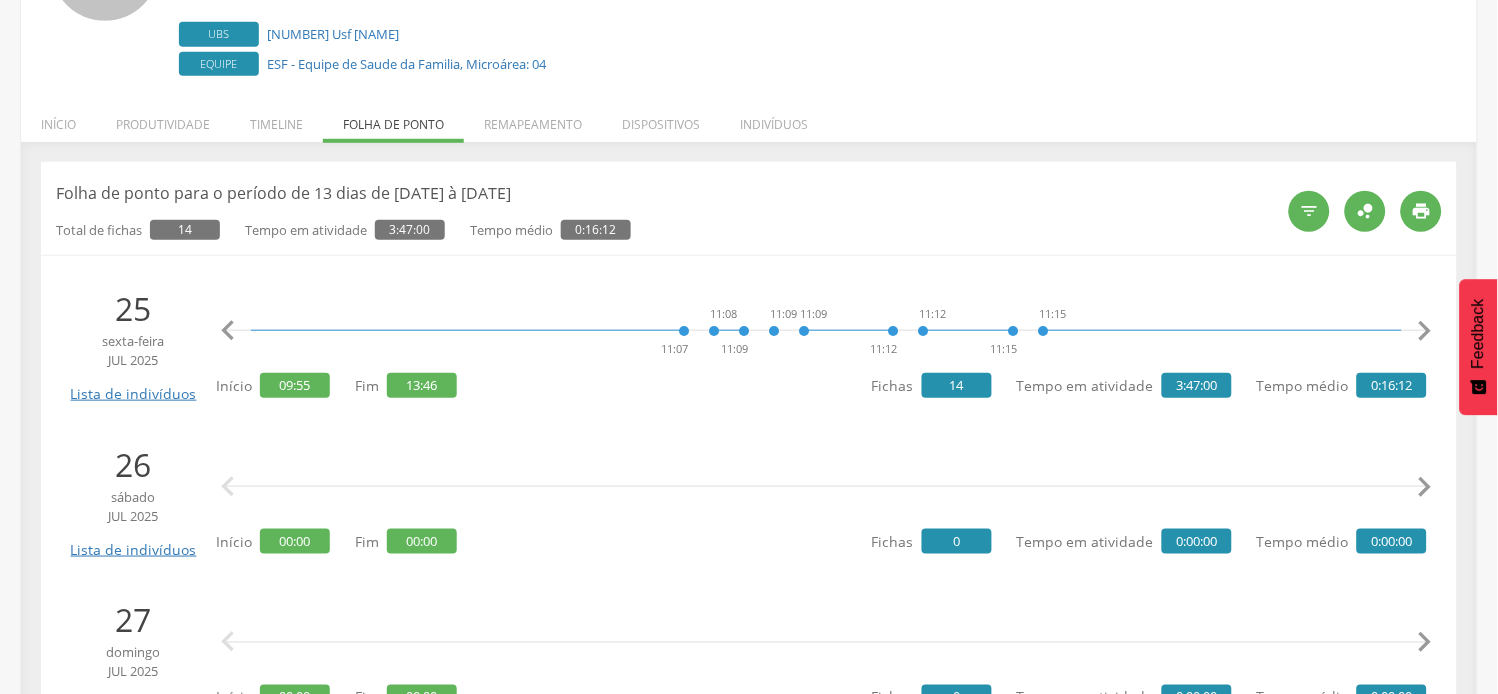 click on "" at bounding box center [1425, 331] 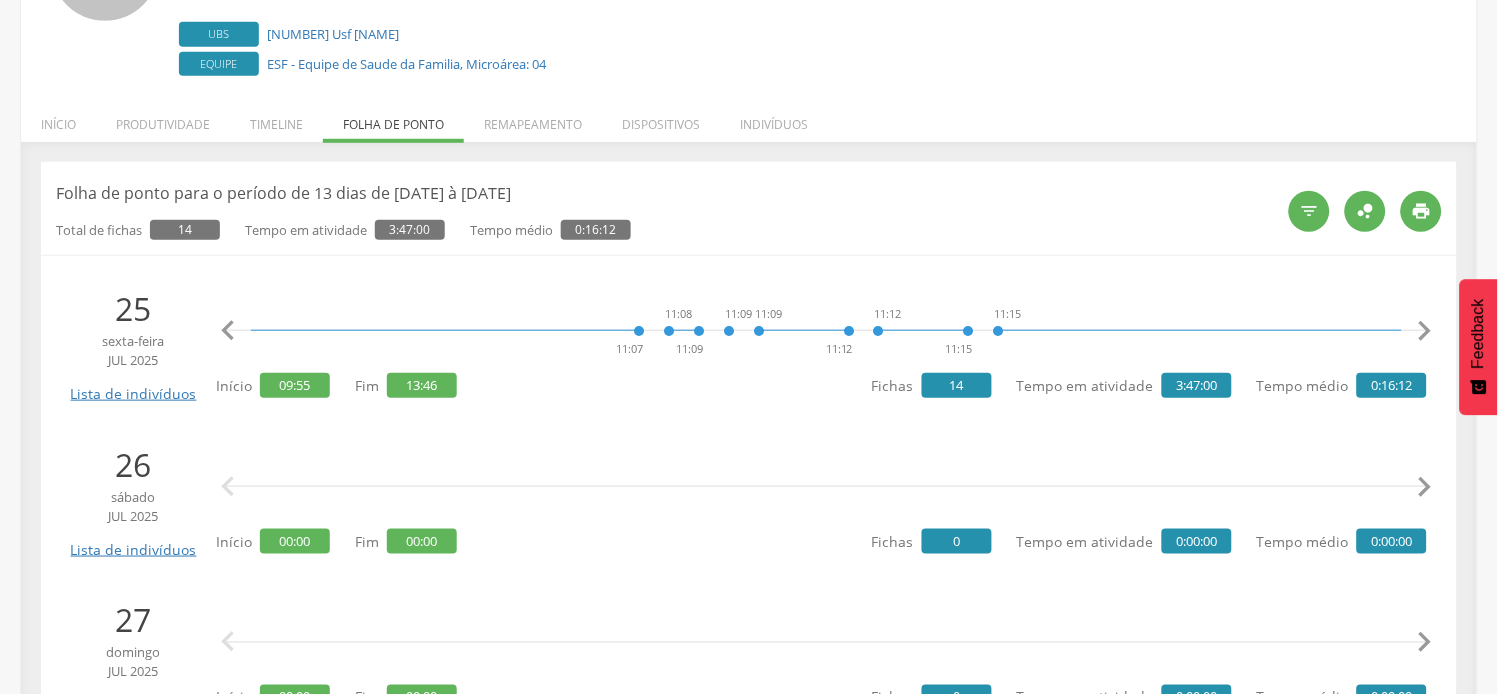 click on "" at bounding box center (1425, 331) 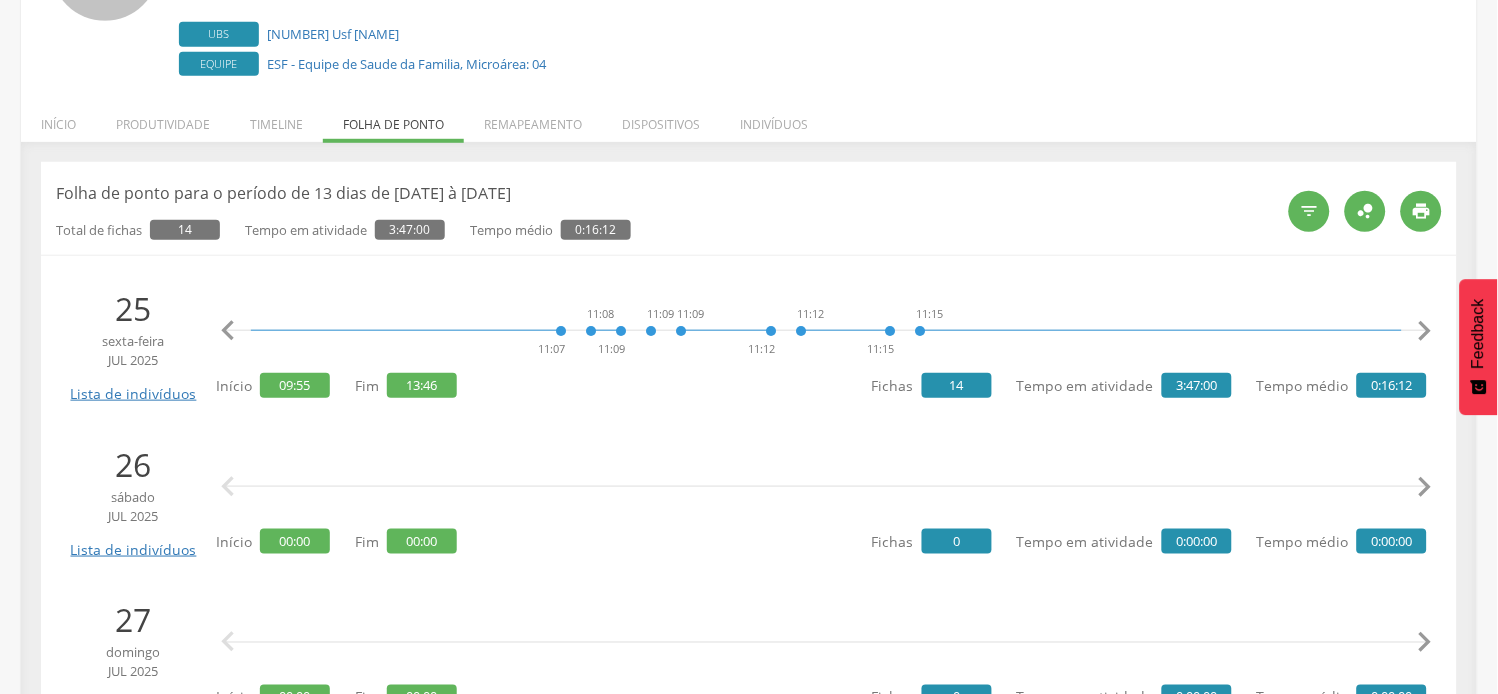 click on "" at bounding box center (1425, 331) 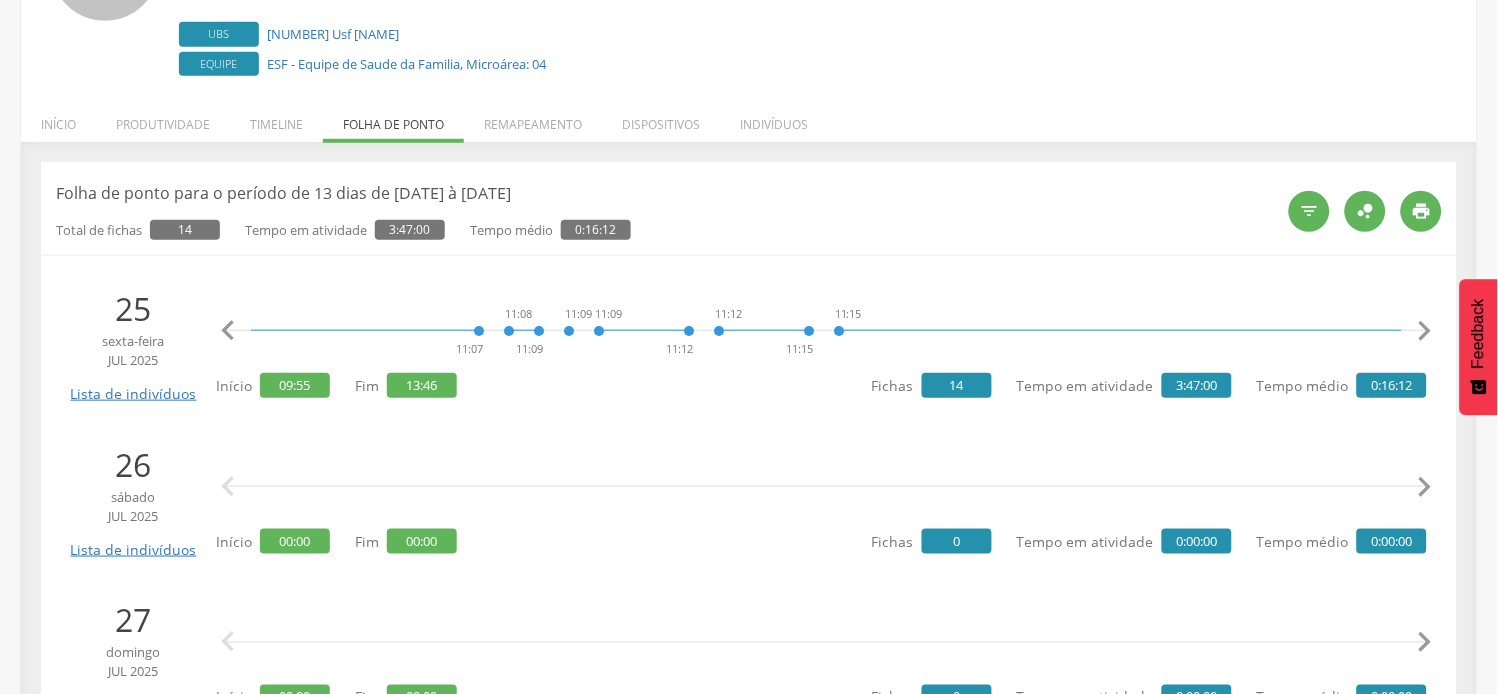 click on "" at bounding box center [1425, 331] 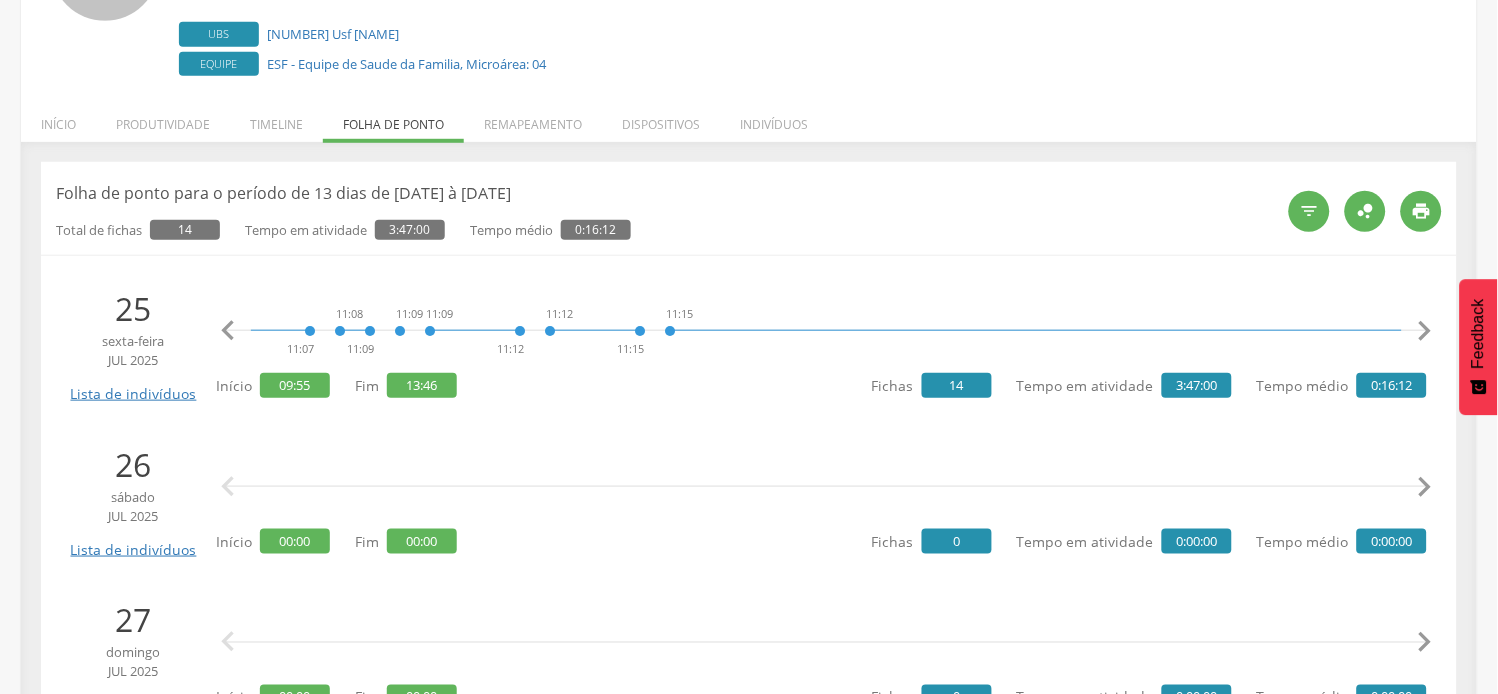 click on "" at bounding box center [1425, 331] 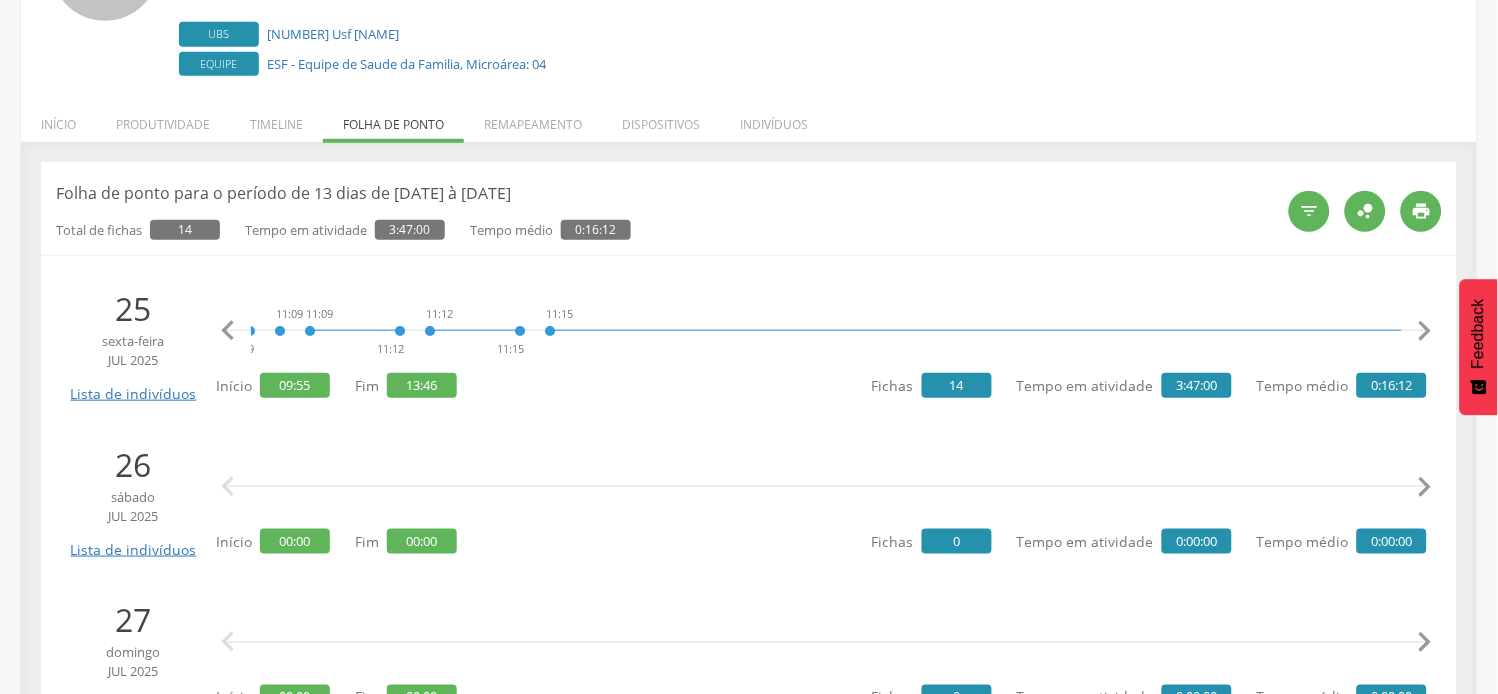 click on "" at bounding box center (1425, 331) 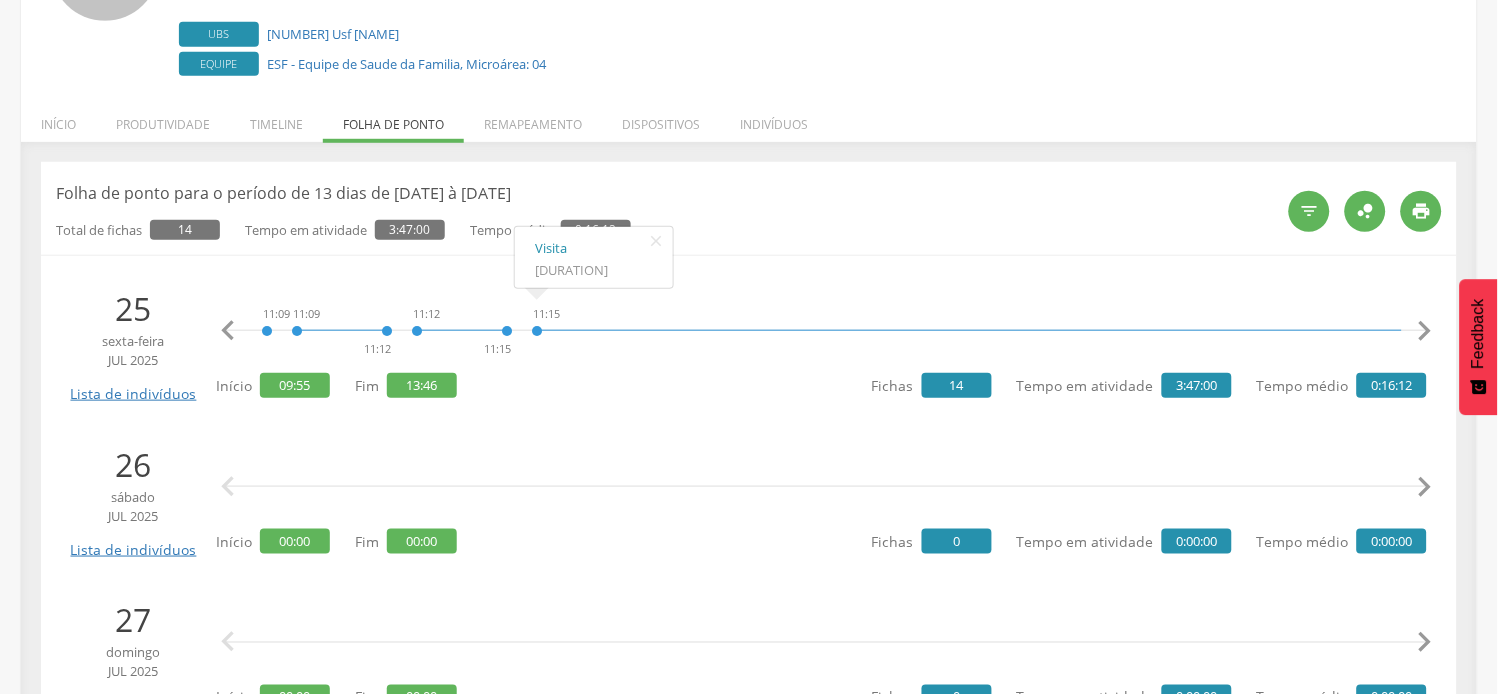 click on "" at bounding box center (1425, 331) 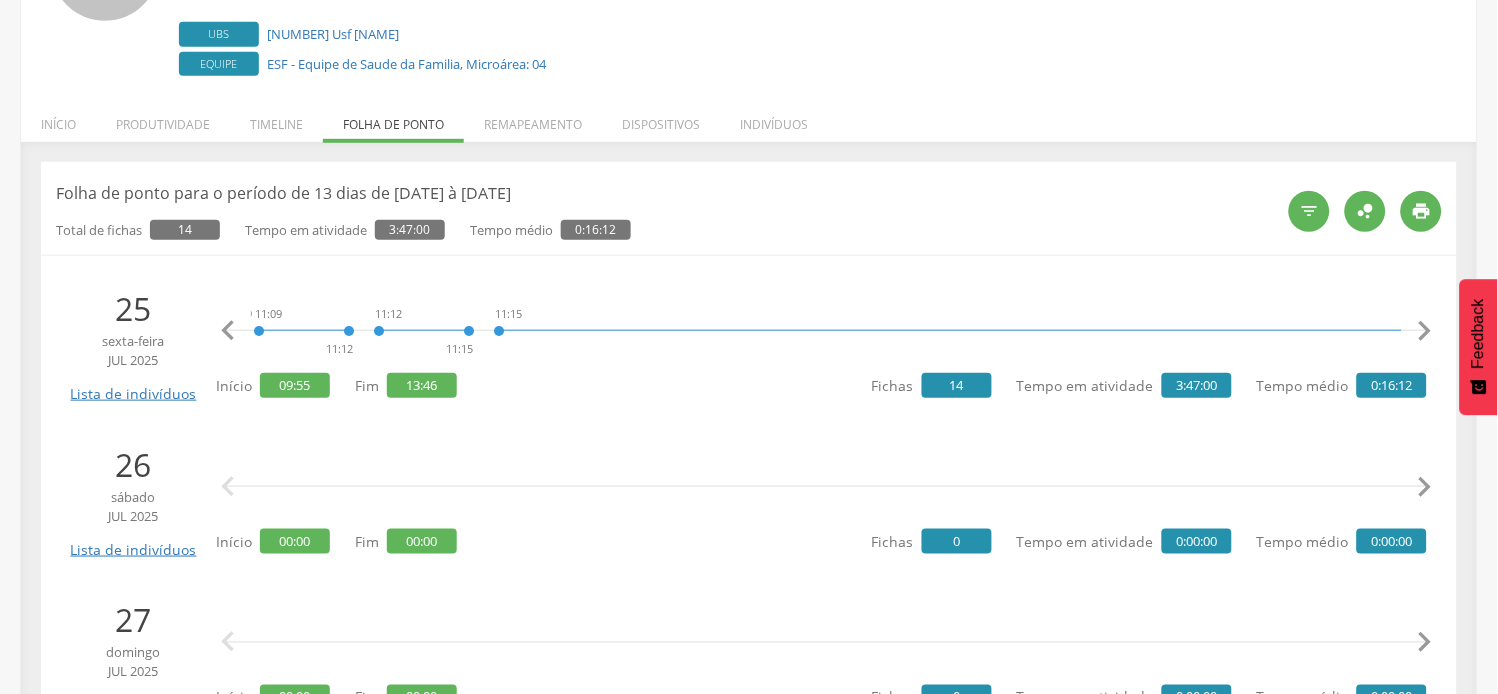 click on "" at bounding box center (1425, 331) 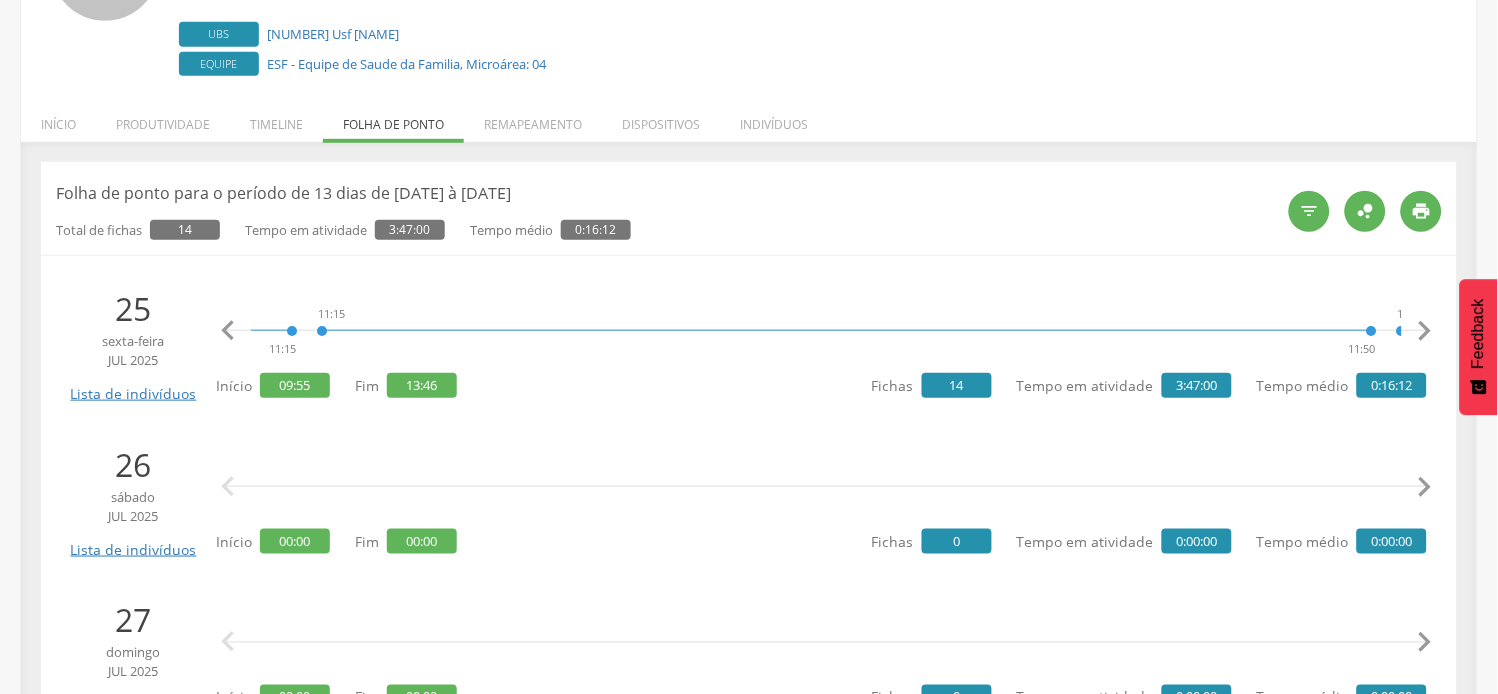 click on "" at bounding box center (1425, 331) 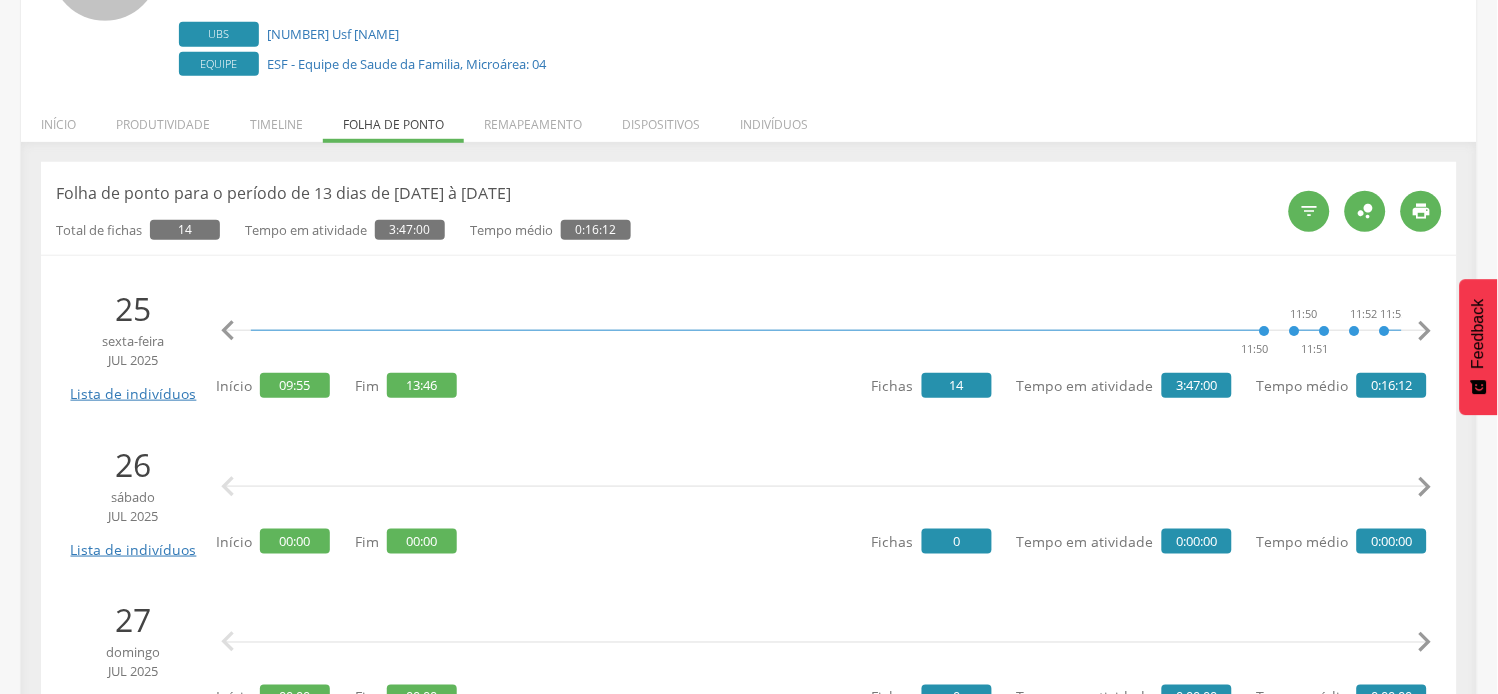click on "" at bounding box center (1425, 331) 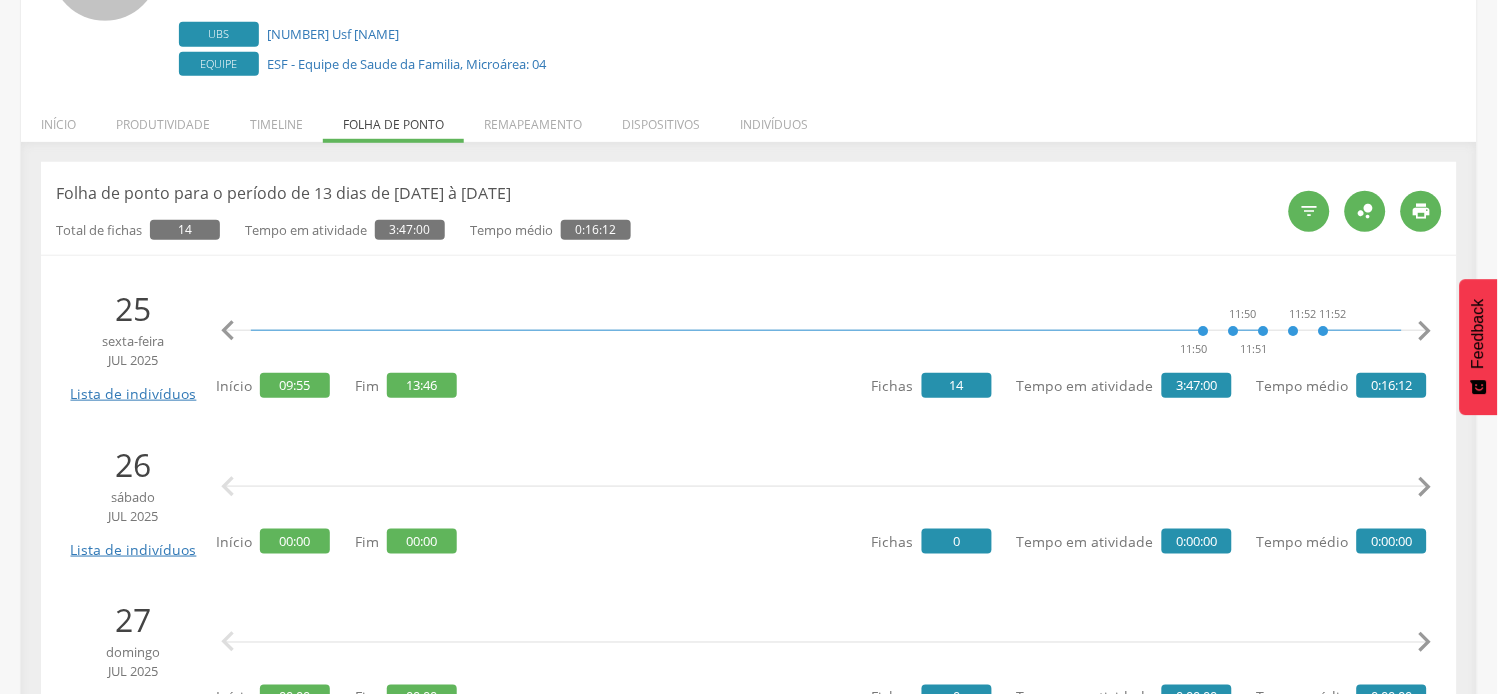 click on "" at bounding box center [1425, 331] 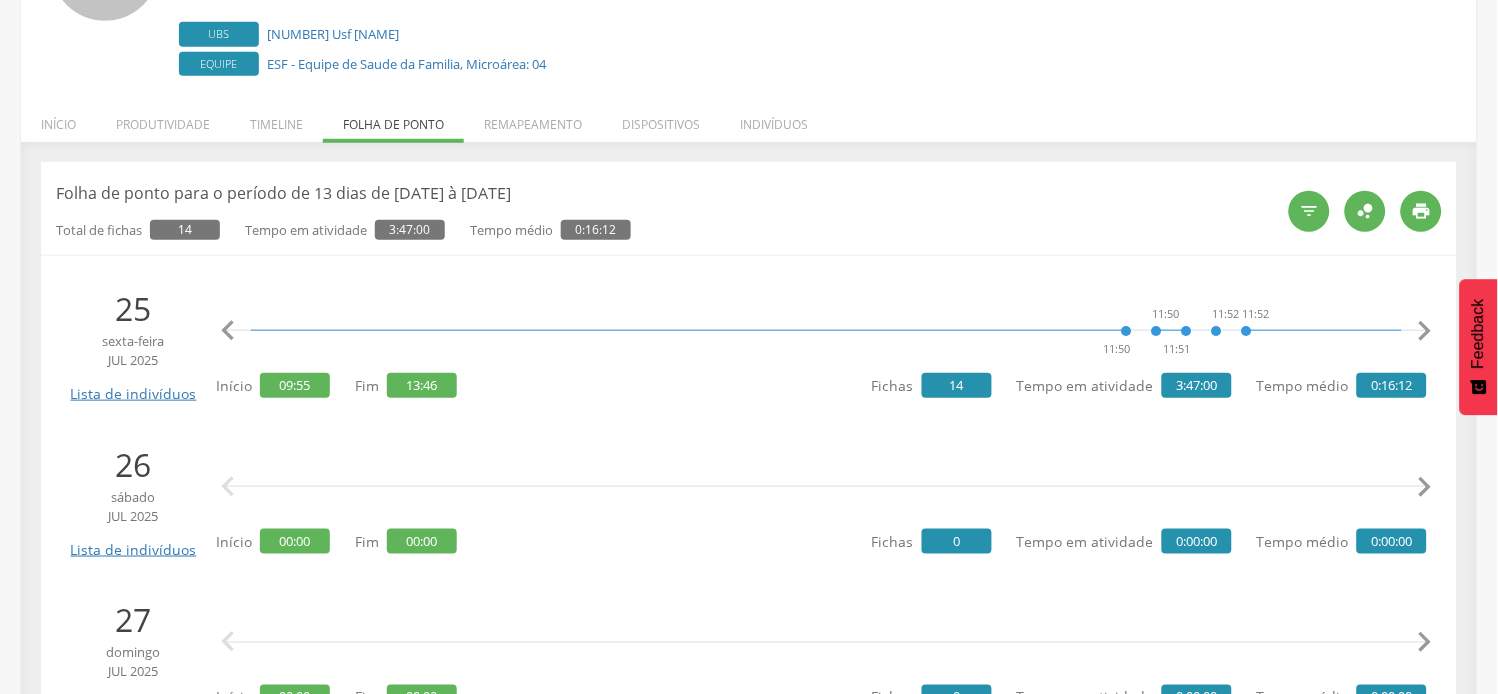 click on "" at bounding box center [1425, 331] 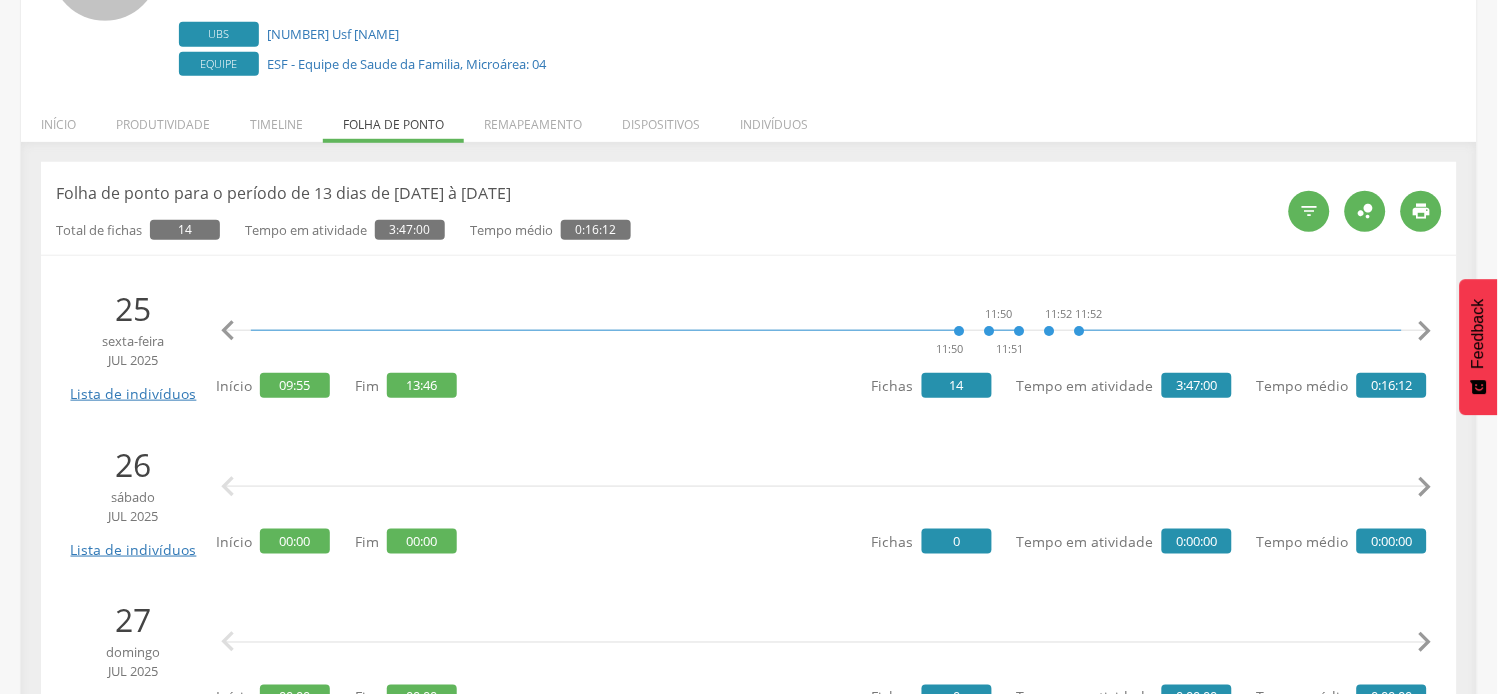 click on "" at bounding box center (1425, 331) 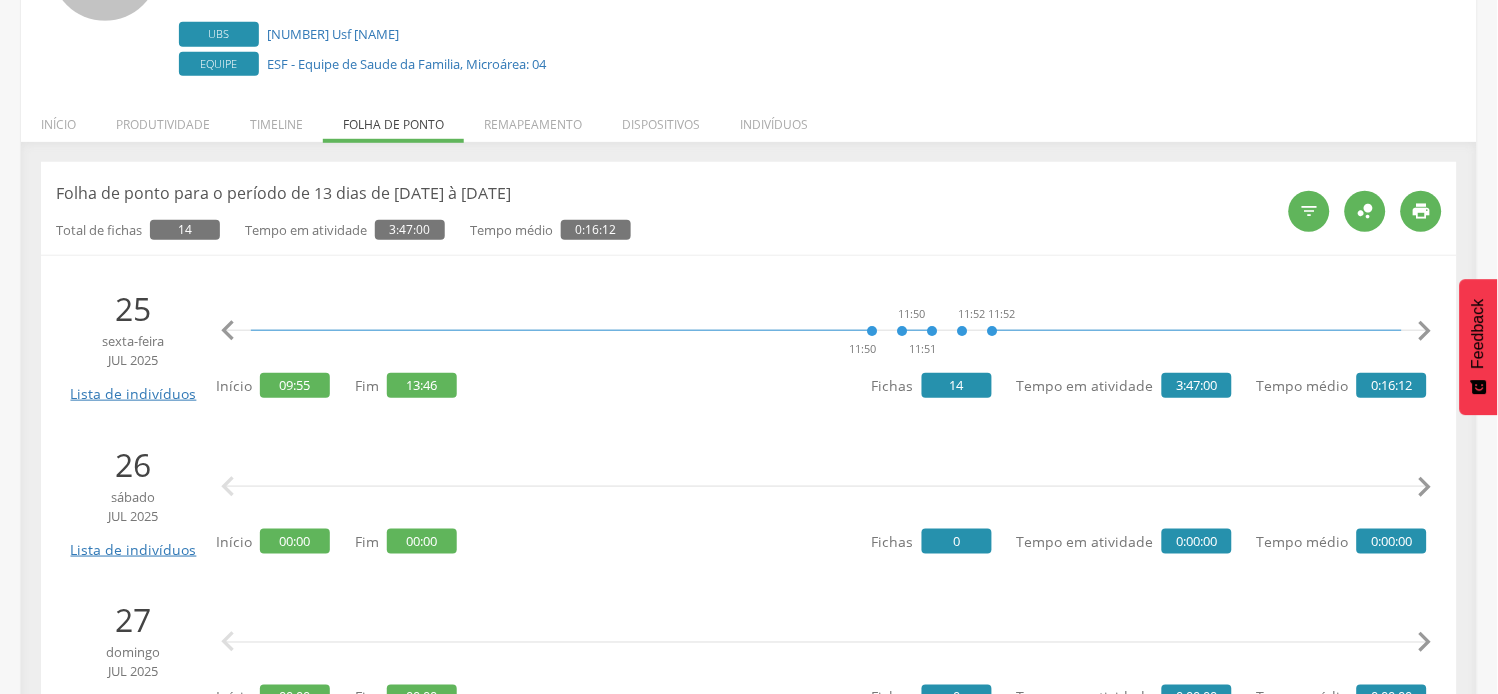 click on "" at bounding box center [1425, 331] 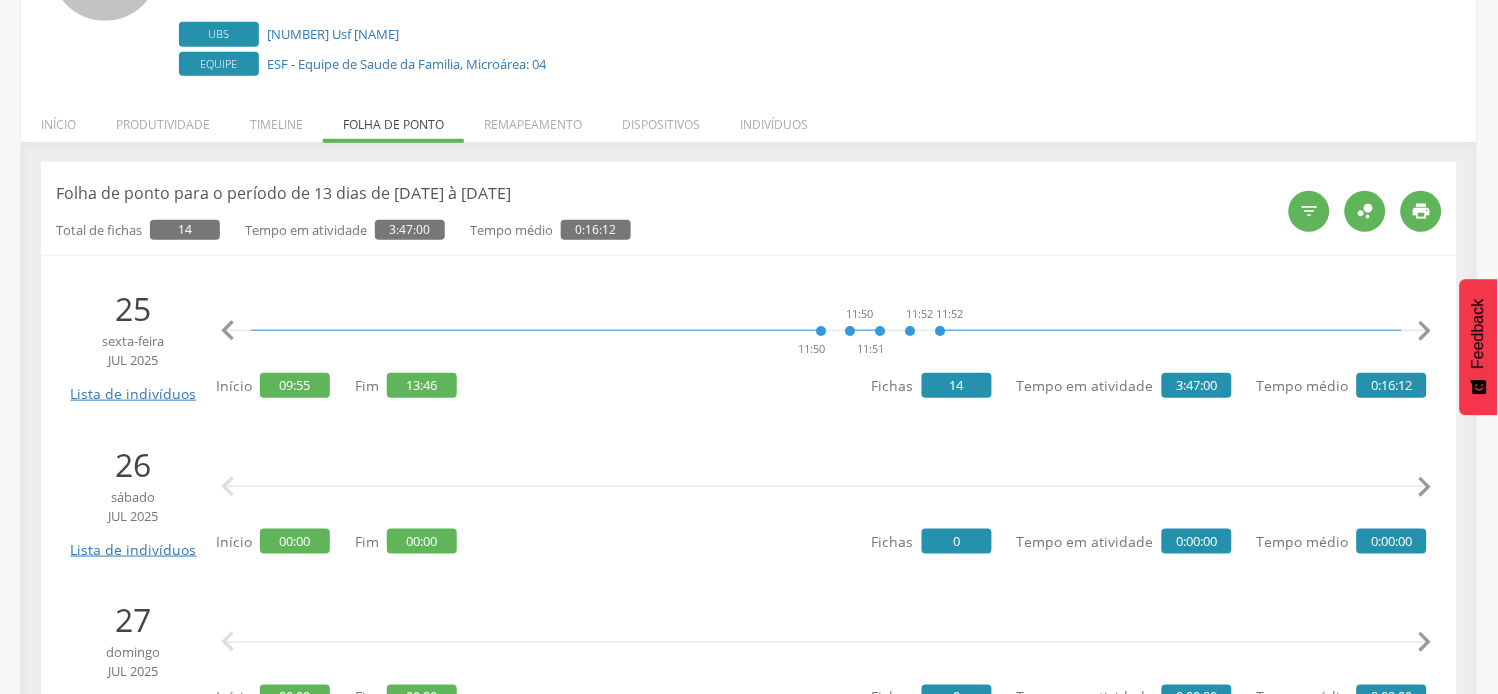 click on "" at bounding box center [1425, 331] 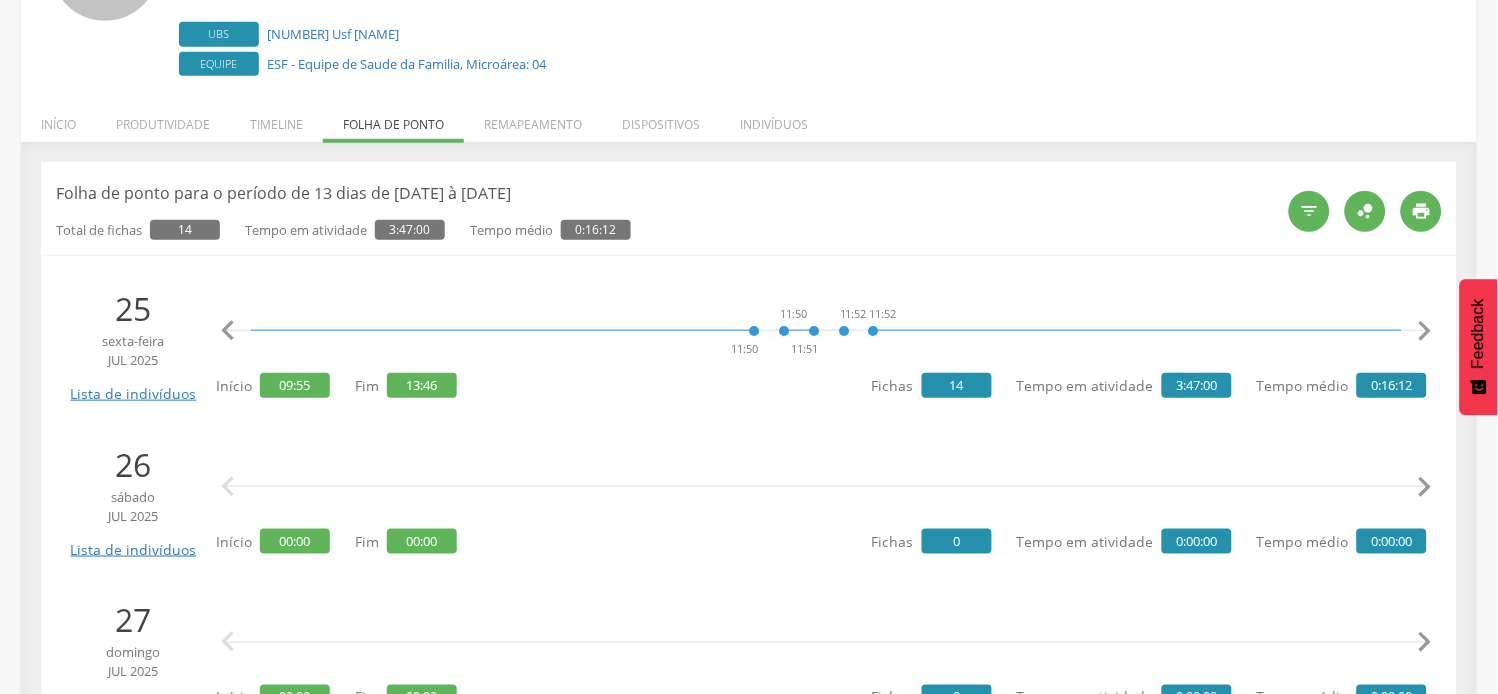 click on "" at bounding box center (1425, 331) 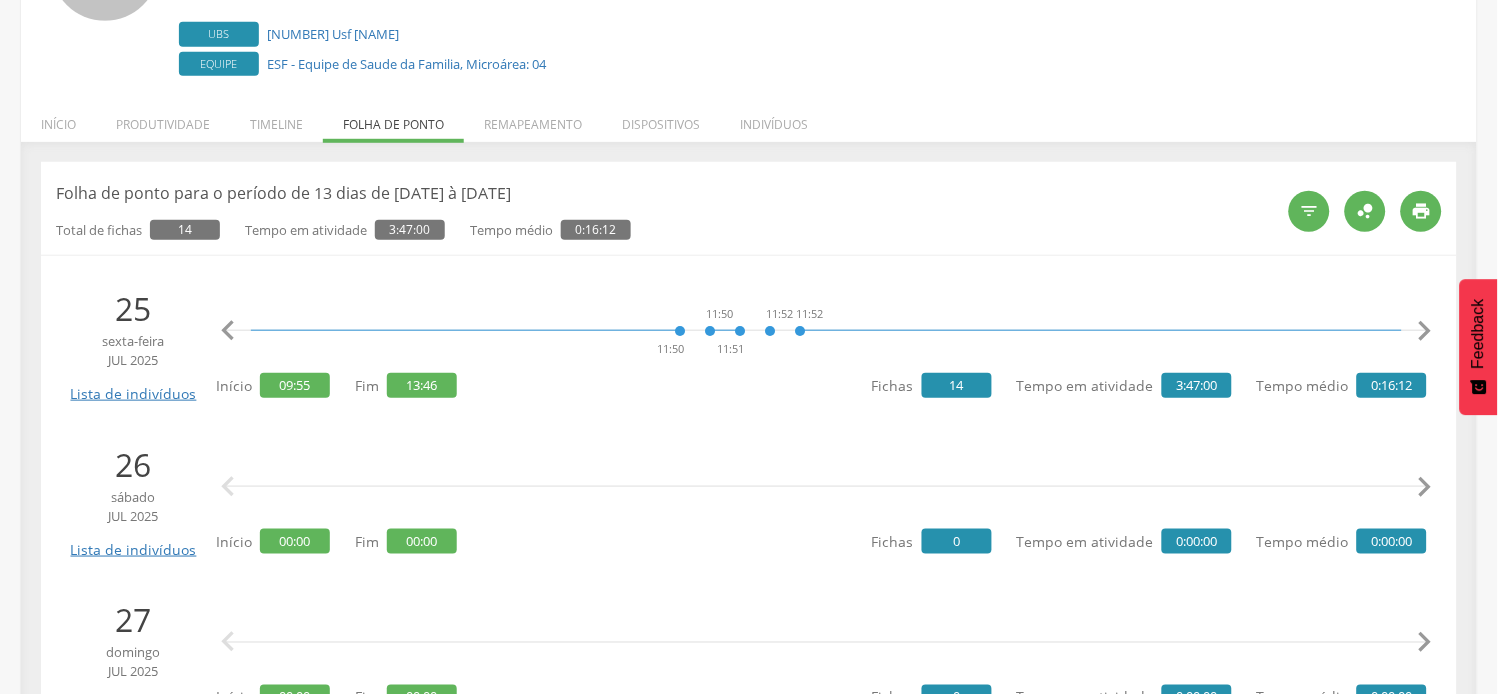 click on "" at bounding box center [1425, 331] 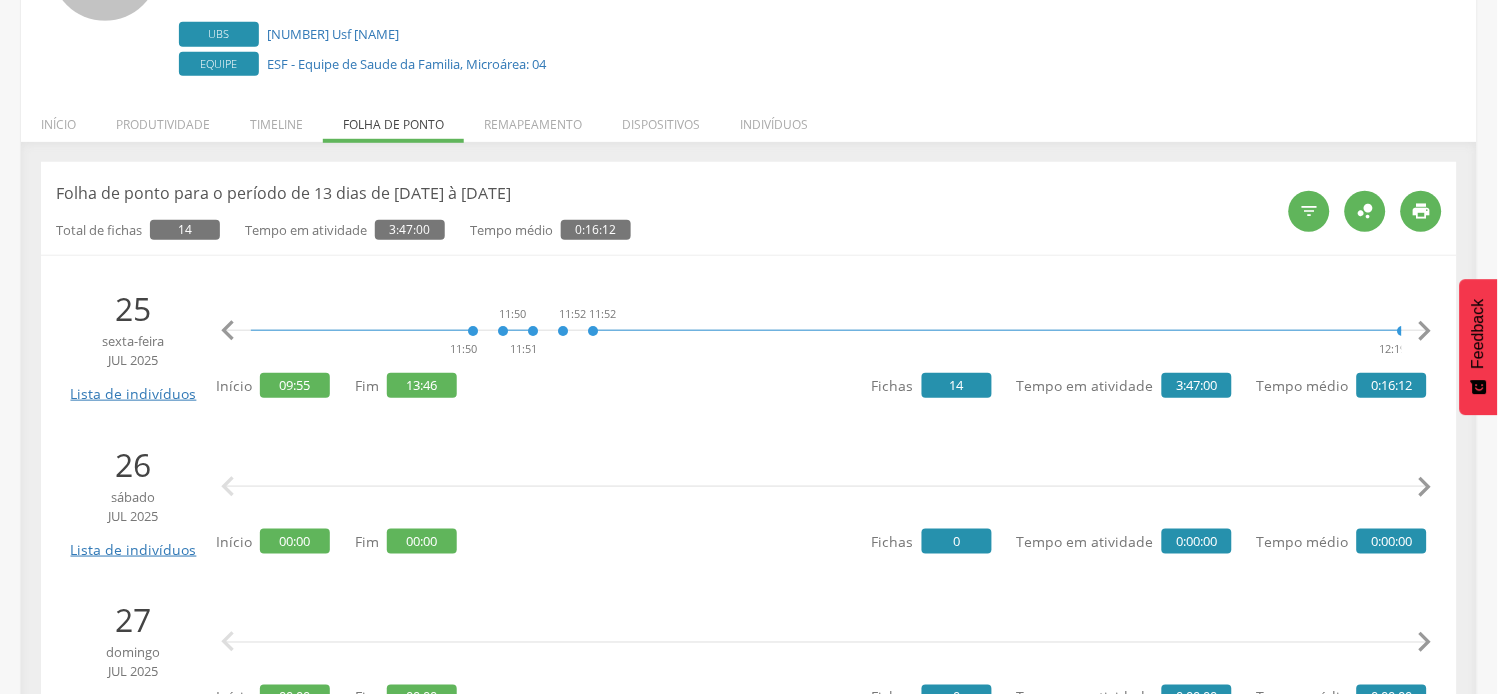 scroll, scrollTop: 0, scrollLeft: 3450, axis: horizontal 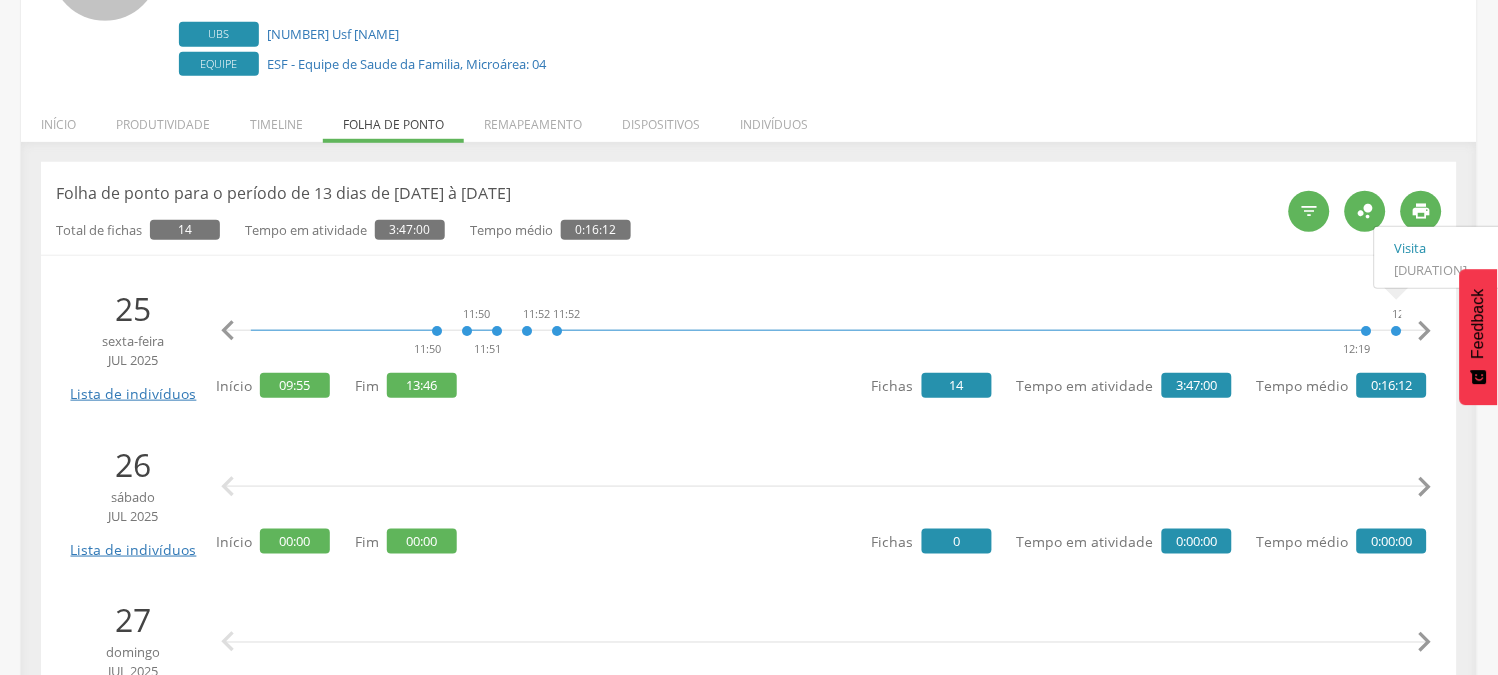 click on "" at bounding box center (1425, 331) 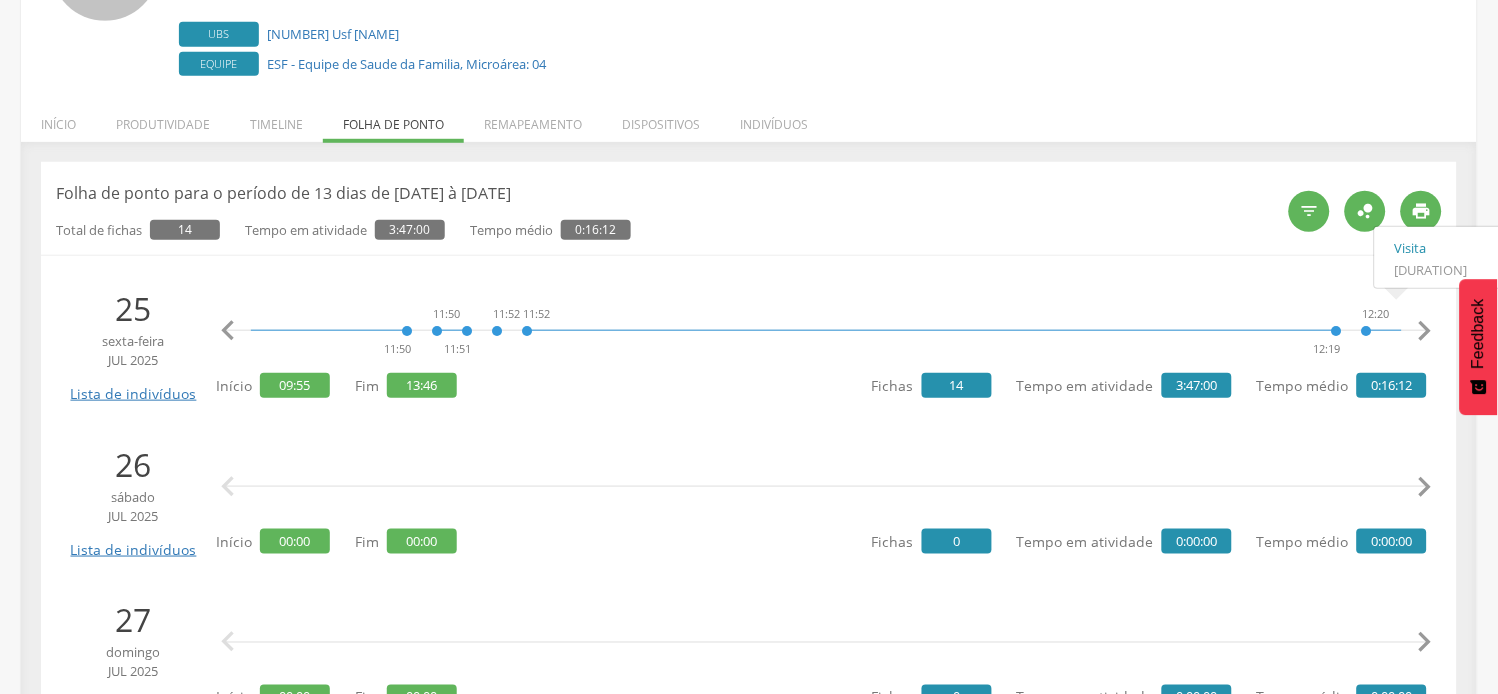 click on "" at bounding box center [1425, 331] 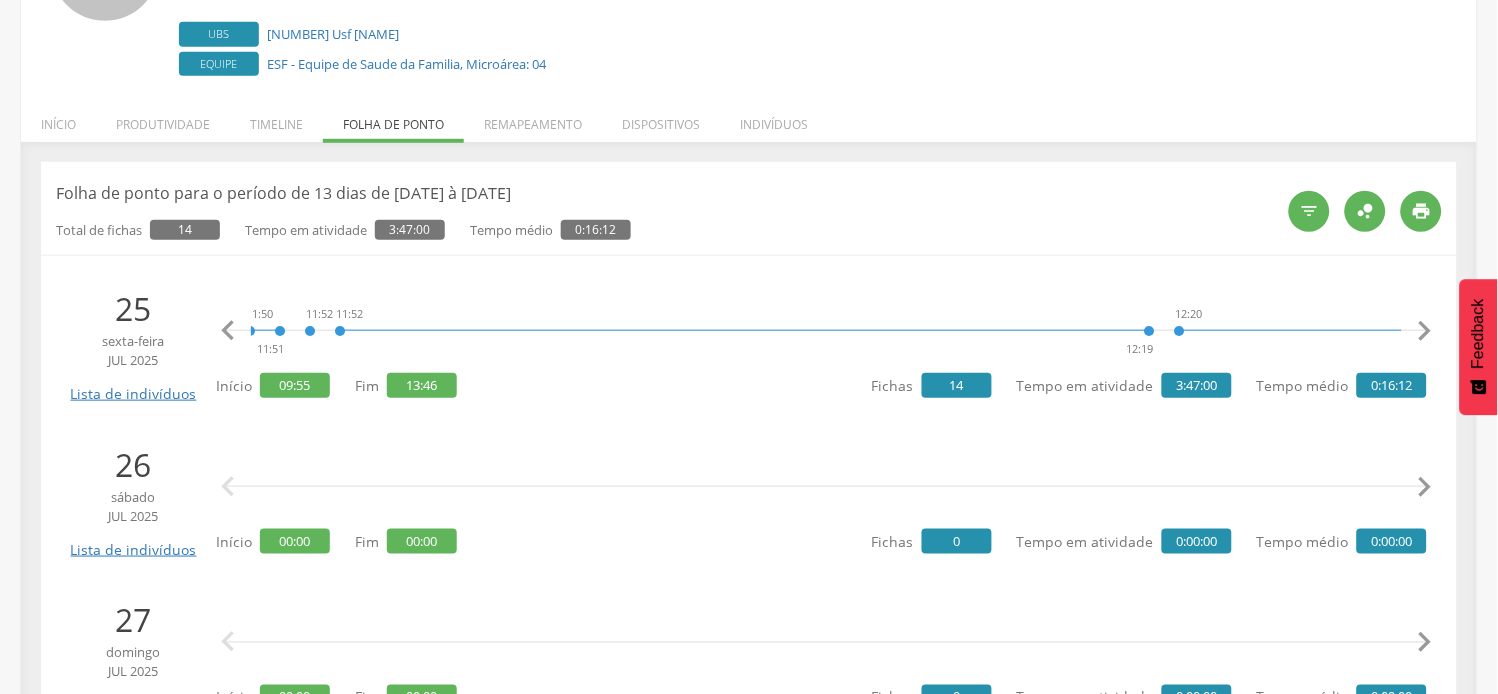 click on "" at bounding box center [1425, 331] 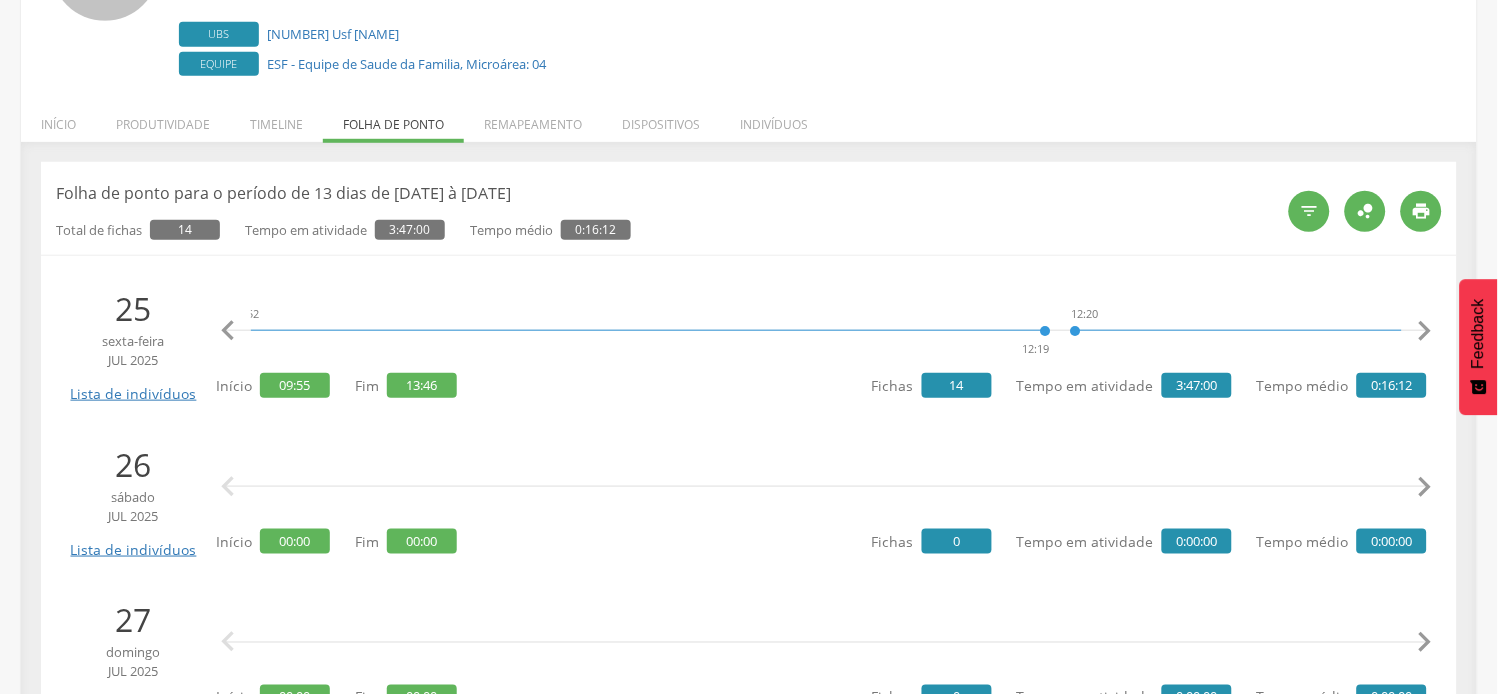 click on "" at bounding box center (1425, 331) 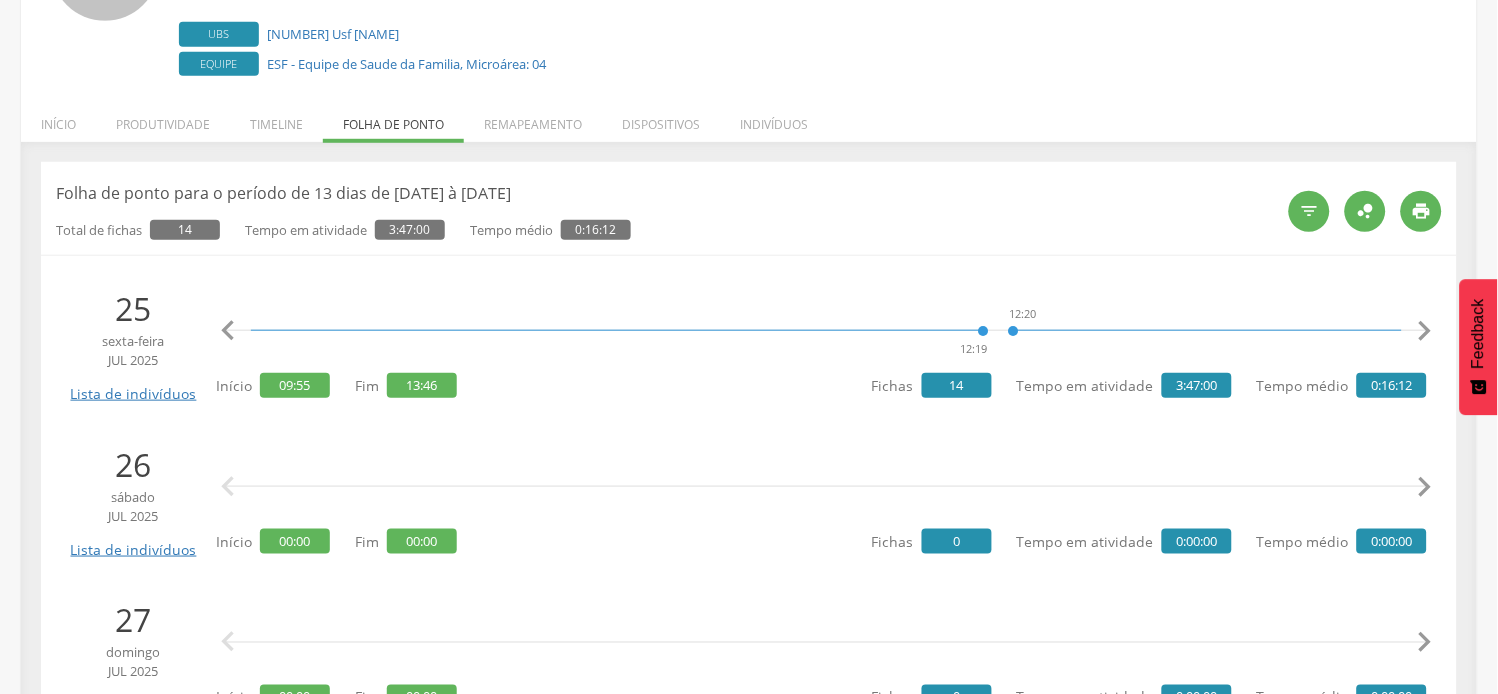 click on "" at bounding box center (1425, 331) 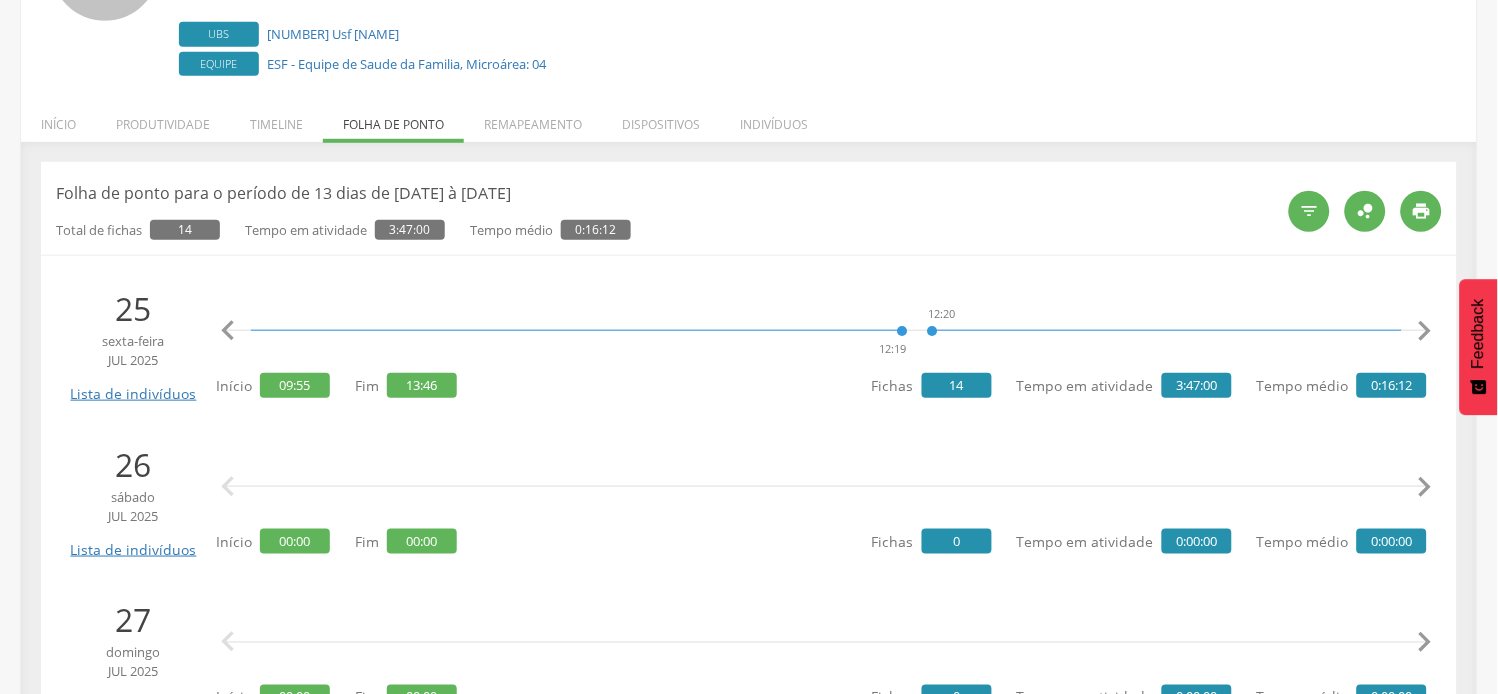 click on "" at bounding box center (1425, 331) 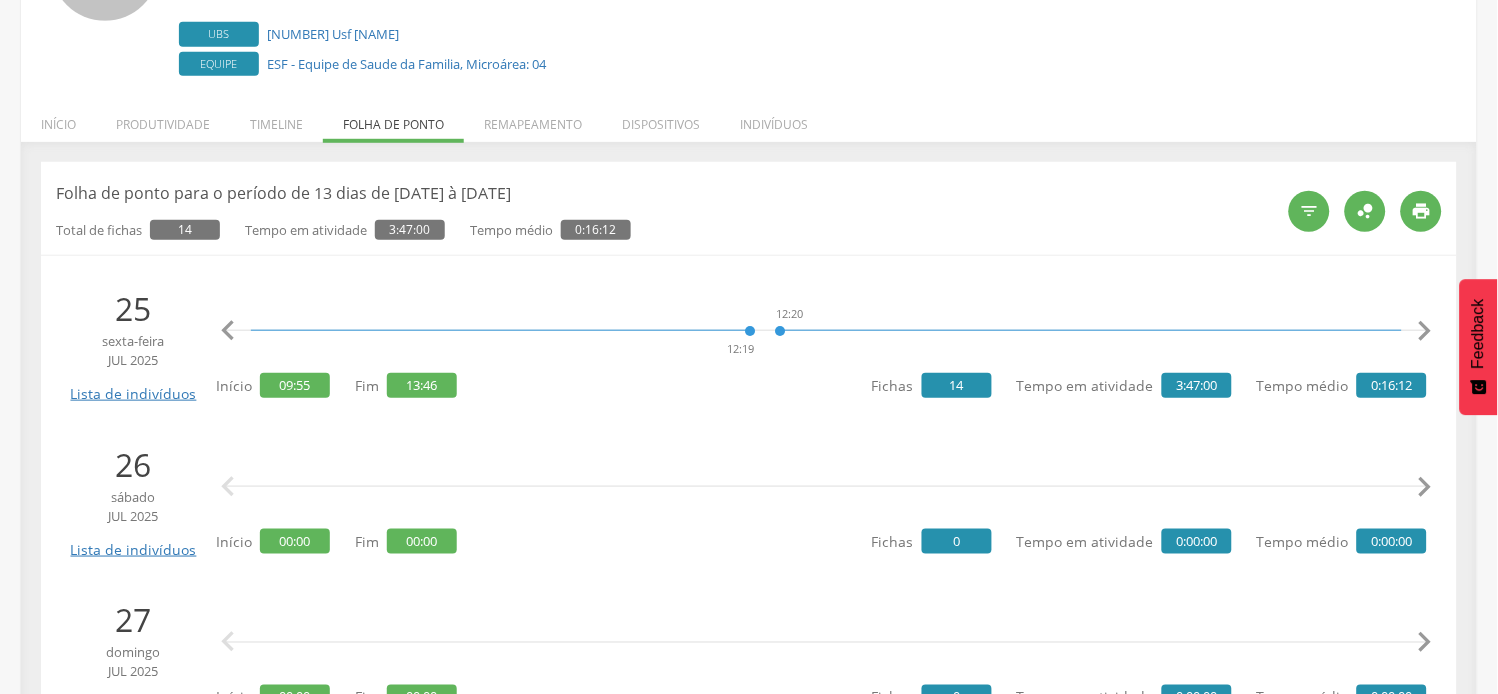 click on "" at bounding box center [1425, 331] 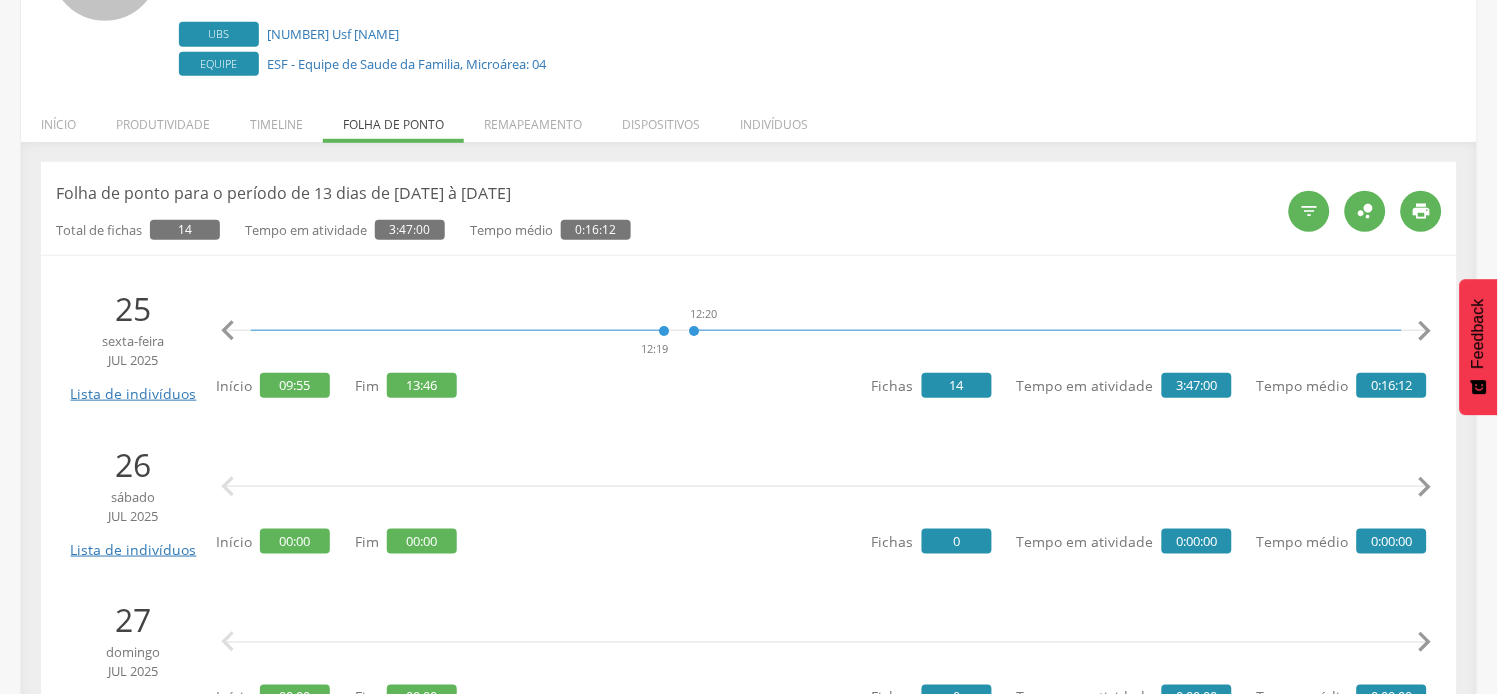 click on "" at bounding box center (1425, 331) 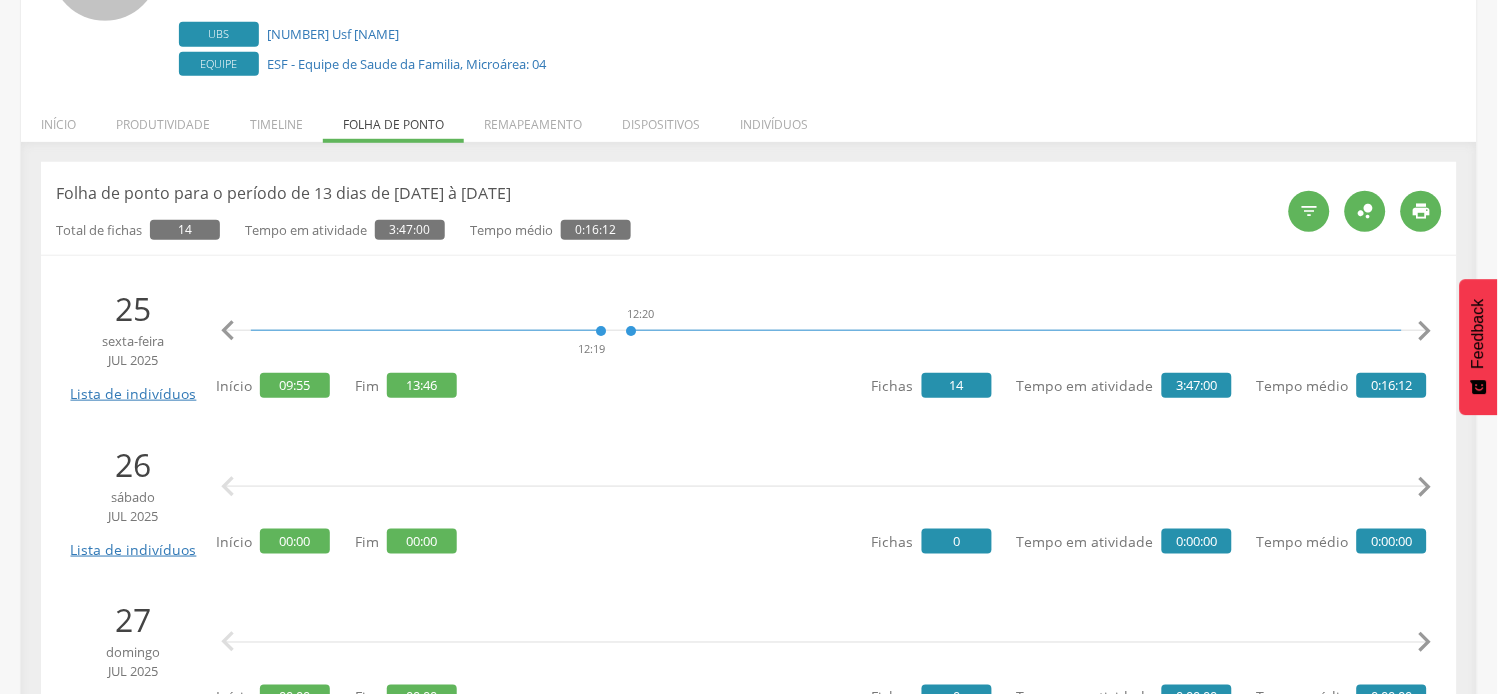 click on "" at bounding box center (1425, 331) 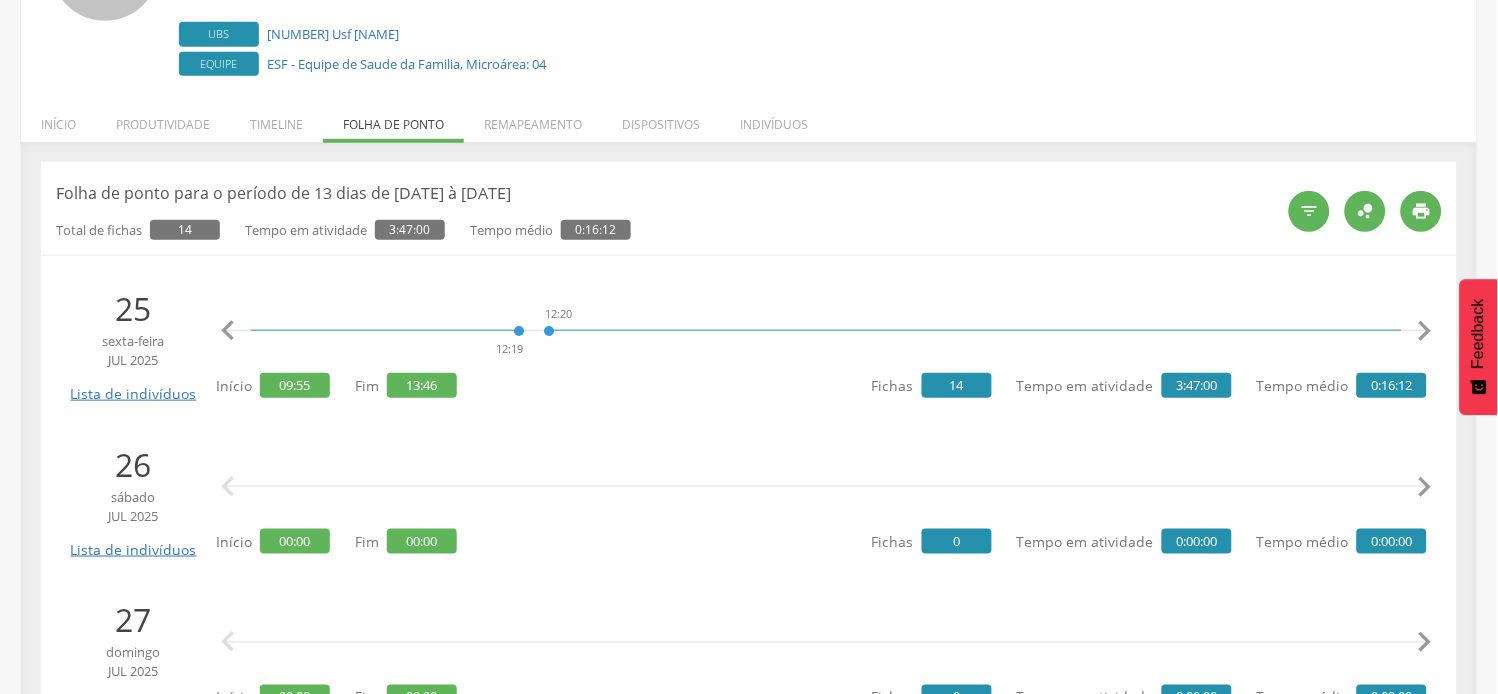 click on "" at bounding box center [1425, 331] 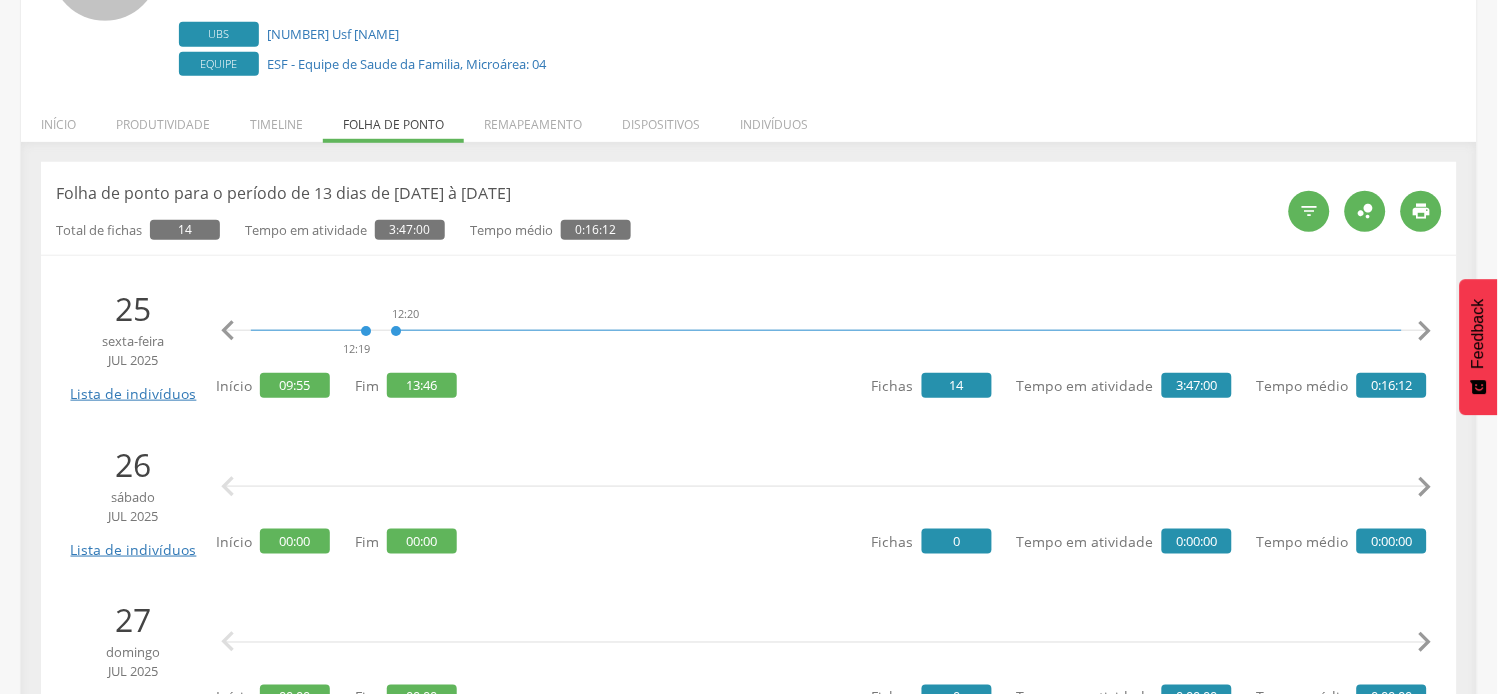 click on "" at bounding box center [1425, 331] 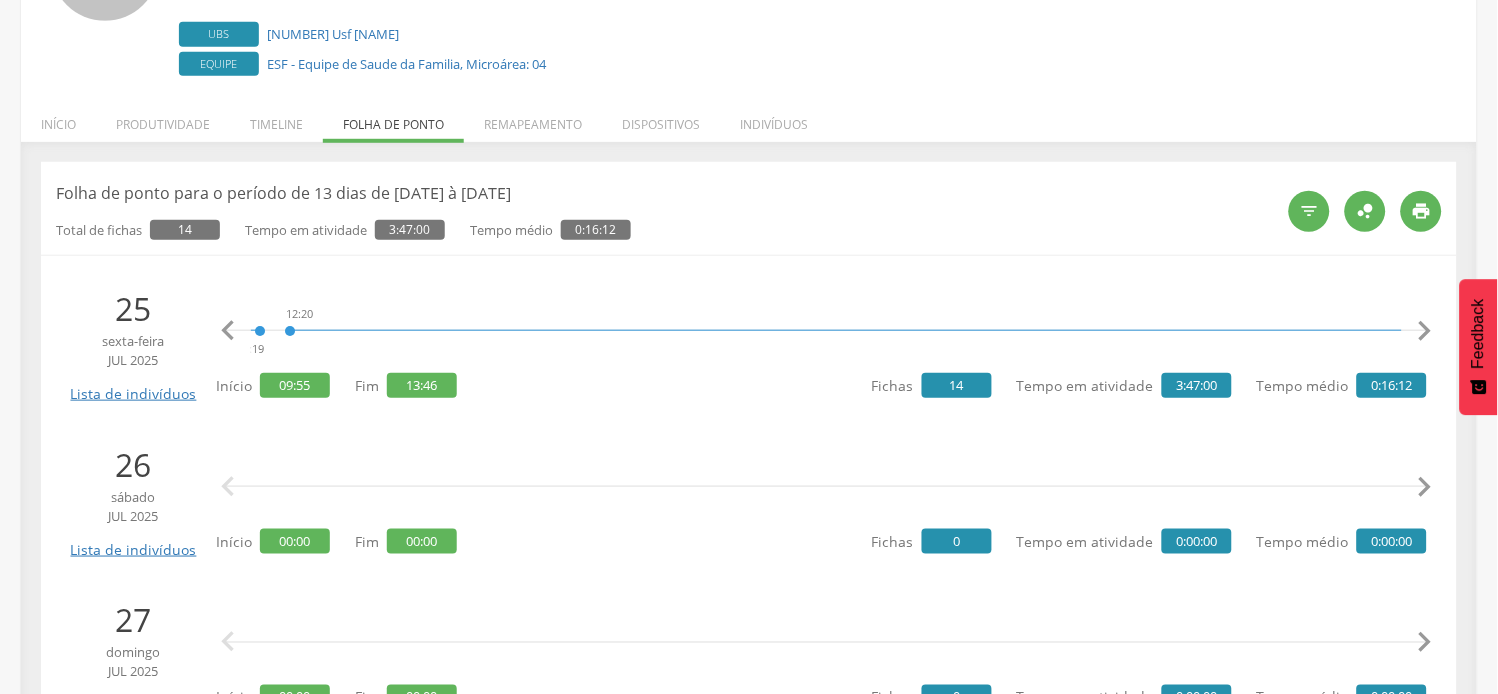 click on "" at bounding box center [1425, 331] 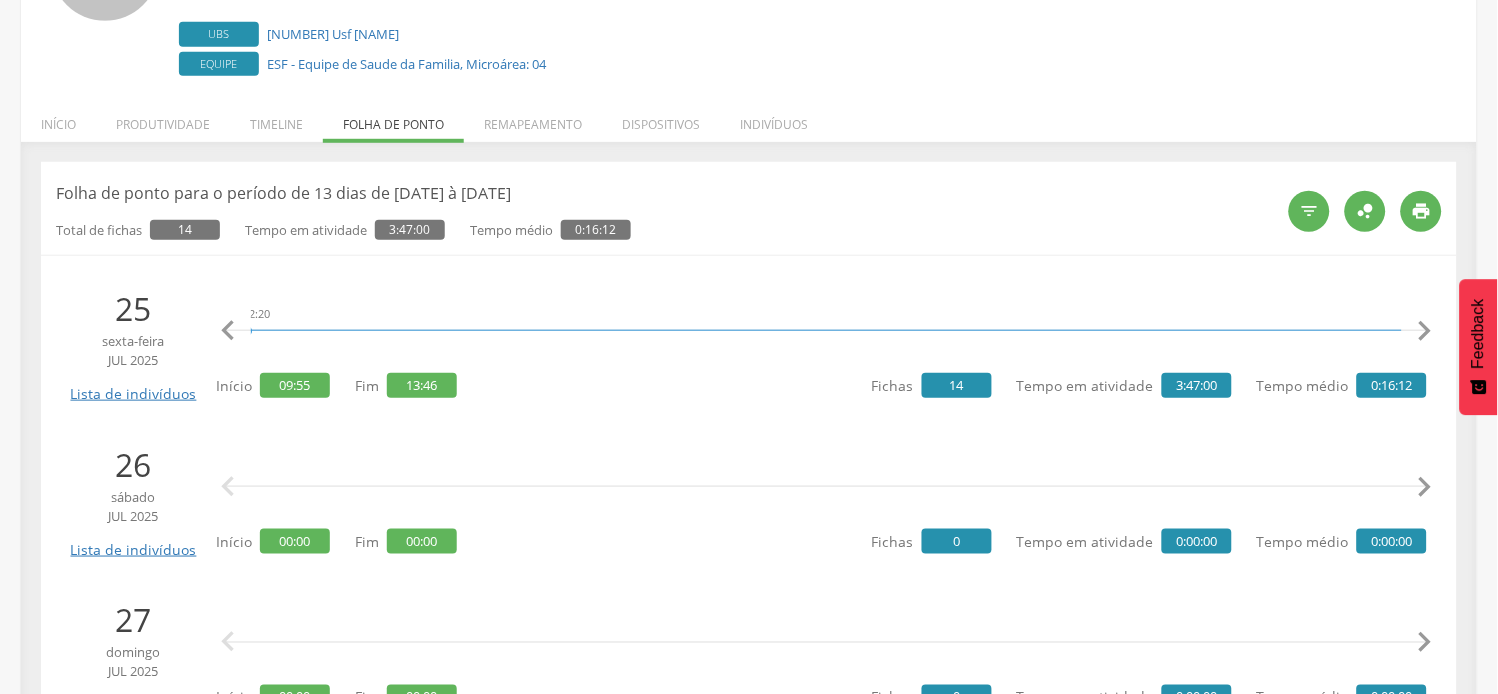 click on "" at bounding box center (1425, 331) 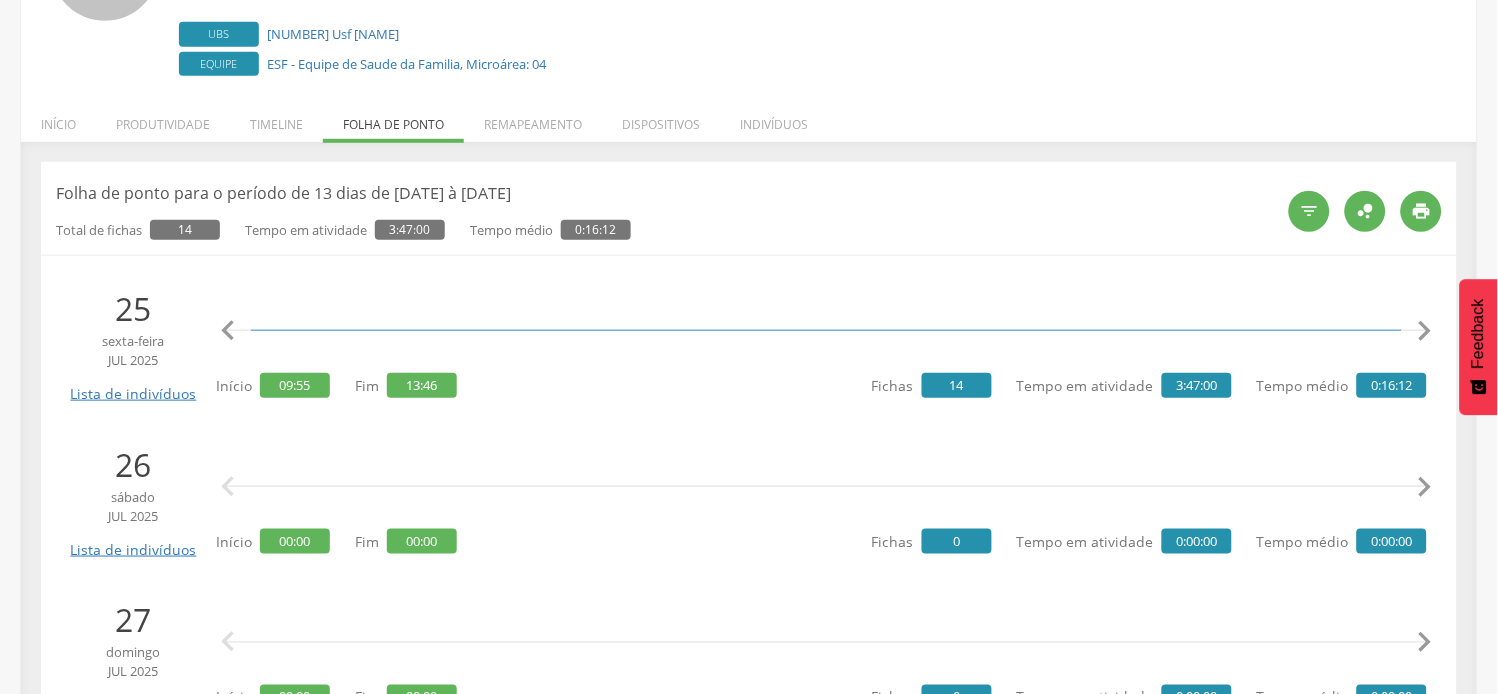 click on "" at bounding box center [1425, 331] 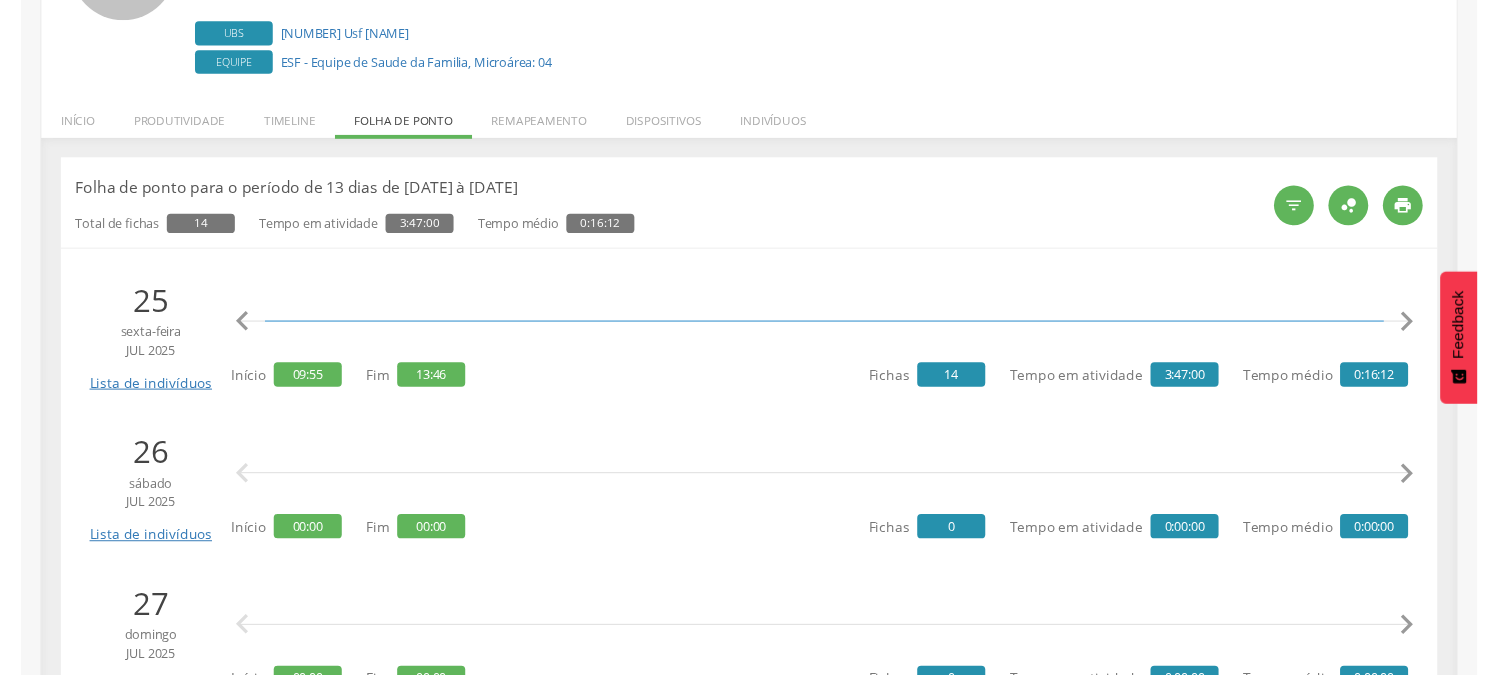 scroll, scrollTop: 0, scrollLeft: 6077, axis: horizontal 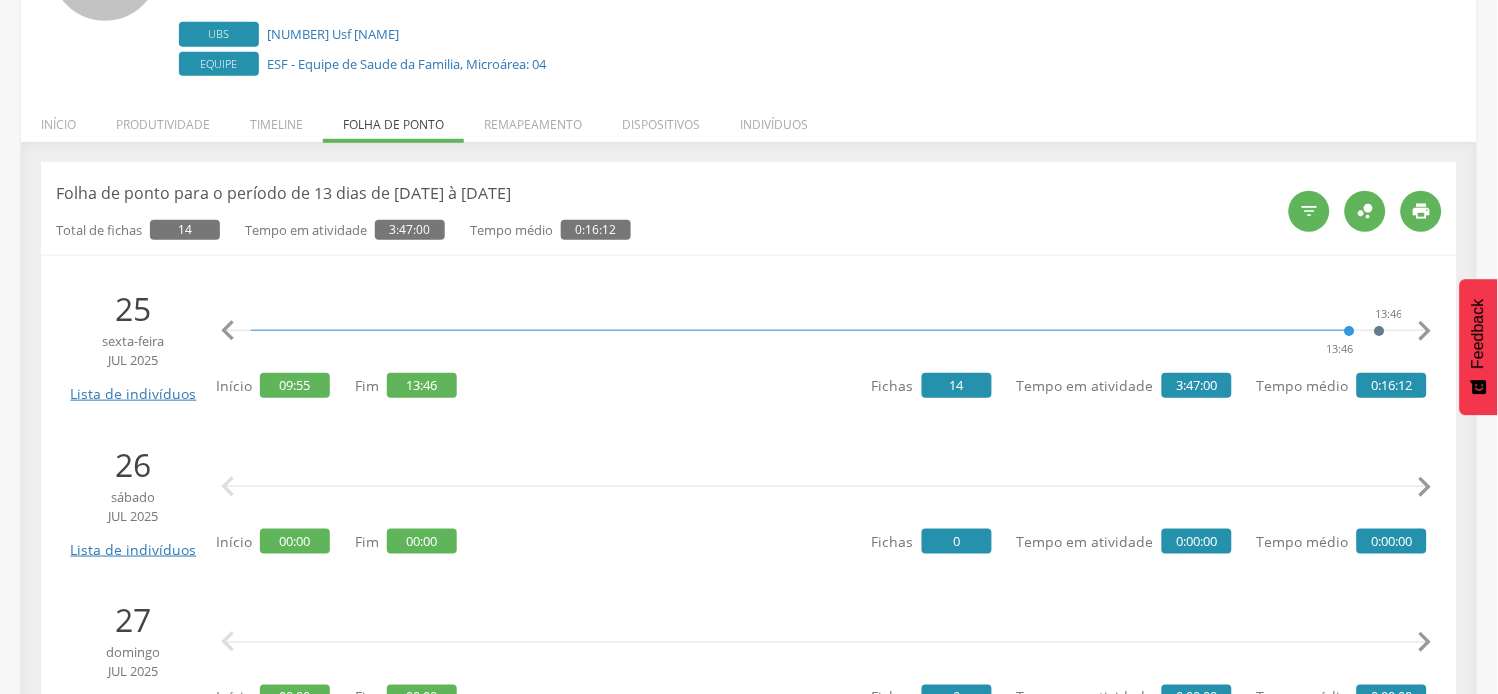 click on "" at bounding box center [1425, 331] 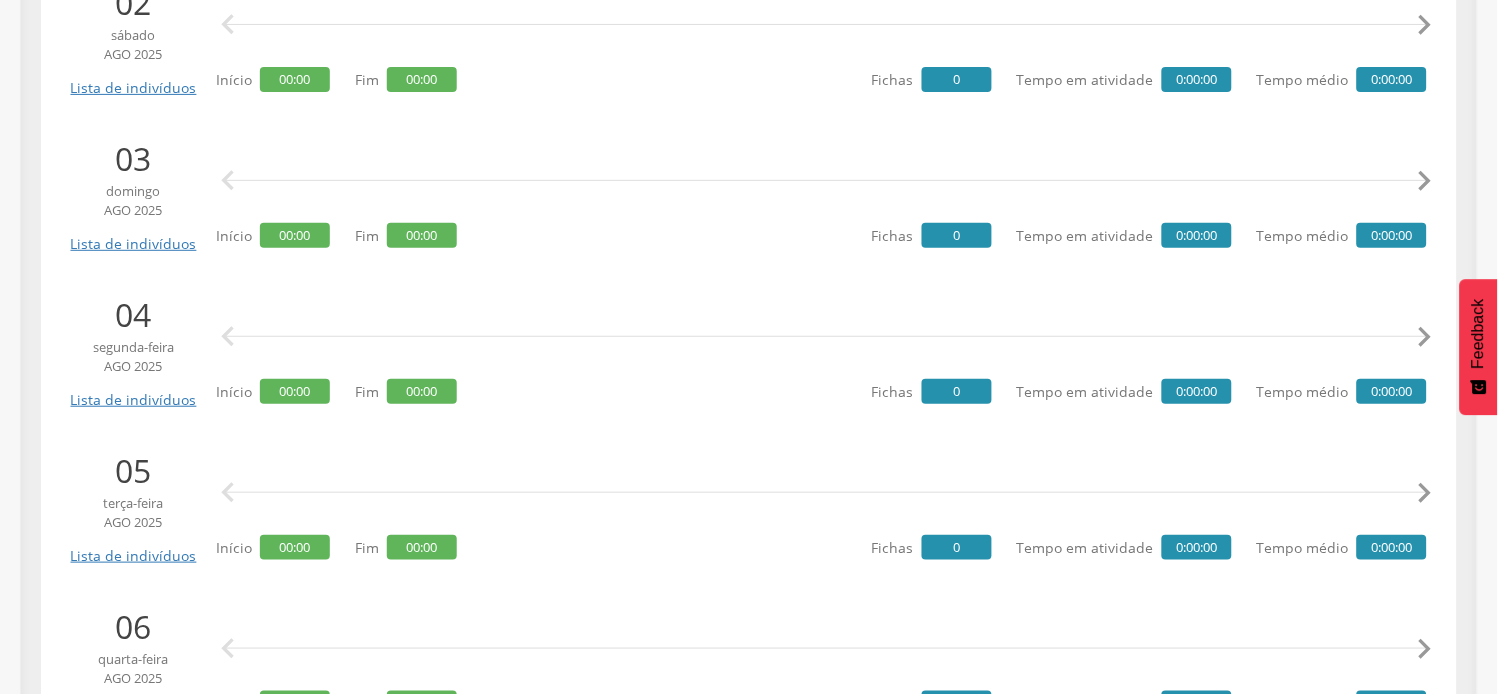 scroll, scrollTop: 1777, scrollLeft: 0, axis: vertical 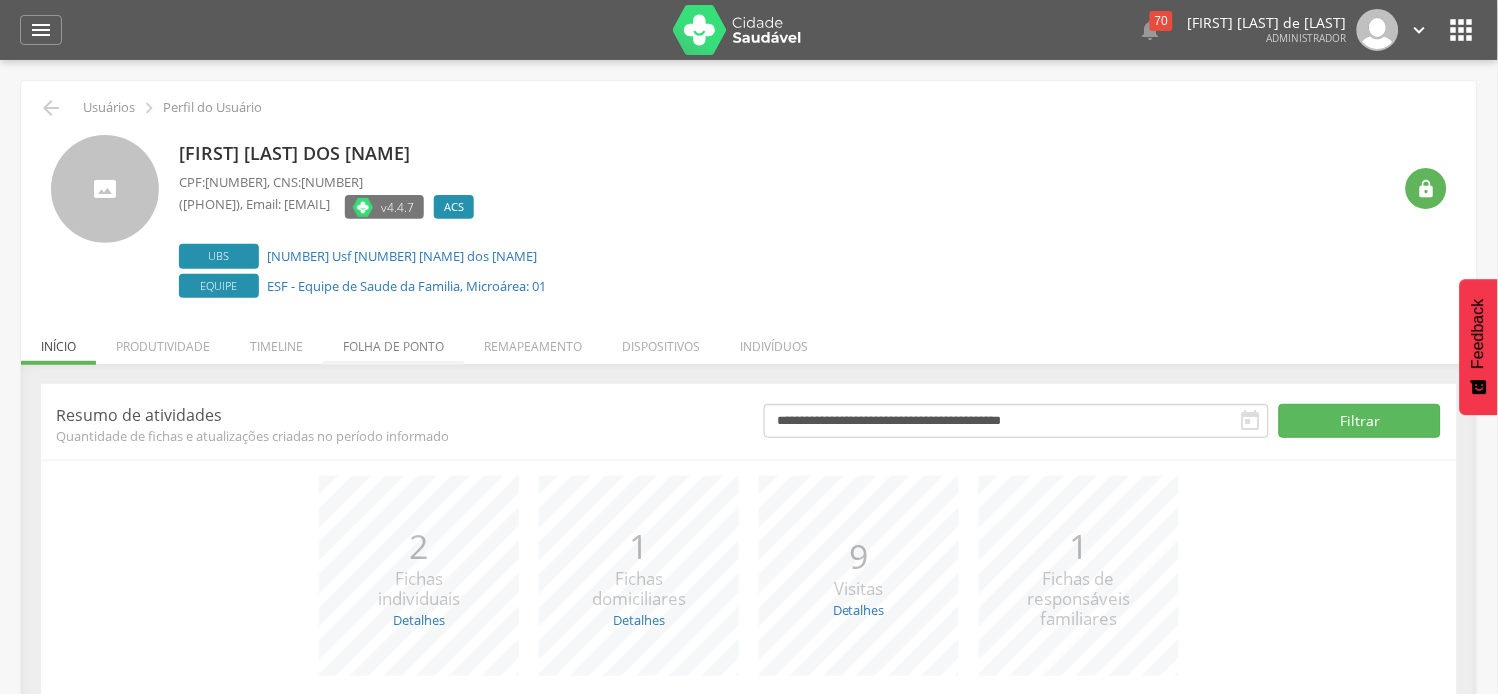 click on "Folha de ponto" at bounding box center (393, 341) 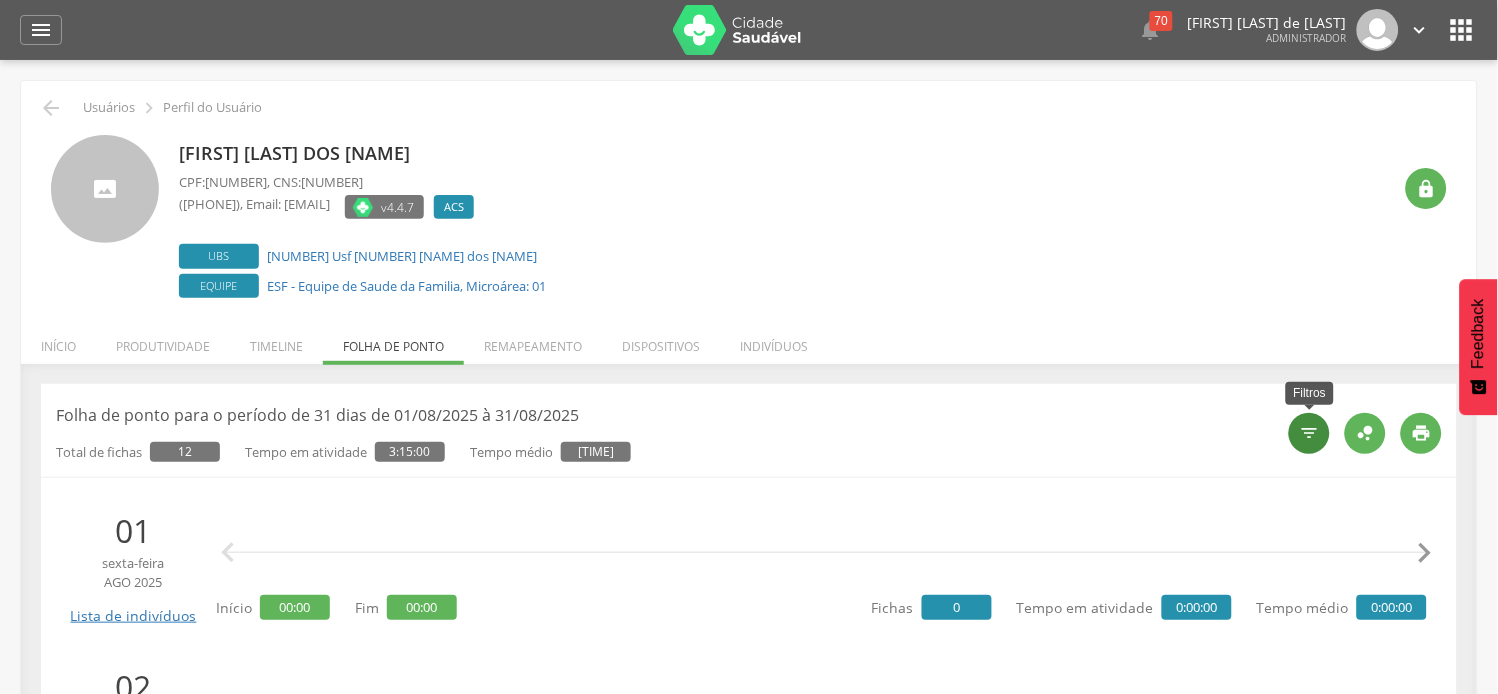 type on "**********" 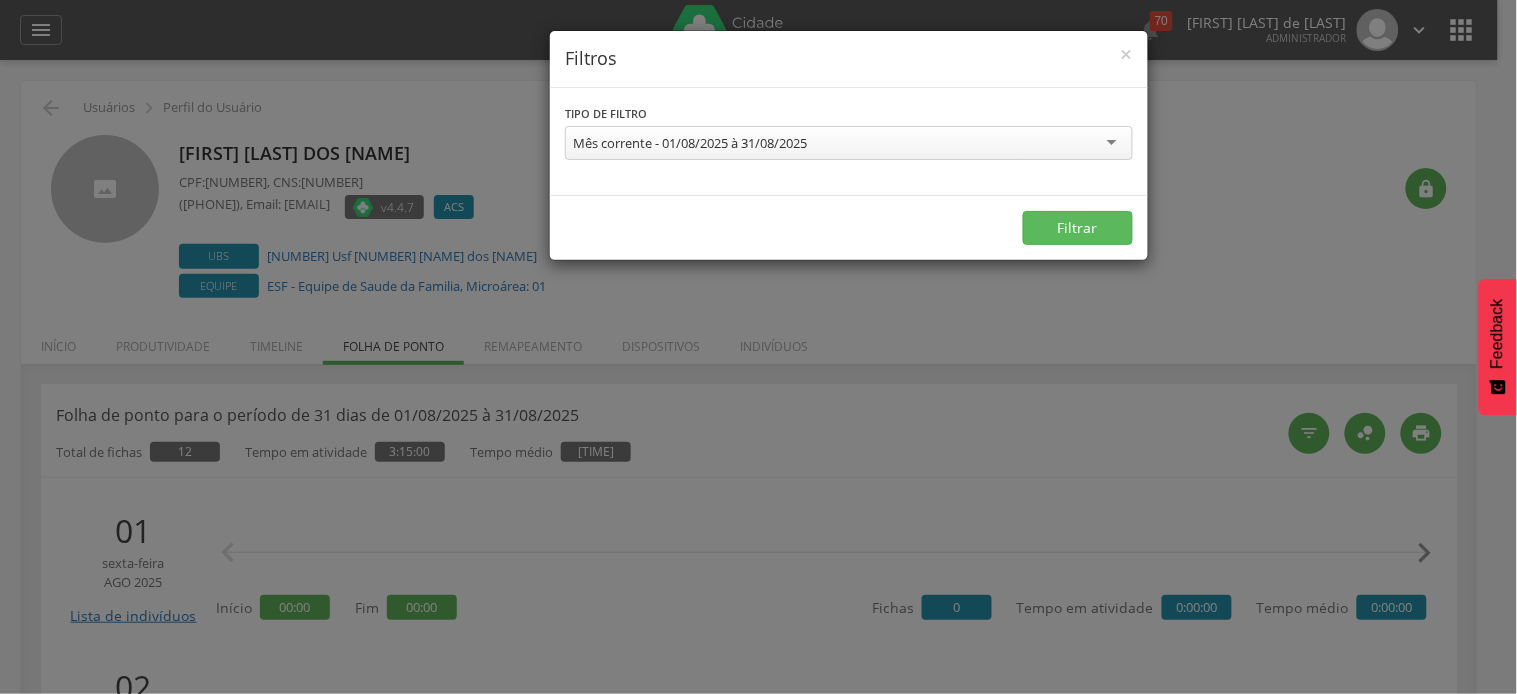 click on "Mês corrente - 01/08/2025 à 31/08/2025" at bounding box center (849, 143) 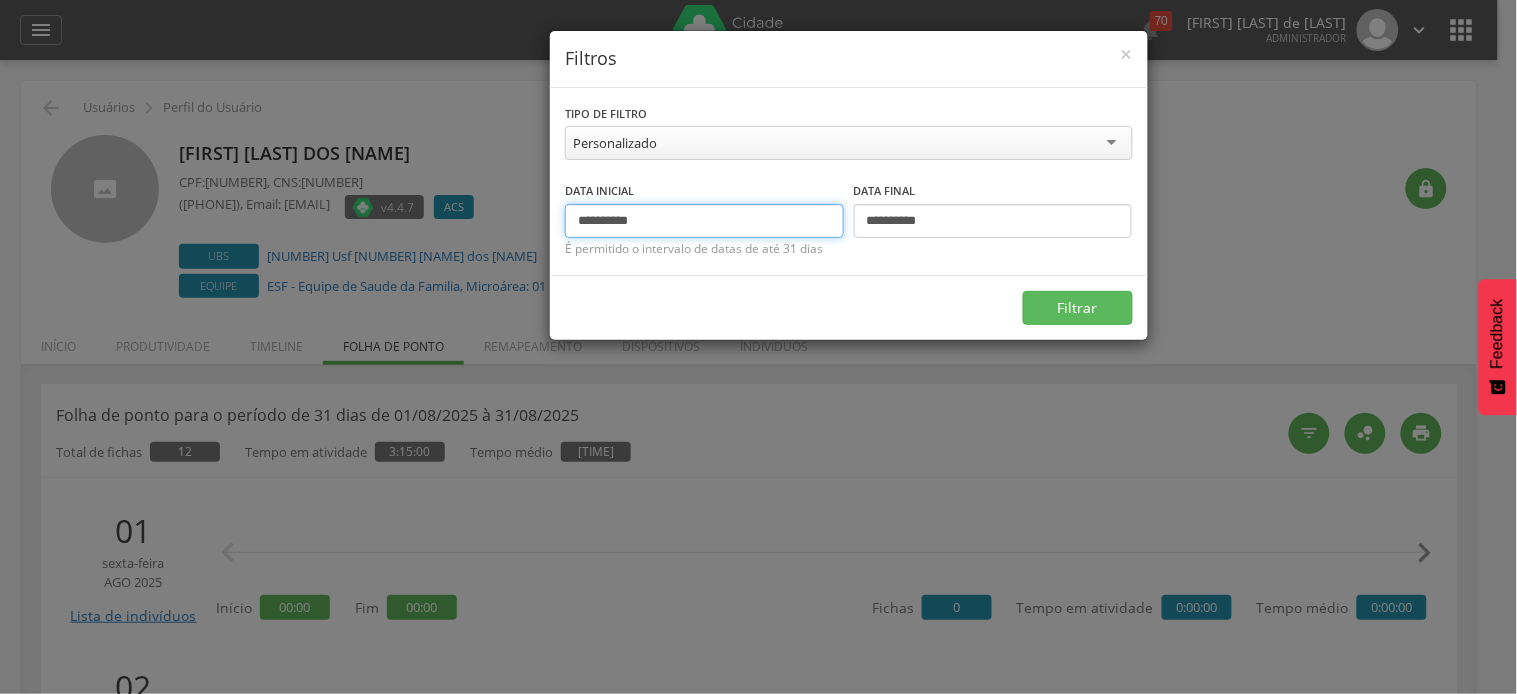 drag, startPoint x: 610, startPoint y: 217, endPoint x: 568, endPoint y: 223, distance: 42.426407 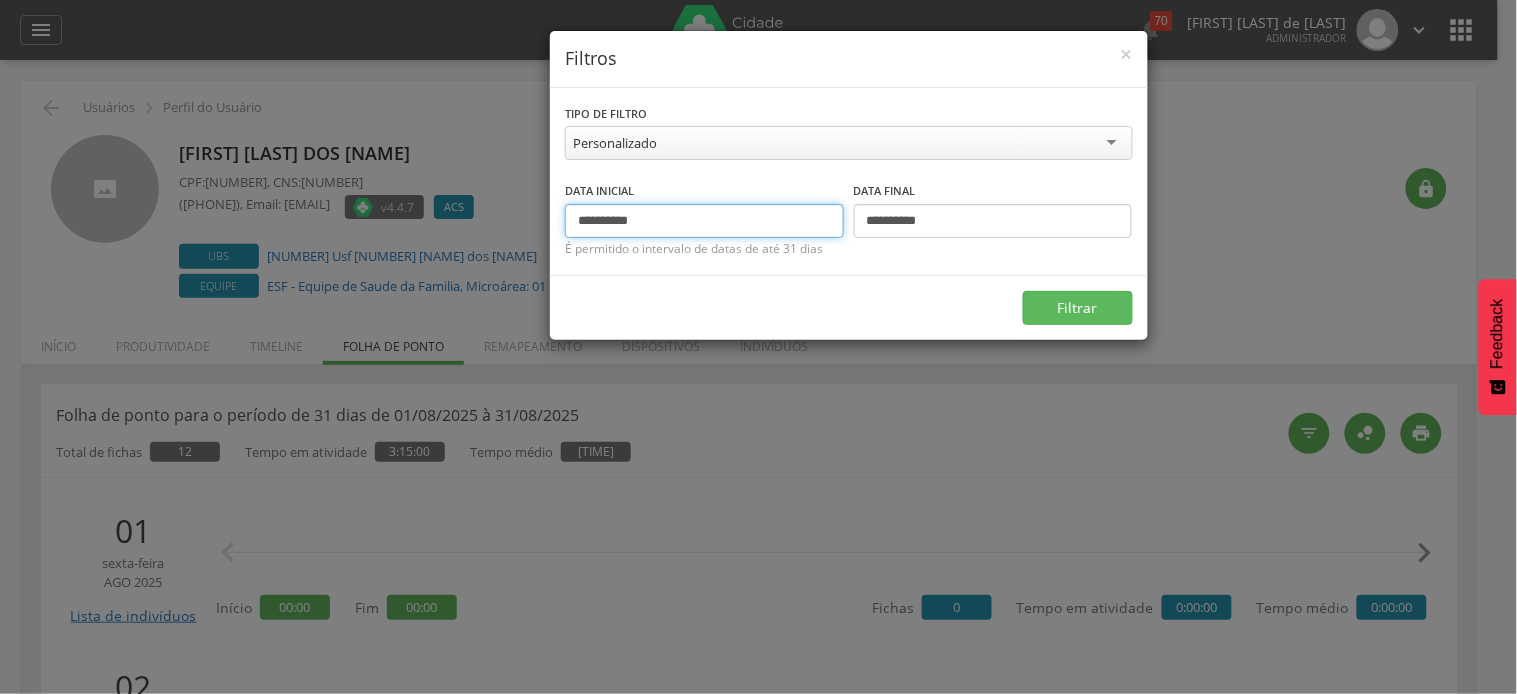 type on "**********" 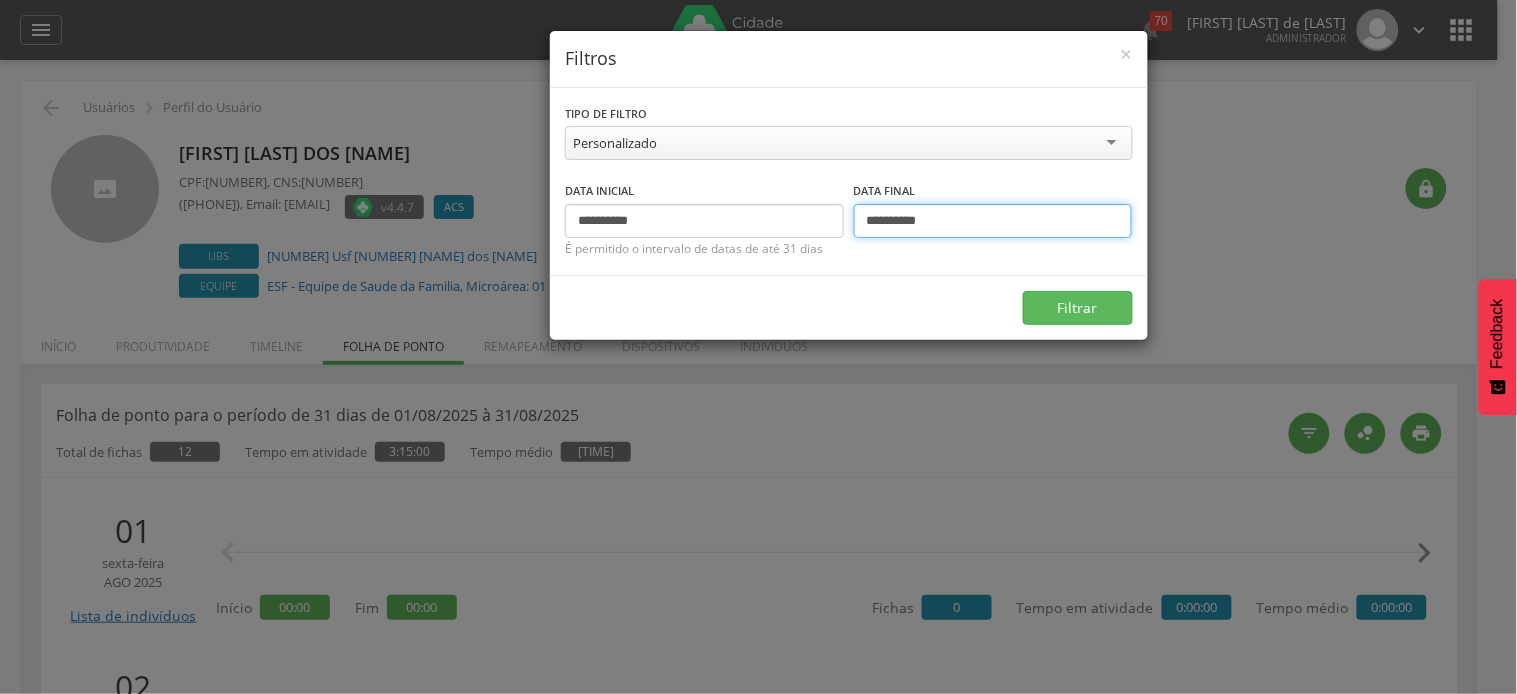 drag, startPoint x: 881, startPoint y: 222, endPoint x: 865, endPoint y: 221, distance: 16.03122 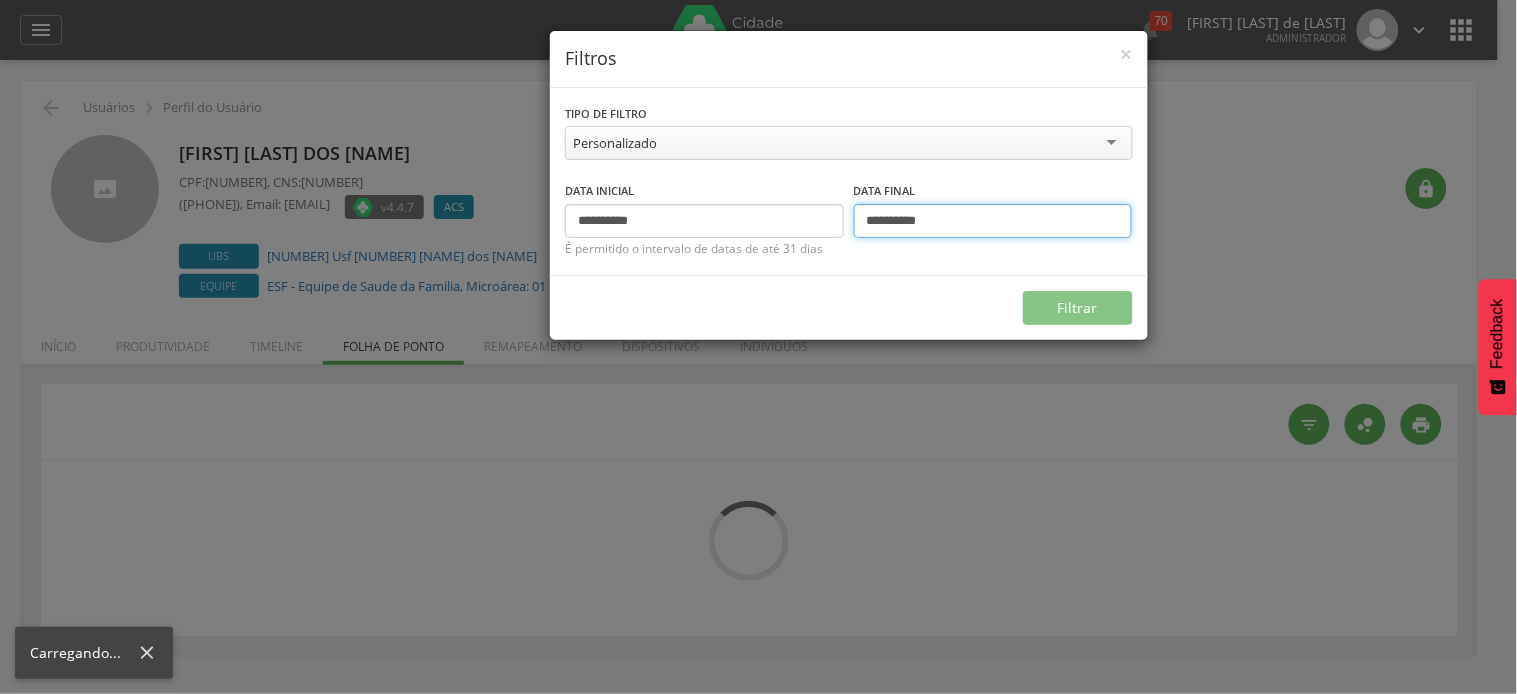 type on "**********" 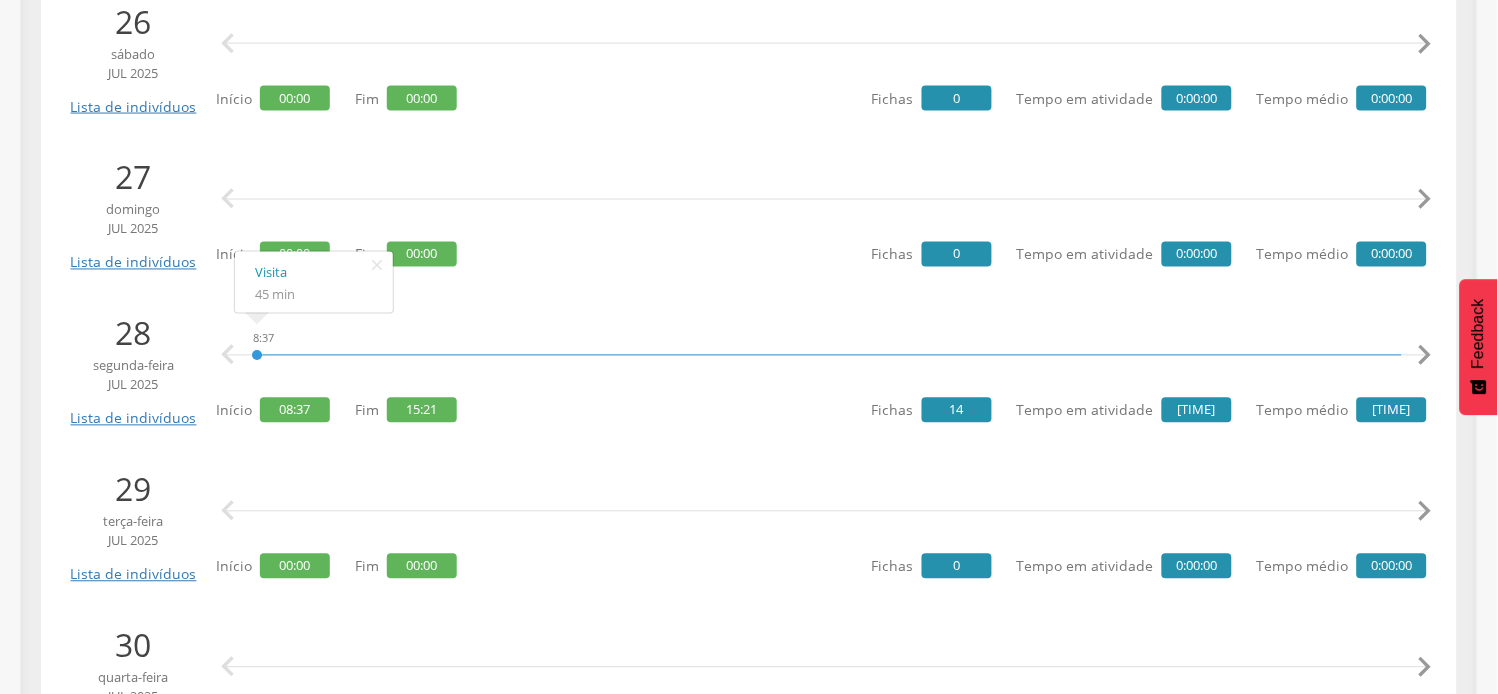 scroll, scrollTop: 666, scrollLeft: 0, axis: vertical 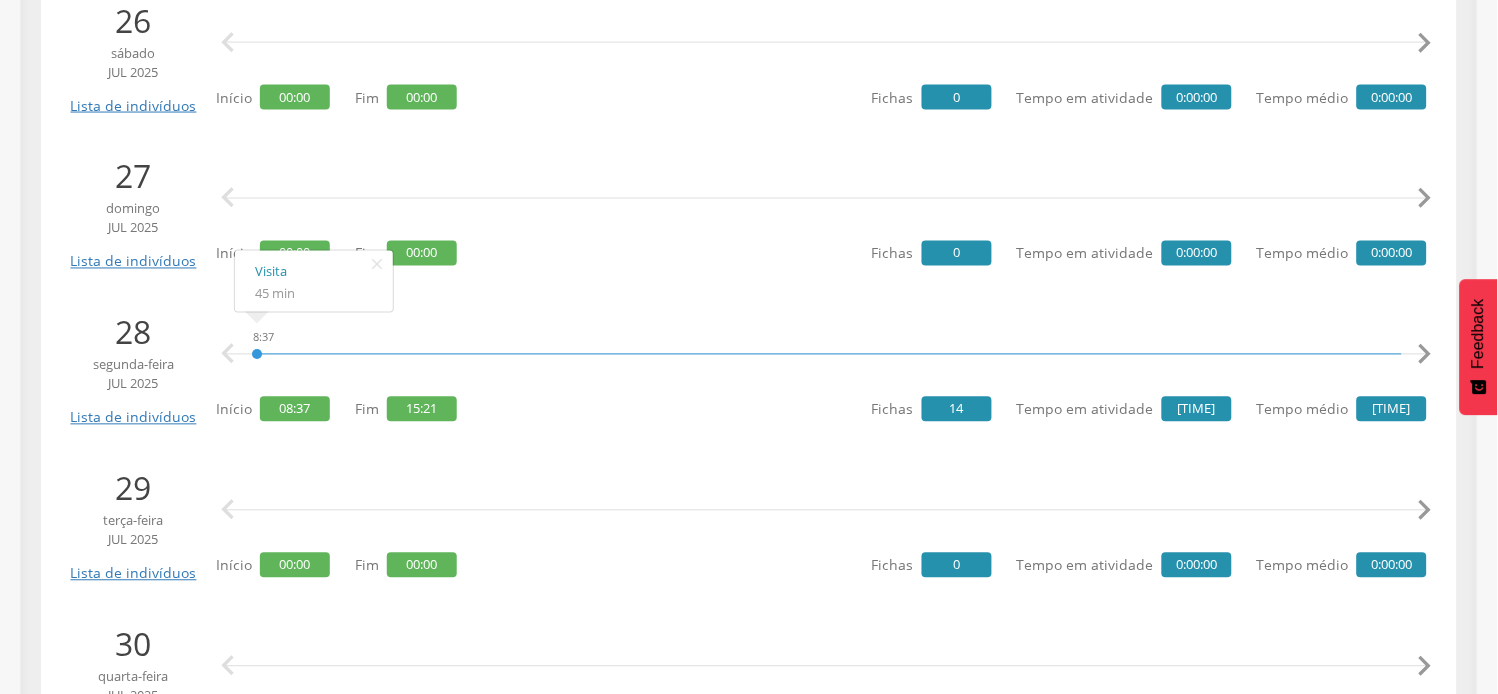 click on "" at bounding box center [1425, 355] 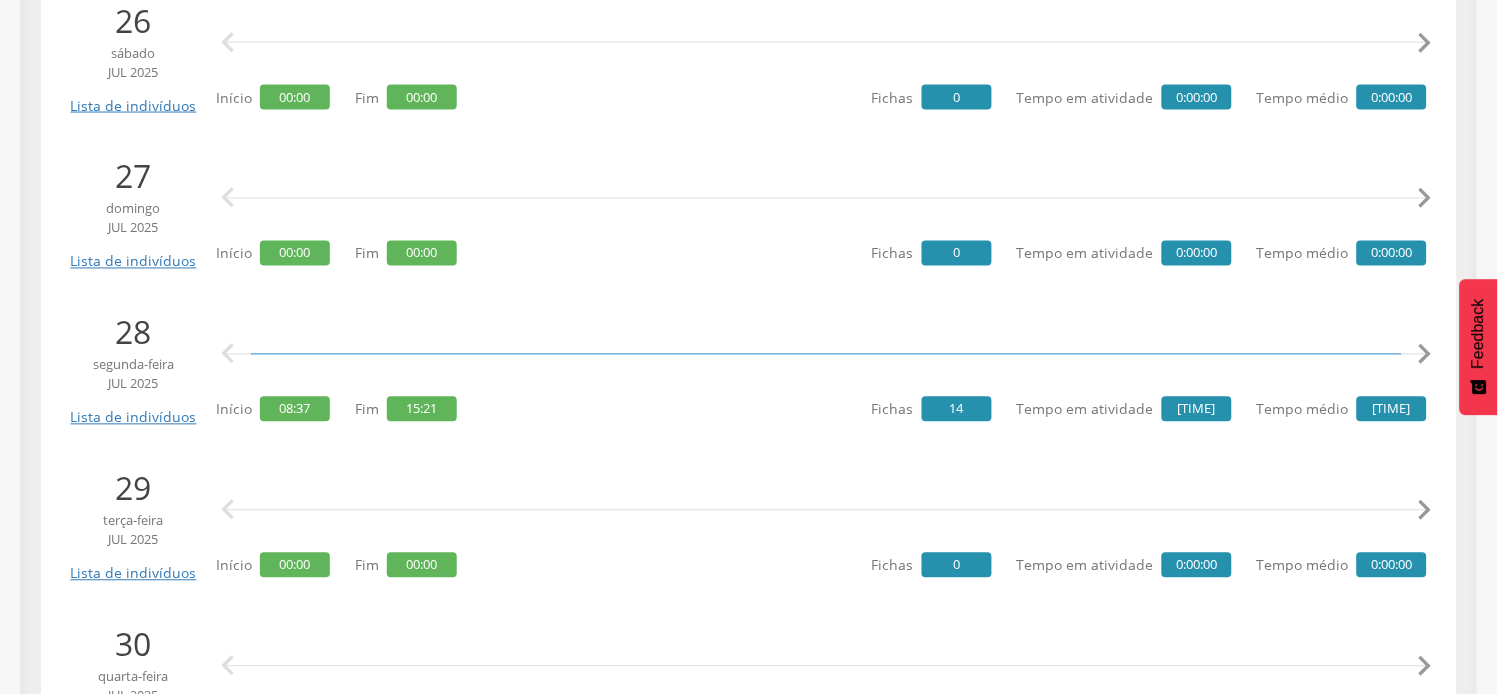 click on "" at bounding box center (1425, 355) 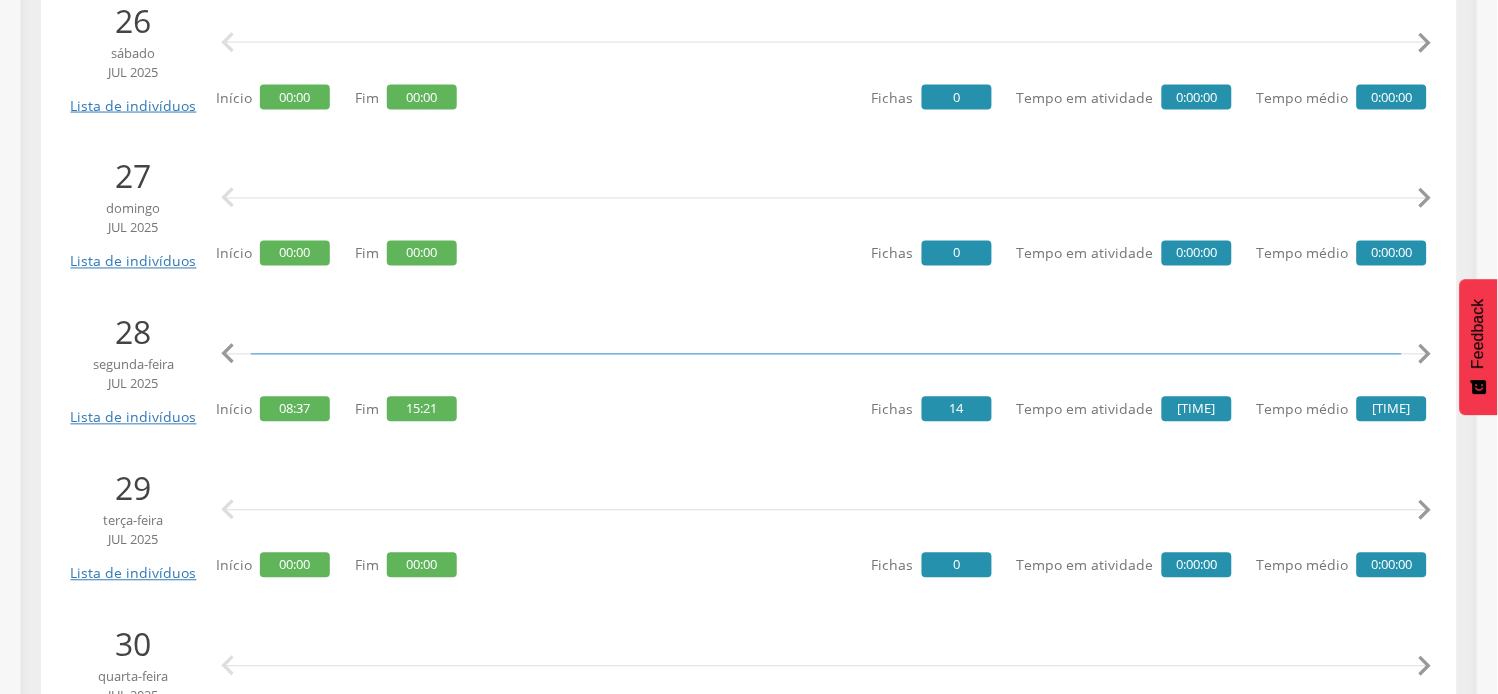 click on "" at bounding box center (1425, 355) 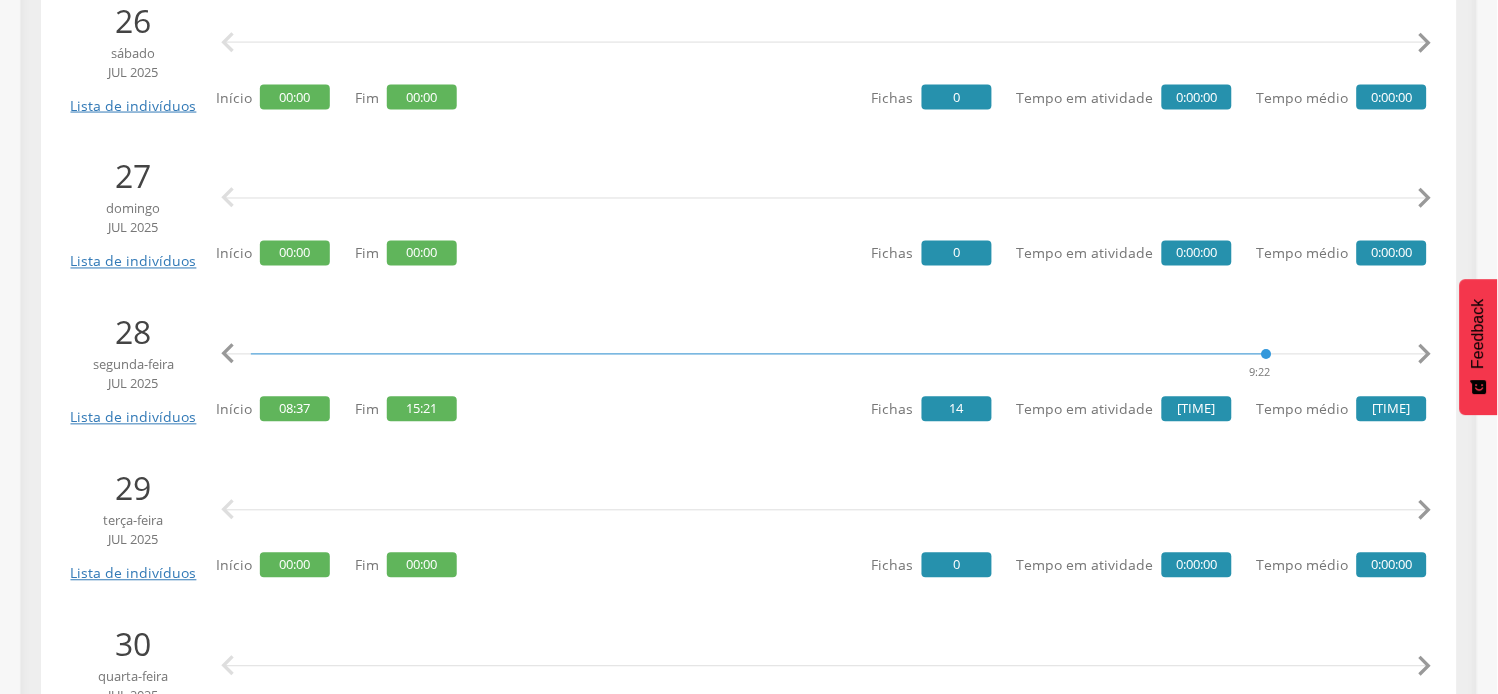 click on "" at bounding box center (1425, 355) 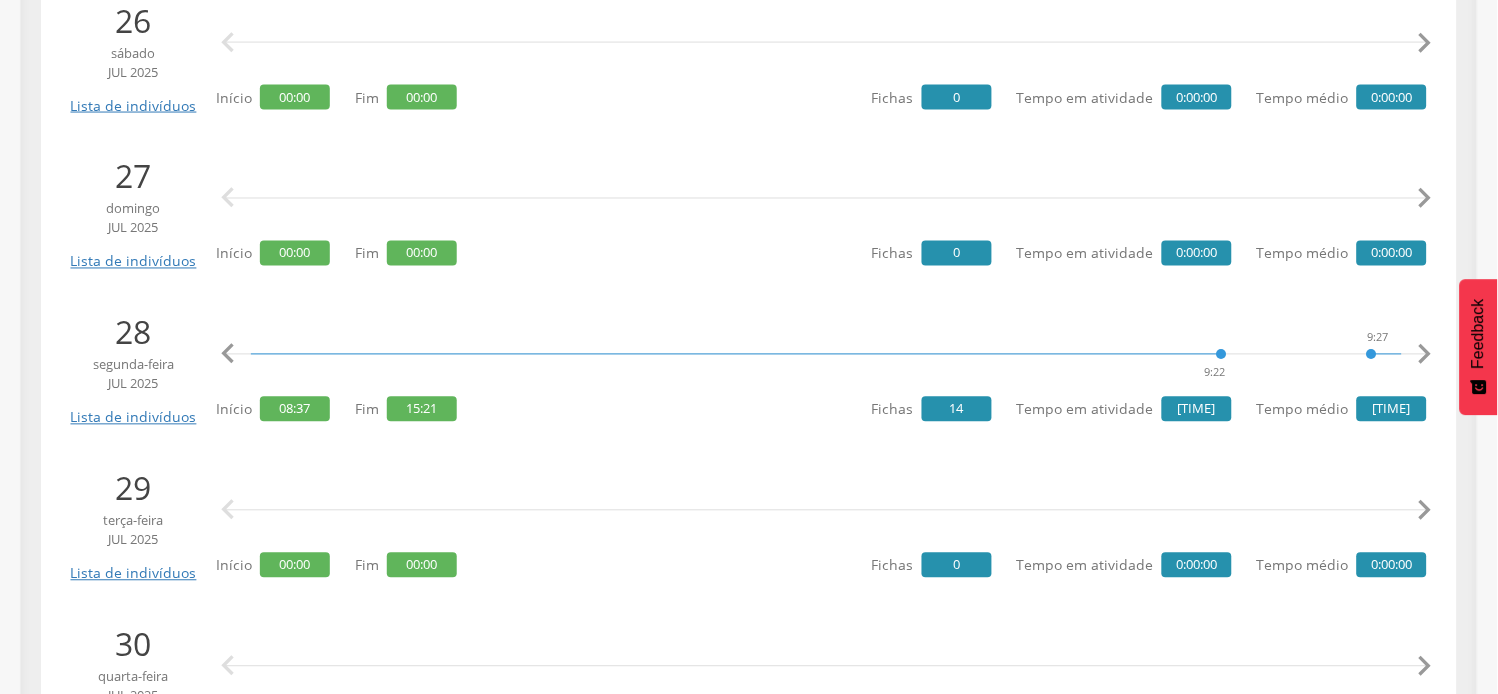 click on "" at bounding box center [1425, 355] 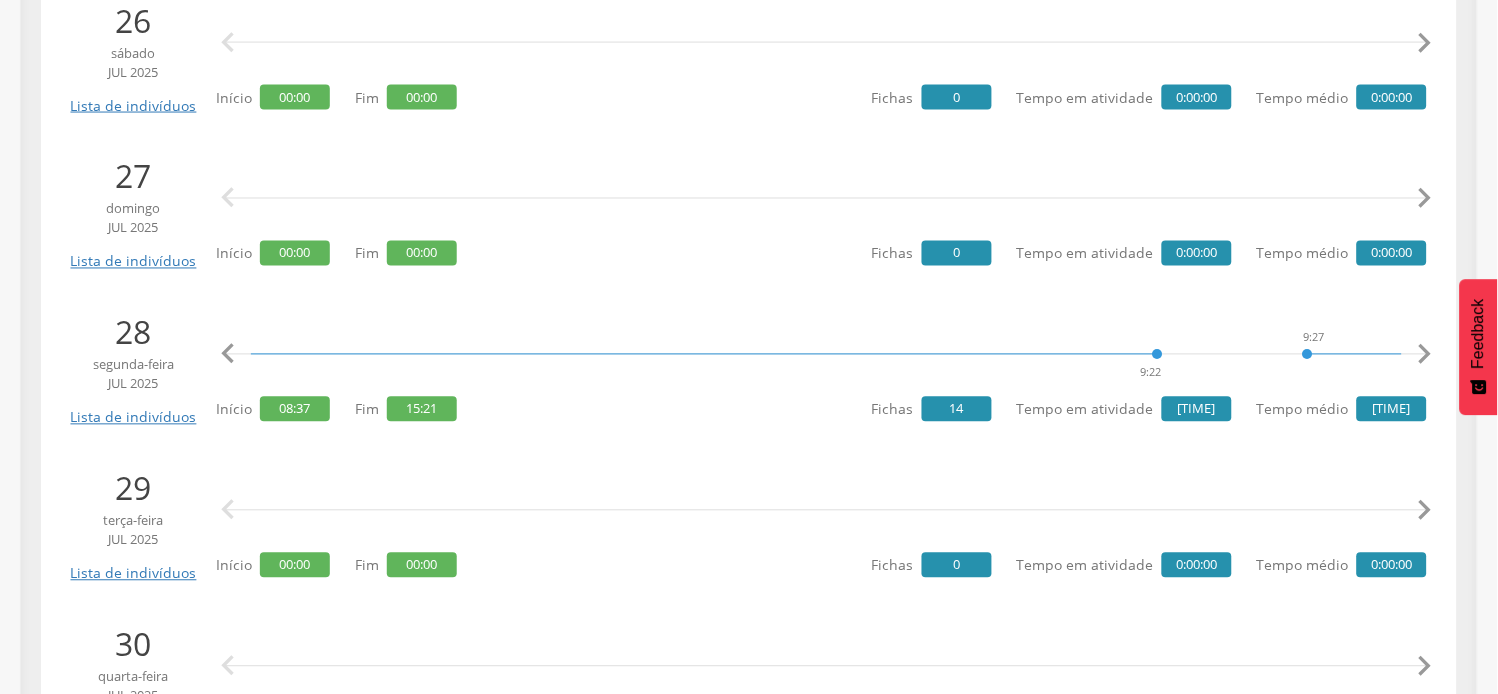 click on "" at bounding box center [1425, 355] 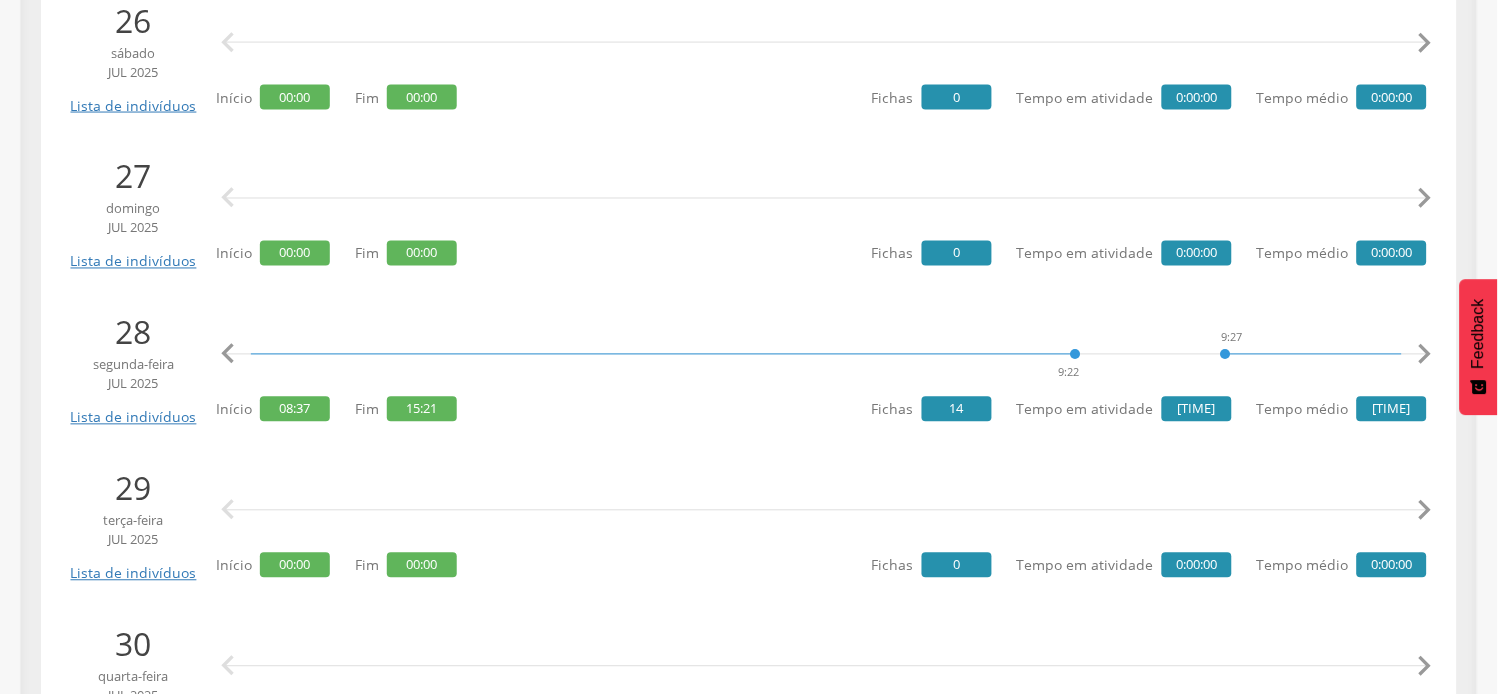click on "" at bounding box center [1425, 355] 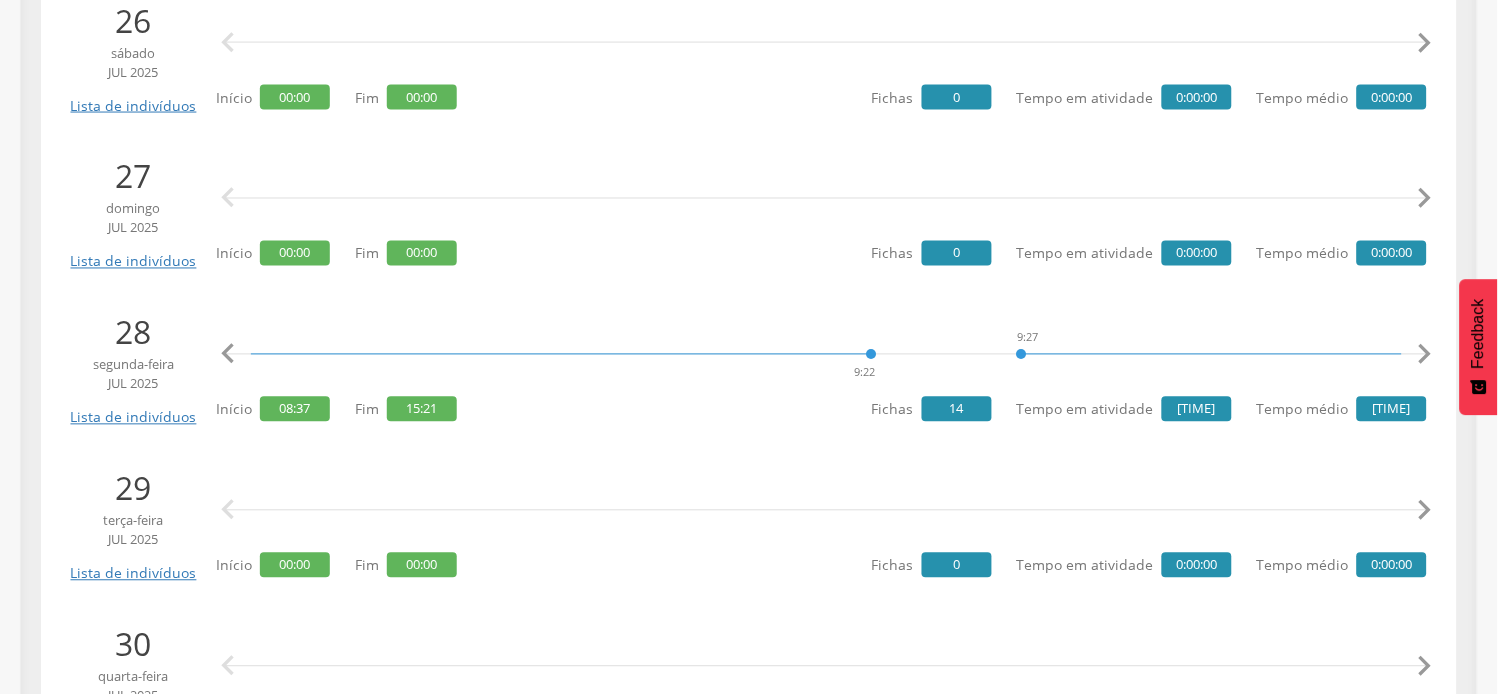click on "" at bounding box center (1425, 355) 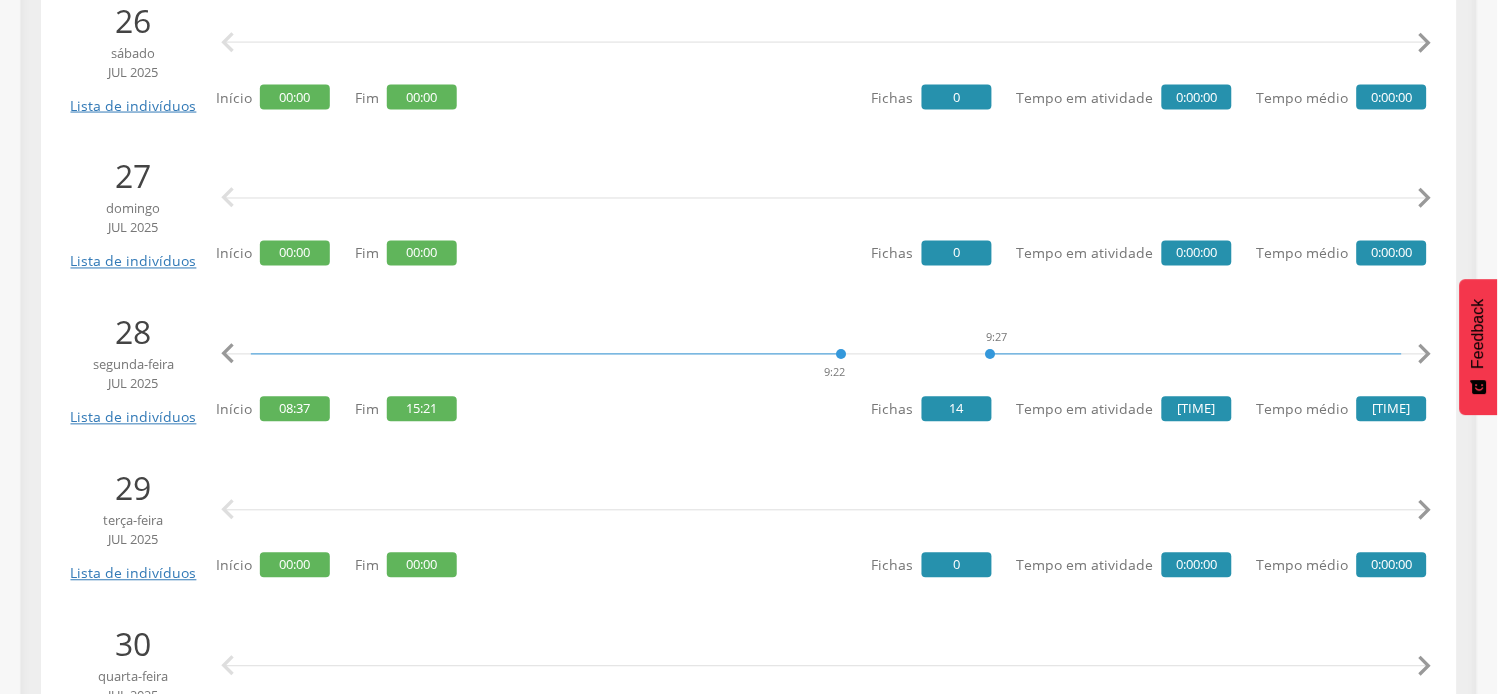 click on "" at bounding box center (1425, 355) 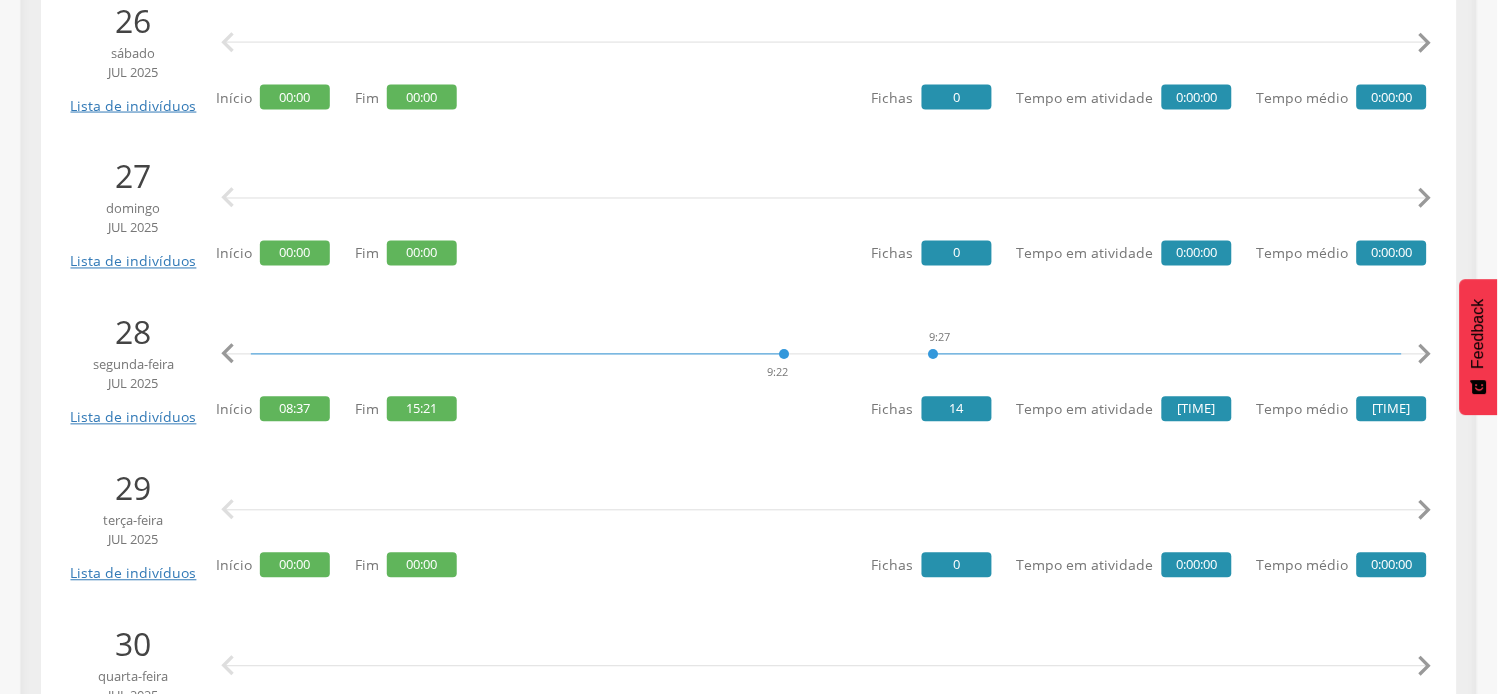 click on "" at bounding box center [1425, 355] 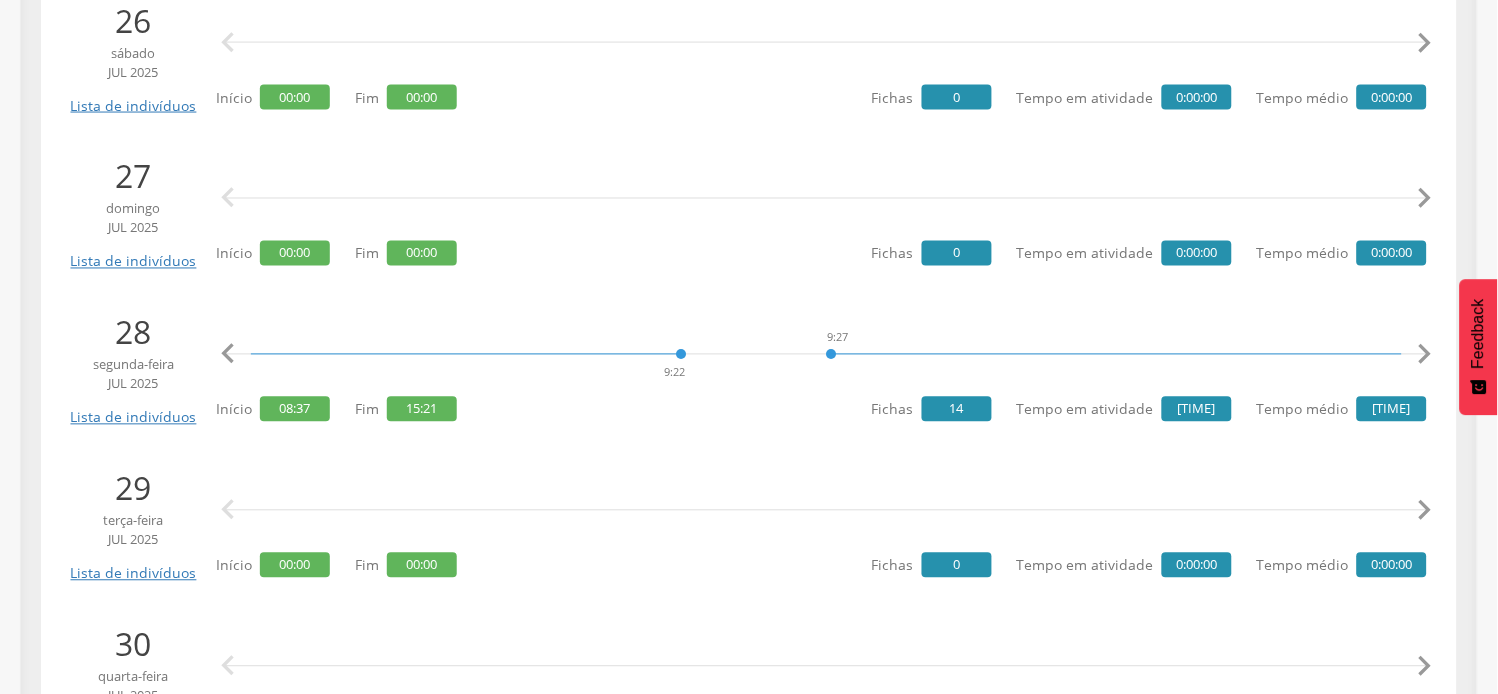 click on "" at bounding box center [1425, 355] 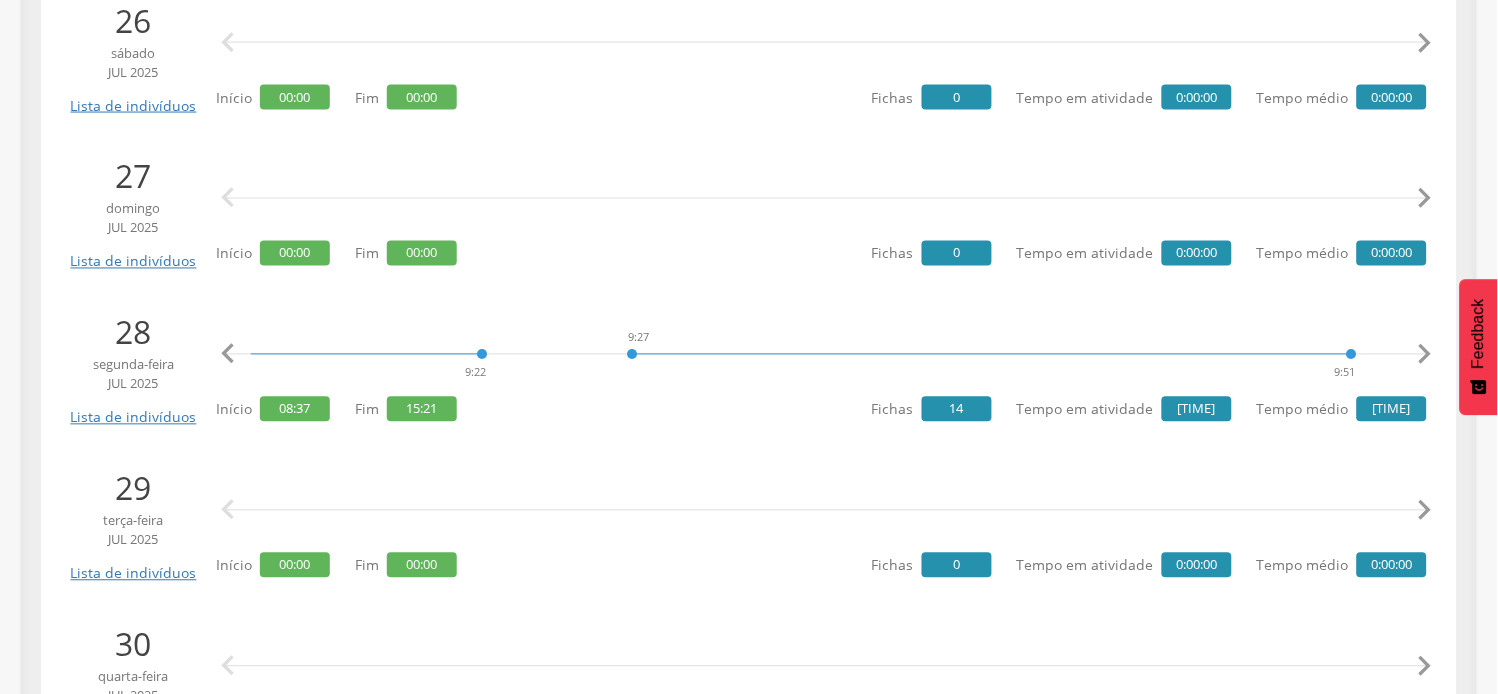 click on "" at bounding box center [1425, 355] 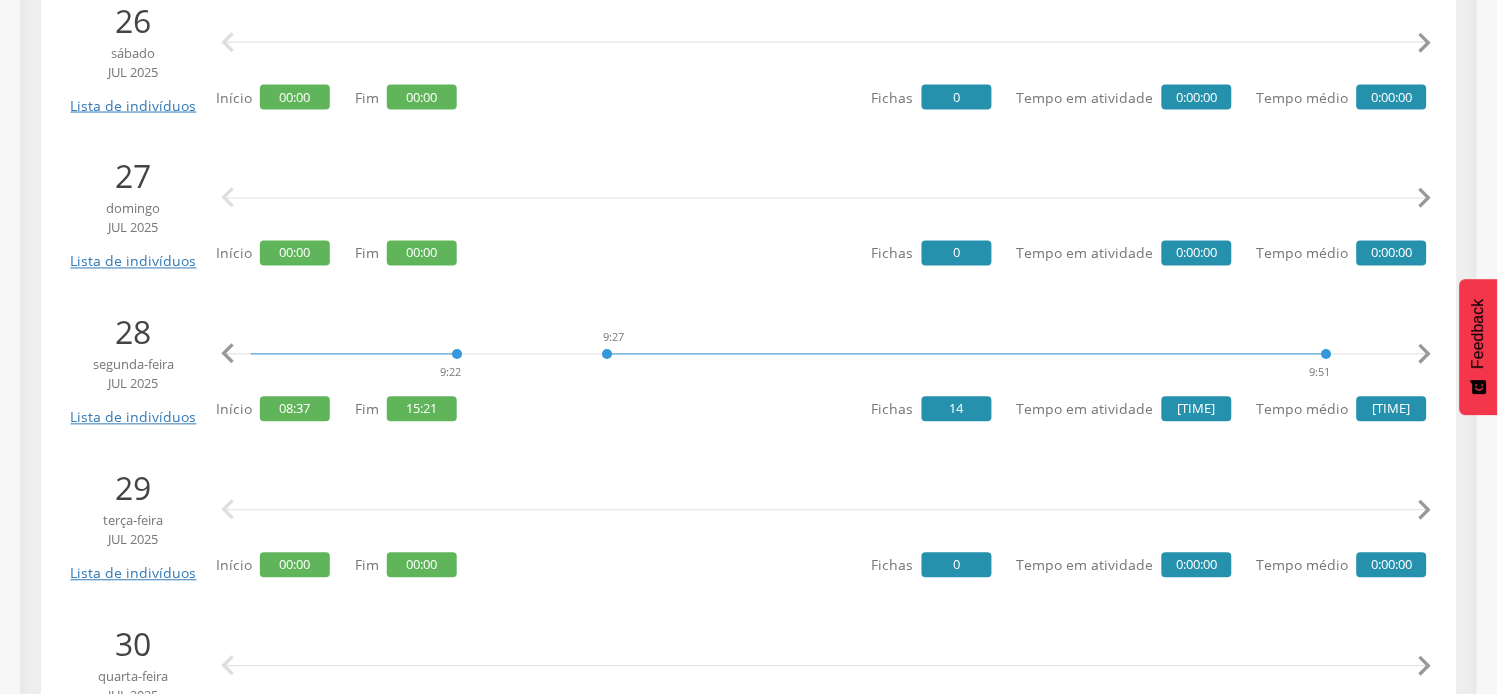 click on "" at bounding box center [1425, 355] 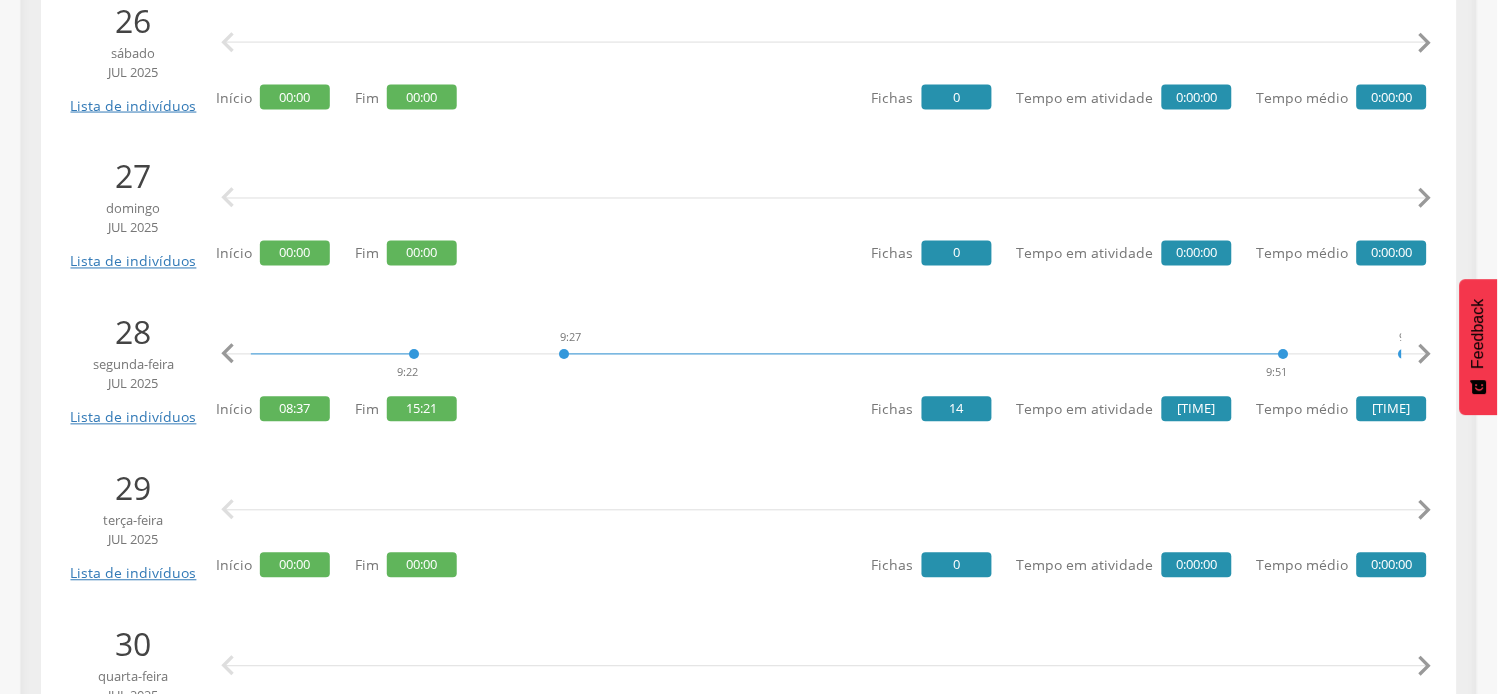 click on "" at bounding box center [1425, 355] 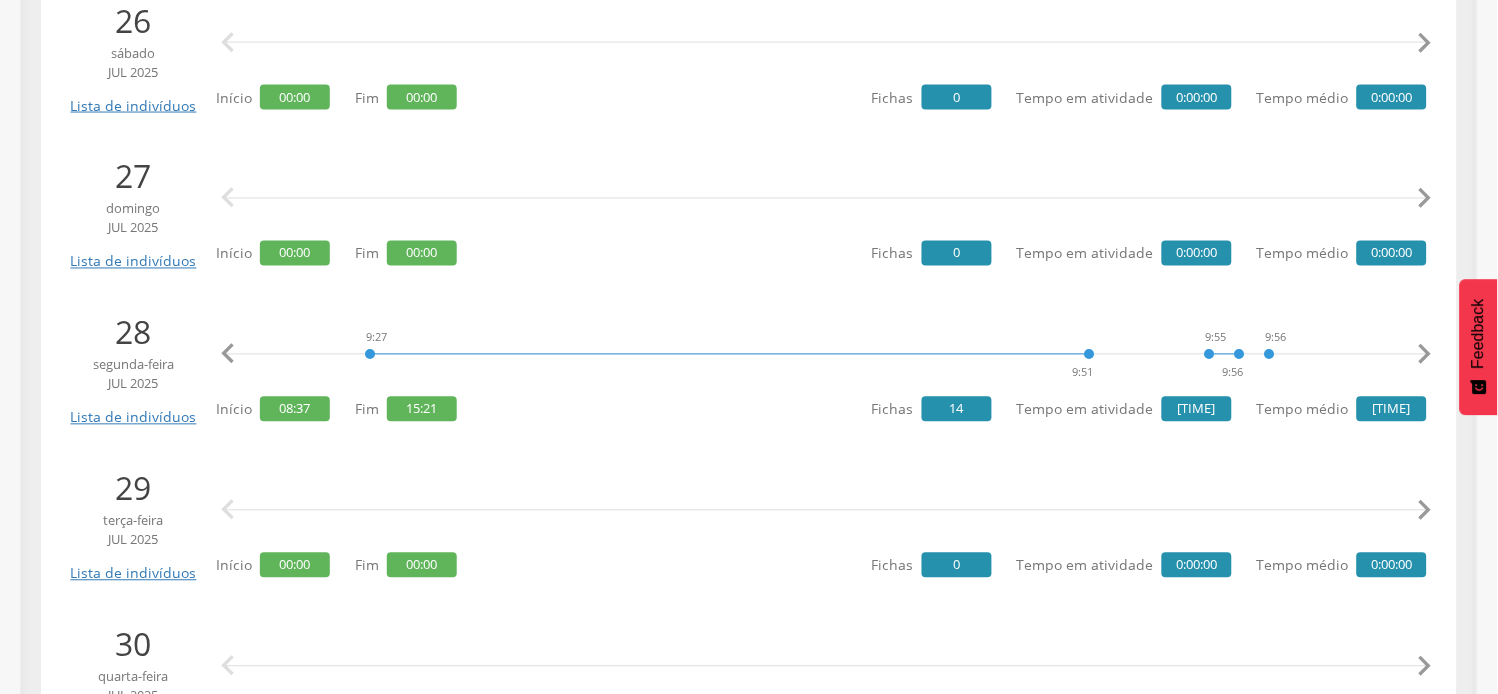 click on "" at bounding box center (1425, 355) 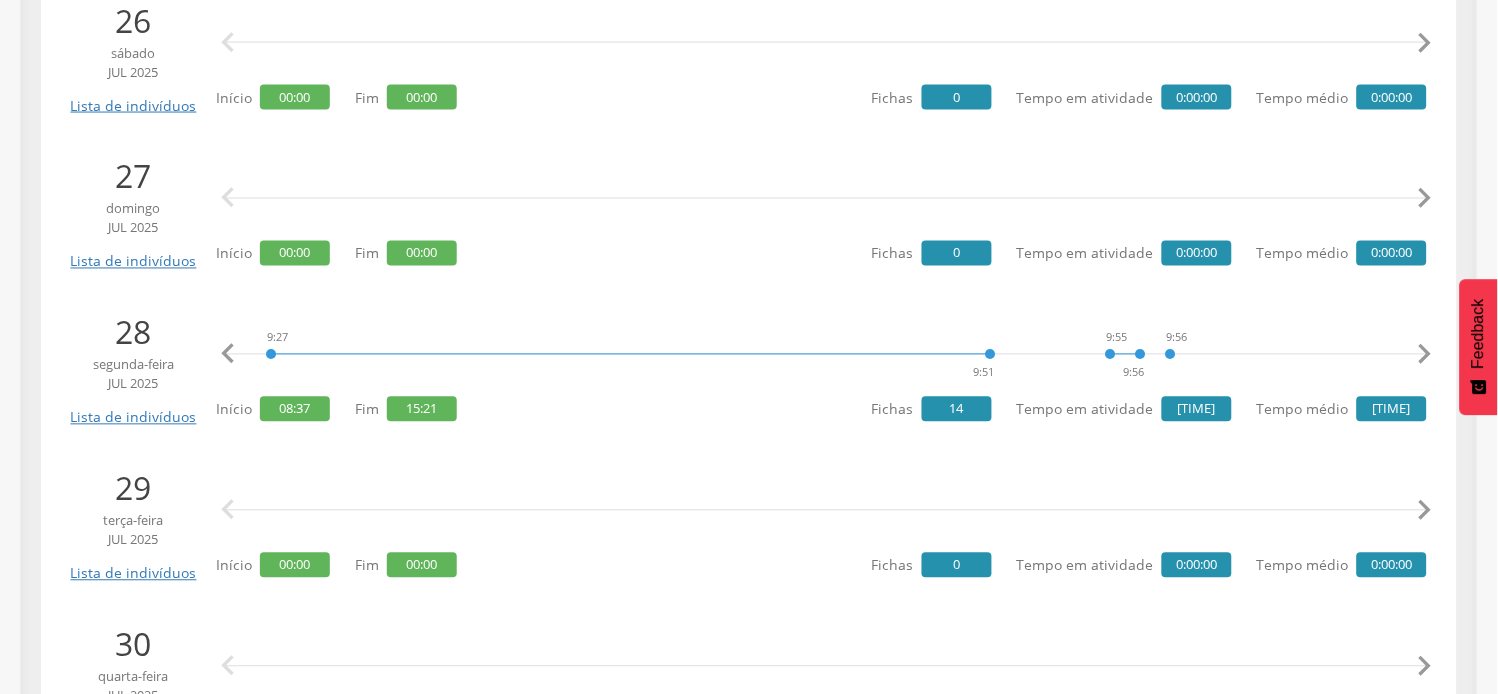 click on "" at bounding box center (1425, 355) 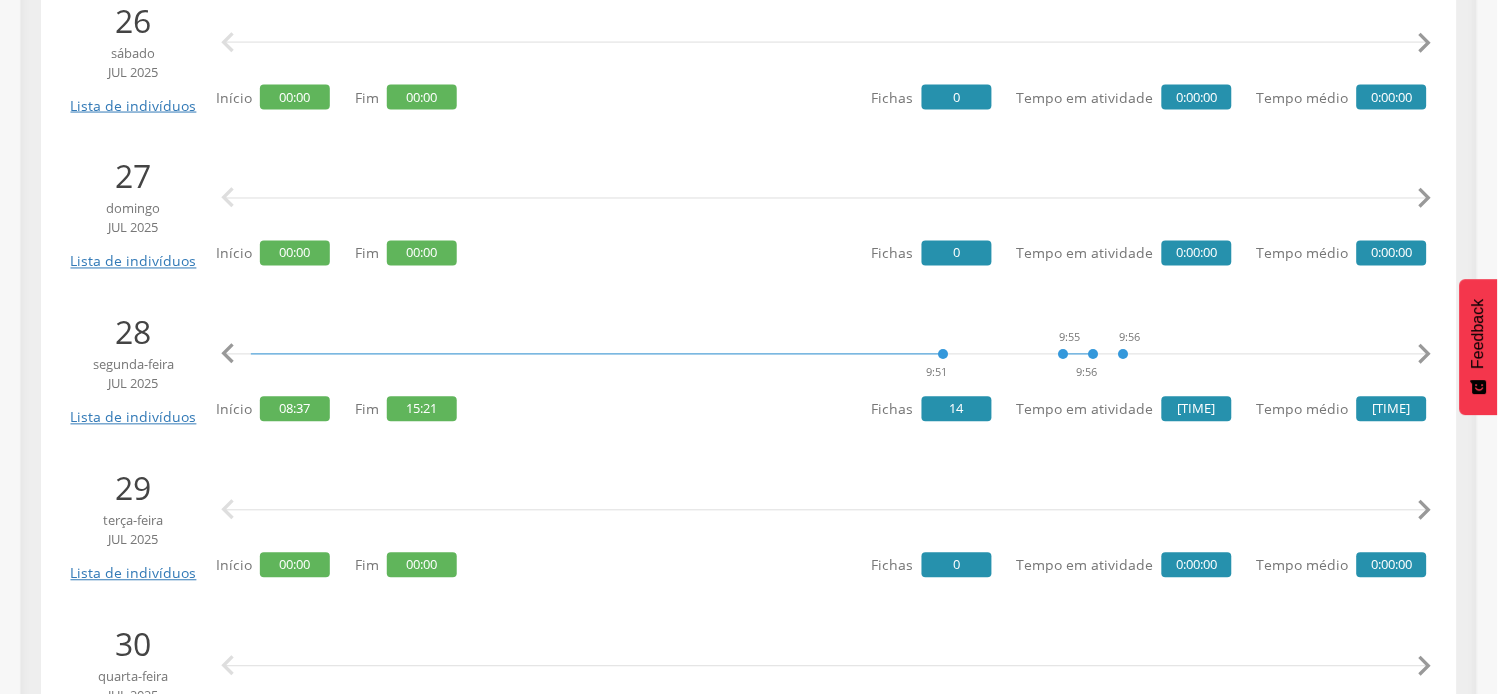 click on "" at bounding box center (1425, 355) 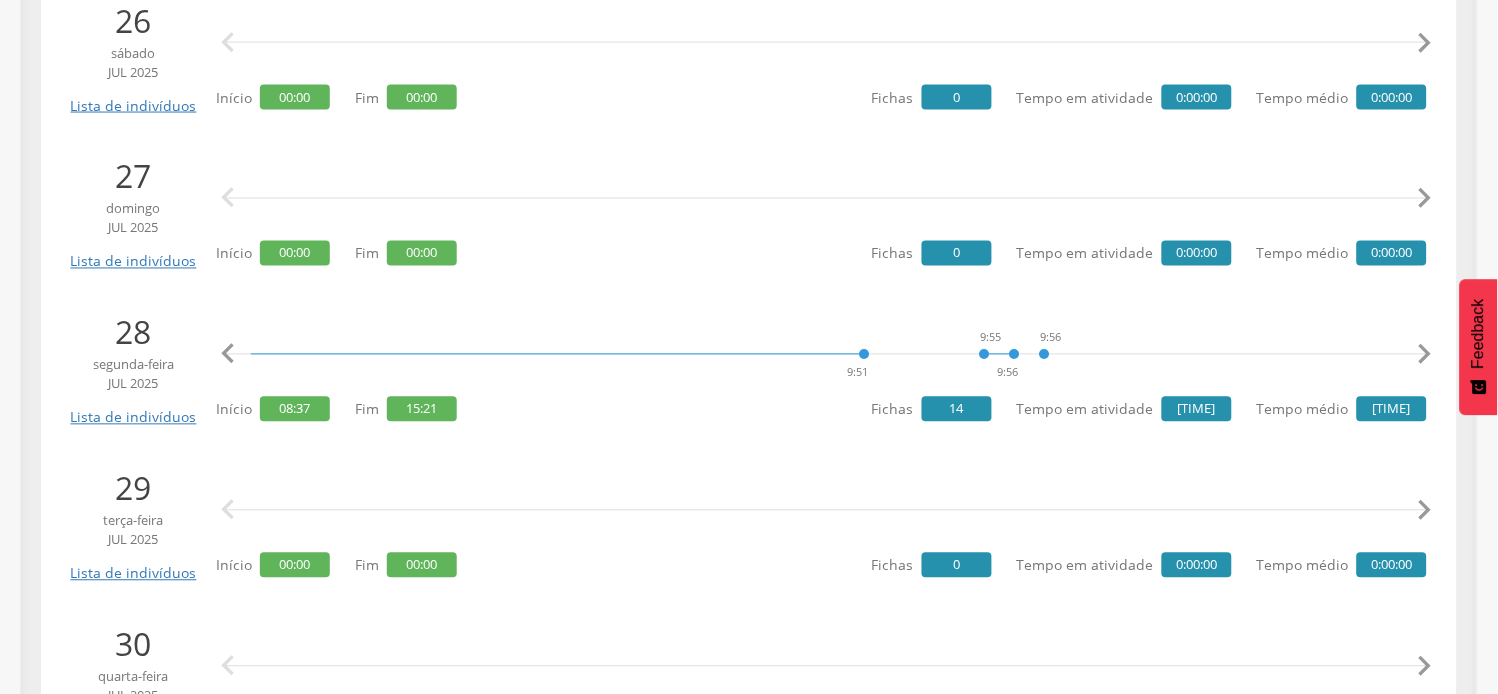 click on "" at bounding box center (1425, 355) 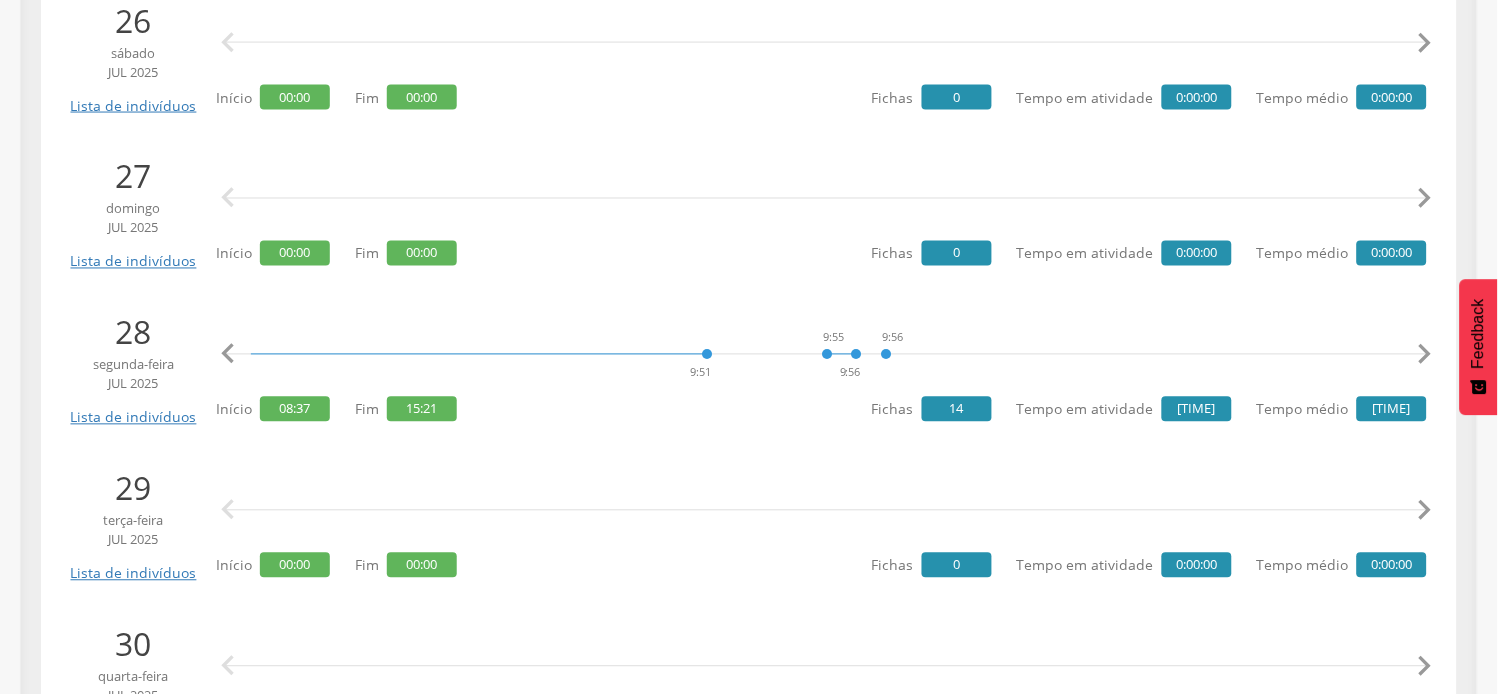 click on "" at bounding box center [1425, 355] 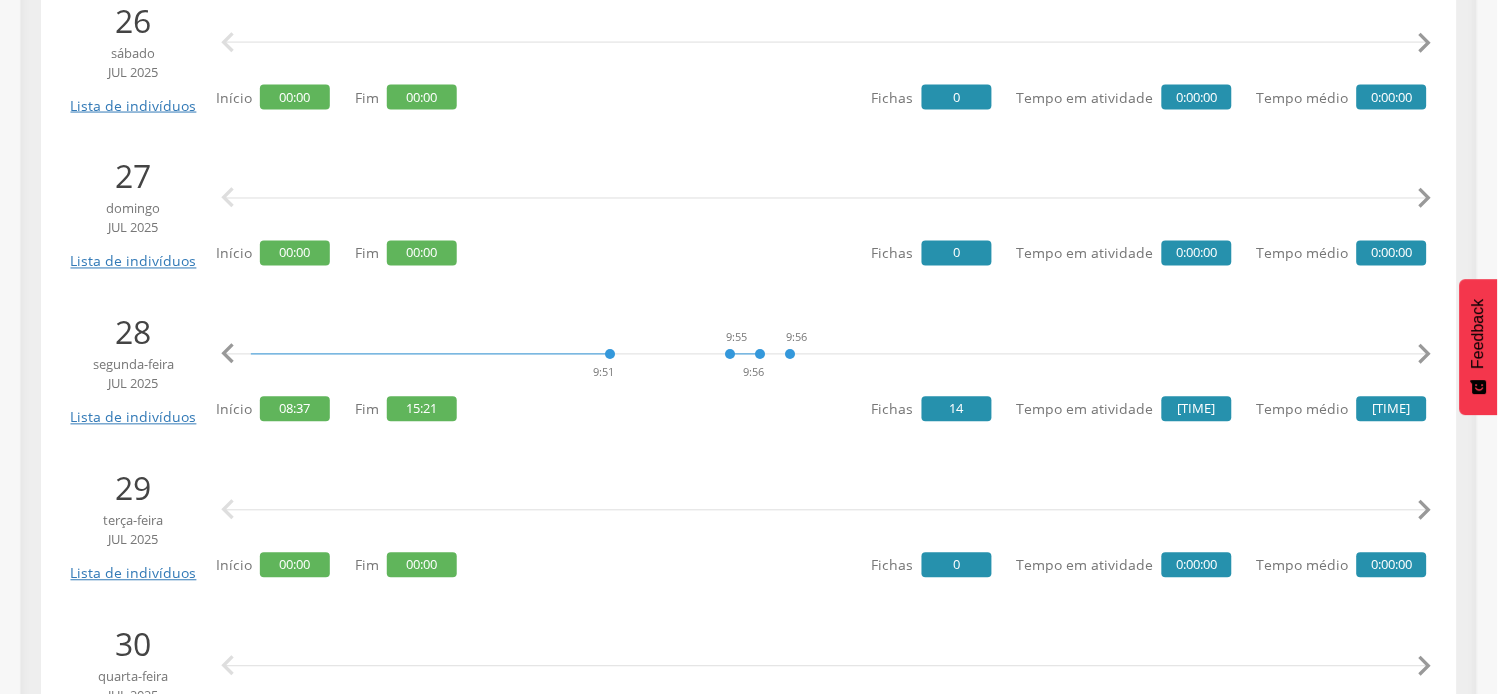 click on "" at bounding box center [1425, 355] 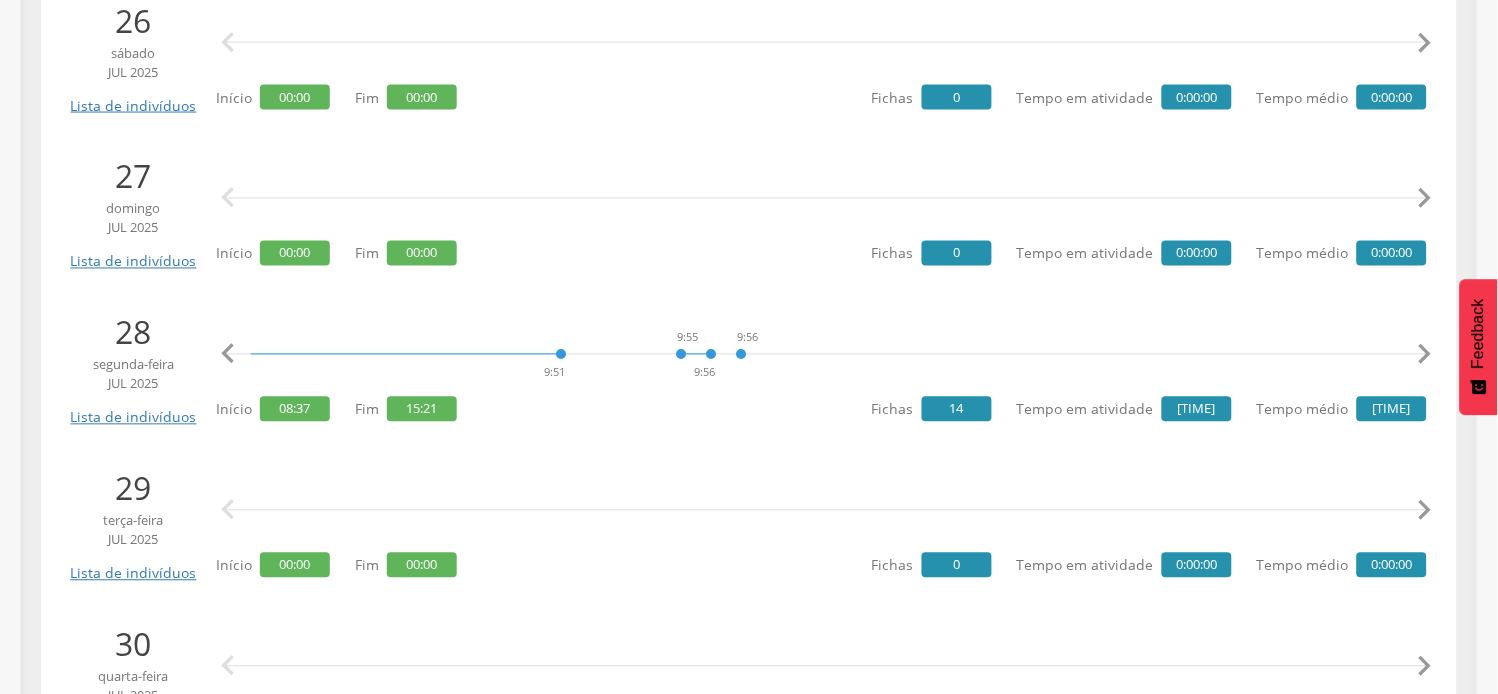 click on "" at bounding box center [1425, 355] 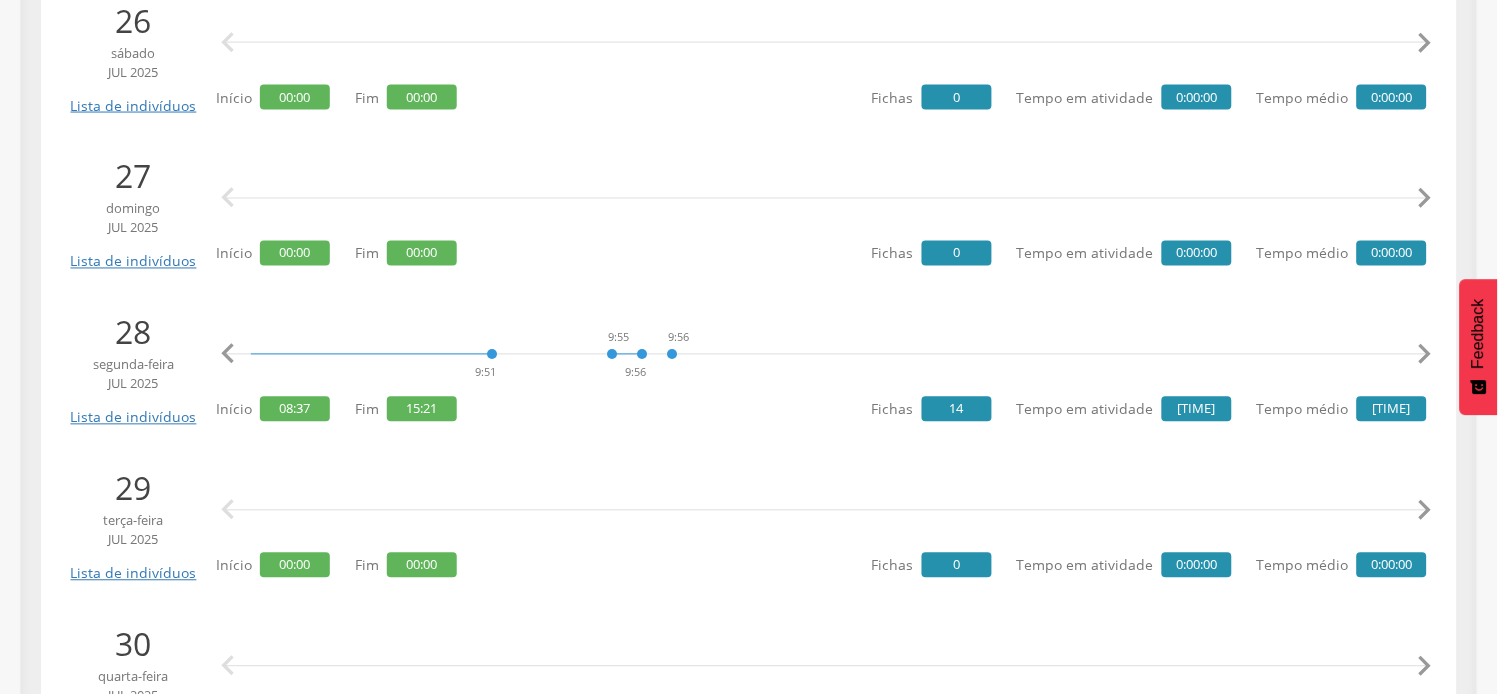 click on "" at bounding box center (1425, 355) 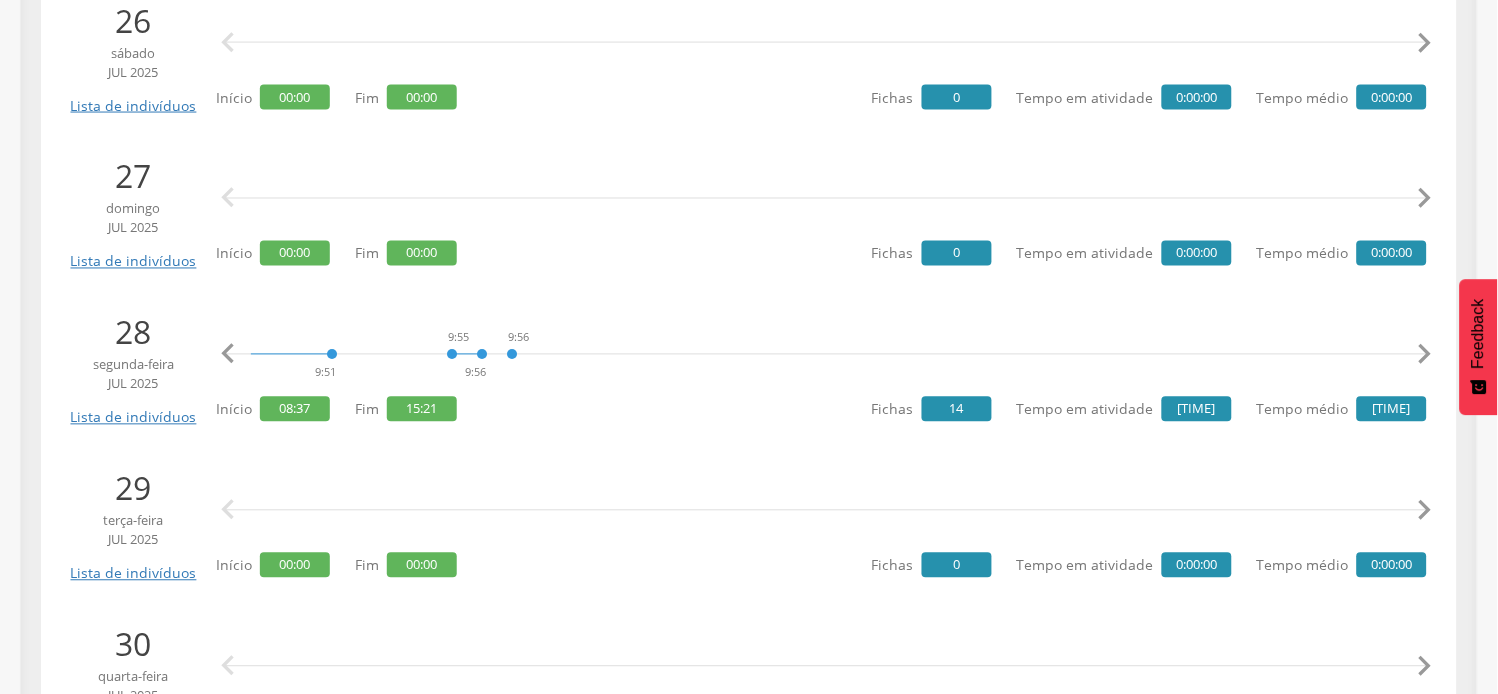 click on "" at bounding box center (1425, 355) 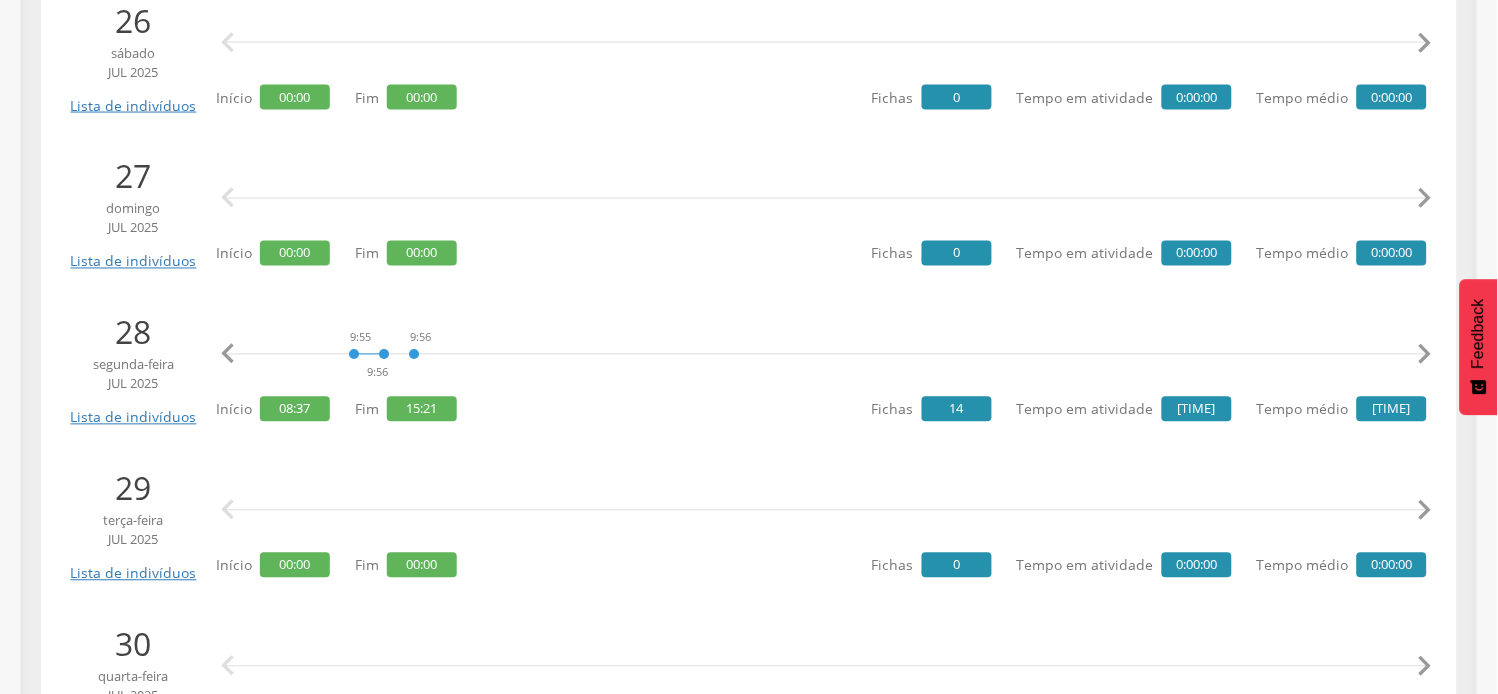 click on "" at bounding box center (1425, 355) 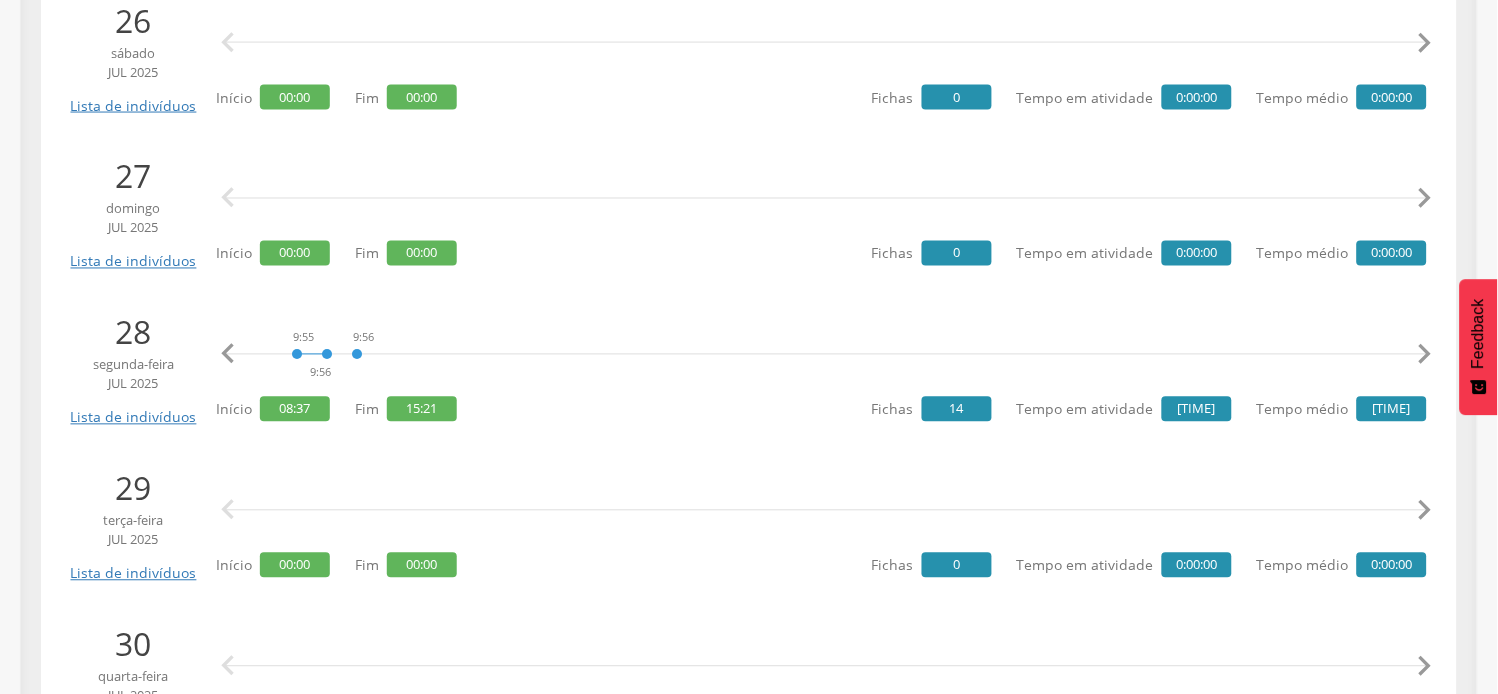 click on "" at bounding box center [1425, 355] 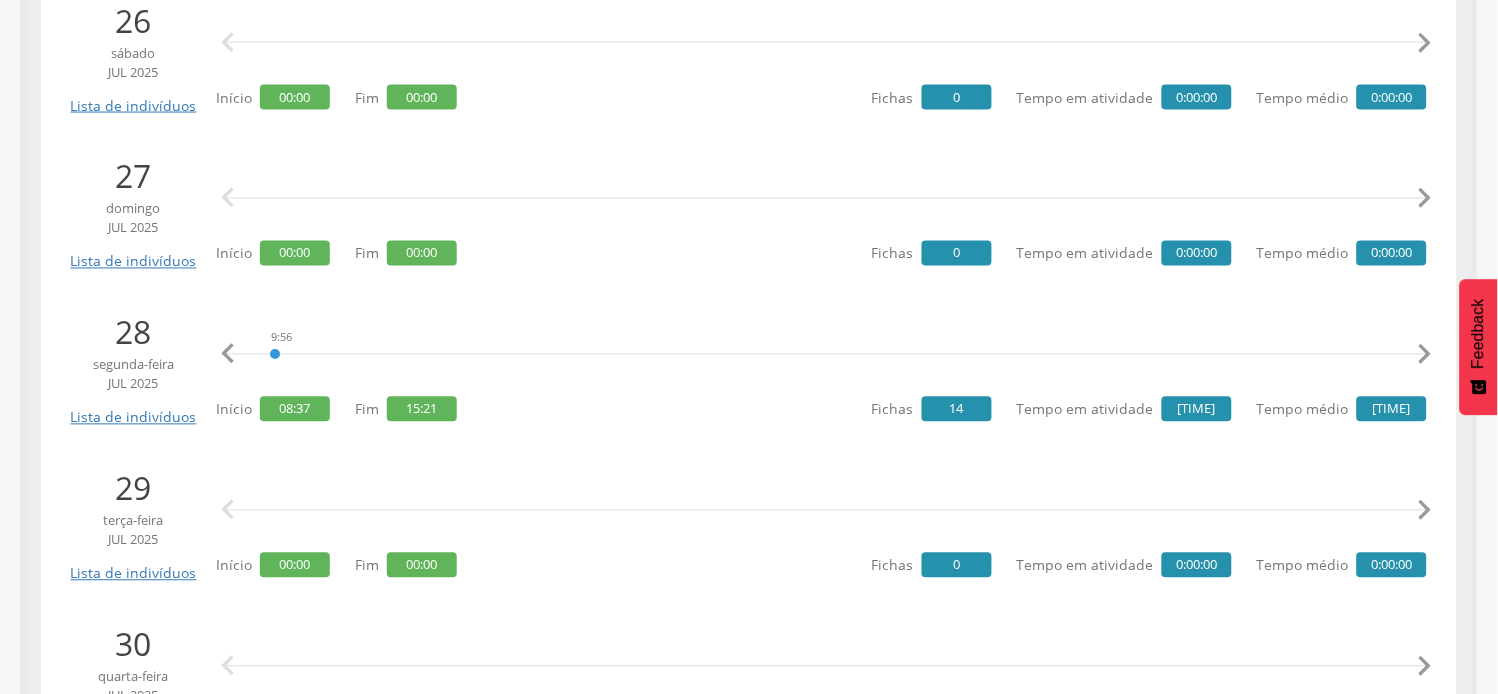 click on "" at bounding box center [1425, 355] 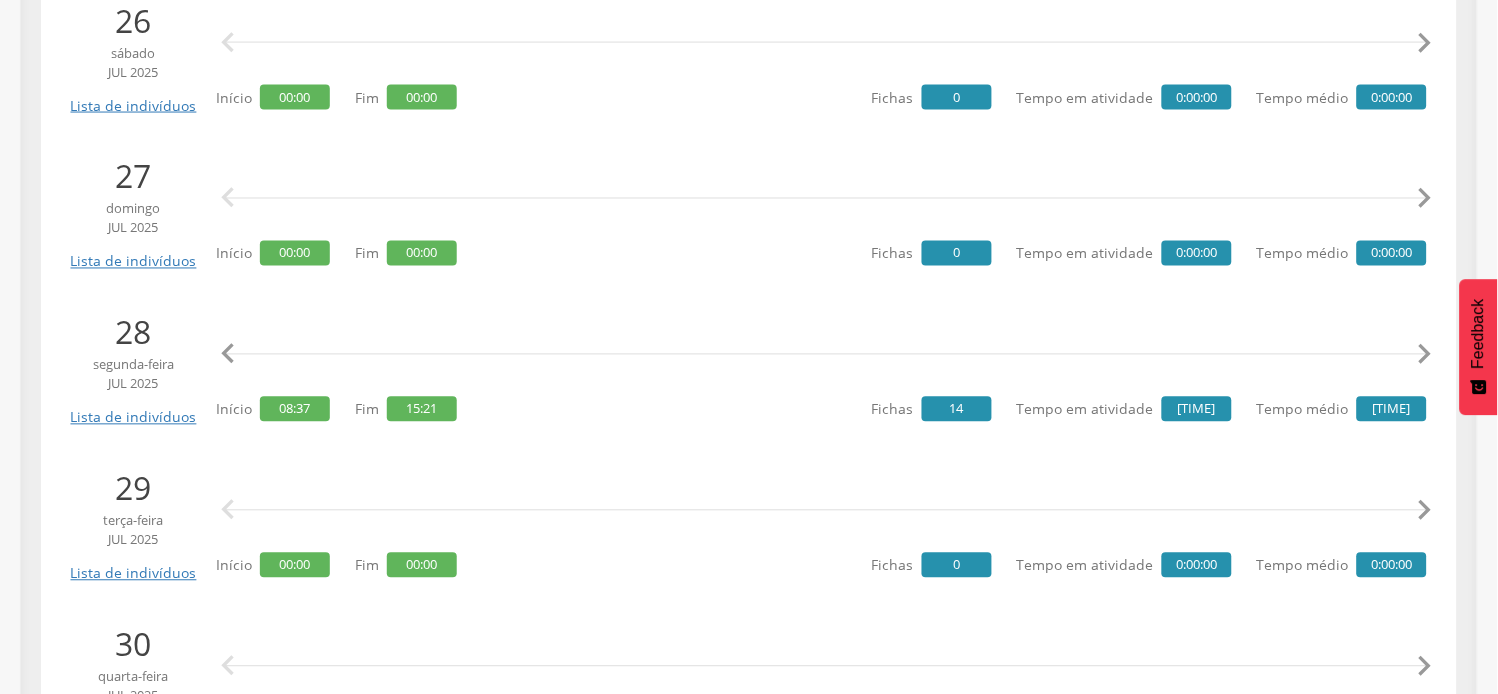 click on "" at bounding box center (1425, 355) 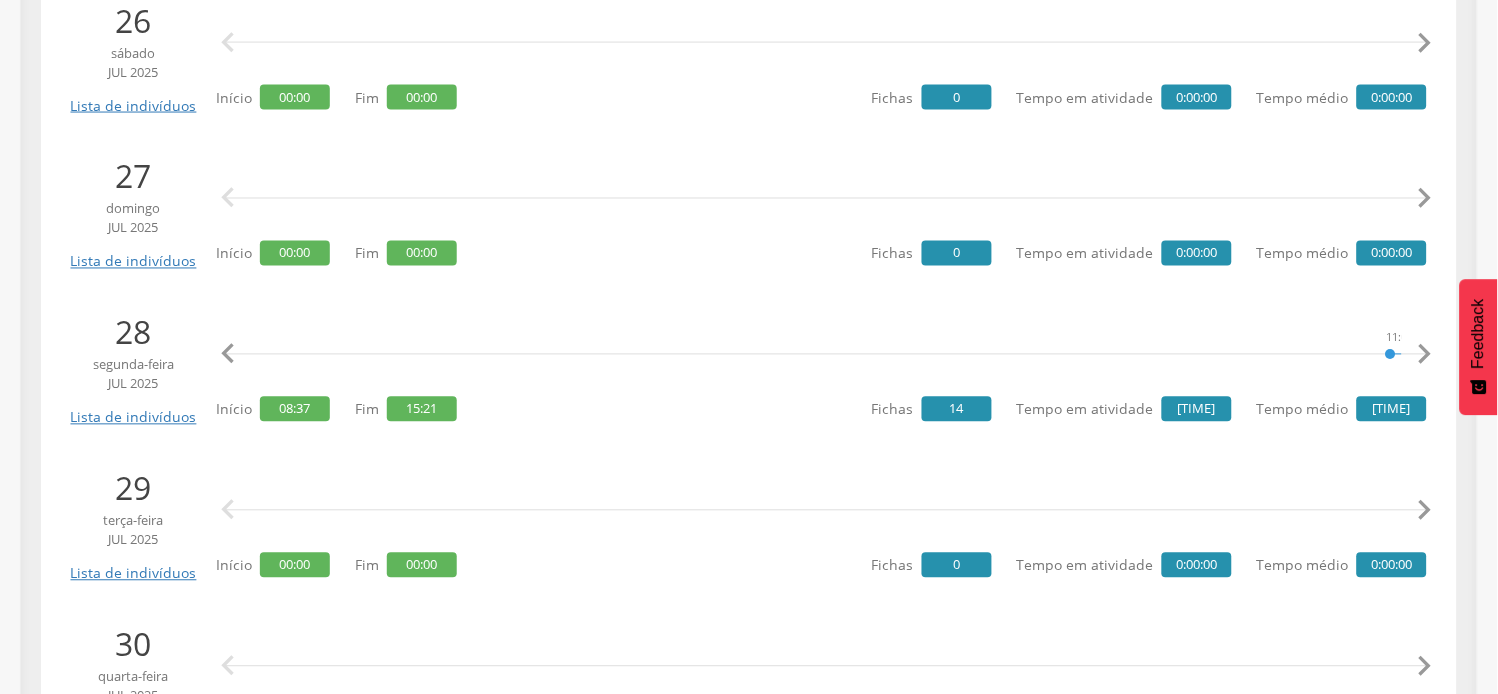 click on "" at bounding box center [1425, 355] 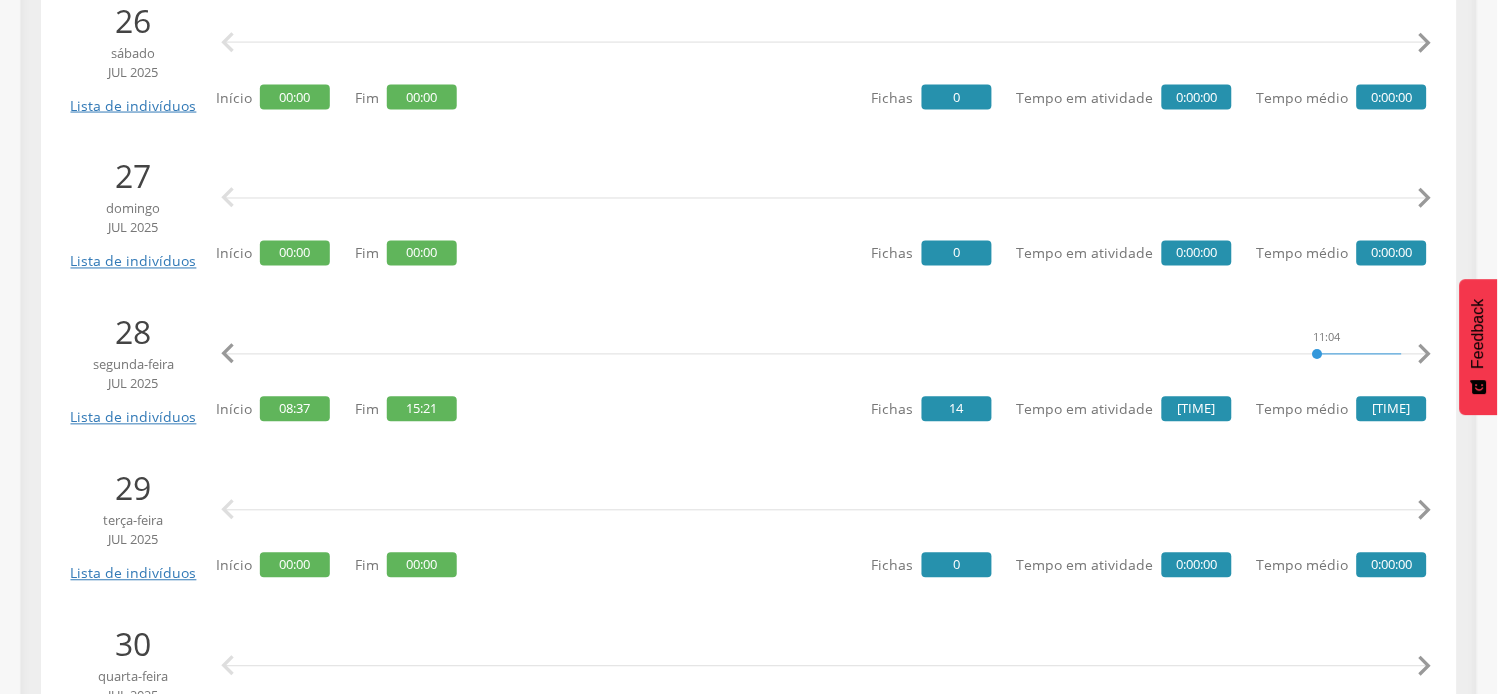 click on "" at bounding box center (1425, 355) 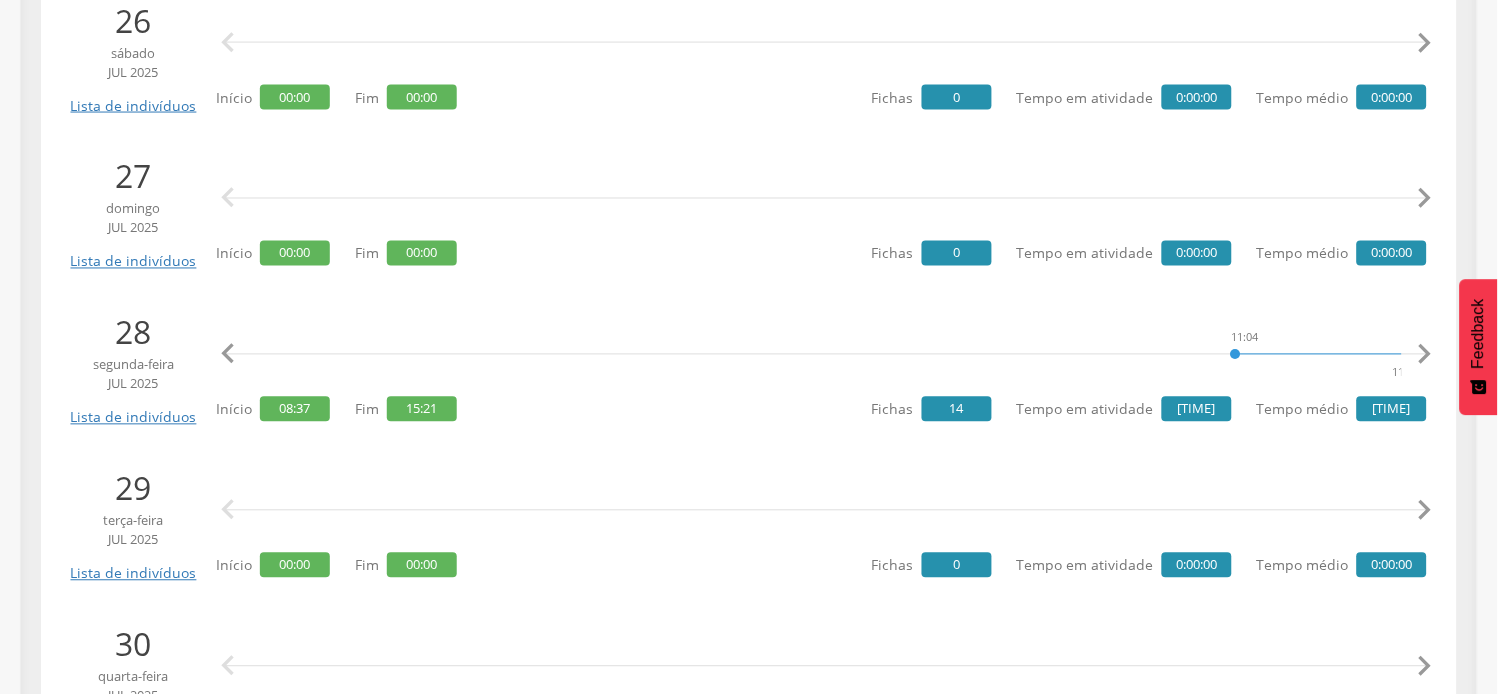 click on "" at bounding box center (1425, 355) 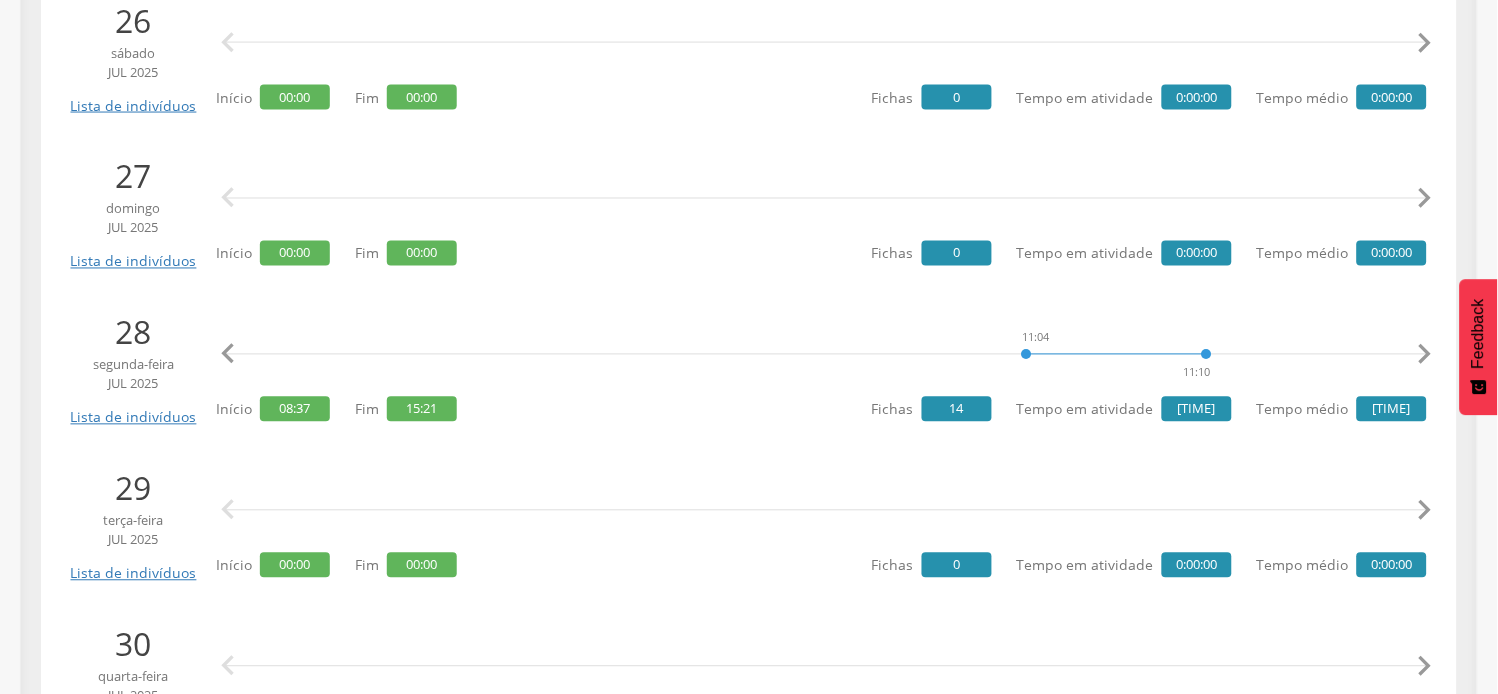 click on "" at bounding box center (1425, 355) 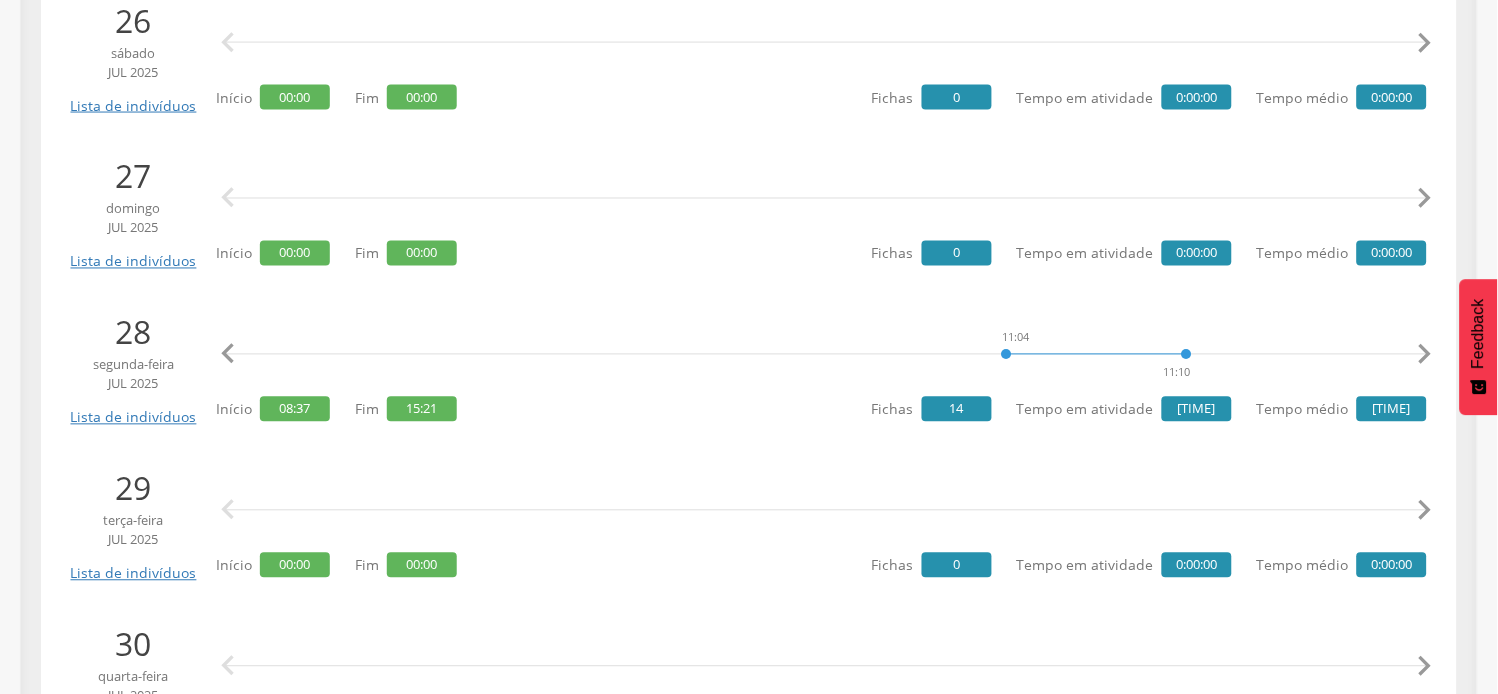 click on "" at bounding box center [1425, 355] 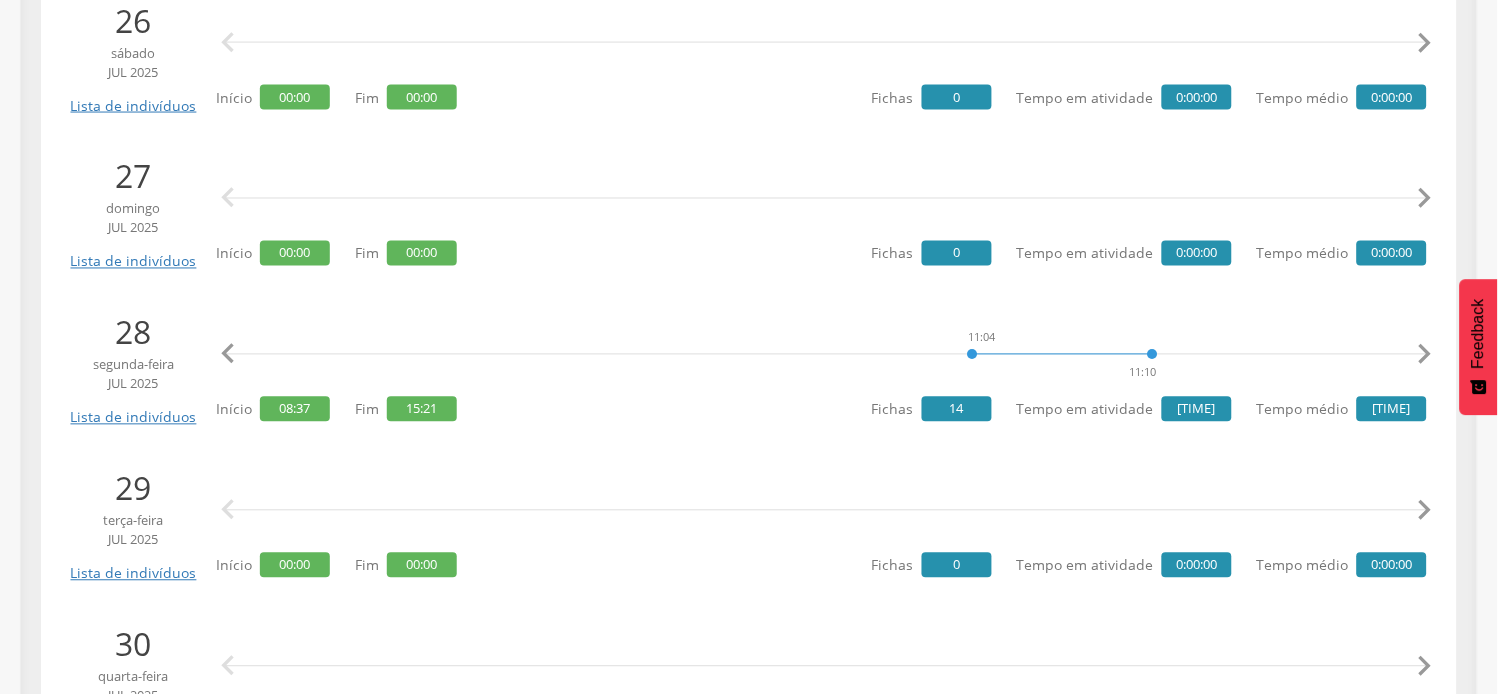 click on "" at bounding box center (1425, 355) 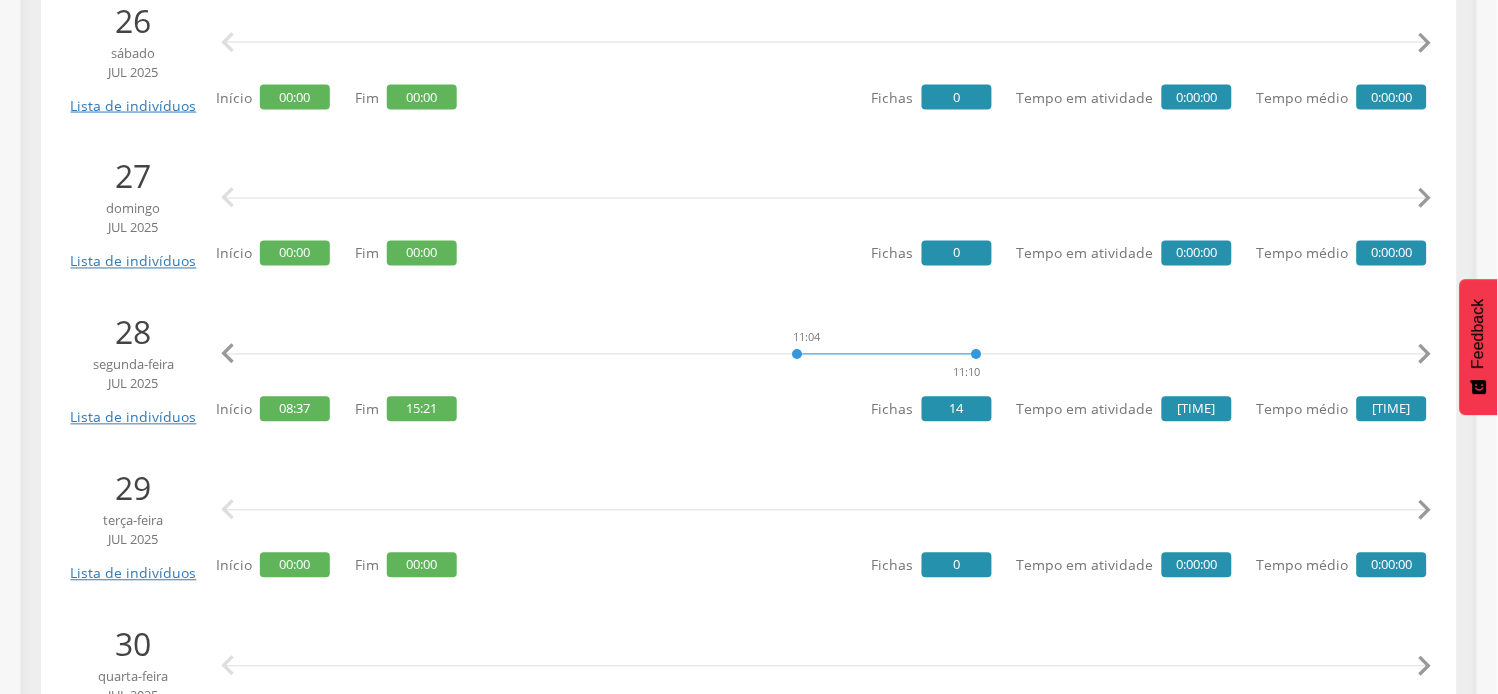 click on "" at bounding box center (1425, 355) 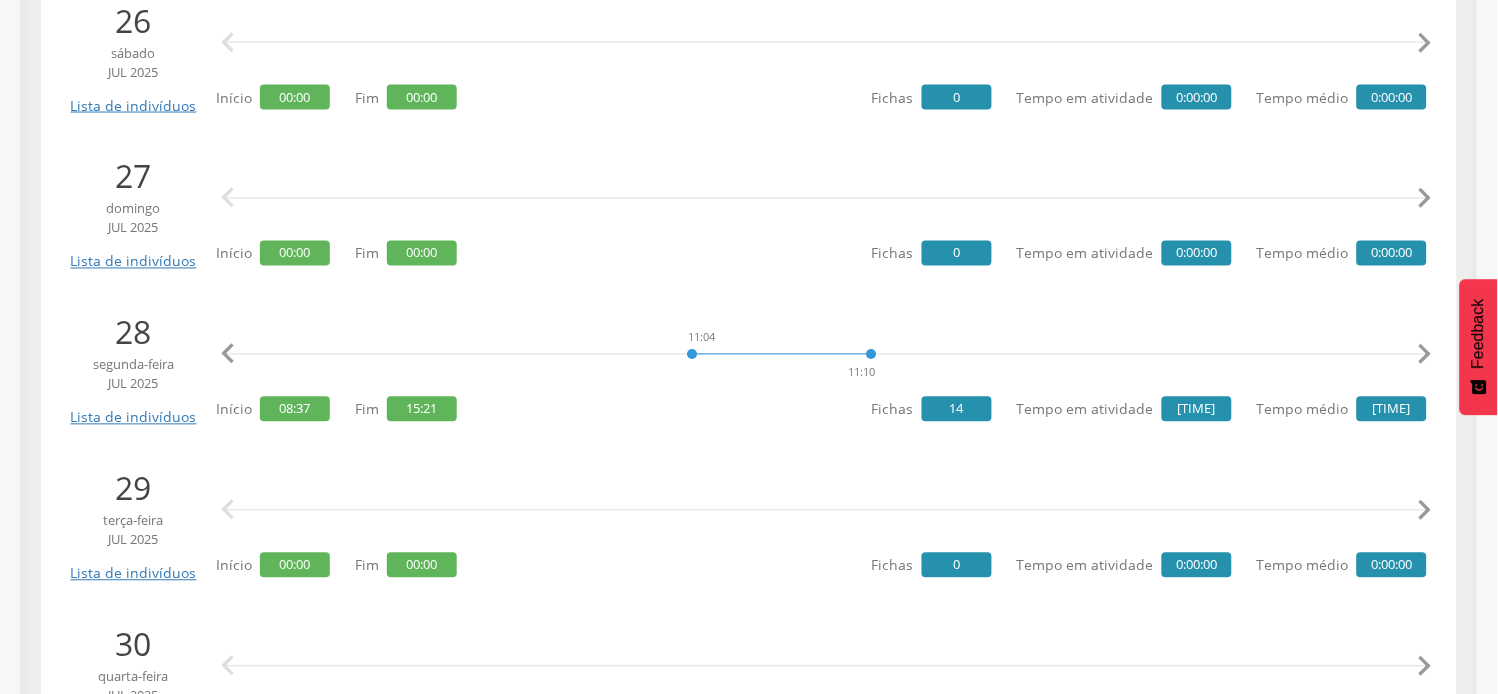 click on "" at bounding box center [1425, 355] 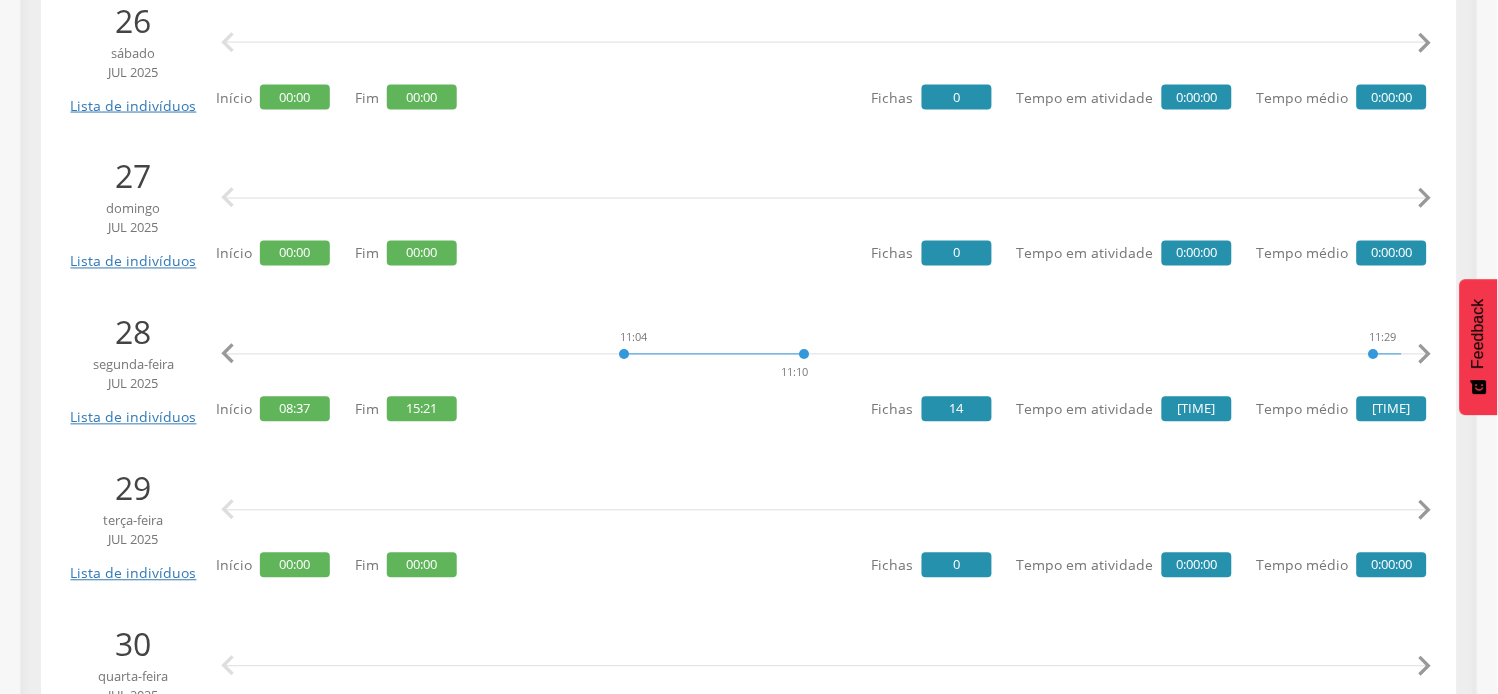 click on "" at bounding box center (1425, 355) 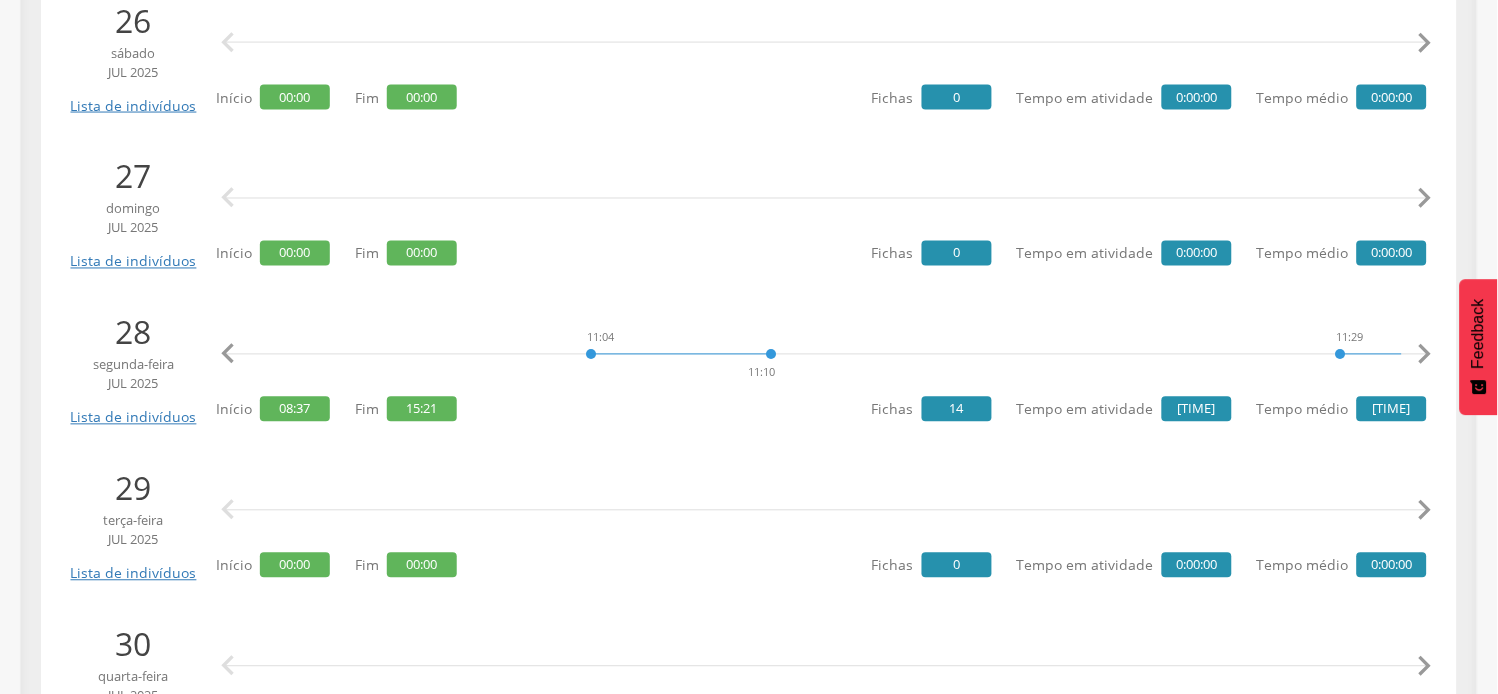 click on "" at bounding box center [1425, 355] 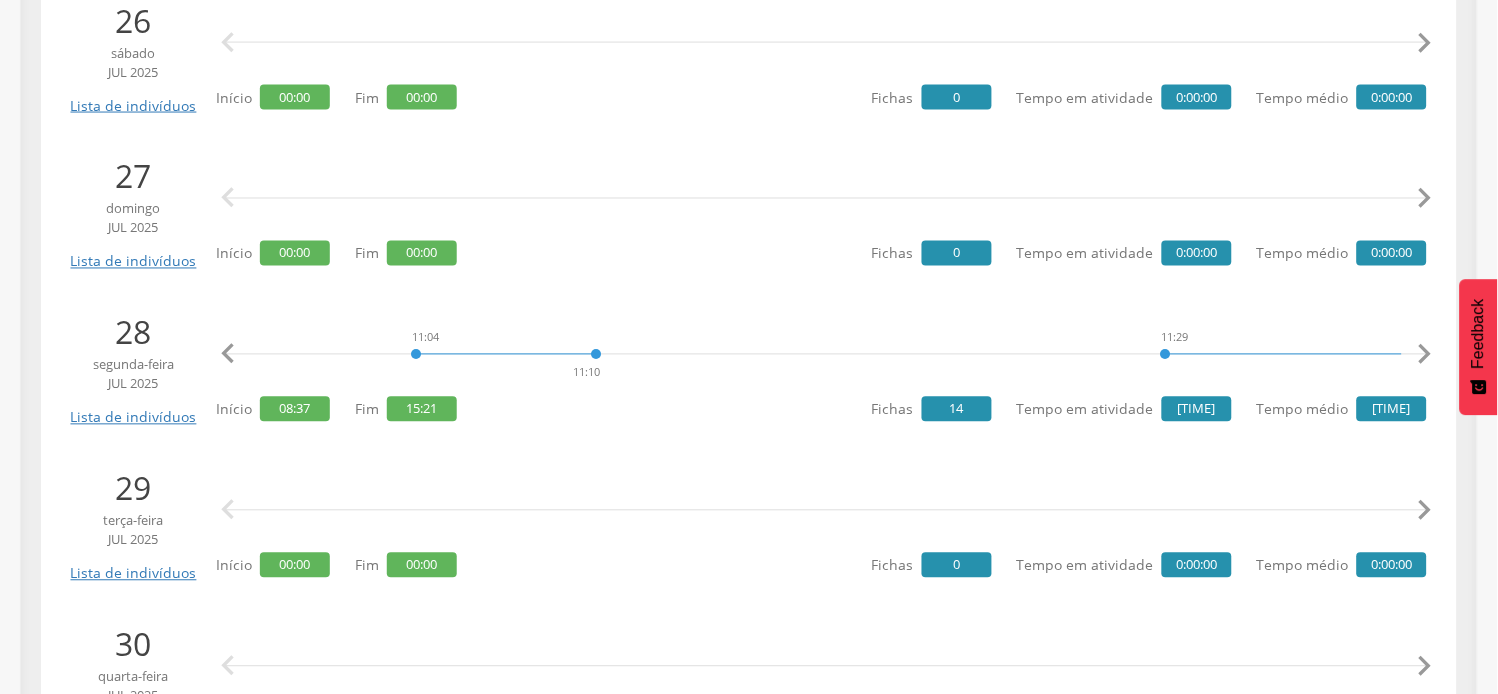 click on "" at bounding box center [1425, 355] 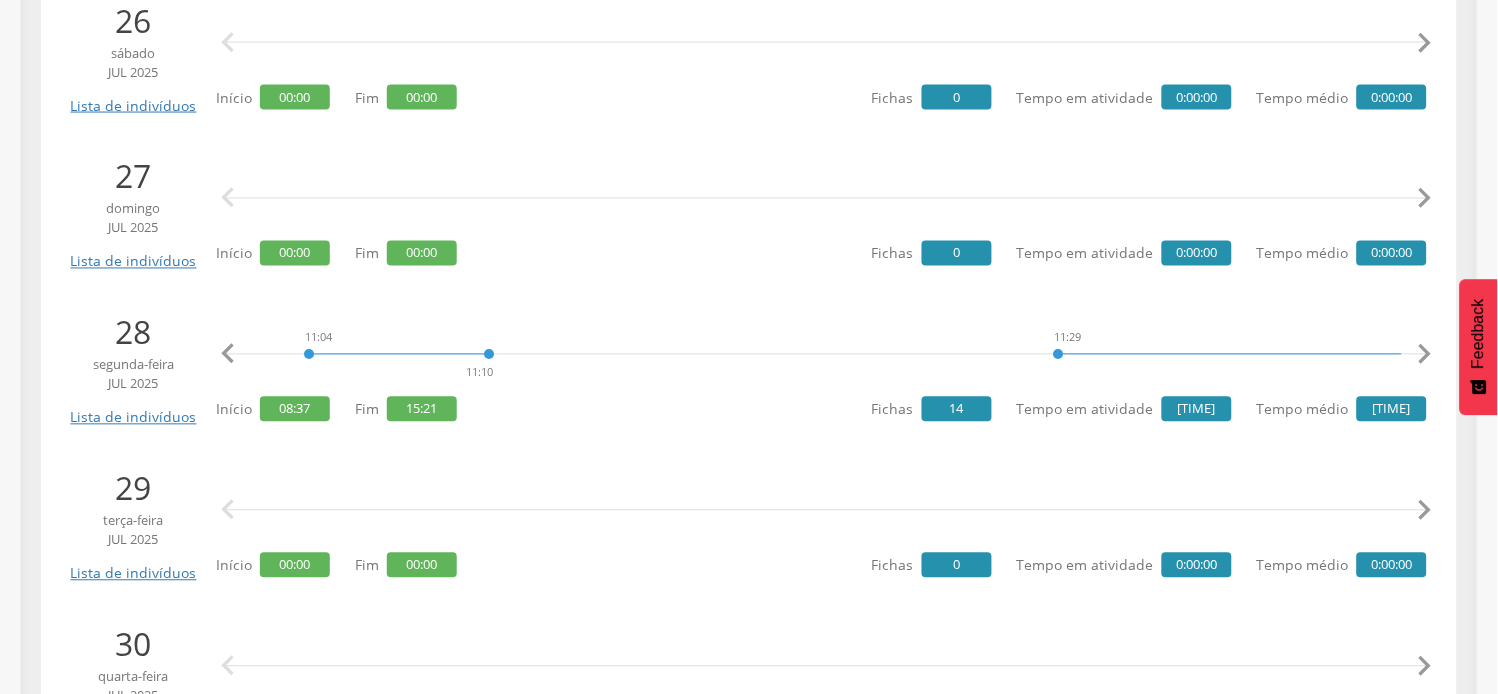 click on "" at bounding box center [1425, 355] 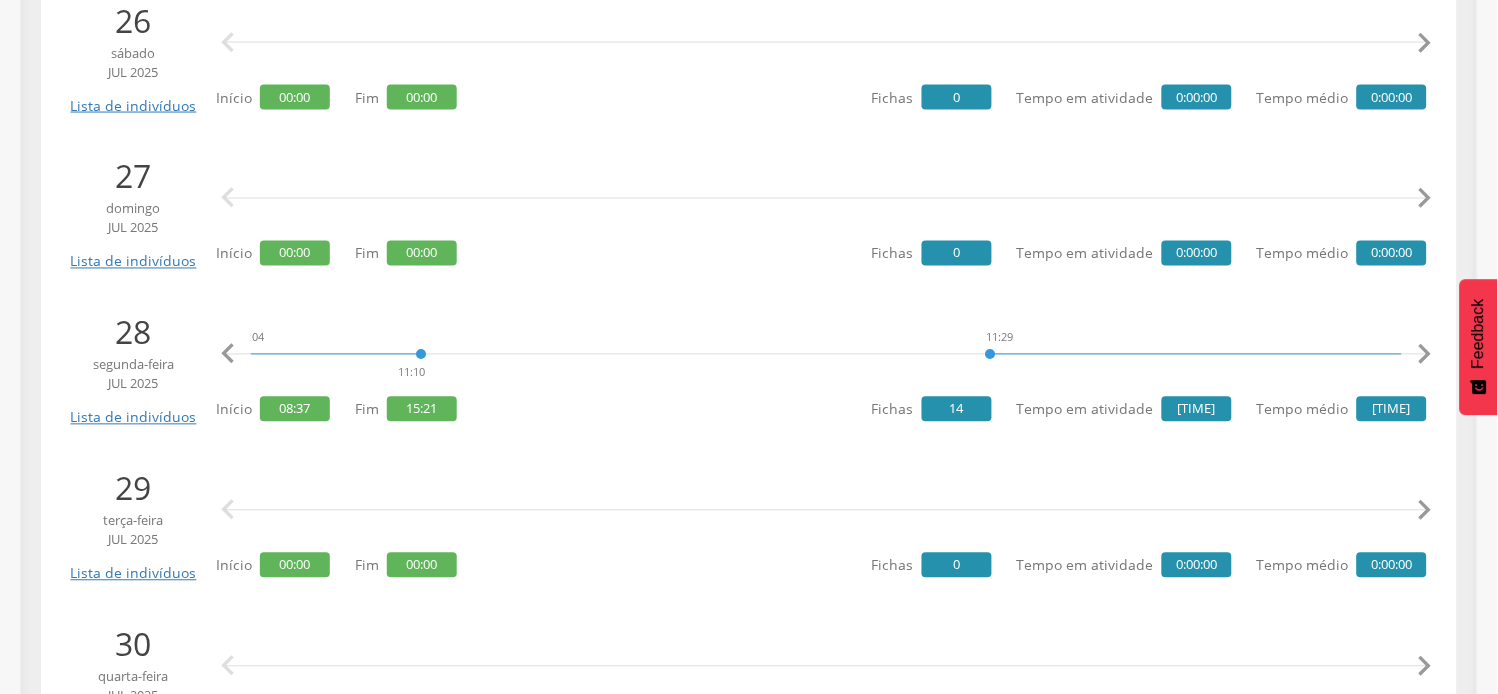 click on "" at bounding box center (1425, 355) 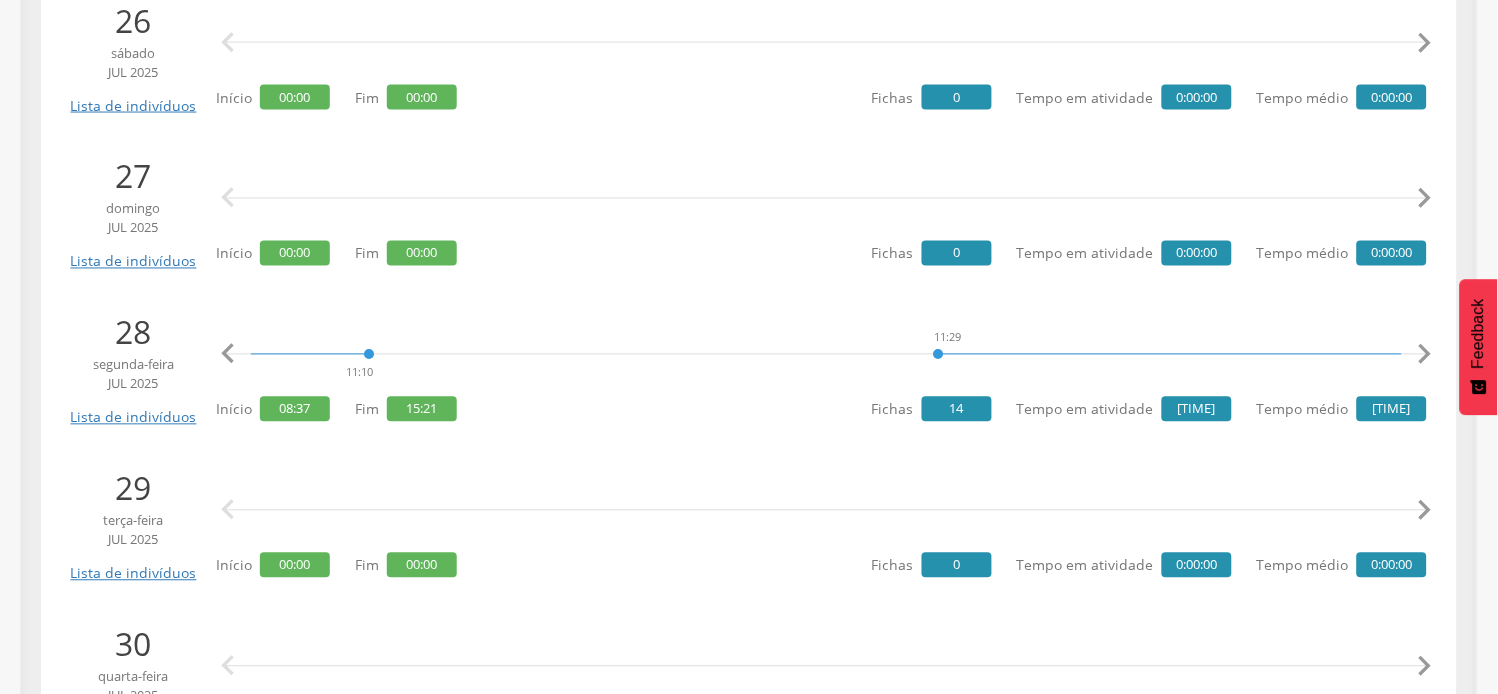 click on "" at bounding box center [1425, 355] 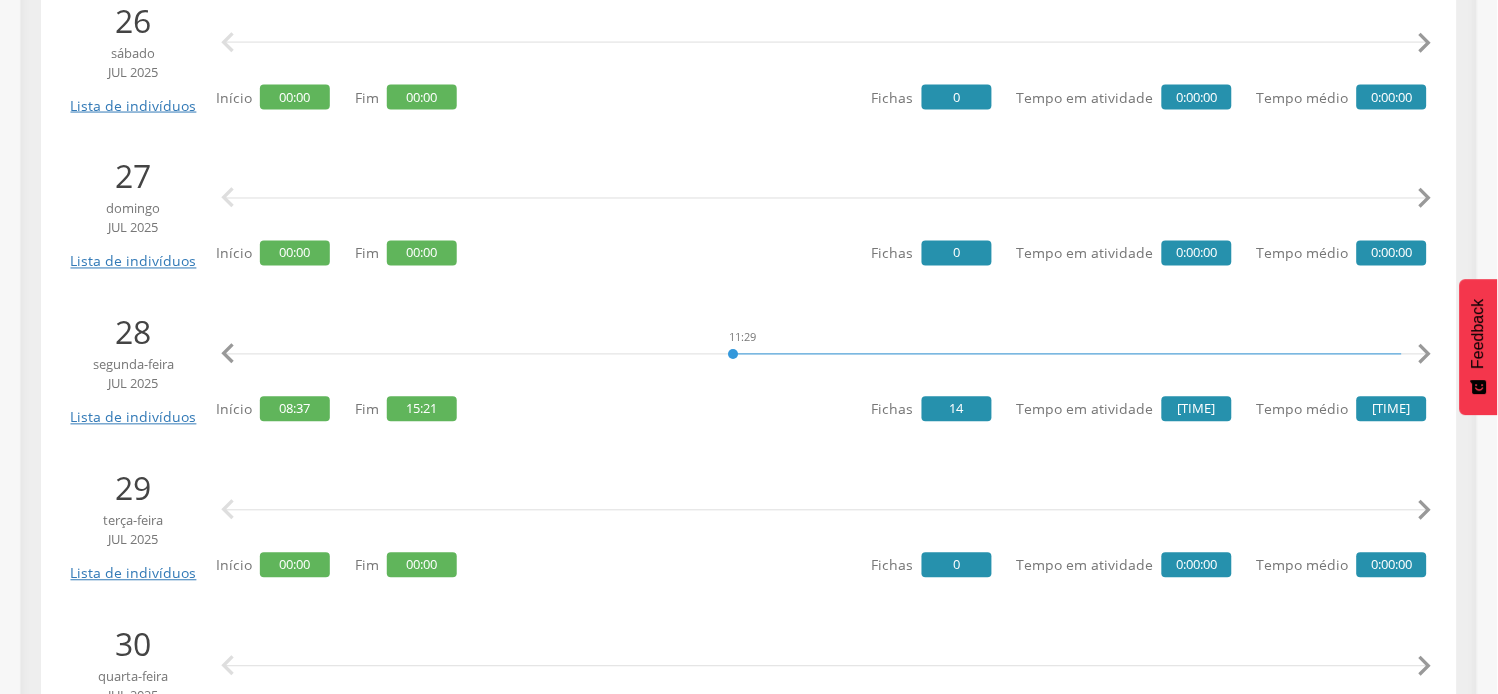 click on "" at bounding box center [1425, 355] 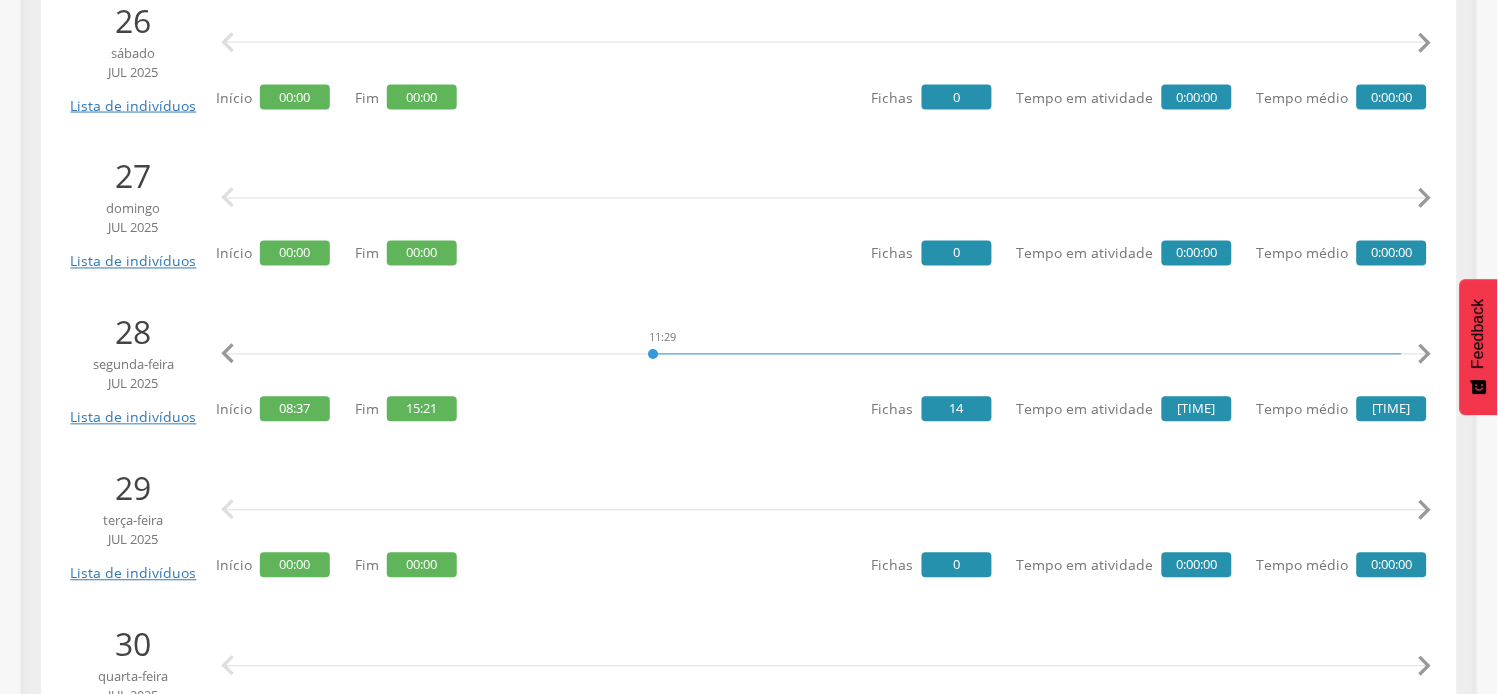 click on "" at bounding box center [1425, 355] 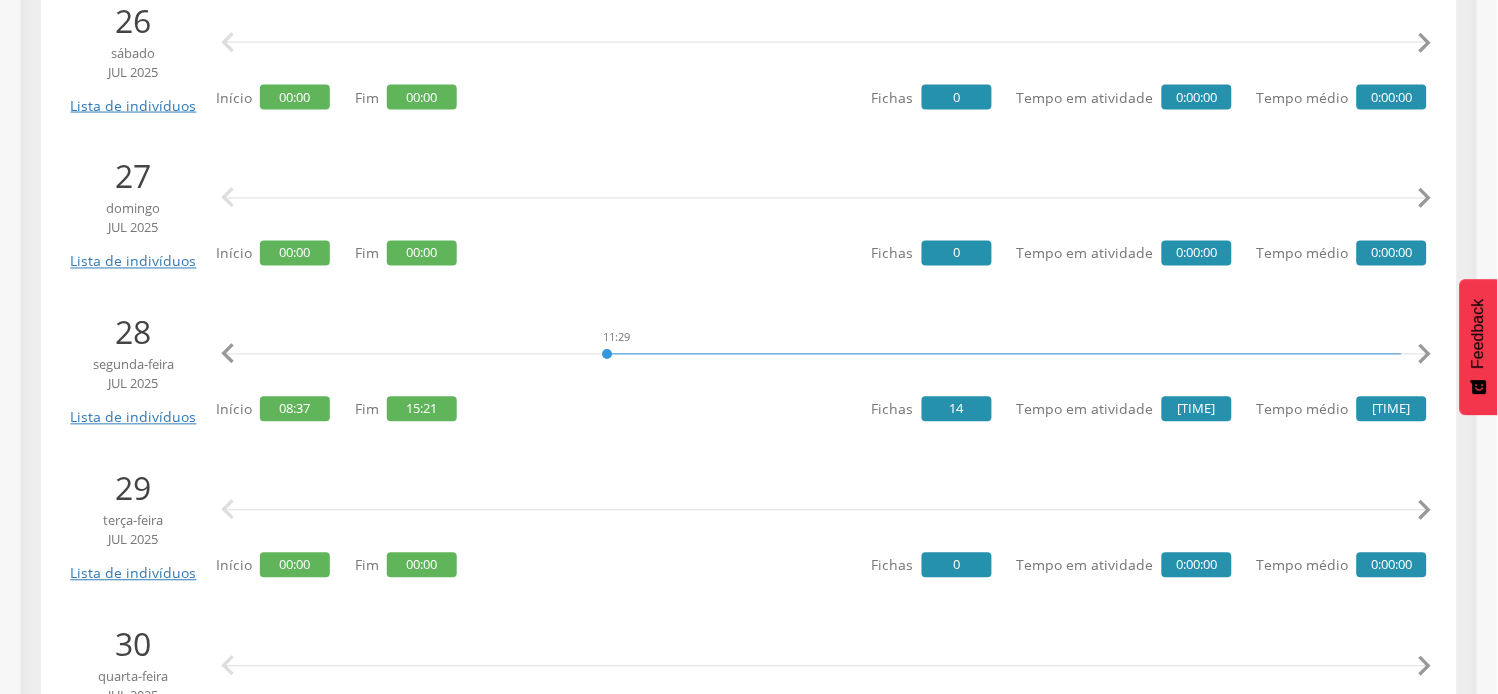 click on "" at bounding box center [1425, 355] 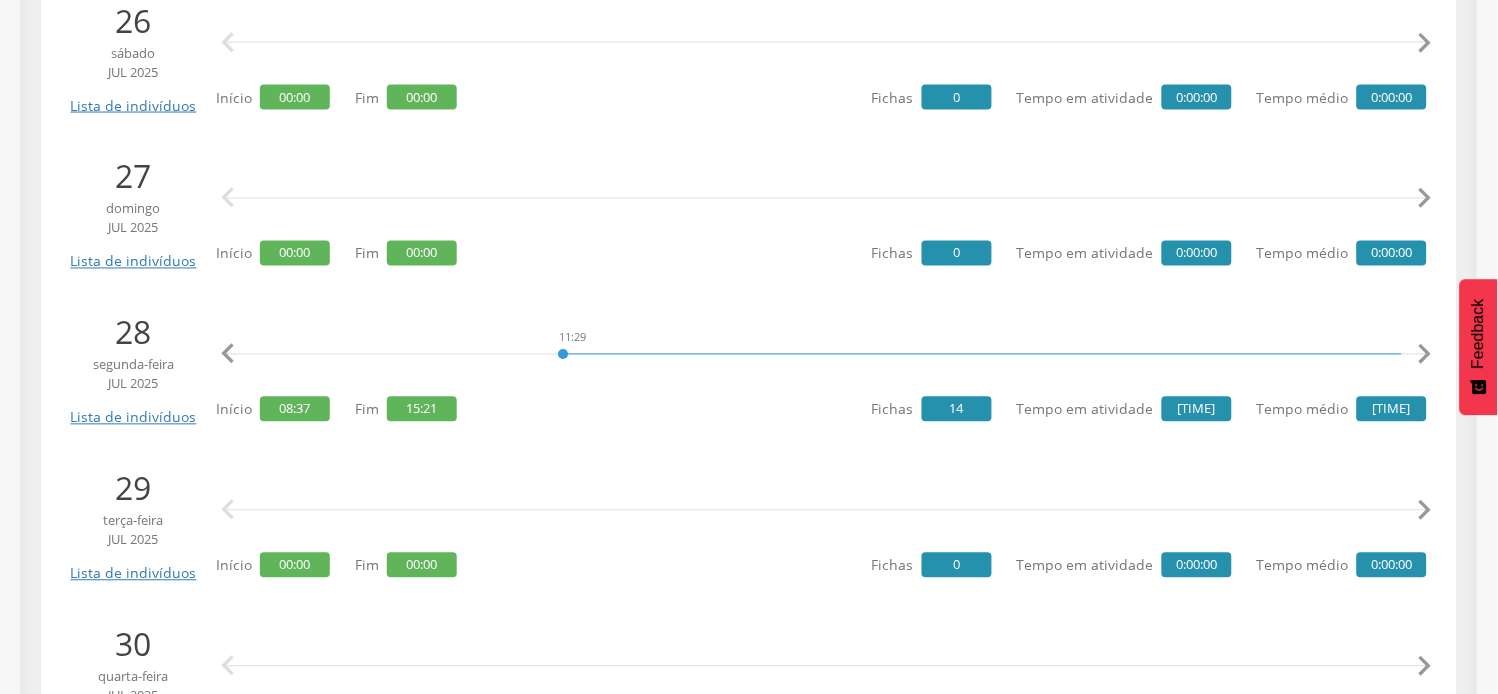 click on "" at bounding box center [1425, 355] 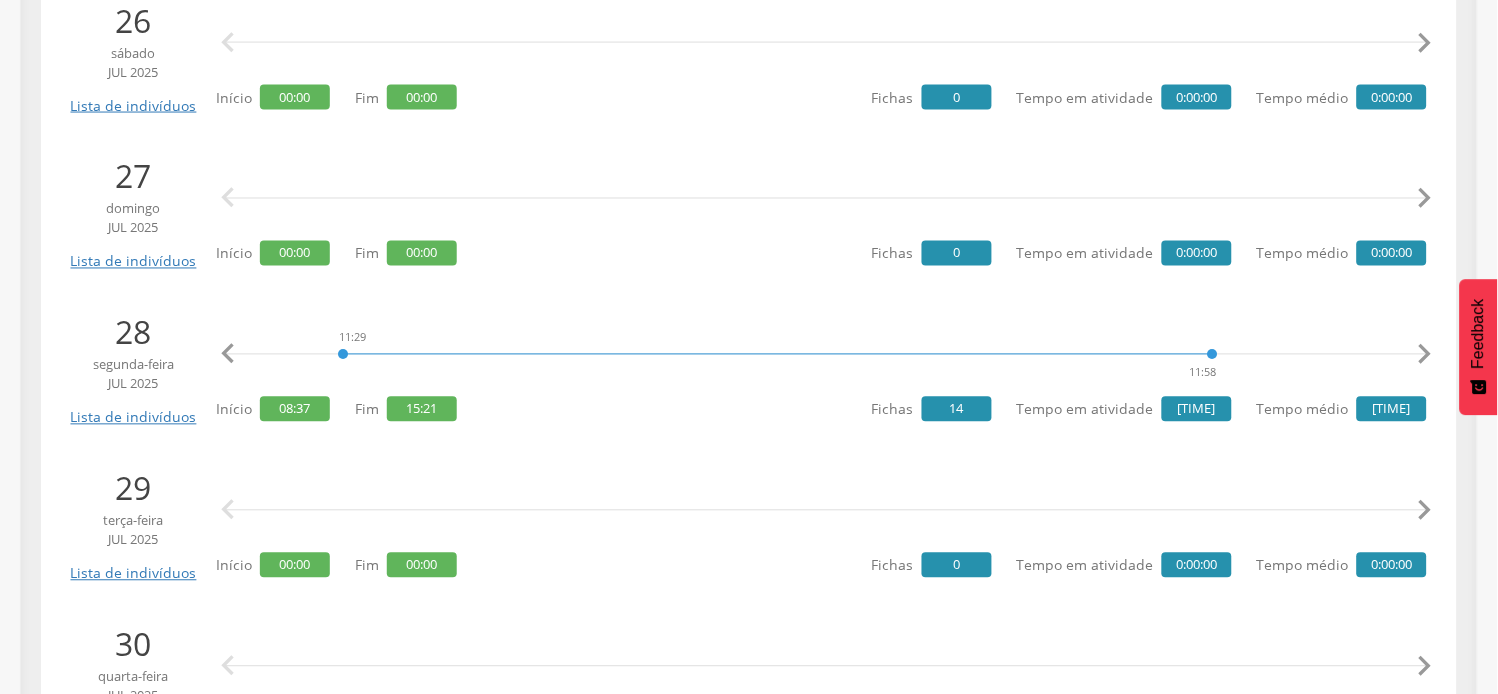 click on "" at bounding box center (1425, 355) 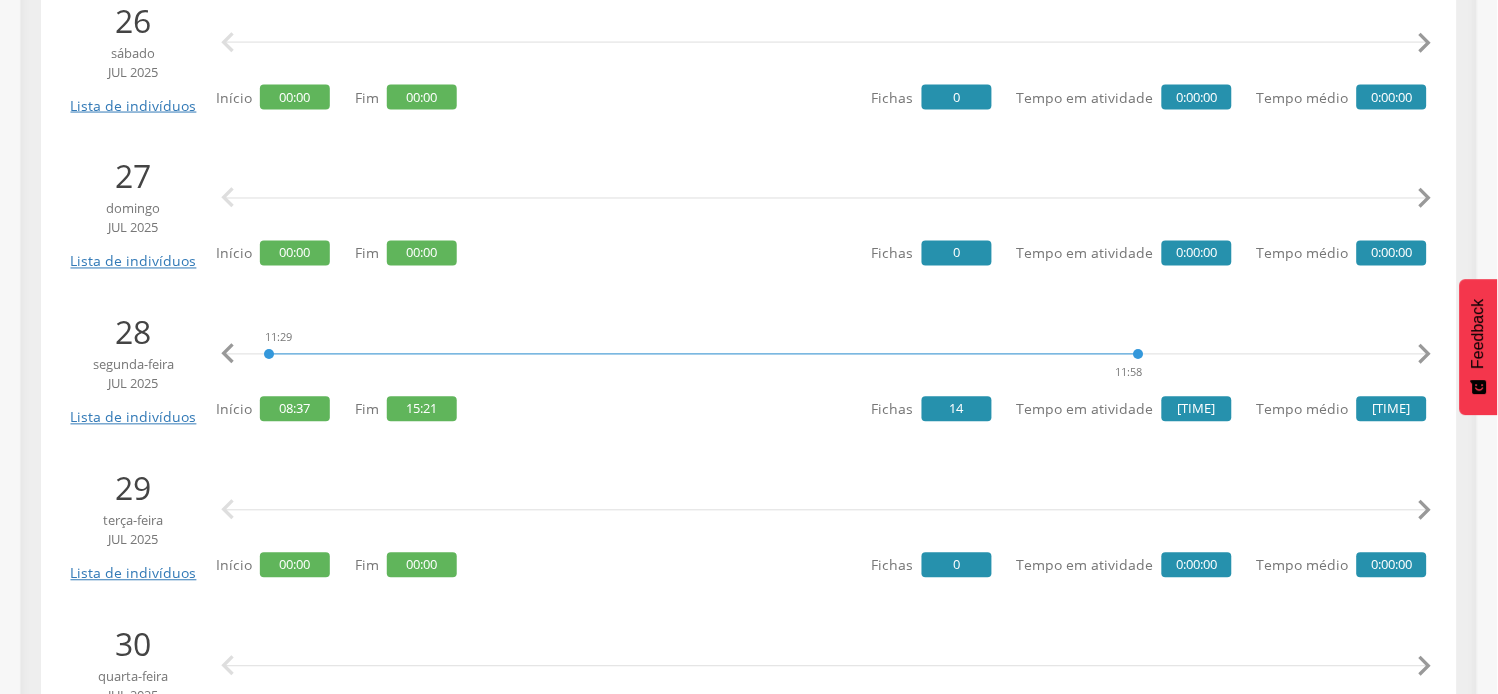click on "" at bounding box center [1425, 355] 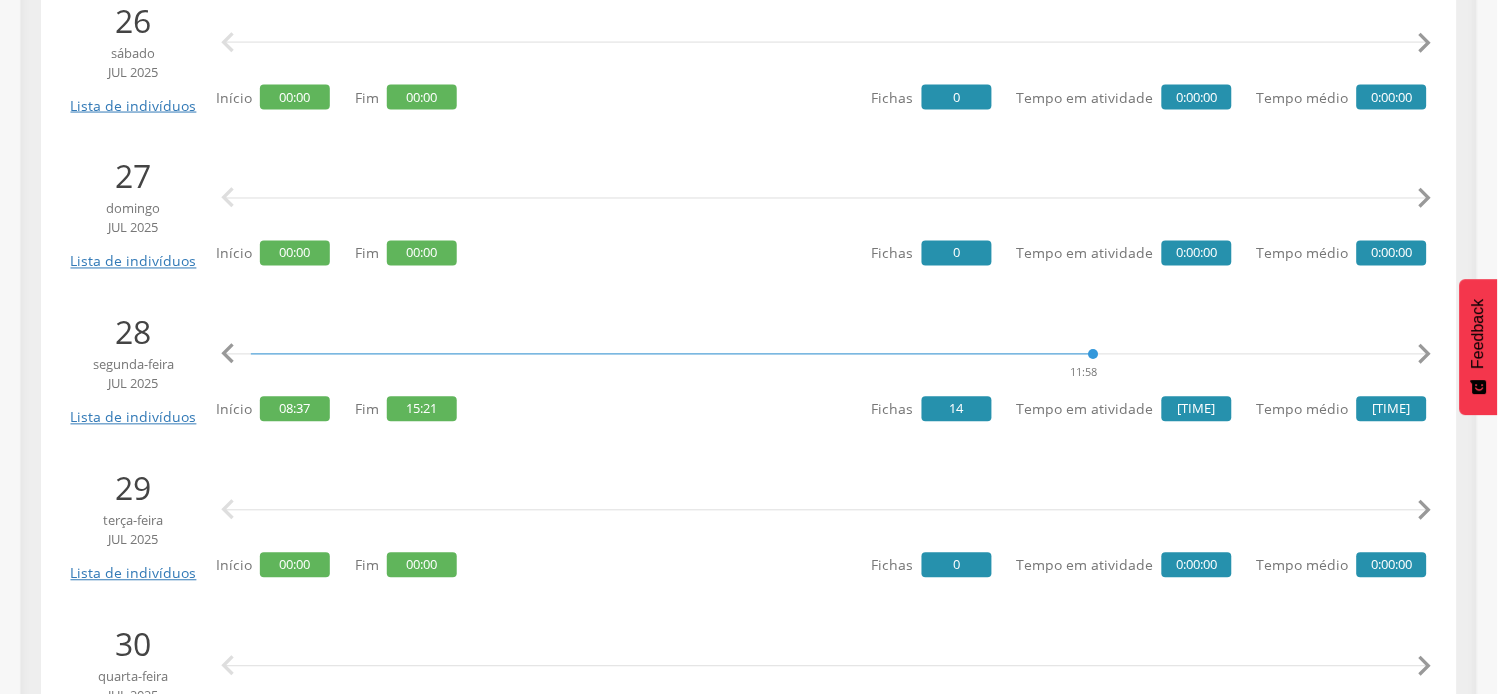 click on "" at bounding box center [1425, 355] 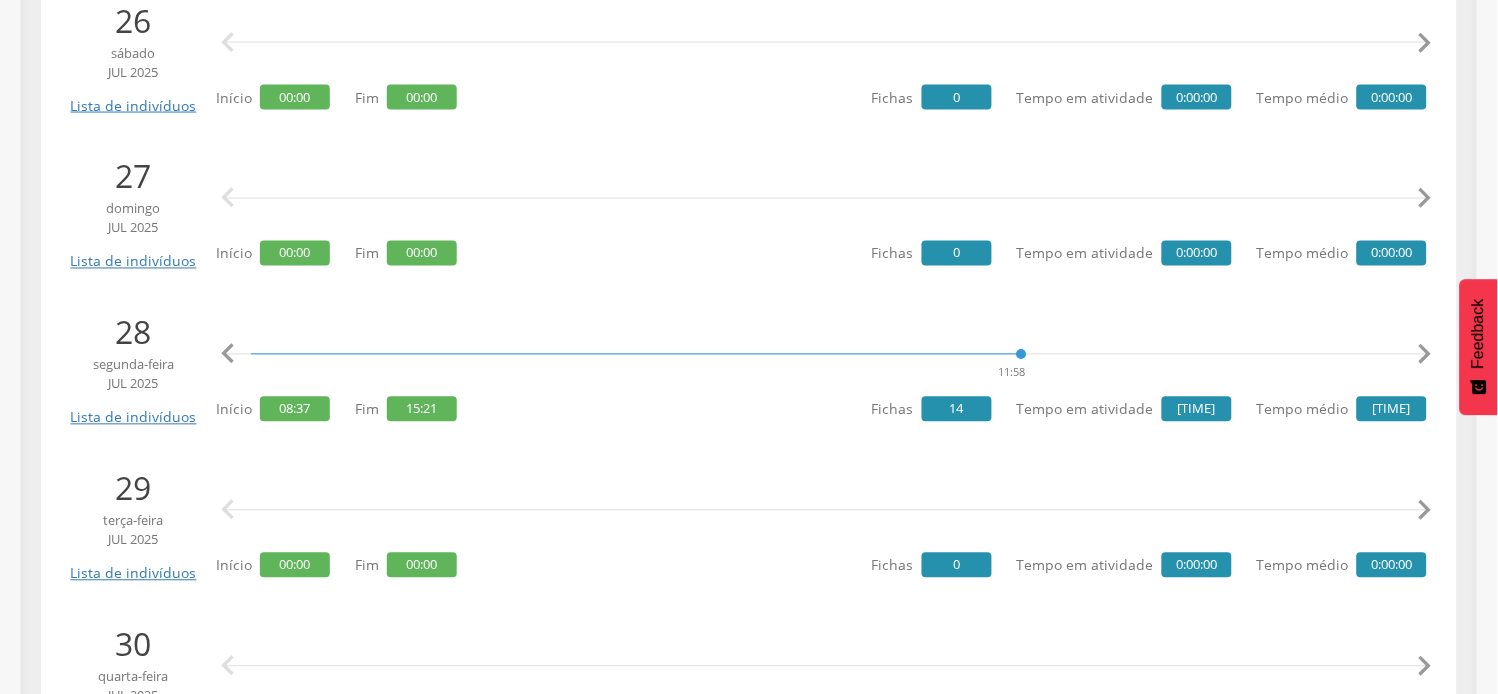 click on "" at bounding box center [1425, 355] 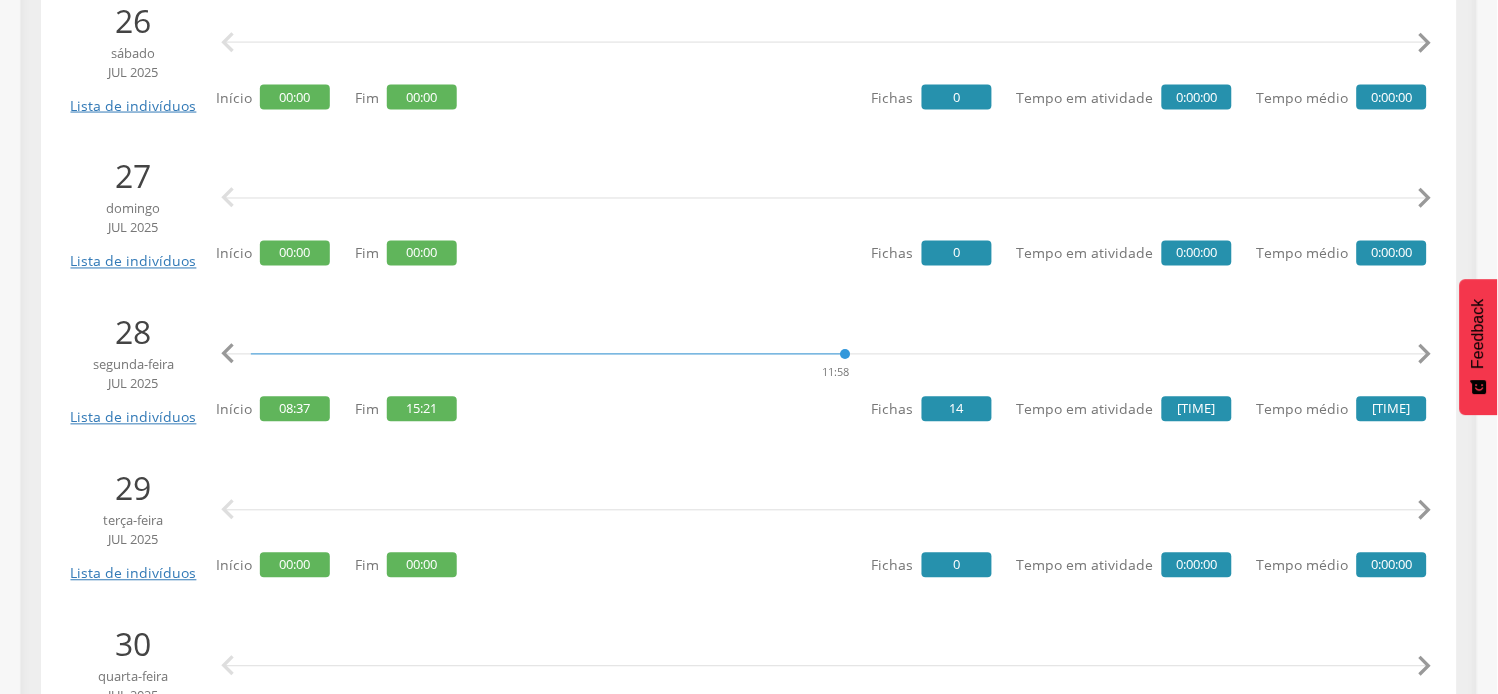 click on "" at bounding box center (1425, 355) 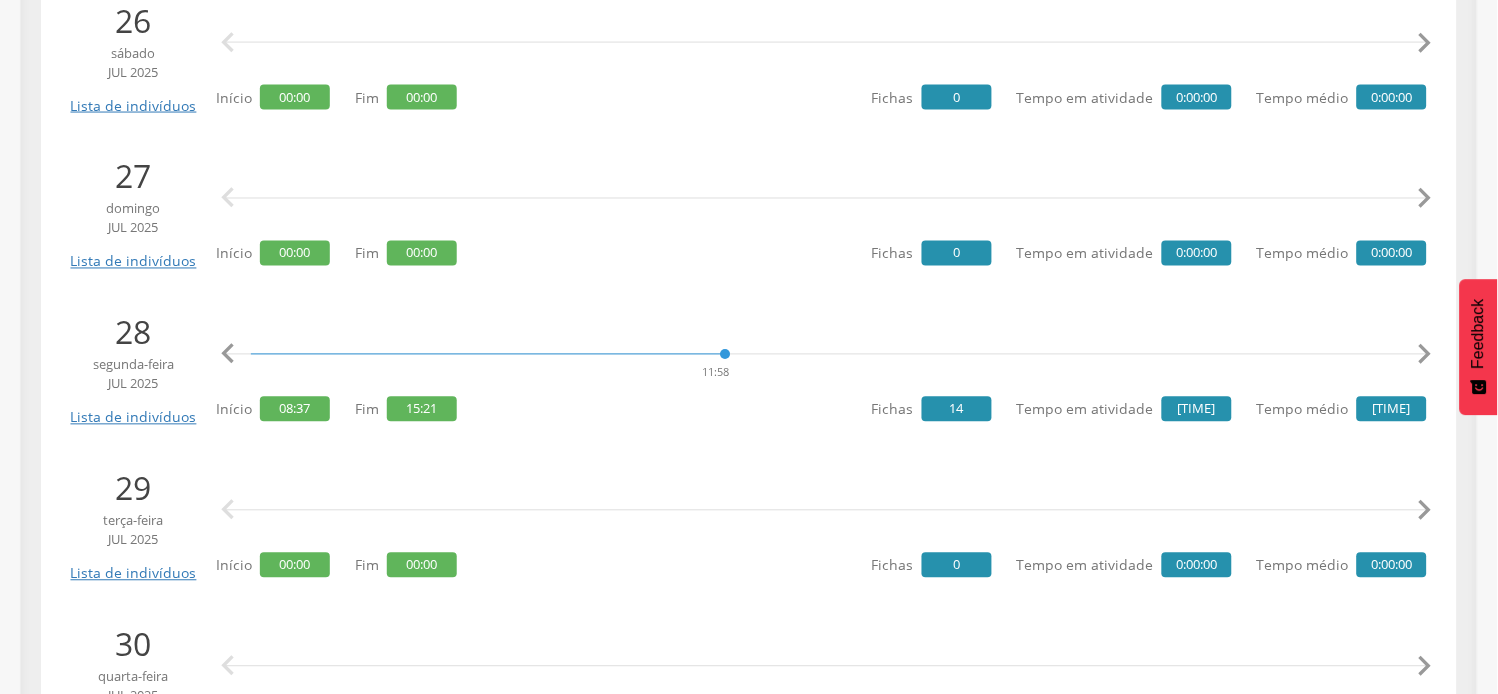 click on "" at bounding box center (1425, 355) 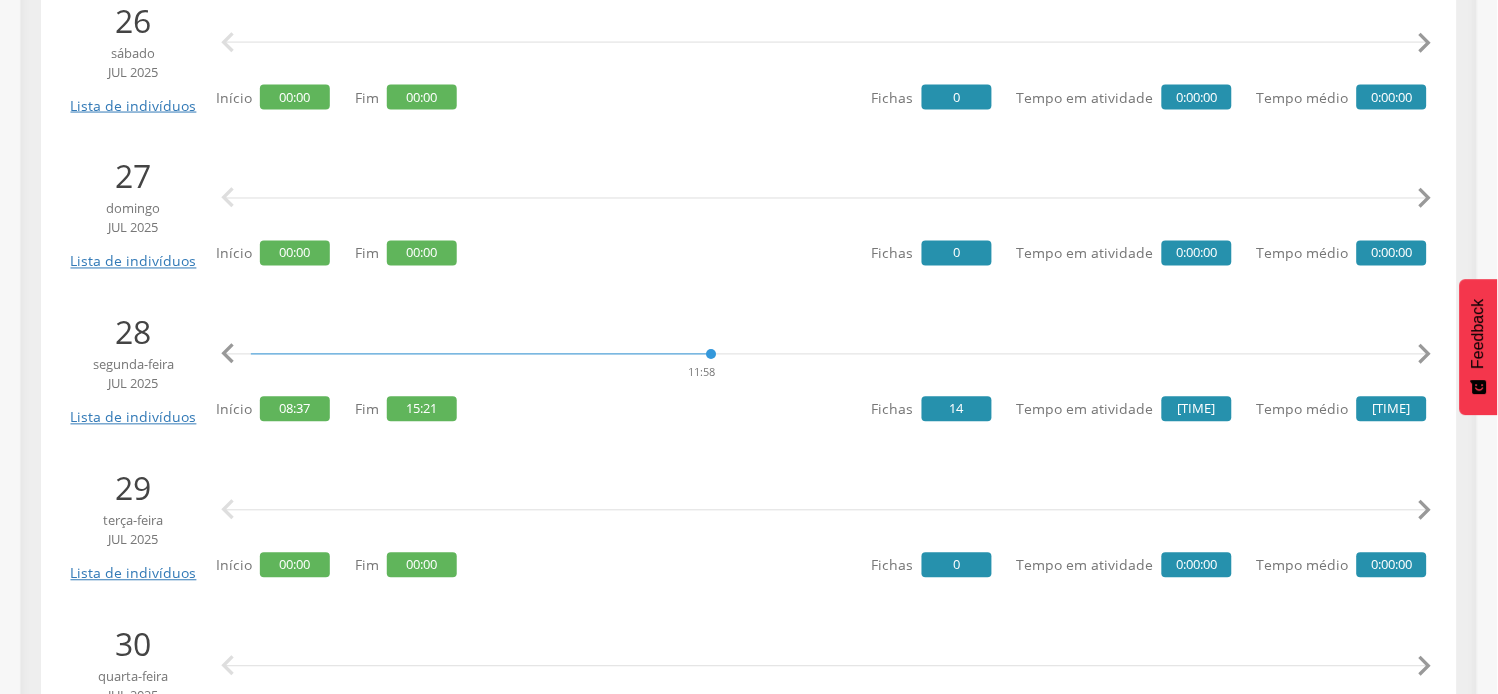 click on "" at bounding box center [1425, 355] 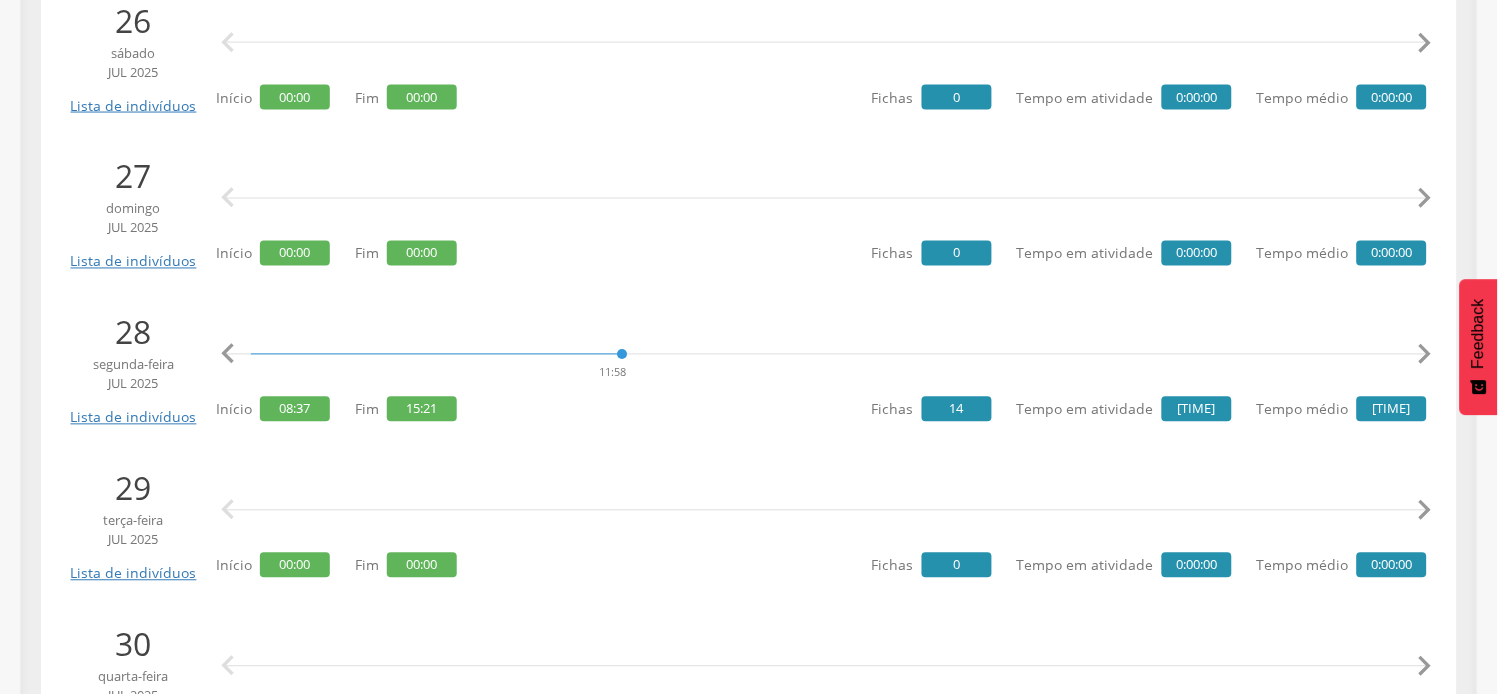 click on "" at bounding box center [1425, 355] 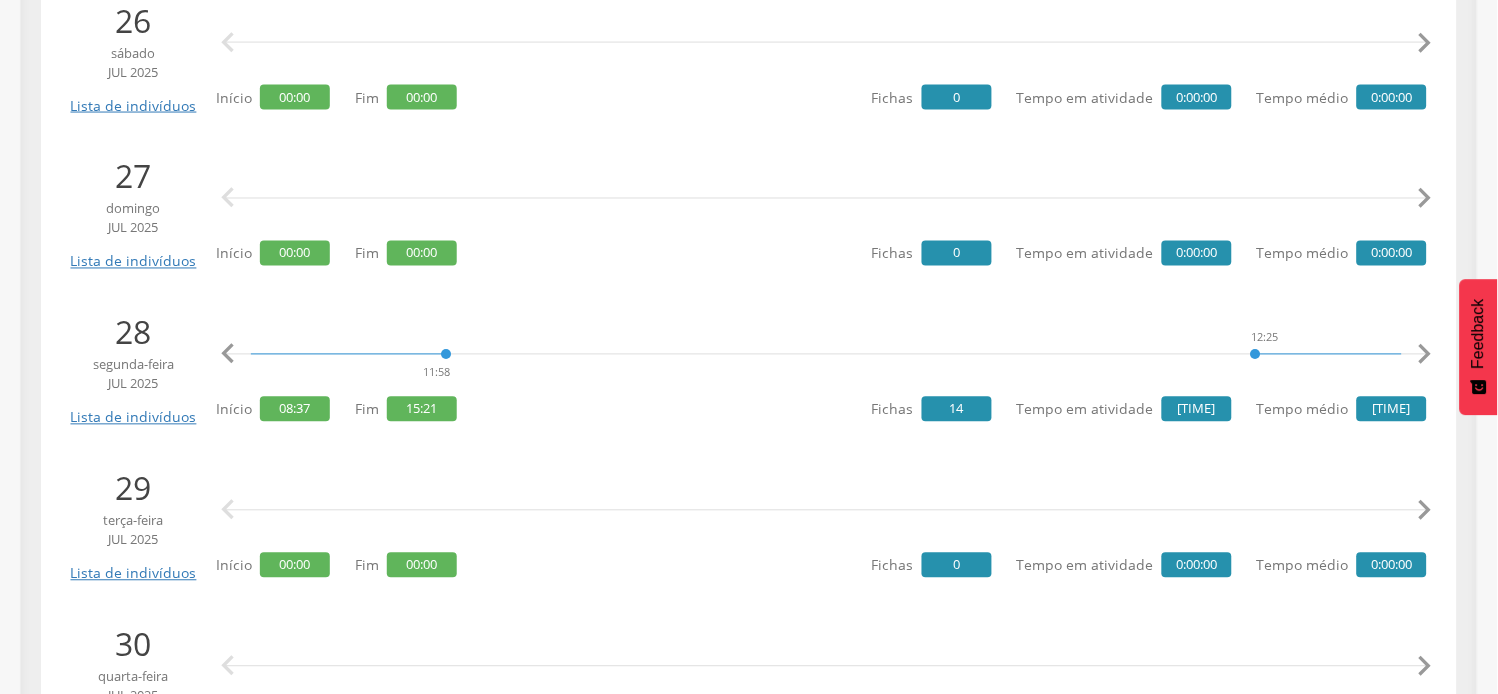 click on "" at bounding box center (1425, 355) 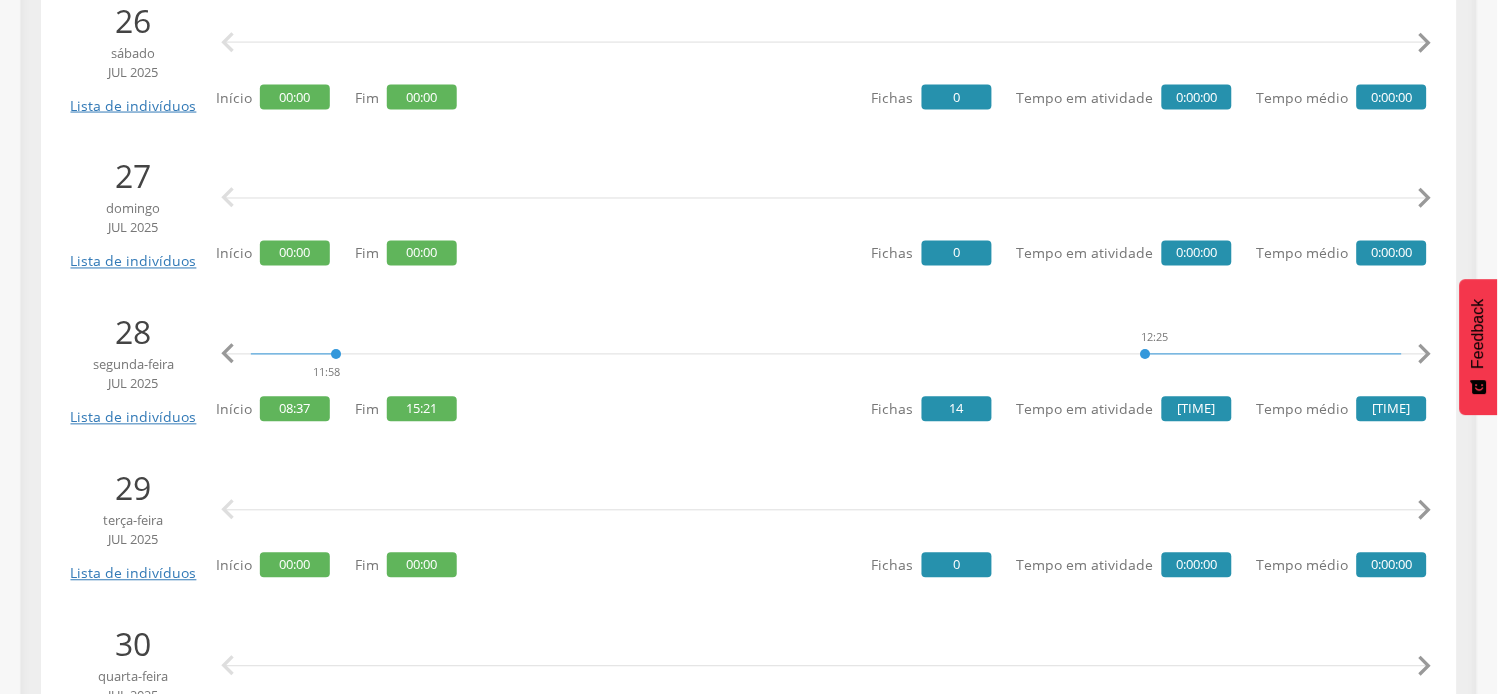 click on "" at bounding box center [1425, 355] 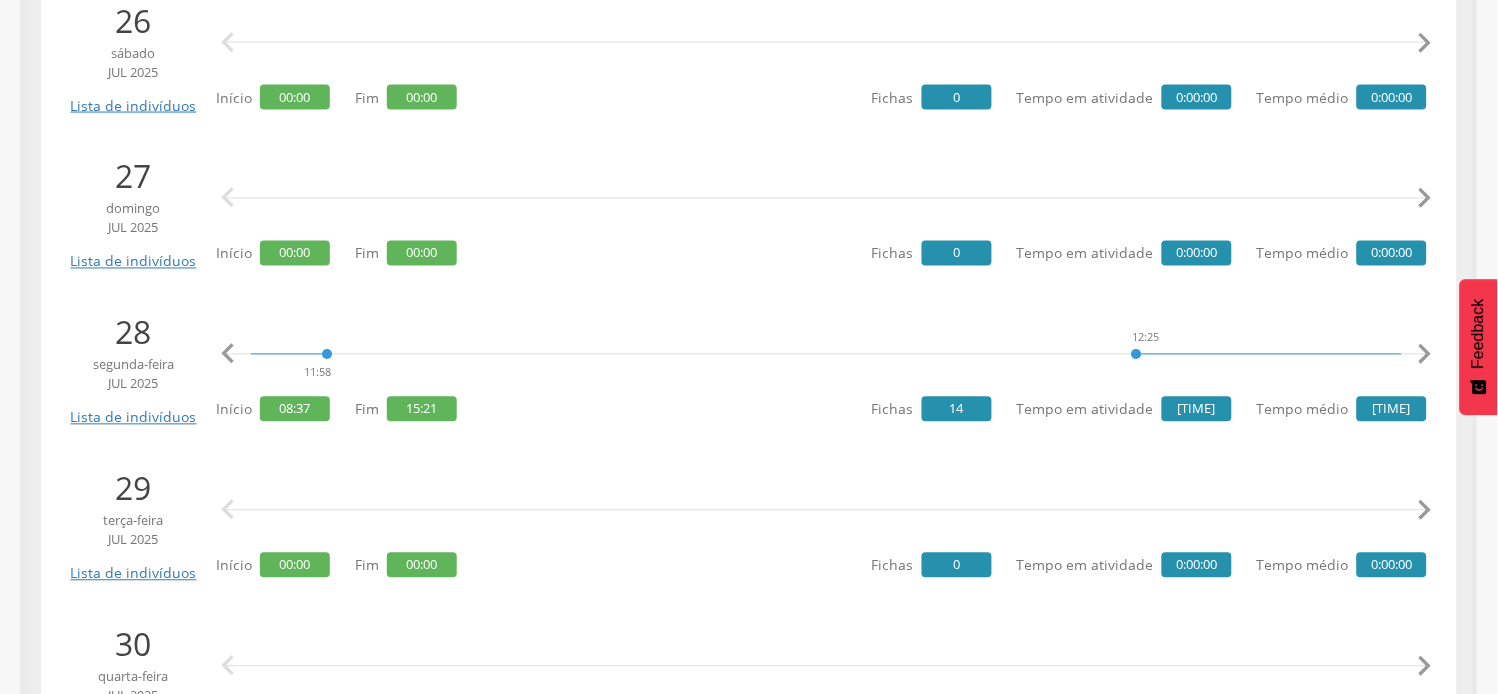 click on "" at bounding box center (1425, 355) 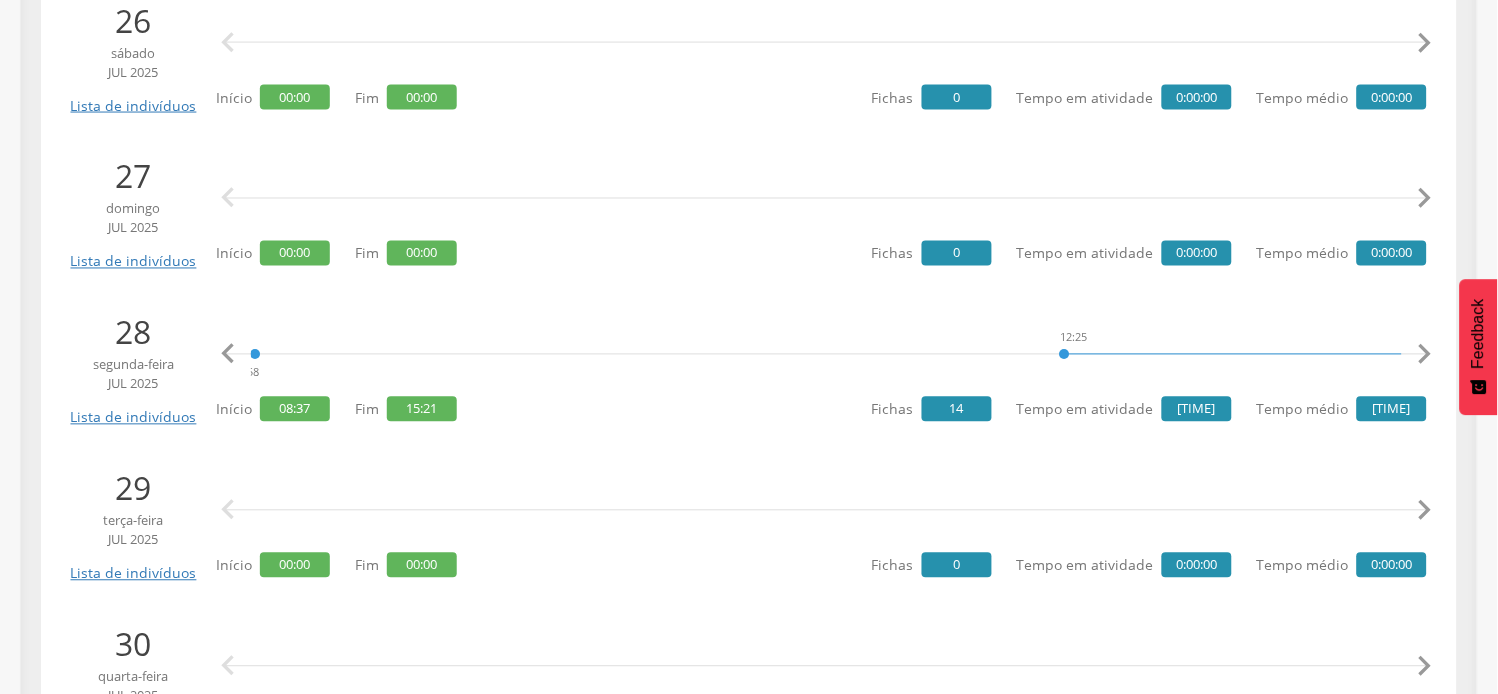 click on "" at bounding box center [1425, 355] 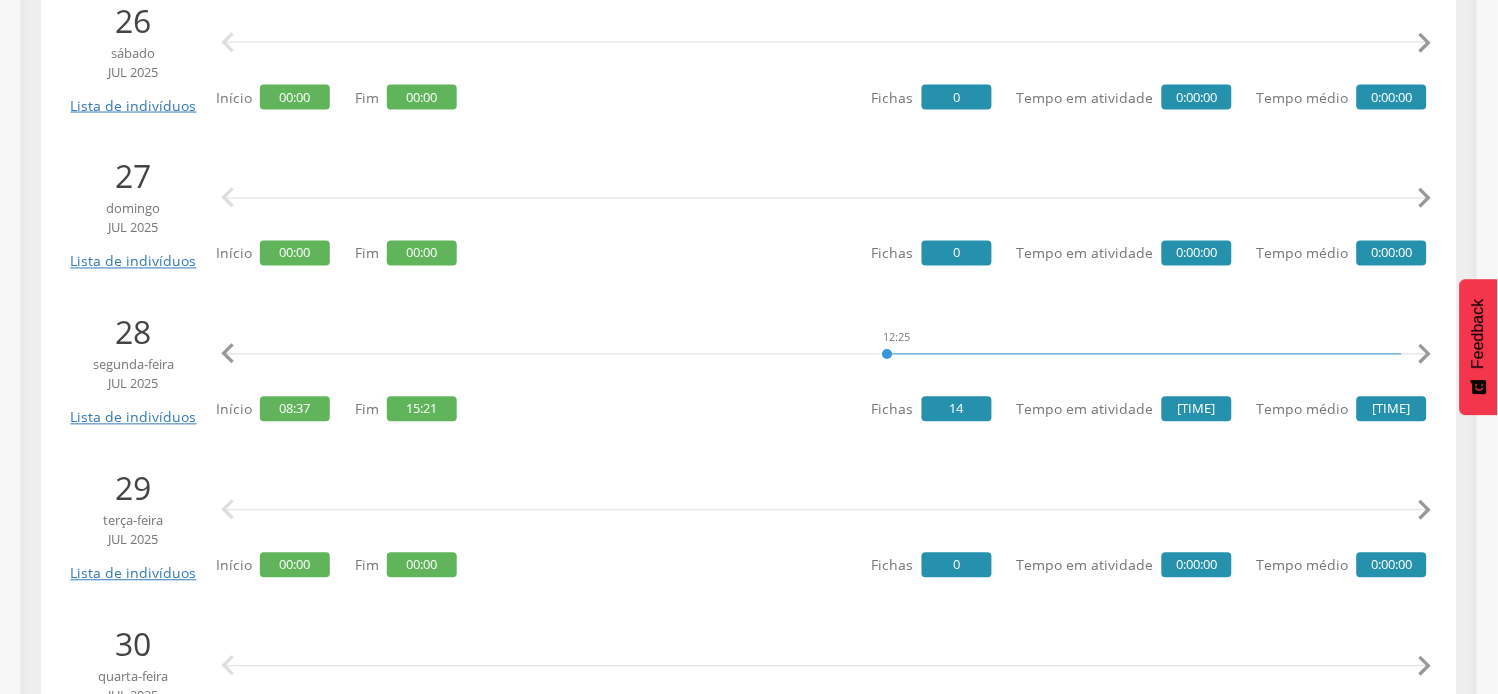 click on "" at bounding box center (1425, 355) 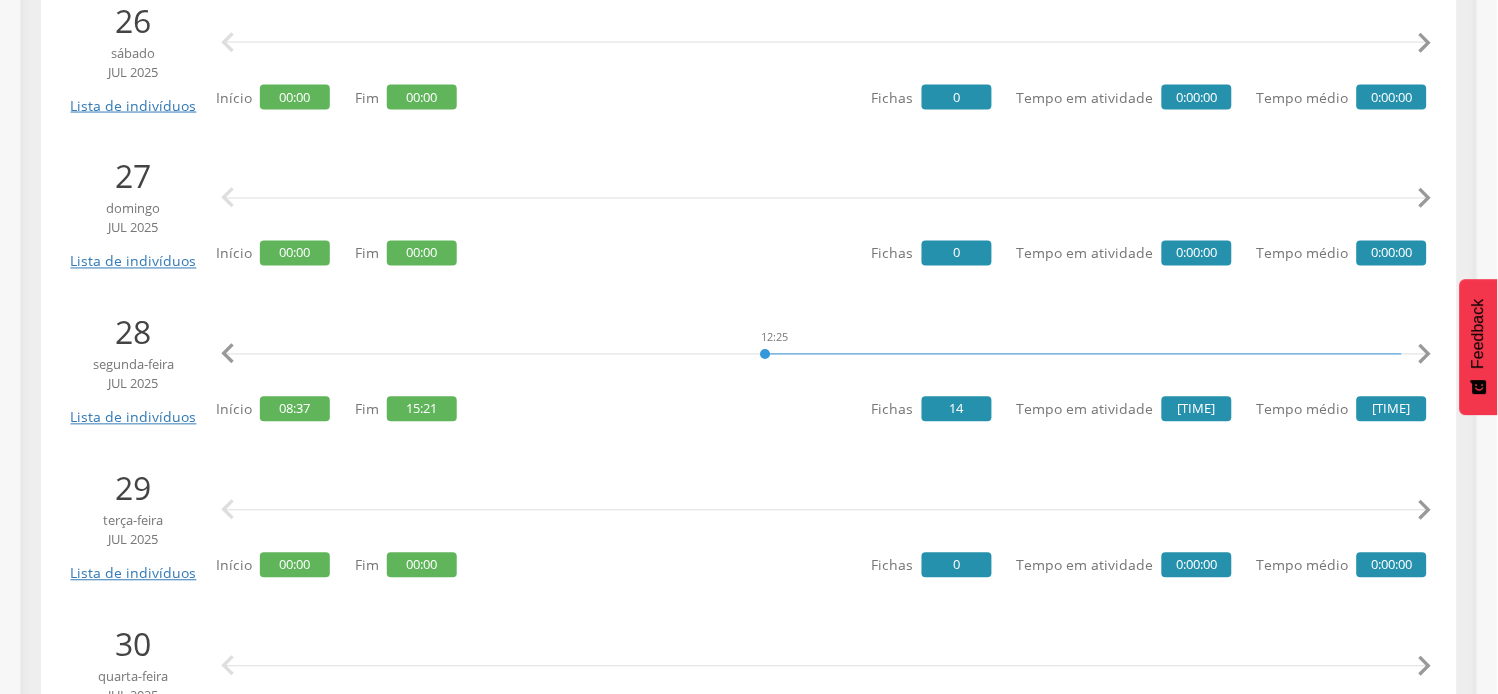 click on "" at bounding box center (1425, 355) 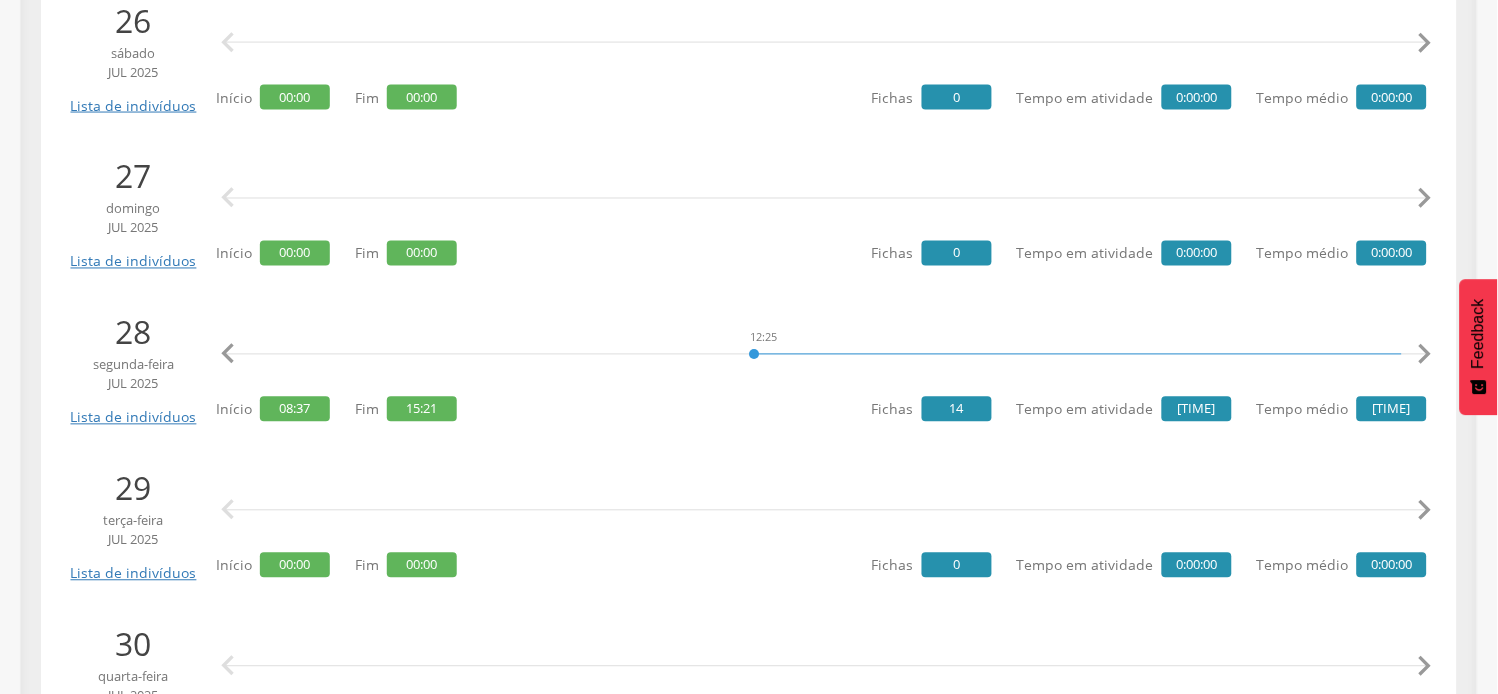click on "" at bounding box center (1425, 355) 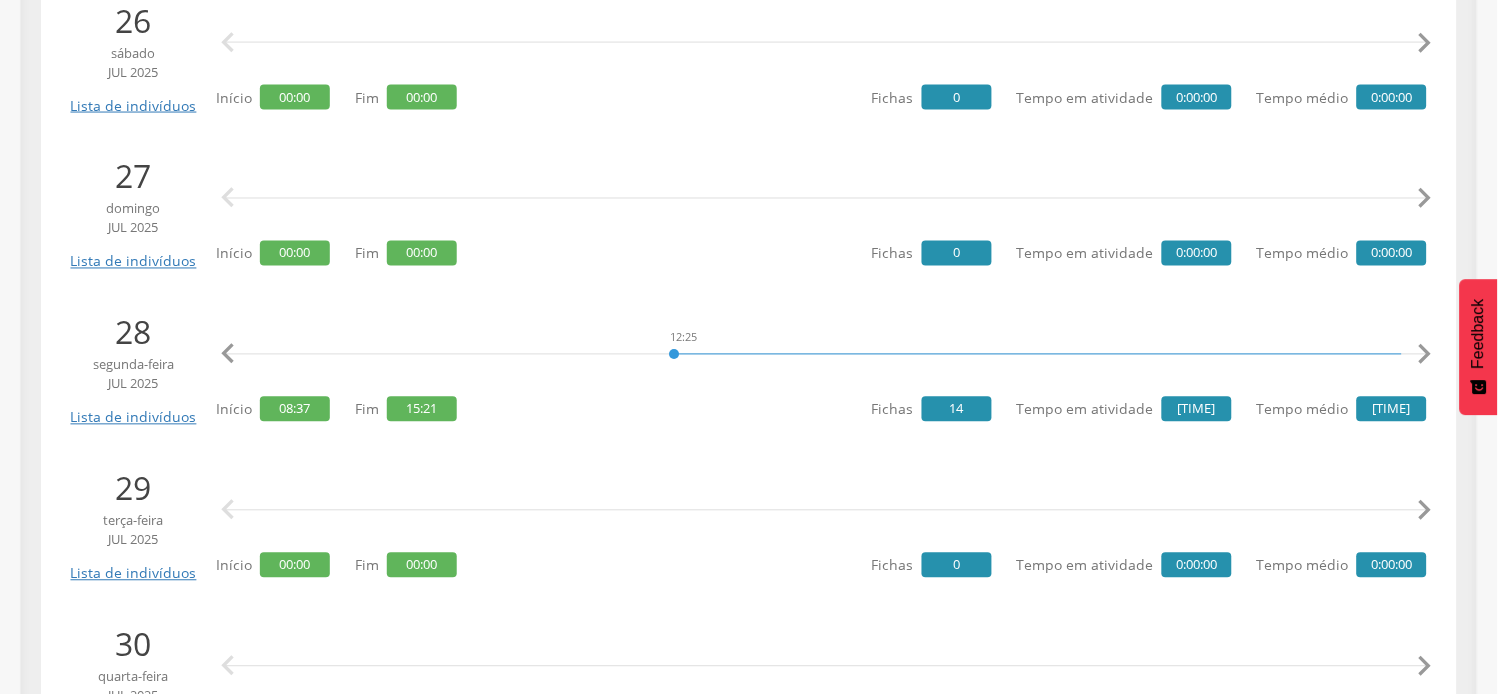 click on "" at bounding box center [1425, 355] 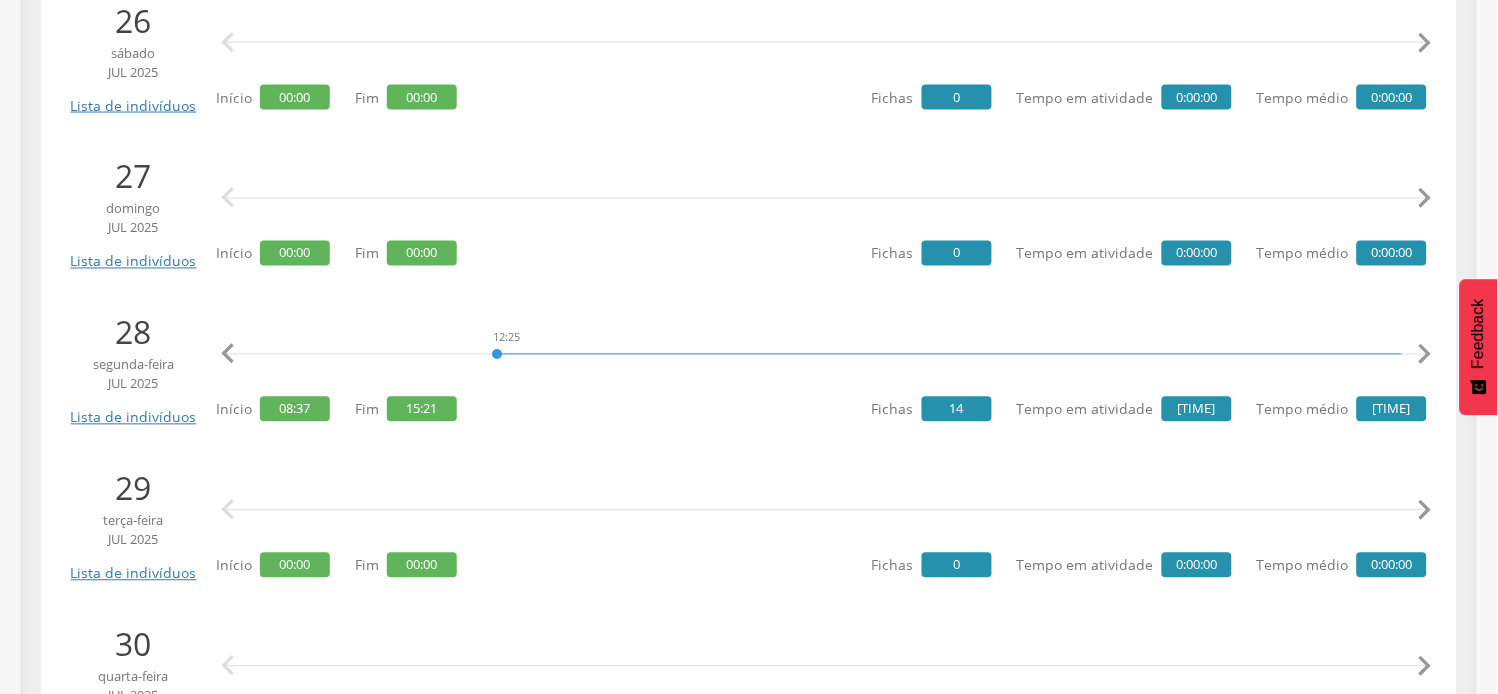 click on "" at bounding box center (1425, 355) 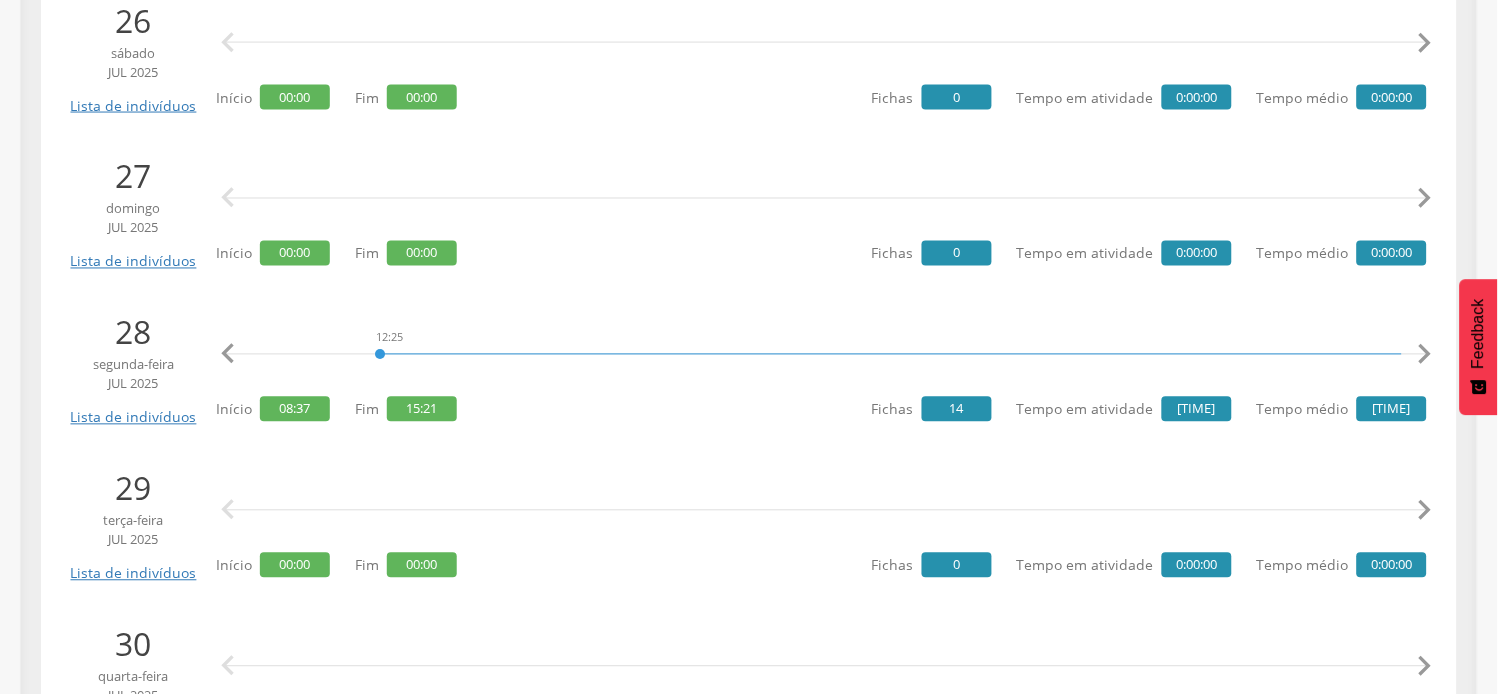 click on "" at bounding box center (1425, 355) 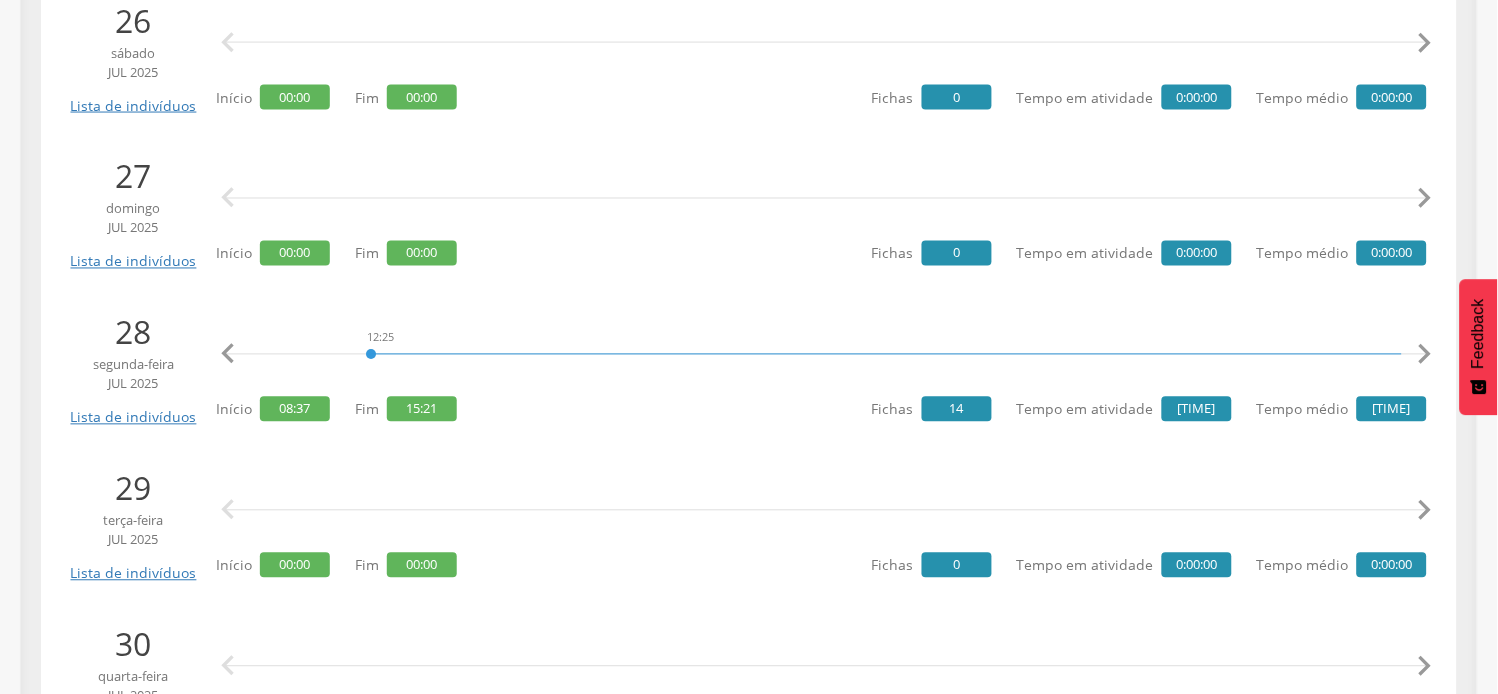 click on "" at bounding box center [1425, 355] 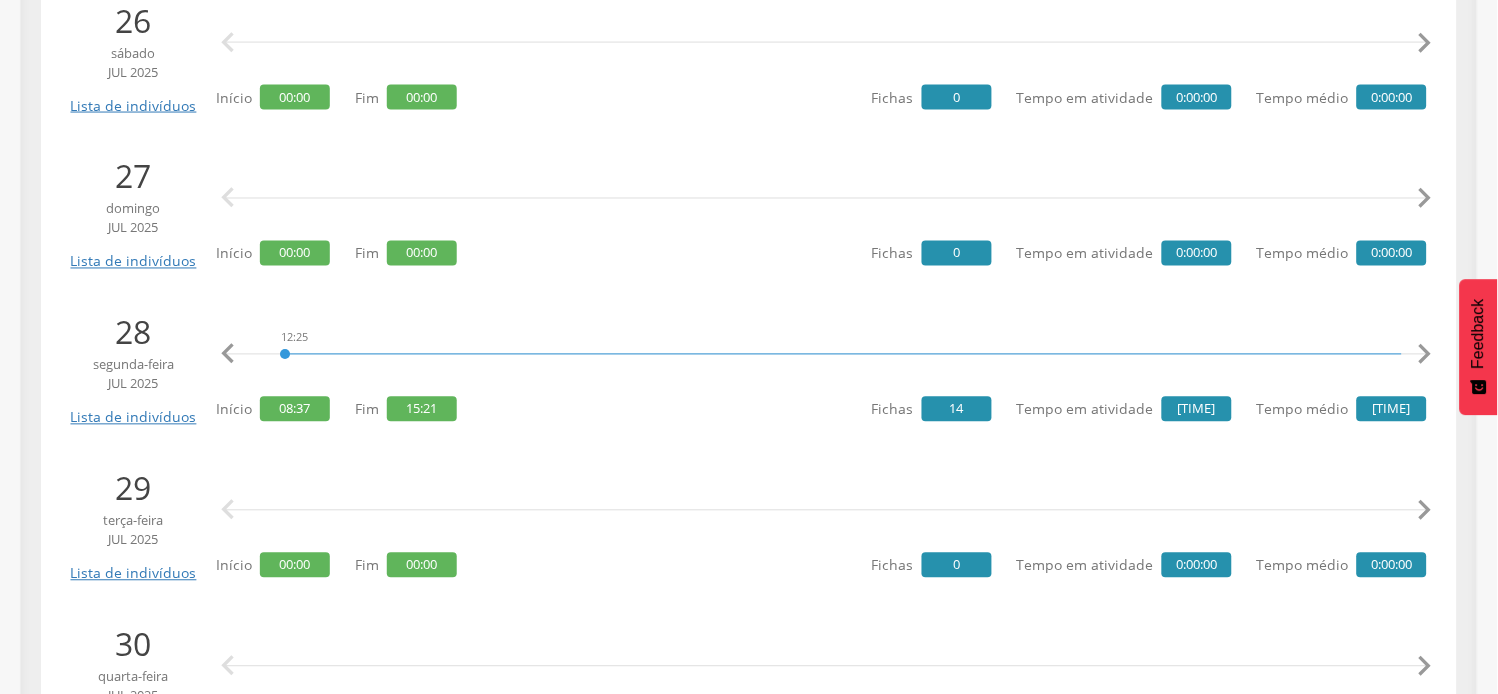 click on "" at bounding box center [1425, 355] 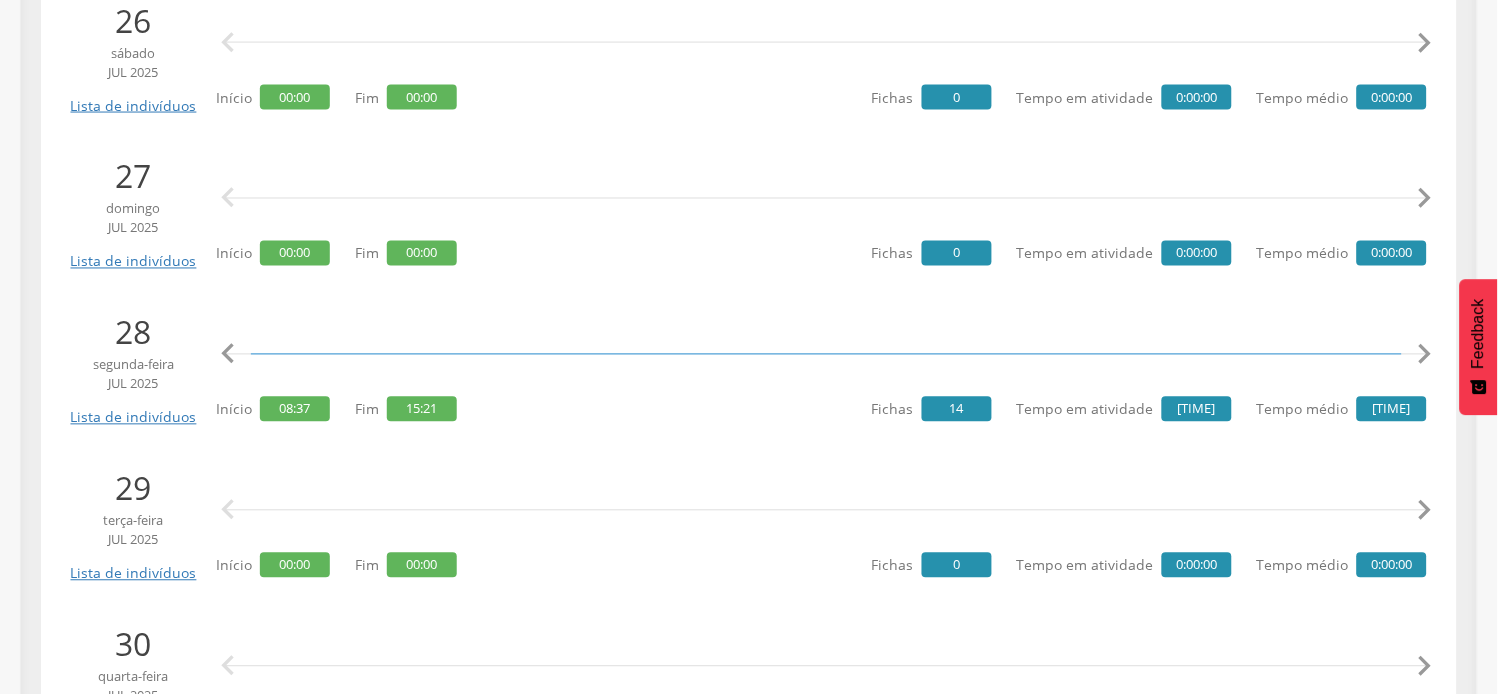 scroll, scrollTop: 0, scrollLeft: 6900, axis: horizontal 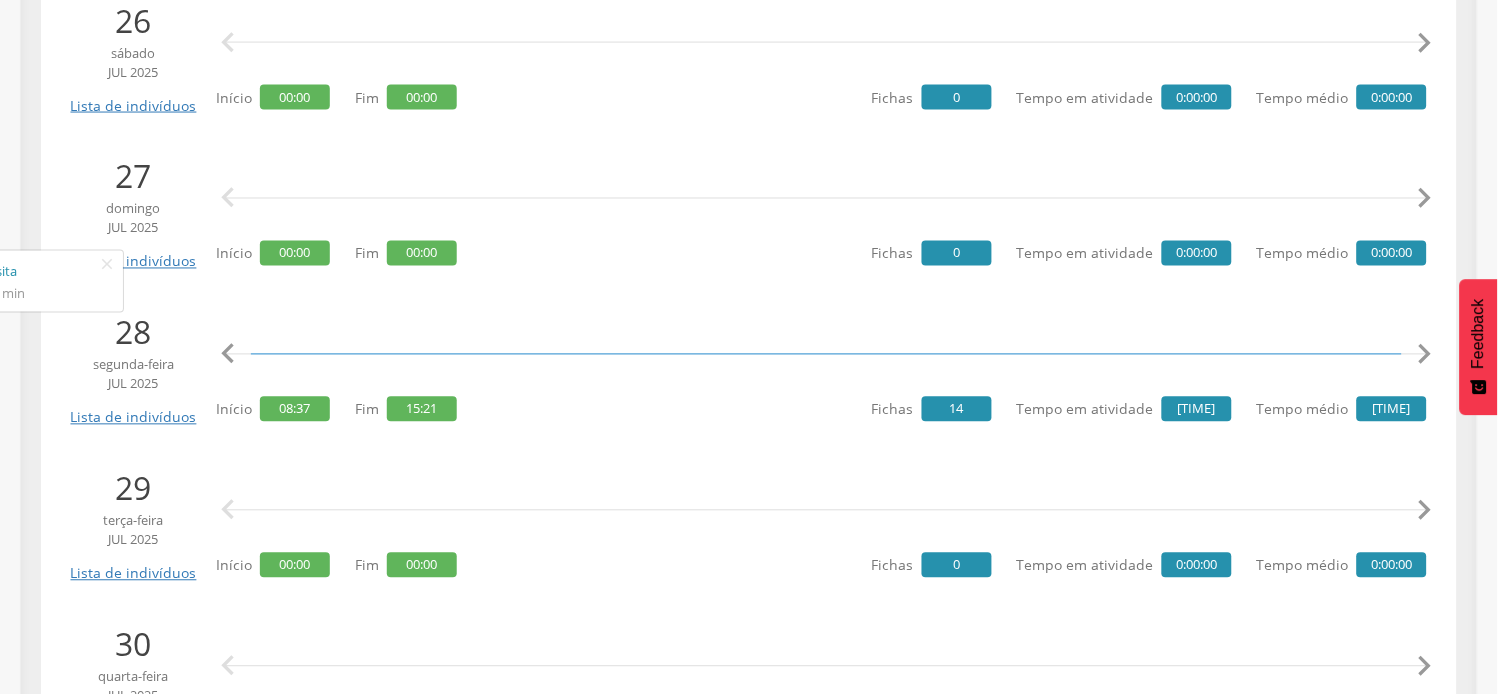 click on "" at bounding box center (228, 355) 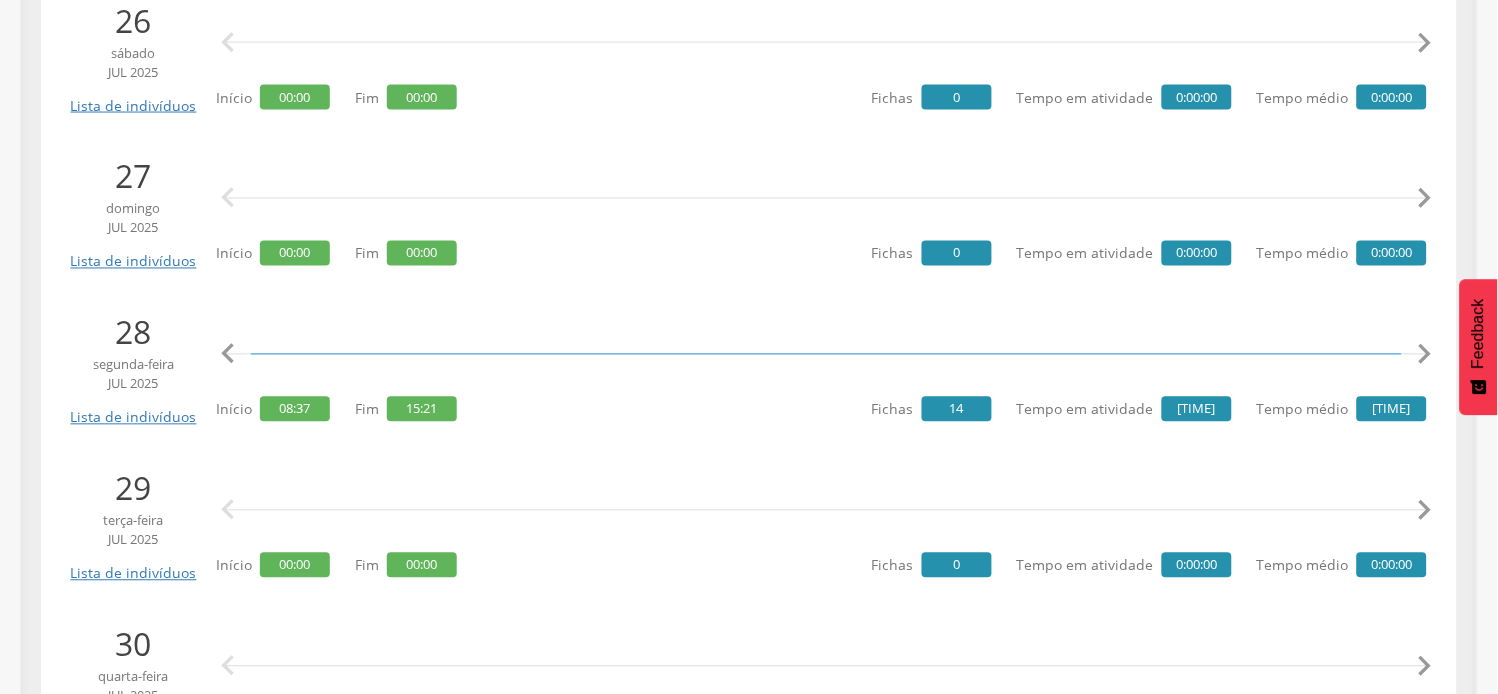 click on "" at bounding box center (228, 355) 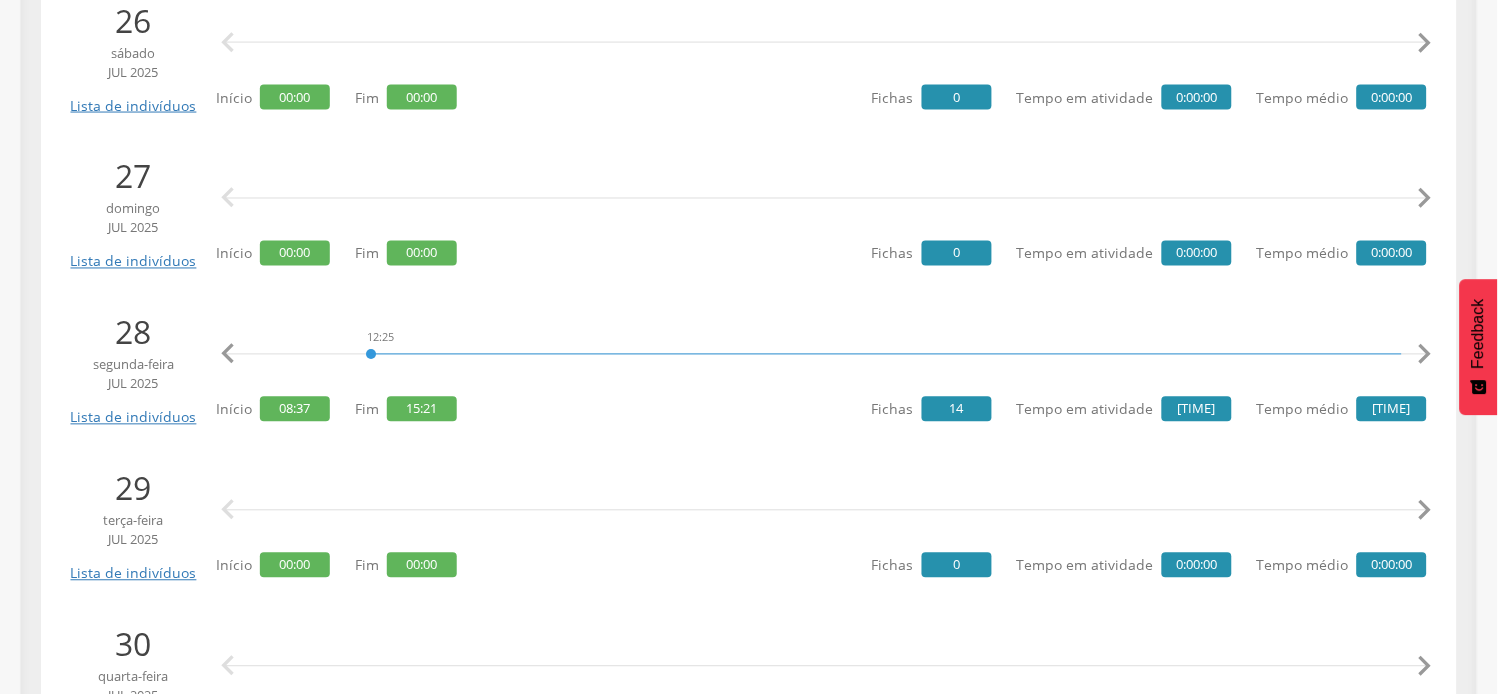 scroll, scrollTop: 0, scrollLeft: 6515, axis: horizontal 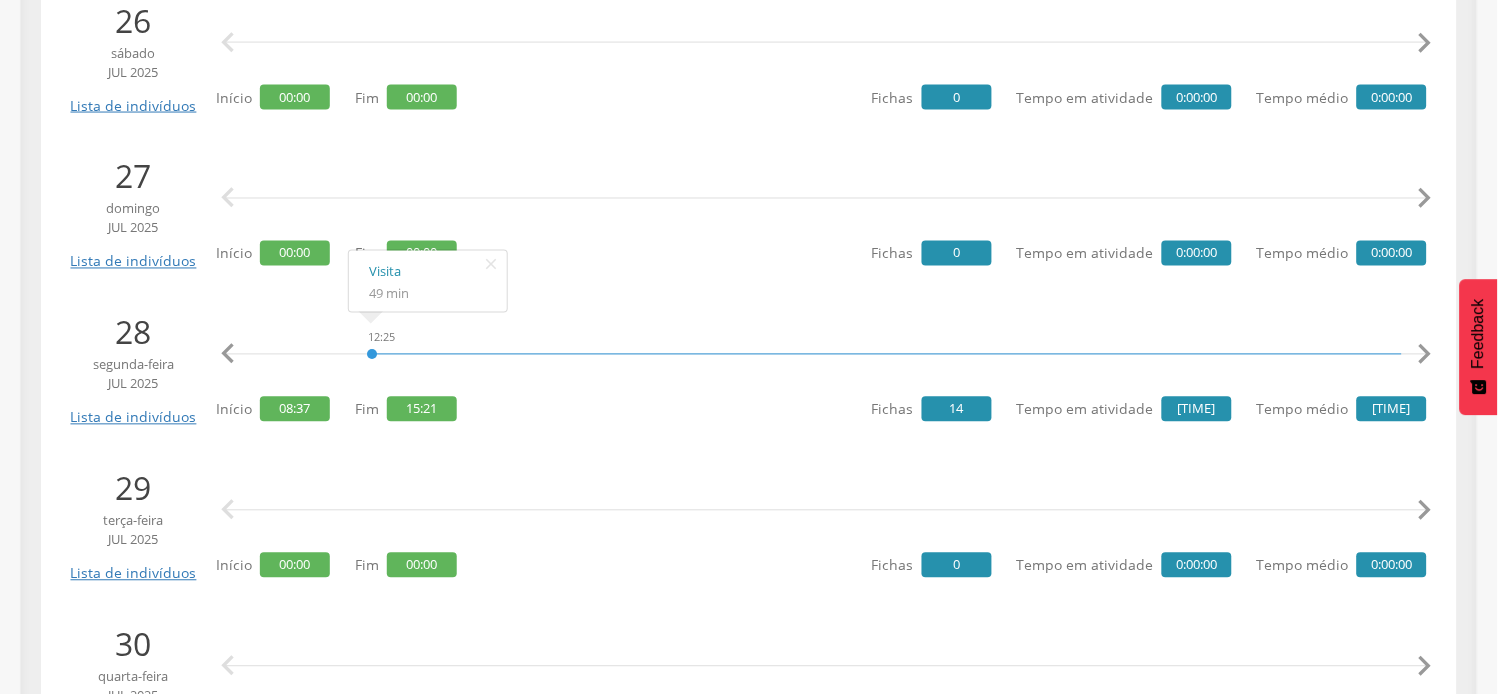 click on "" at bounding box center [1425, 355] 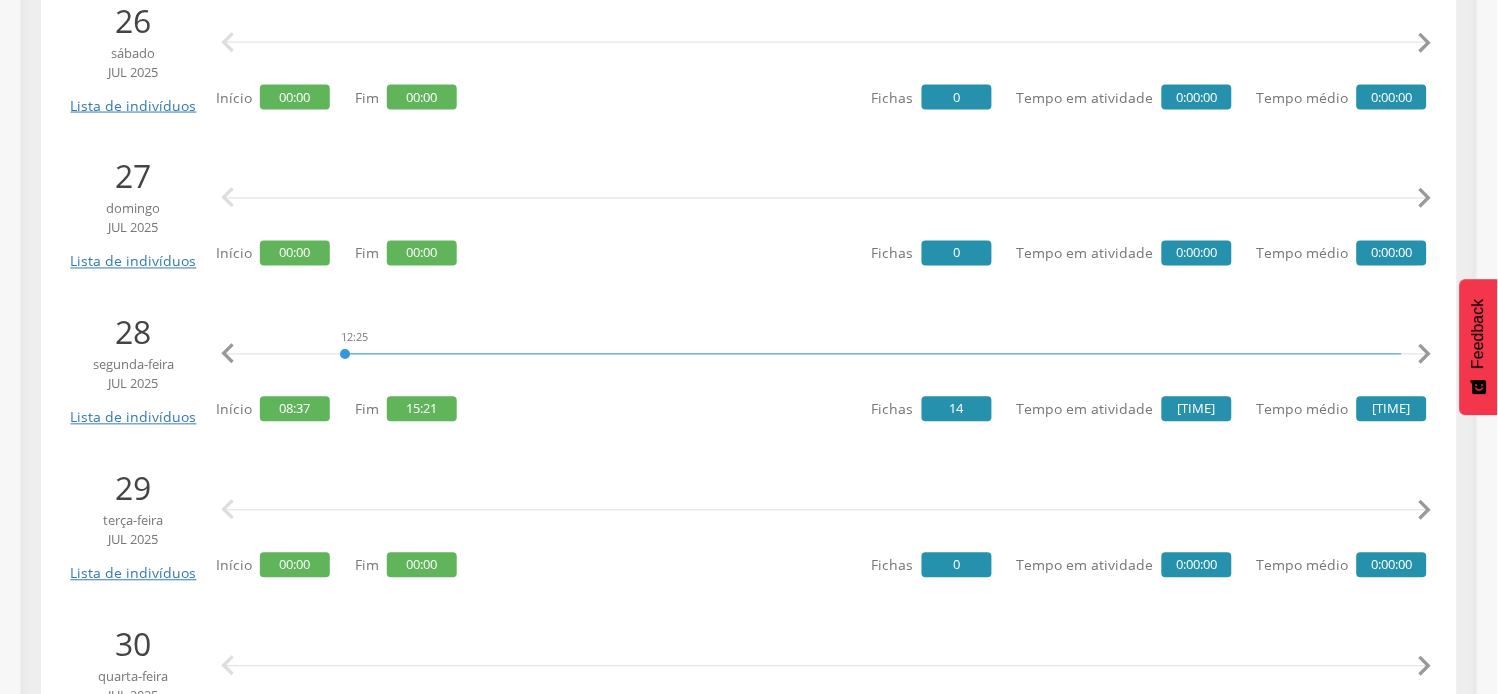 click on "" at bounding box center (1425, 355) 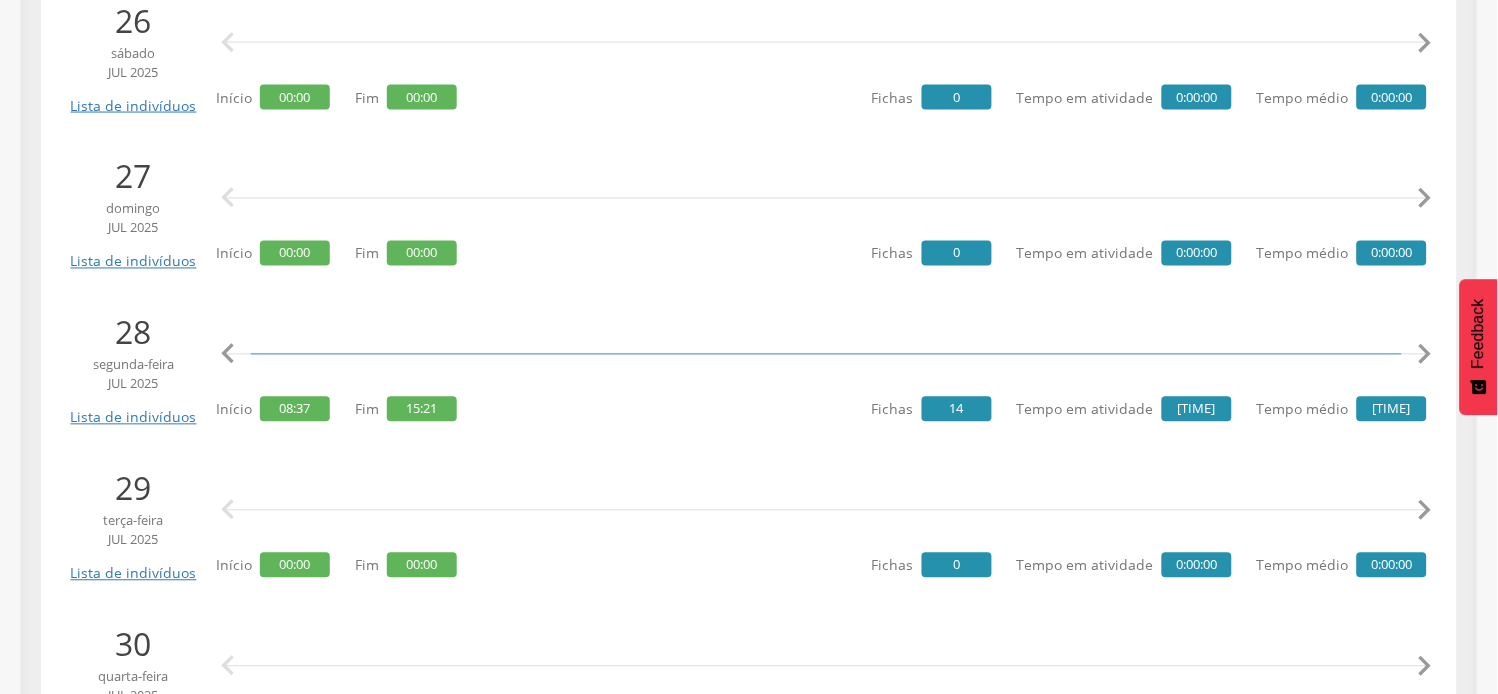 click on "" at bounding box center (1425, 355) 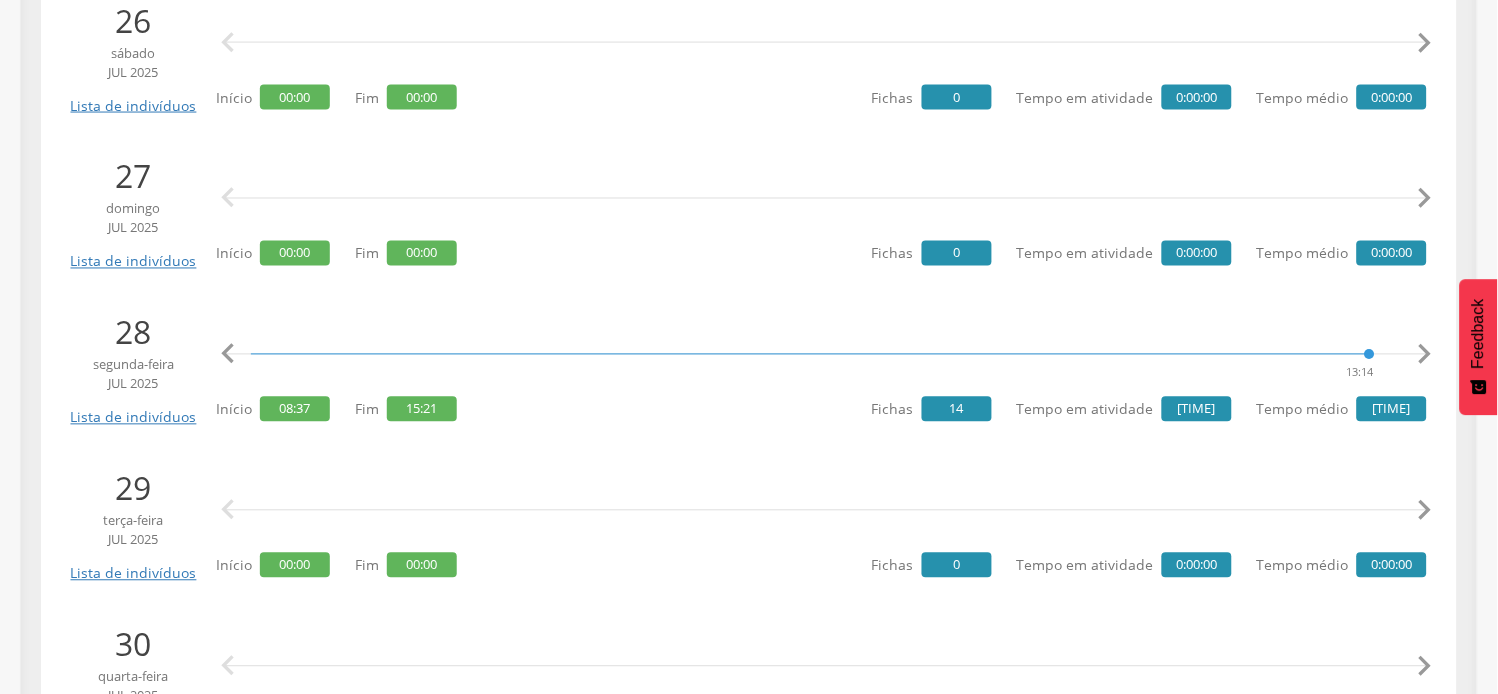 click on "" at bounding box center [1425, 355] 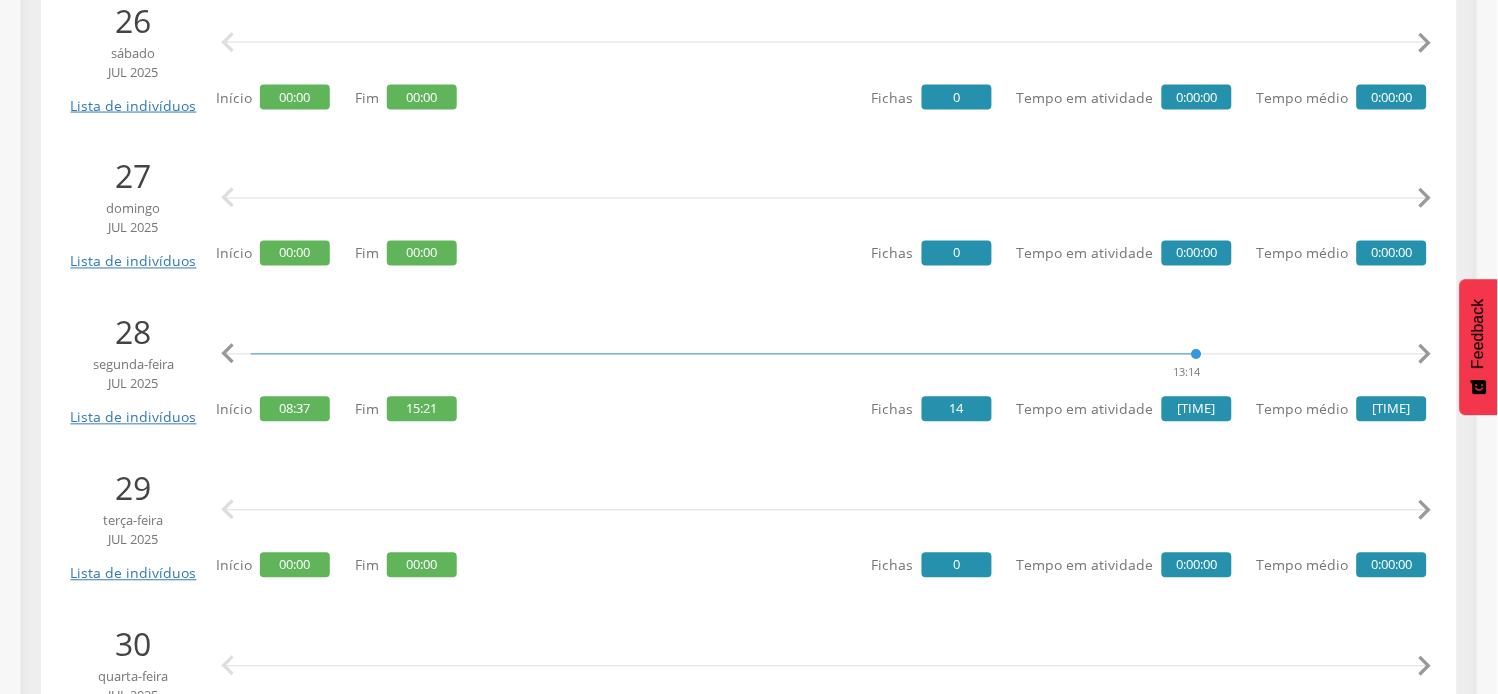 click on "" at bounding box center [1425, 355] 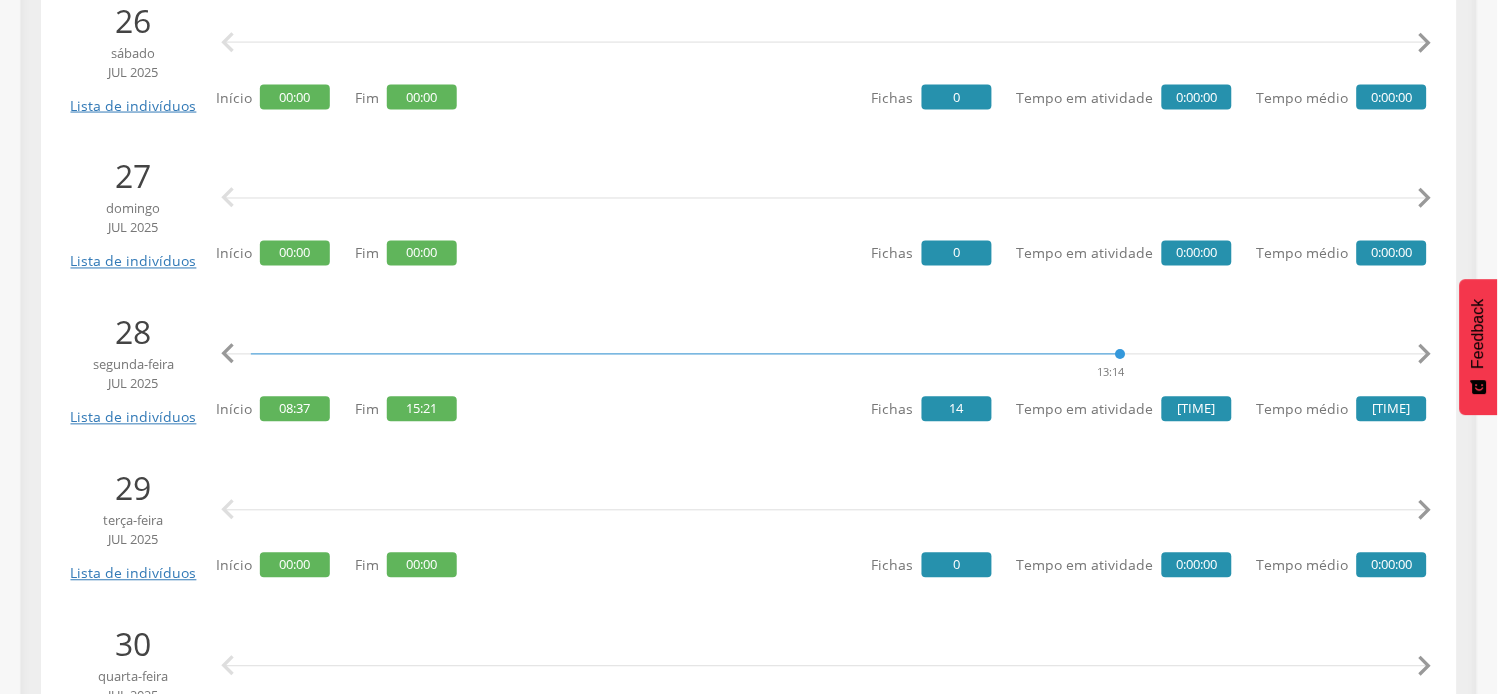 click on "" at bounding box center [1425, 355] 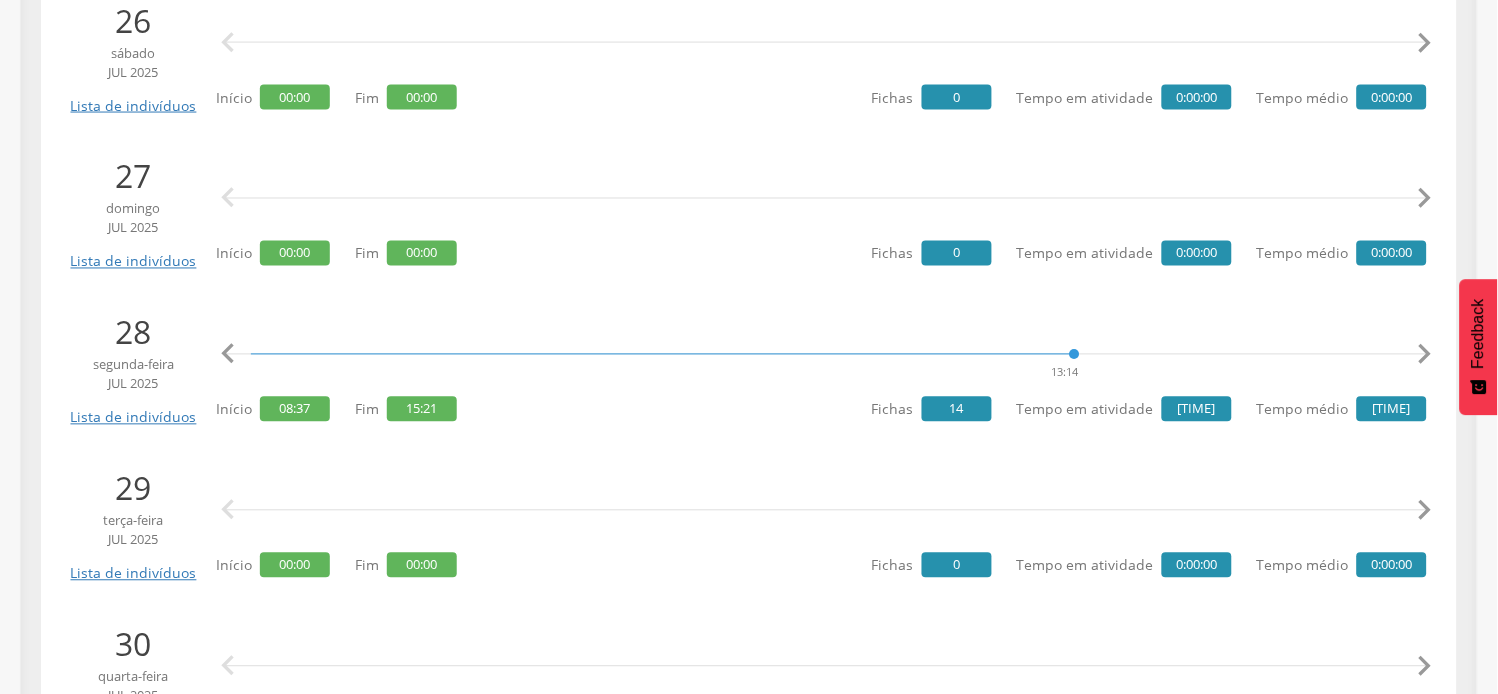 click on "" at bounding box center [1425, 355] 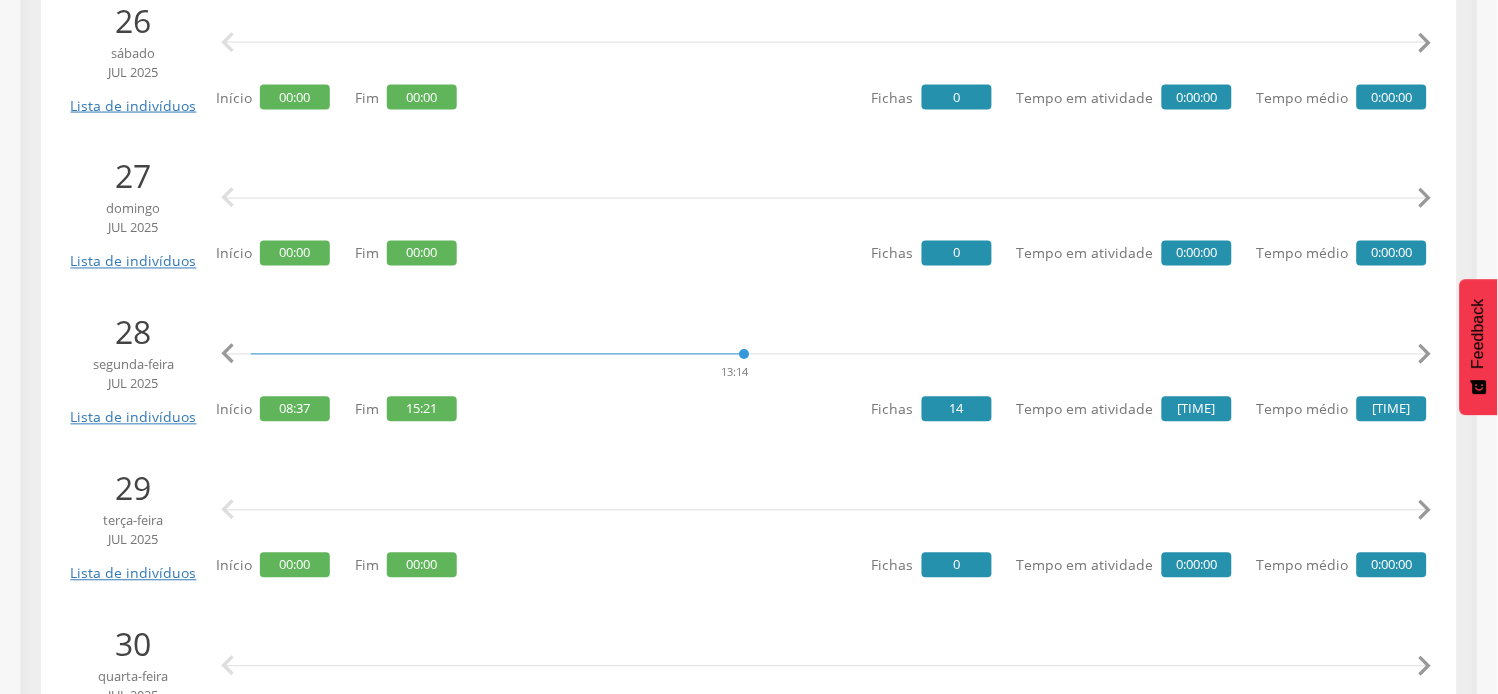 click on "" at bounding box center (1425, 355) 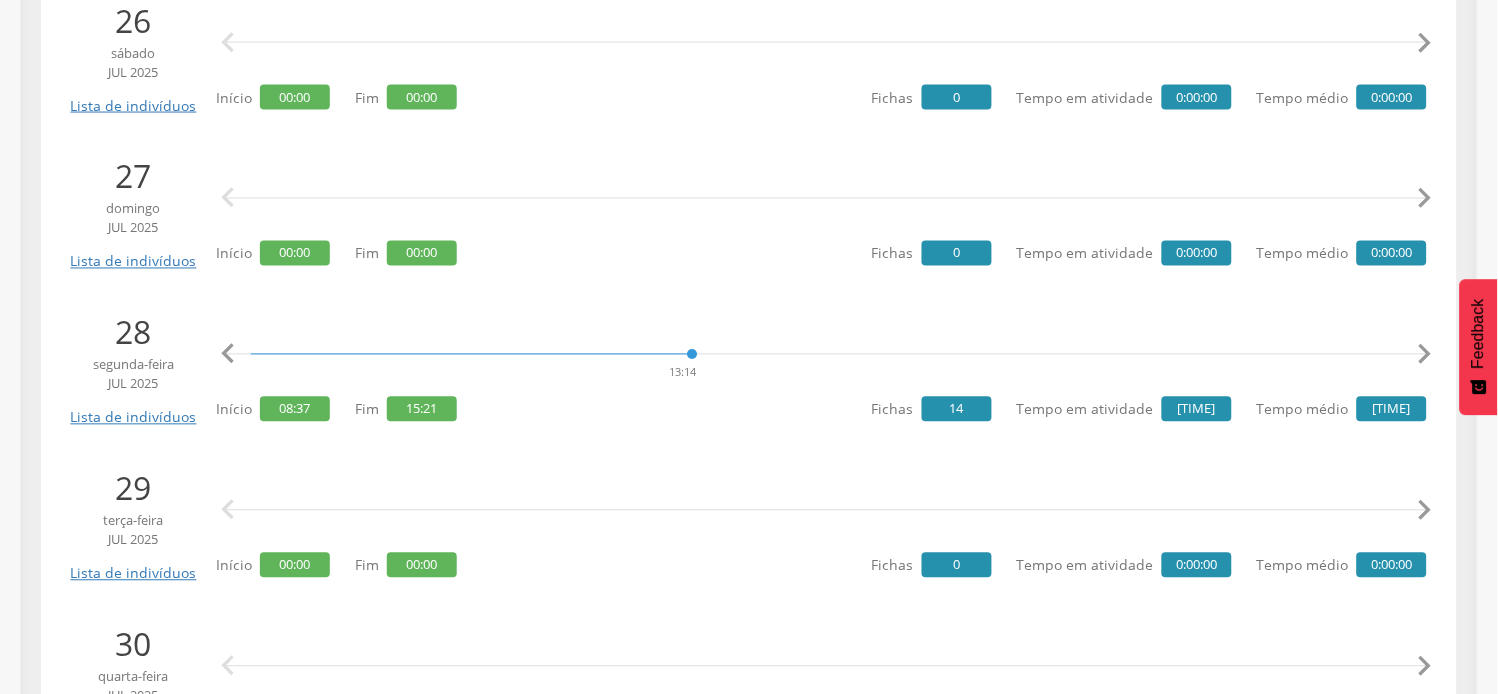 click on "" at bounding box center (1425, 355) 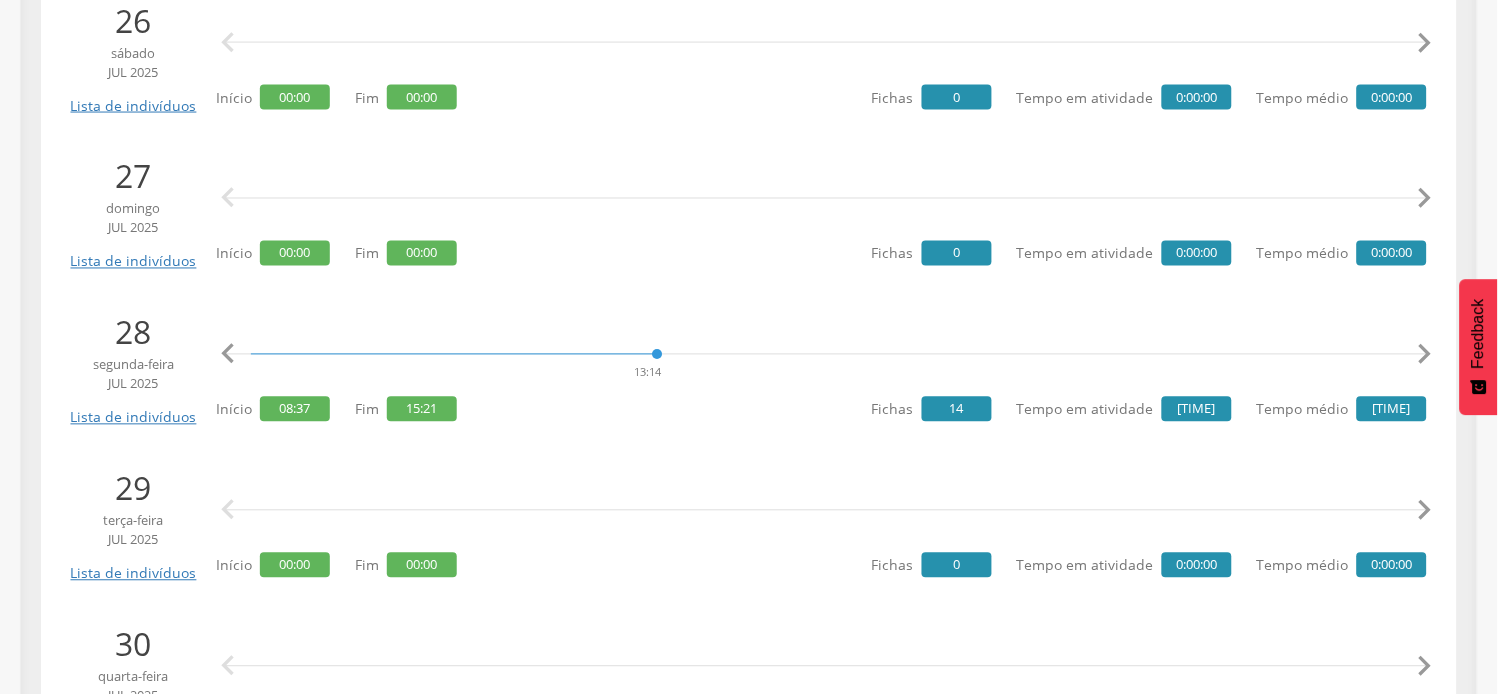 click on "" at bounding box center (1425, 355) 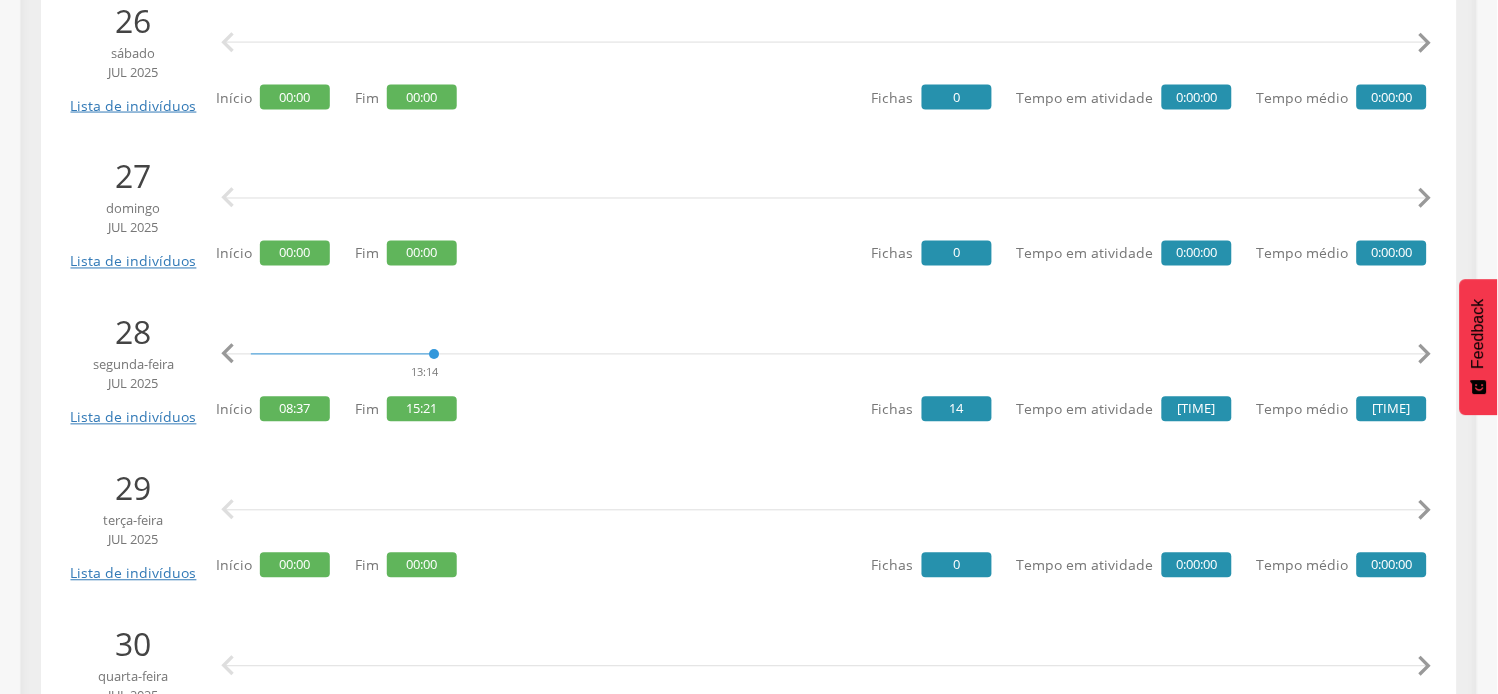 click on "" at bounding box center [1425, 355] 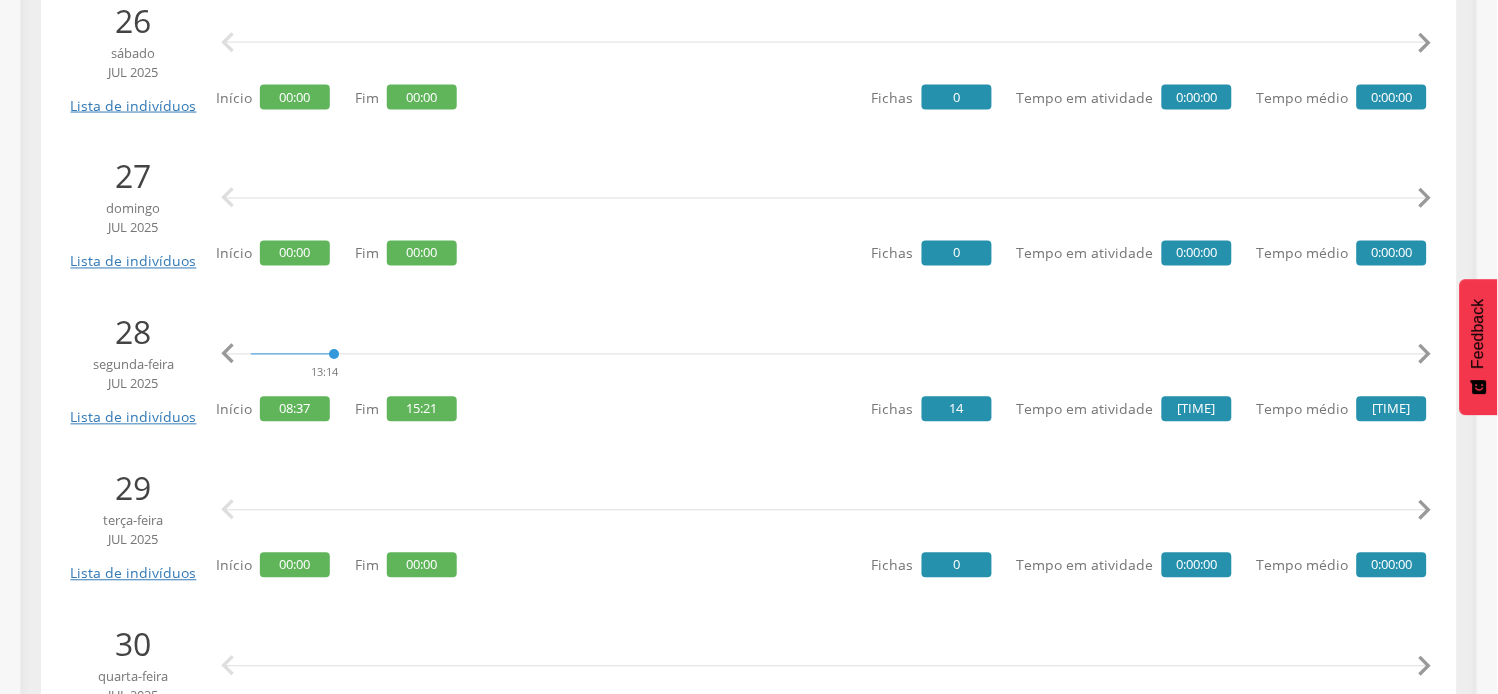 click on "" at bounding box center [1425, 355] 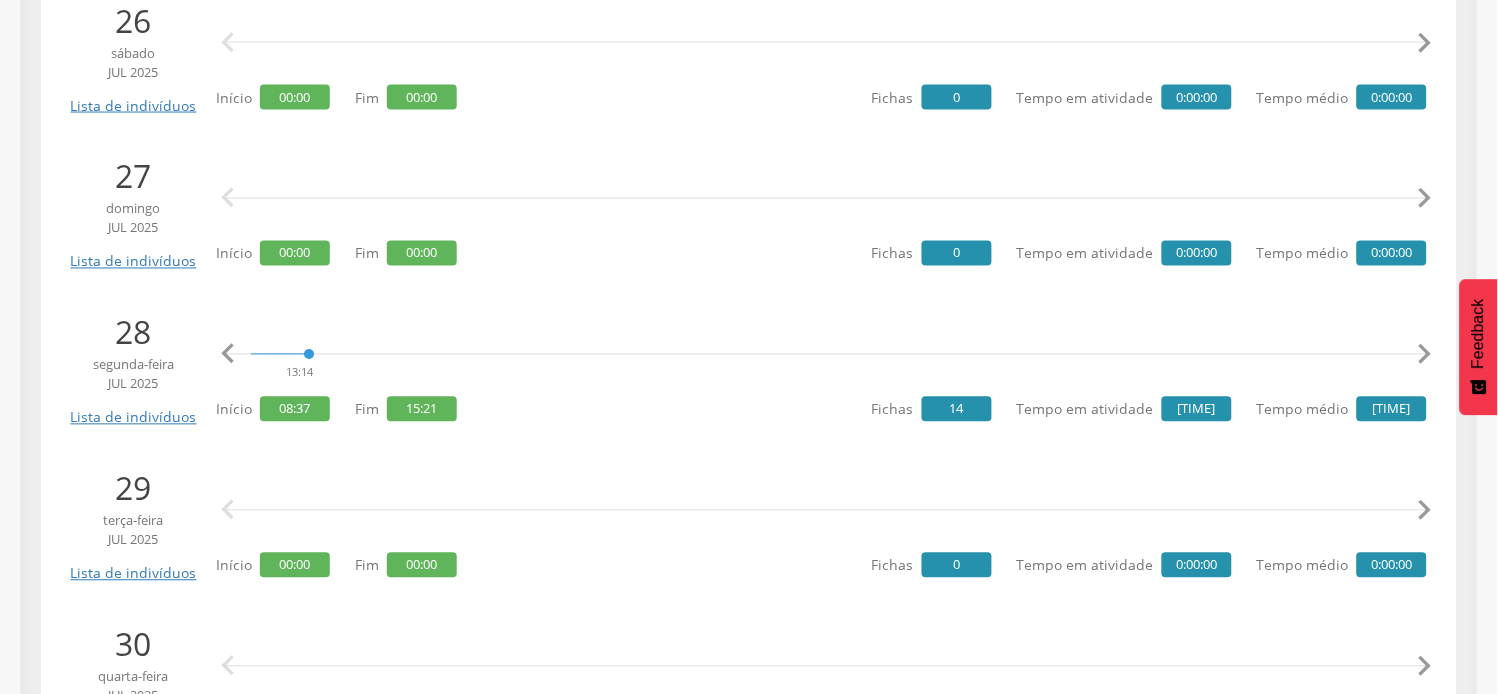 click on "" at bounding box center (1425, 355) 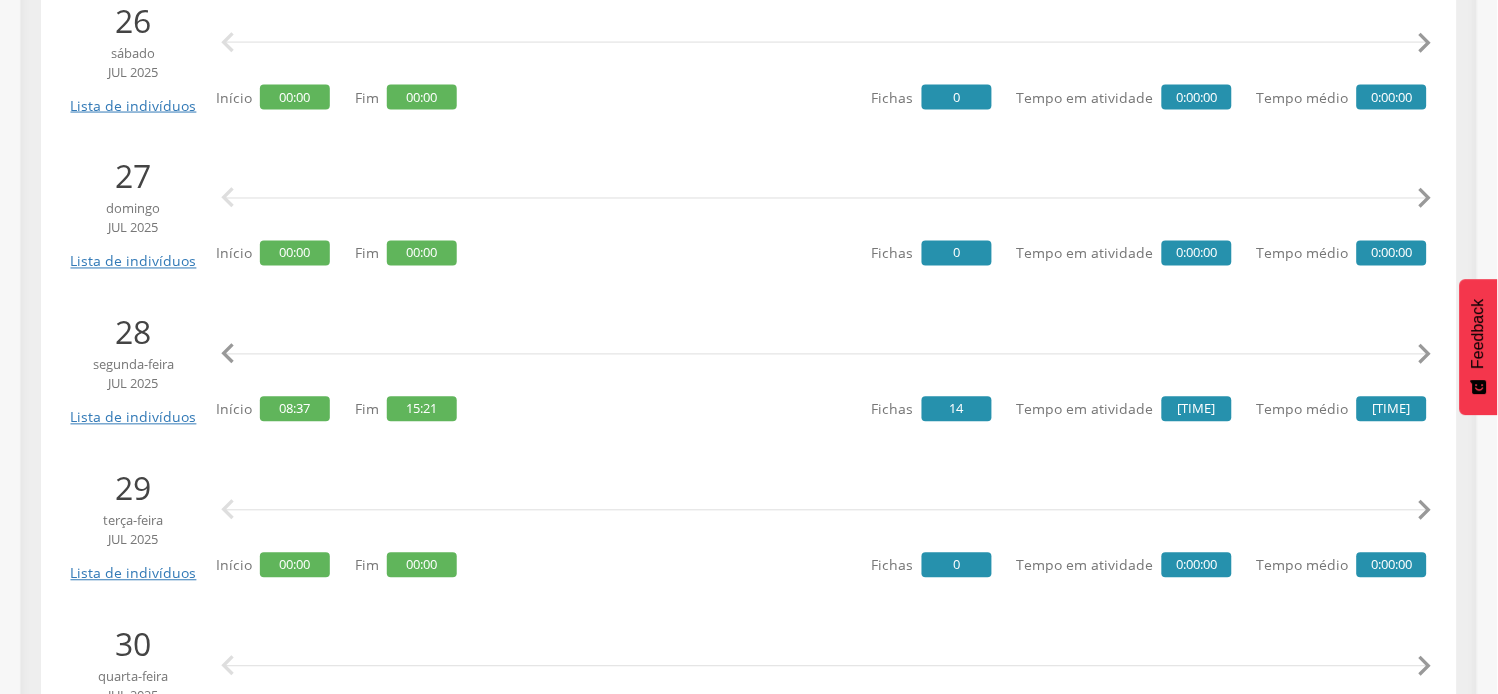 click on "" at bounding box center (1425, 355) 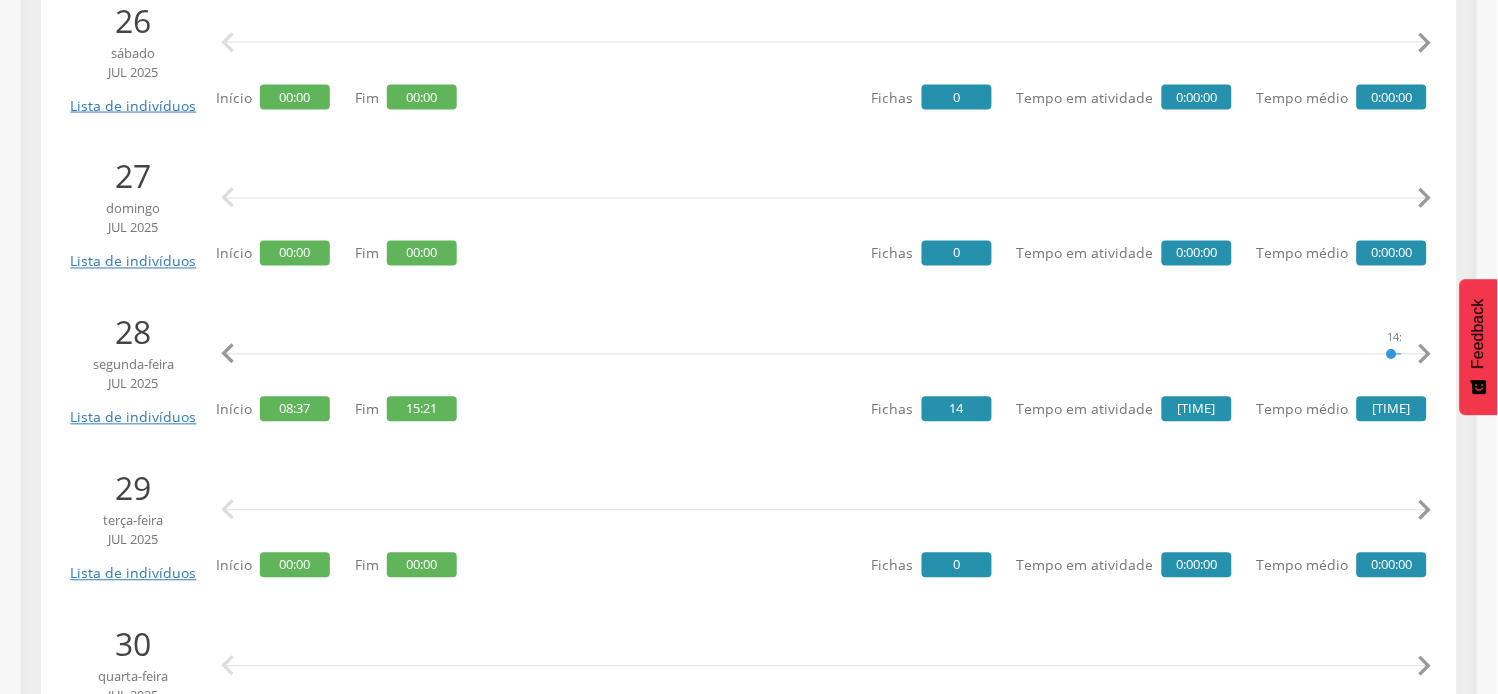 click on "" at bounding box center [1425, 355] 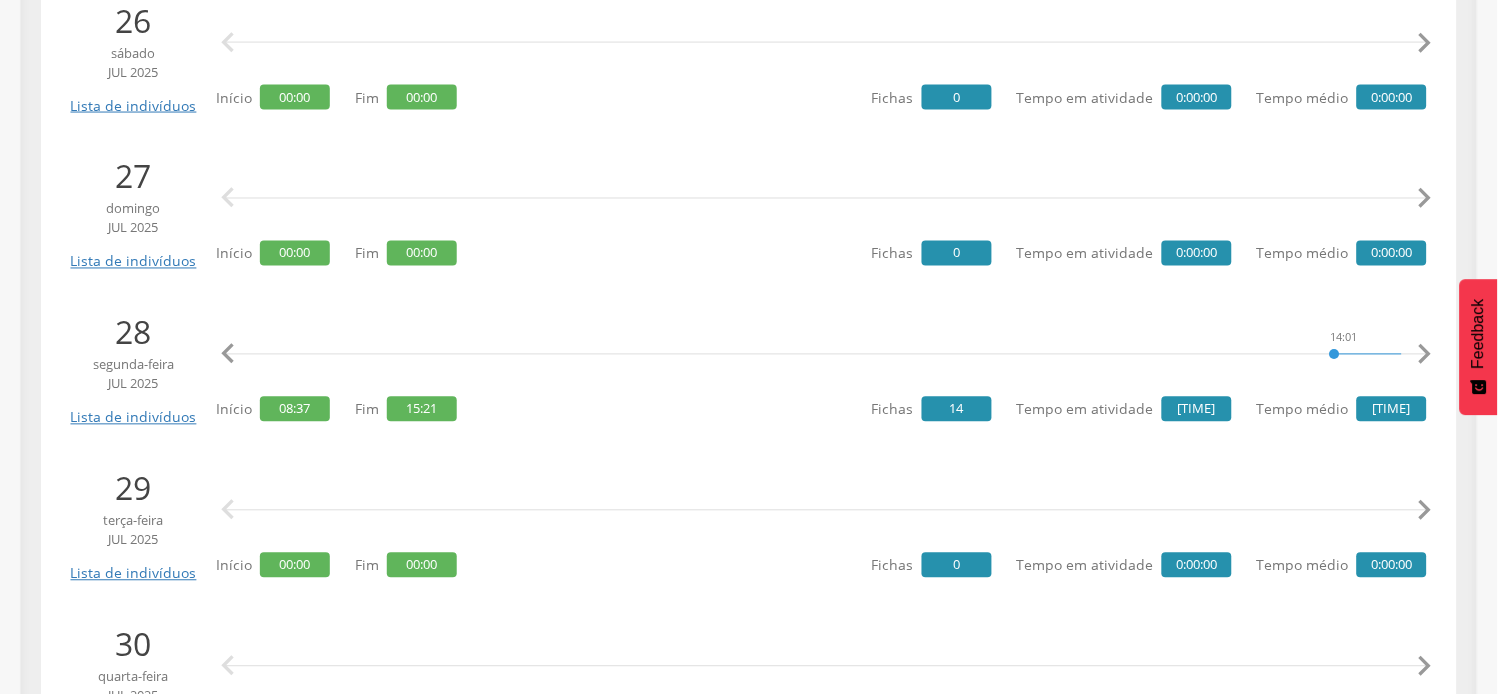 click on "" at bounding box center [1425, 355] 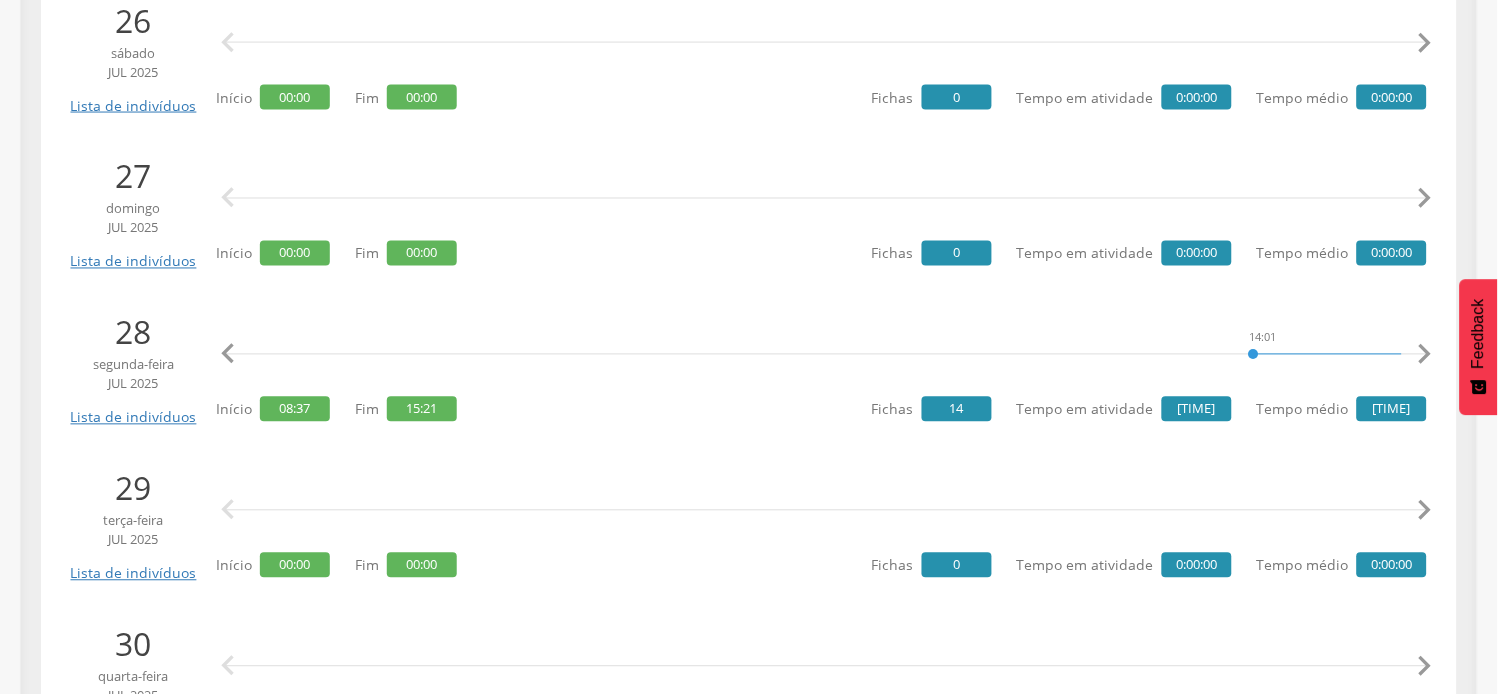 click on "" at bounding box center (1425, 355) 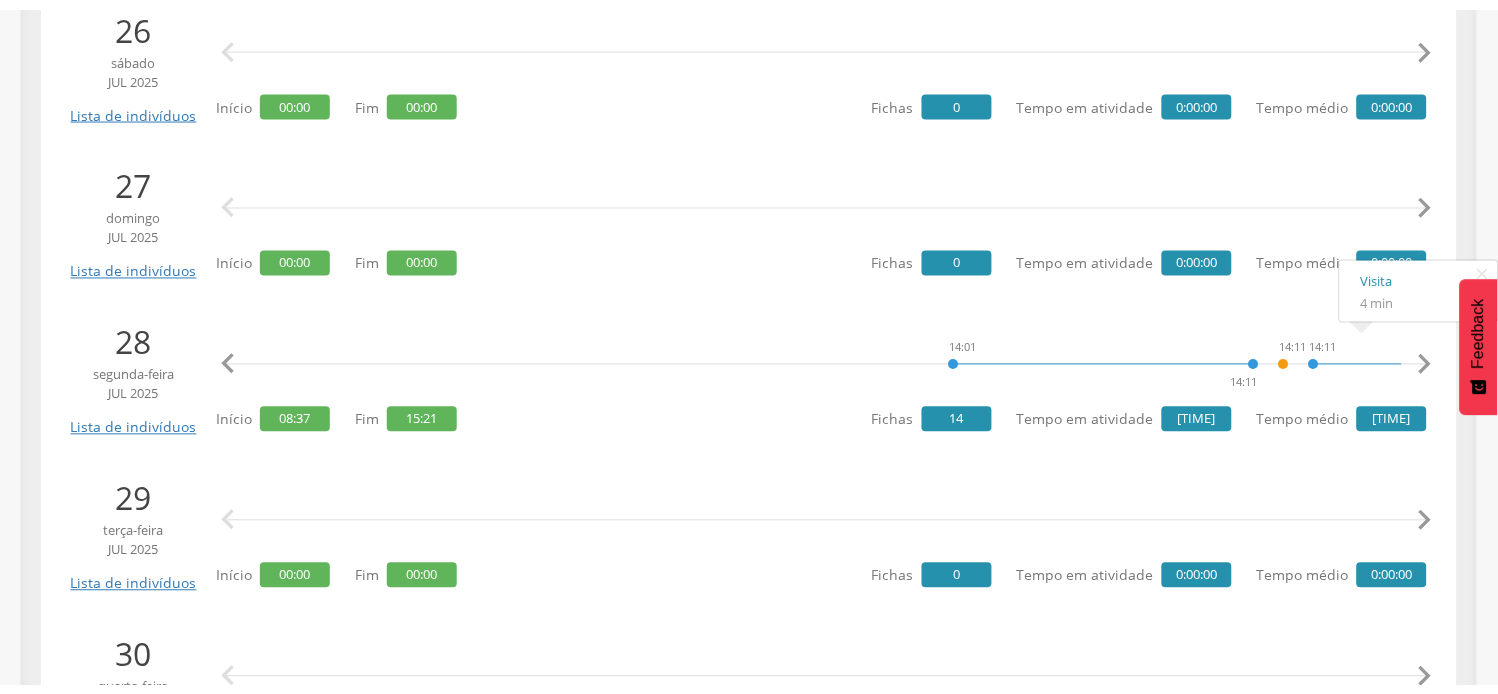 scroll, scrollTop: 0, scrollLeft: 8815, axis: horizontal 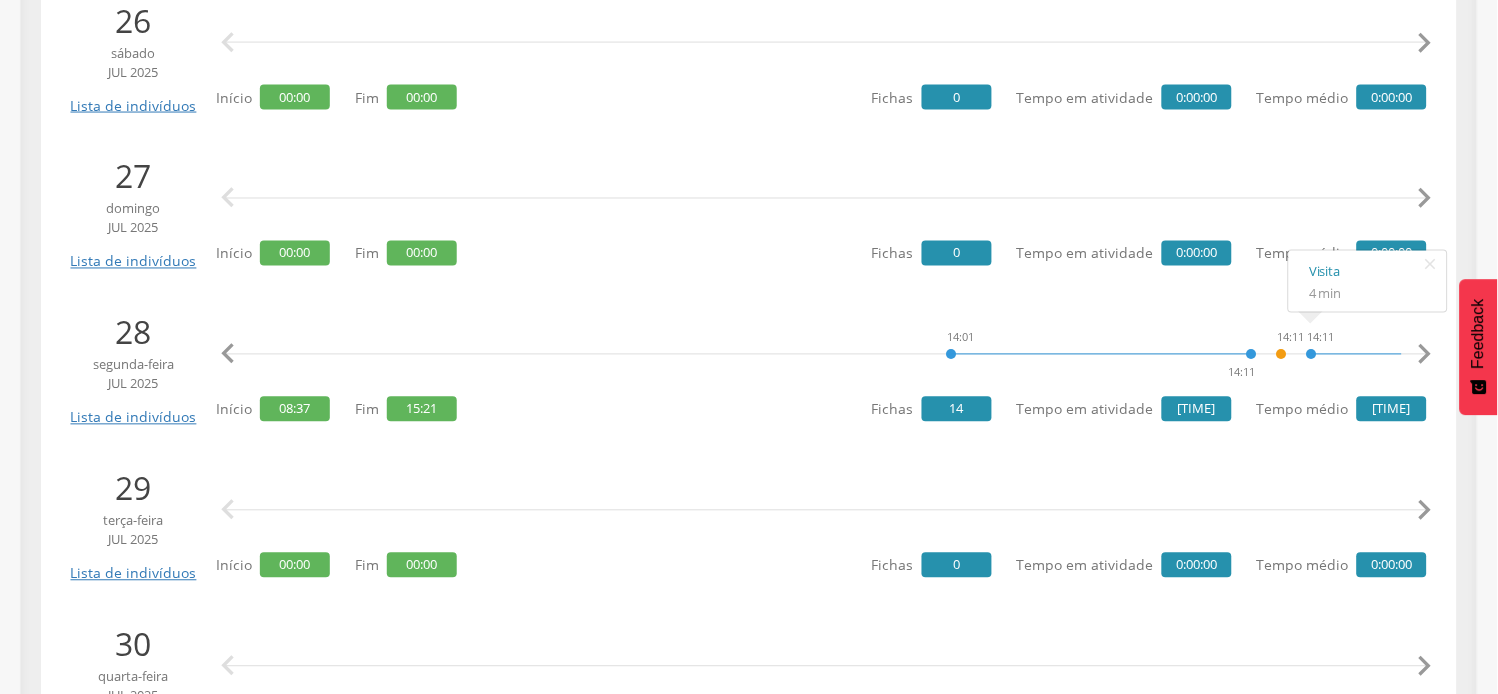 click on "" at bounding box center (1425, 355) 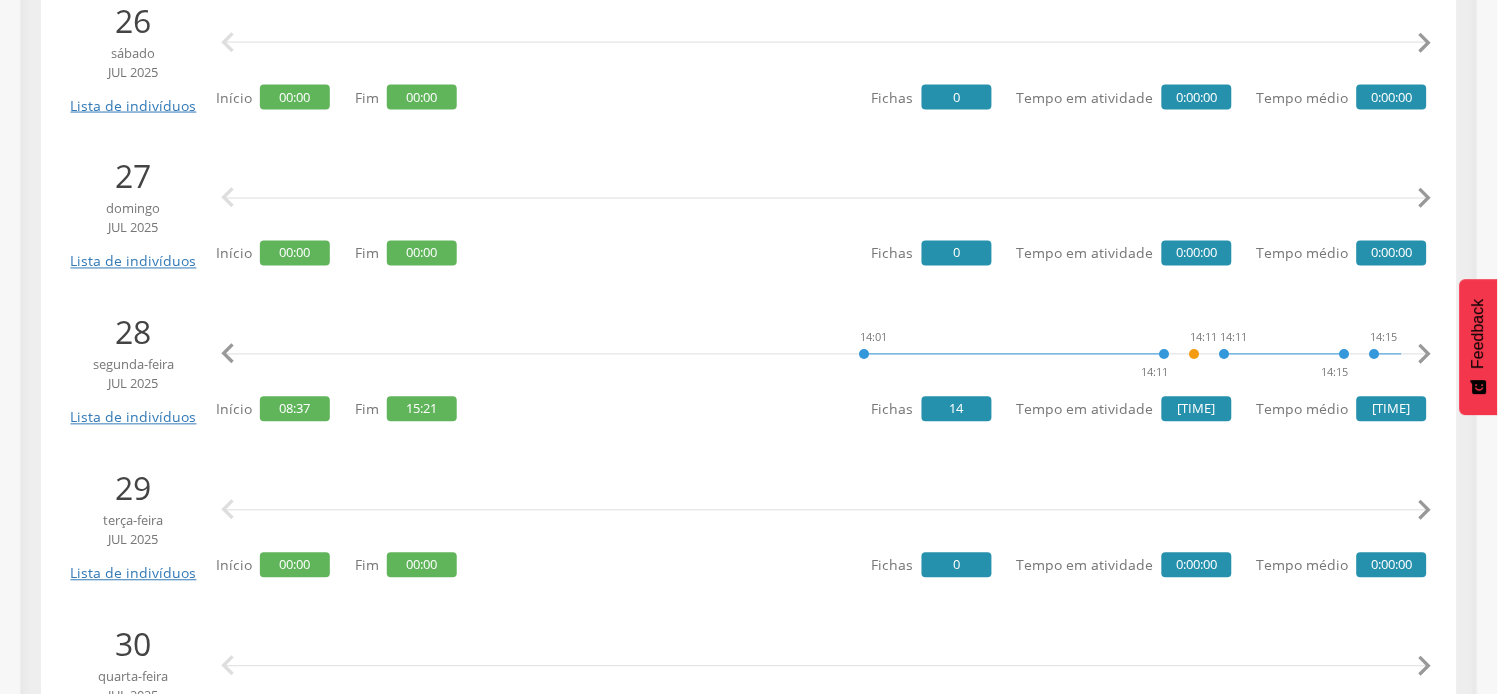 click on "" at bounding box center [1425, 355] 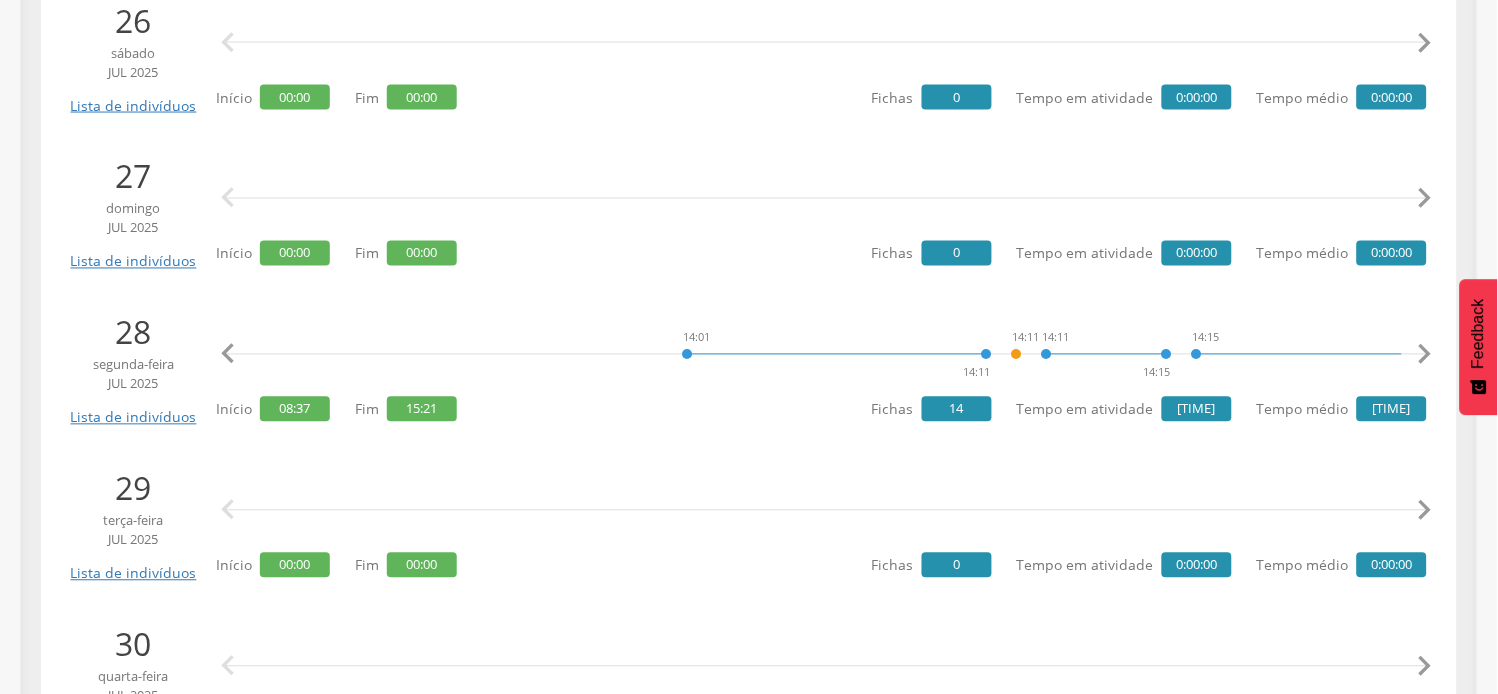 click on "" at bounding box center [1425, 355] 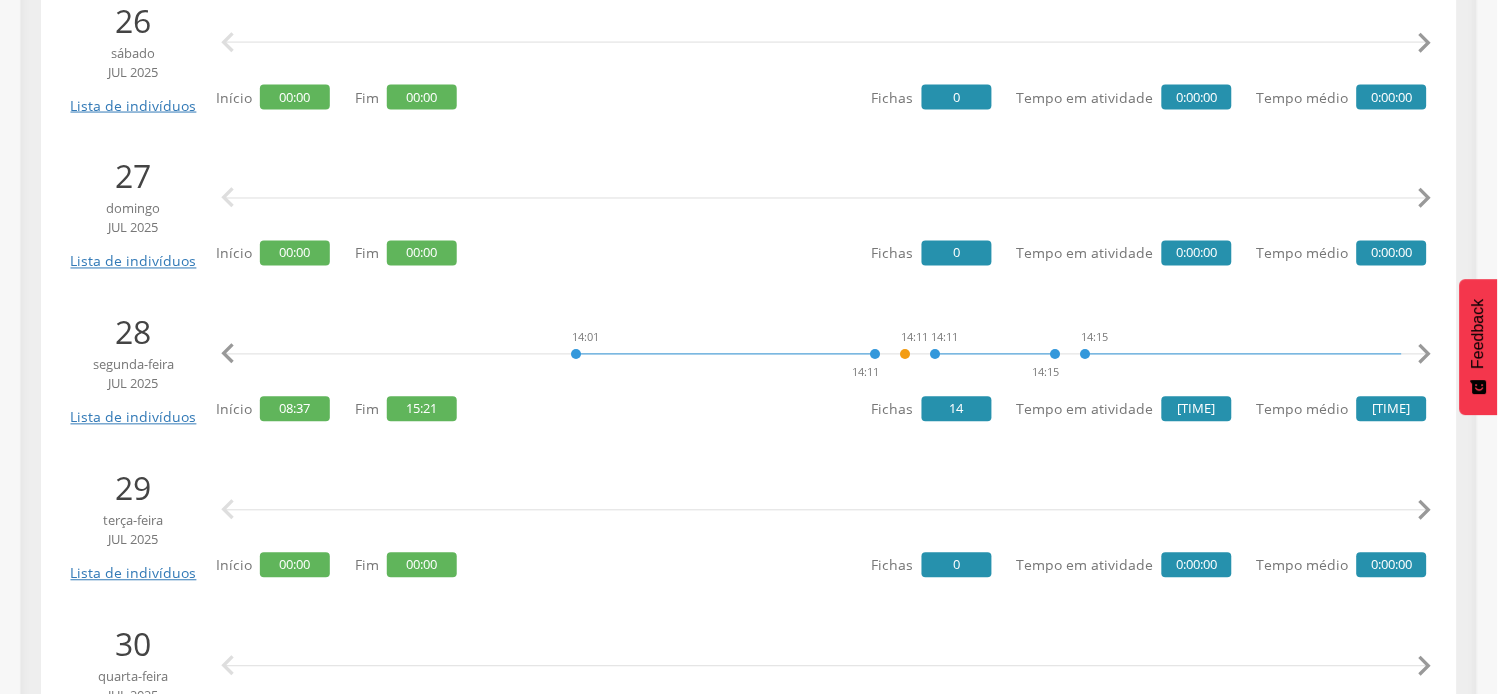 click on "" at bounding box center [1425, 355] 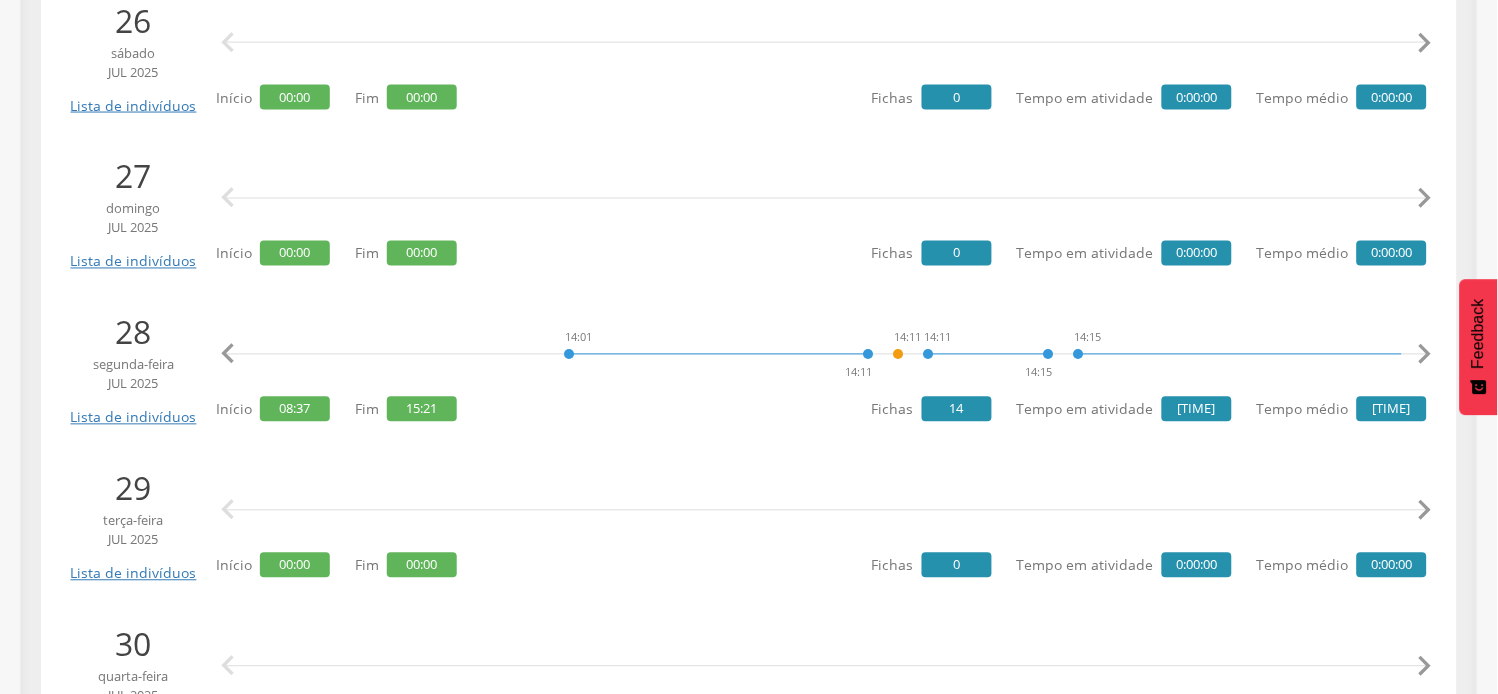 click on "" at bounding box center [1425, 355] 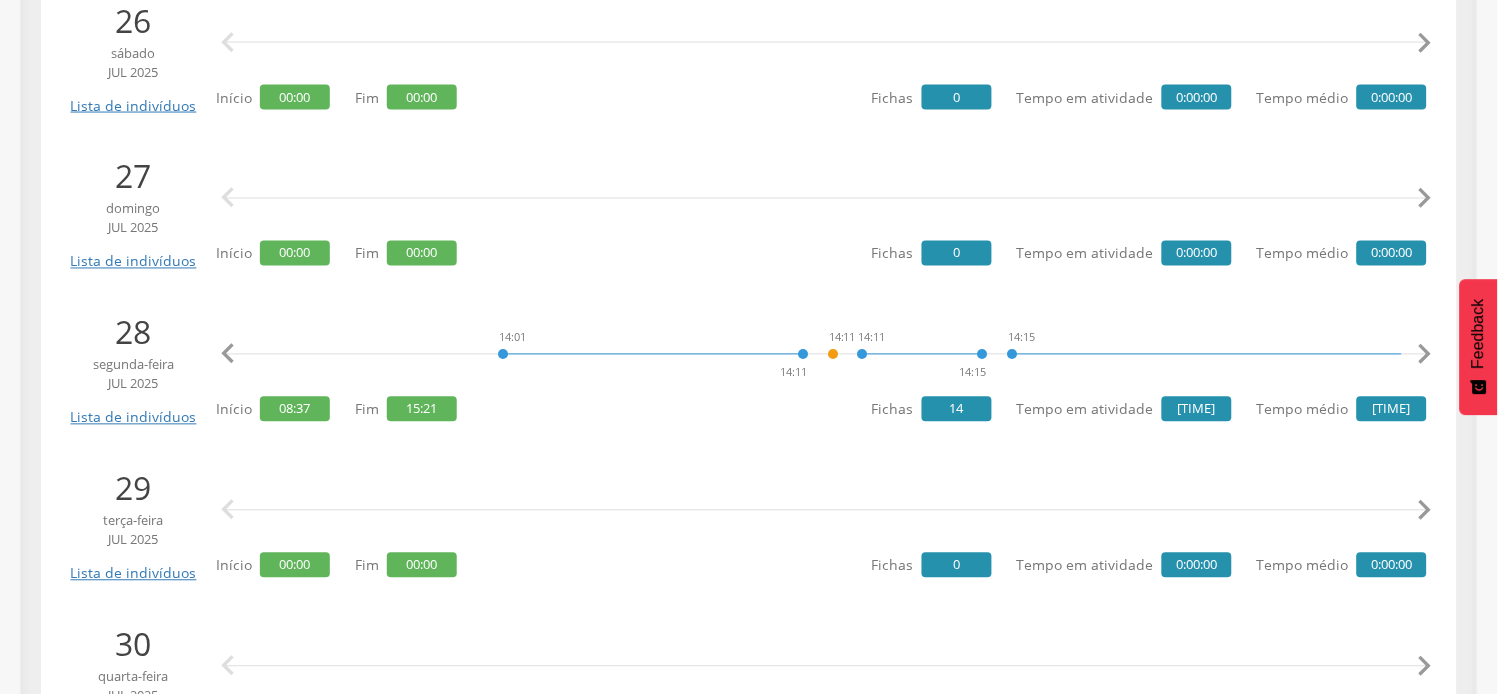 click on "" at bounding box center [1425, 355] 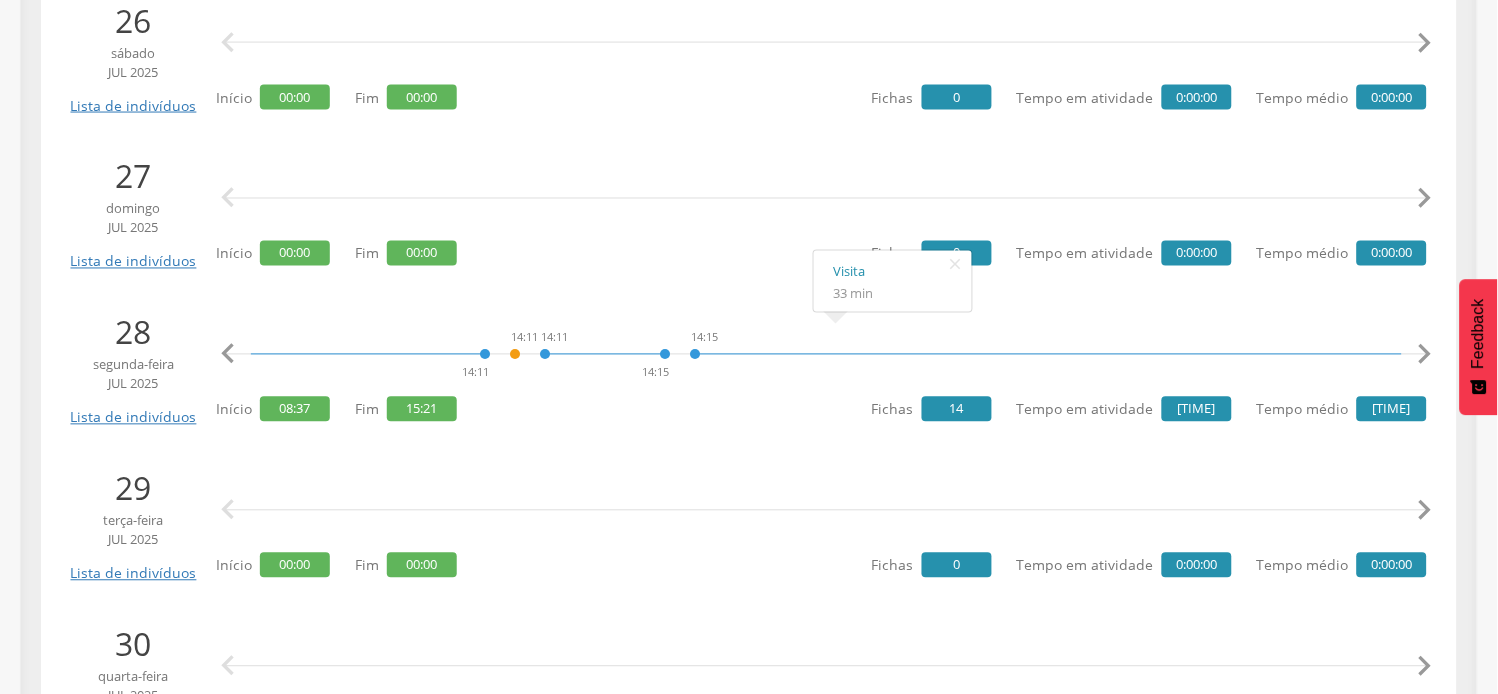 click on "" at bounding box center (1425, 355) 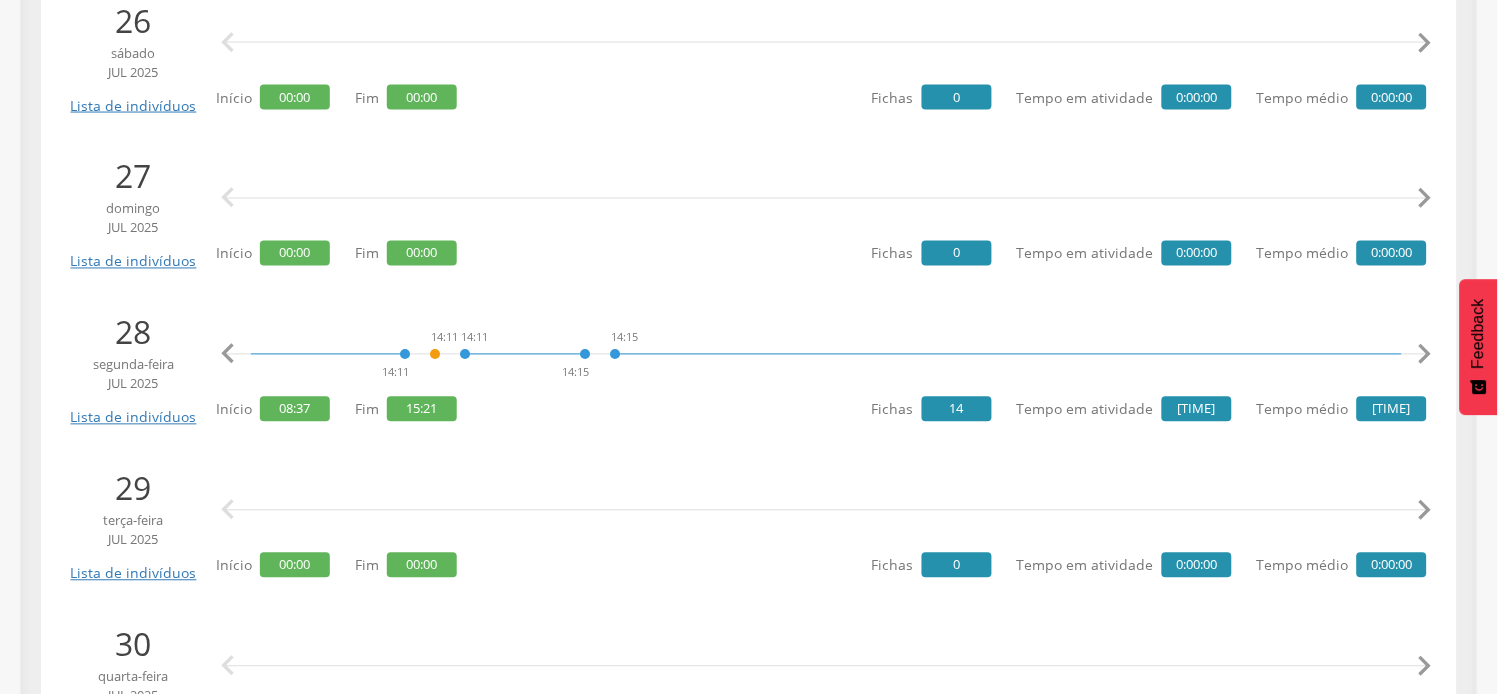 click on "" at bounding box center (1425, 355) 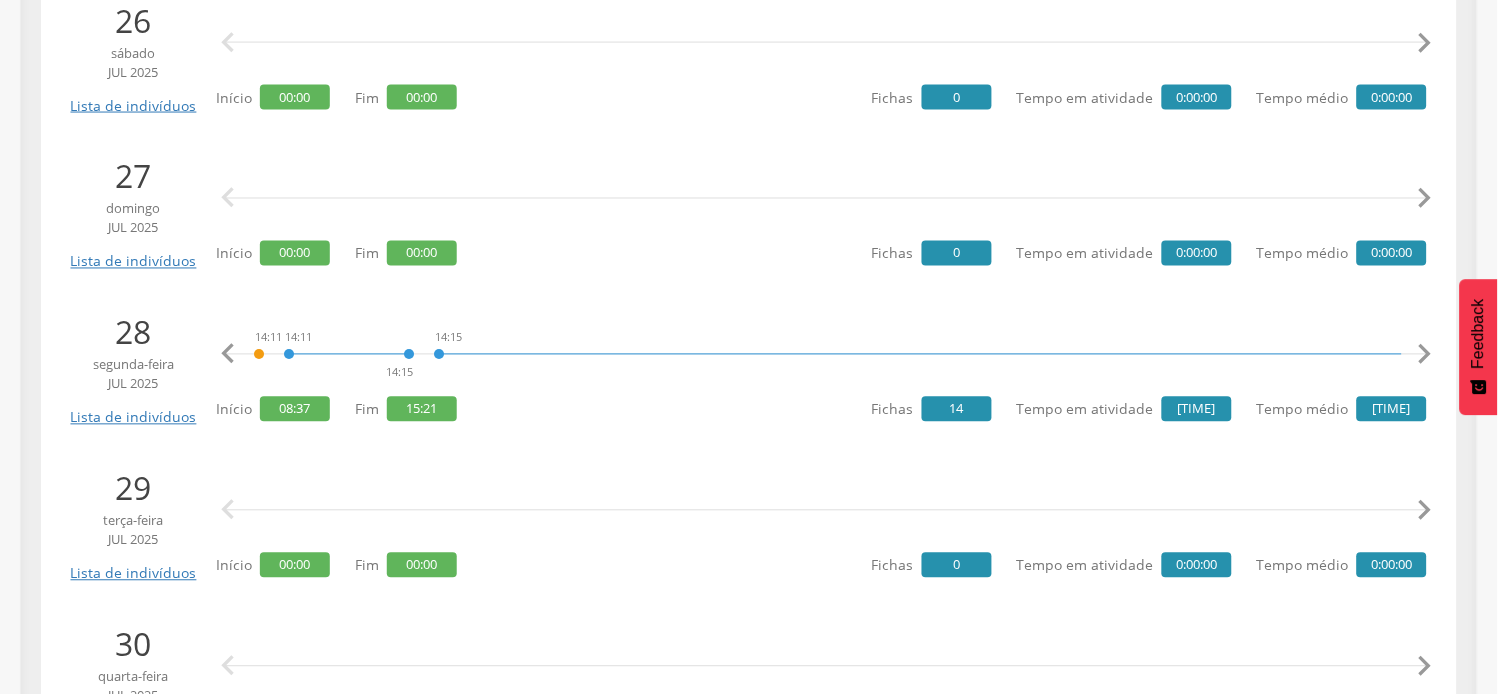 click on "" at bounding box center (1425, 355) 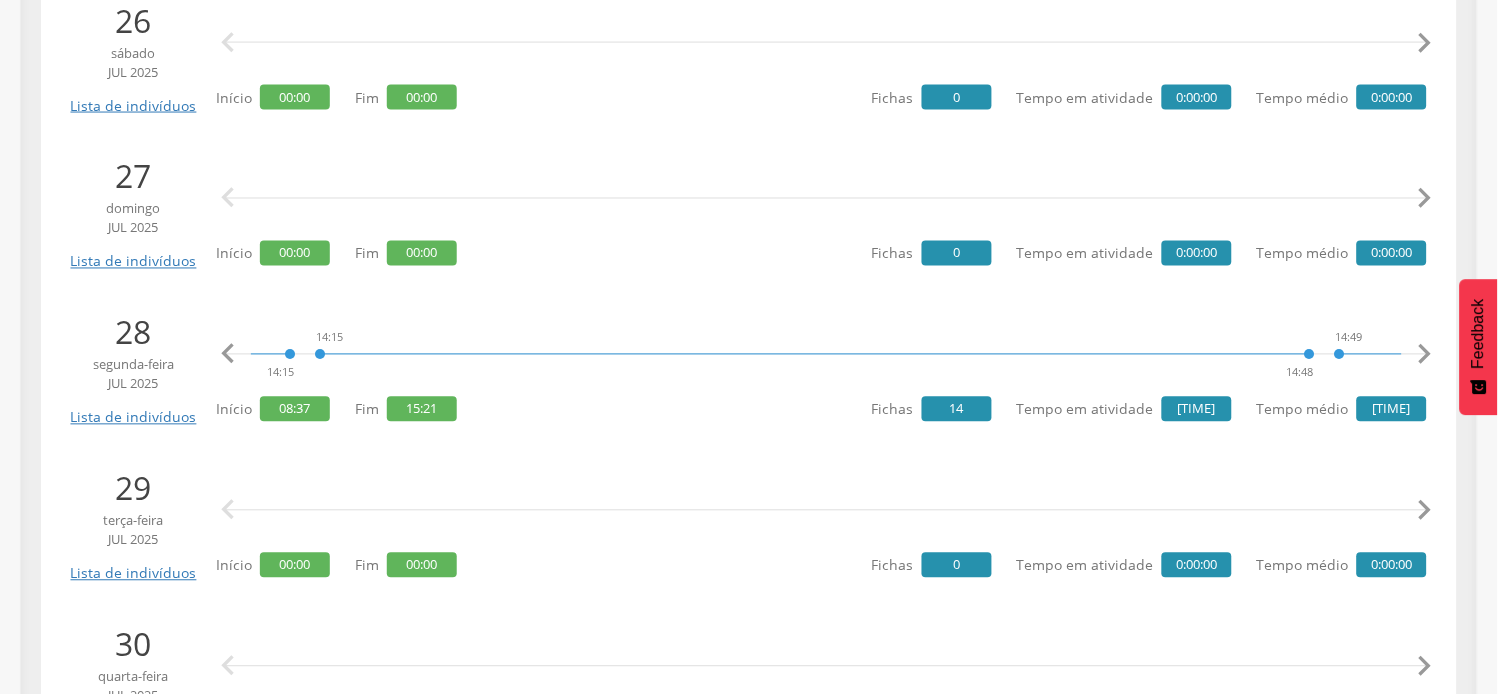 click on "" at bounding box center (1425, 355) 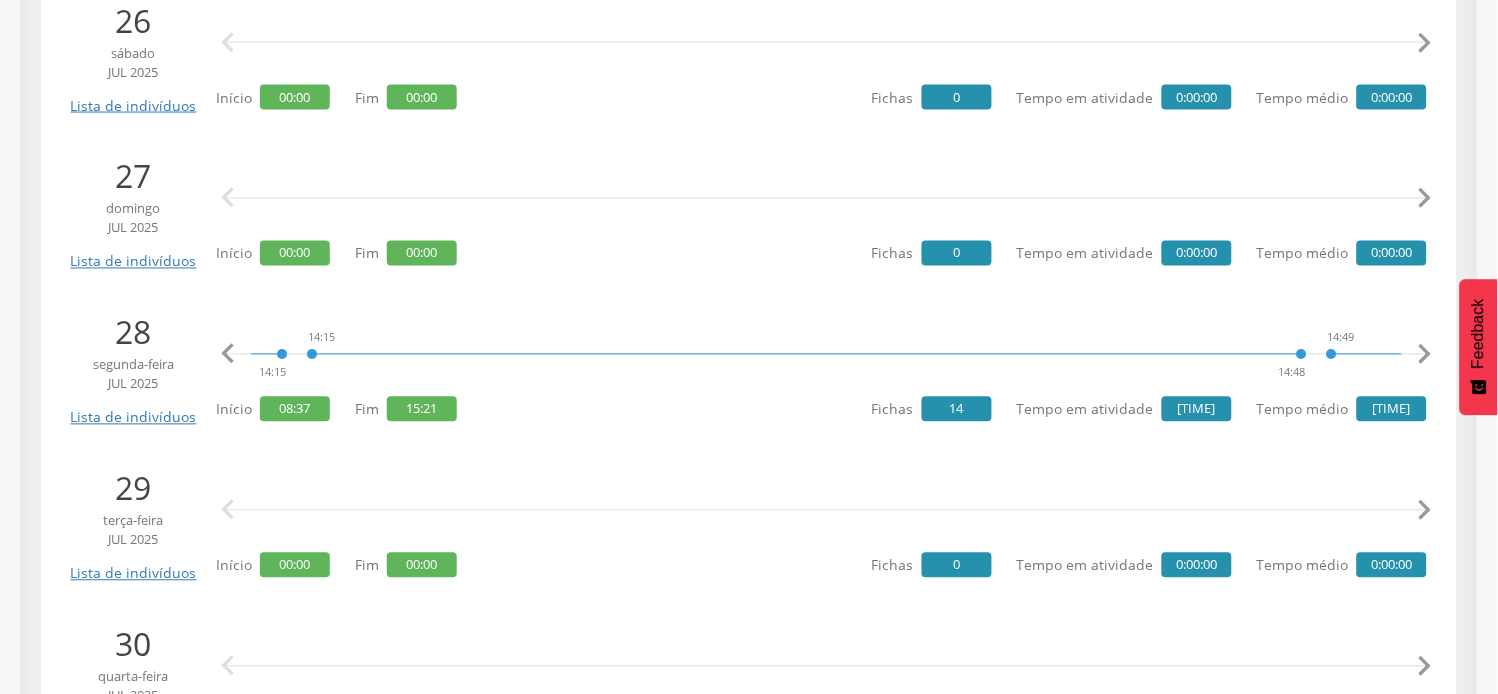 click on "" at bounding box center [1425, 355] 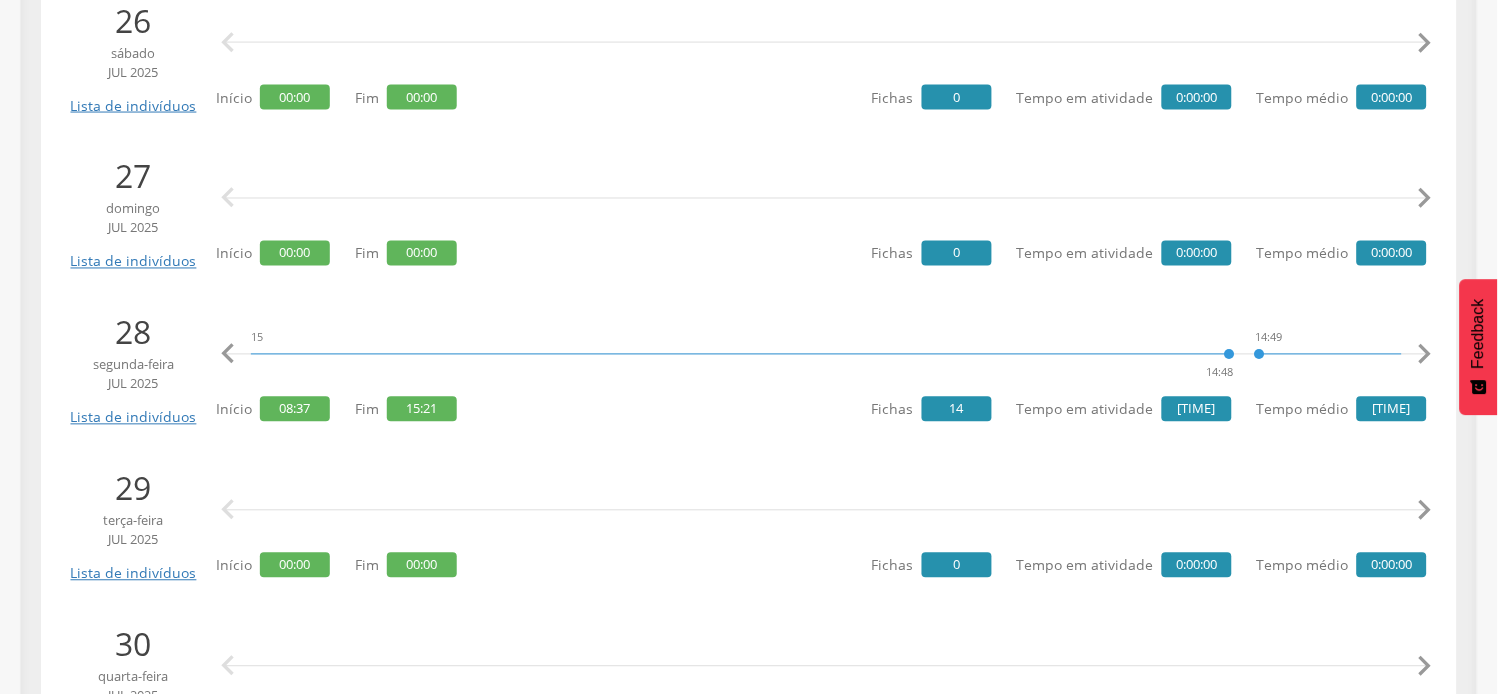 click on "" at bounding box center (1425, 355) 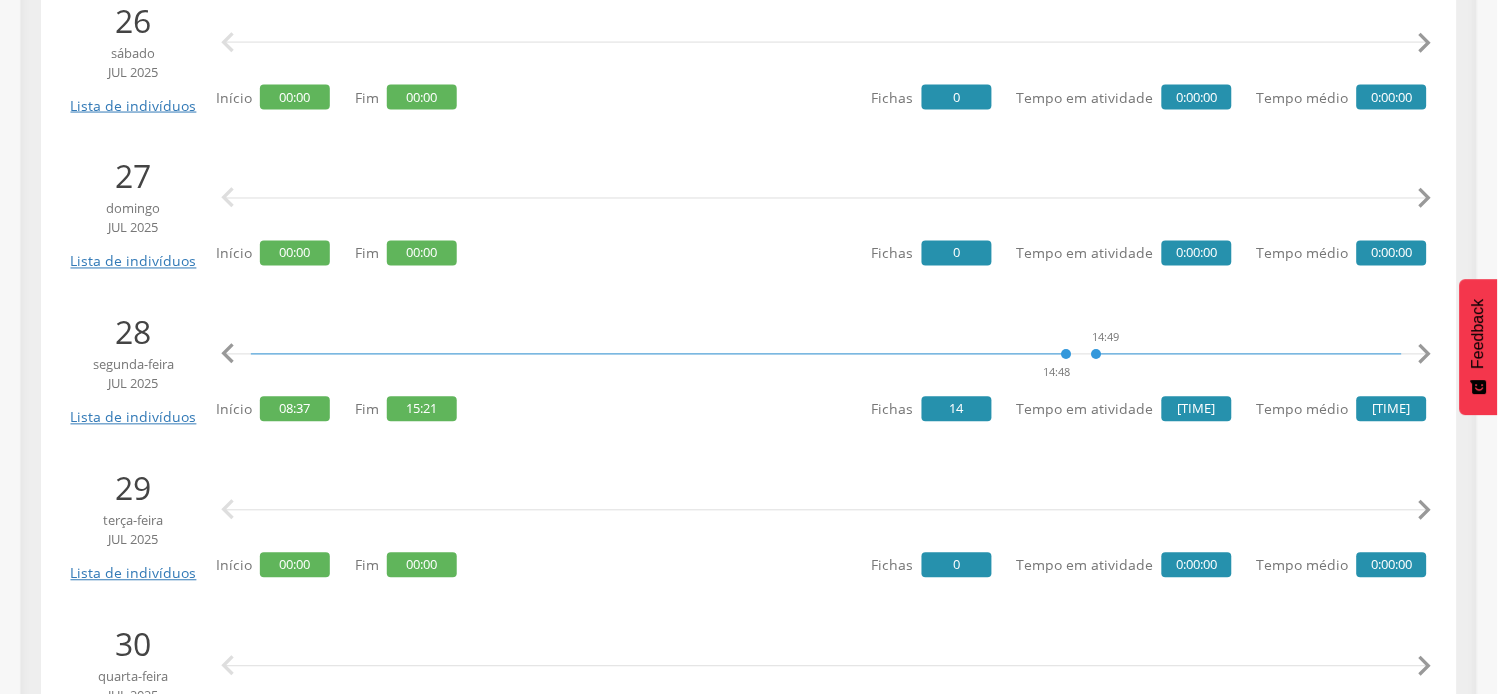 click on "" at bounding box center [1425, 355] 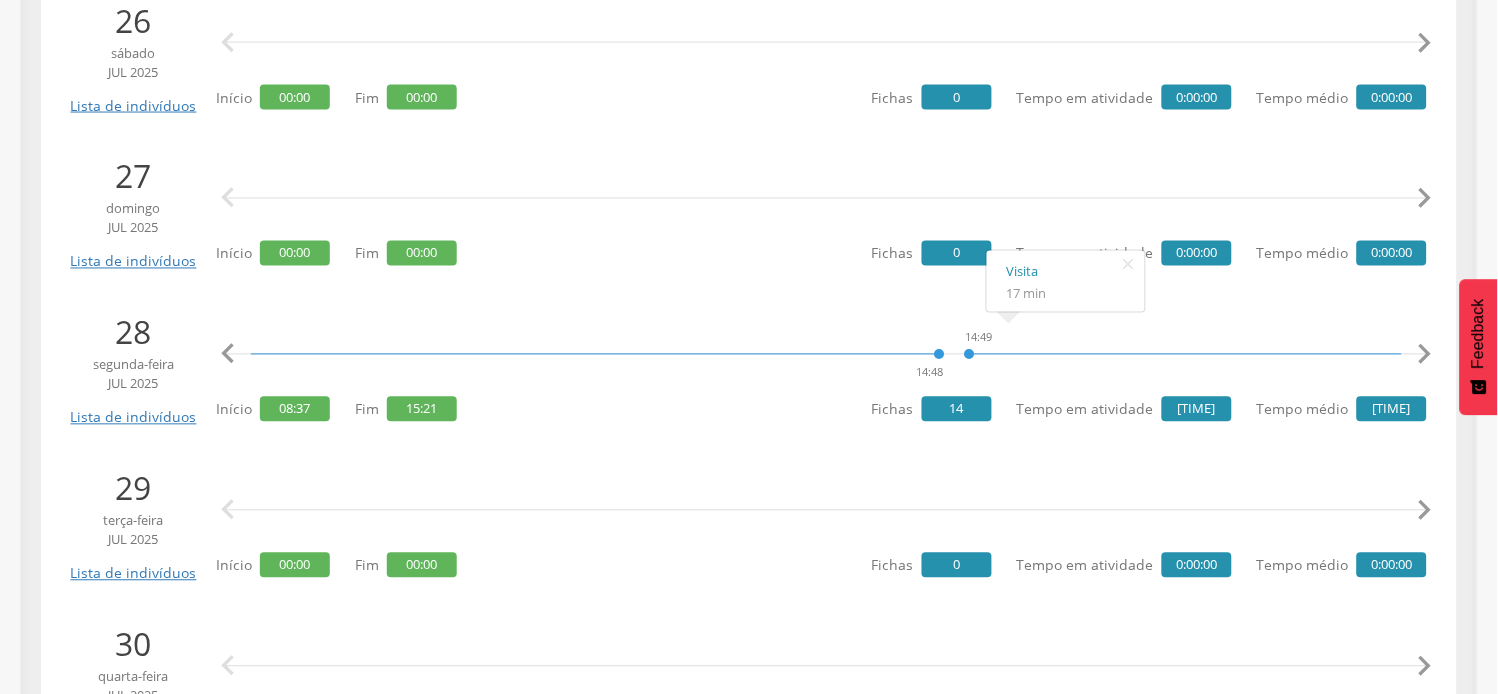 scroll, scrollTop: 0, scrollLeft: 10348, axis: horizontal 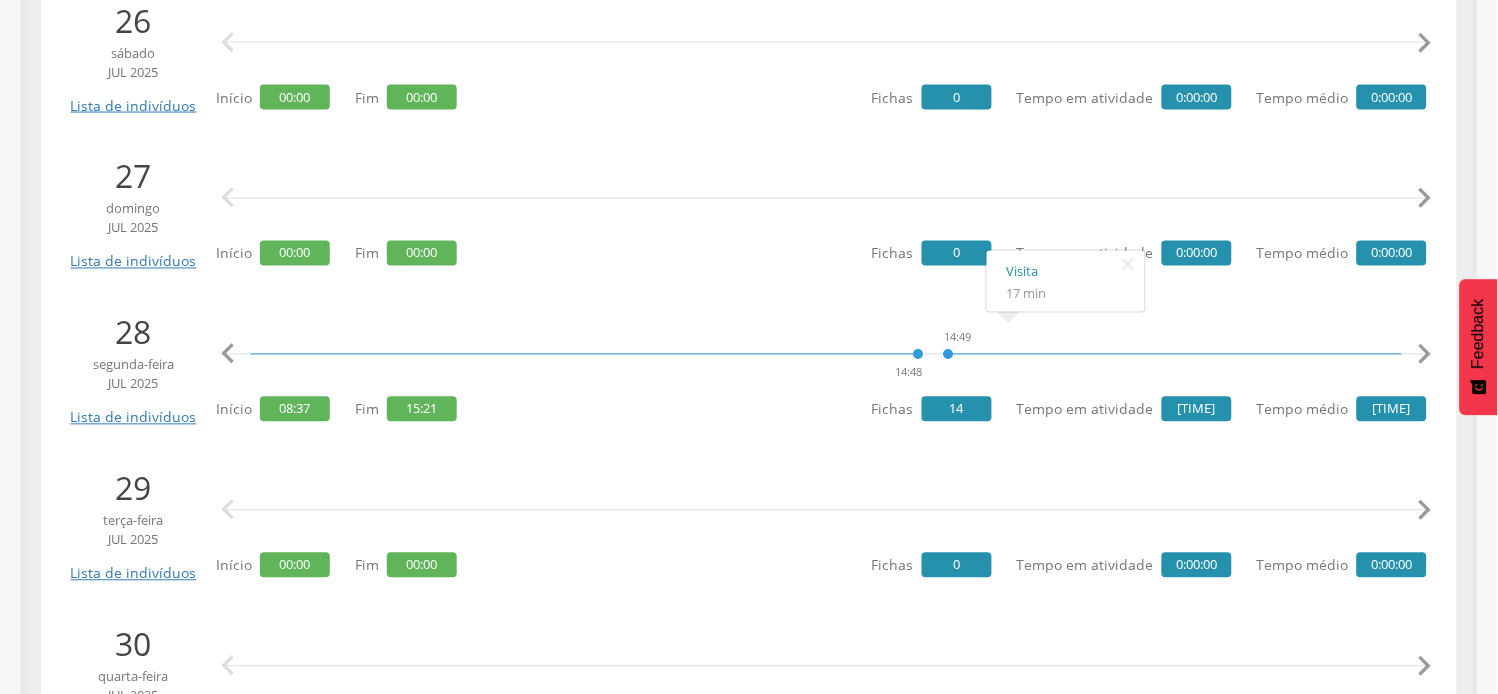 click on "" at bounding box center (1425, 355) 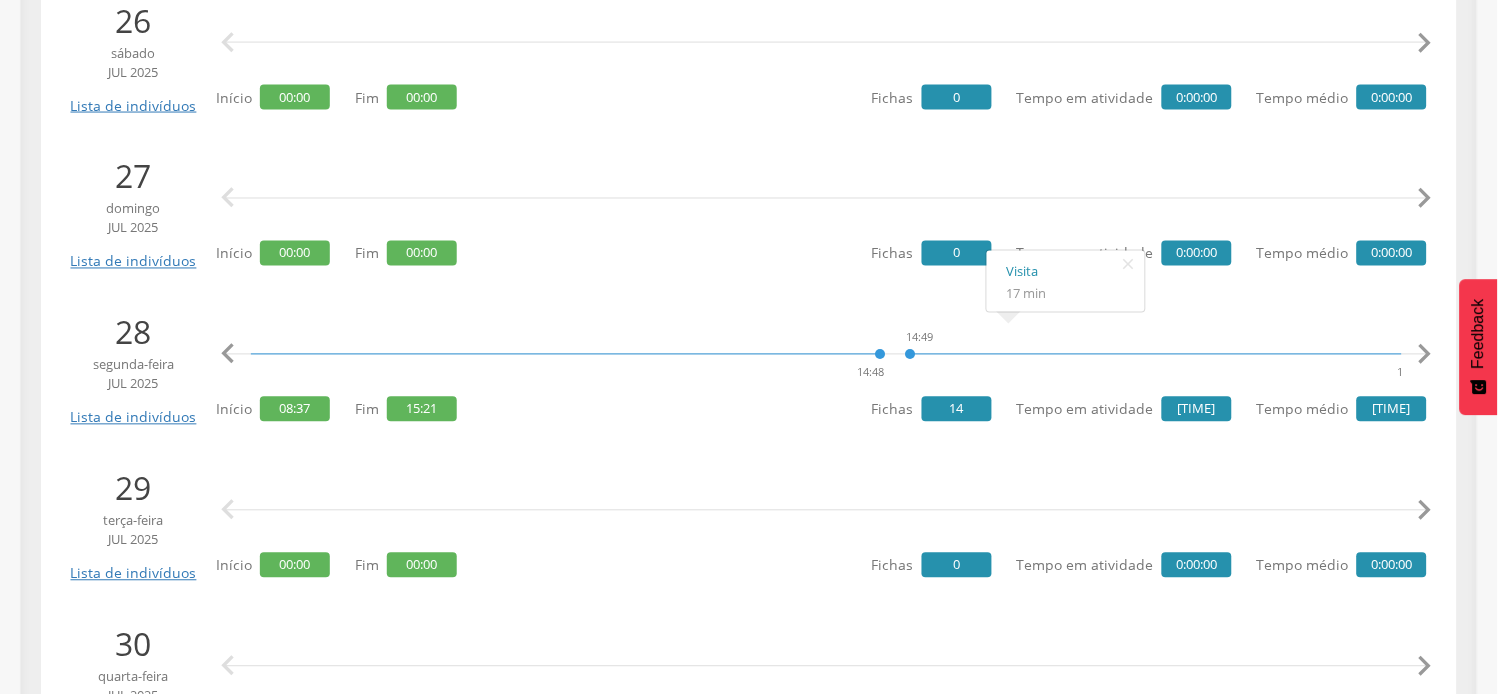click on "" at bounding box center (1425, 355) 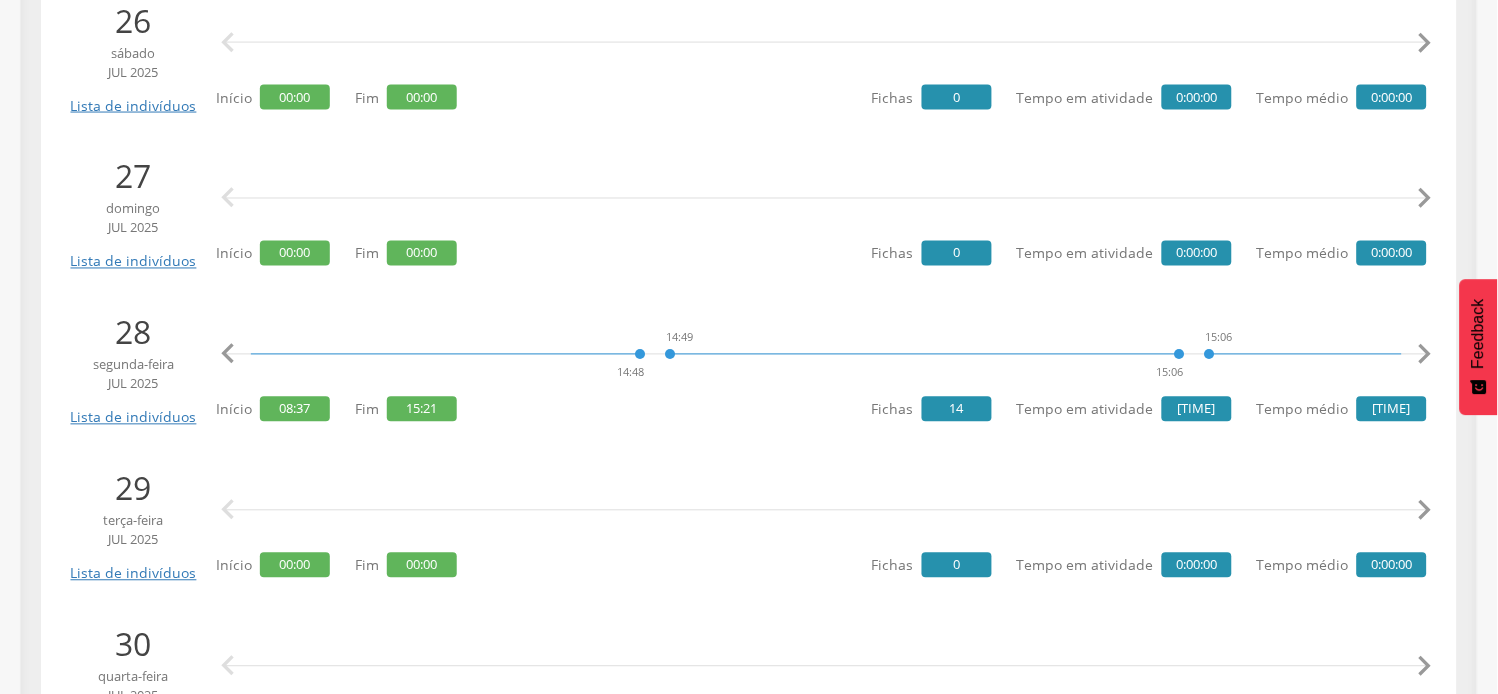 click on "" at bounding box center [1425, 355] 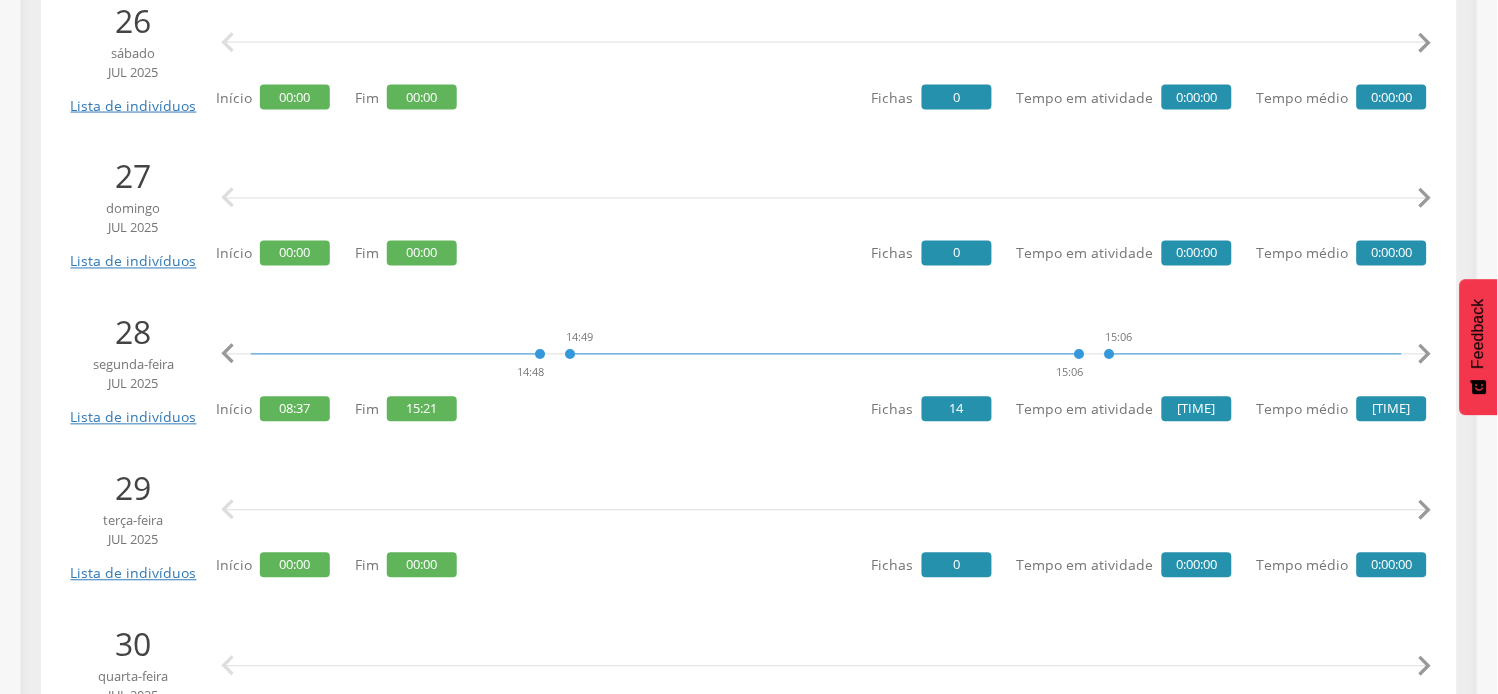 click on "" at bounding box center (1425, 355) 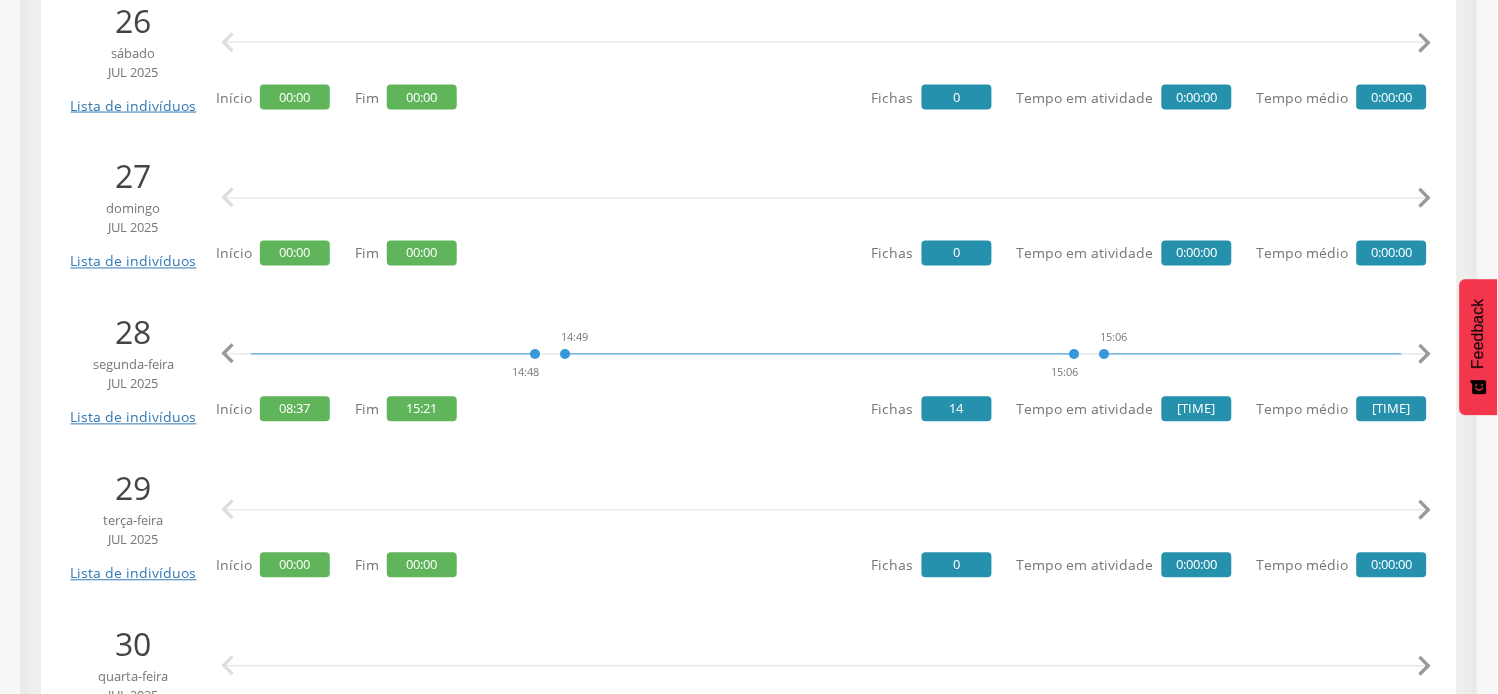 click on "" at bounding box center (1425, 355) 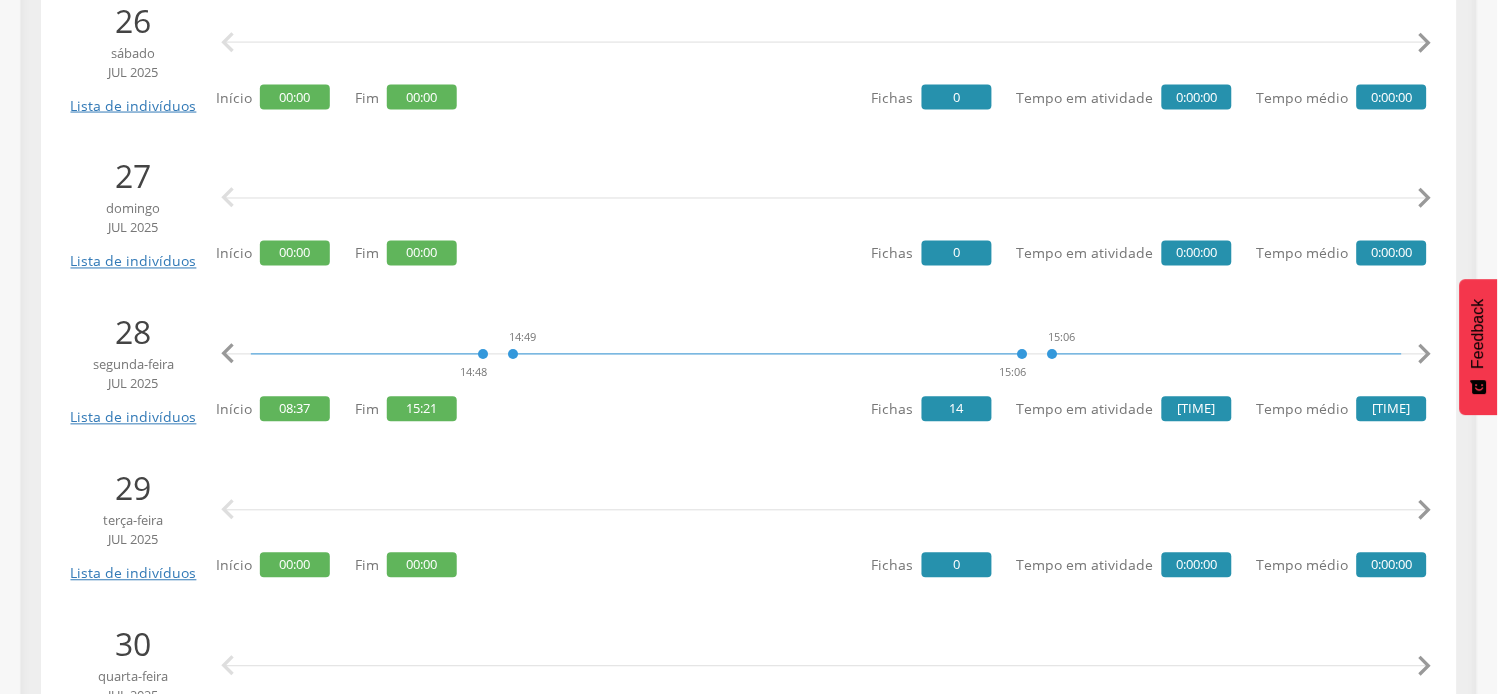 click on "" at bounding box center [1425, 355] 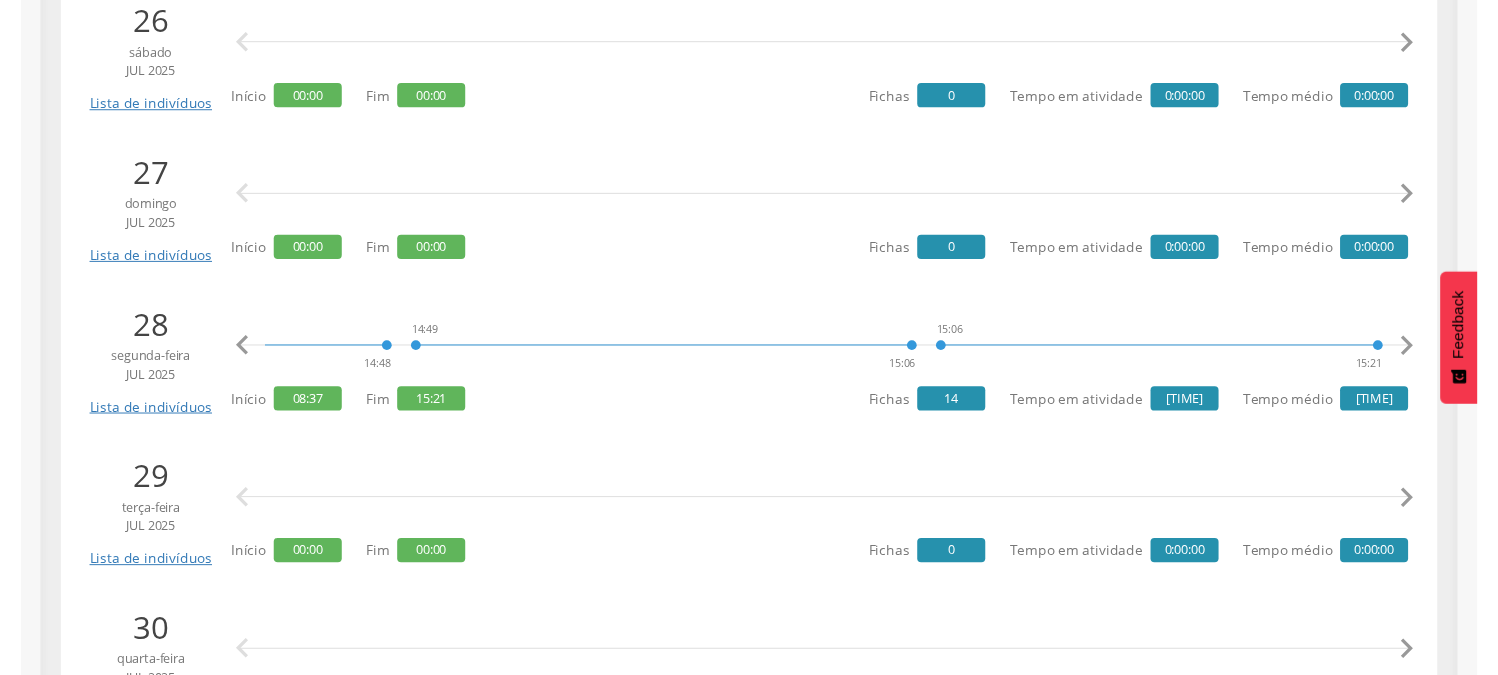 scroll, scrollTop: 0, scrollLeft: 10937, axis: horizontal 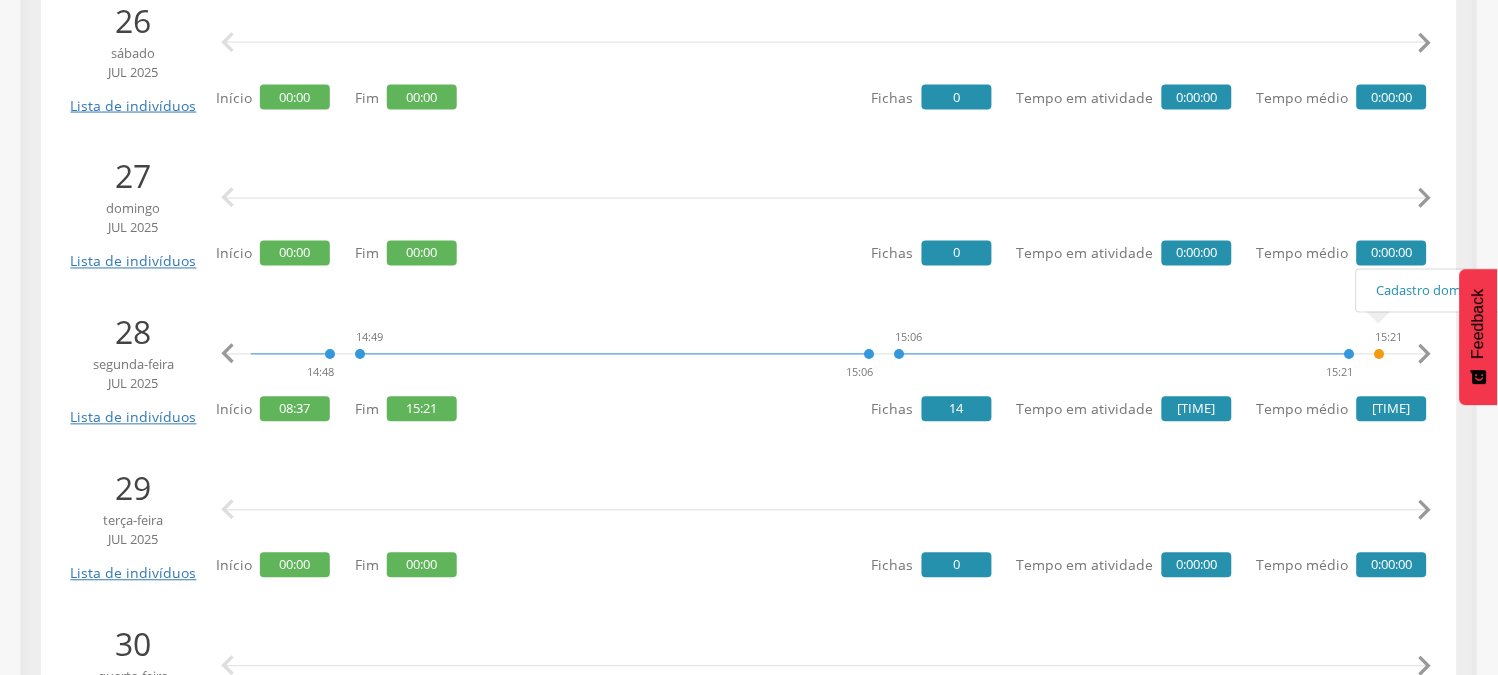 click on "" at bounding box center (1425, 355) 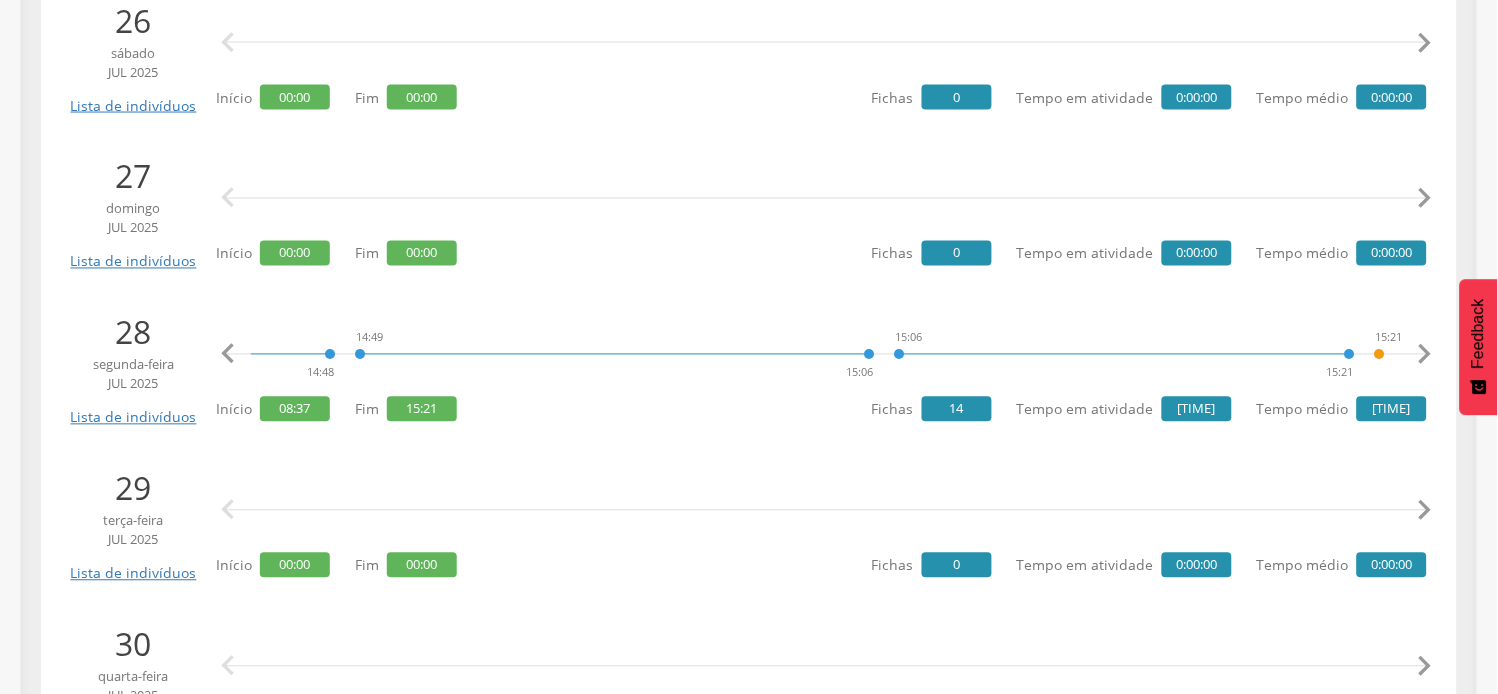 click on "" at bounding box center [1425, 355] 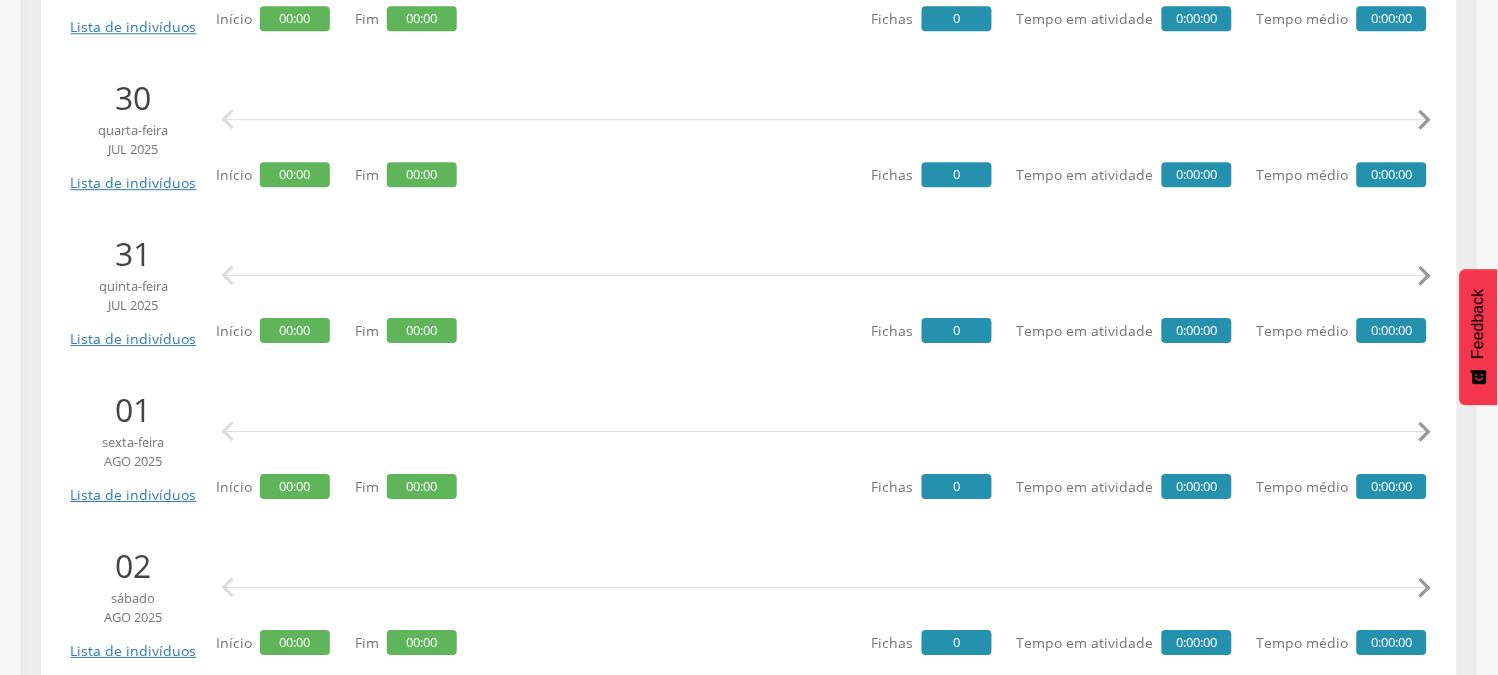 scroll, scrollTop: 1222, scrollLeft: 0, axis: vertical 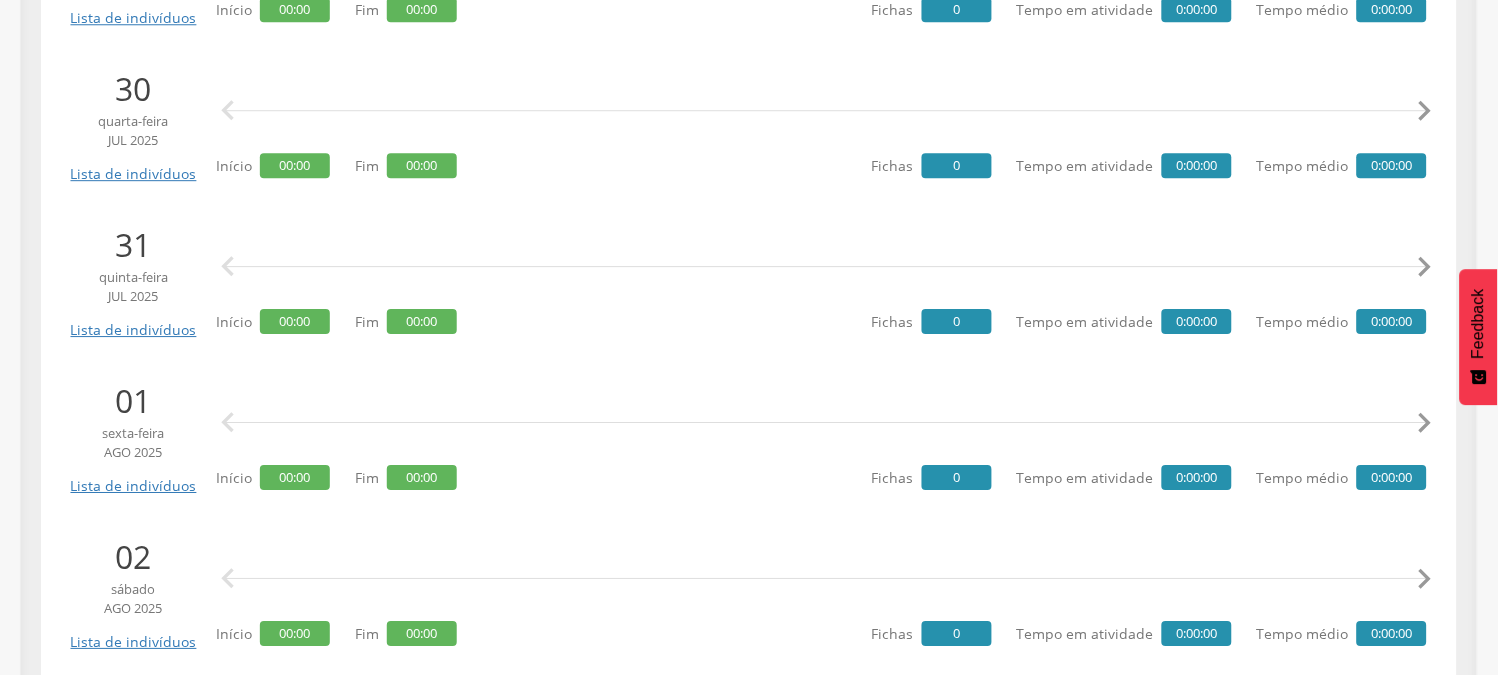 click on "25 sexta-feira jul 2025 Lista de indivíduos   Início  00:00 Fim  00:00 Fichas  0 Tempo em atividade  0:00:00 Tempo médio  0:00:00 26 sábado jul 2025 Lista de indivíduos   Início  00:00 Fim  00:00 Fichas  0 Tempo em atividade  0:00:00 Tempo médio  0:00:00 27 domingo jul 2025 Lista de indivíduos   Início  00:00 Fim  00:00 Fichas  0 Tempo em atividade  0:00:00 Tempo médio  0:00:00 28 segunda-feira jul 2025 Lista de indivíduos 8:37 9:22 9:27 9:51 9:55 9:56 9:56 11:04 11:10 11:29 11:58 12:25 13:14 14:01 14:11 14:11 14:11 14:15 14:15 14:48 14:49 15:06 15:06 15:21 15:21 Cadastro domiciliar      Início  08:37 Fim  15:21 Fichas  14 Tempo em atividade  3:53:00 Tempo médio  0:16:38 29 terça-feira jul 2025 Lista de indivíduos   Início  00:00 Fim  00:00 Fichas  0 Tempo em atividade  0:00:00 Tempo médio  0:00:00 30 quarta-feira jul 2025 Lista de indivíduos   Início  00:00 Fim  00:00 Fichas  0 Tempo em atividade  0:00:00 Tempo médio  0:00:00 31 quinta-feira jul 2025" at bounding box center (749, 280) 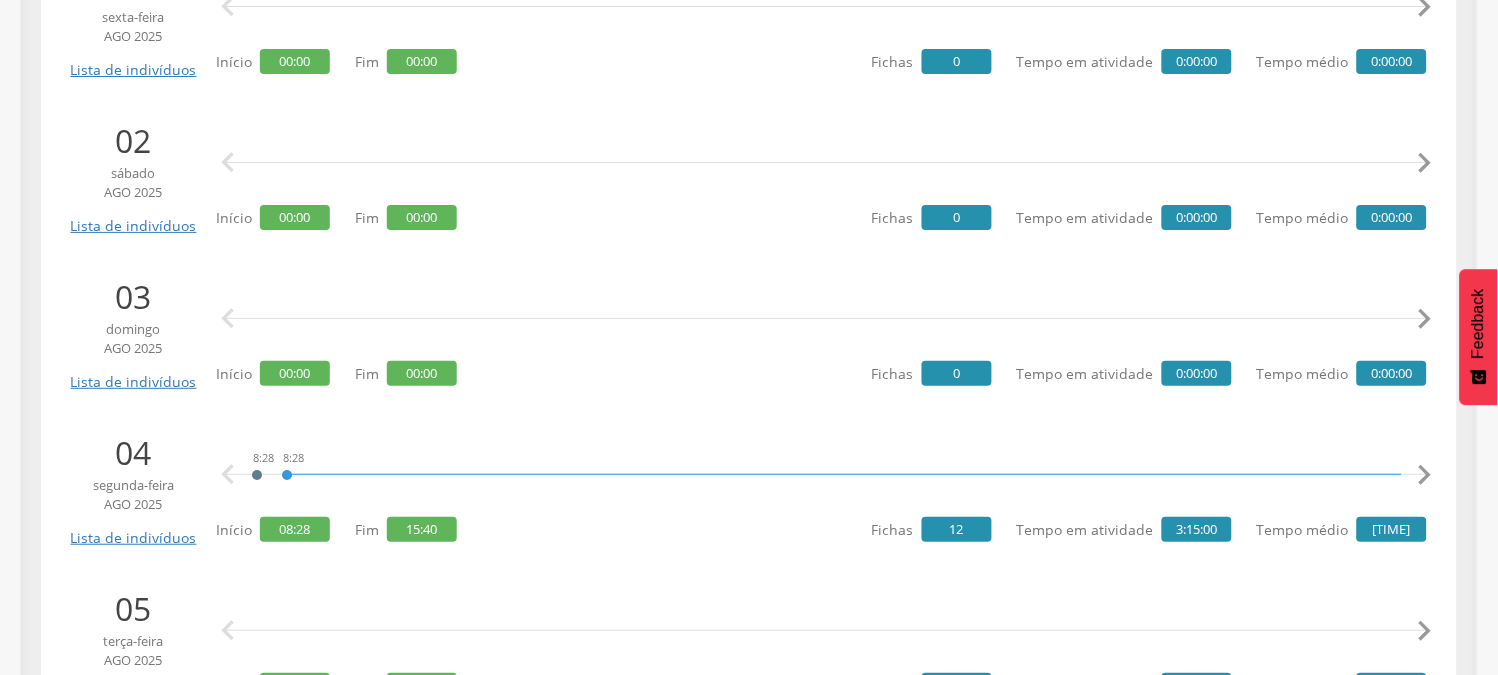 scroll, scrollTop: 1666, scrollLeft: 0, axis: vertical 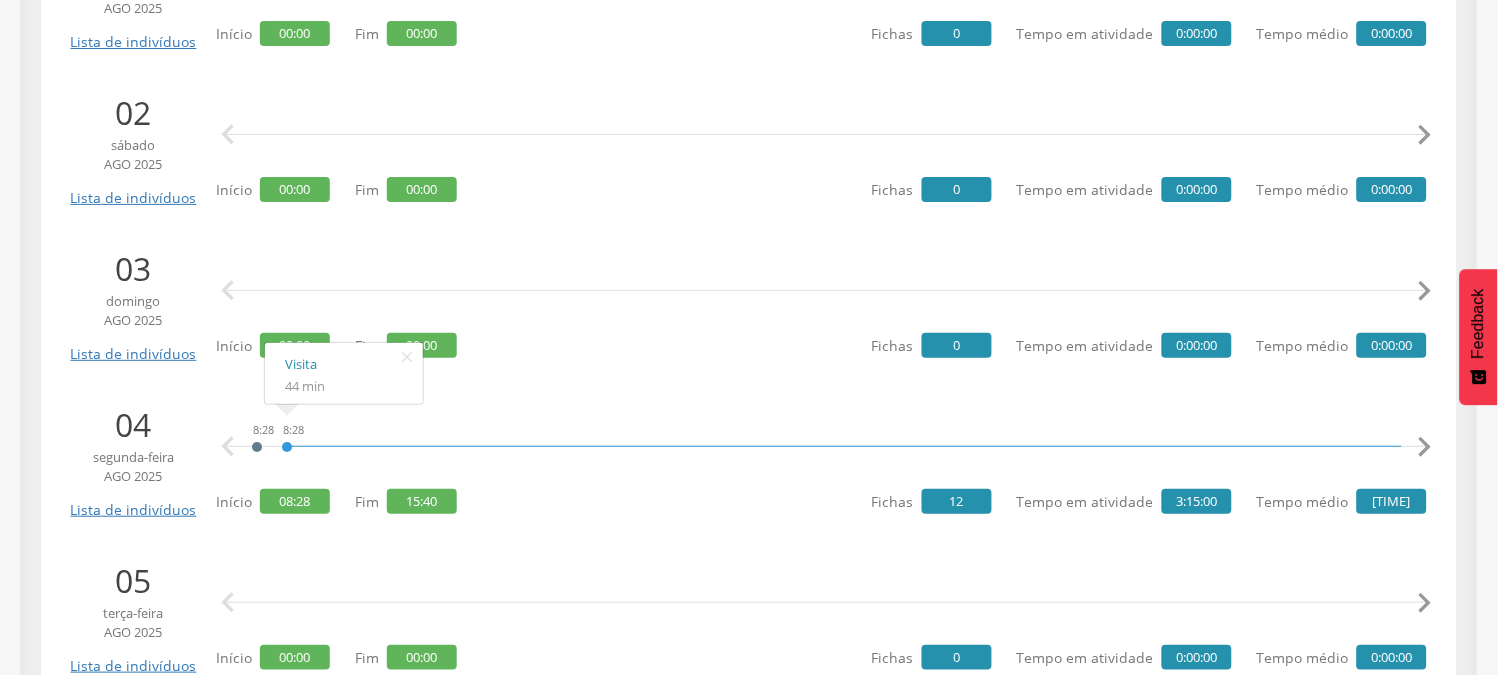 click on "" at bounding box center [1425, 447] 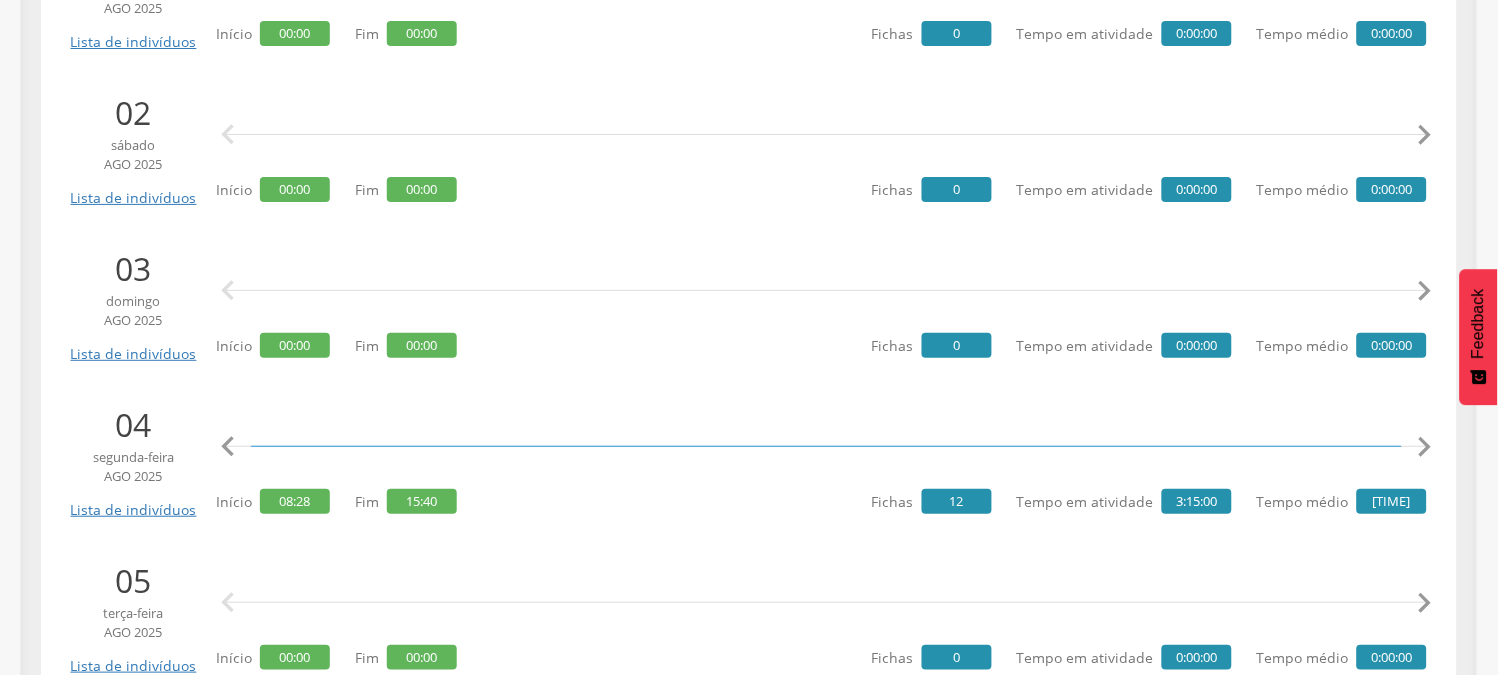 click on "" at bounding box center [1425, 447] 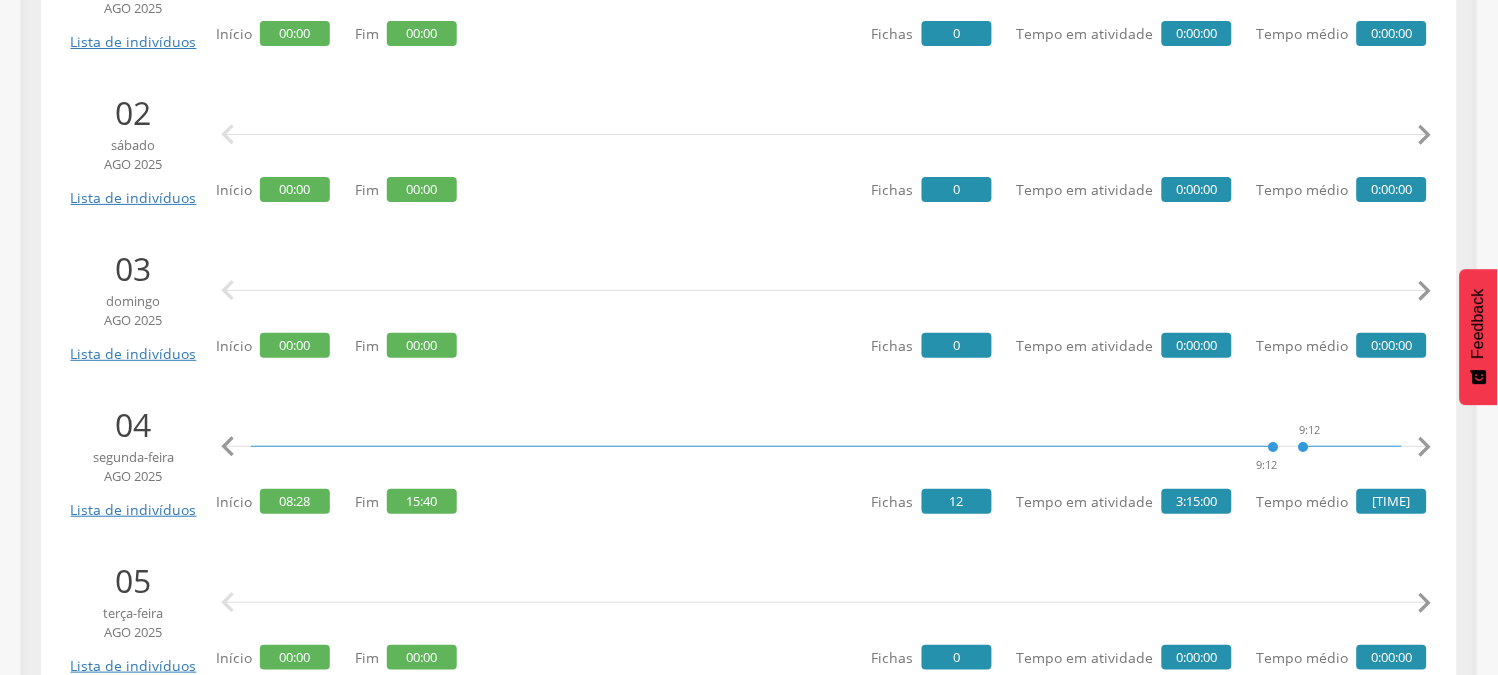 click on "" at bounding box center (1425, 447) 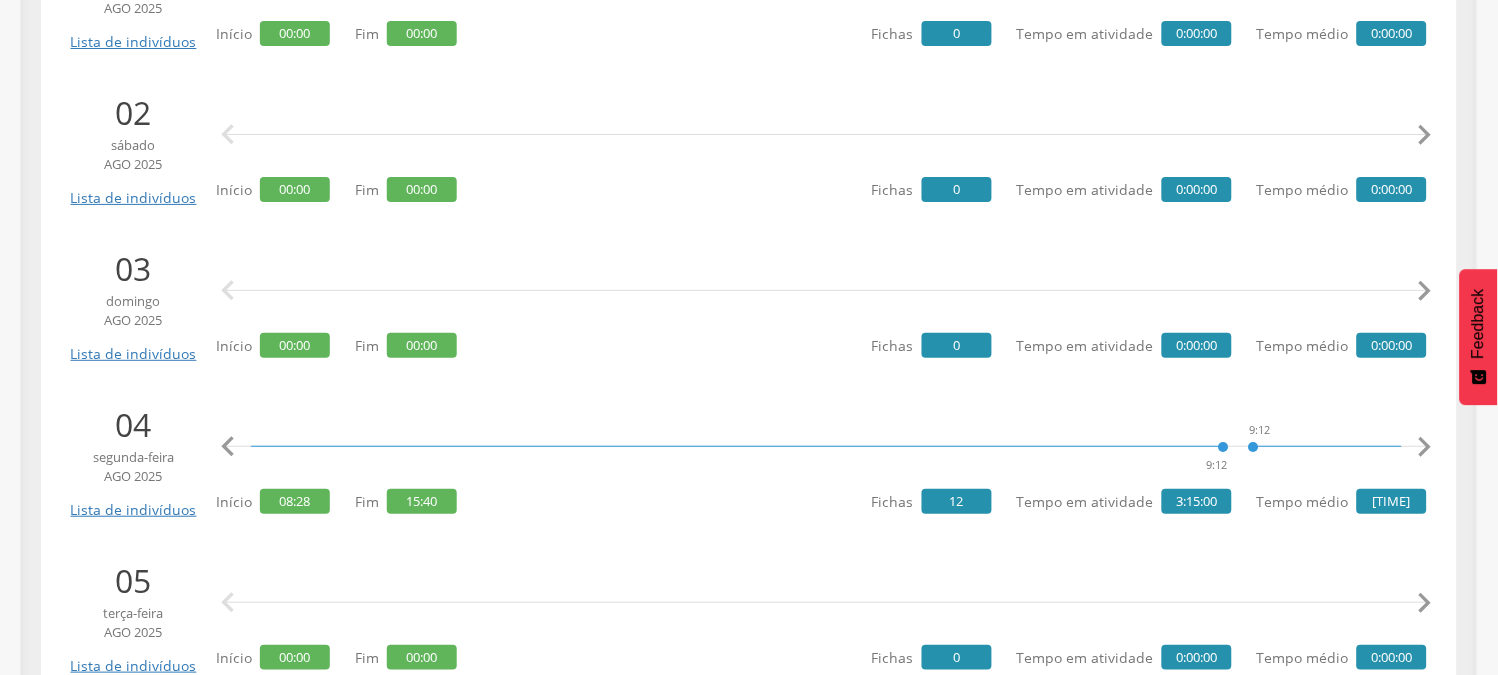 click on "" at bounding box center [1425, 447] 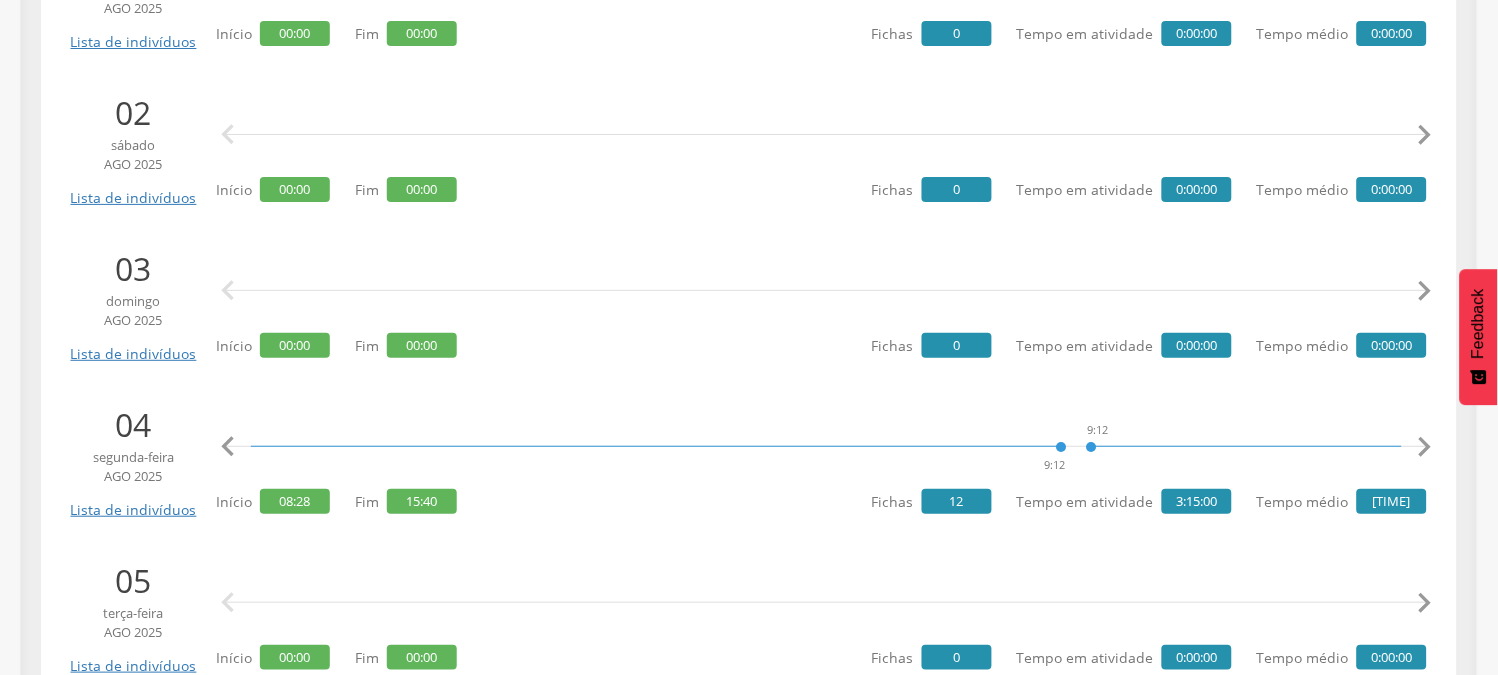 click on "" at bounding box center [1425, 447] 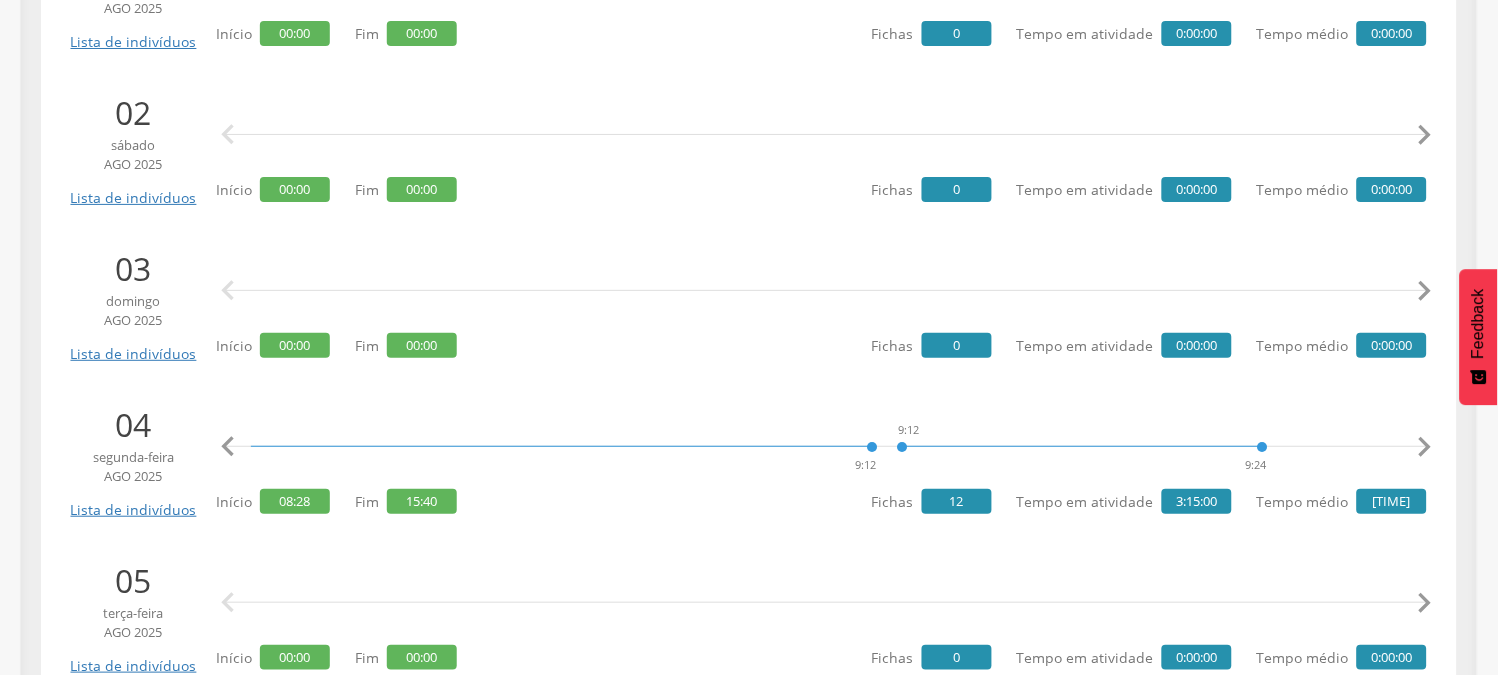 click on "" at bounding box center [1425, 447] 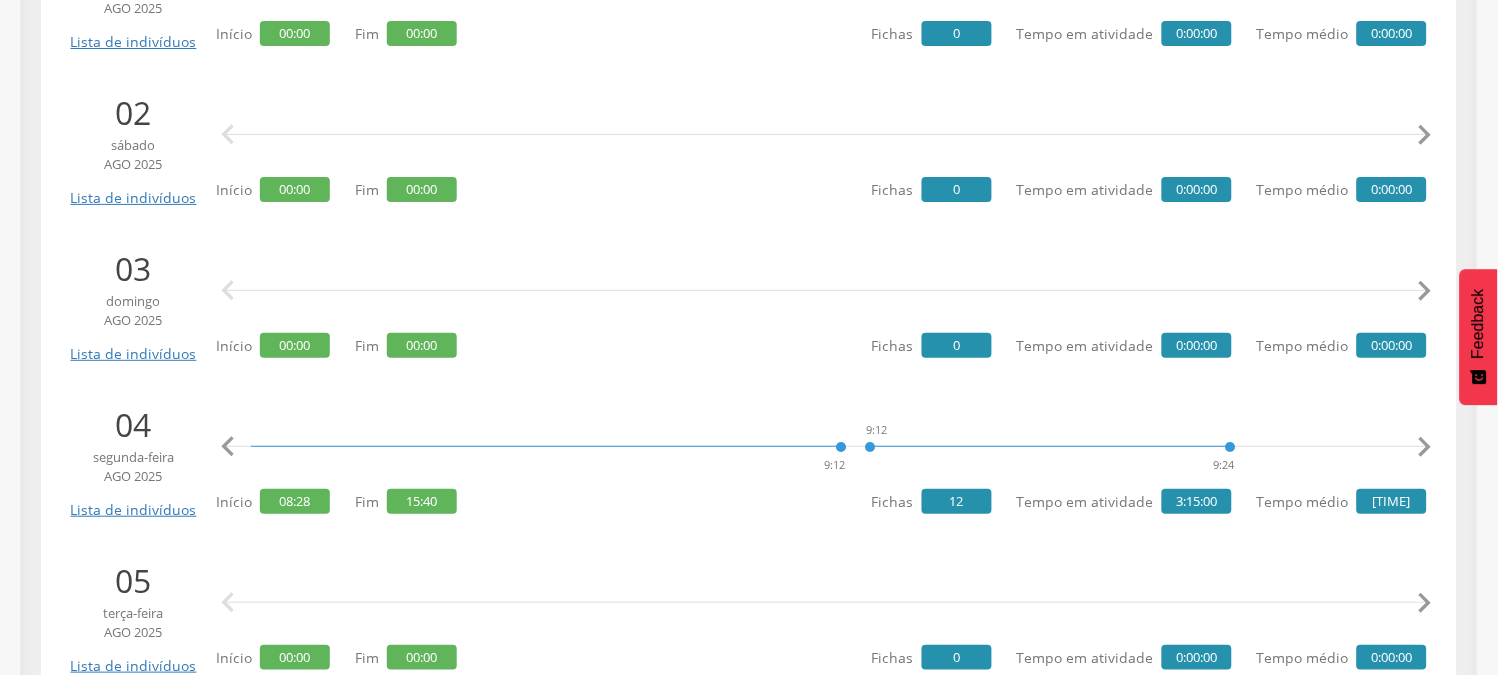 click on "" at bounding box center [1425, 447] 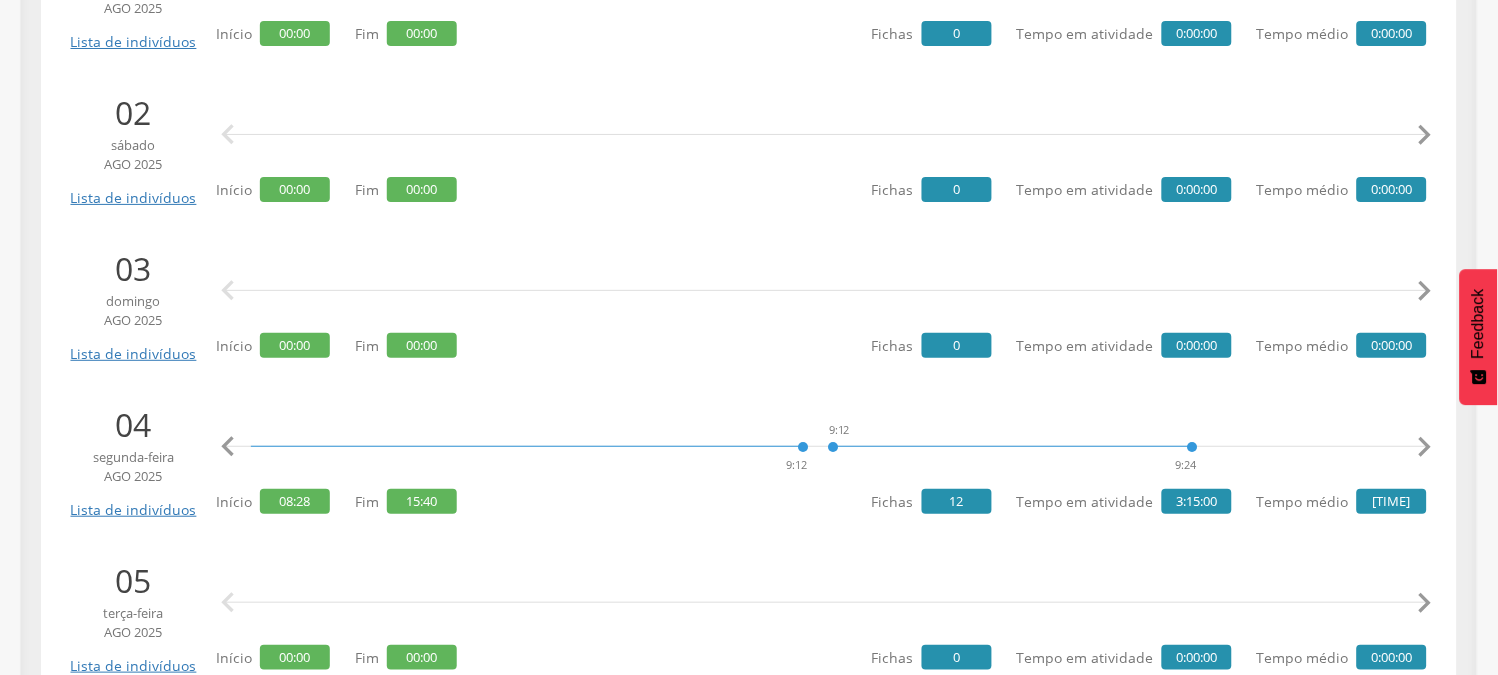 click on "" at bounding box center (1425, 447) 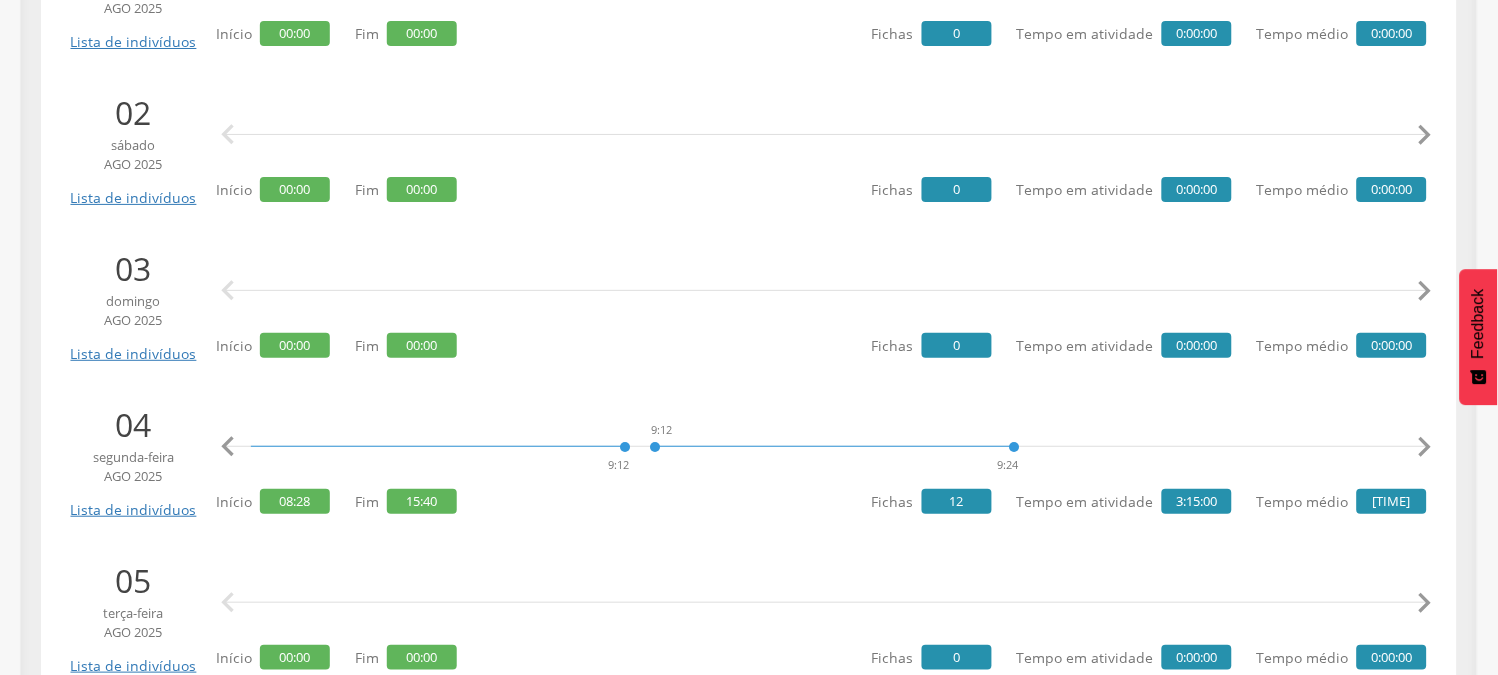 click on "" at bounding box center [1425, 447] 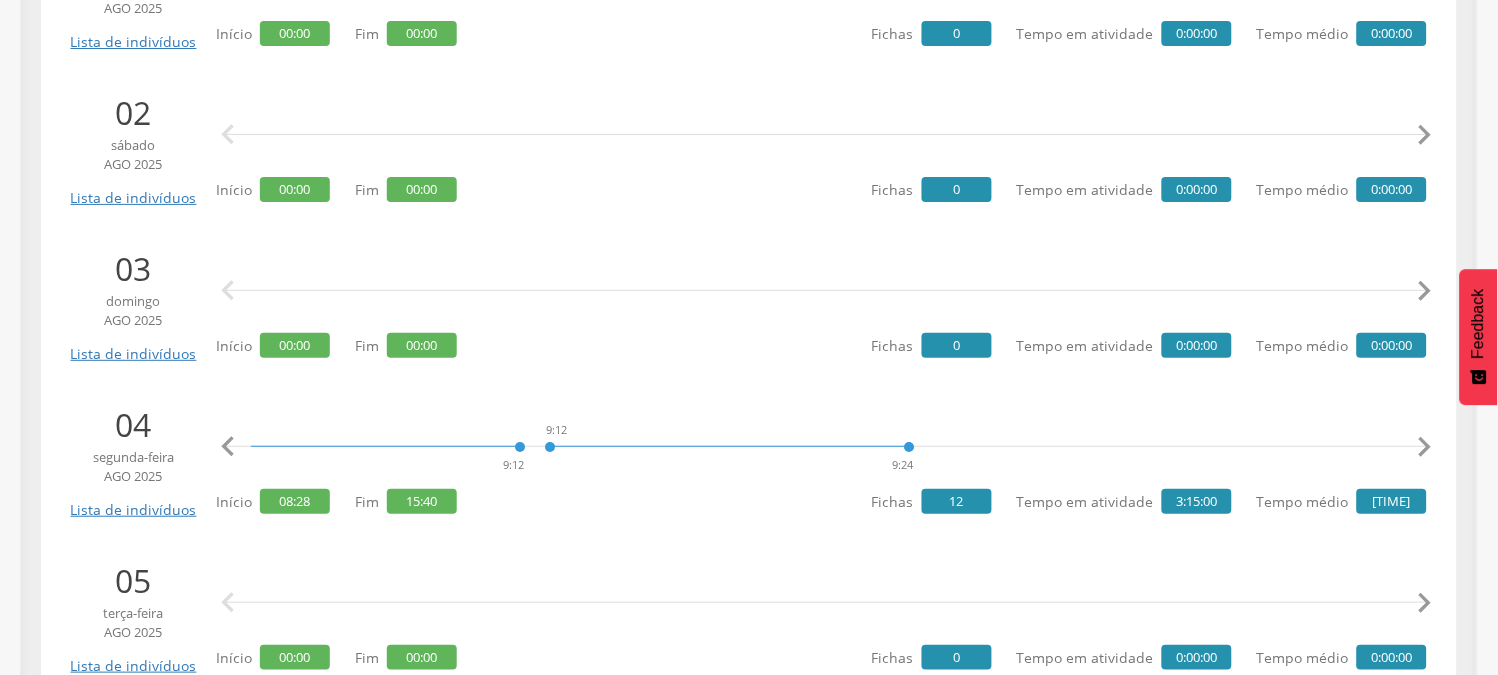 click on "" at bounding box center (1425, 447) 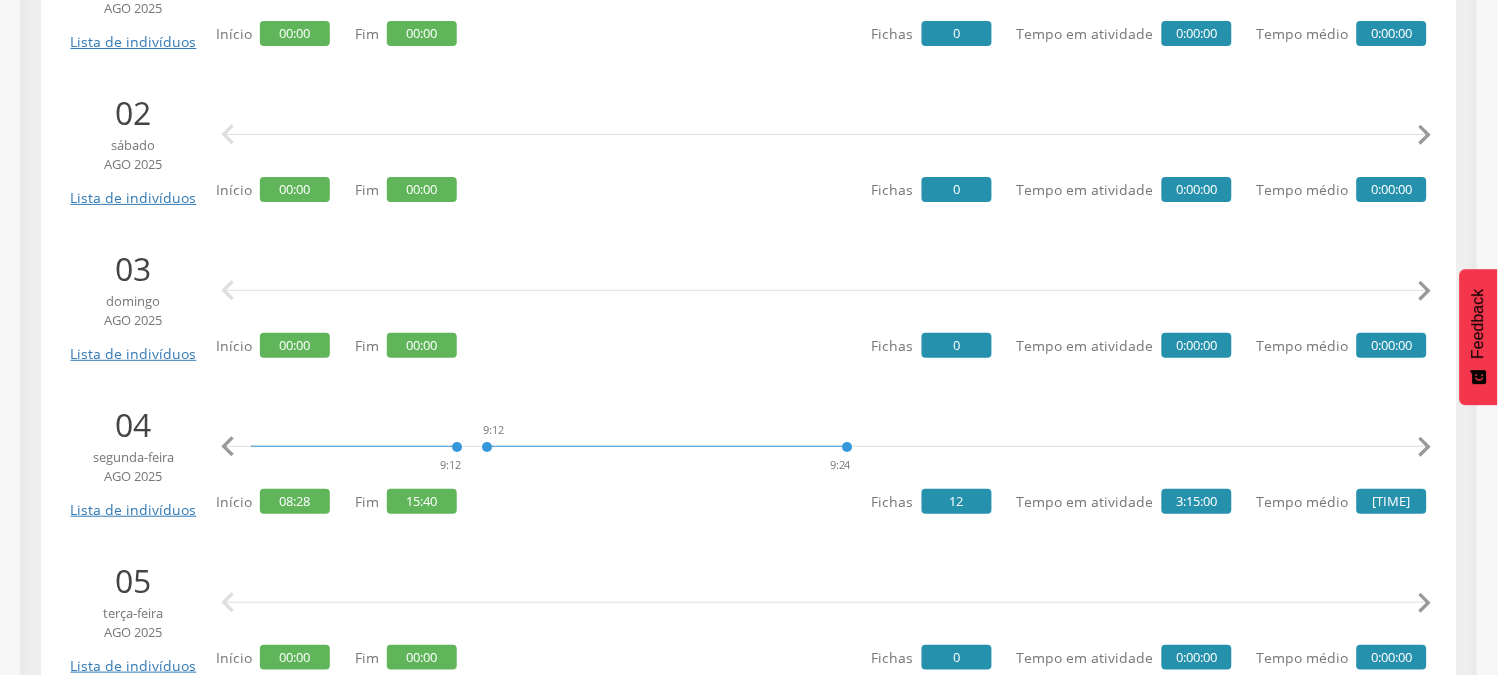 click on "" at bounding box center (1425, 447) 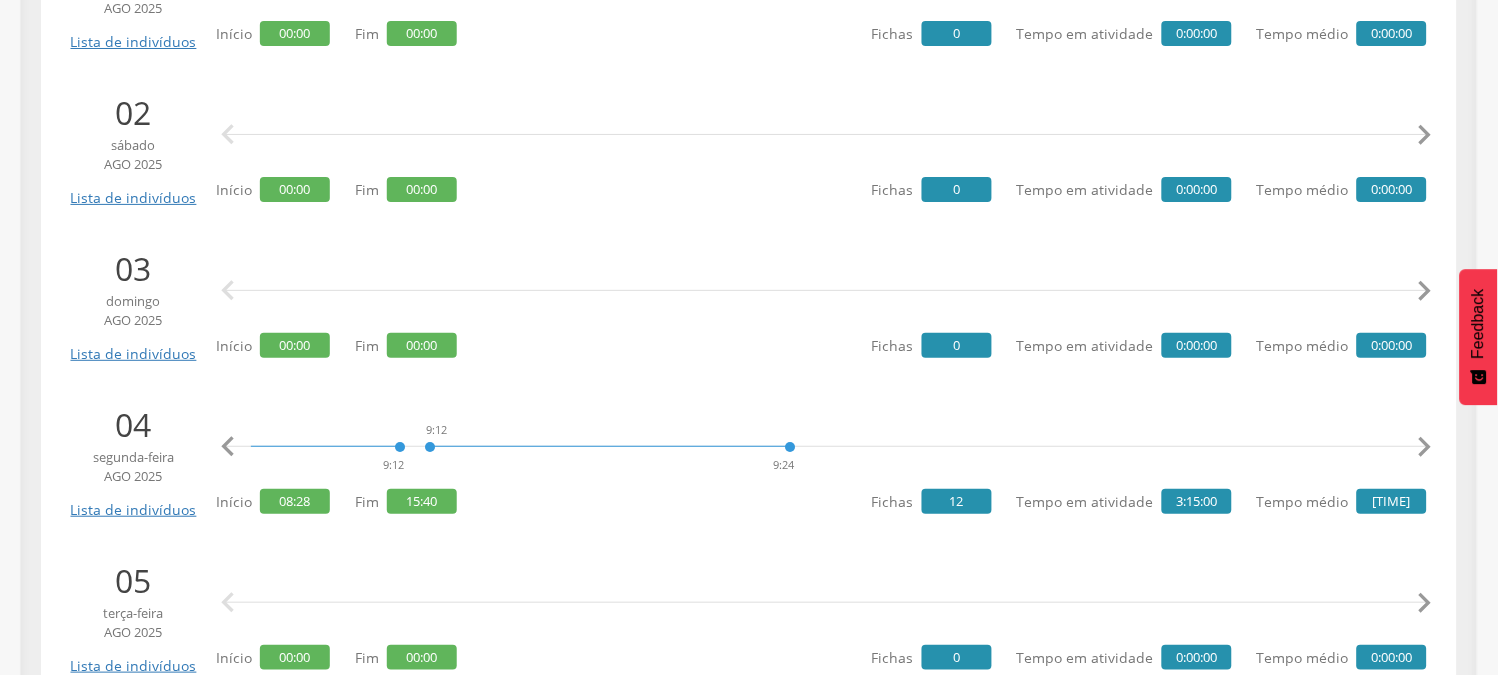 click on "" at bounding box center (1425, 447) 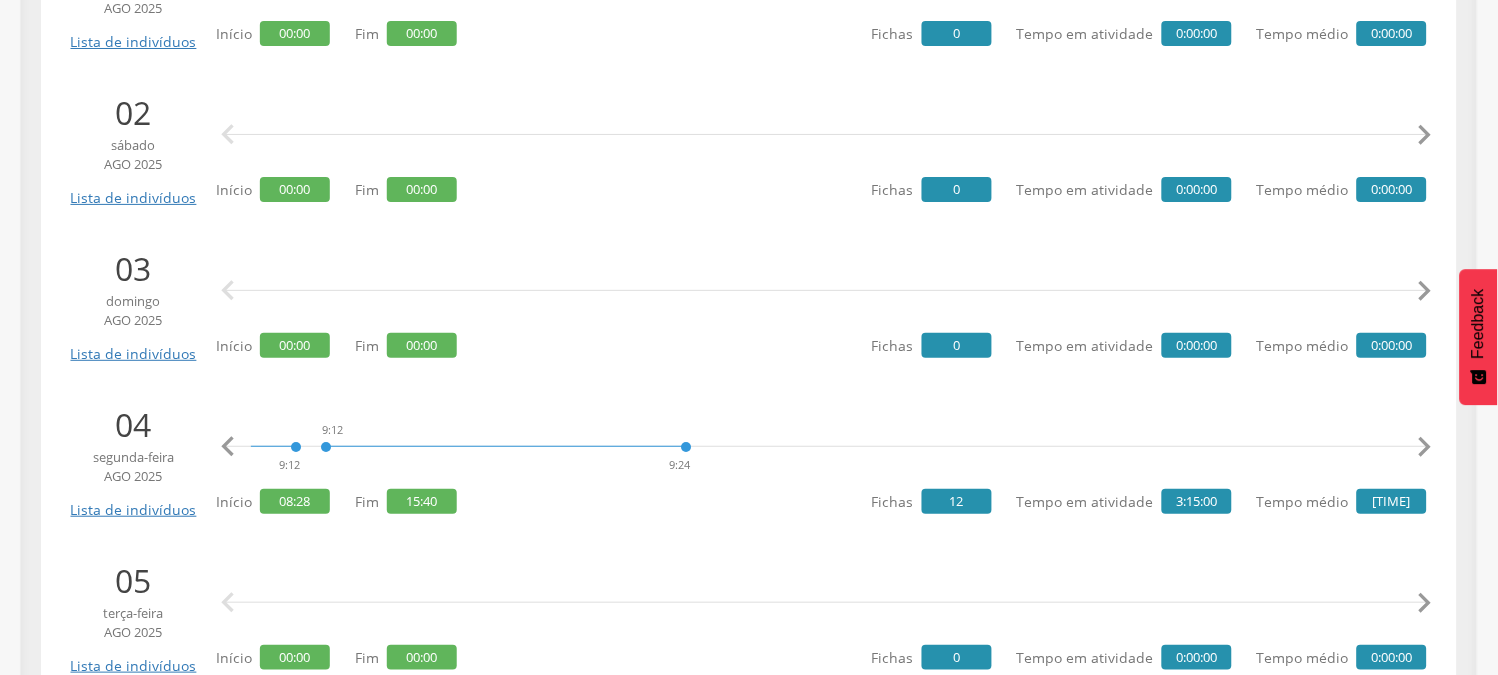 click on "" at bounding box center (1425, 447) 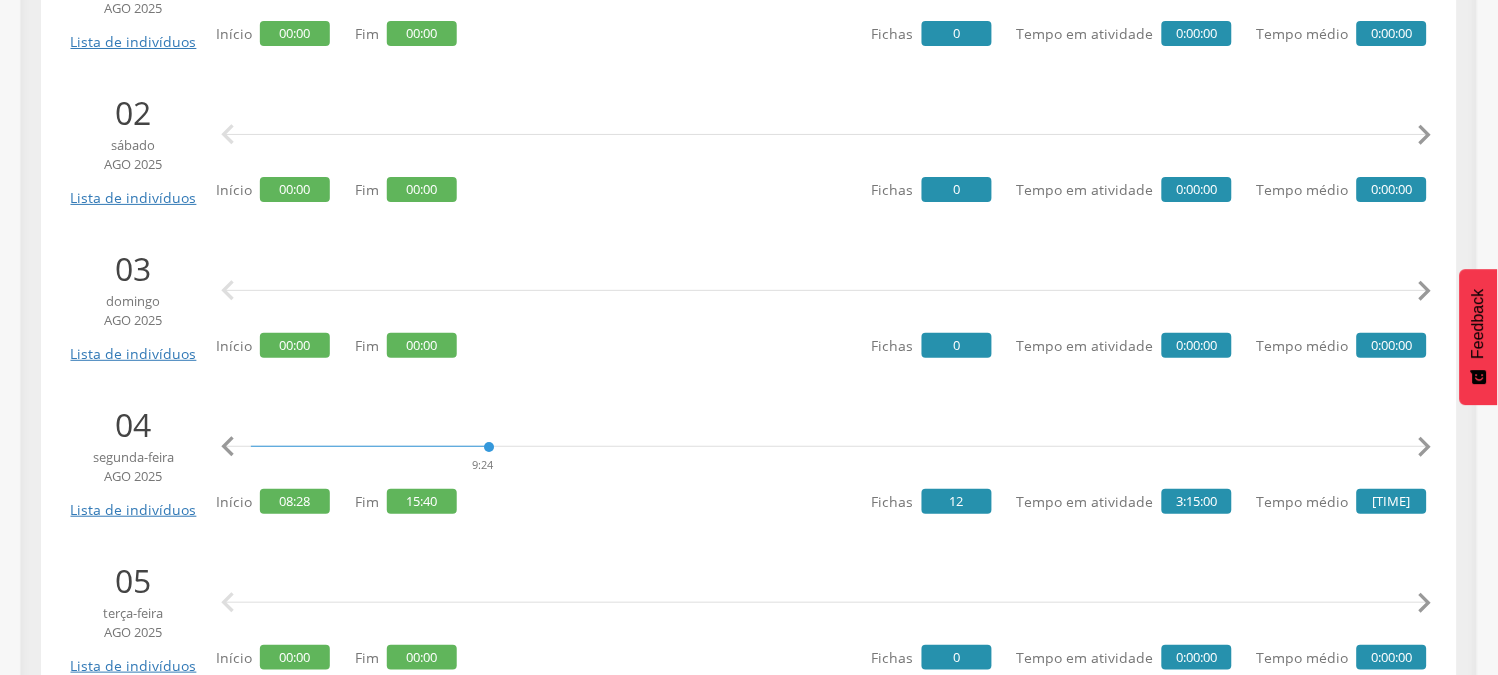 click on "" at bounding box center (1425, 447) 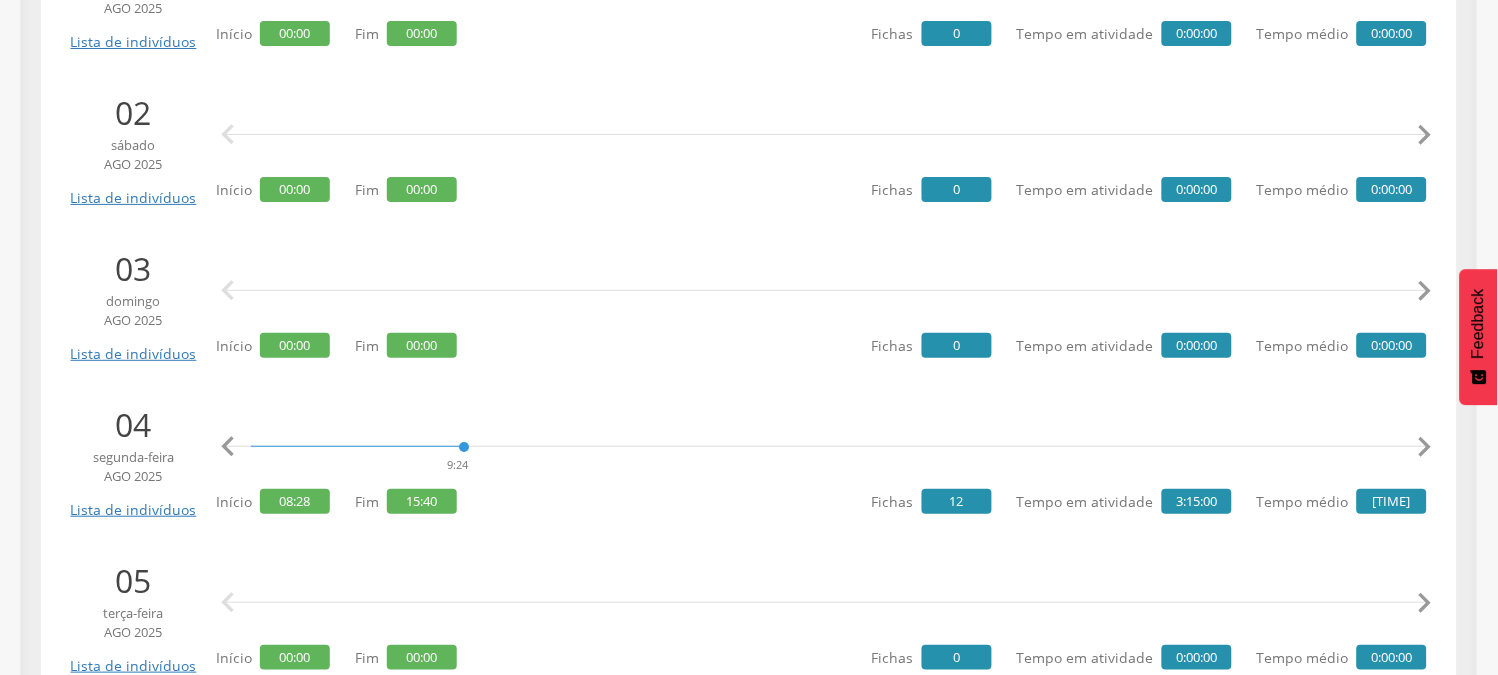 click on "" at bounding box center (1425, 447) 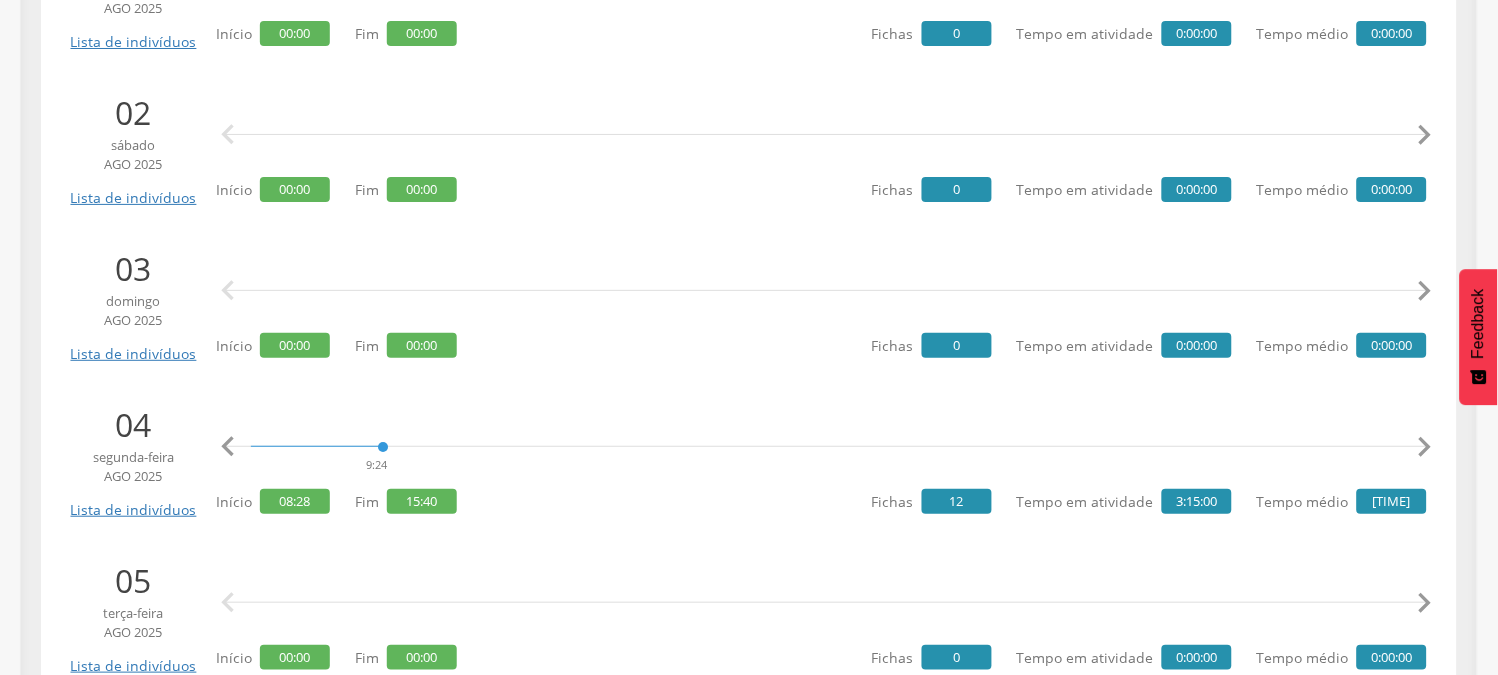 click on "" at bounding box center [1425, 447] 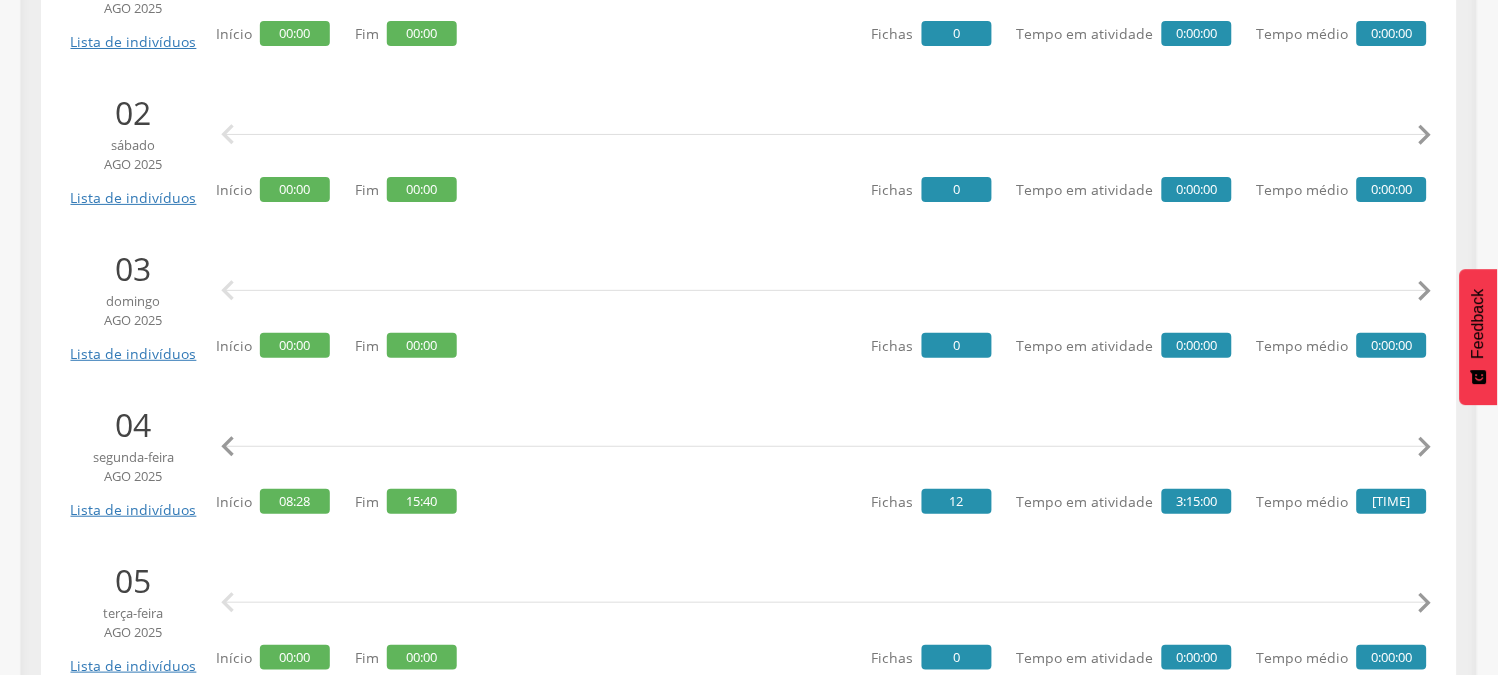 click on "" at bounding box center (1425, 447) 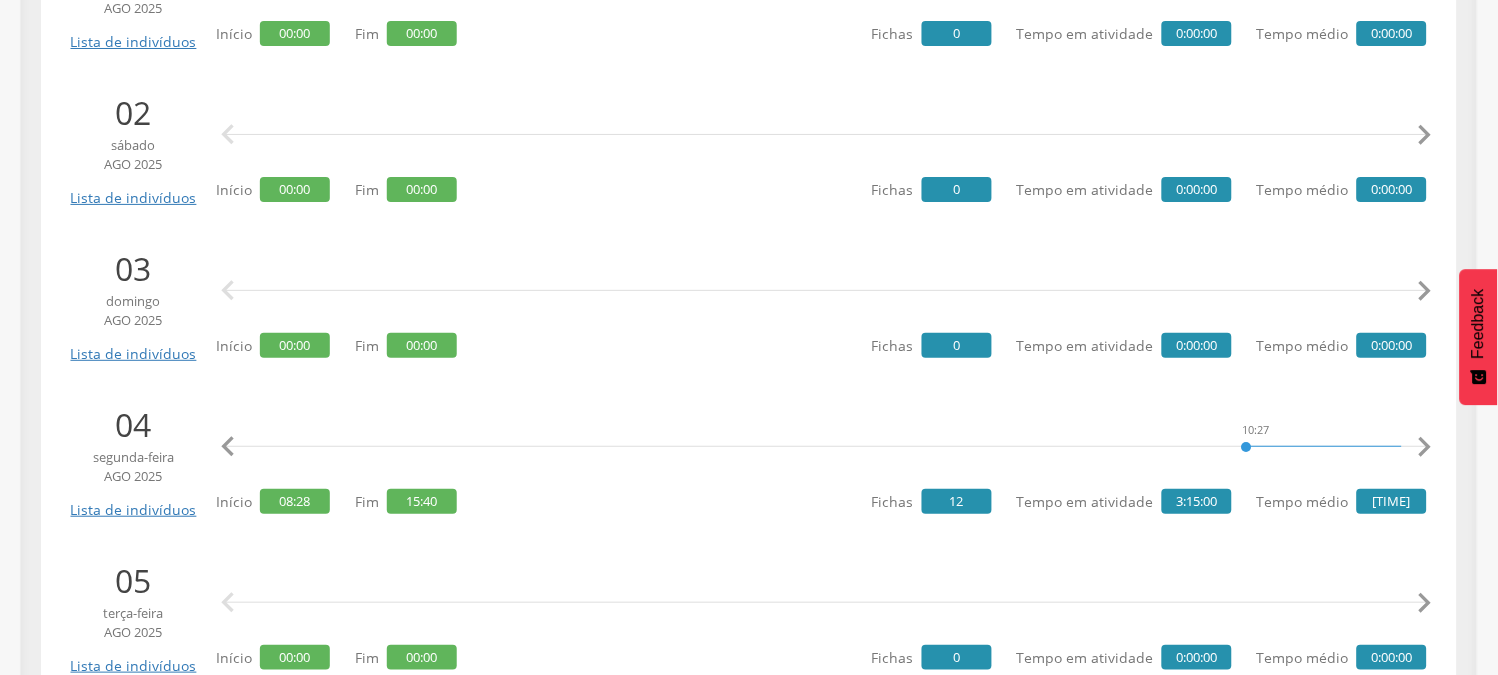 click on "" at bounding box center [1425, 447] 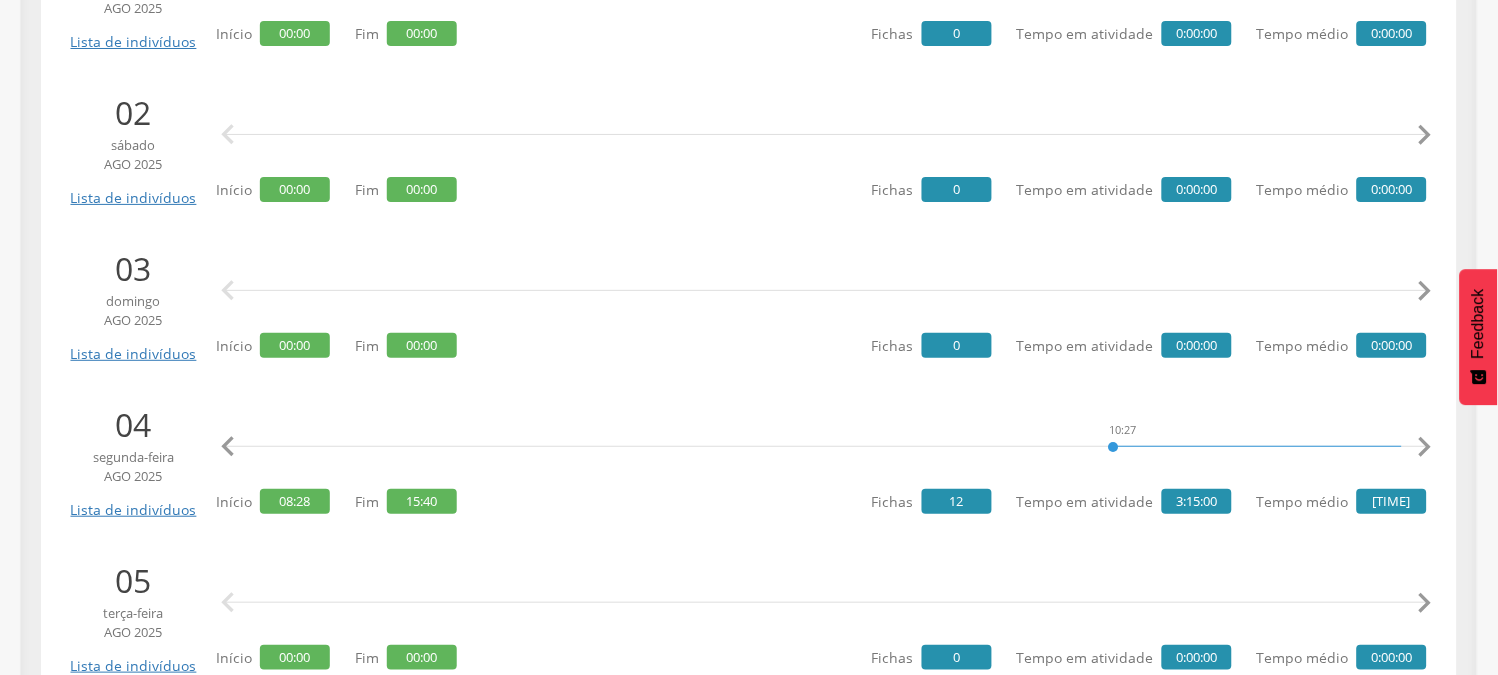 click on "" at bounding box center [1425, 447] 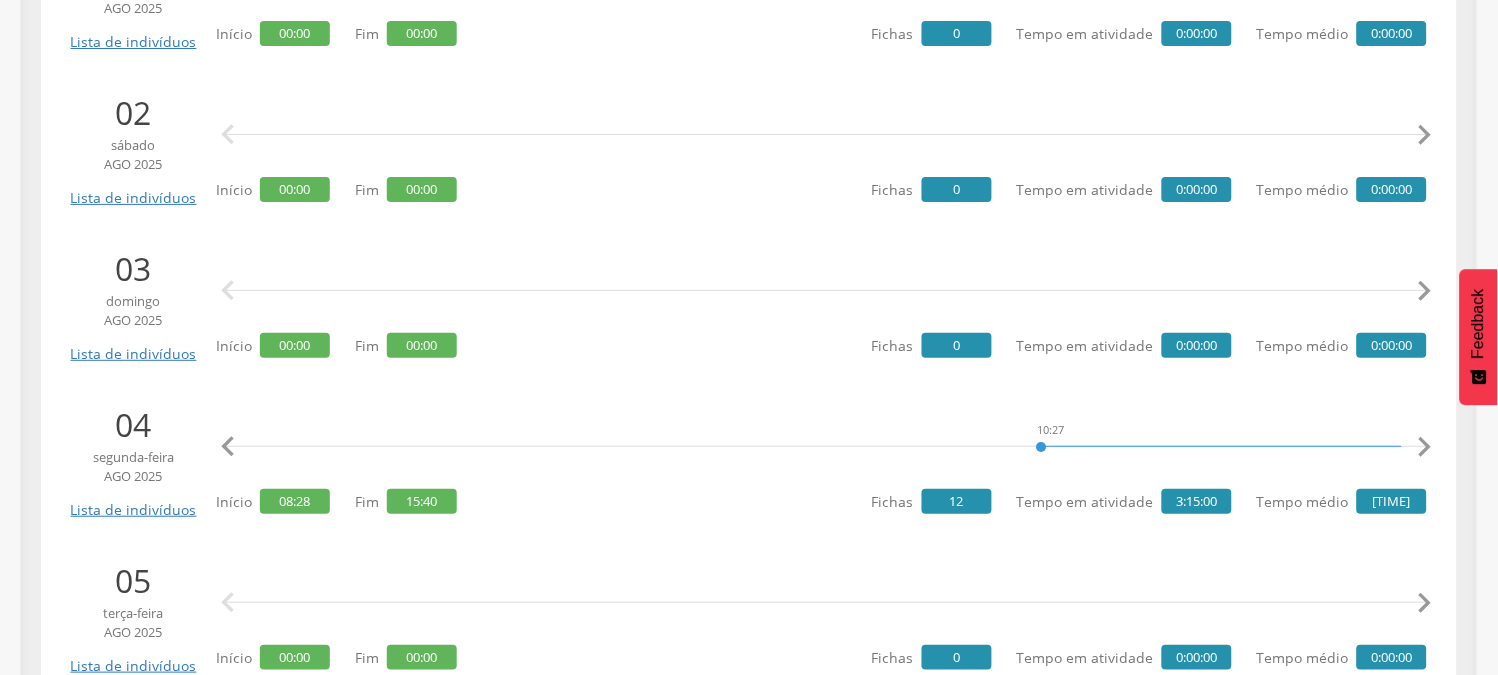 click on "" at bounding box center [1425, 447] 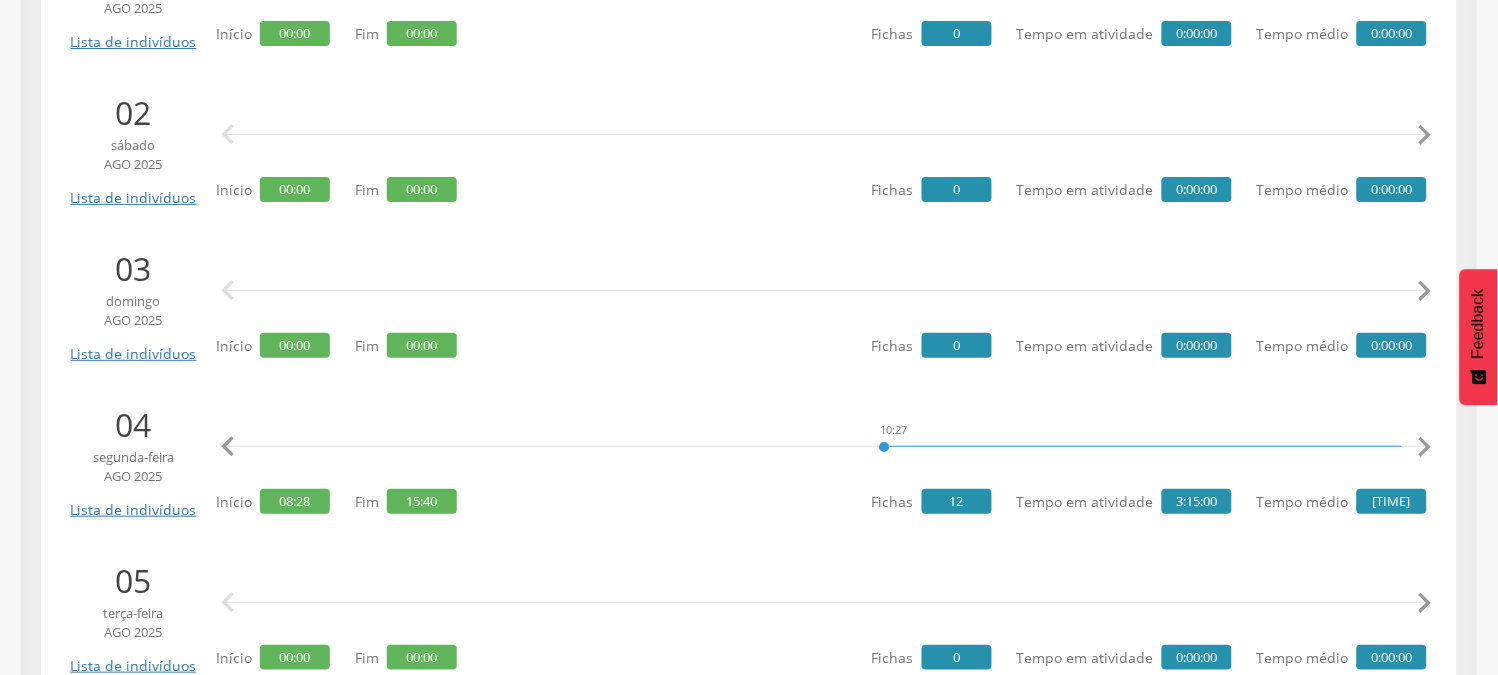 click on "" at bounding box center [1425, 447] 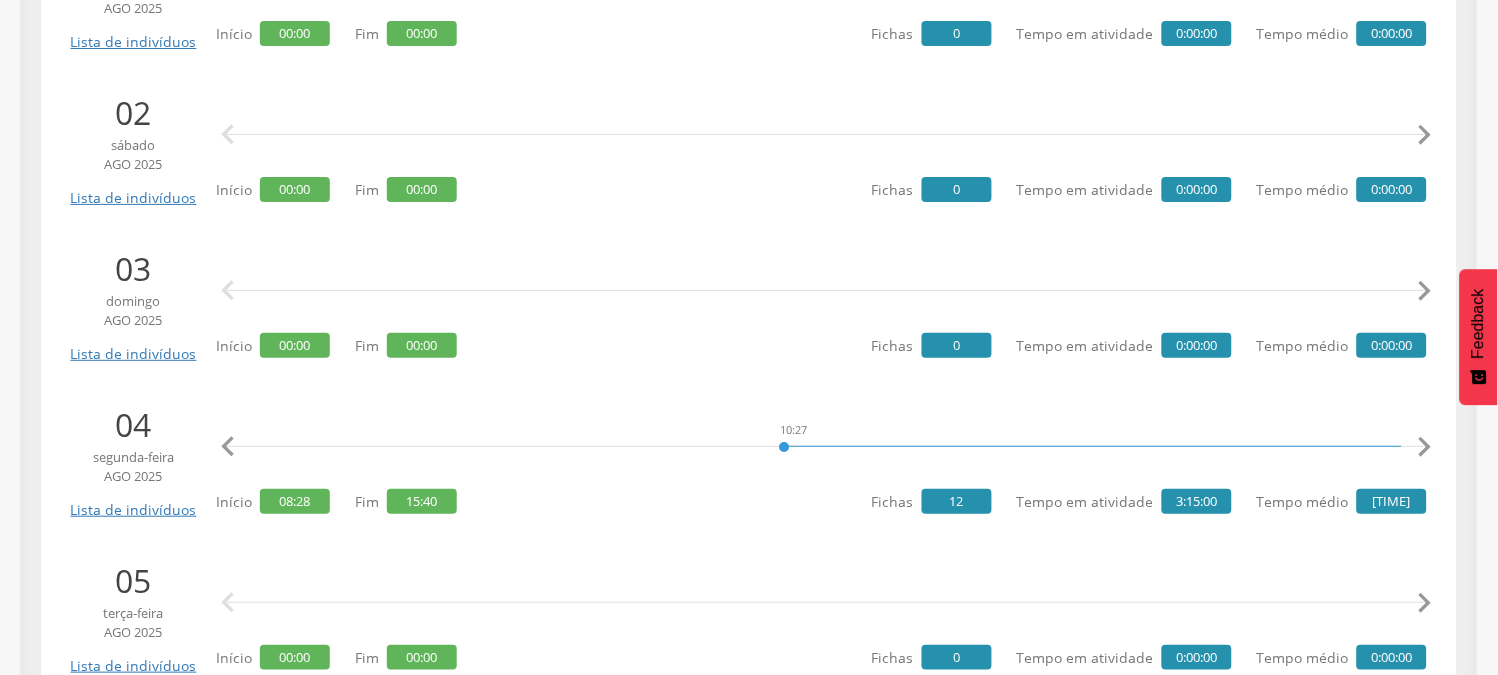 click on "" at bounding box center (1425, 447) 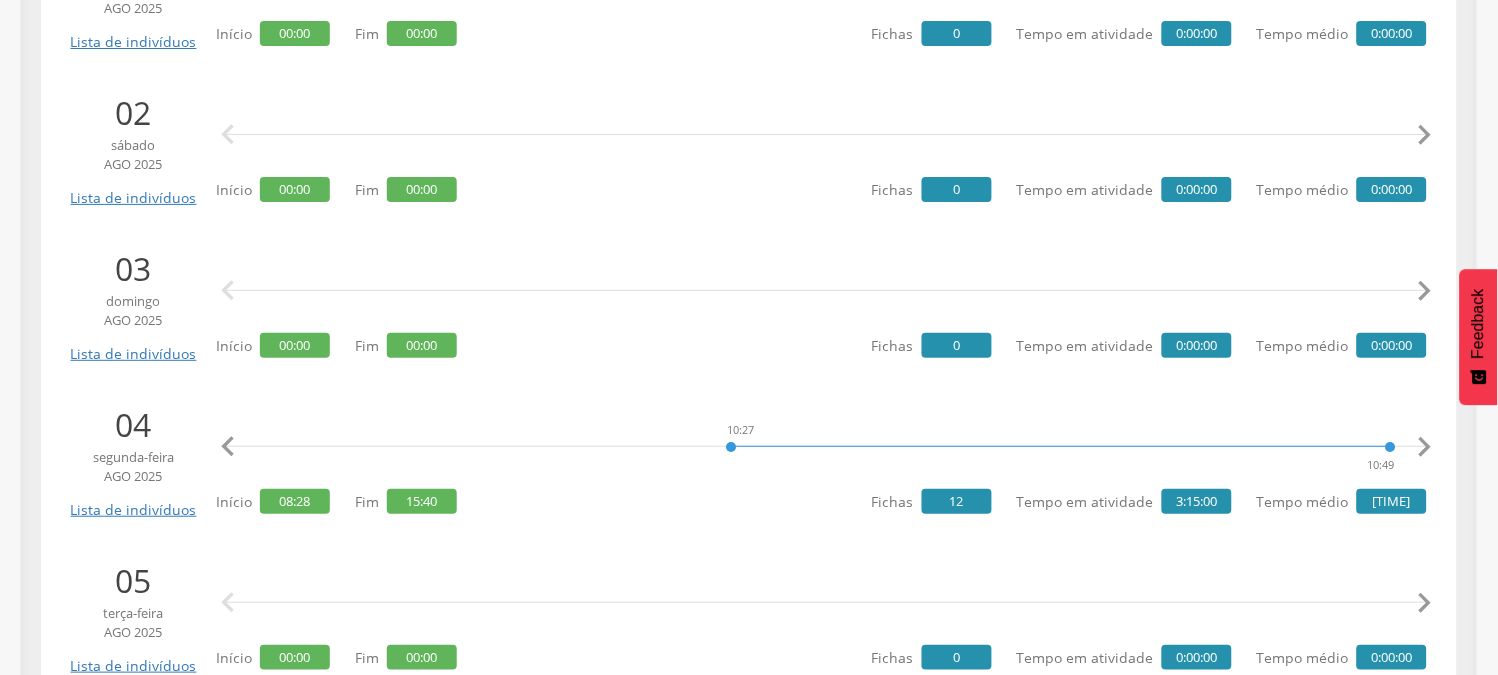 click on "" at bounding box center (1425, 447) 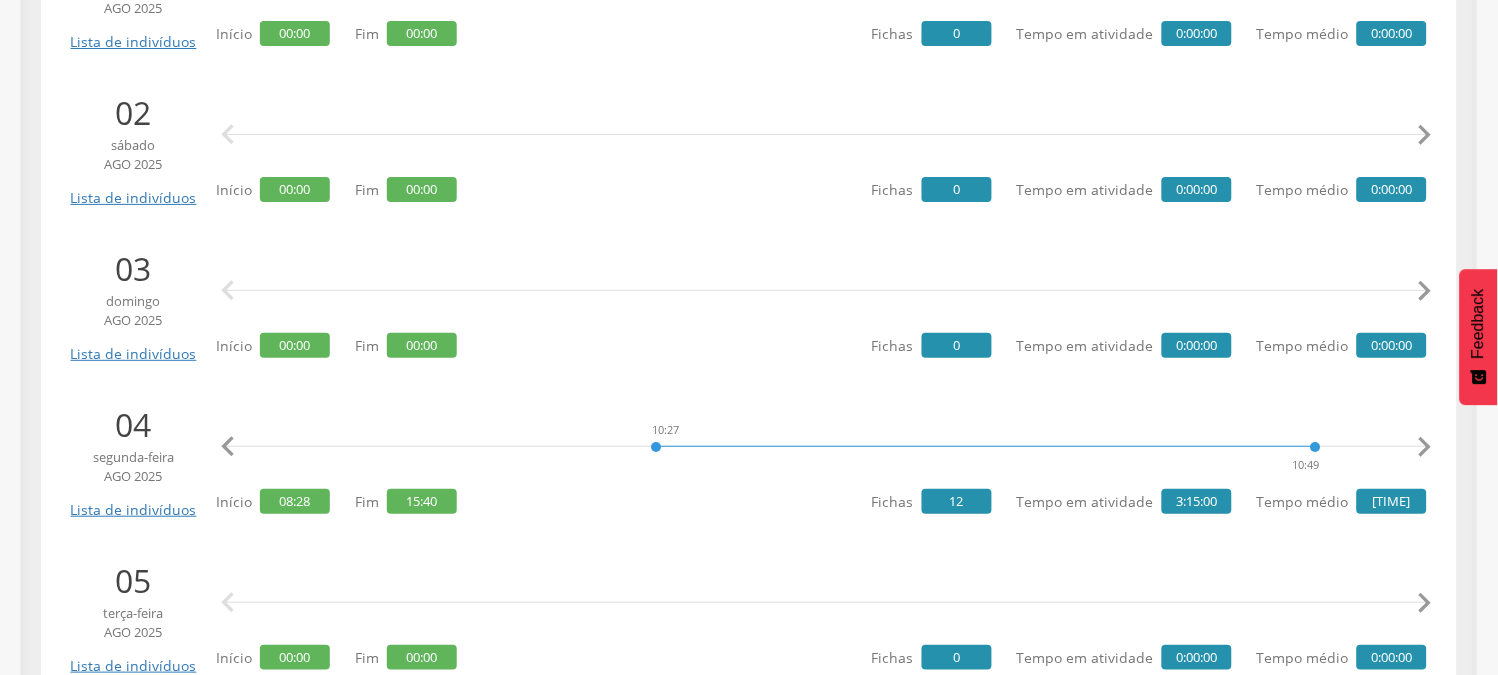click on "" at bounding box center [1425, 447] 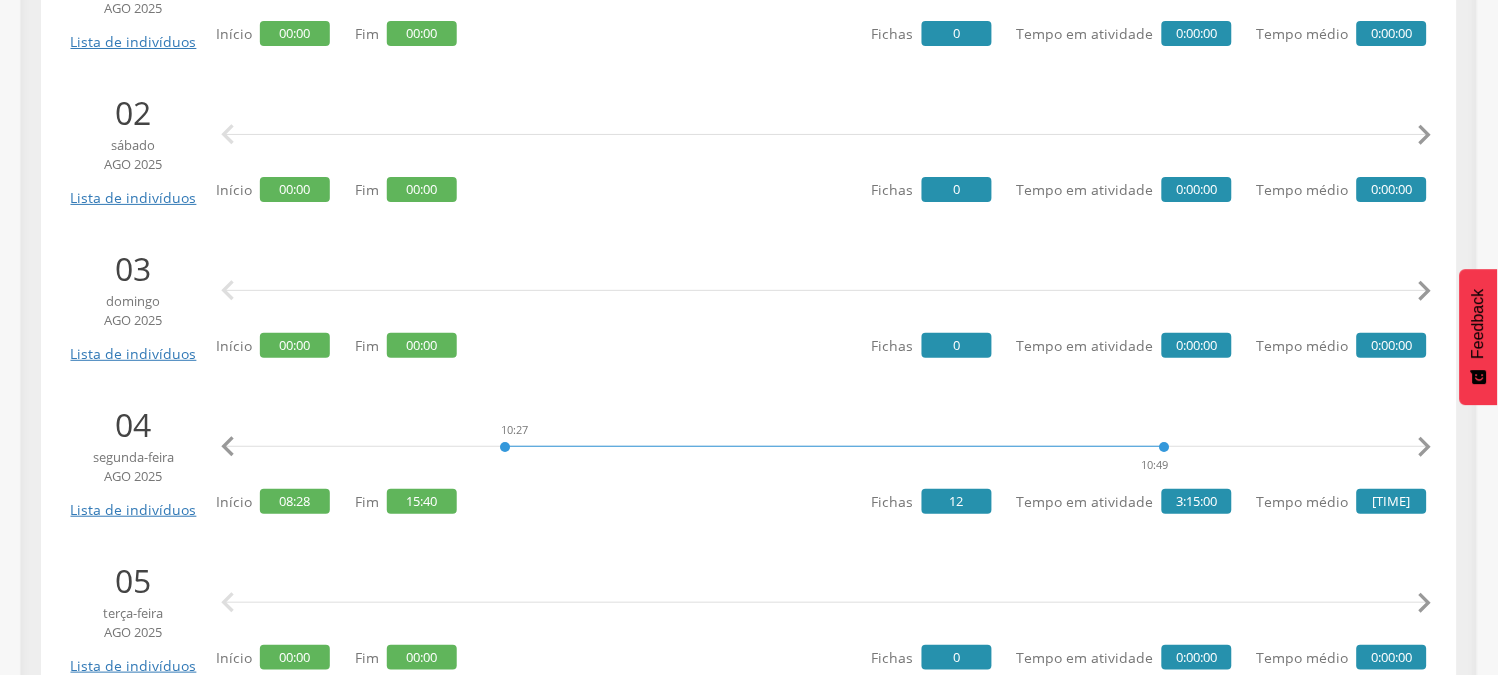 click on "" at bounding box center [1425, 447] 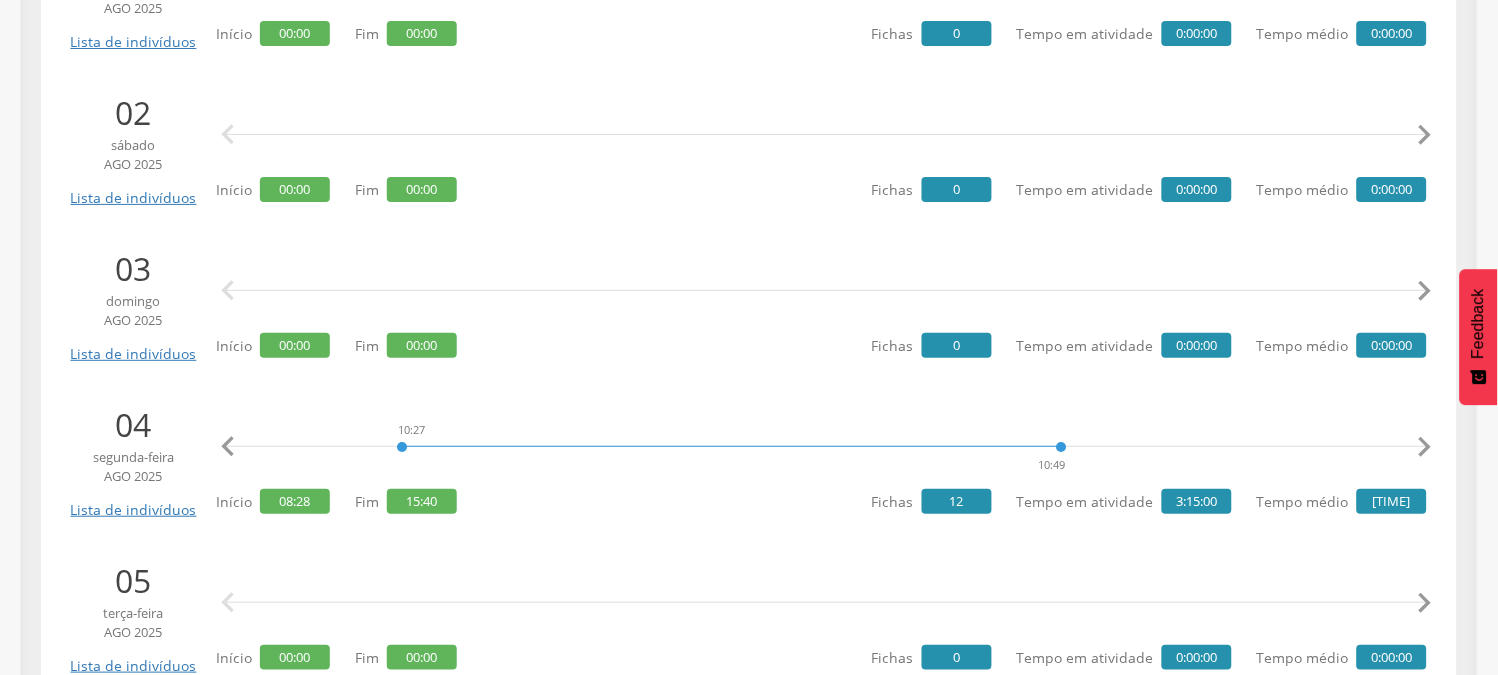 click on "" at bounding box center (1425, 447) 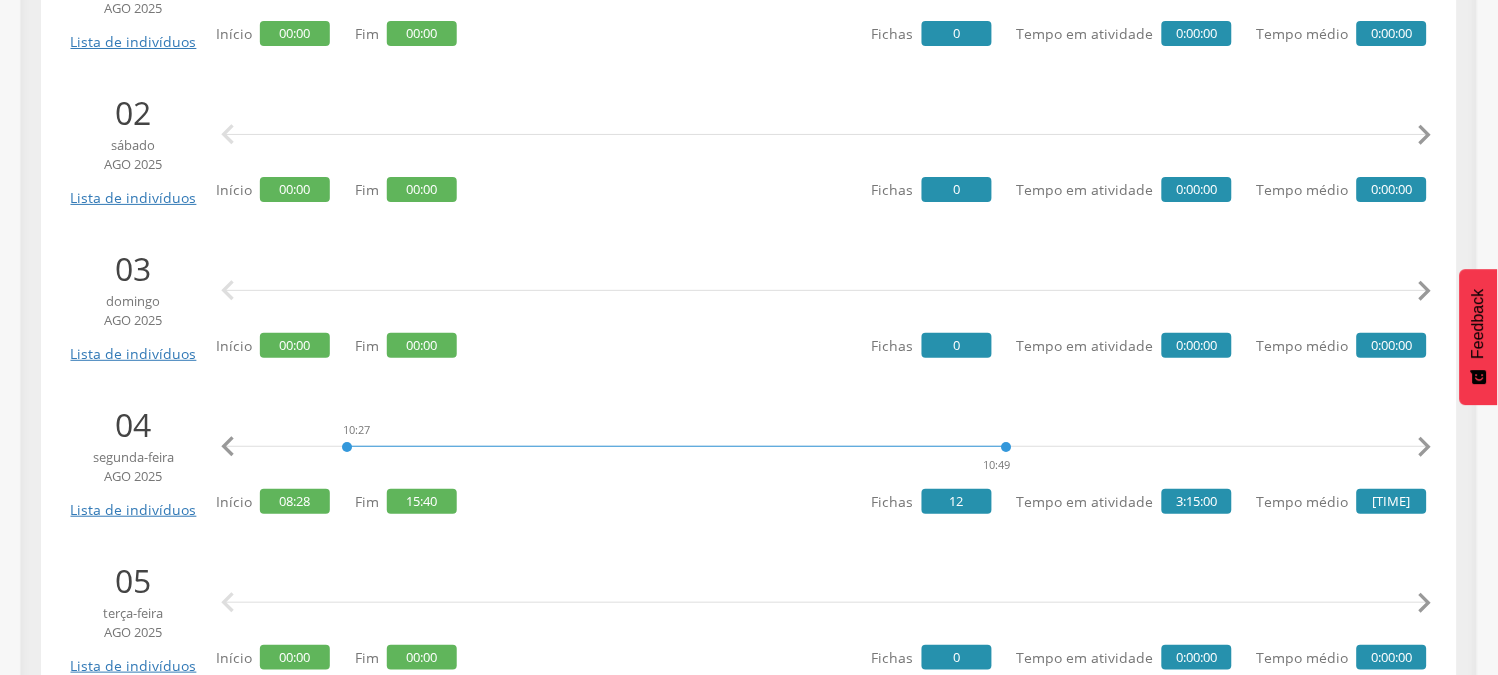 click on "" at bounding box center [1425, 447] 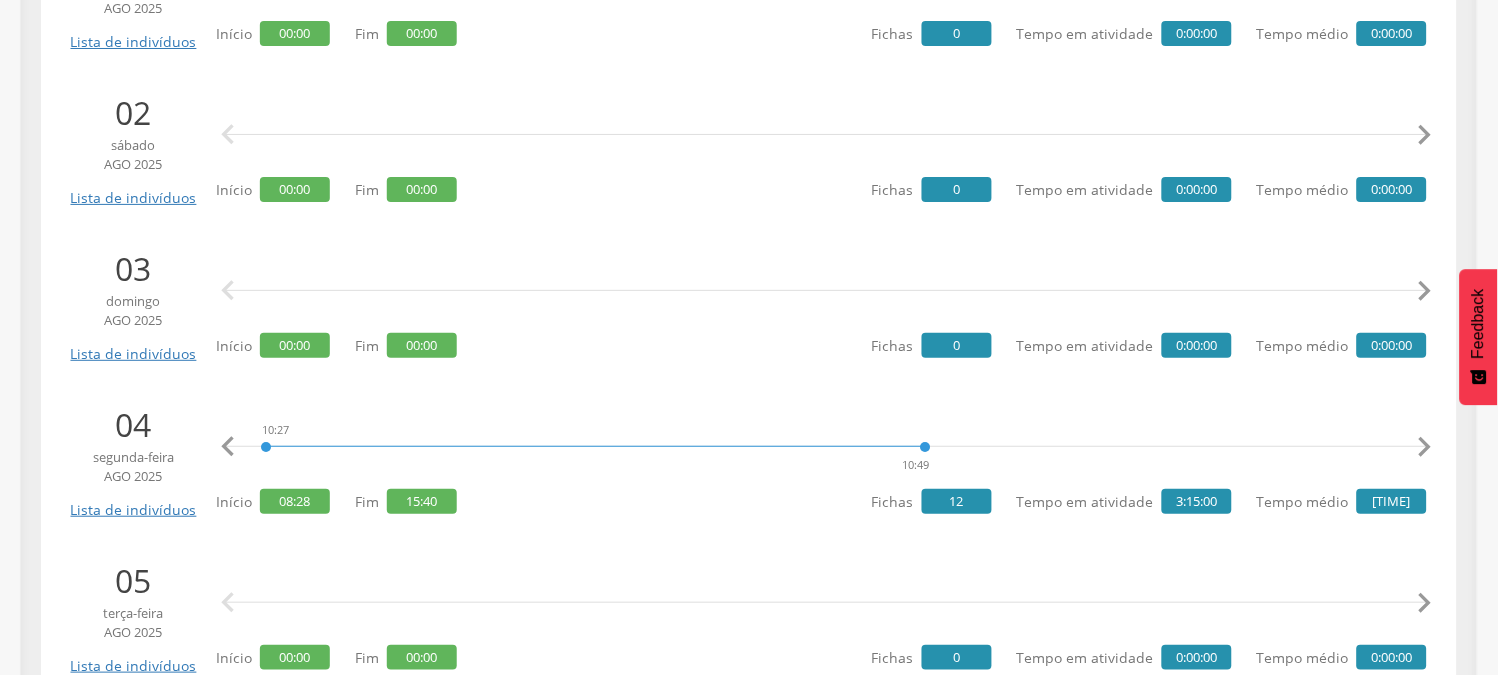 click on "" at bounding box center (1425, 447) 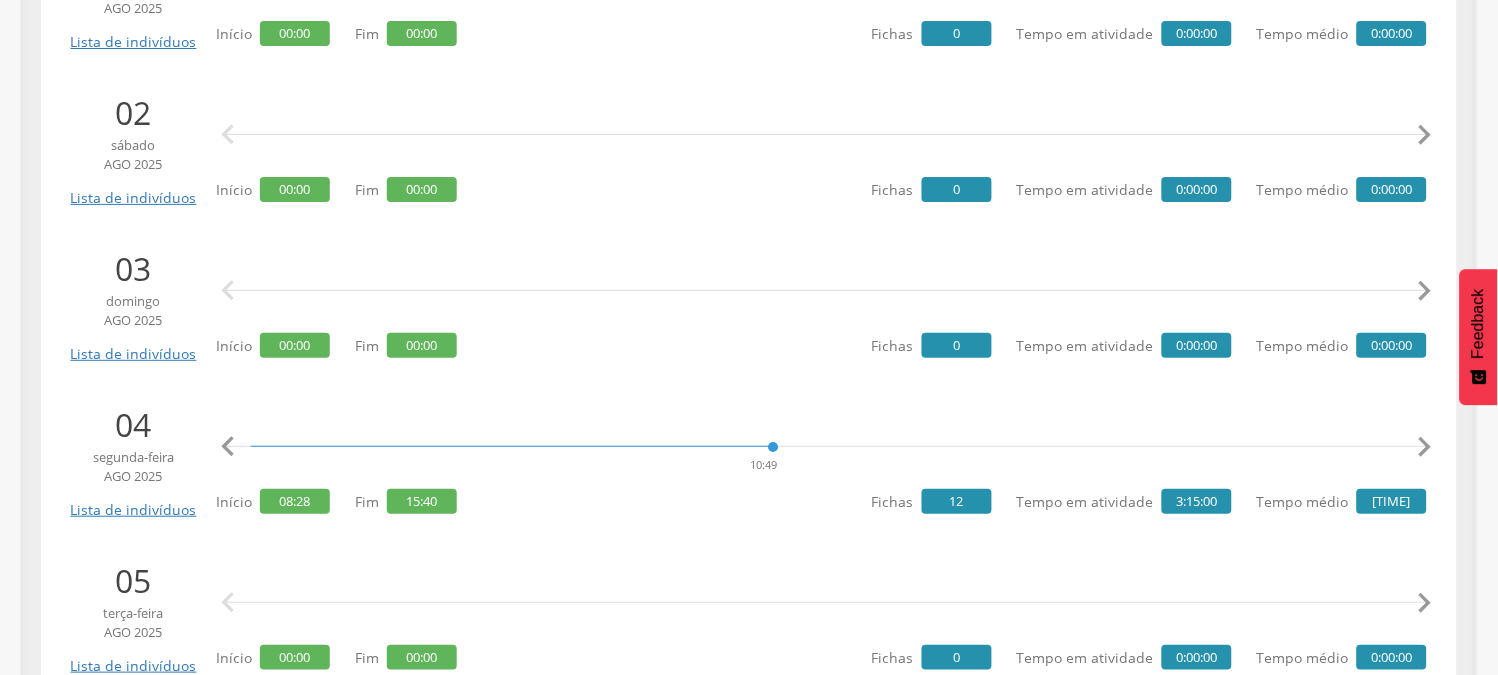 click on "" at bounding box center [1425, 447] 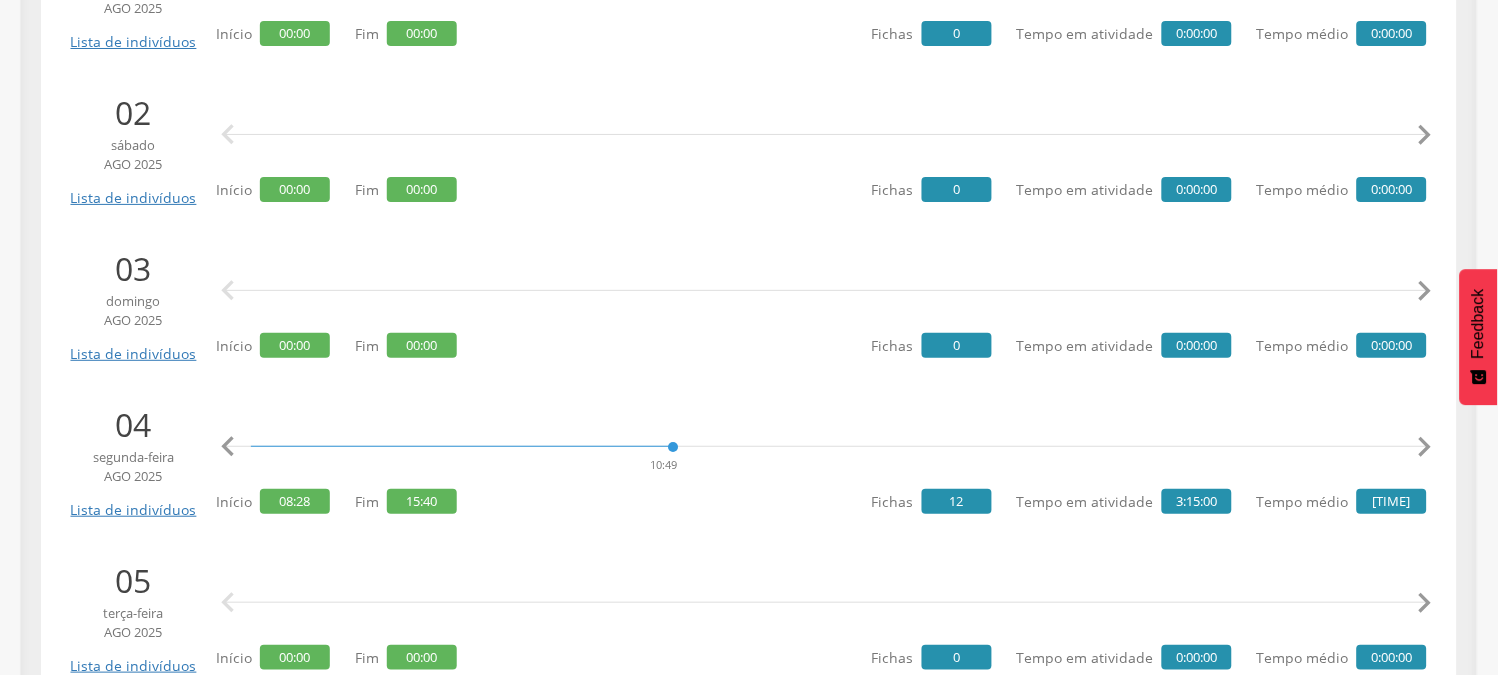 click on "" at bounding box center [1425, 447] 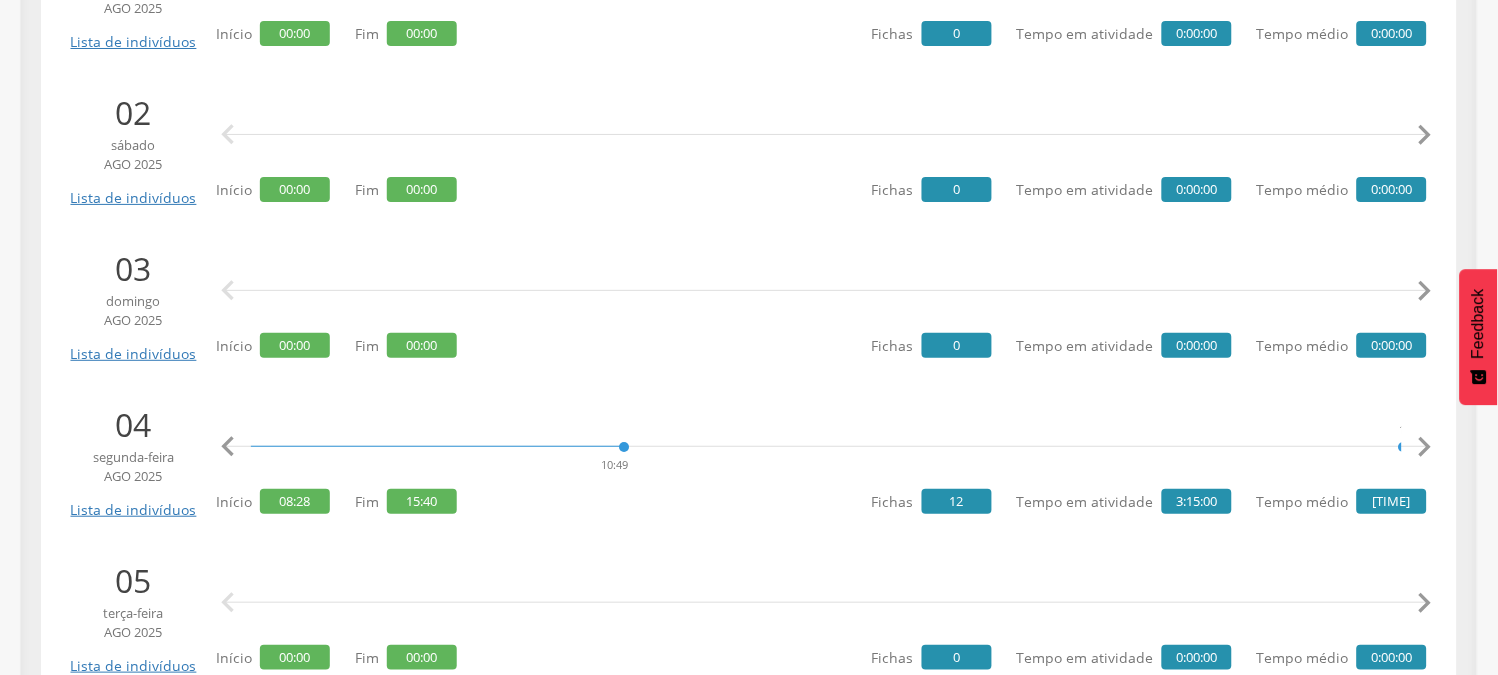 click on "" at bounding box center [1425, 447] 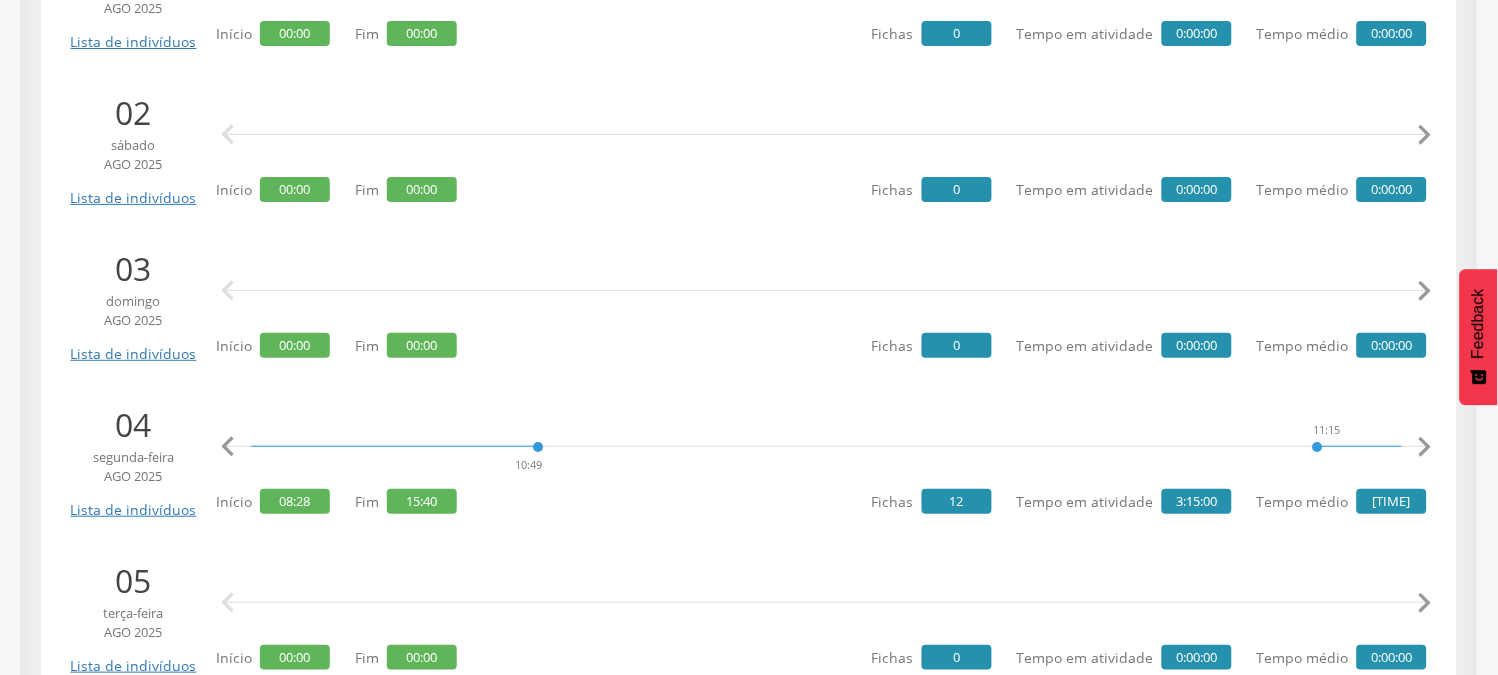 click on "" at bounding box center (1425, 447) 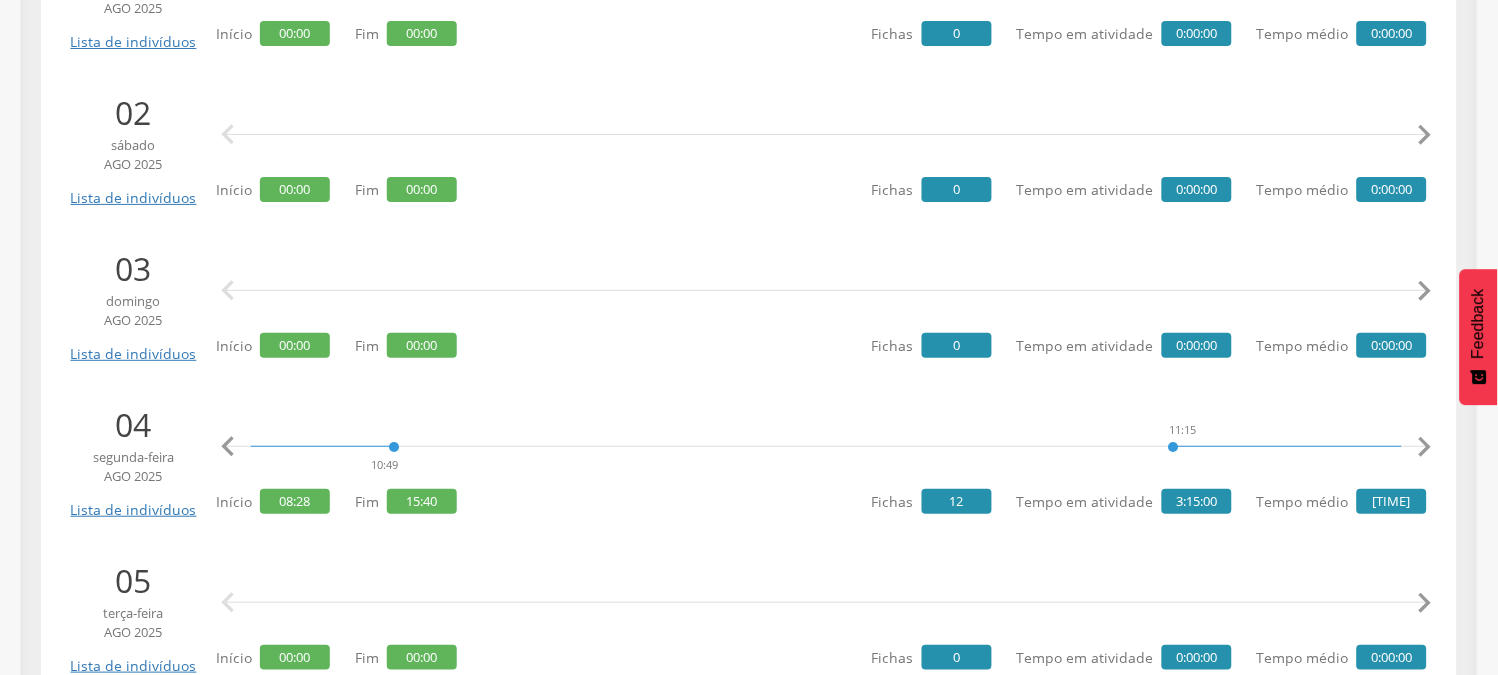 click on "" at bounding box center (1425, 447) 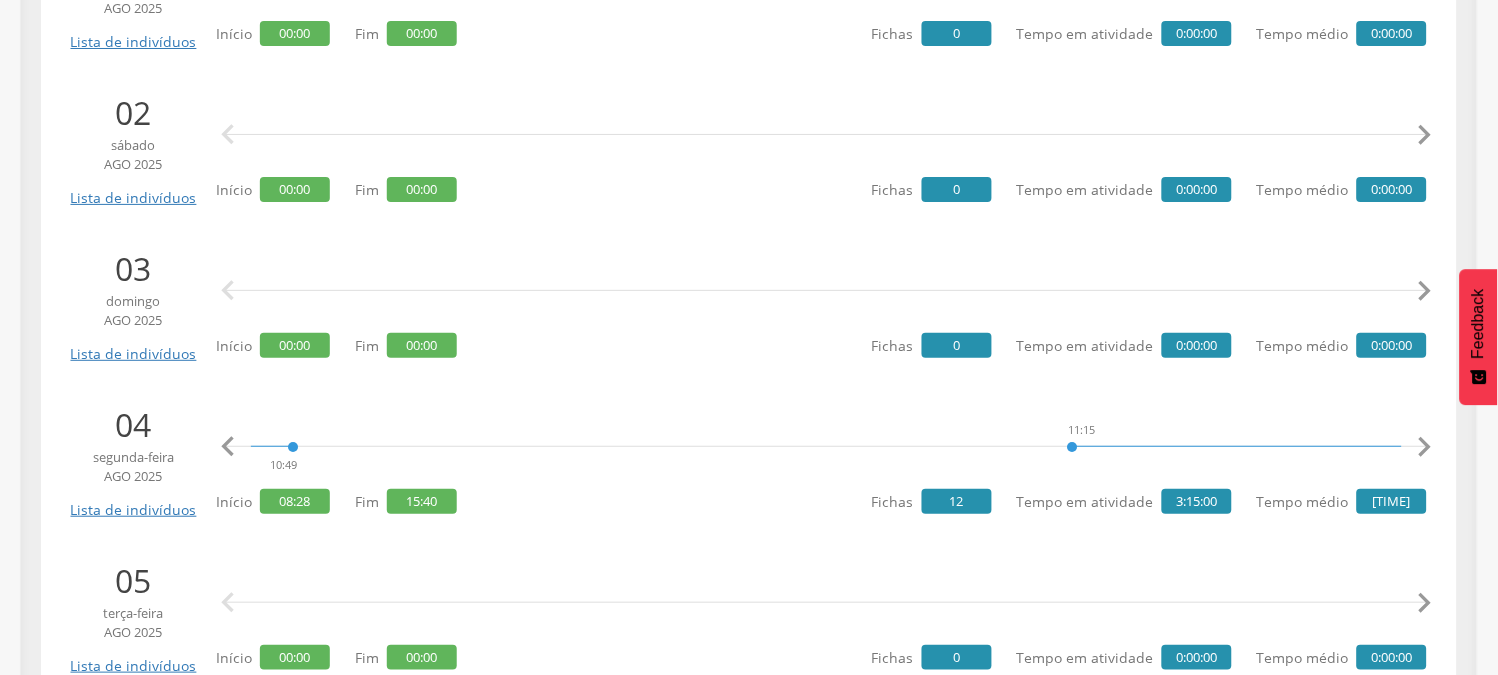 click on "" at bounding box center (1425, 447) 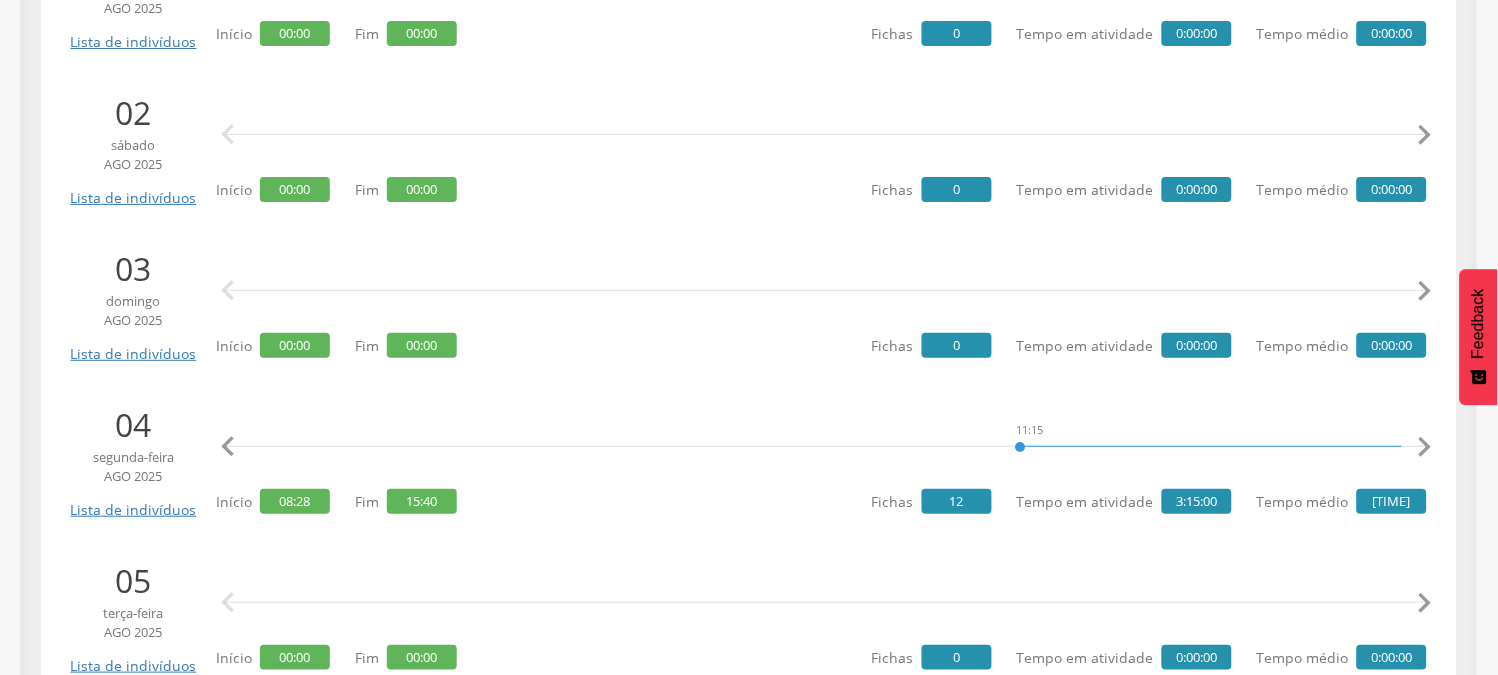 click on "" at bounding box center [1425, 447] 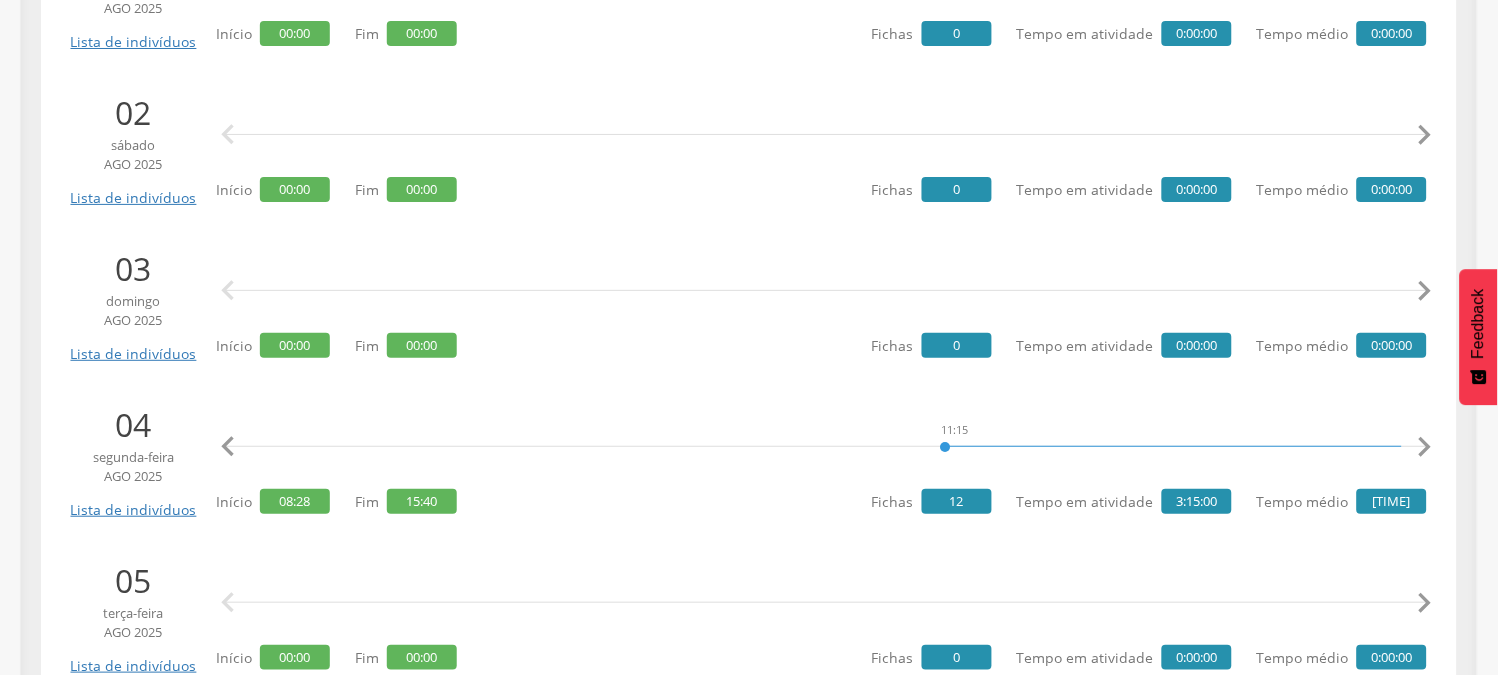click on "" at bounding box center [1425, 447] 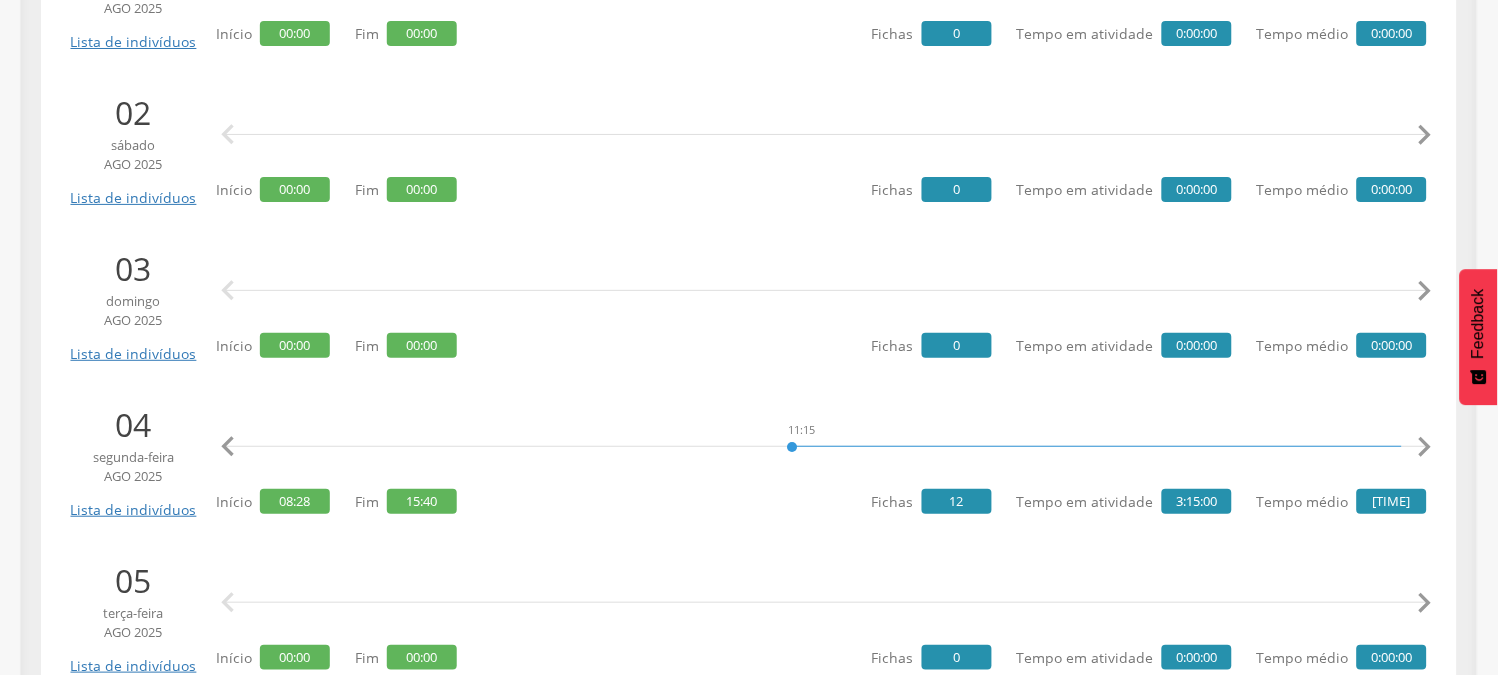 click on "" at bounding box center (1425, 447) 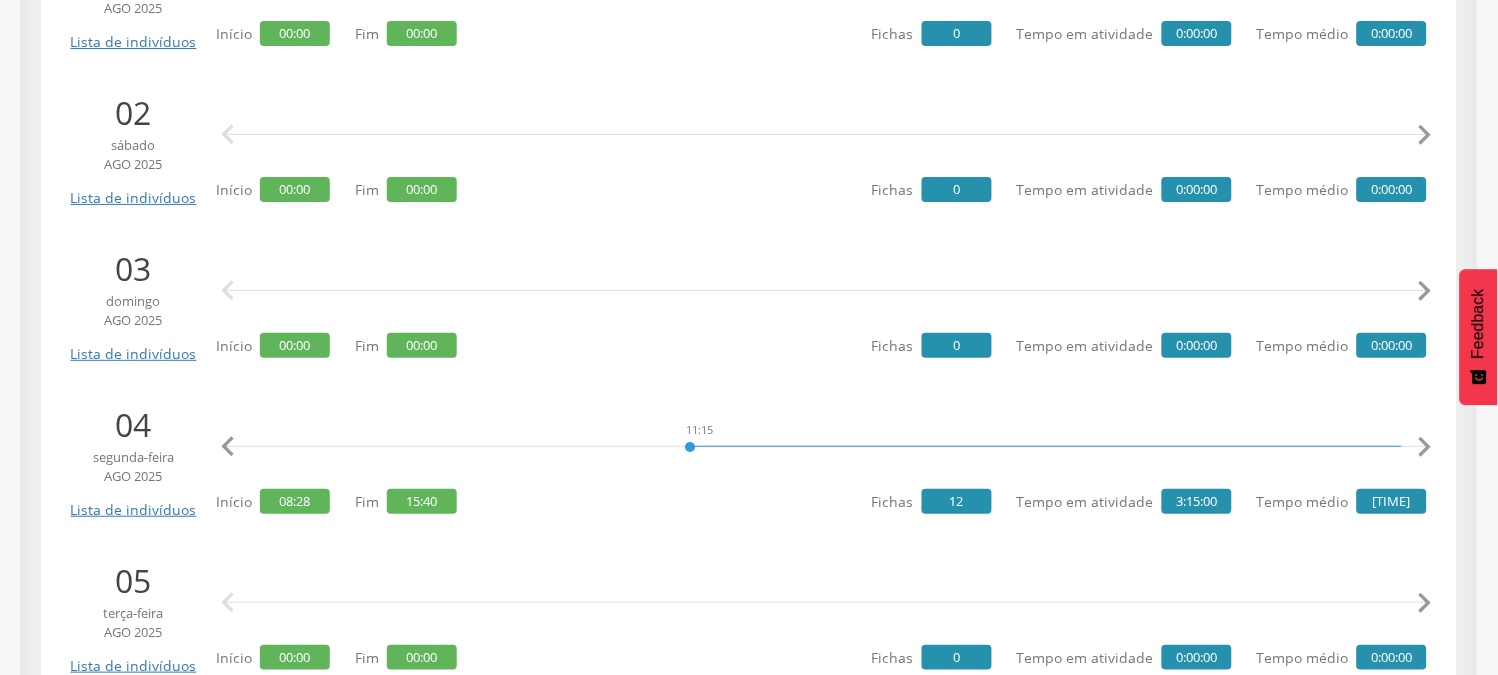 click on "" at bounding box center (1425, 447) 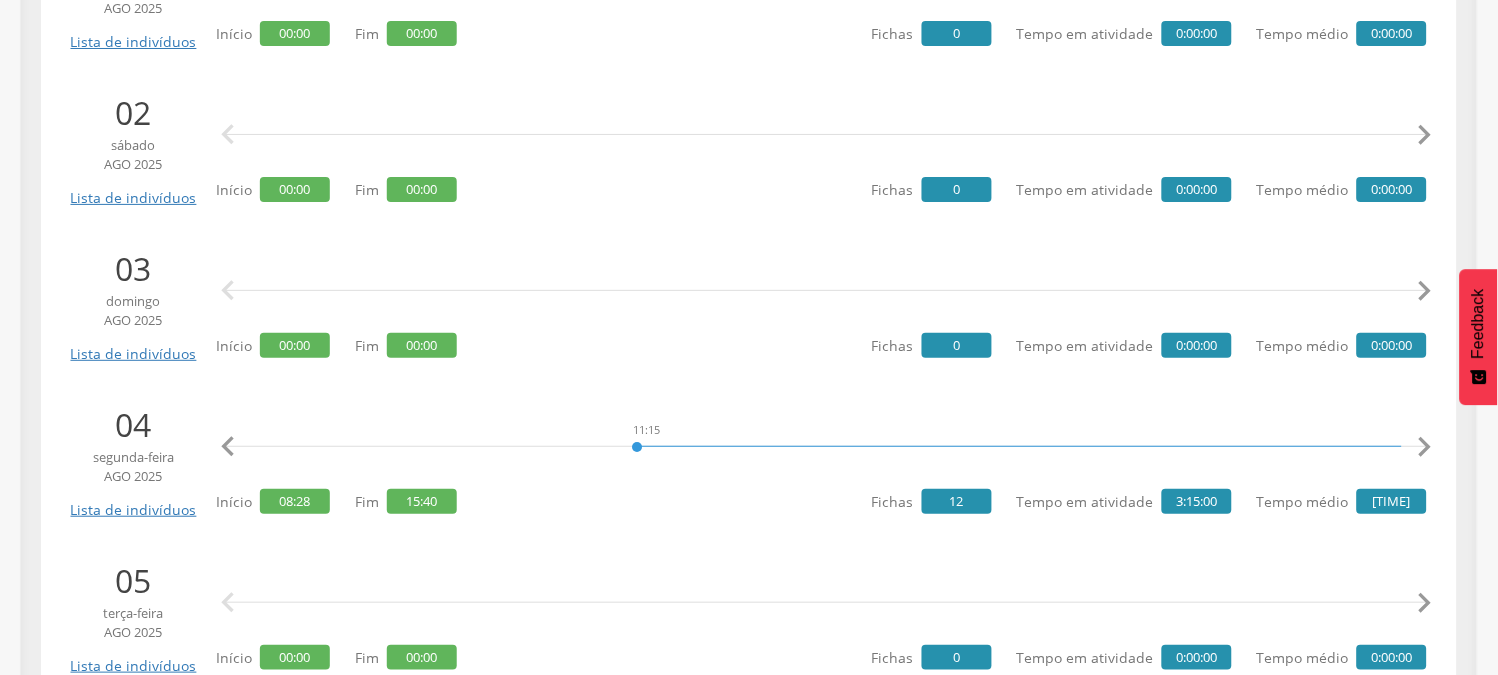 click on "" at bounding box center [1425, 447] 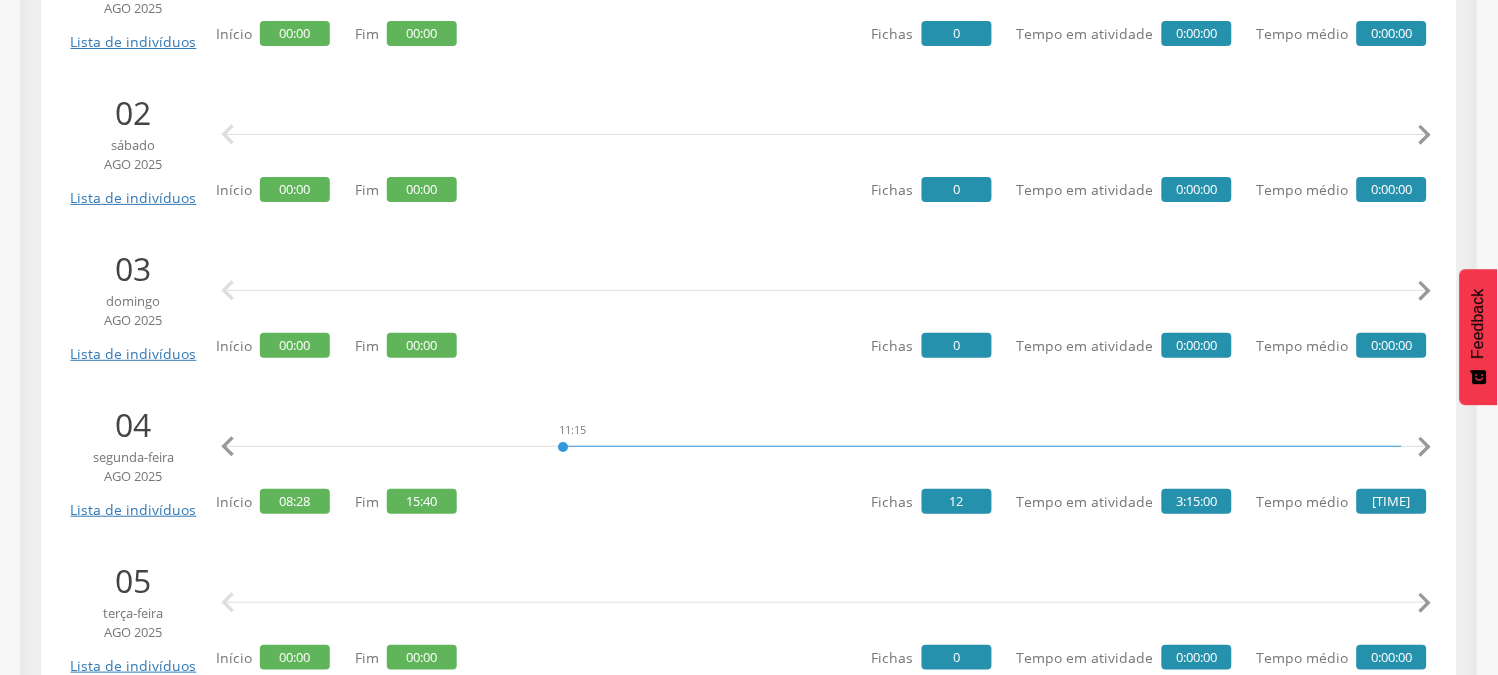 click on "" at bounding box center (1425, 447) 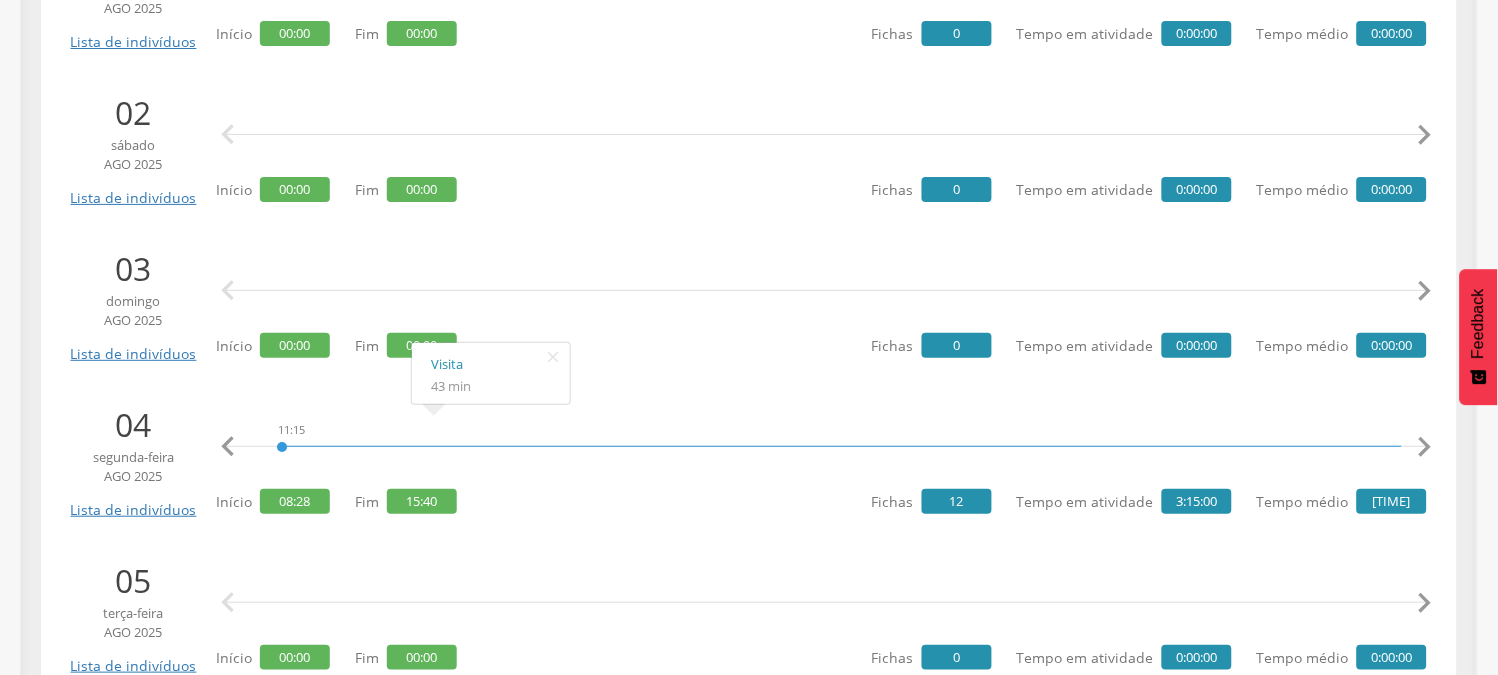 scroll, scrollTop: 0, scrollLeft: 4983, axis: horizontal 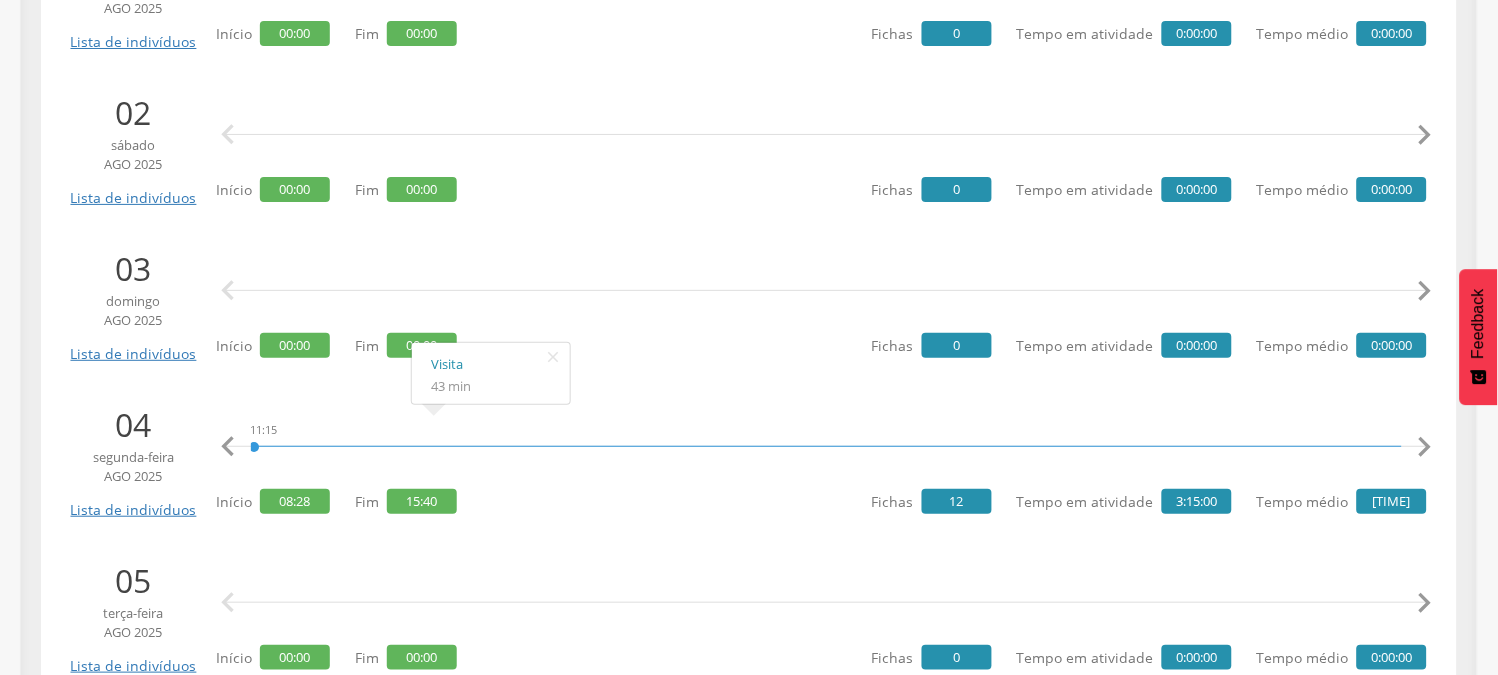 click on "" at bounding box center (1425, 447) 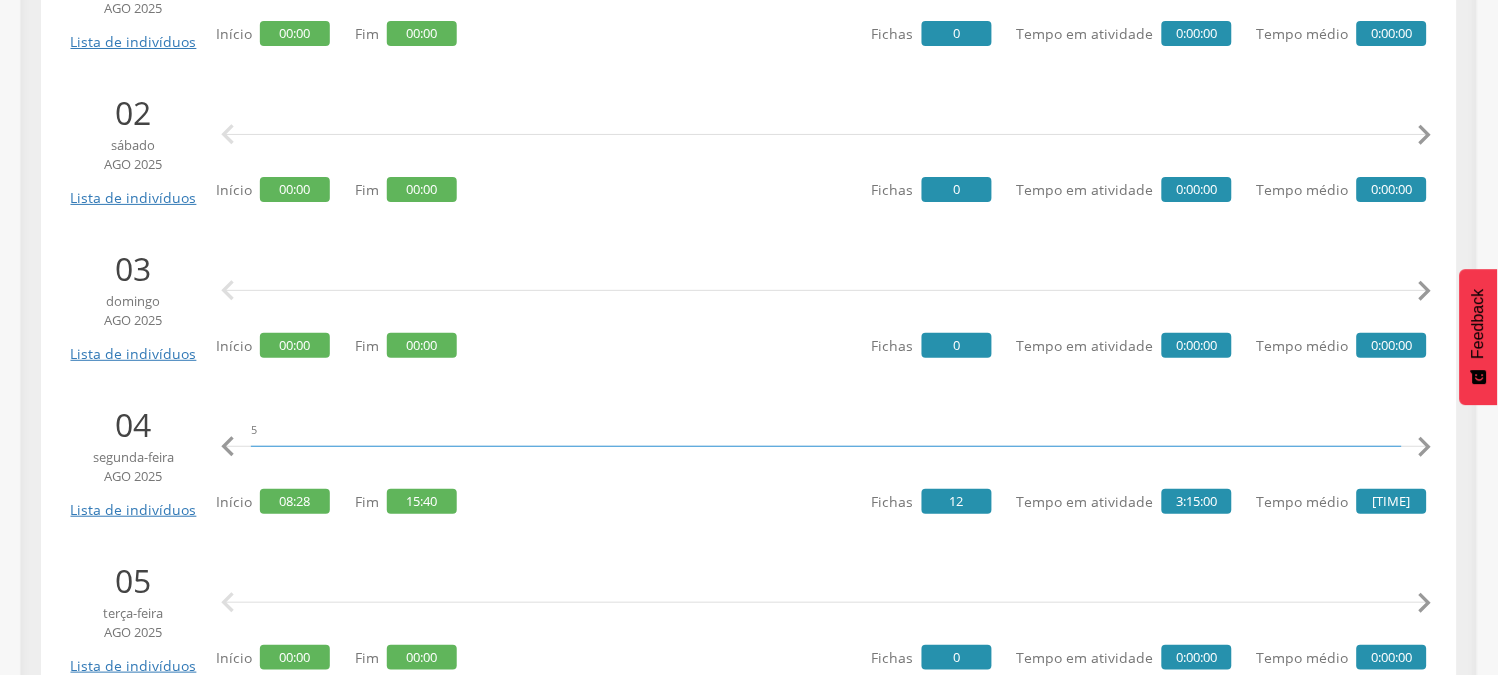 click on "" at bounding box center (1425, 447) 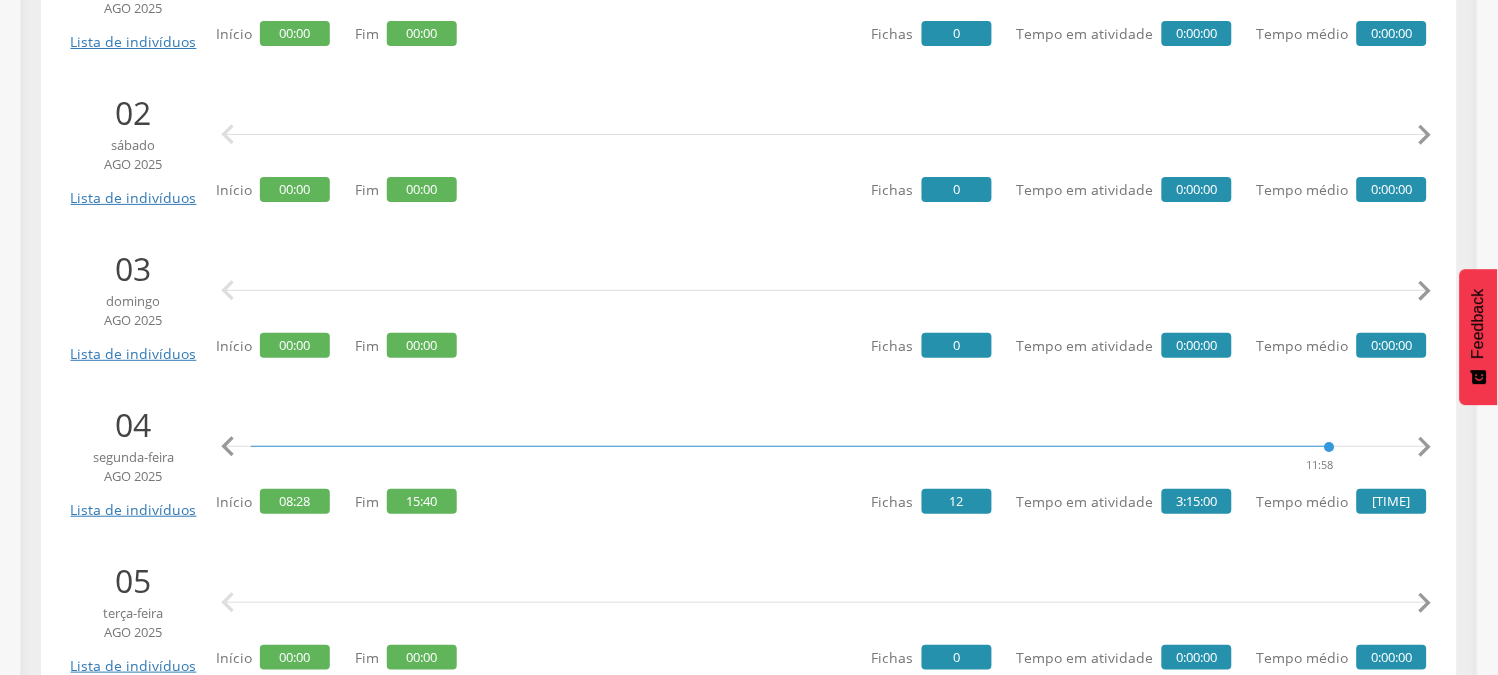 click on "" at bounding box center (1425, 447) 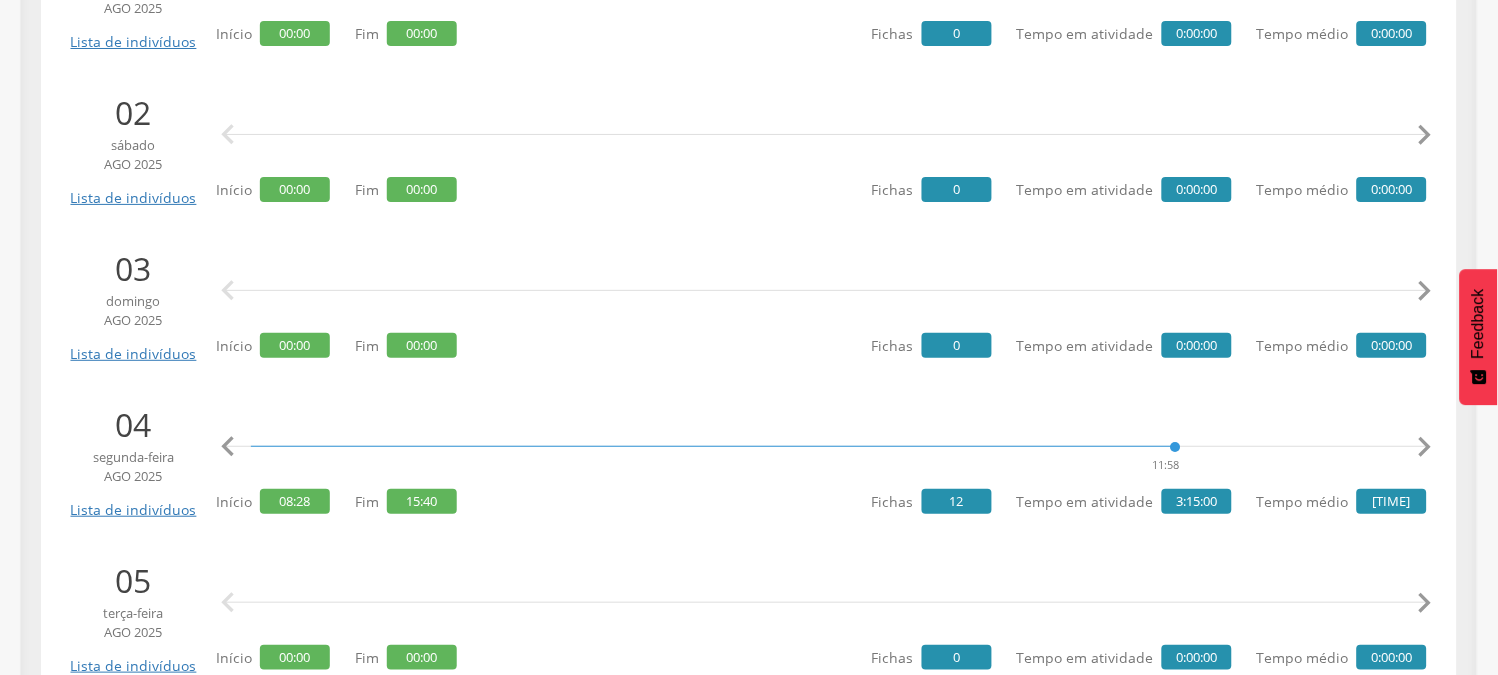 click on "" at bounding box center [1425, 447] 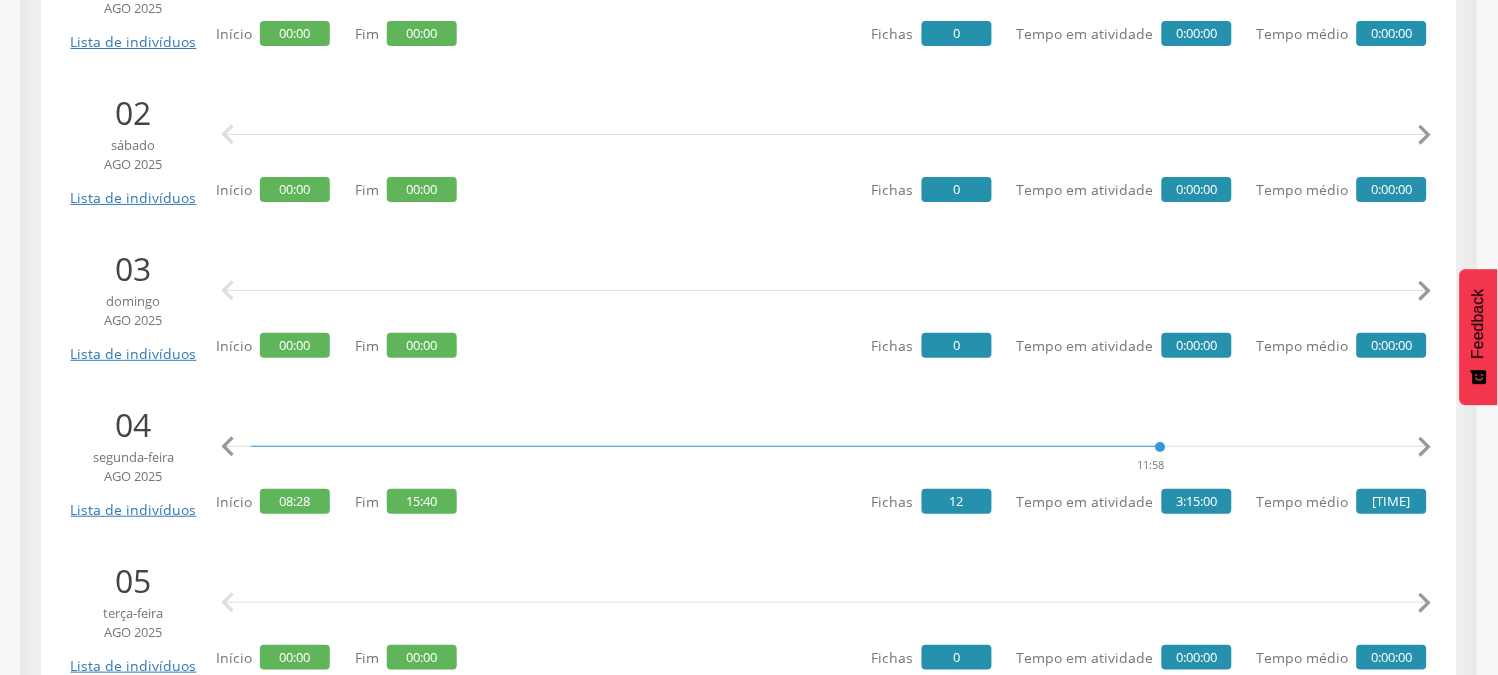 click on "" at bounding box center (1425, 447) 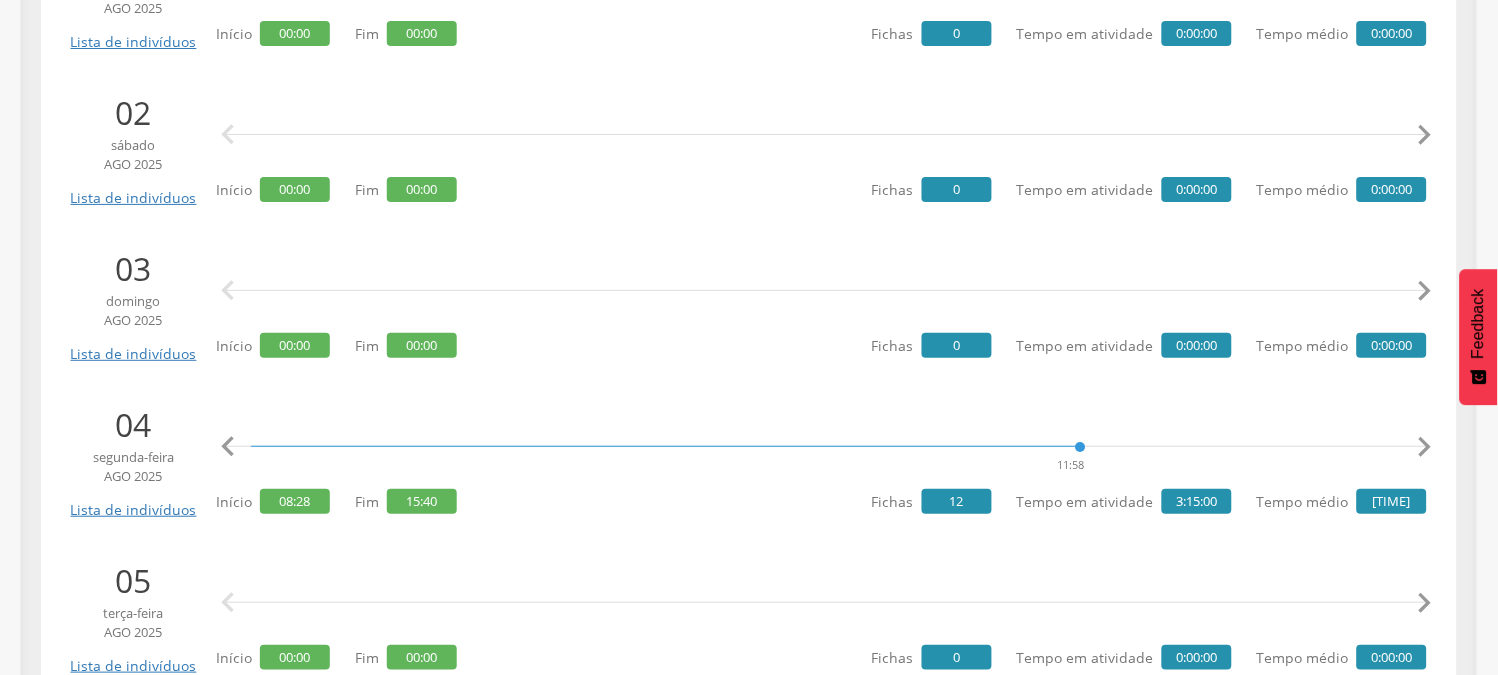 click on "" at bounding box center (1425, 447) 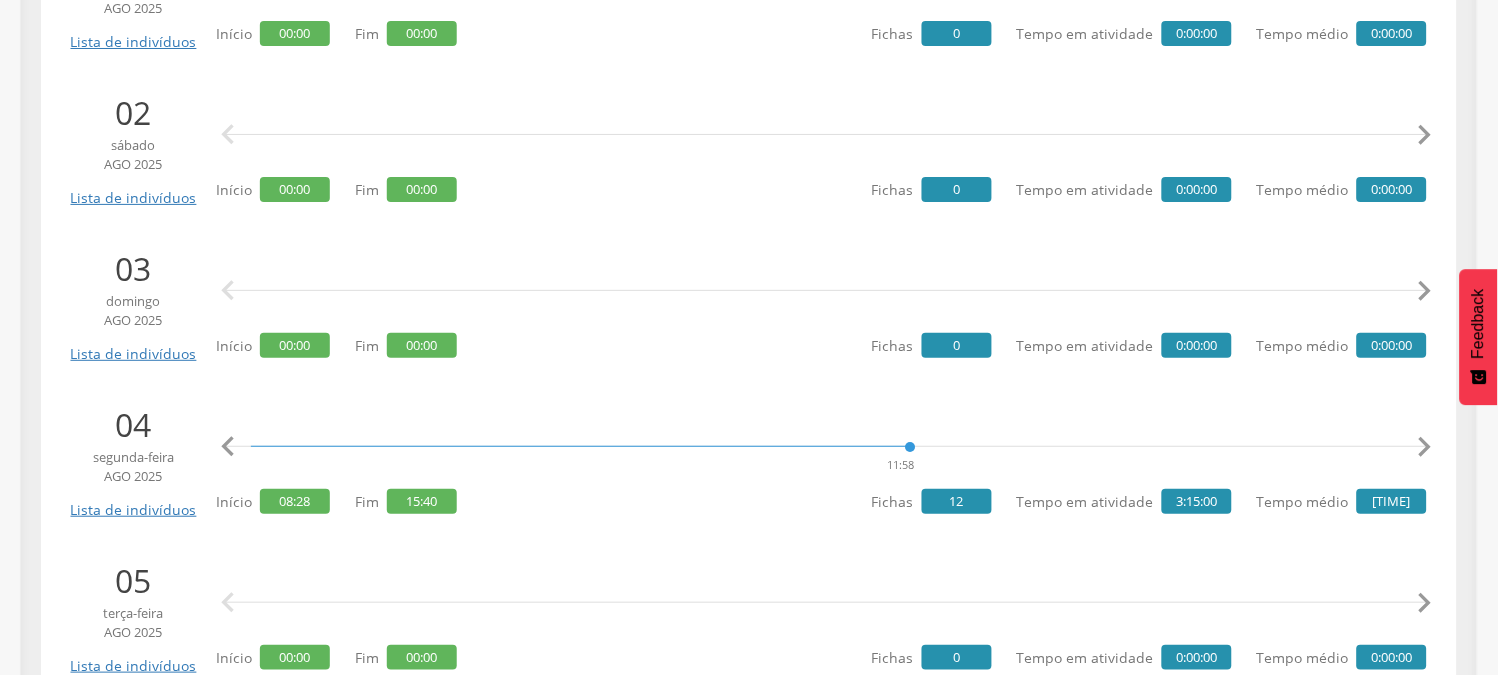 click on "" at bounding box center (1425, 447) 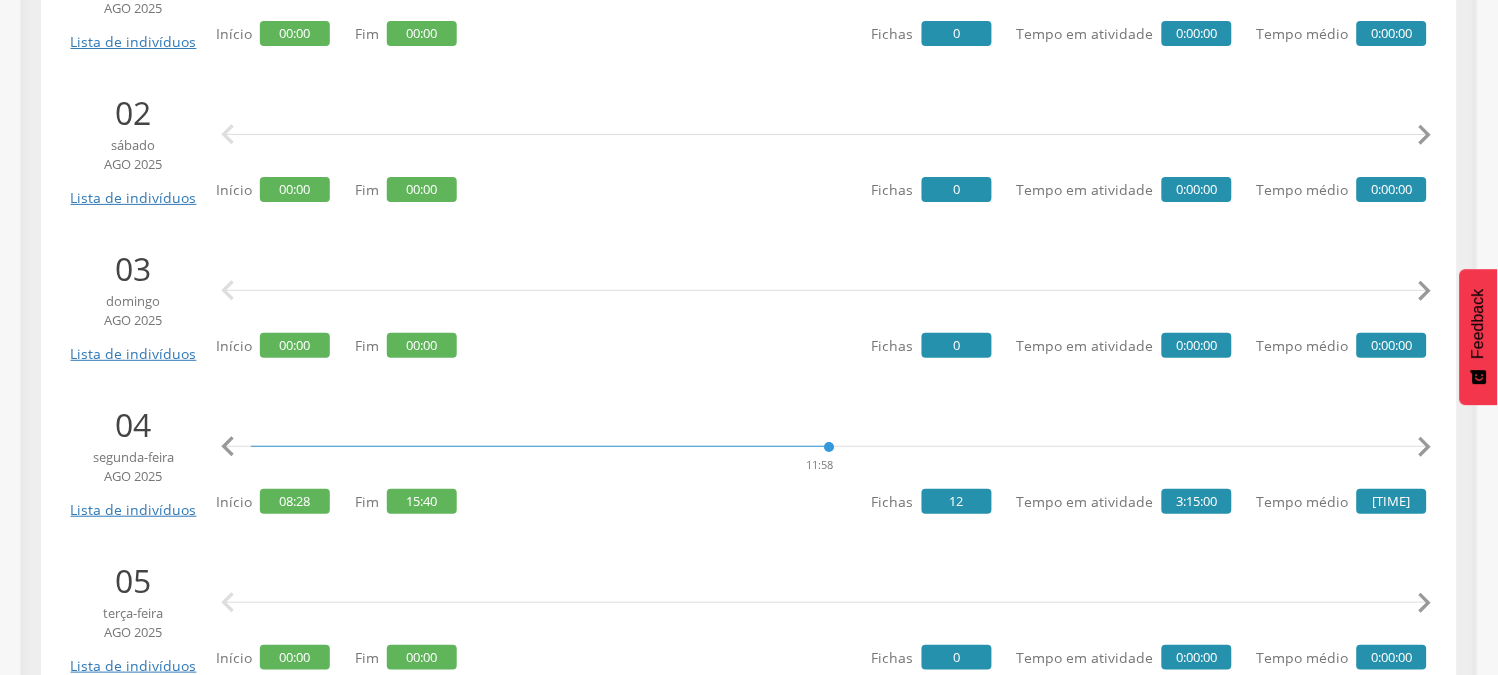 click on "" at bounding box center (1425, 447) 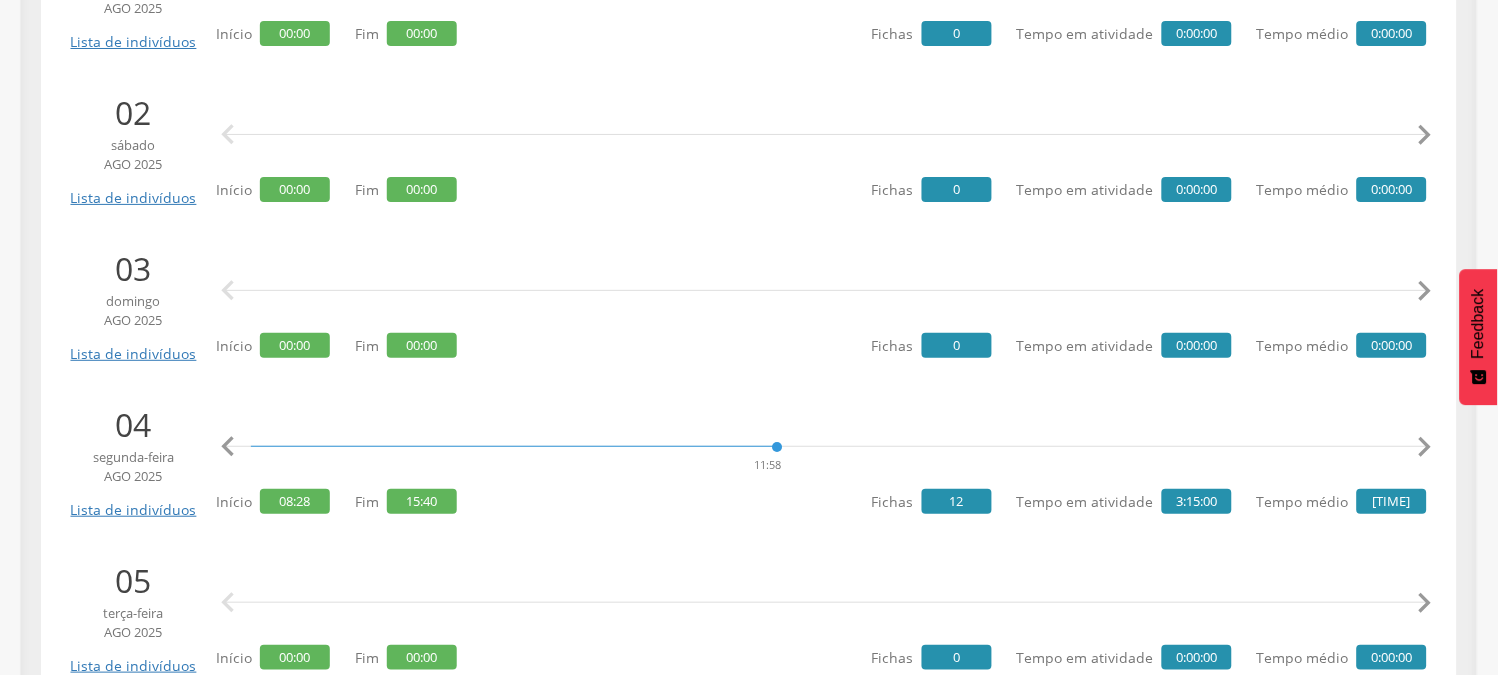 click on "" at bounding box center [1425, 447] 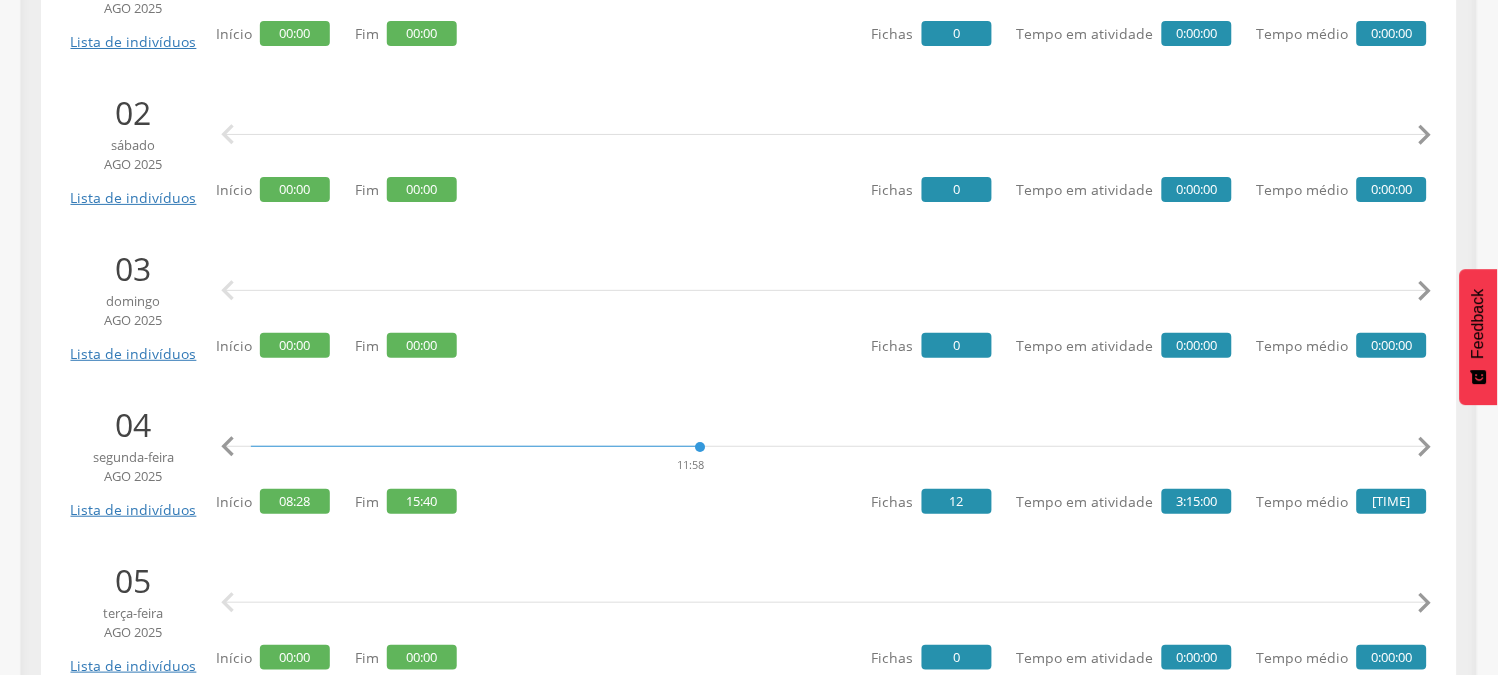 click on "" at bounding box center (1425, 447) 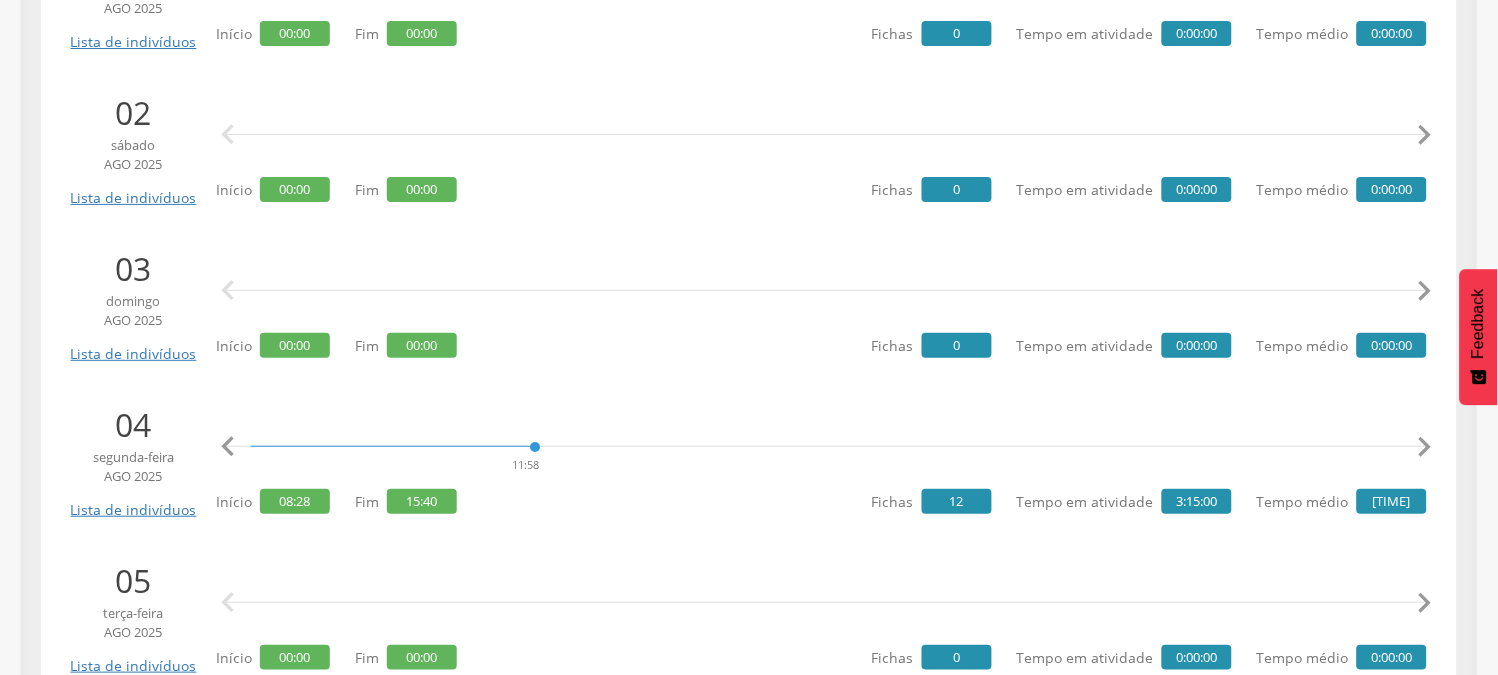 click on "" at bounding box center (1425, 447) 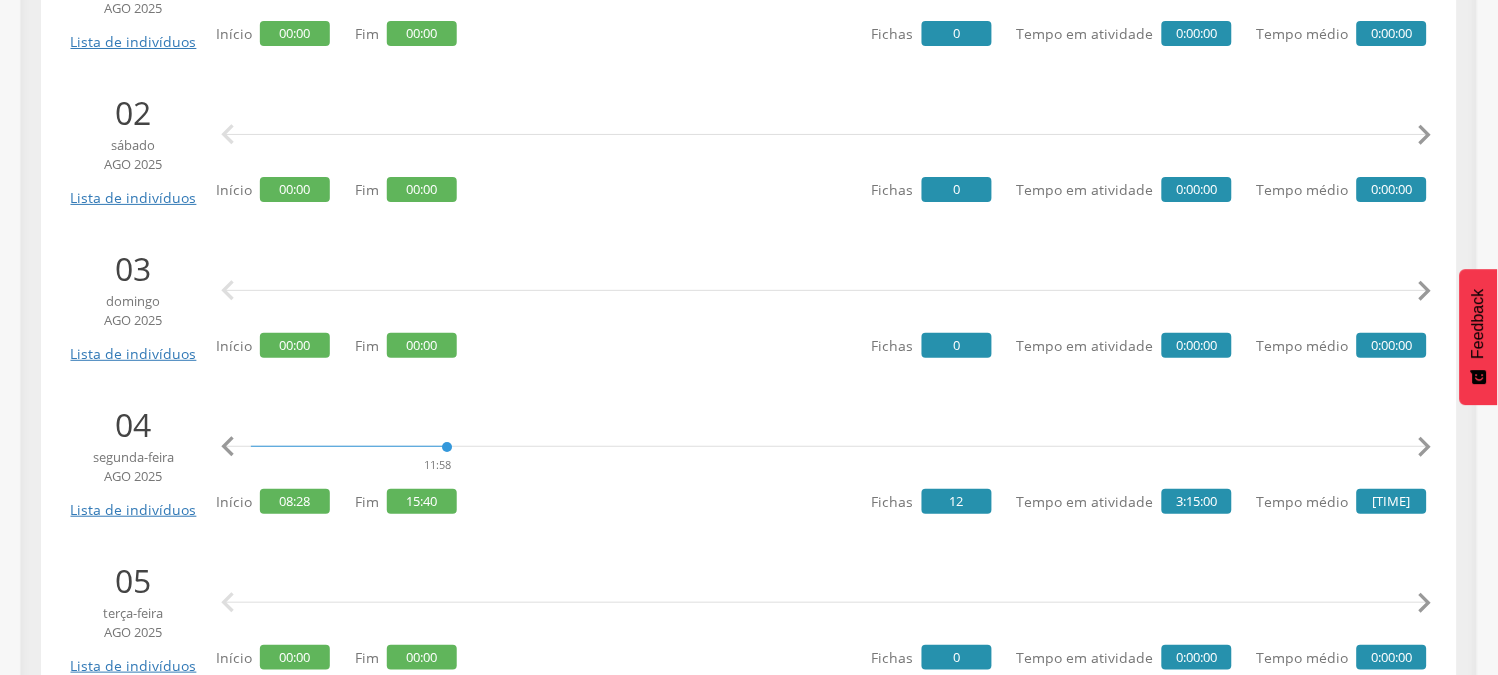 click on "" at bounding box center [1425, 447] 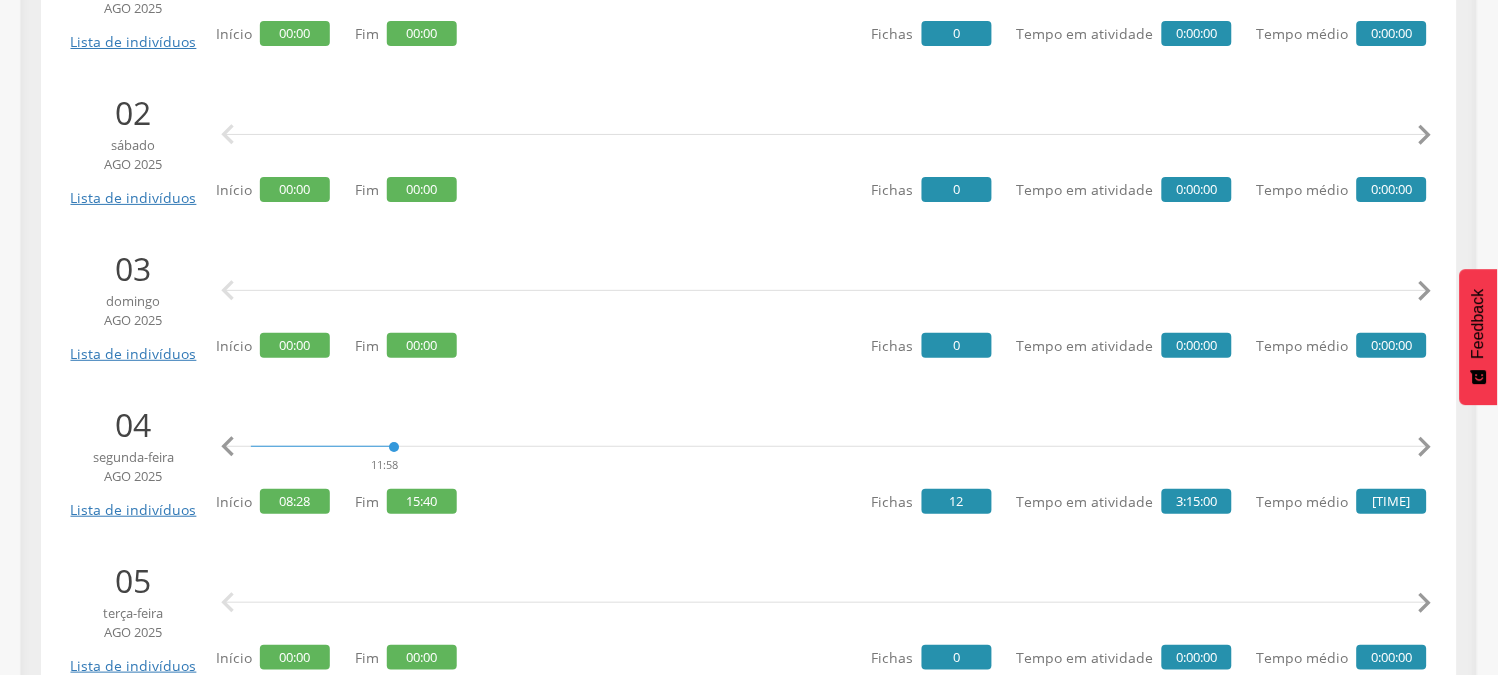 click on "" at bounding box center (1425, 447) 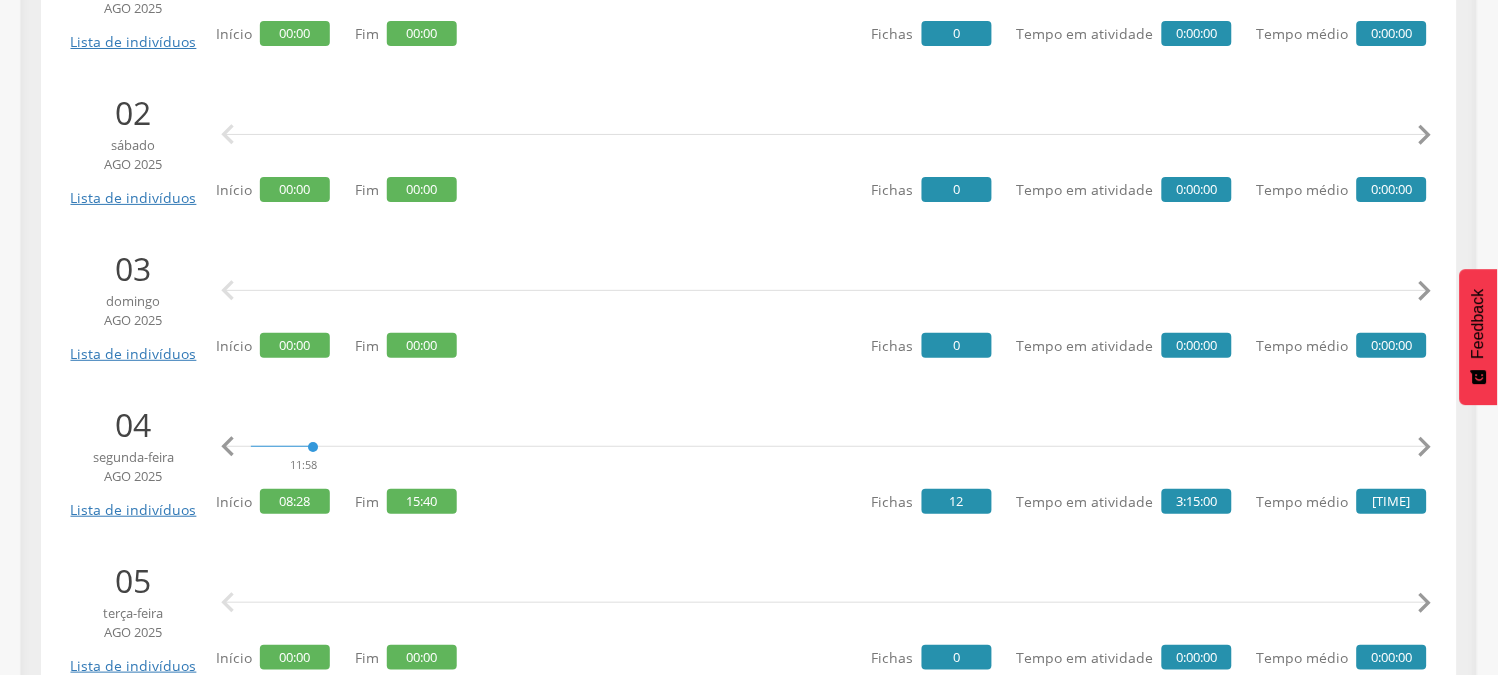 click on "" at bounding box center (1425, 447) 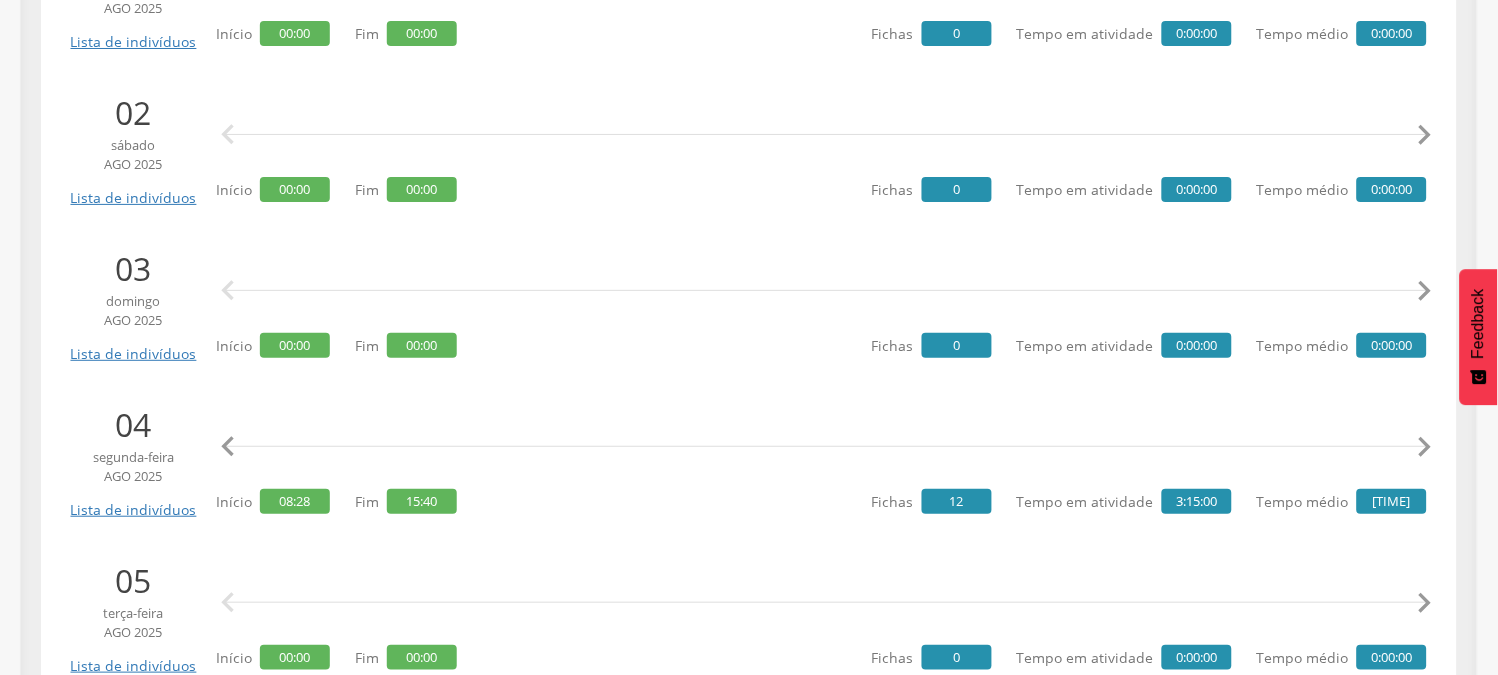 click on "" at bounding box center (1425, 447) 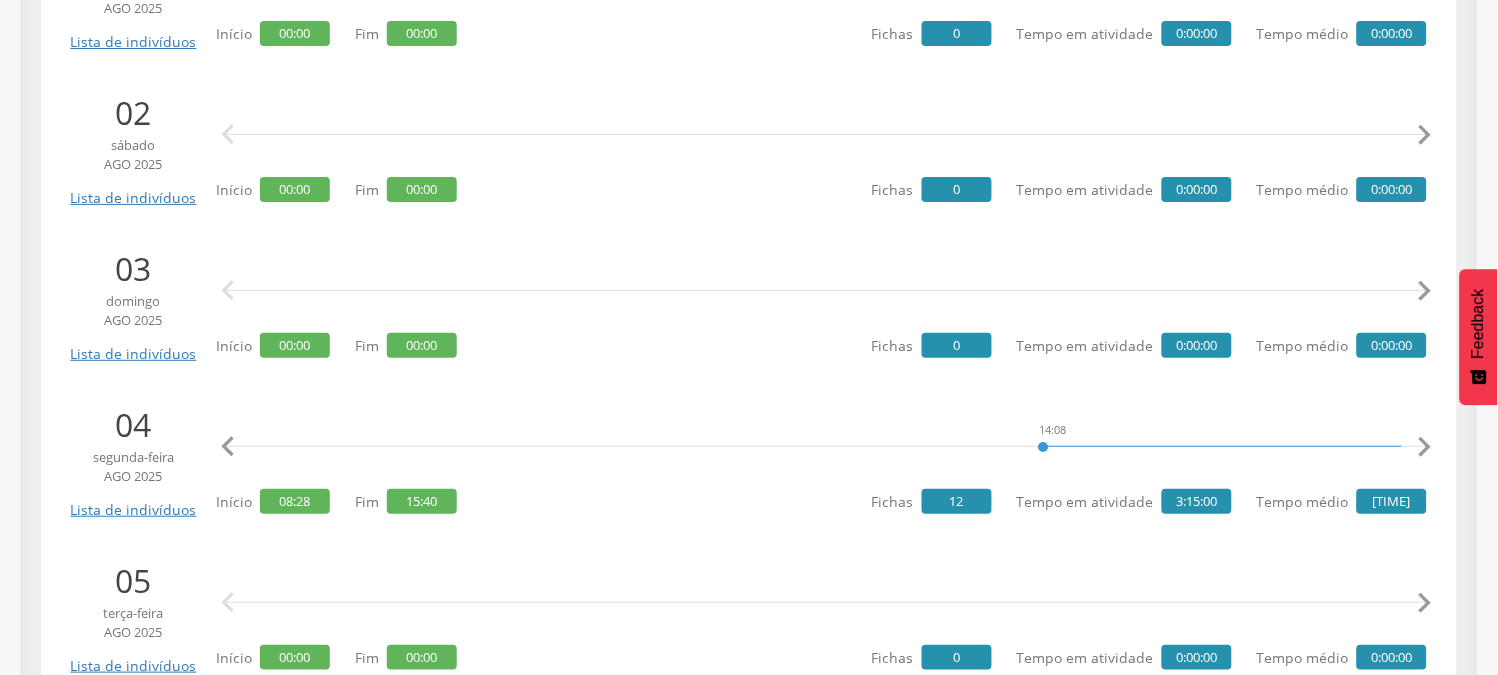 click on "" at bounding box center [1425, 447] 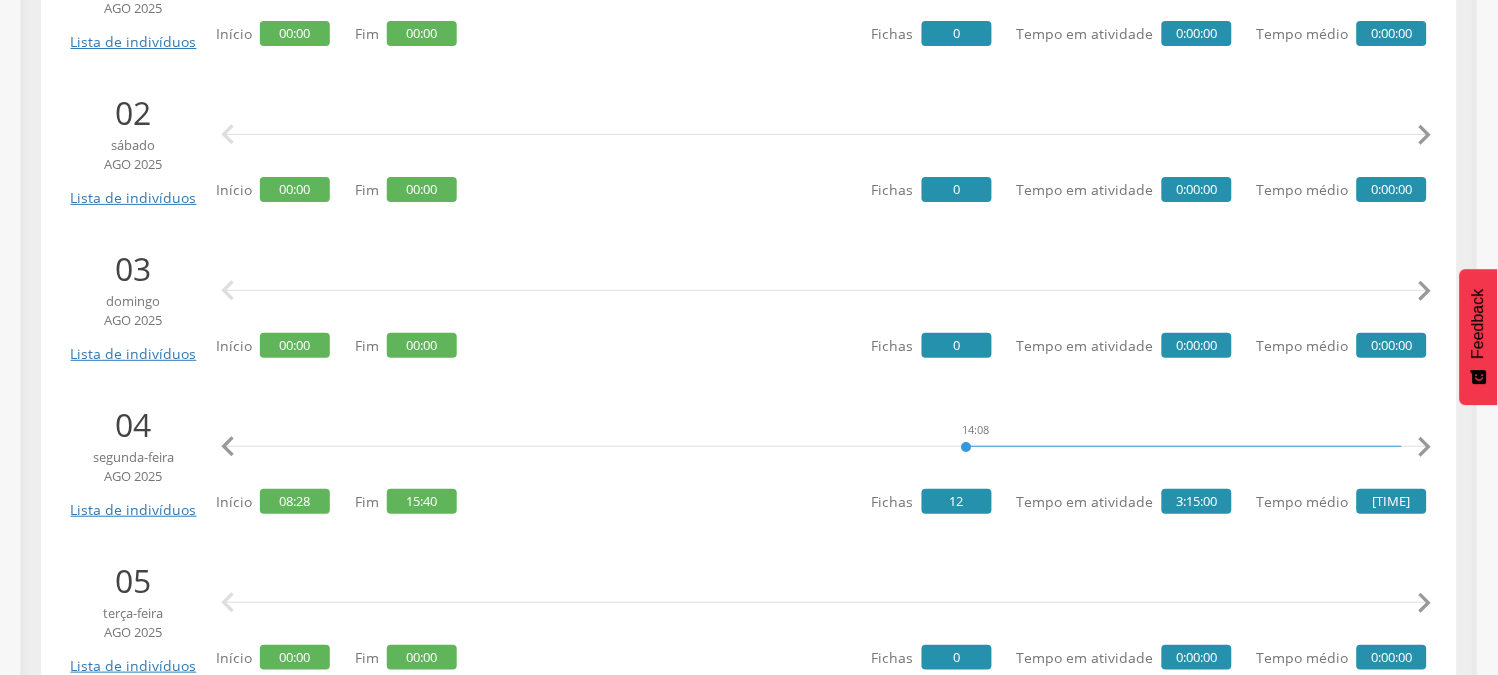 click on "" at bounding box center [1425, 447] 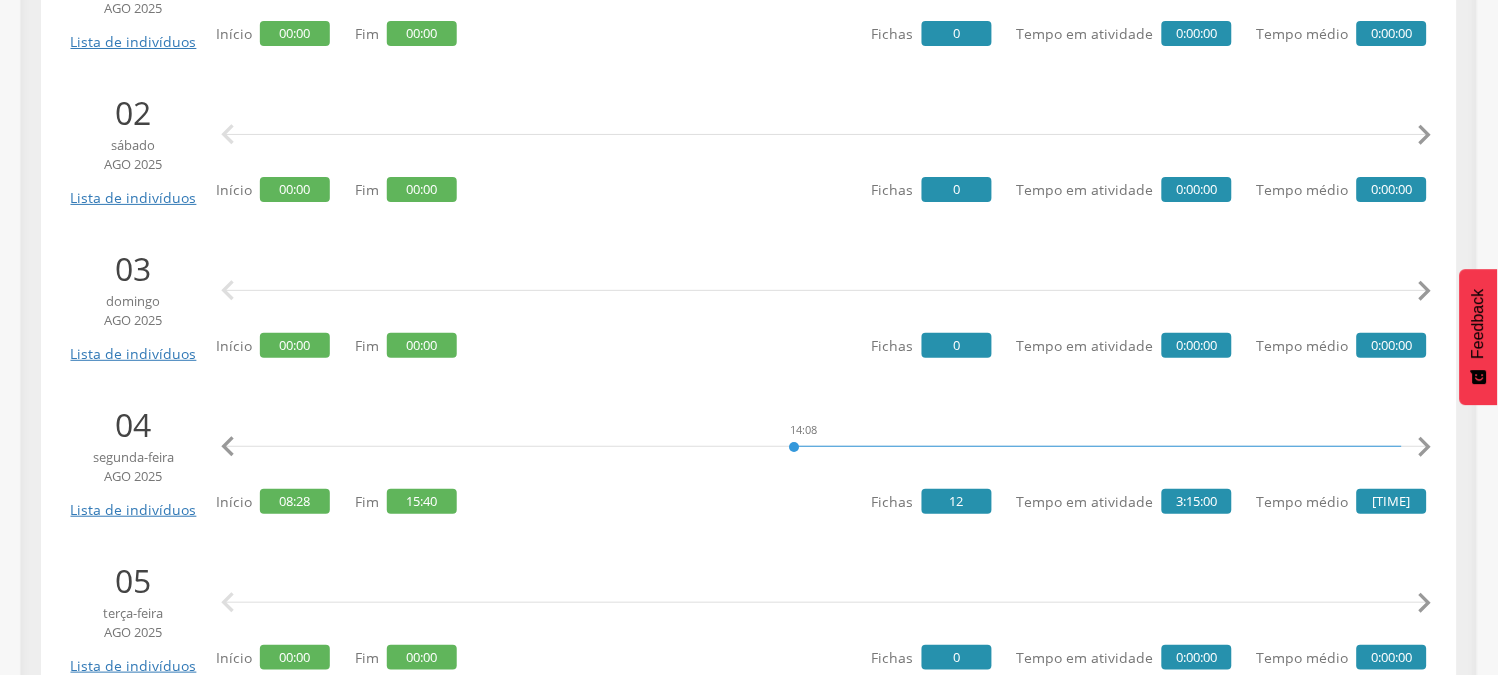 click on "" at bounding box center [1425, 447] 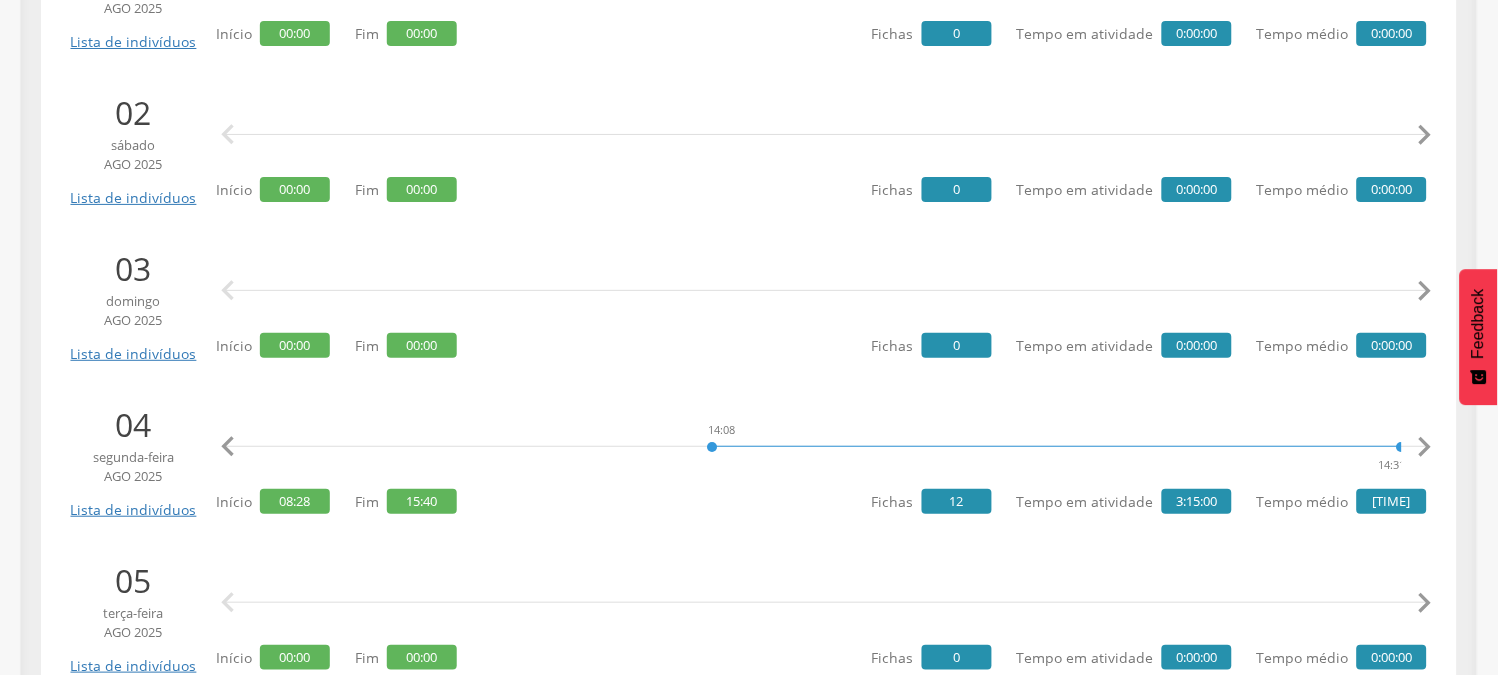 click on "" at bounding box center (1425, 447) 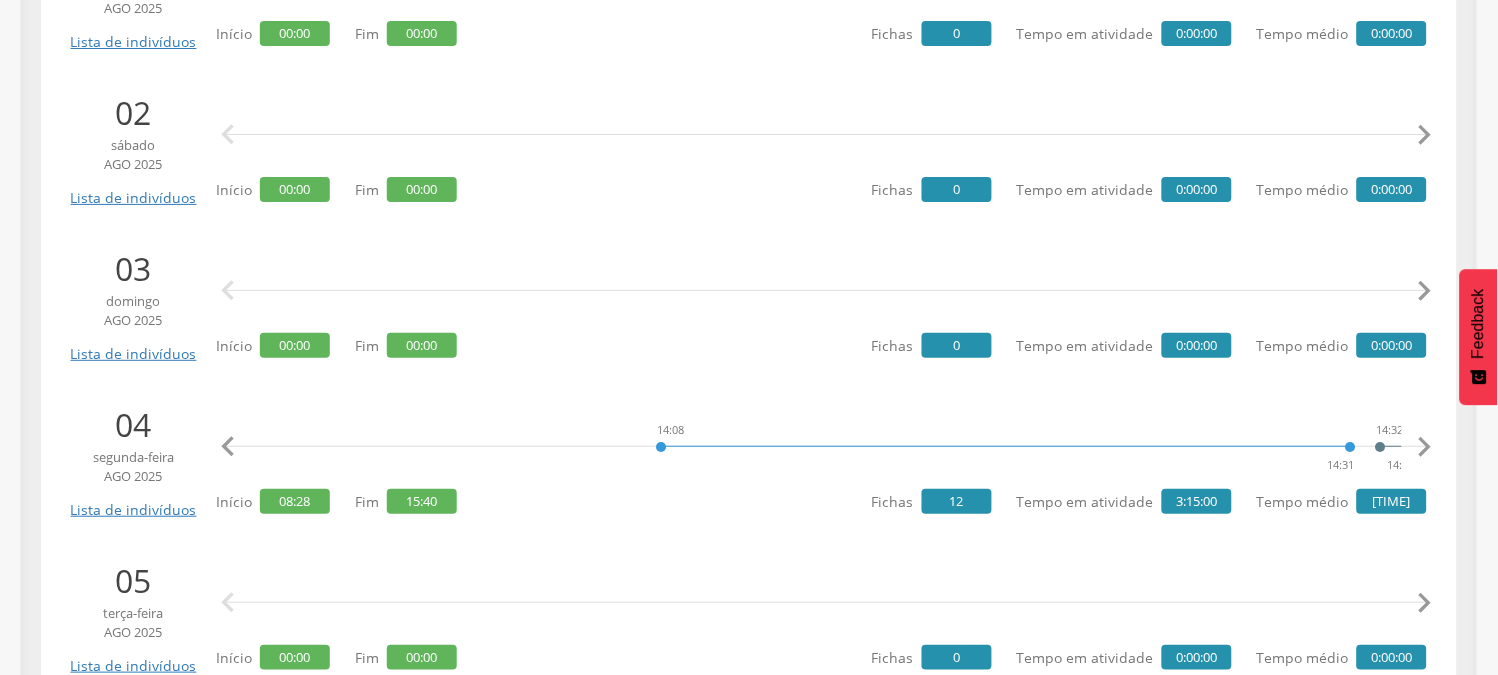 click on "" at bounding box center (1425, 447) 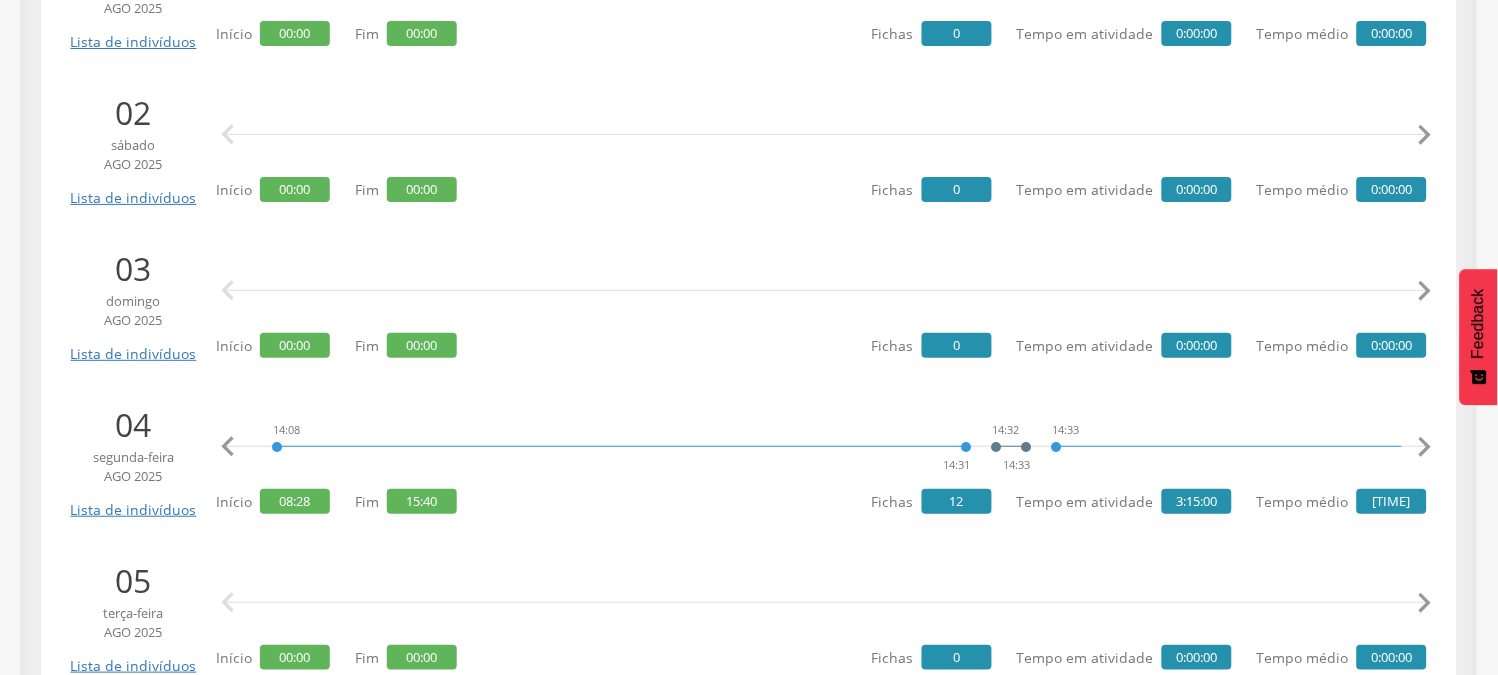 click on "" at bounding box center [1425, 447] 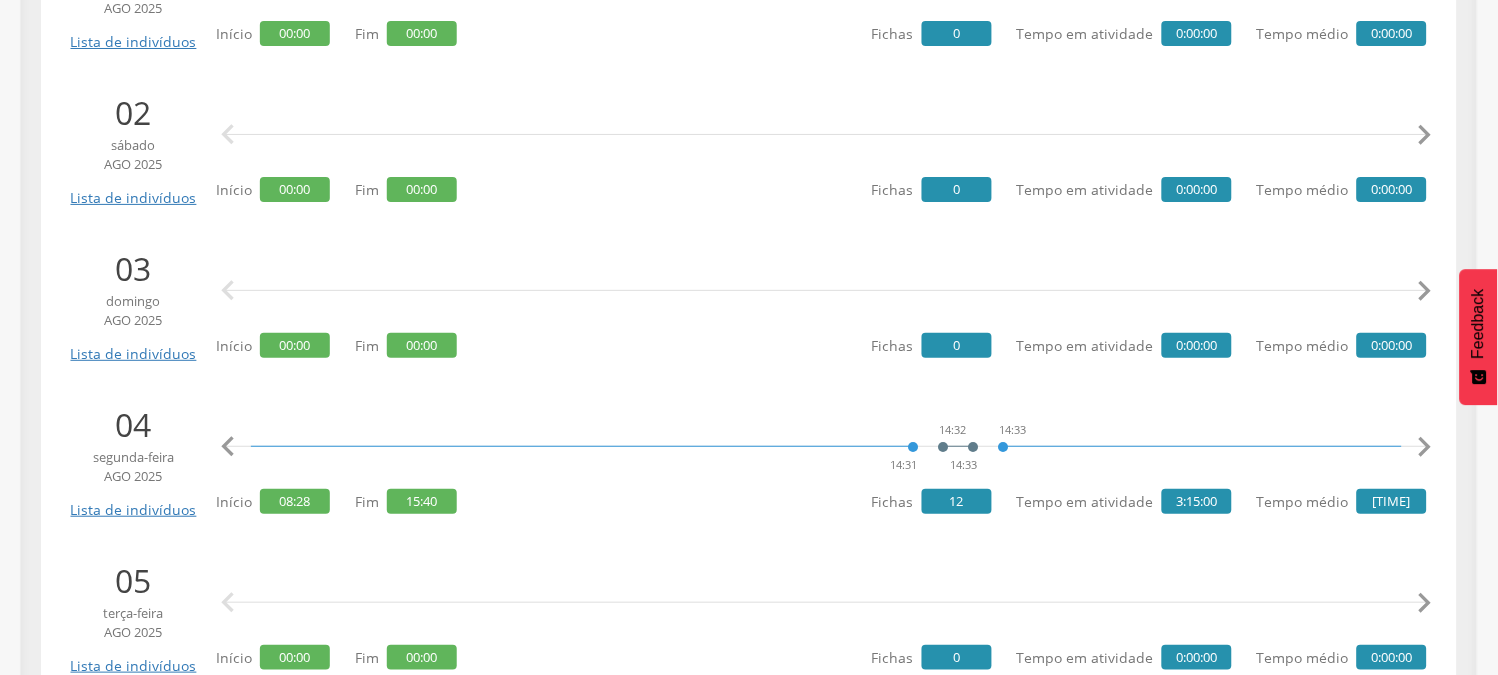 click on "" at bounding box center [1425, 447] 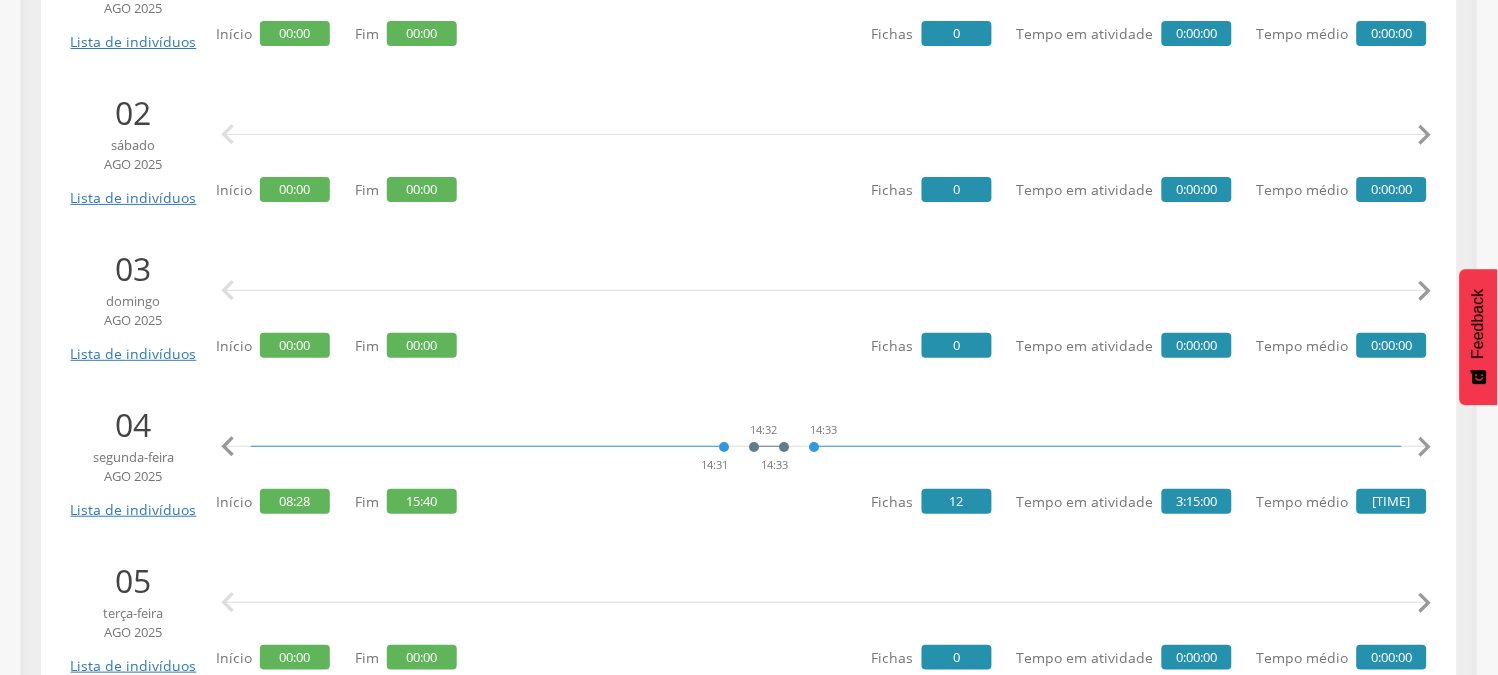 click on "" at bounding box center (1425, 447) 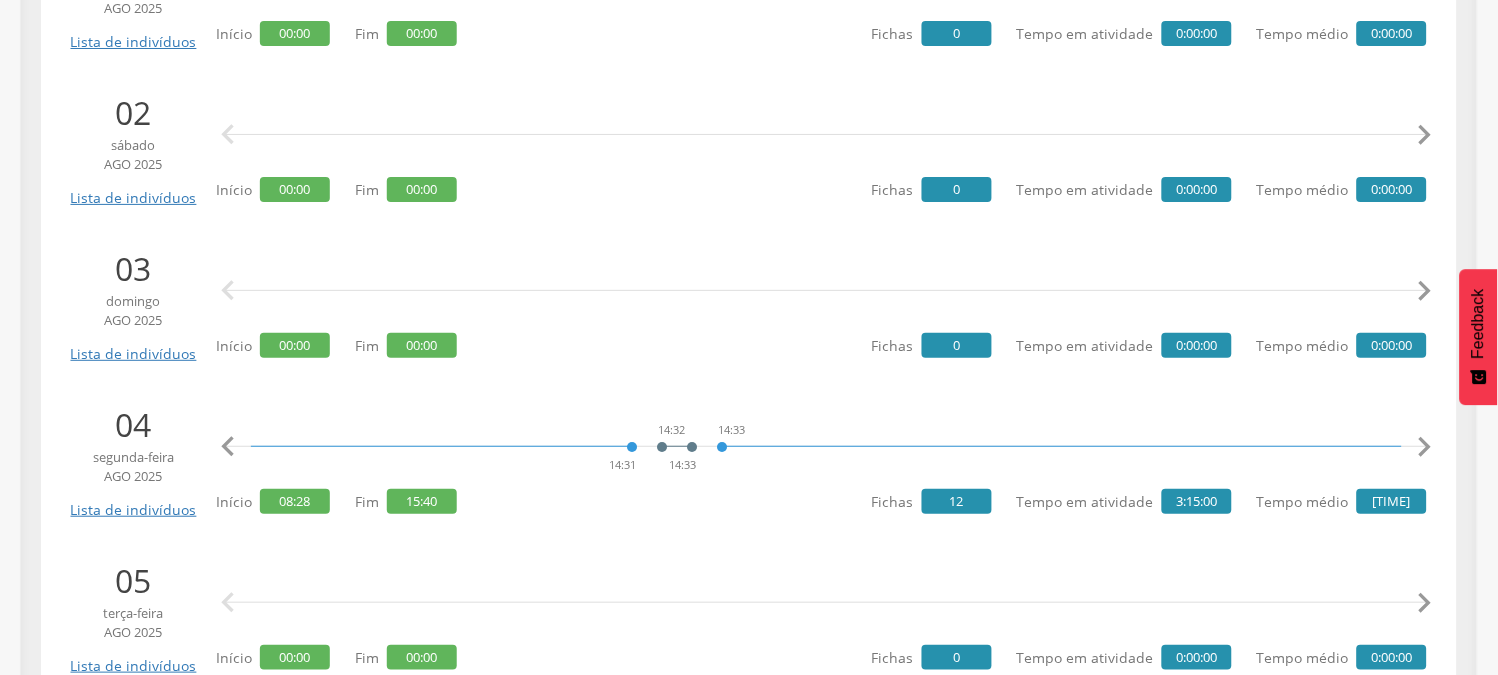 click on "" at bounding box center [1425, 447] 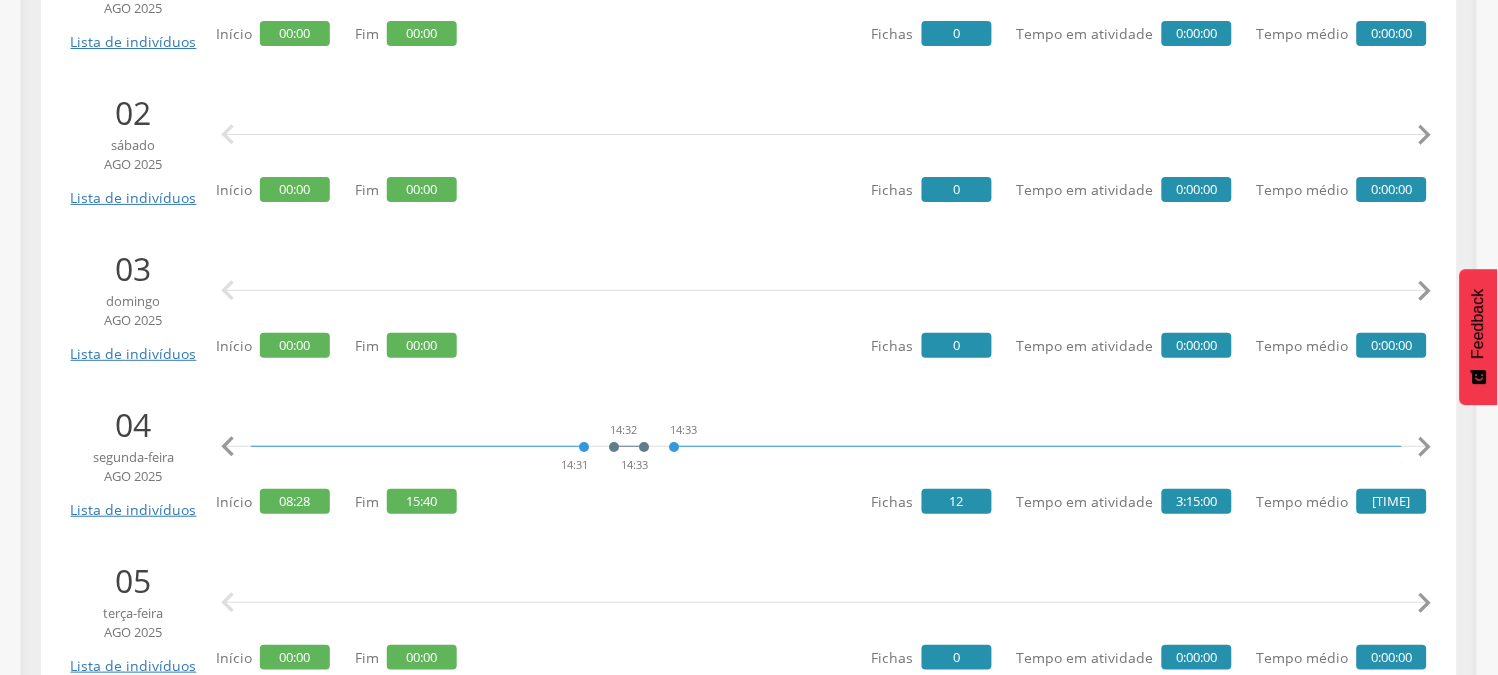 click on "" at bounding box center [1425, 447] 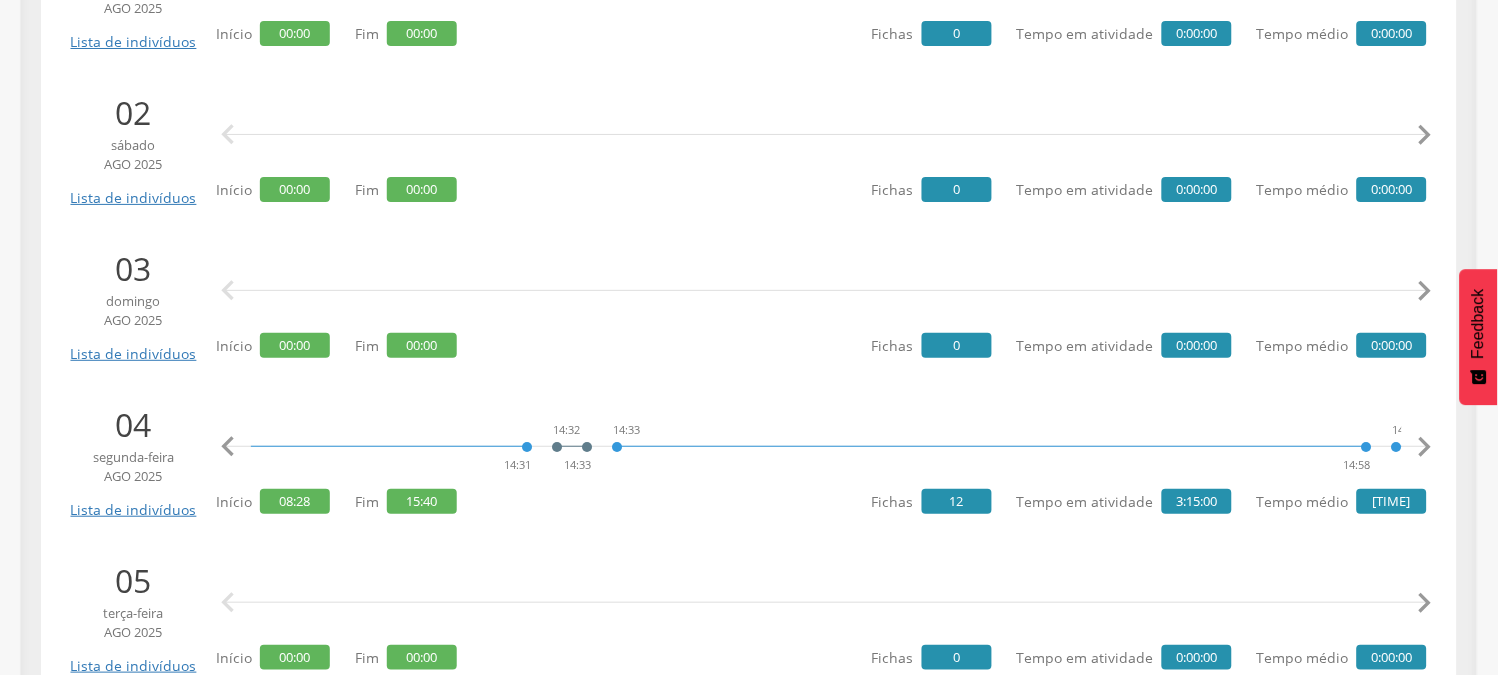 click on "" at bounding box center [1425, 447] 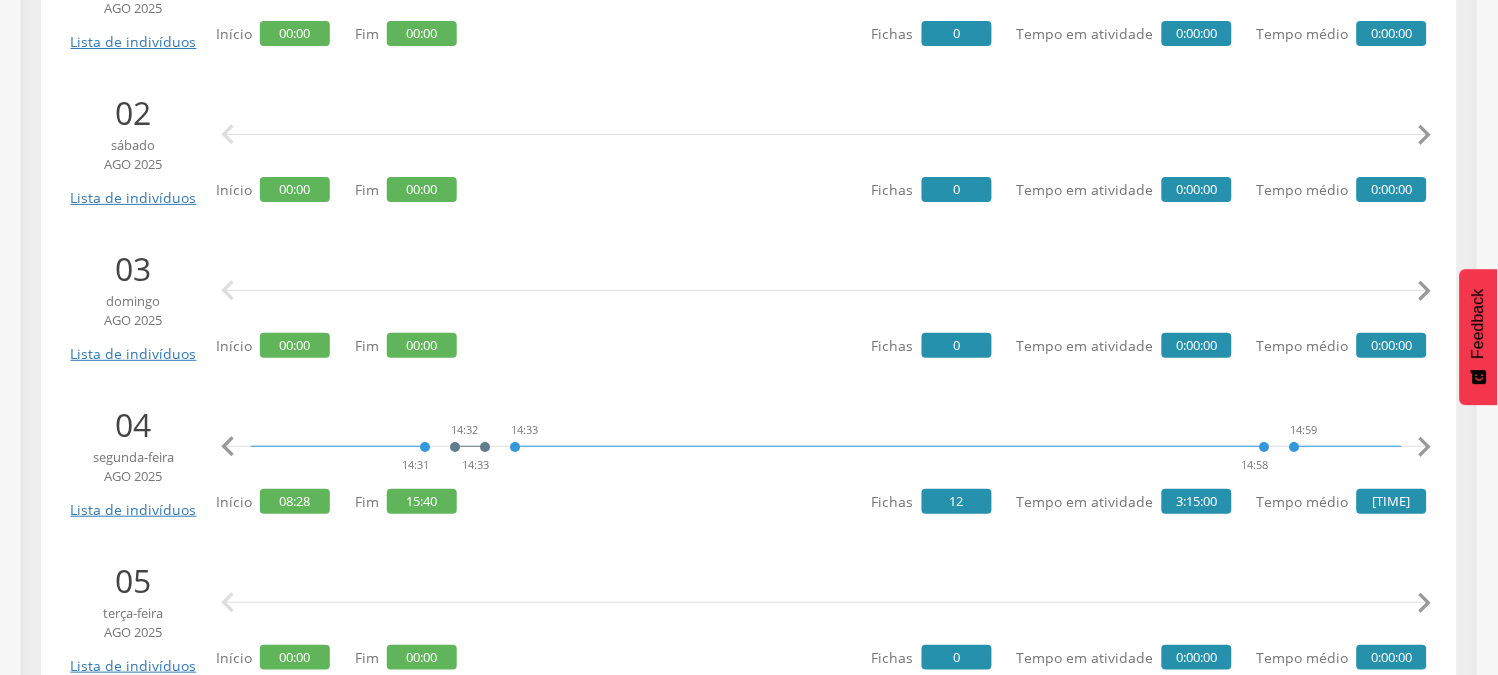 click on "" at bounding box center (1425, 447) 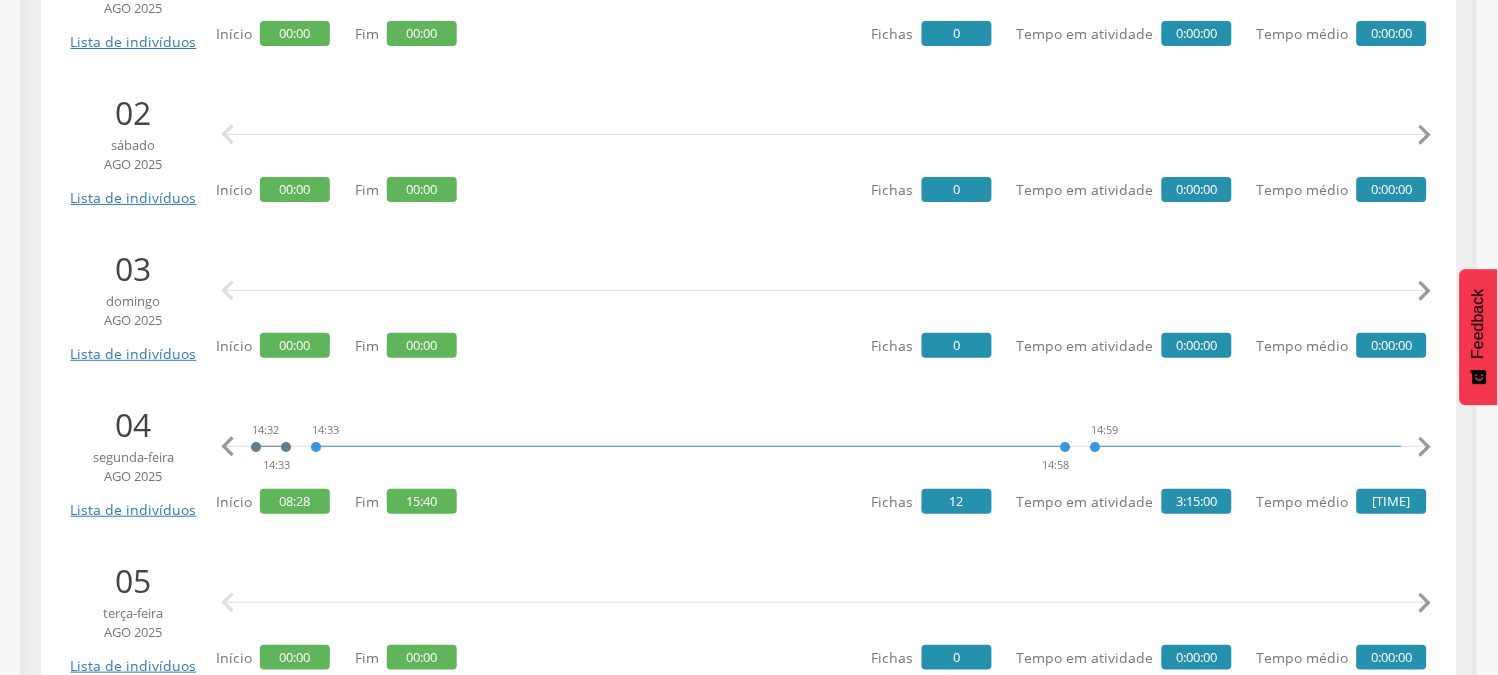 click on "" at bounding box center (1425, 447) 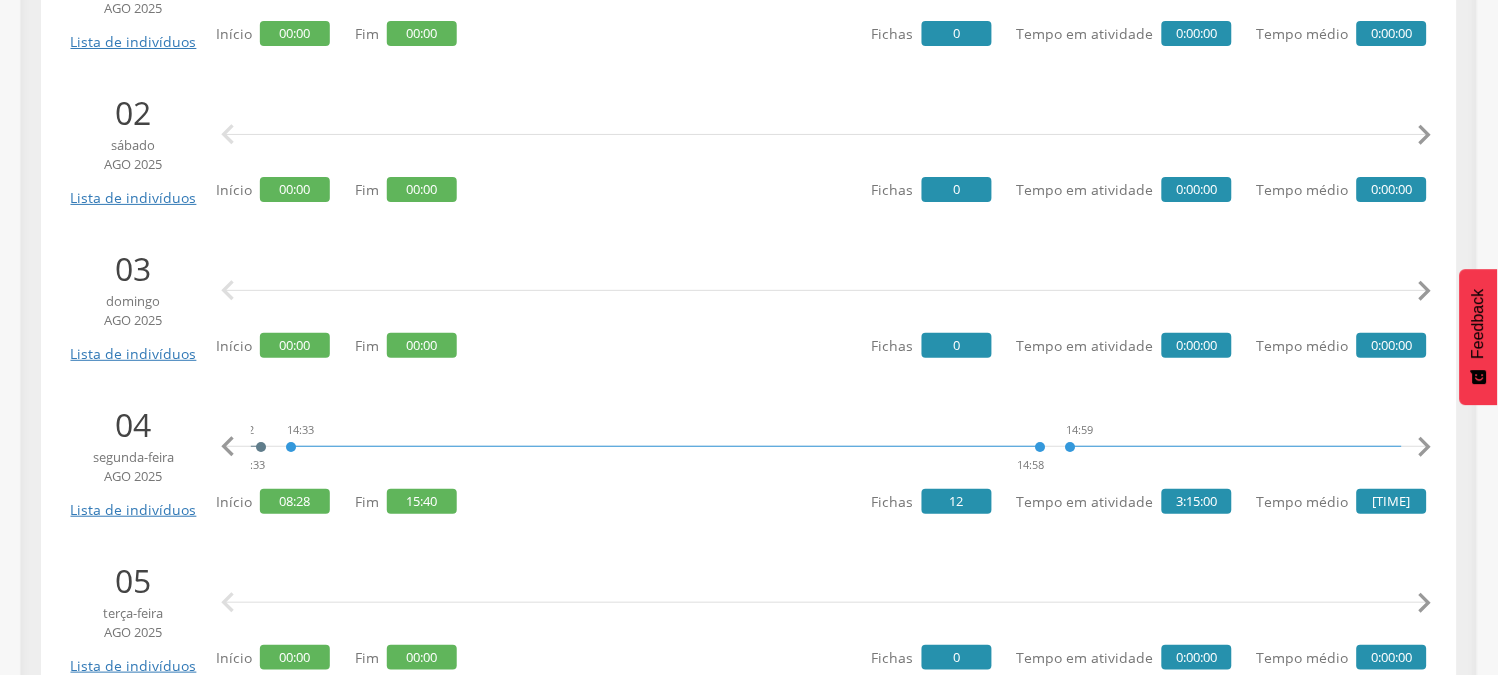 click on "" at bounding box center (1425, 447) 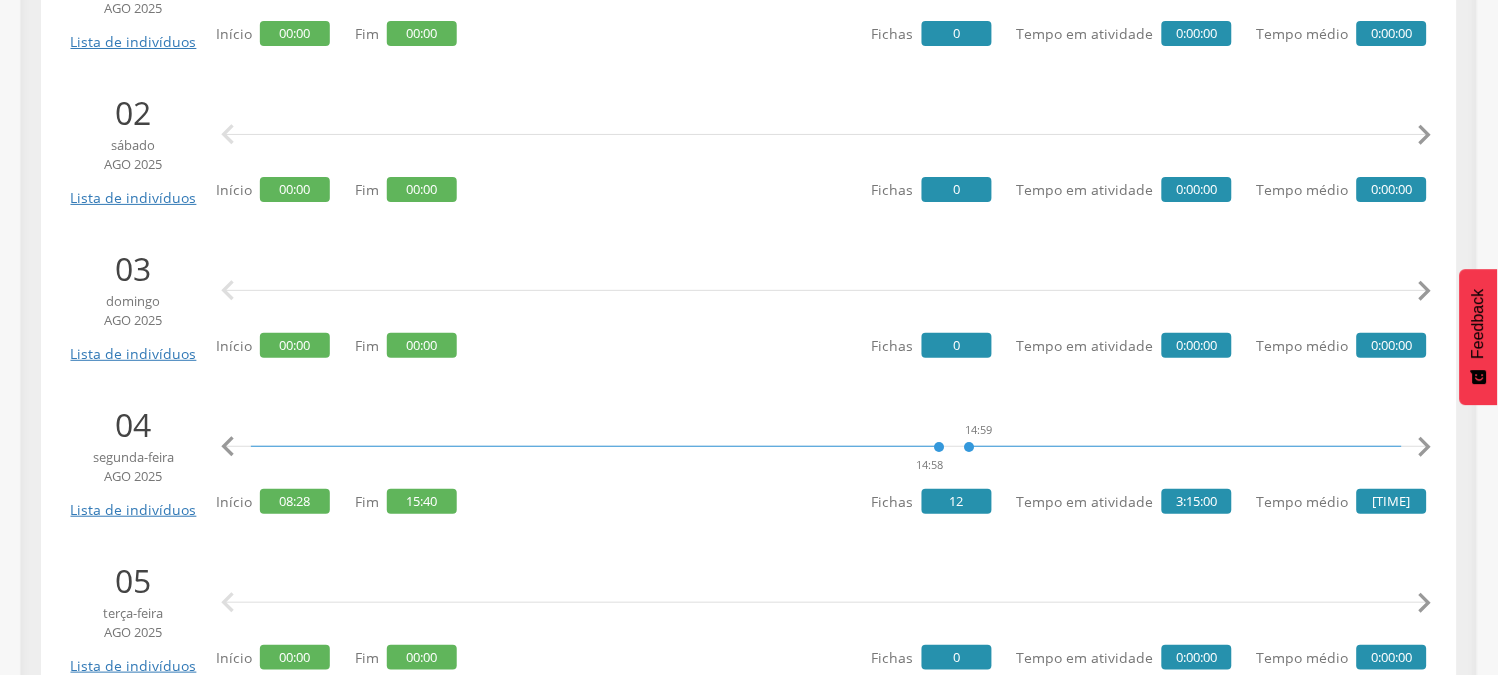 click on "" at bounding box center [1425, 447] 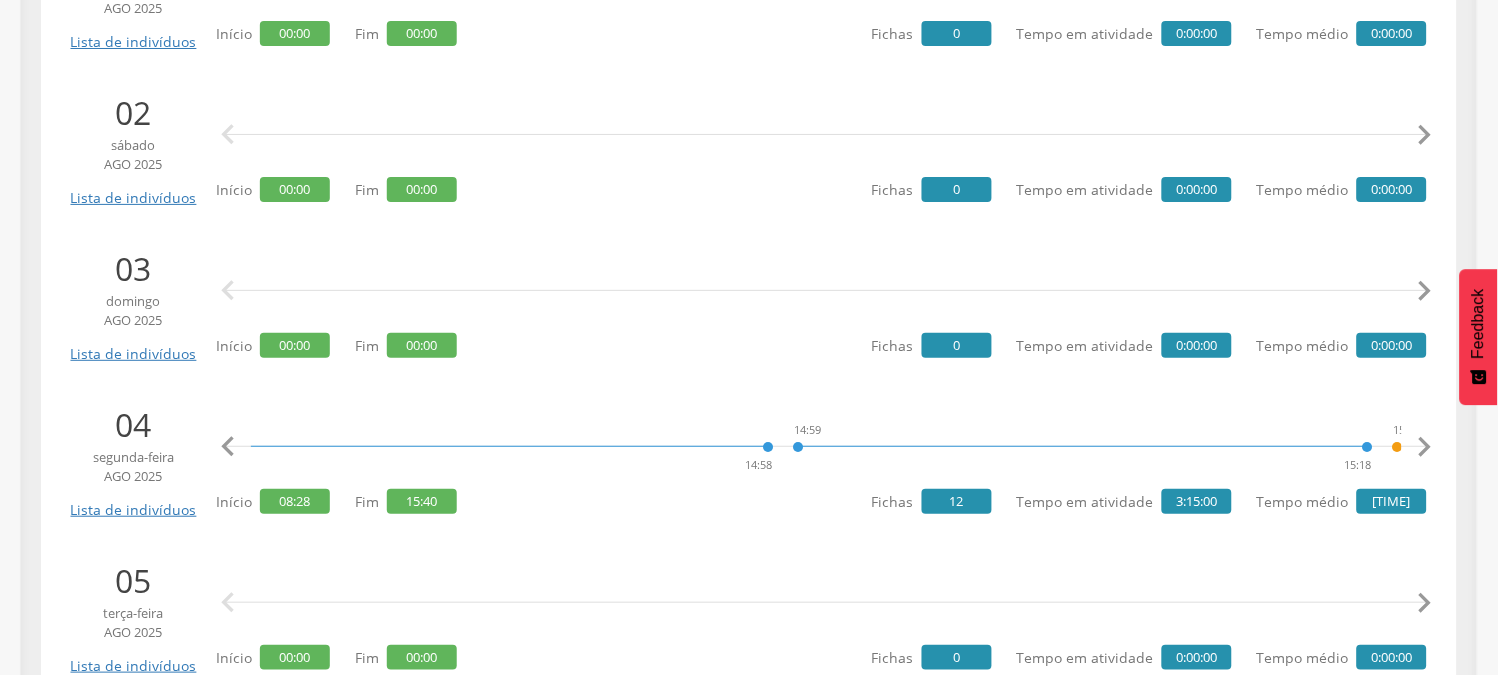 click on "" at bounding box center [1425, 447] 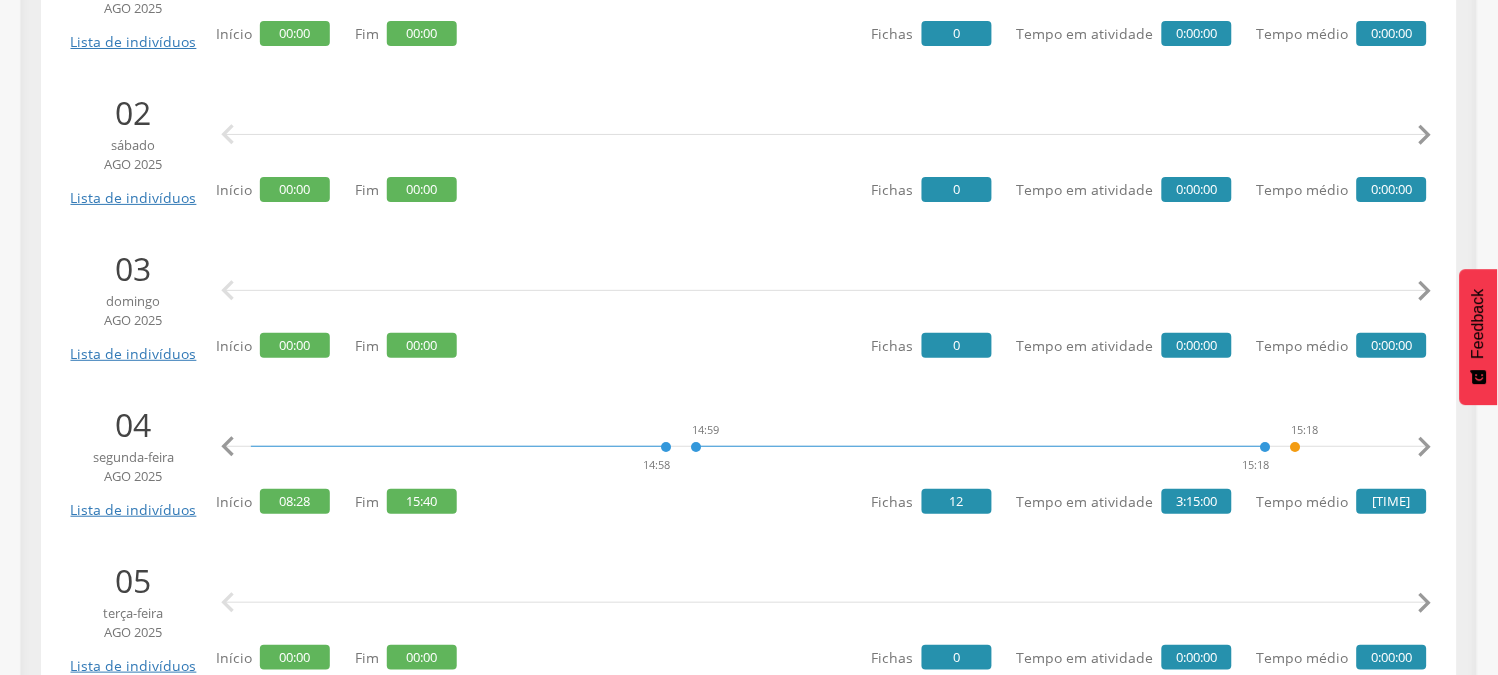 click on "" at bounding box center [1425, 447] 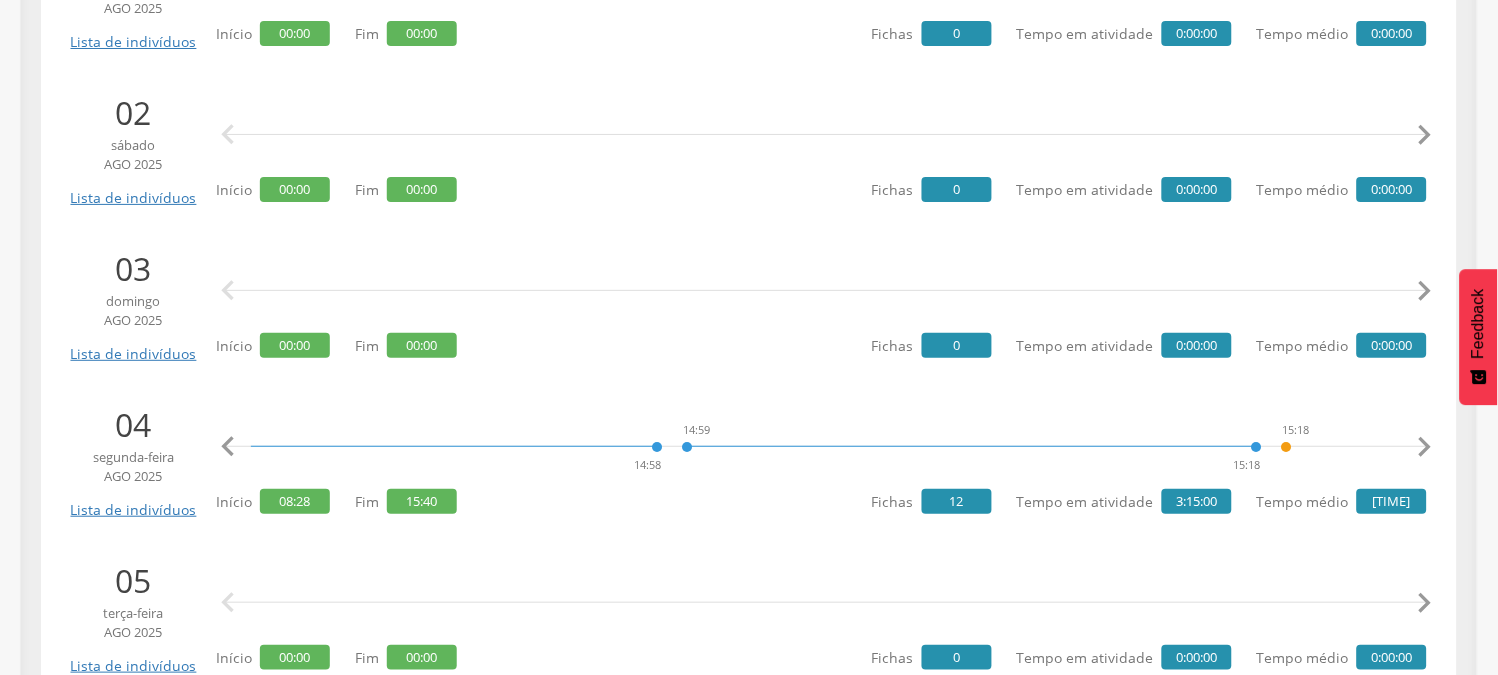 click on "" at bounding box center (1425, 447) 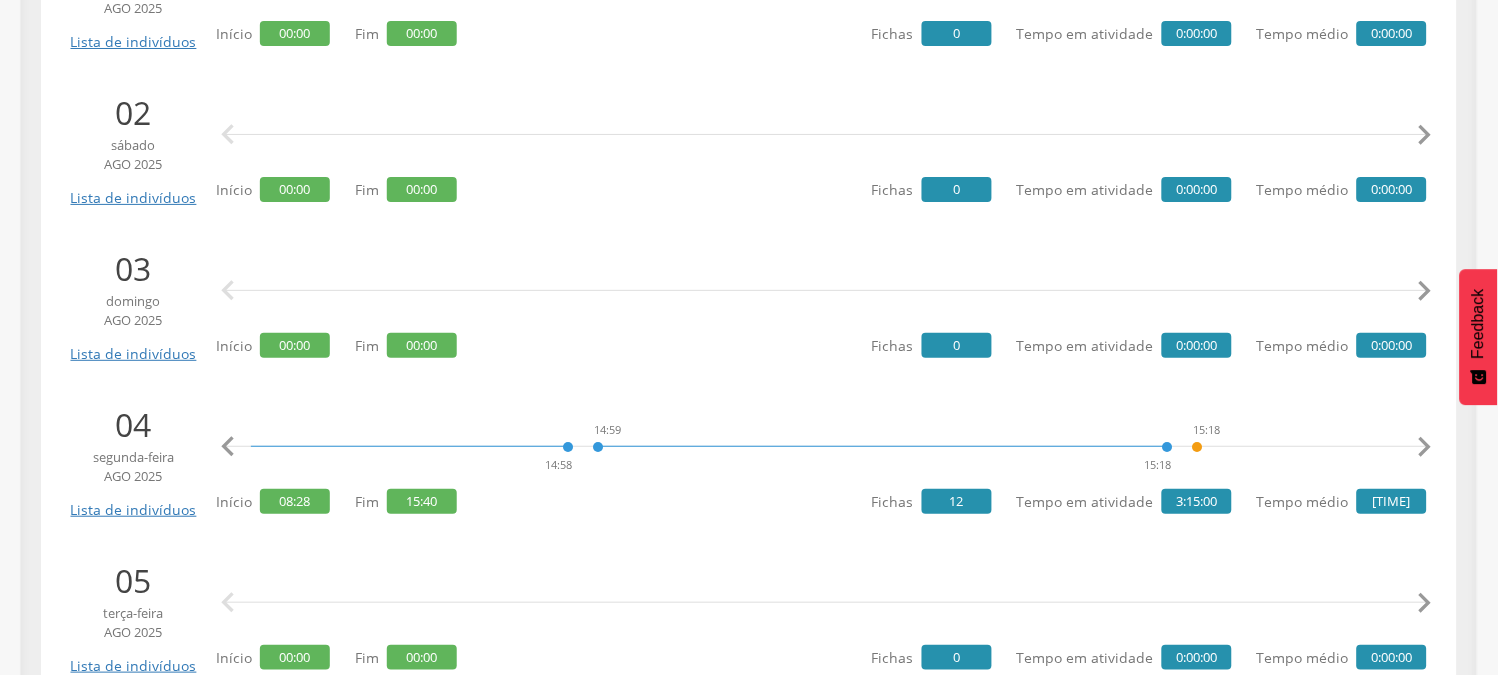 click on "" at bounding box center [1425, 447] 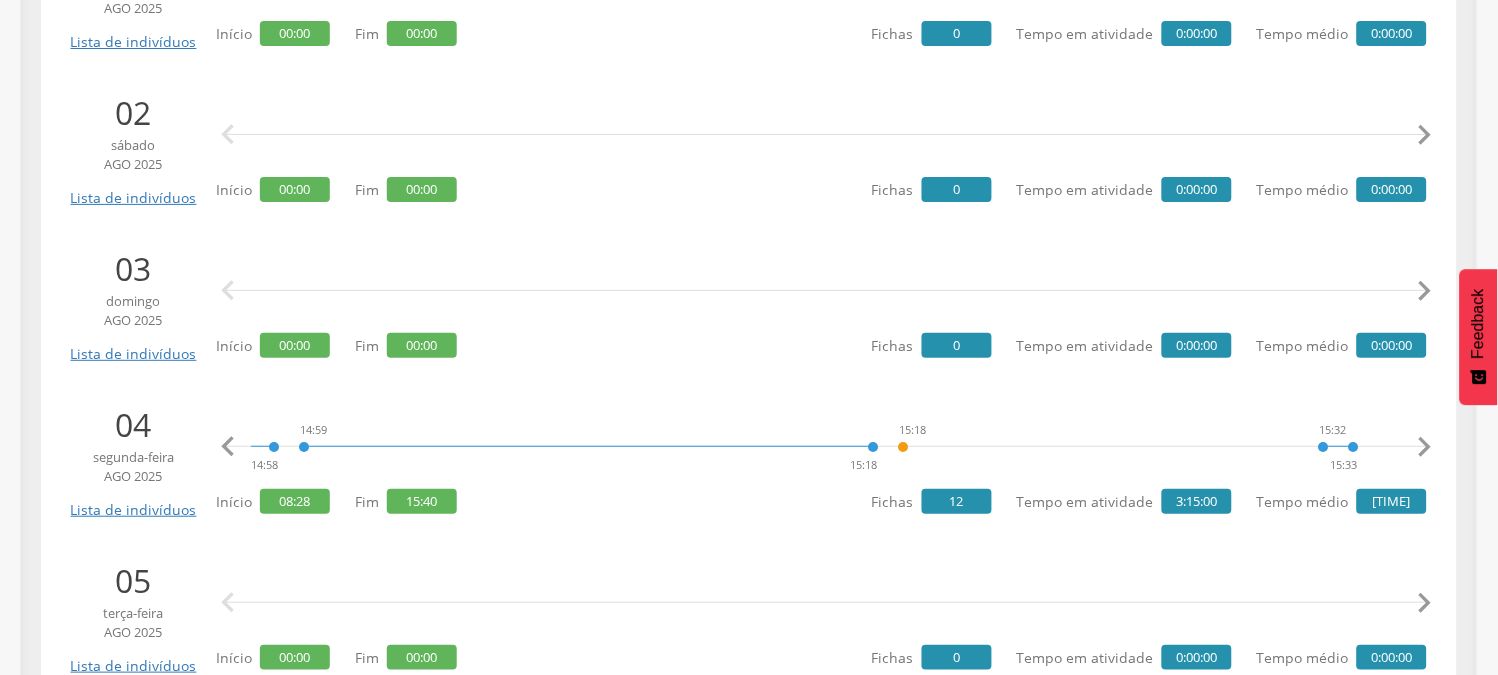 click on "" at bounding box center (1425, 447) 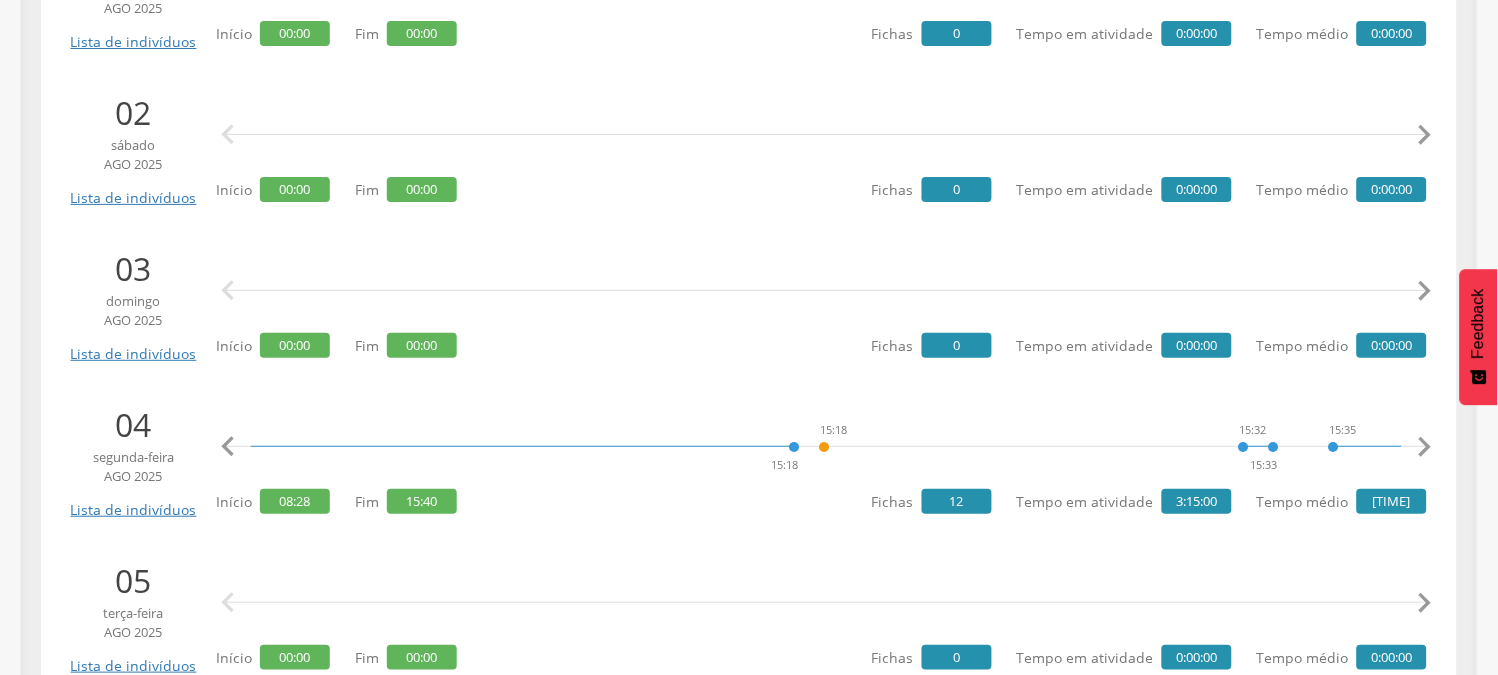click on "" at bounding box center [1425, 447] 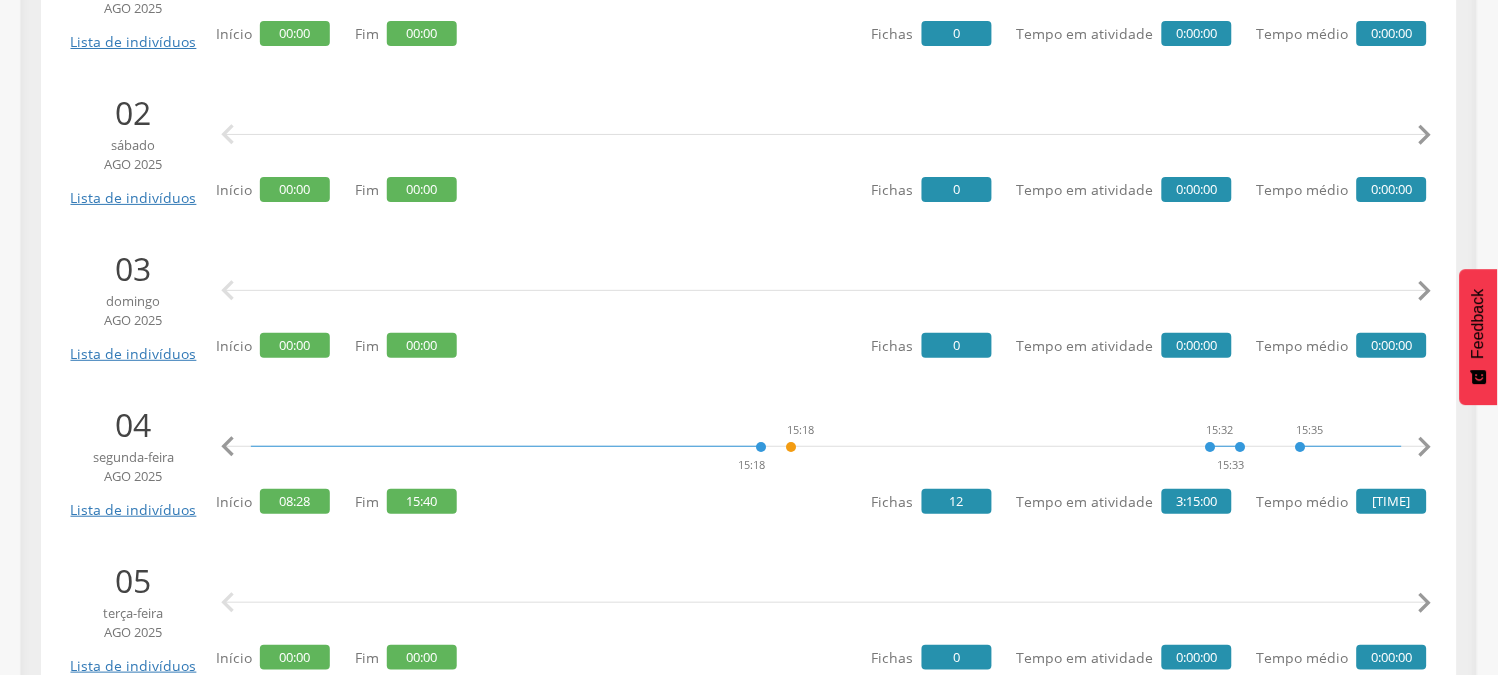scroll, scrollTop: 0, scrollLeft: 9750, axis: horizontal 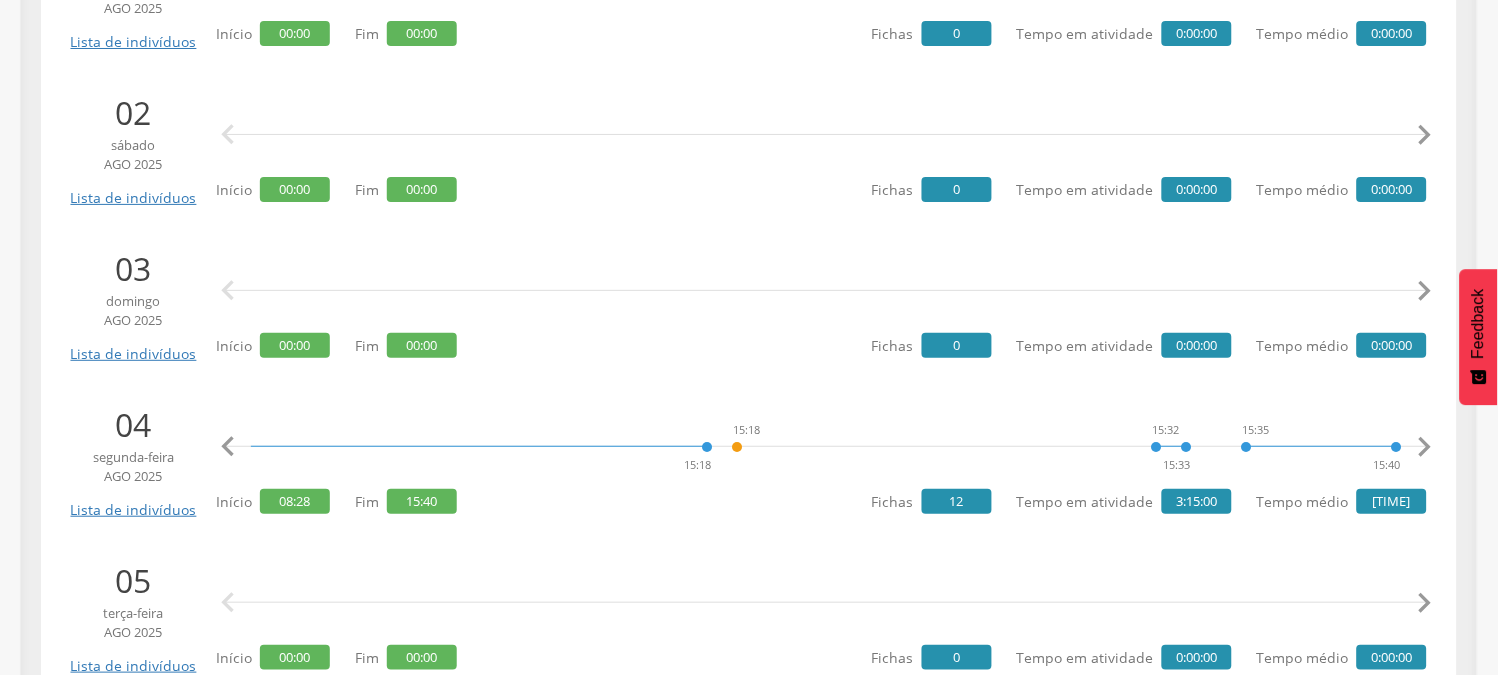 click on "" at bounding box center (1425, 447) 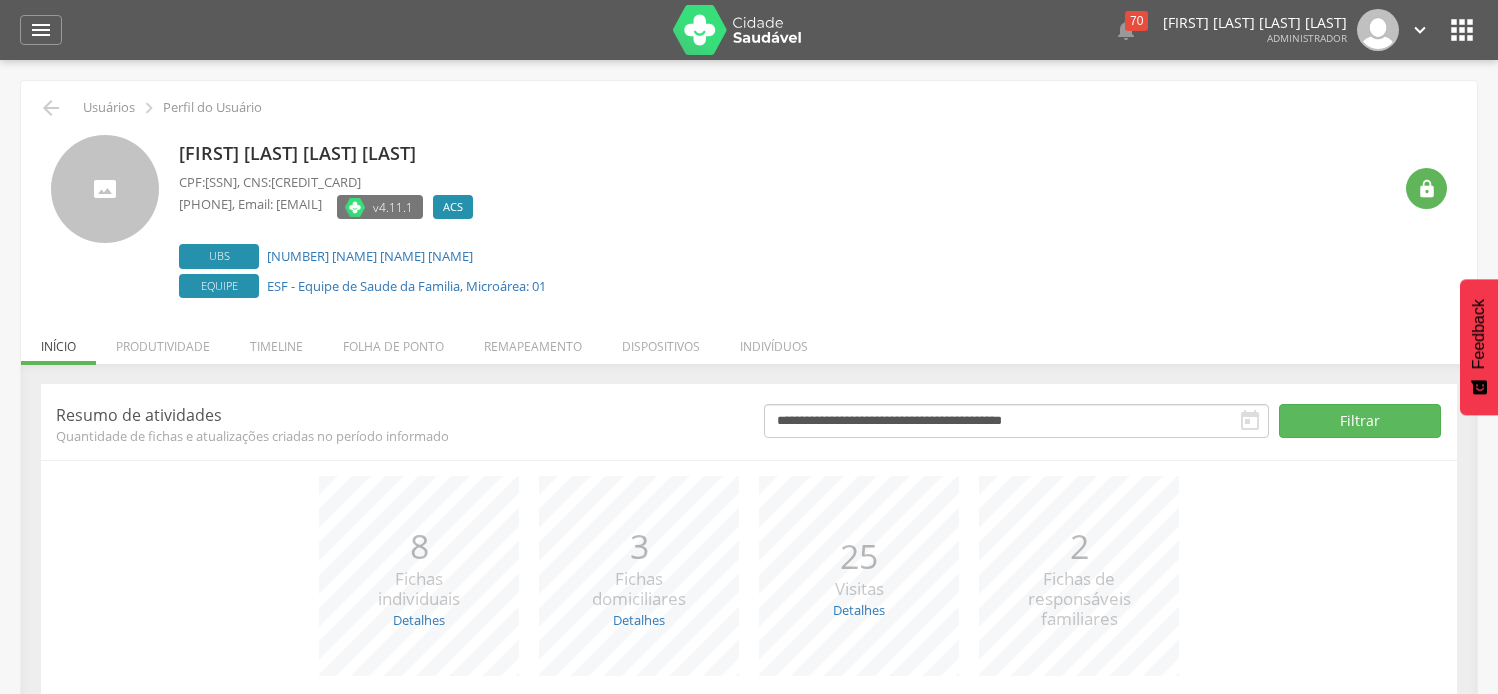 scroll, scrollTop: 0, scrollLeft: 0, axis: both 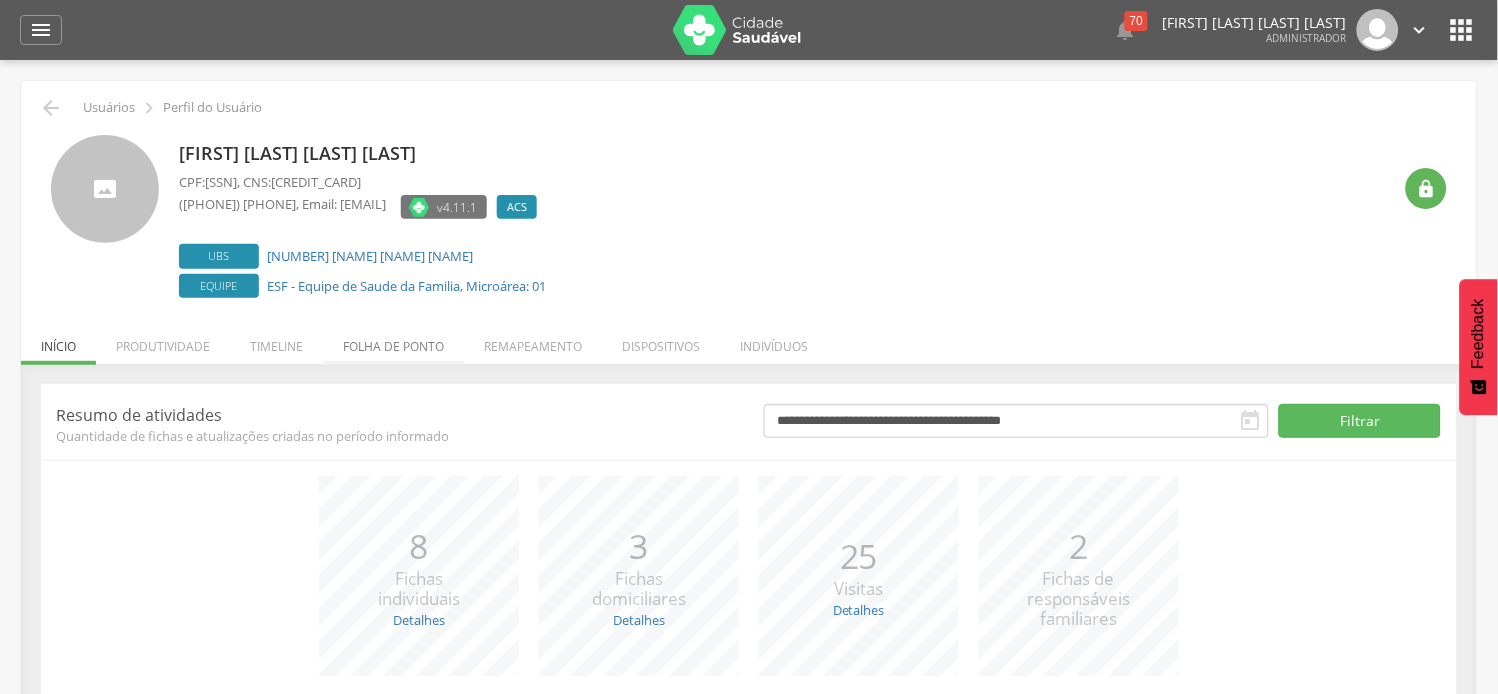 click on "Folha de ponto" at bounding box center [393, 341] 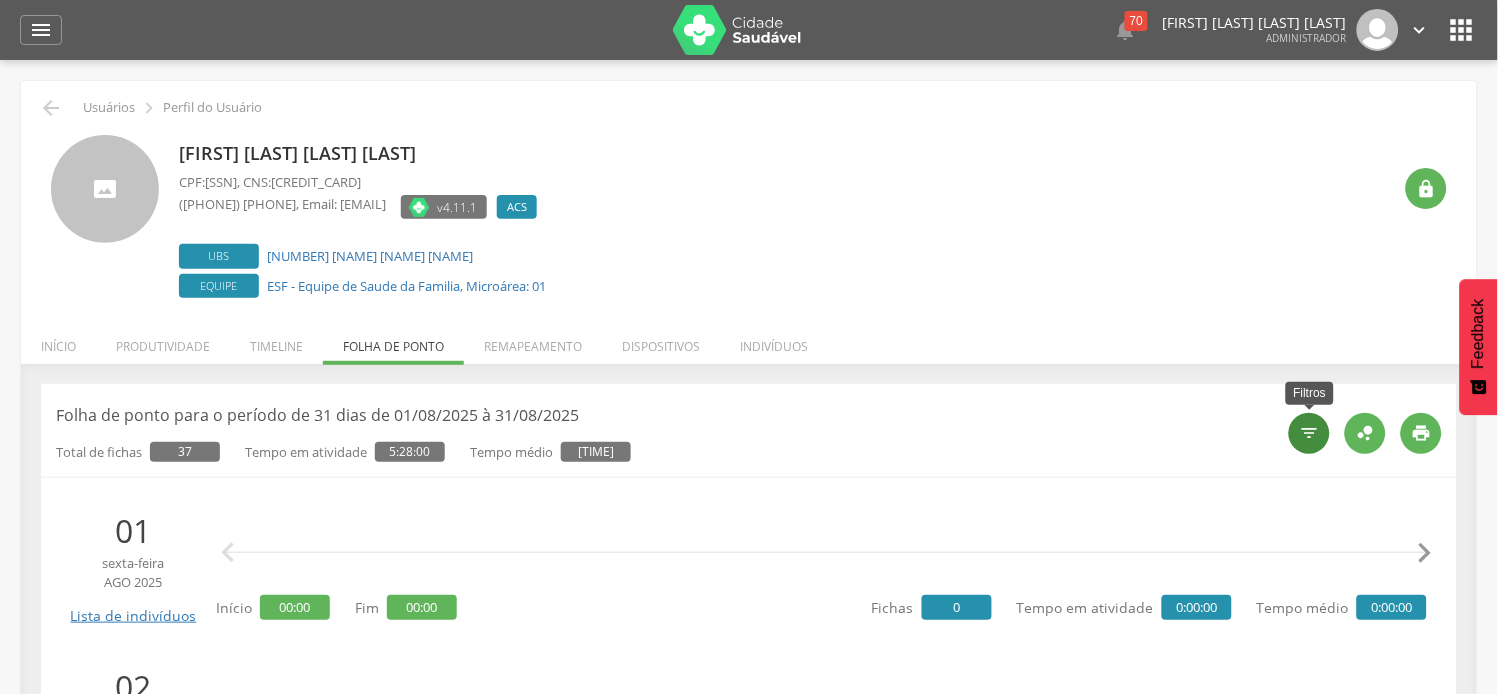 click on "" at bounding box center (1310, 433) 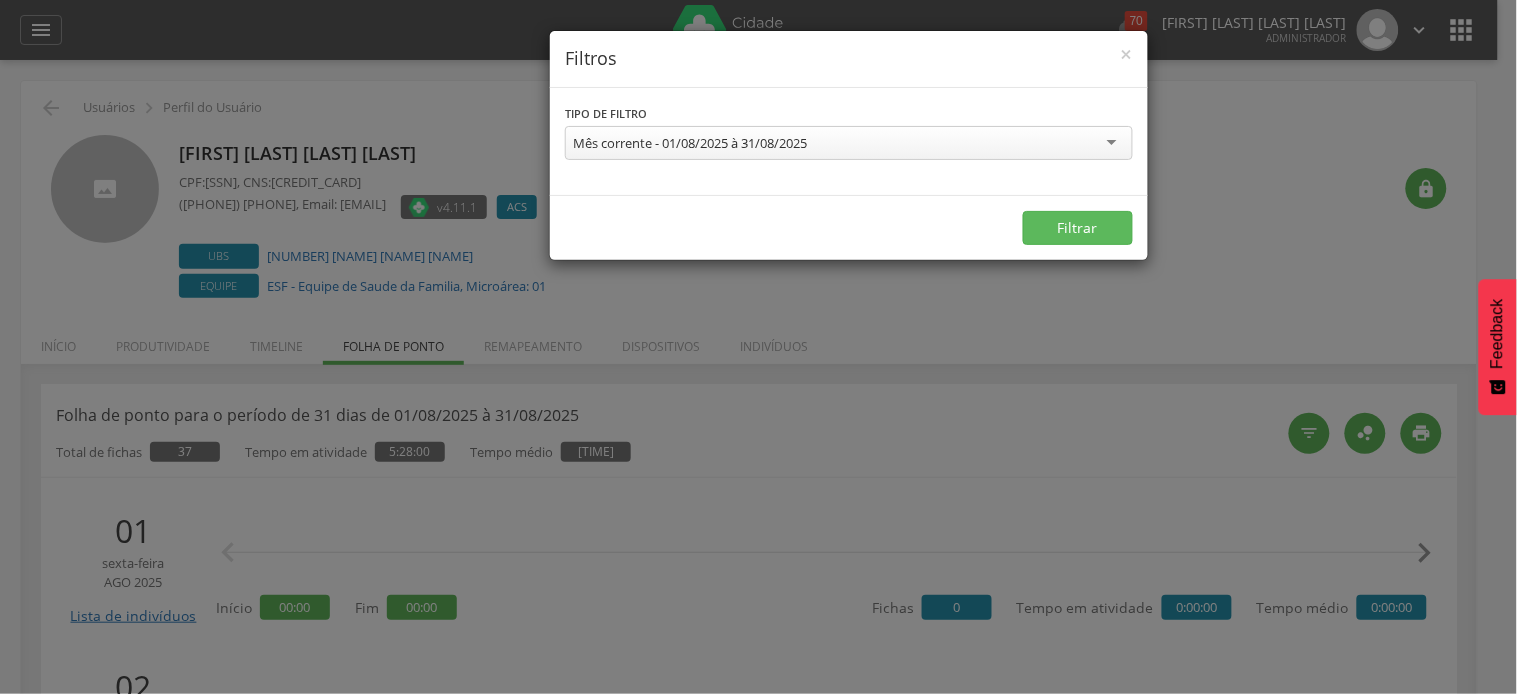 click on "Mês corrente - 01/08/2025 à 31/08/2025" at bounding box center (690, 143) 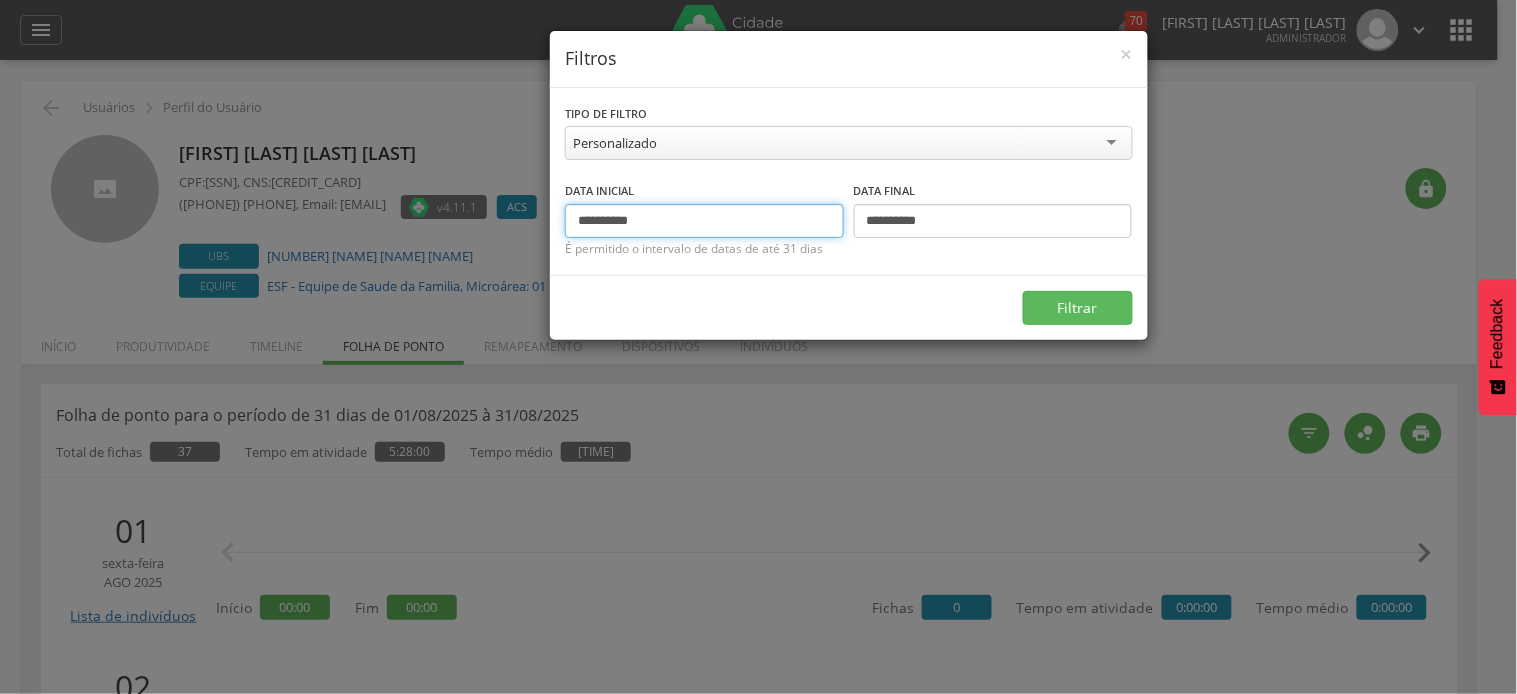 drag, startPoint x: 610, startPoint y: 217, endPoint x: 562, endPoint y: 225, distance: 48.6621 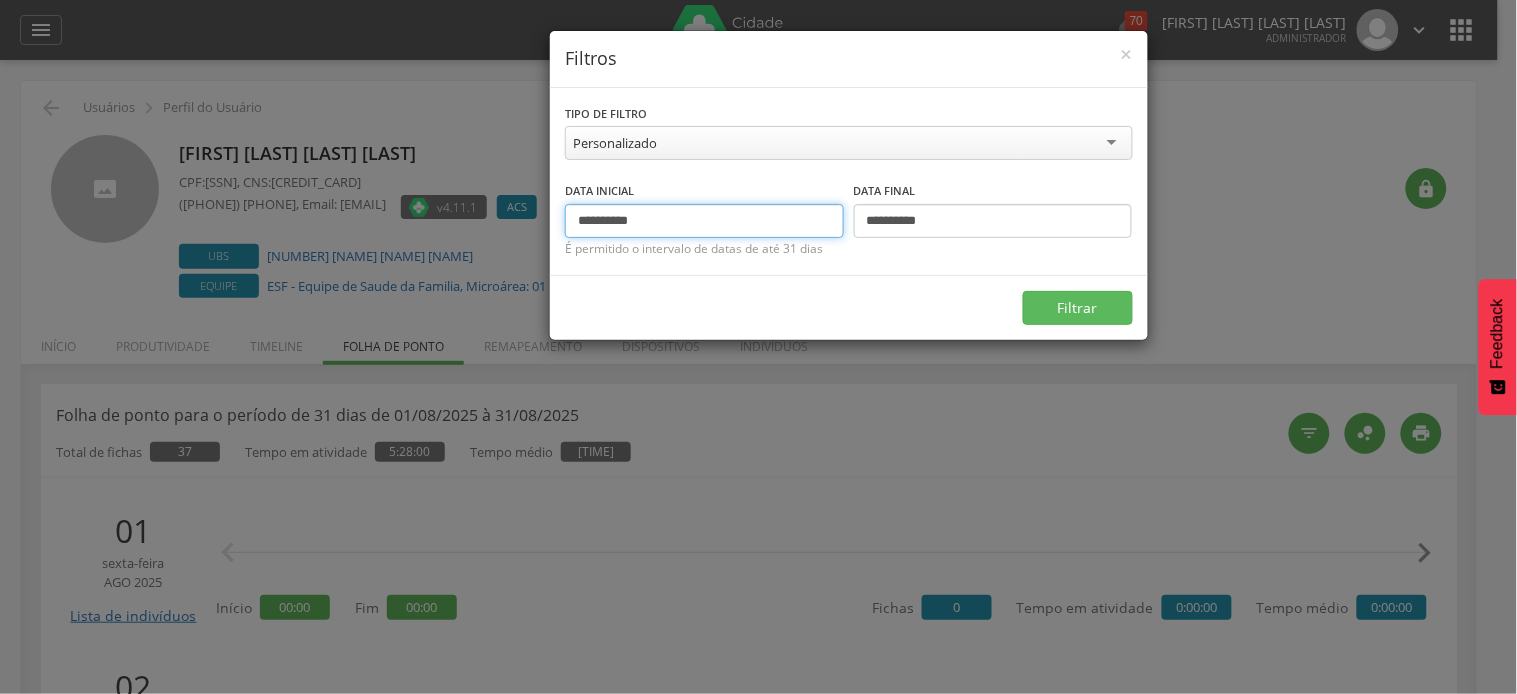 type on "**********" 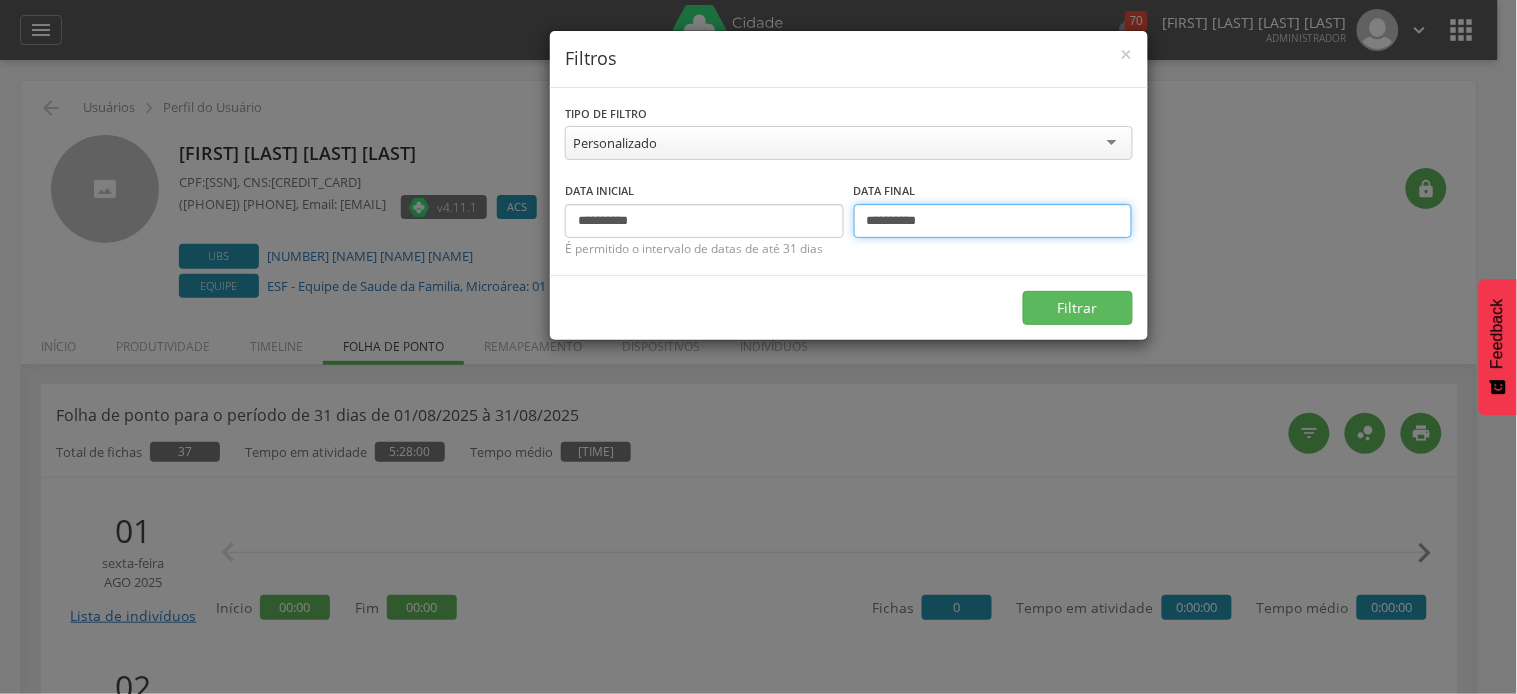 drag, startPoint x: 878, startPoint y: 217, endPoint x: 826, endPoint y: 232, distance: 54.120235 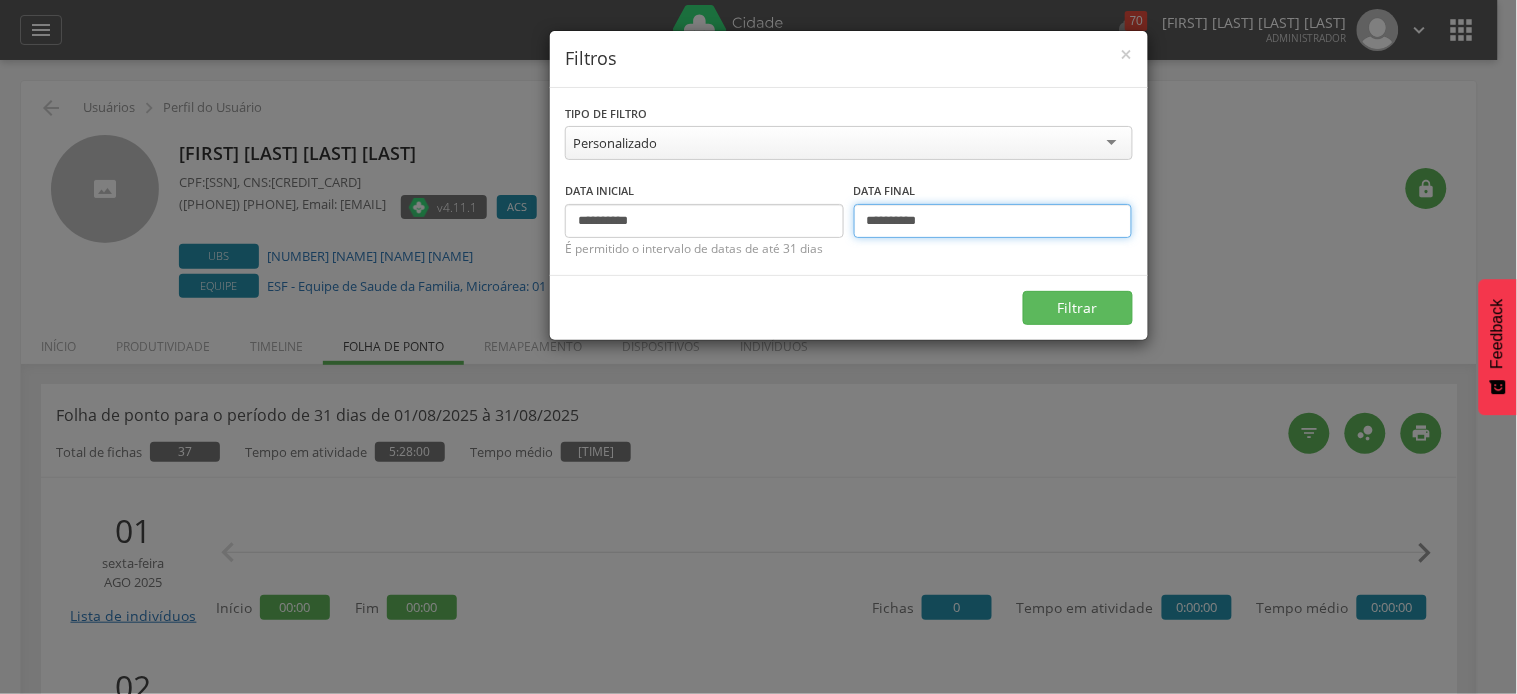 type on "**********" 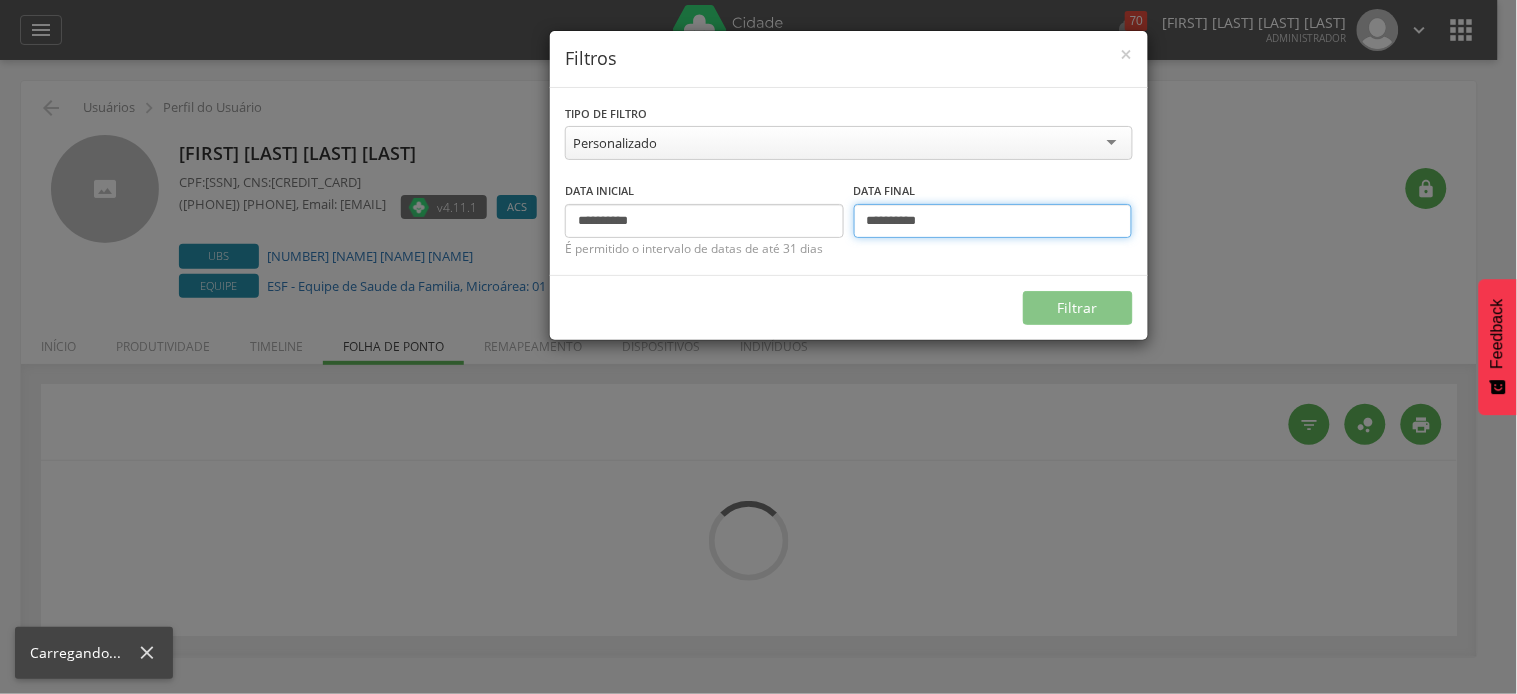 type on "**********" 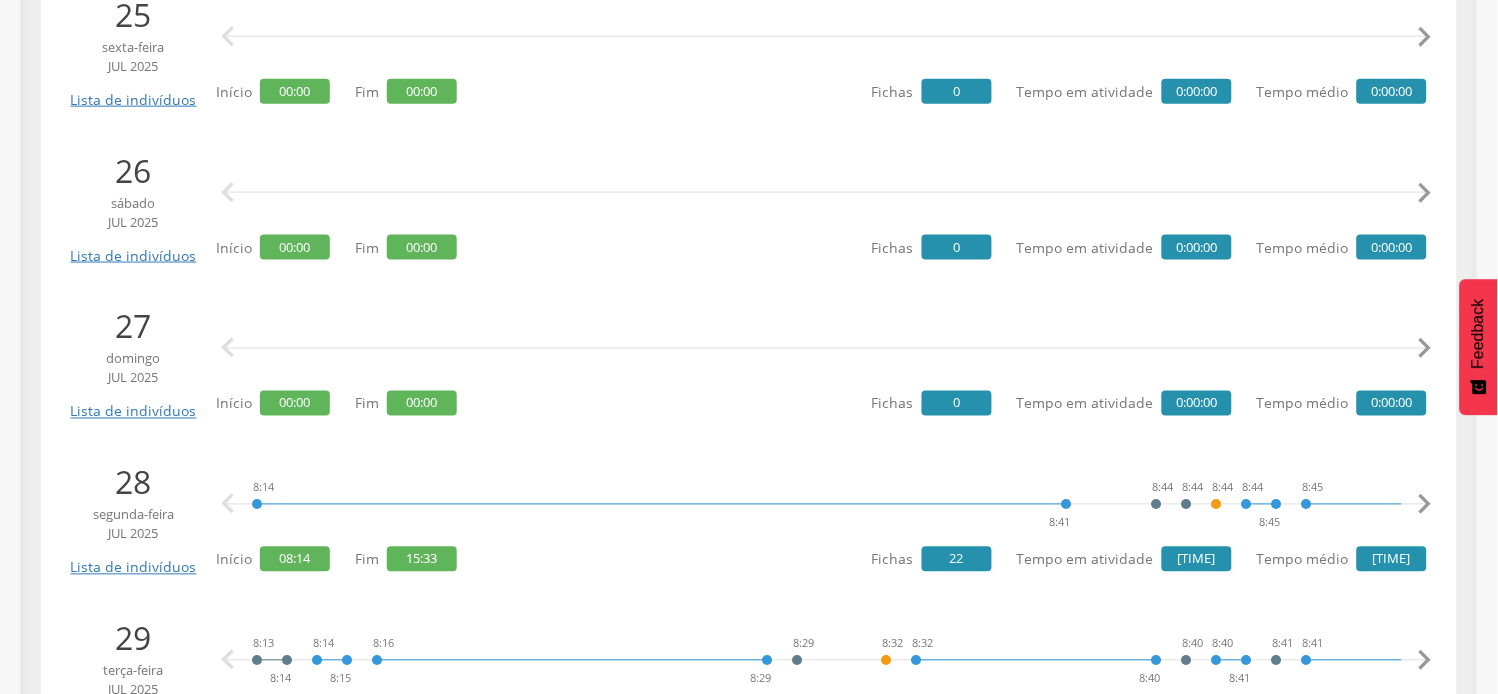 scroll, scrollTop: 555, scrollLeft: 0, axis: vertical 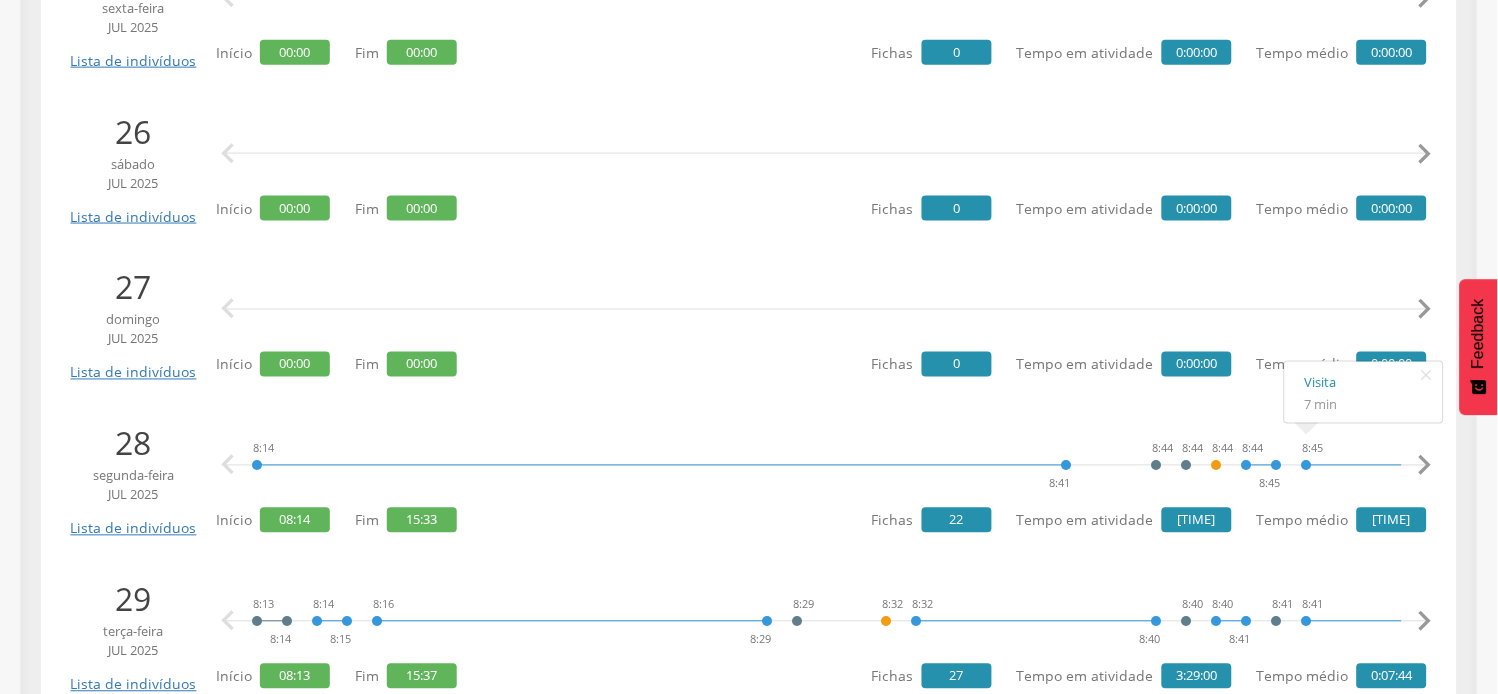 click on "" at bounding box center (1425, 466) 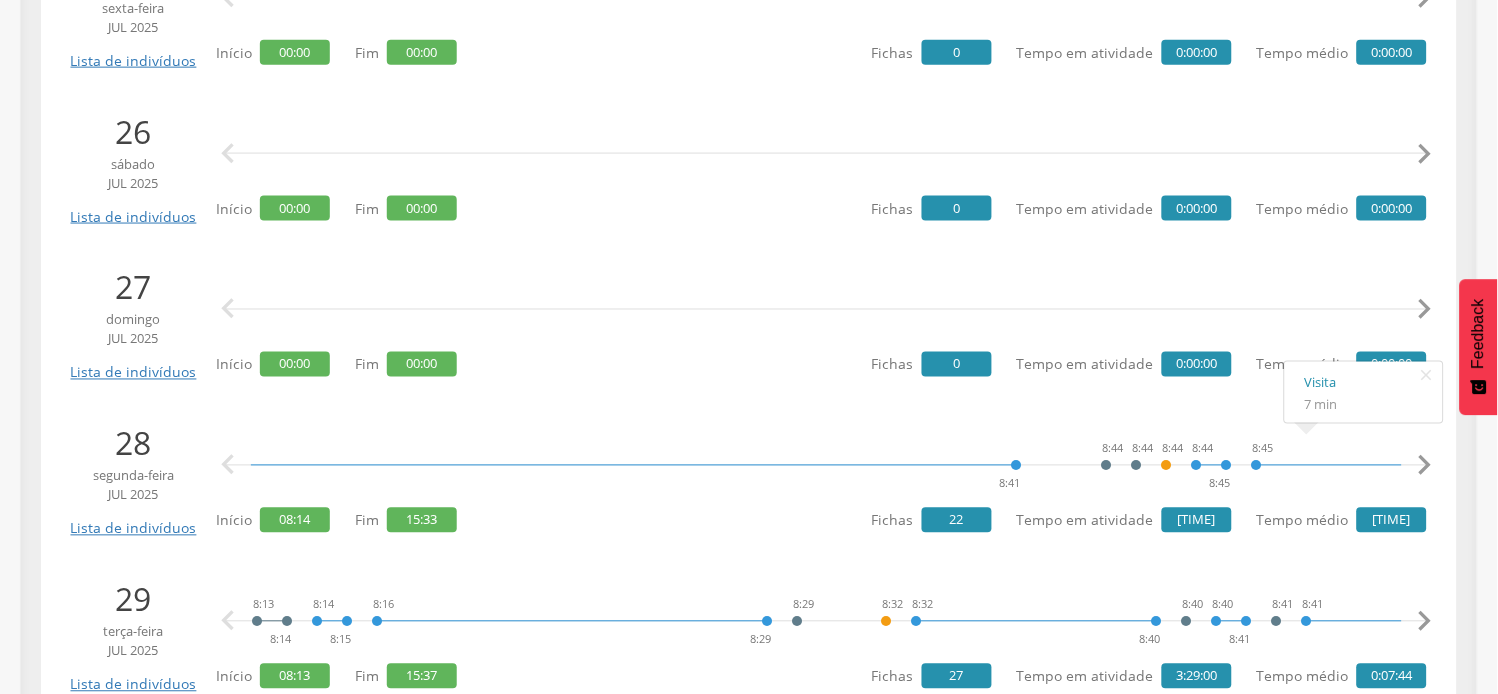 click on "" at bounding box center (1425, 466) 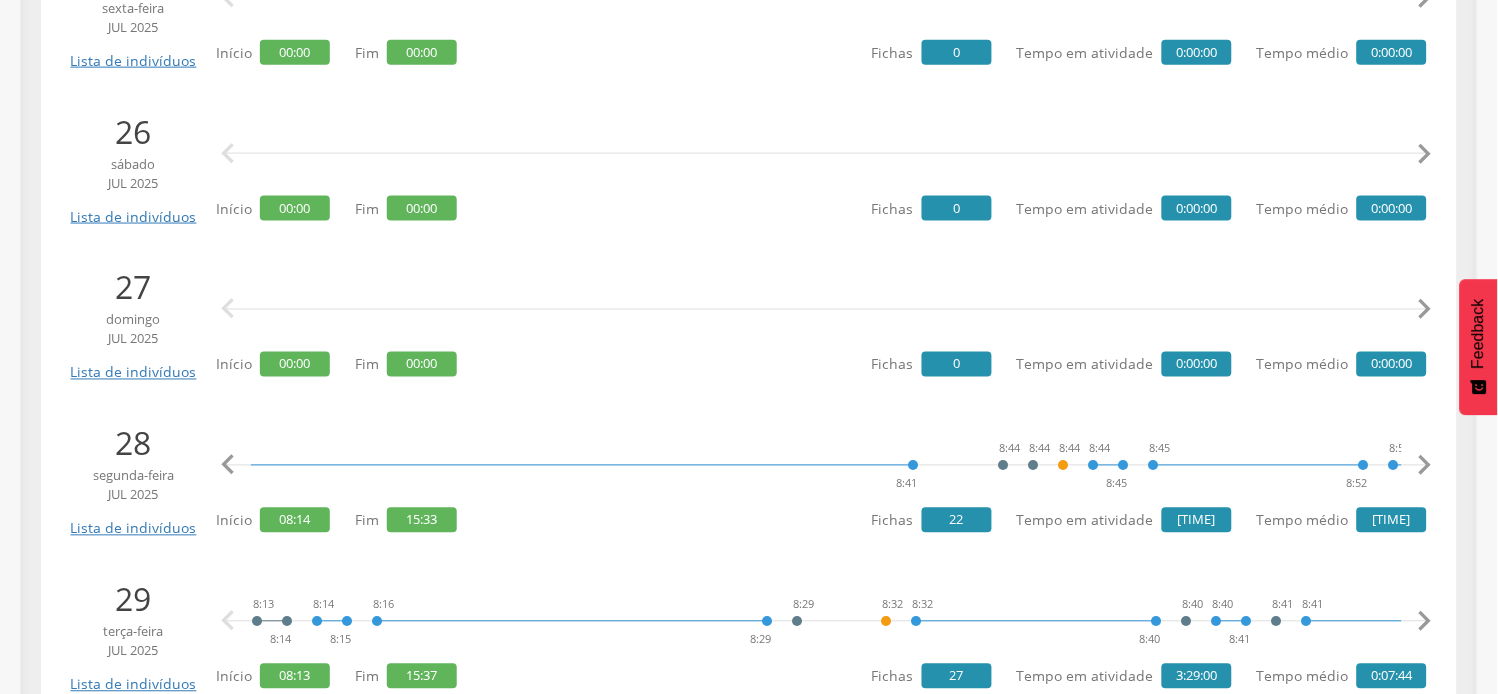 click on "" at bounding box center [1425, 466] 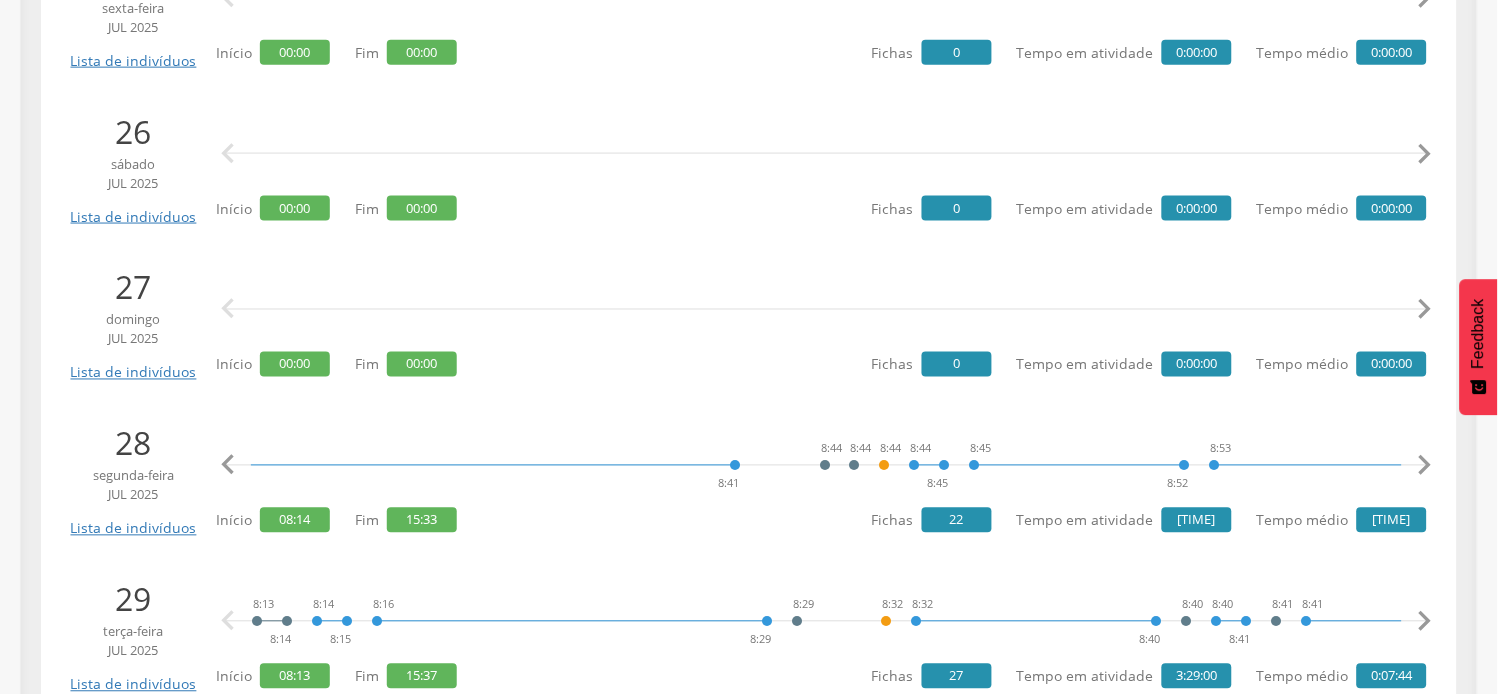 click on "" at bounding box center (1425, 466) 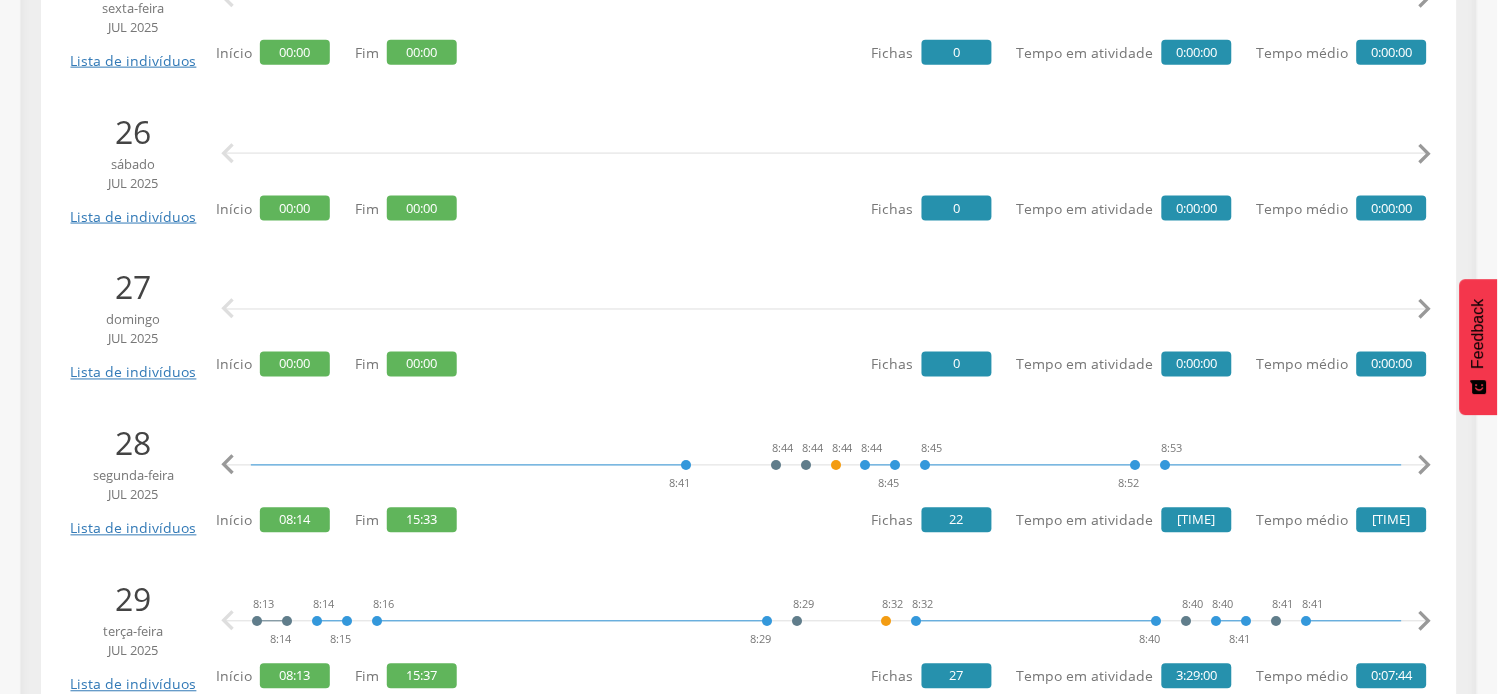 click on "" at bounding box center [1425, 466] 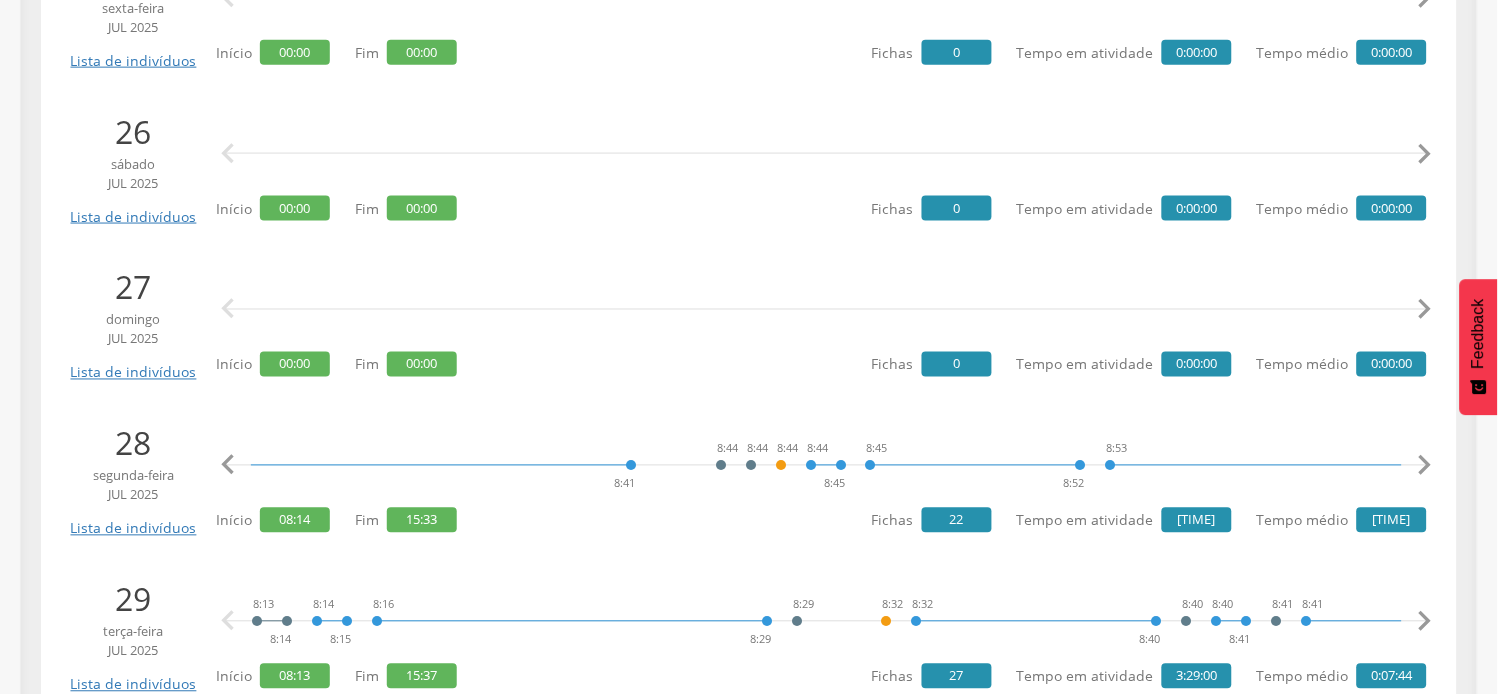 click on "" at bounding box center (1425, 466) 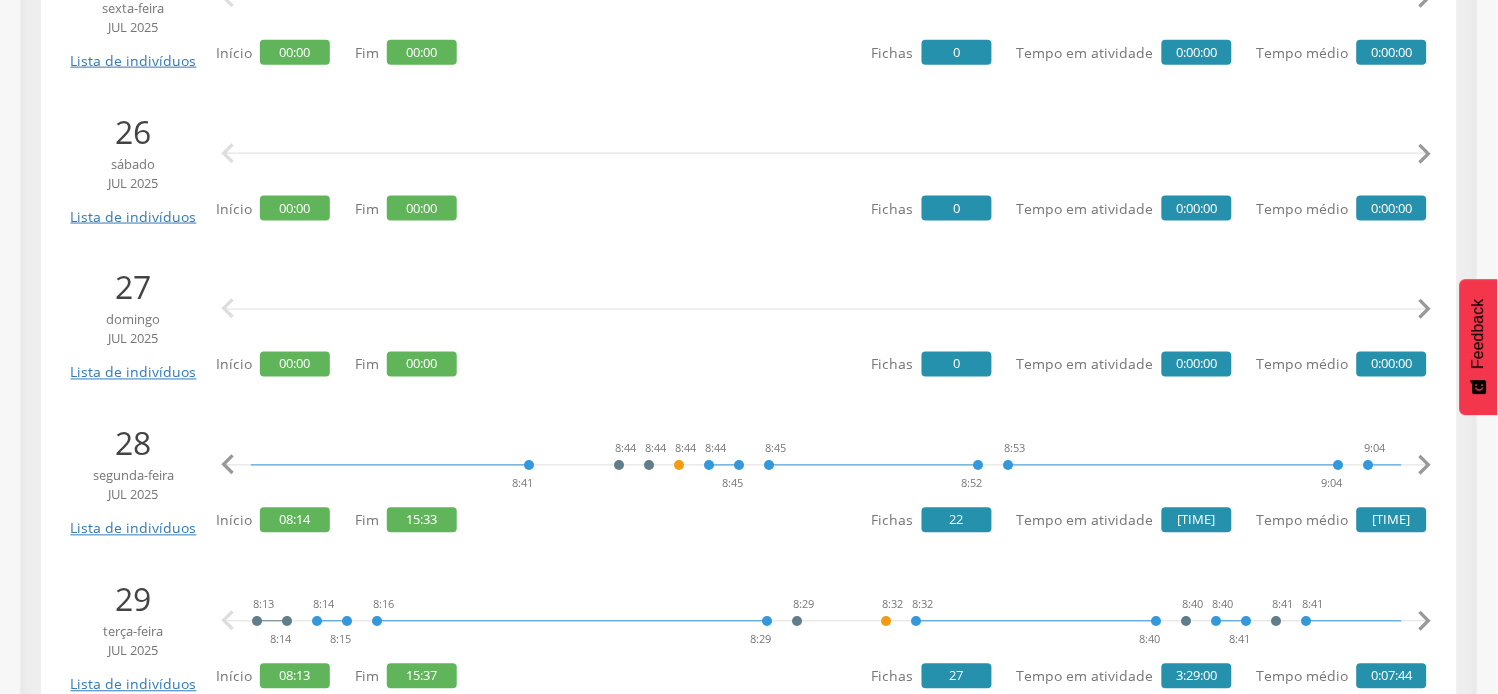 click on "" at bounding box center [1425, 466] 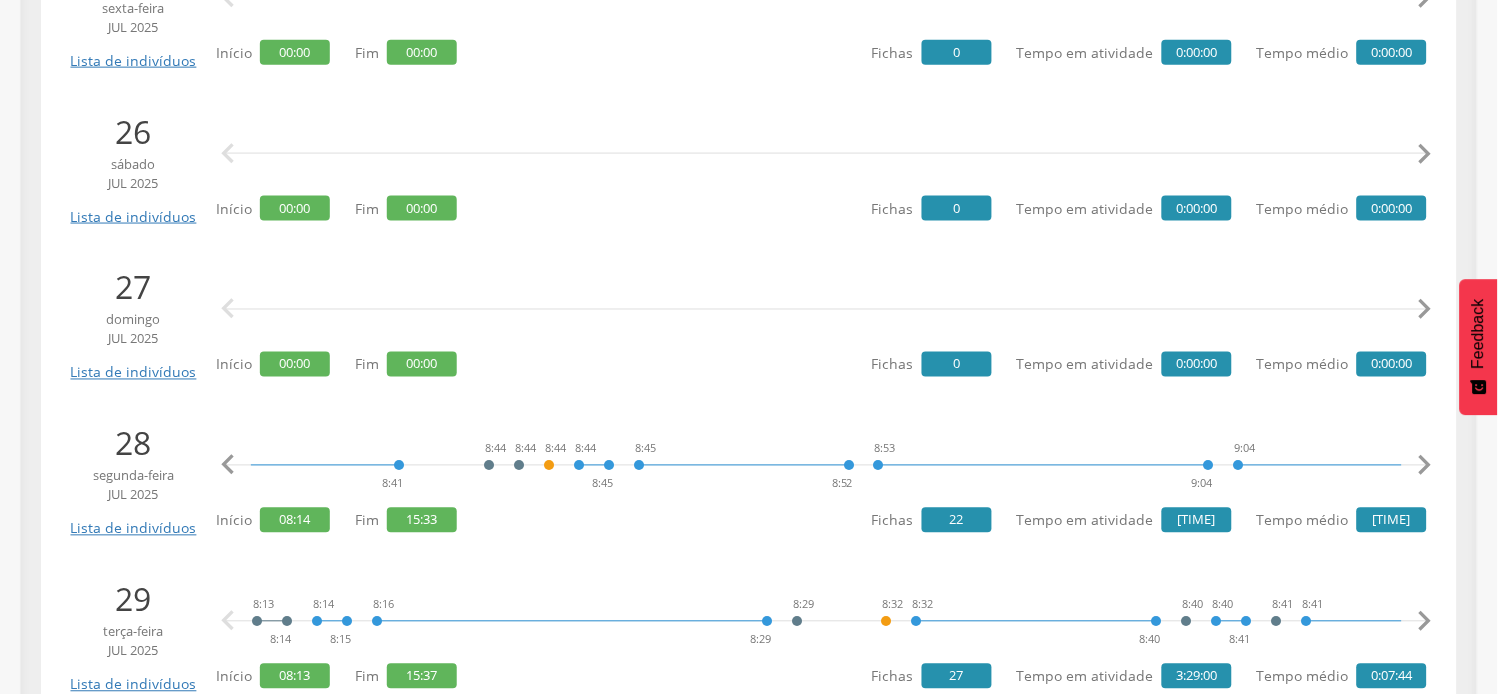 click on "" at bounding box center [1425, 466] 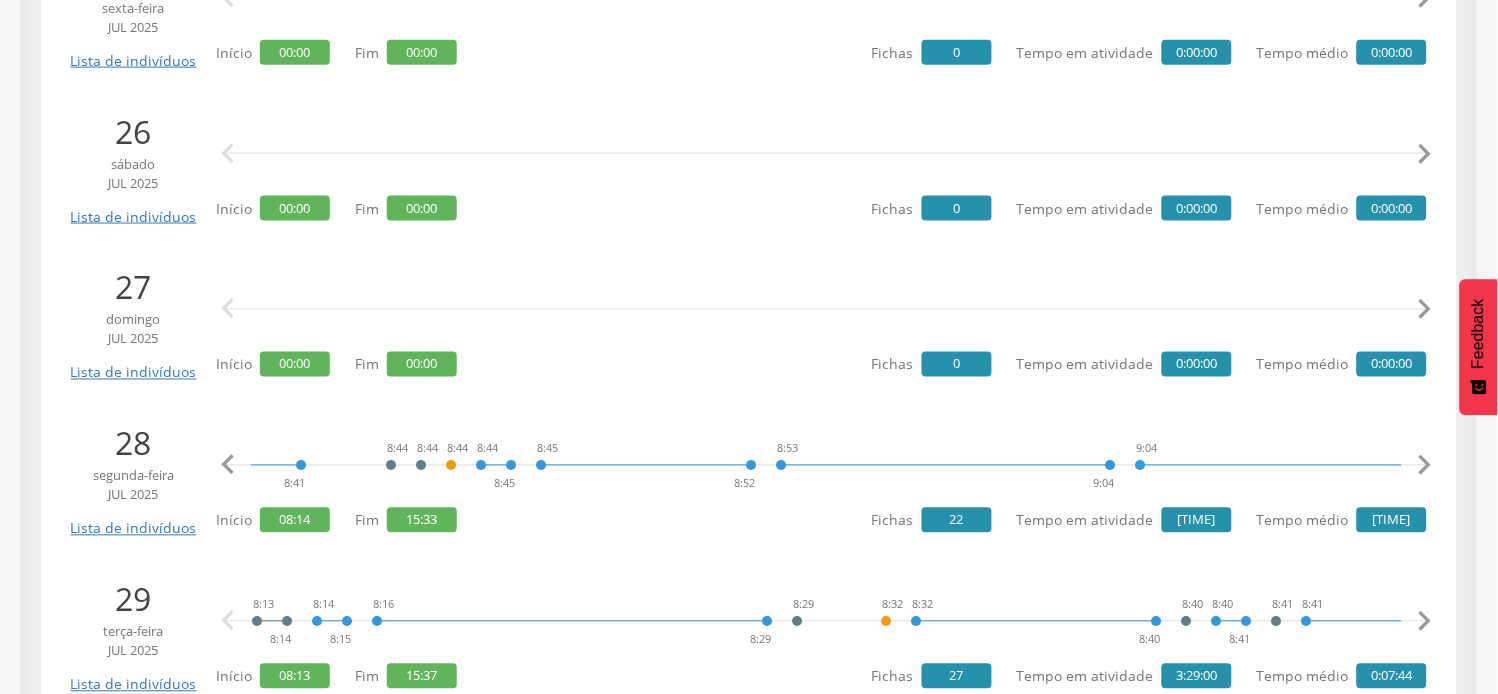 click on "" at bounding box center (1425, 466) 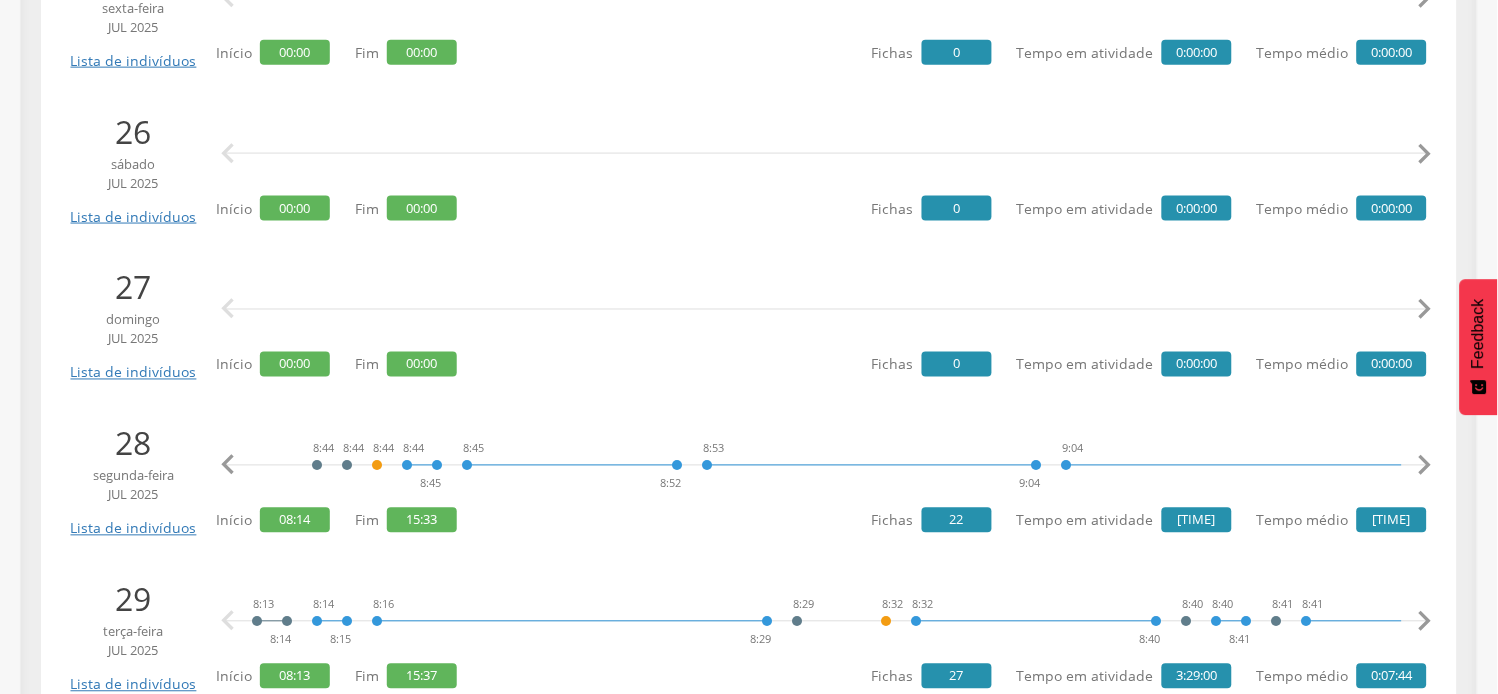 click on "" at bounding box center (1425, 466) 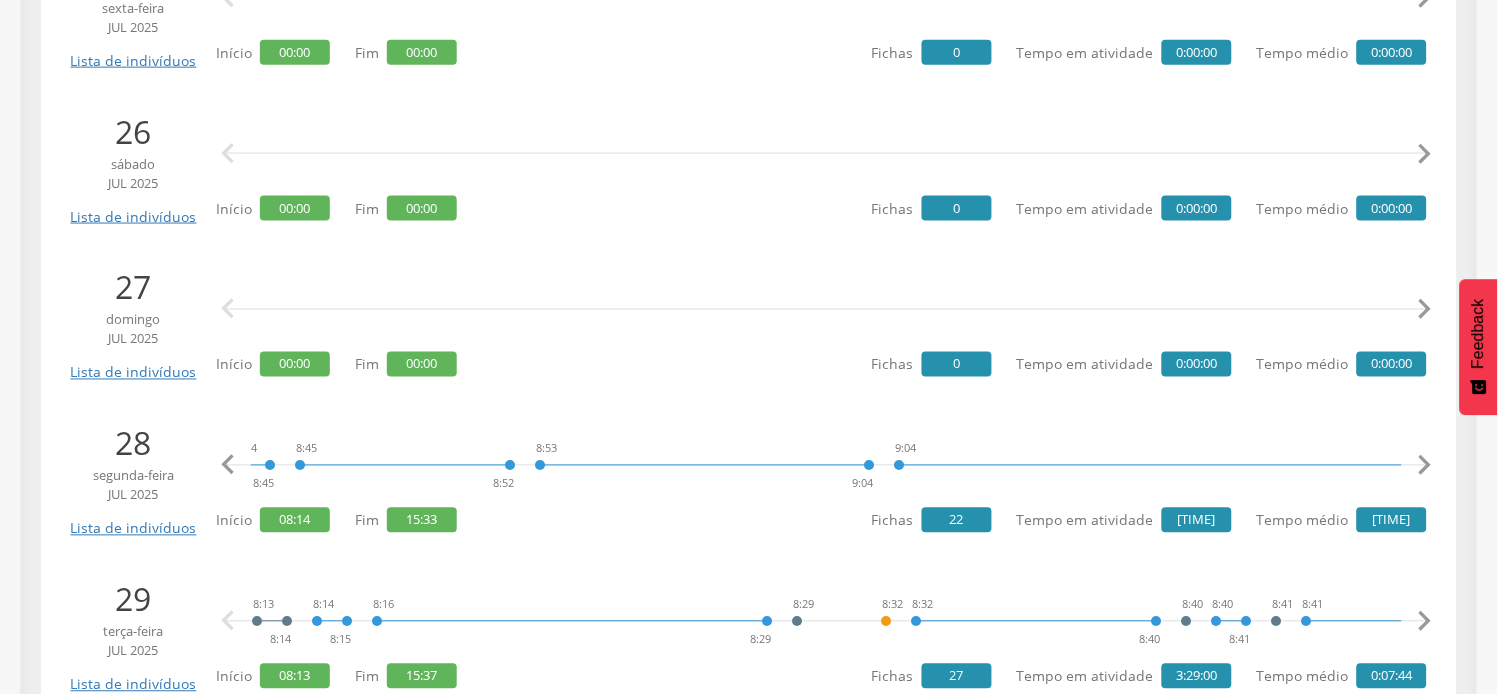 click on "" at bounding box center (1425, 466) 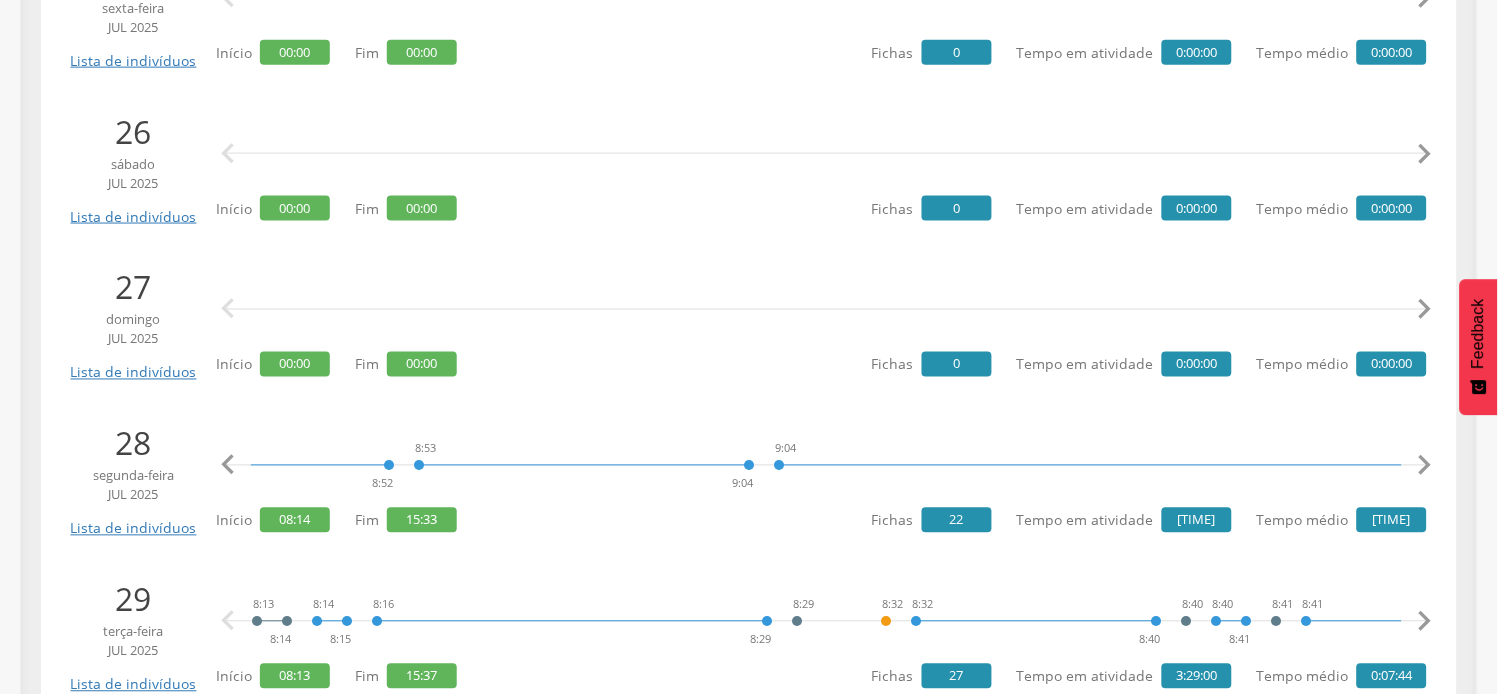 click on "" at bounding box center [1425, 466] 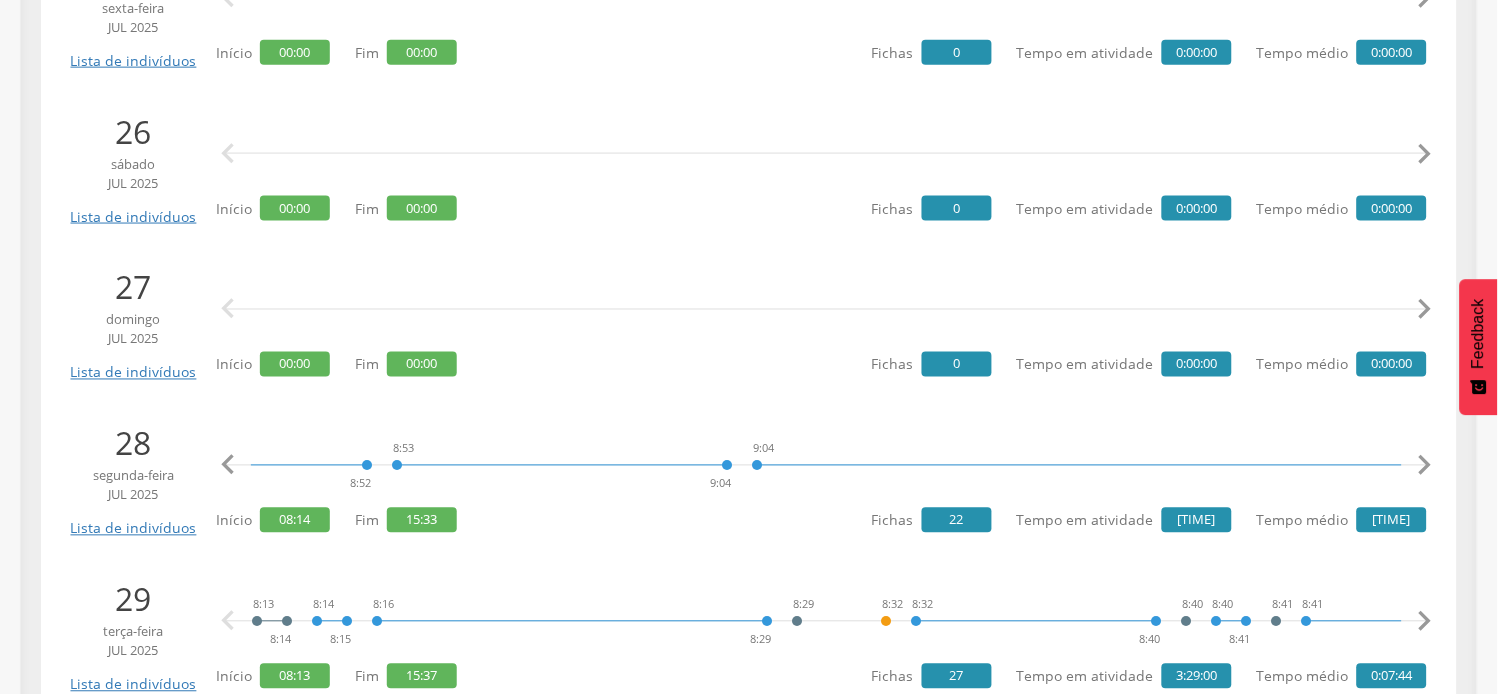 click on "" at bounding box center [1425, 466] 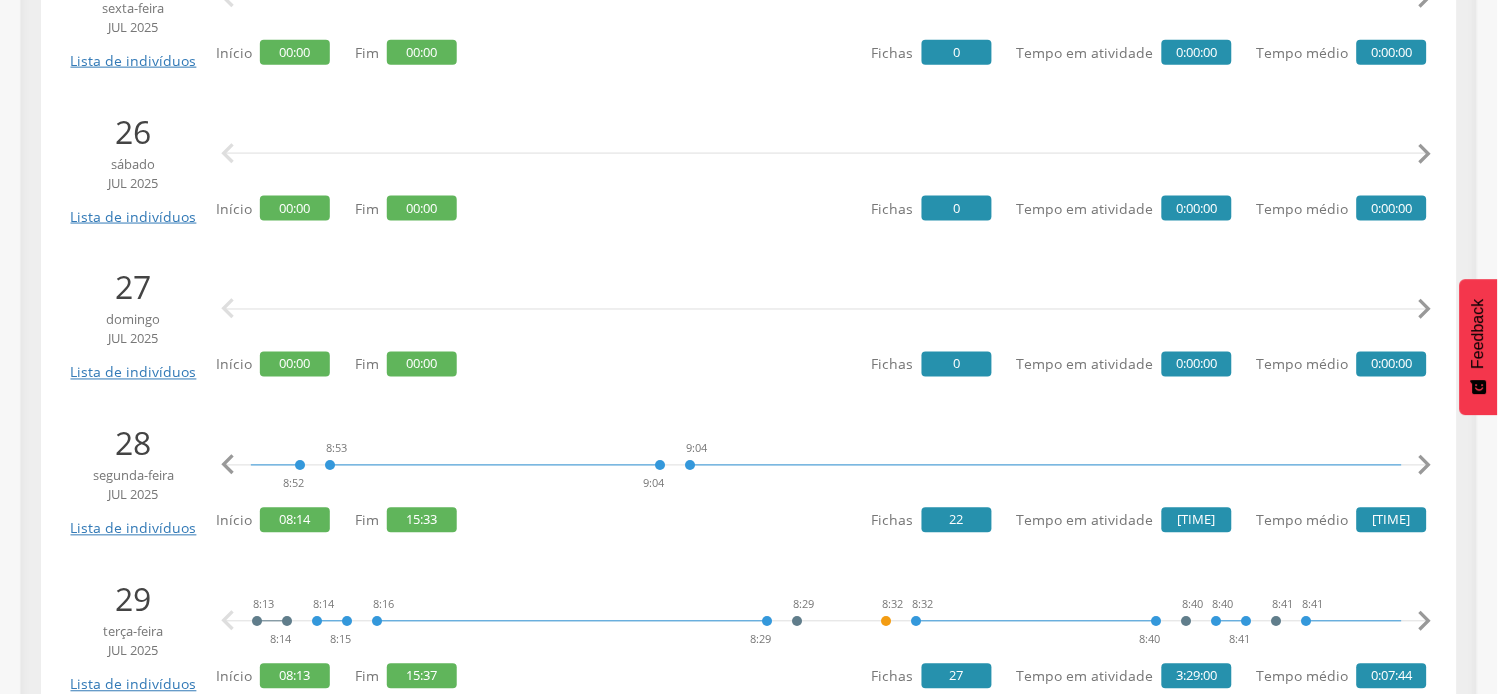click on "" at bounding box center [1425, 466] 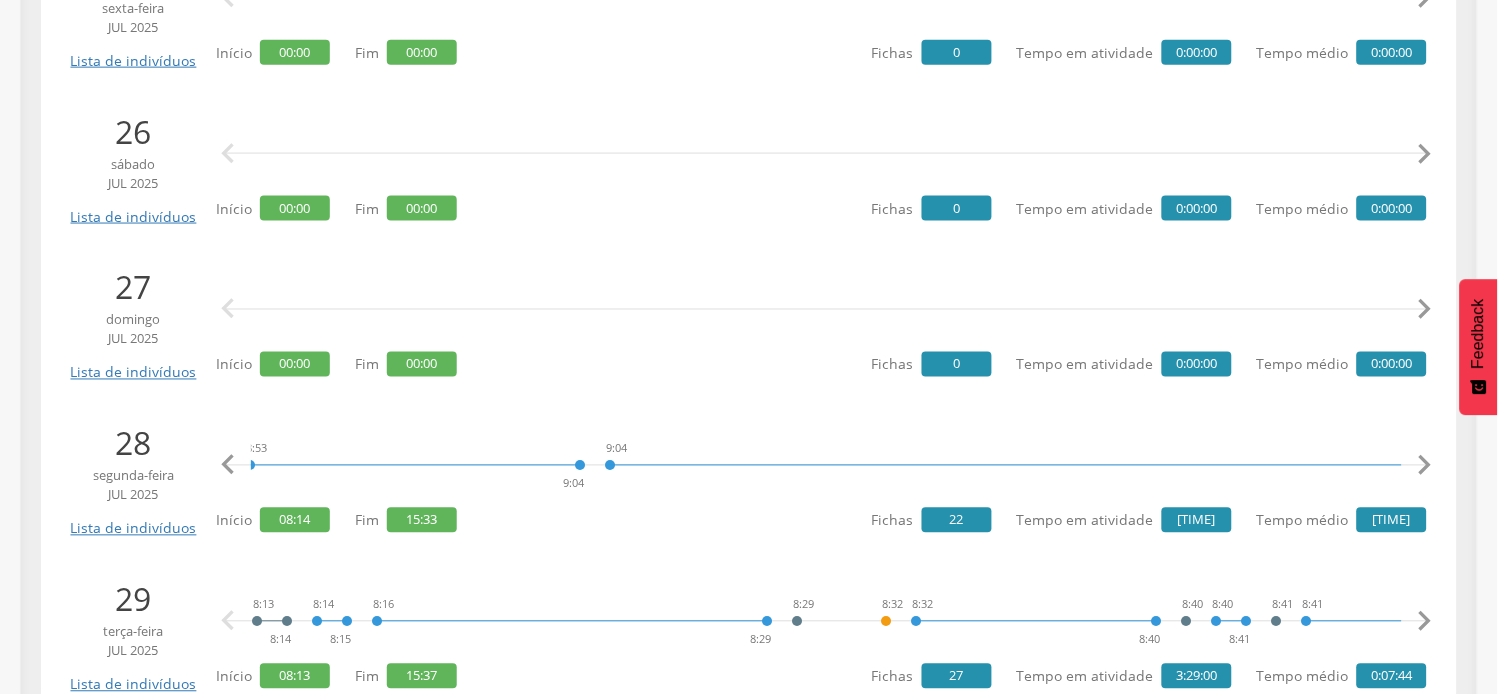 click on "" at bounding box center [1425, 466] 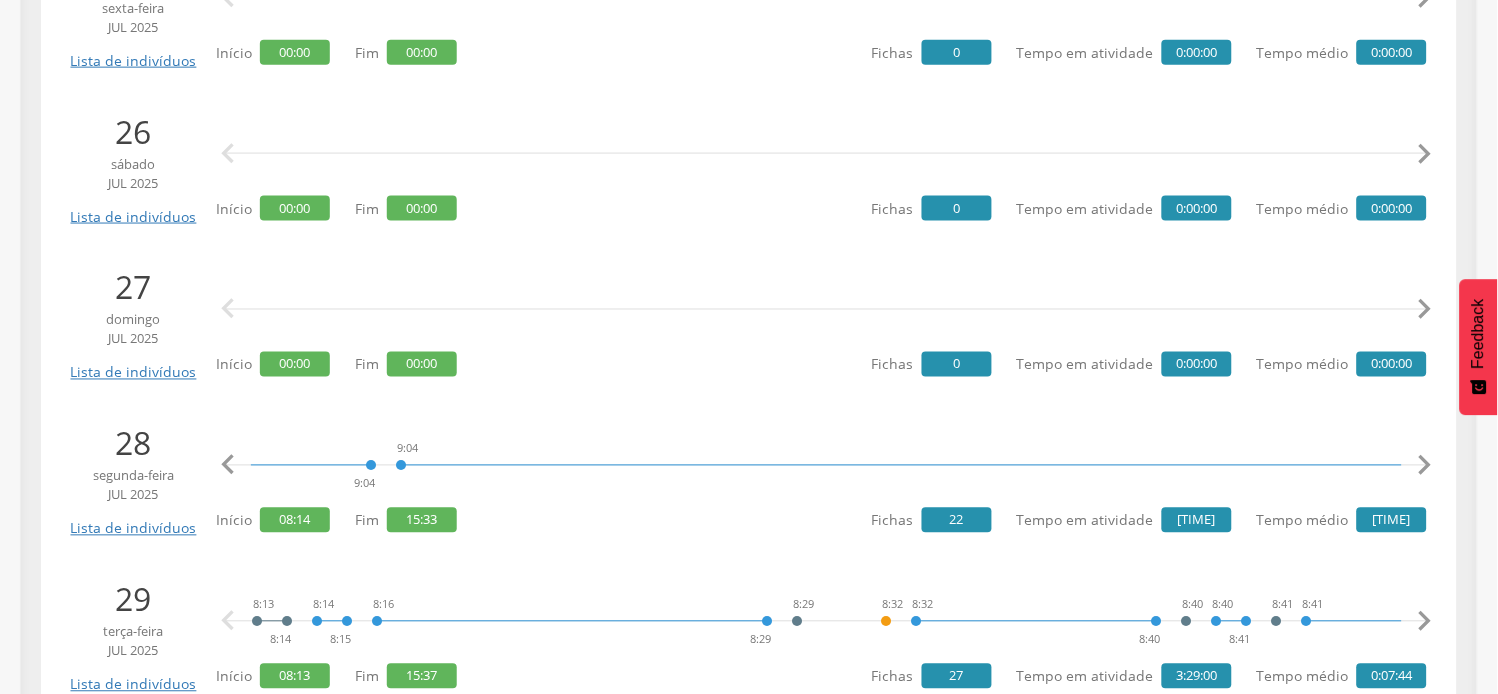 click on "" at bounding box center (1425, 466) 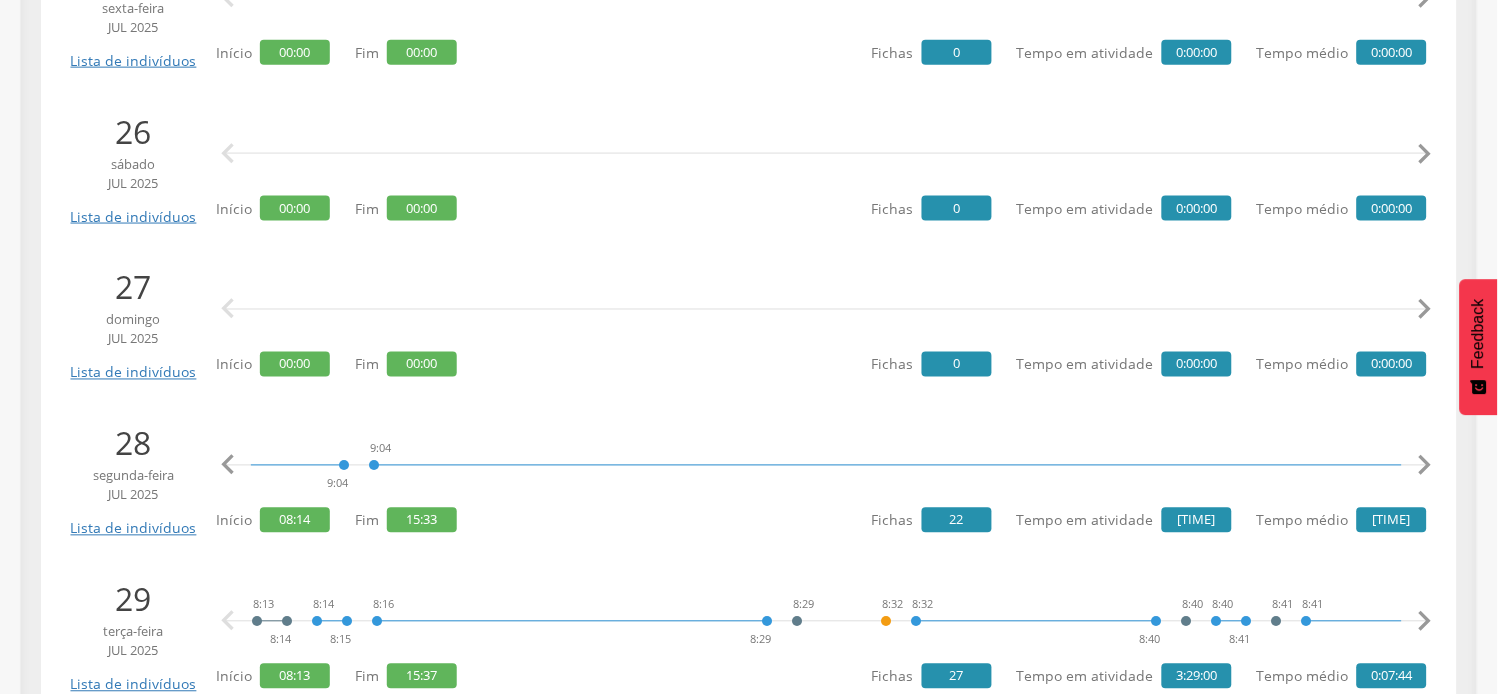 click on "" at bounding box center [1425, 466] 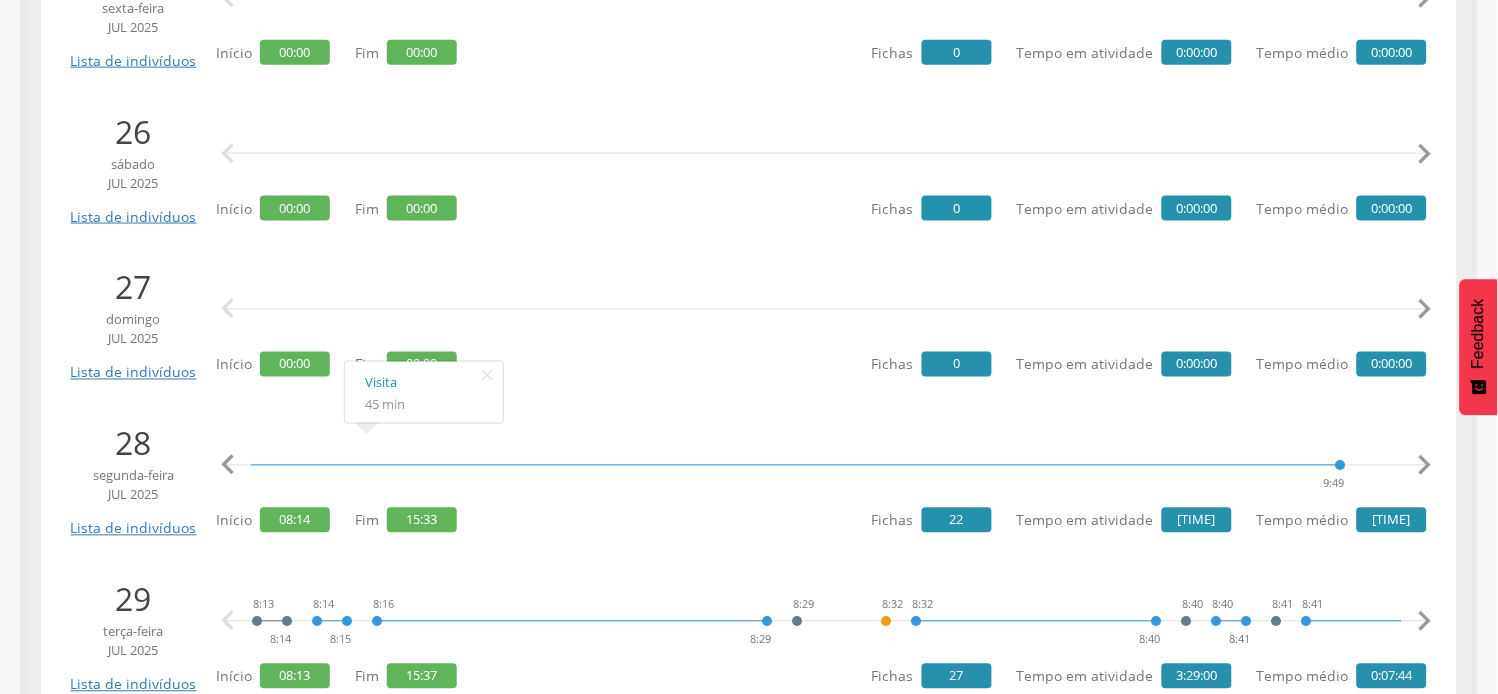 click on "" at bounding box center [1425, 466] 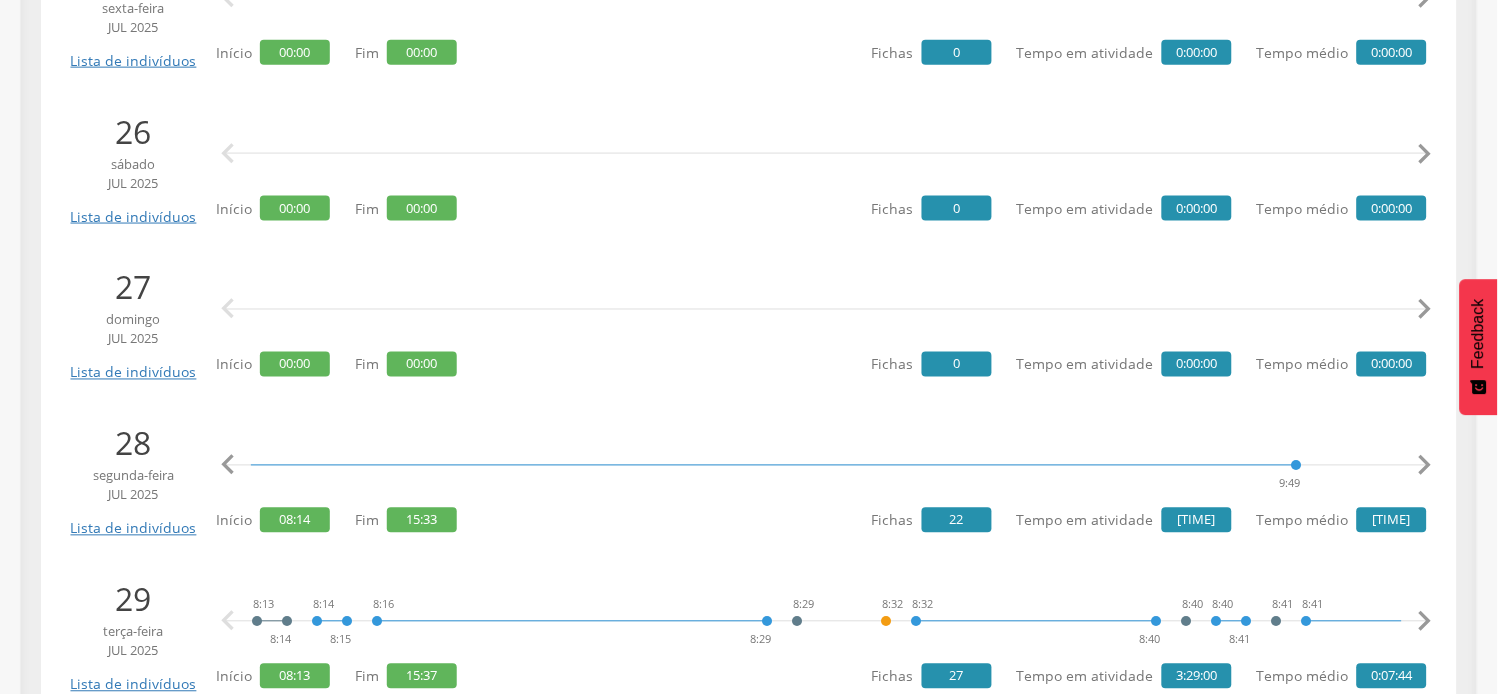 click on "" at bounding box center [1425, 466] 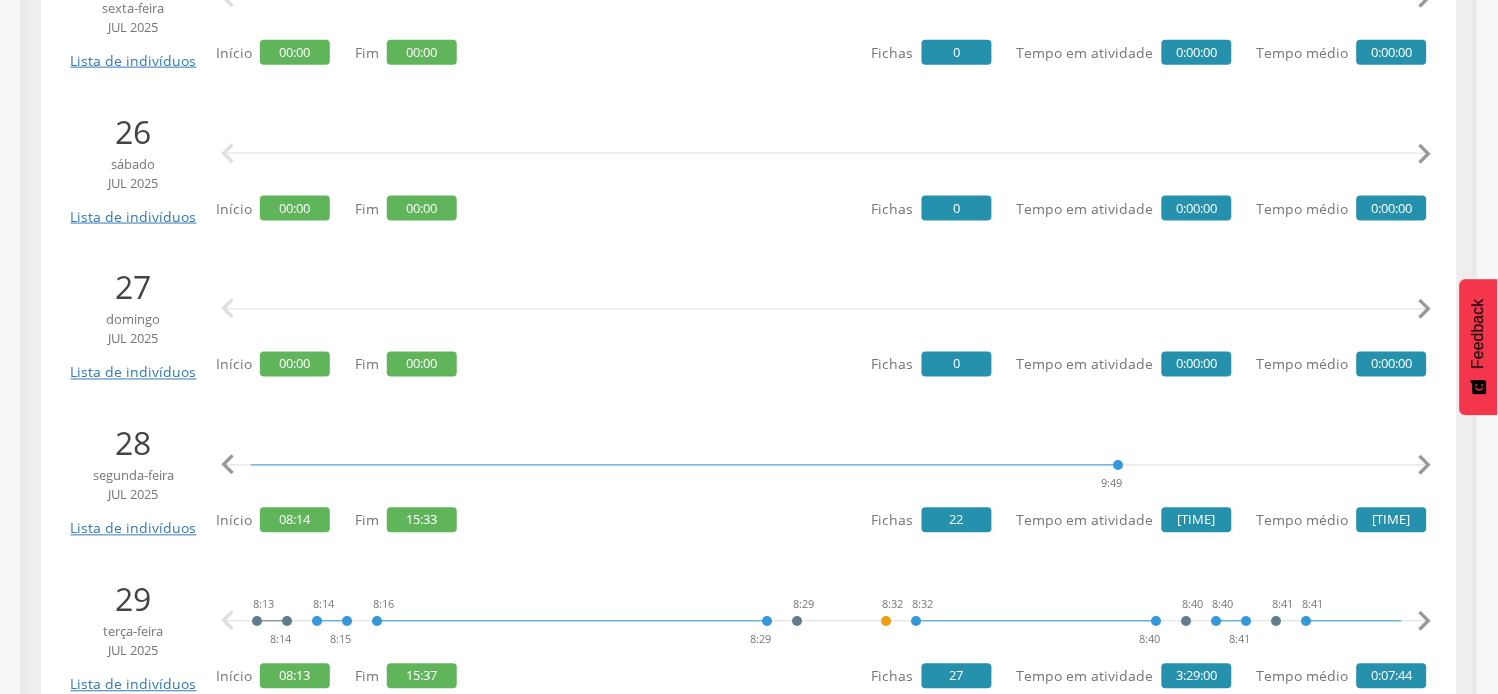 click on "" at bounding box center (1425, 466) 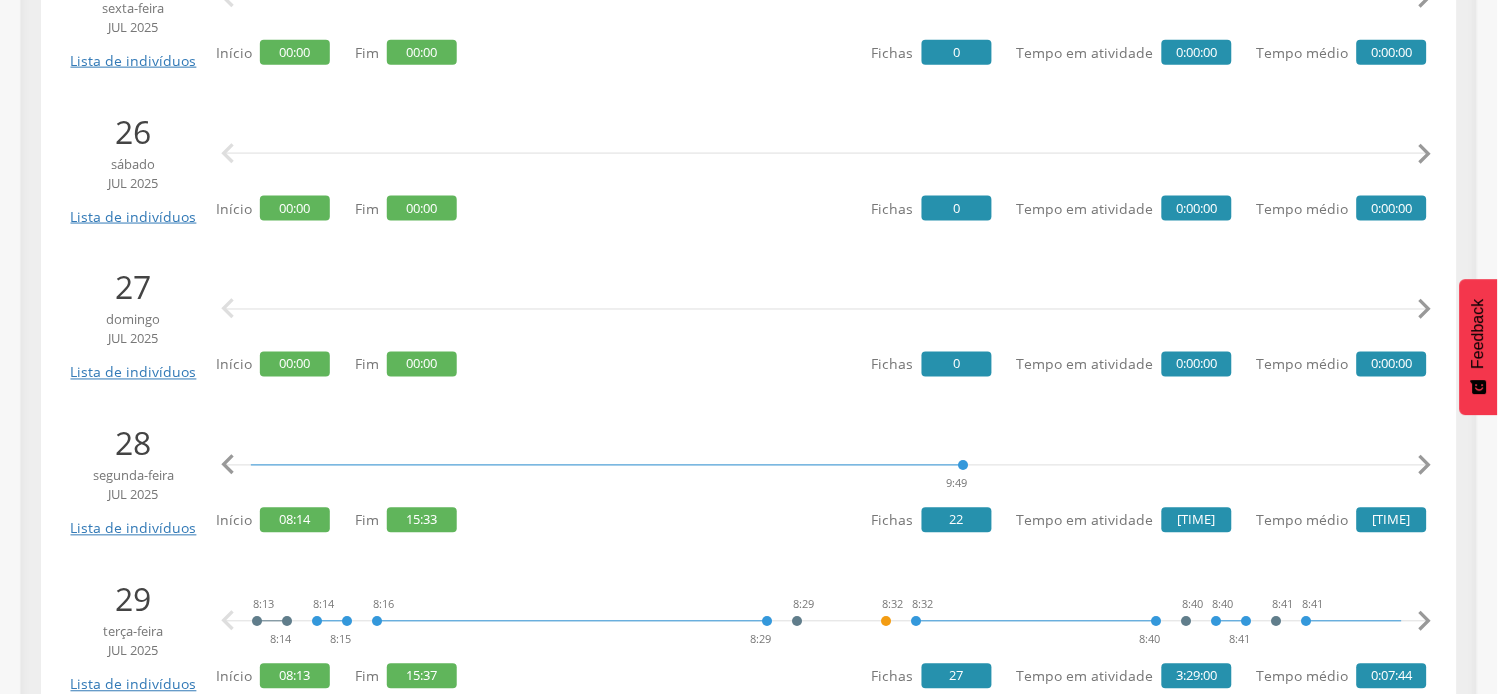 click on "" at bounding box center (1425, 466) 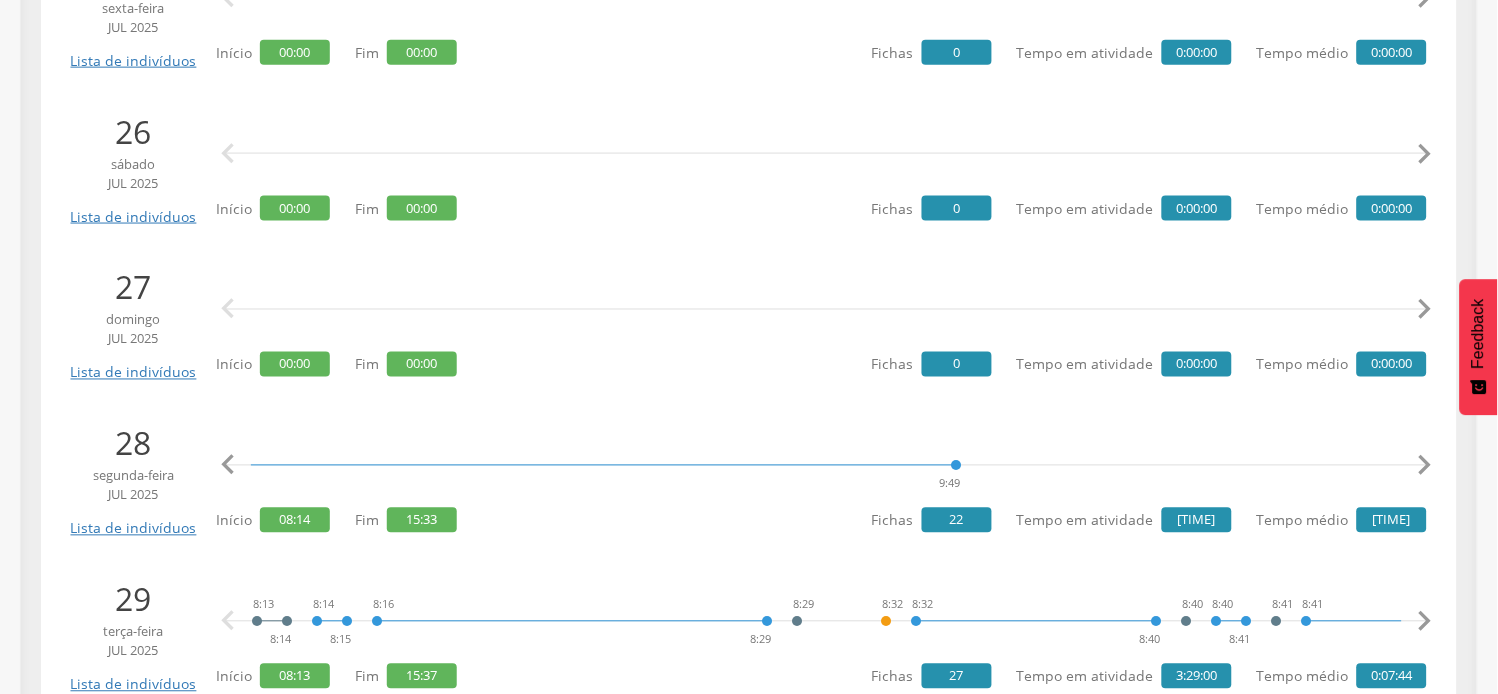 click on "" at bounding box center (1425, 466) 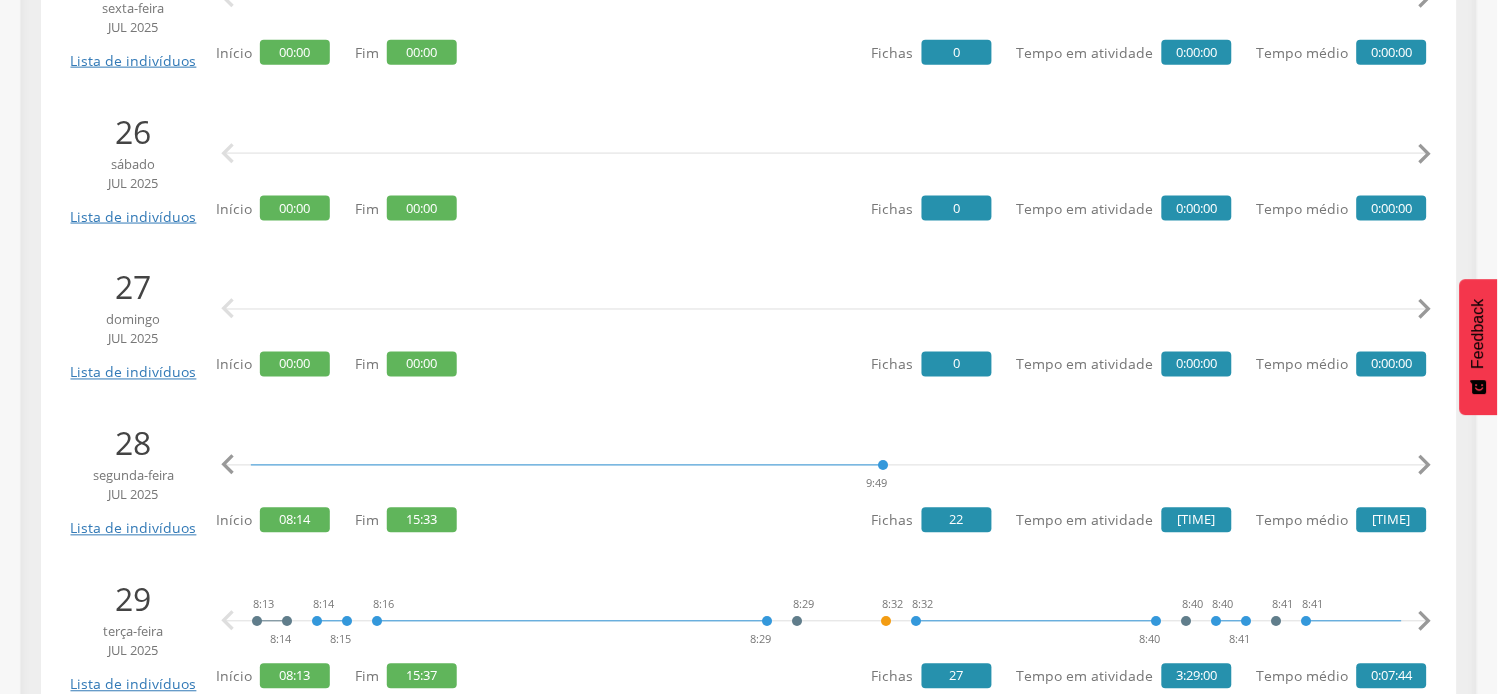 click on "" at bounding box center (1425, 466) 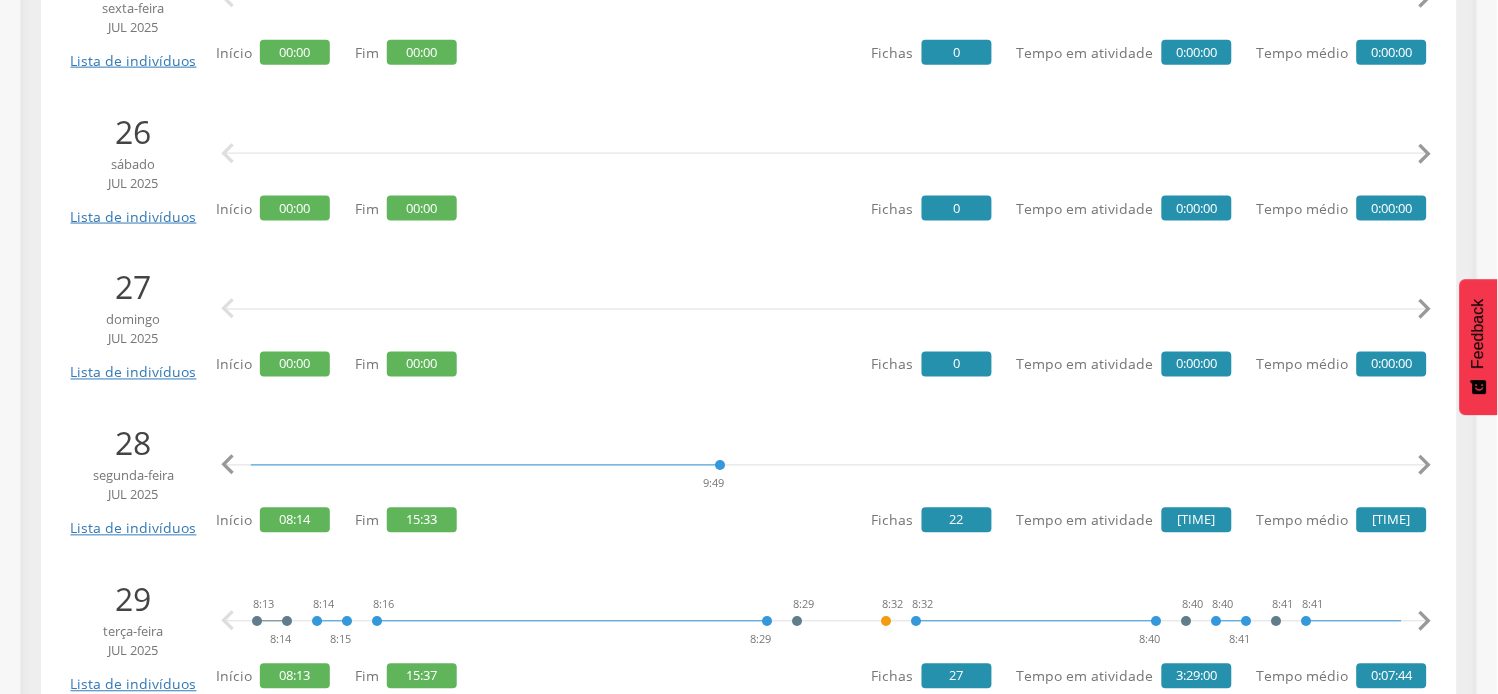 click on "" at bounding box center [1425, 466] 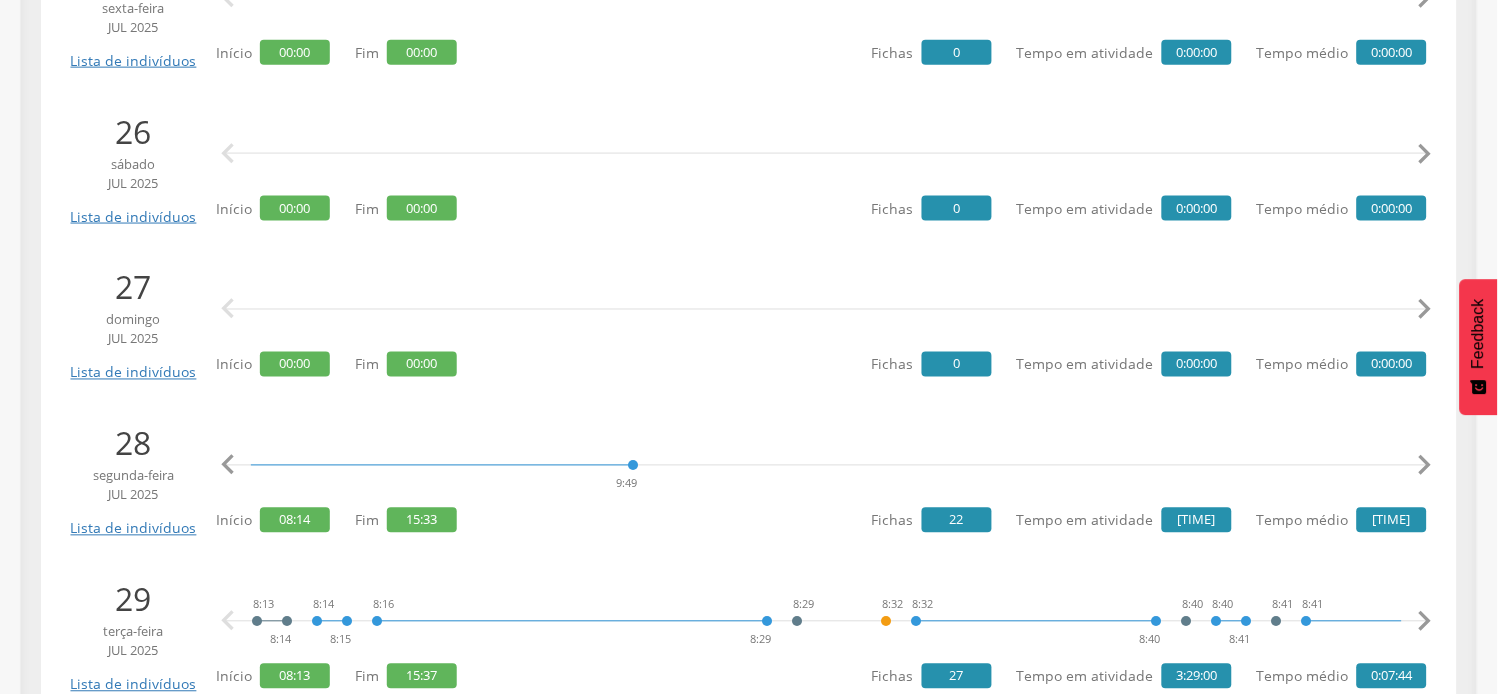 click on "" at bounding box center (1425, 466) 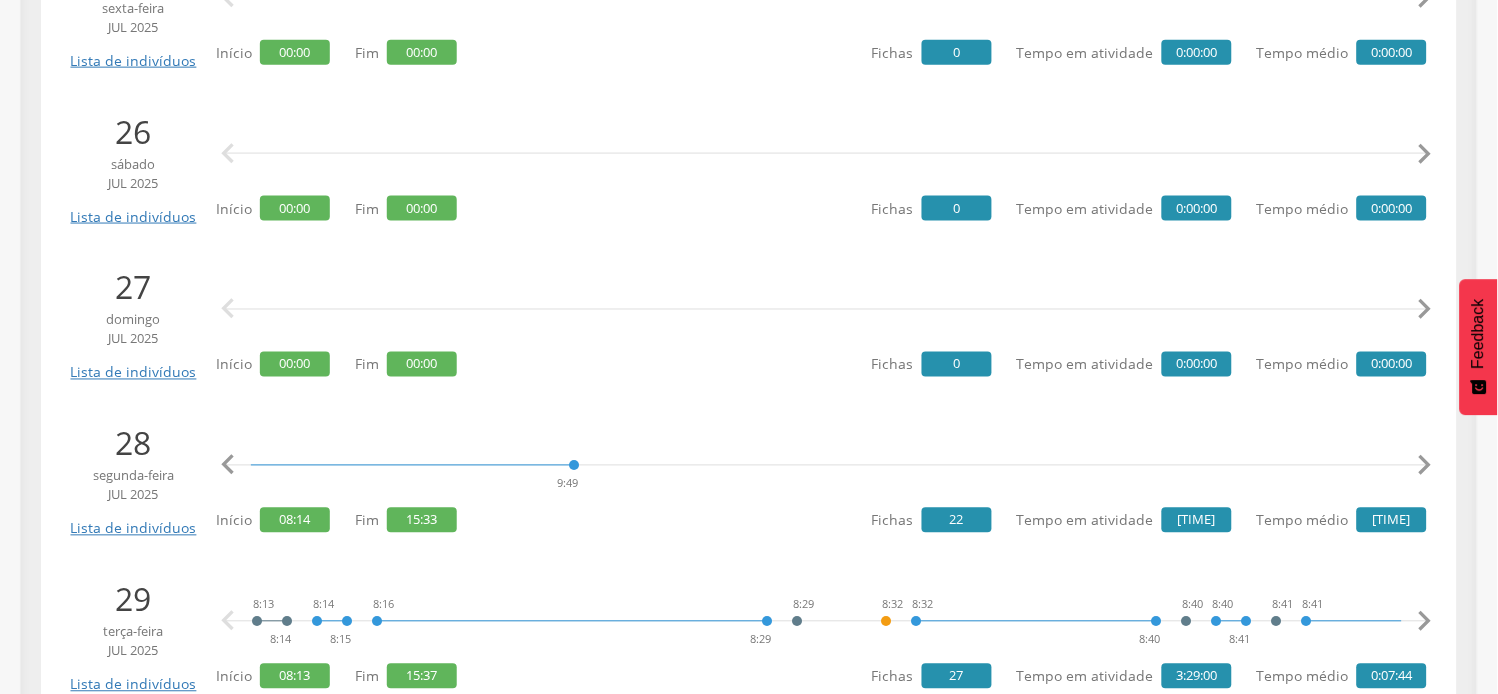 click on "" at bounding box center [1425, 466] 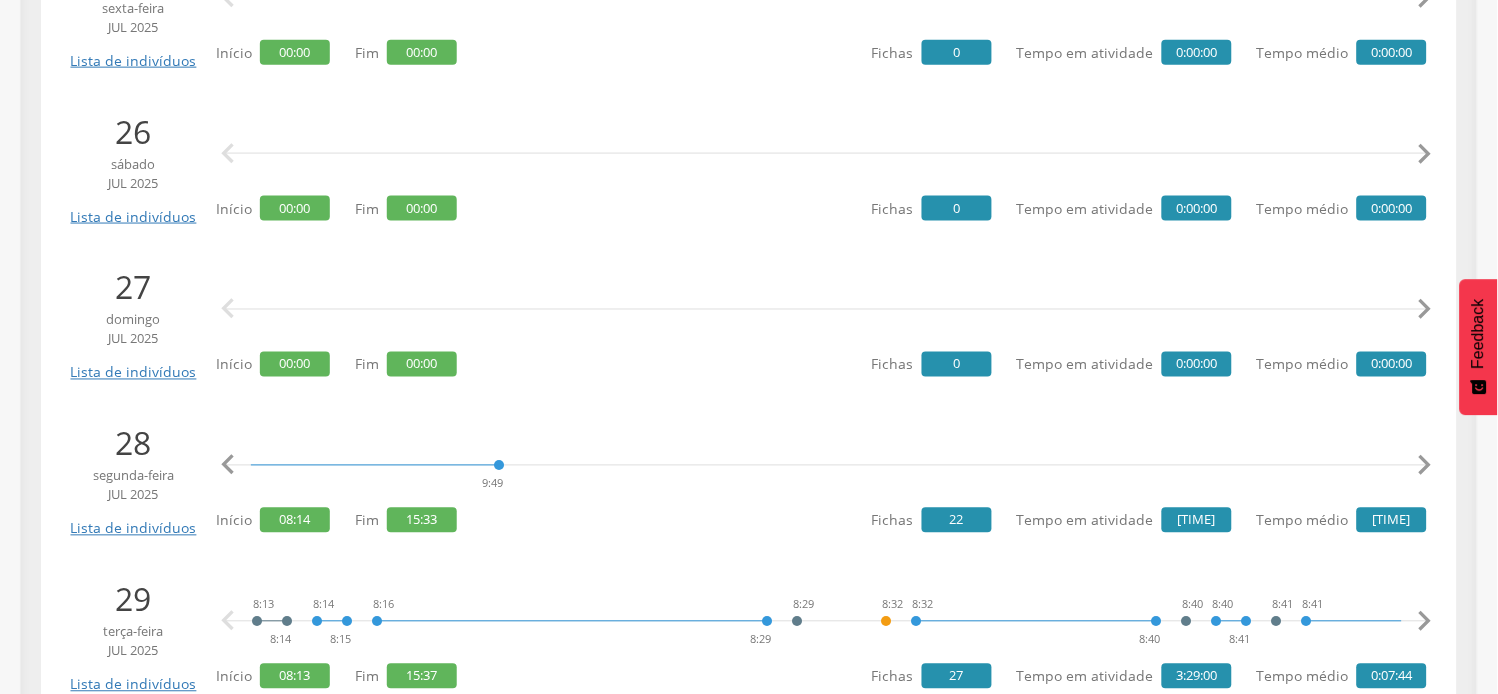 click on "" at bounding box center (1425, 466) 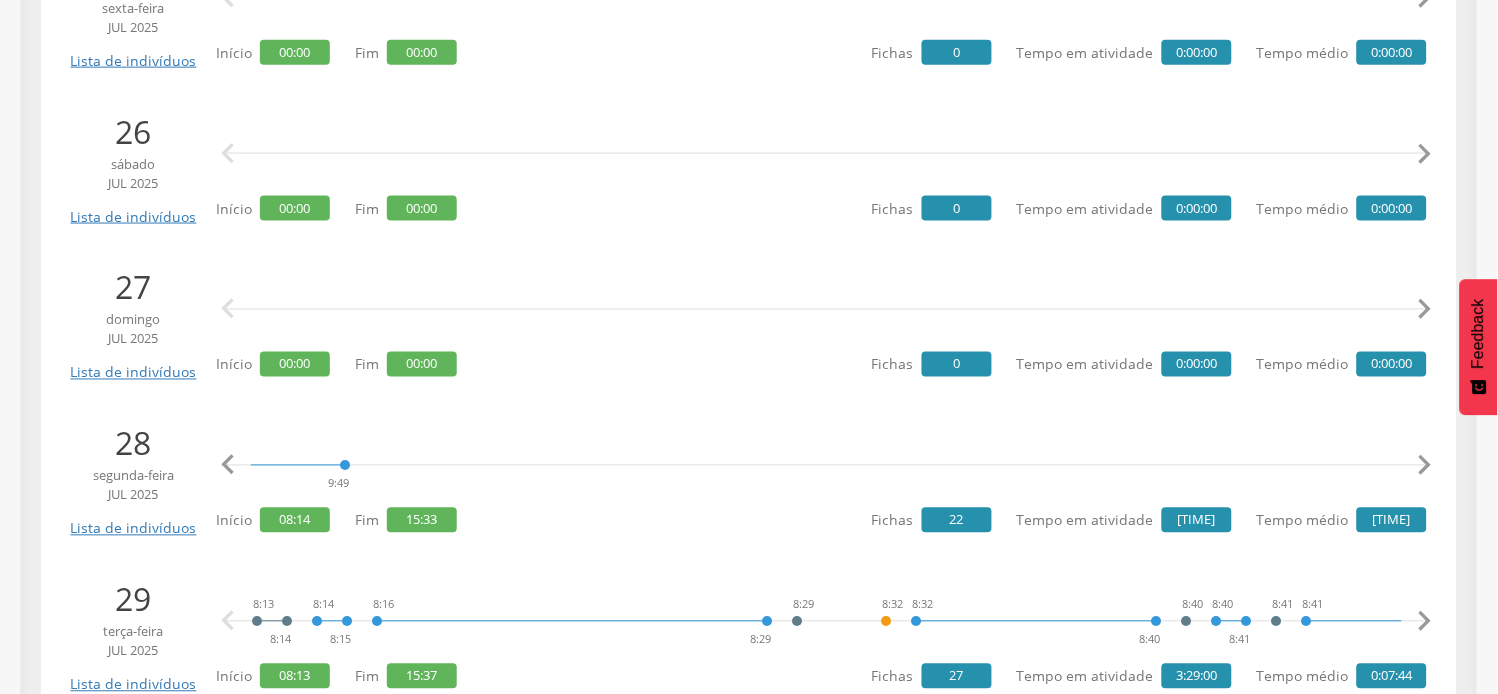 click on "" at bounding box center [1425, 466] 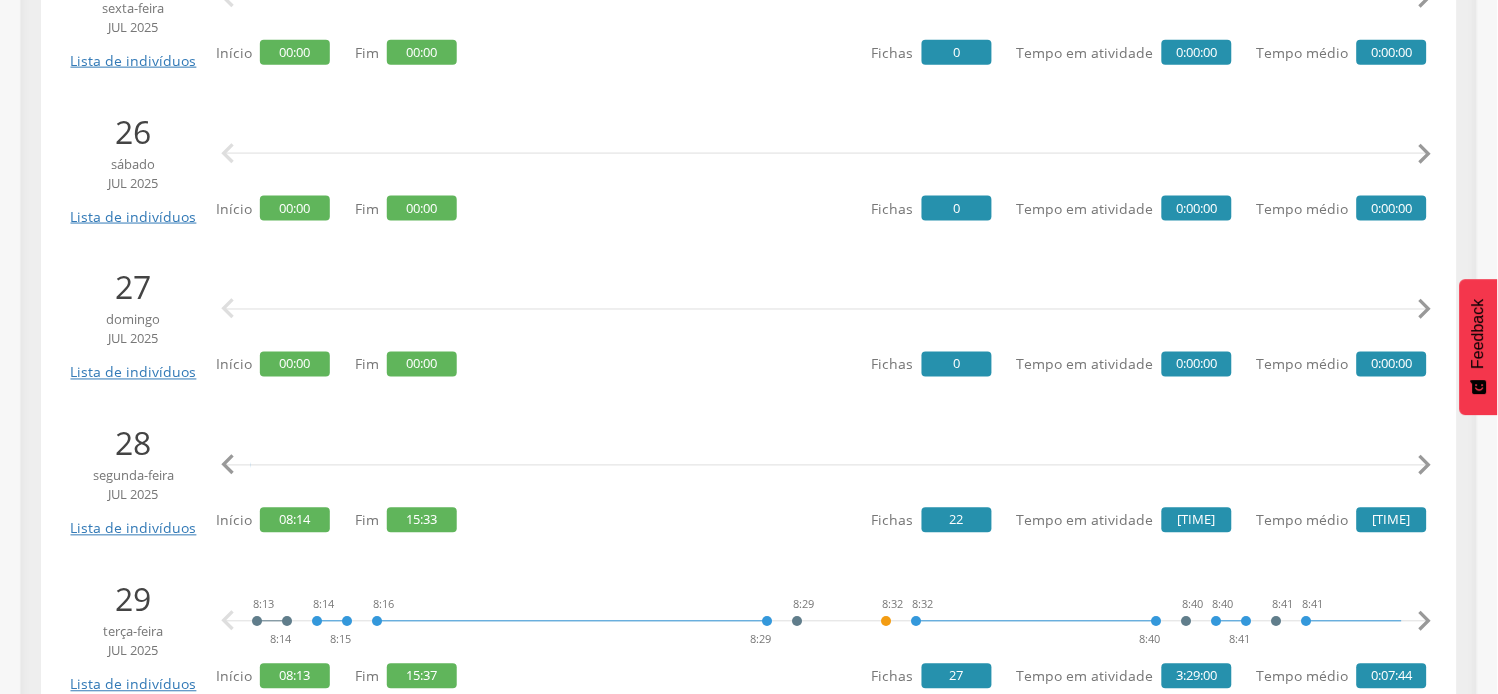 click on "" at bounding box center (1425, 466) 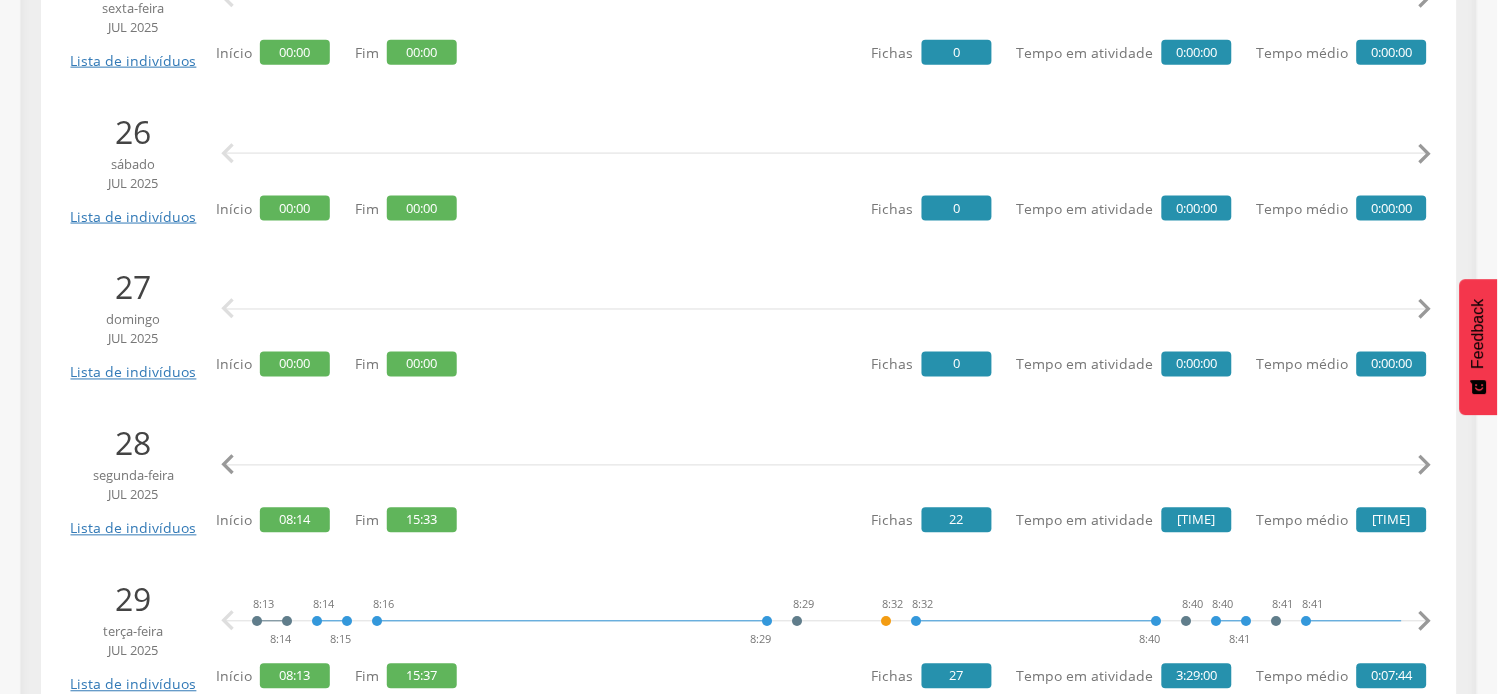 click on "" at bounding box center [1425, 466] 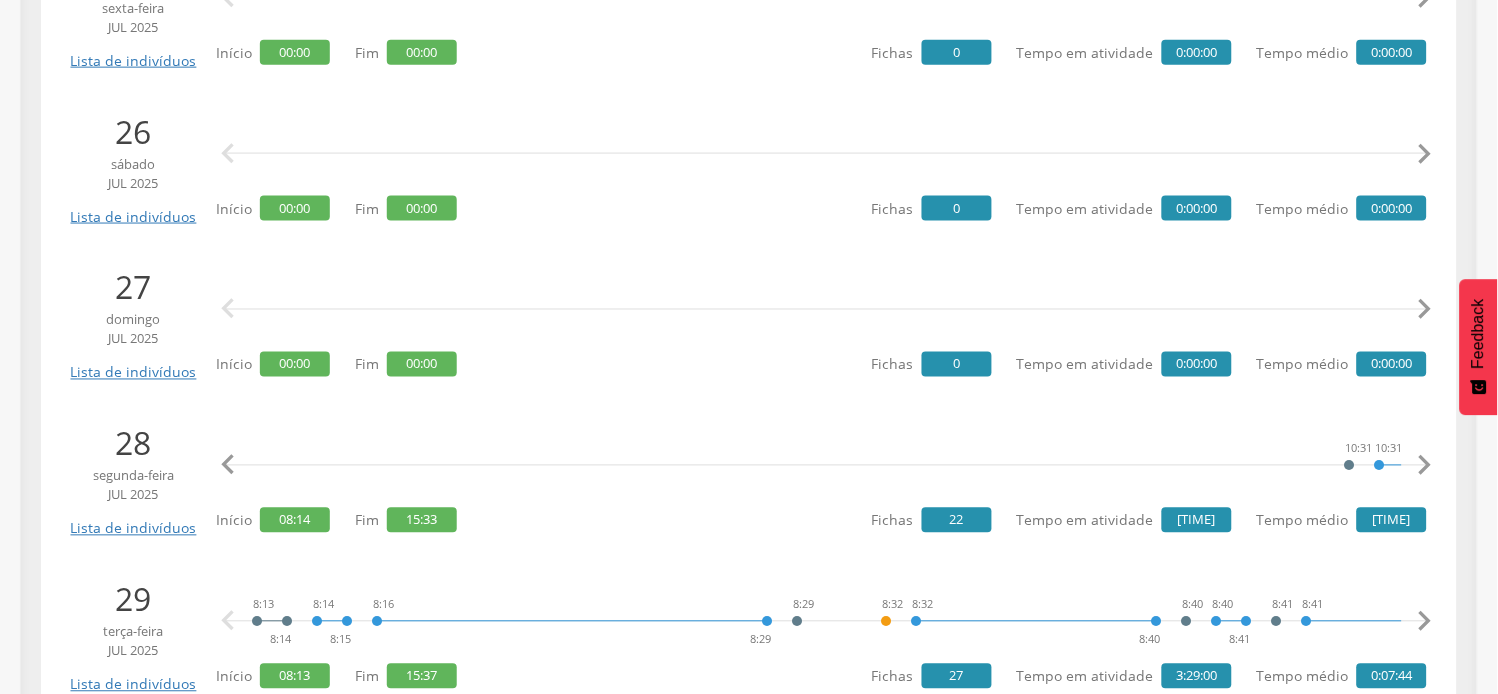 click on "" at bounding box center (1425, 466) 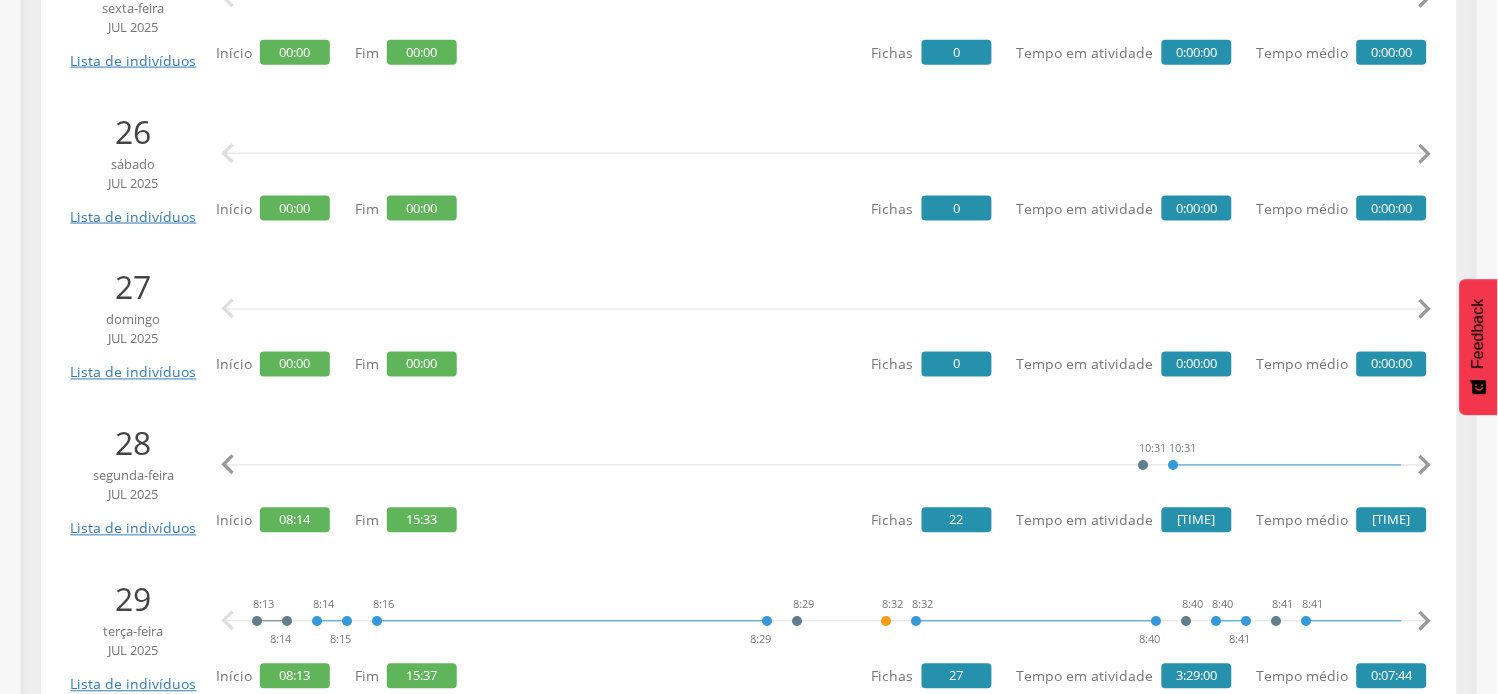 click on "" at bounding box center (1425, 466) 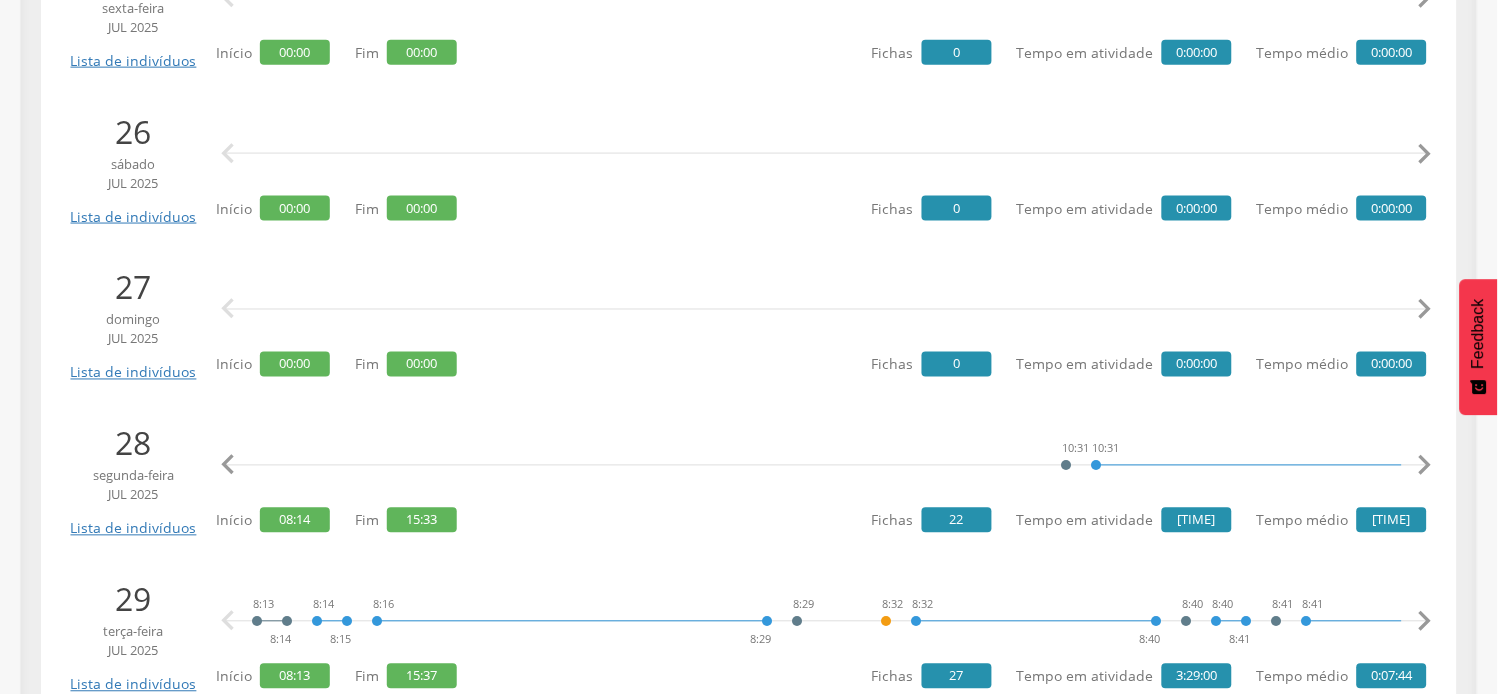 click on "" at bounding box center (1425, 466) 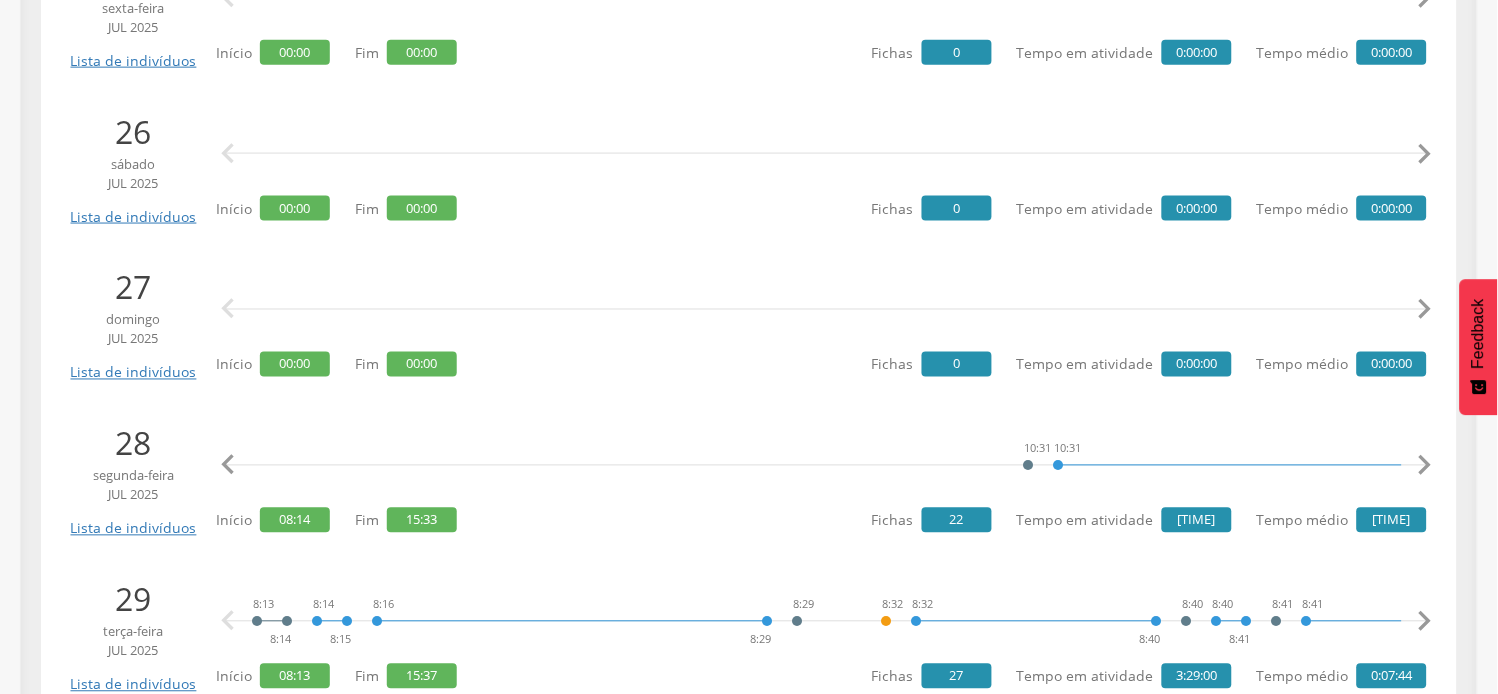 click on "" at bounding box center (1425, 466) 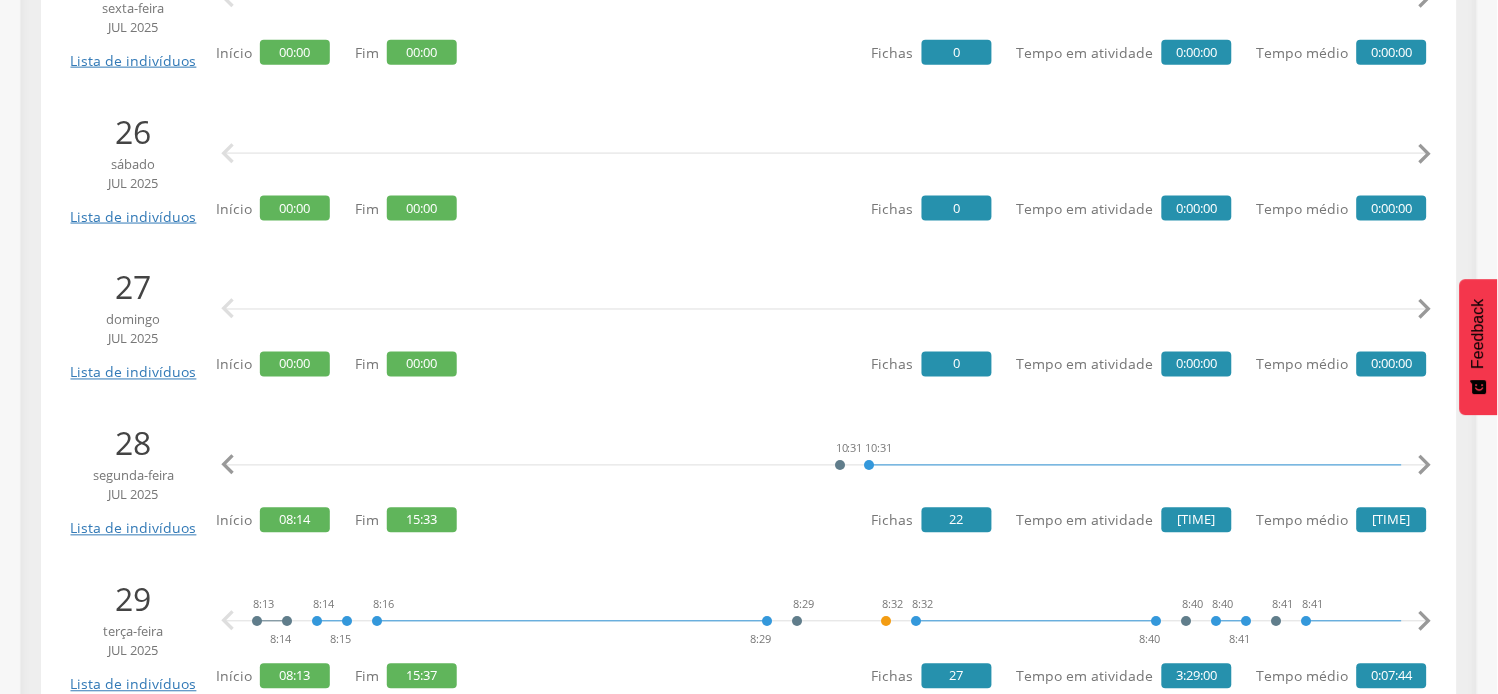 click on "" at bounding box center (1425, 466) 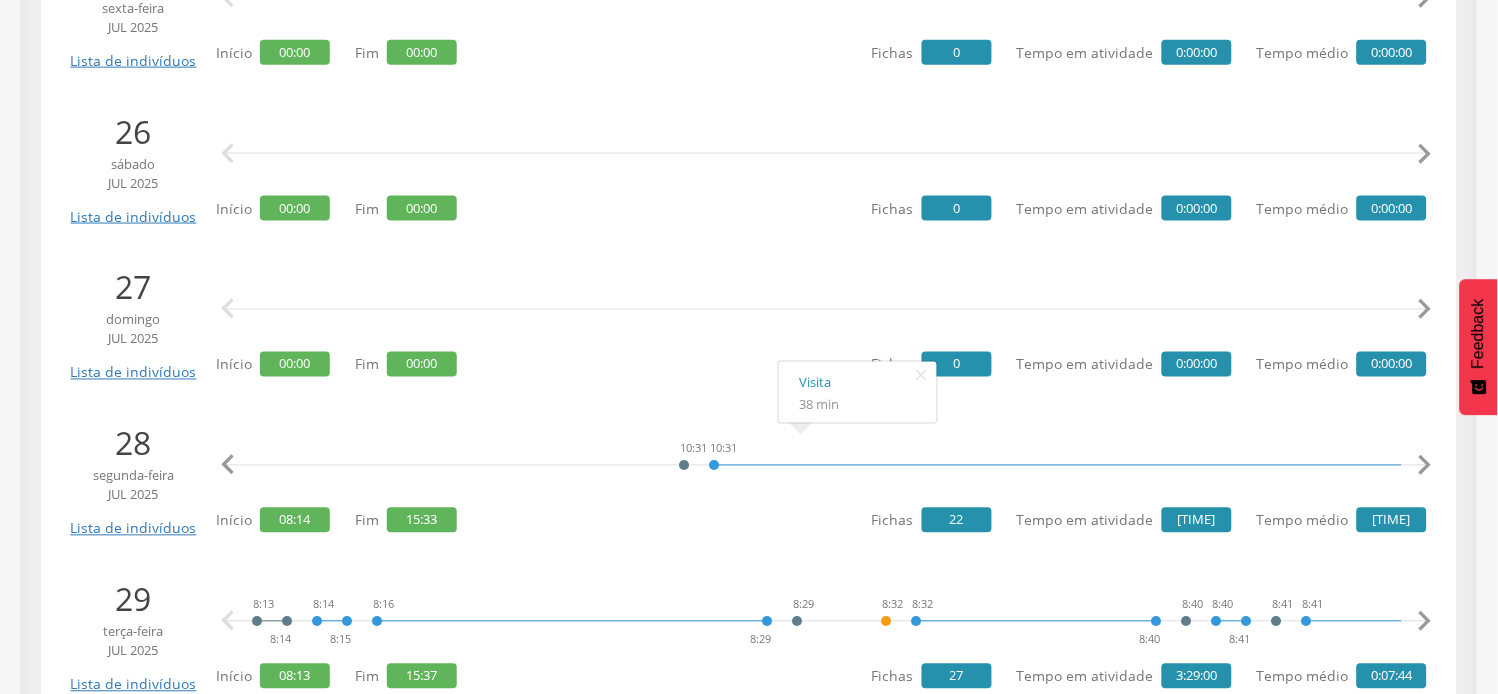 click on "" at bounding box center (1425, 466) 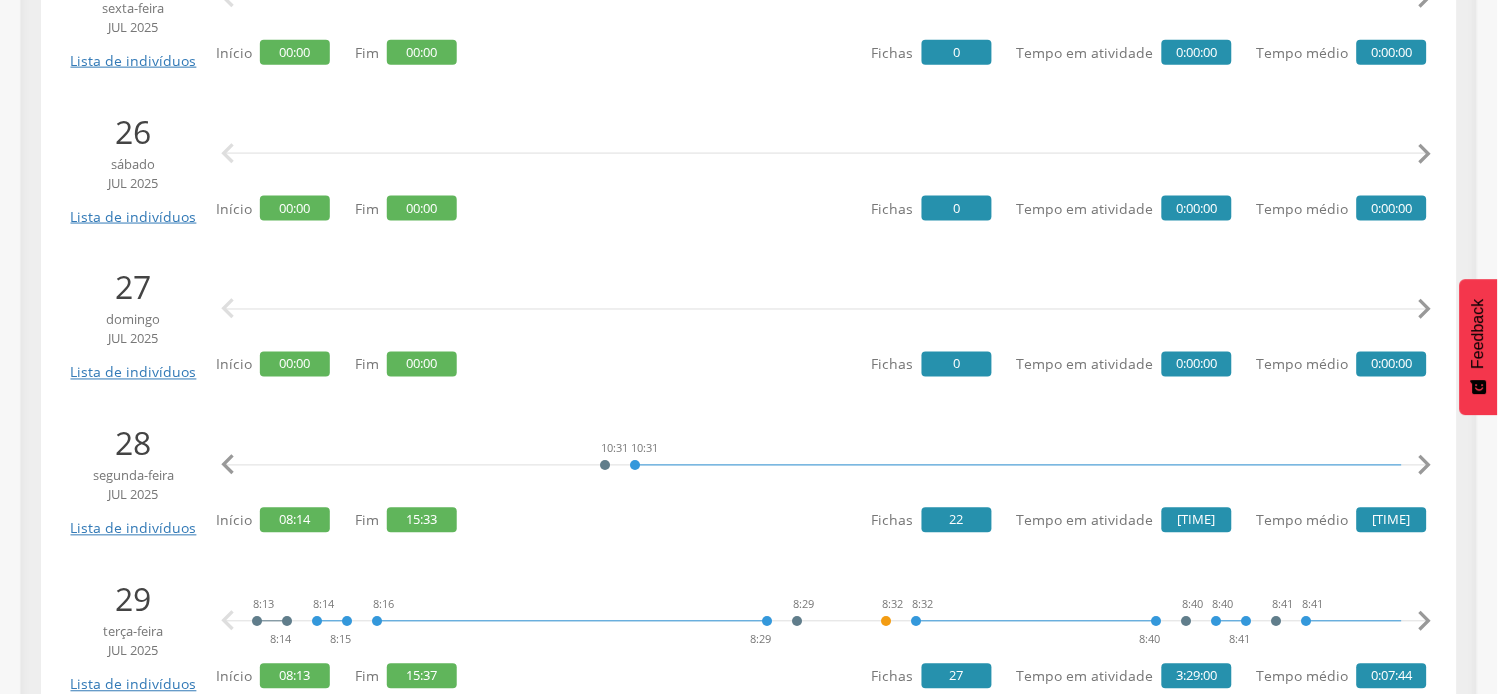 click on "" at bounding box center (1425, 466) 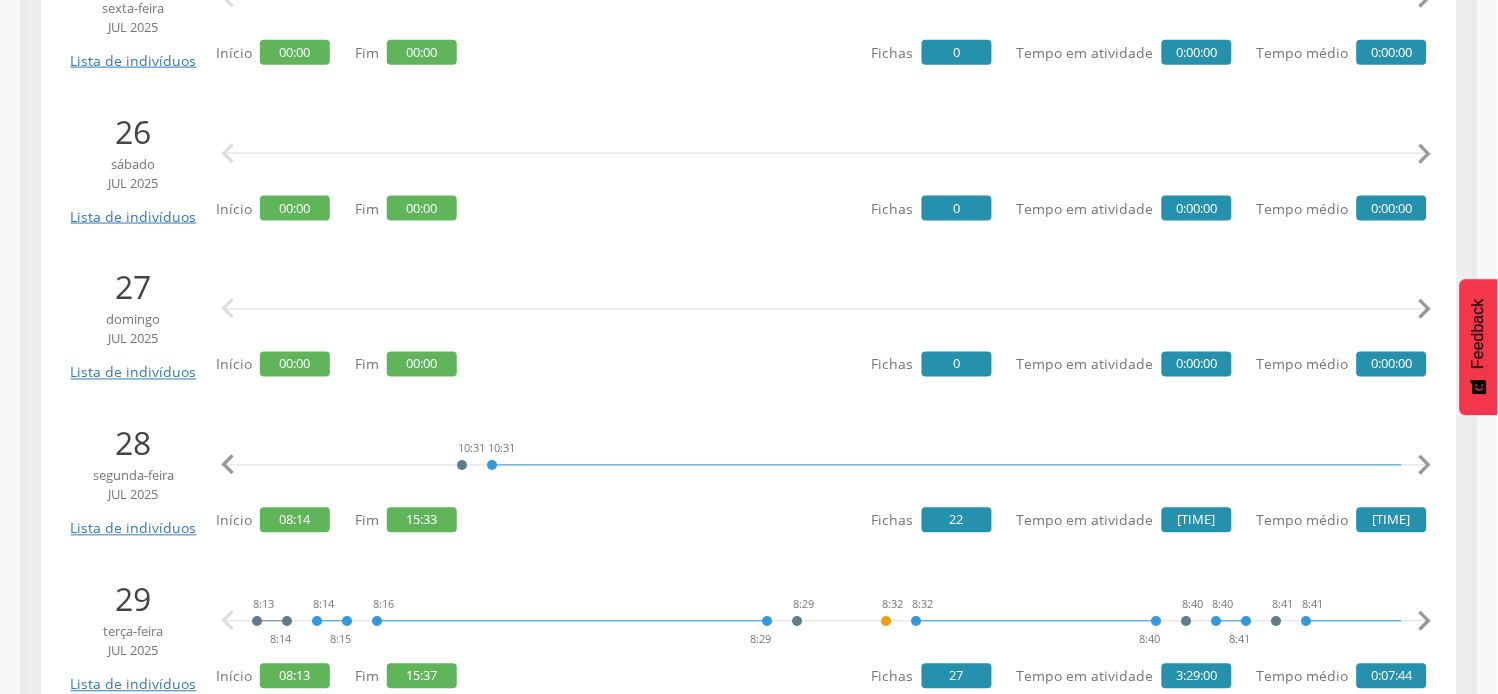 click on "" at bounding box center [1425, 466] 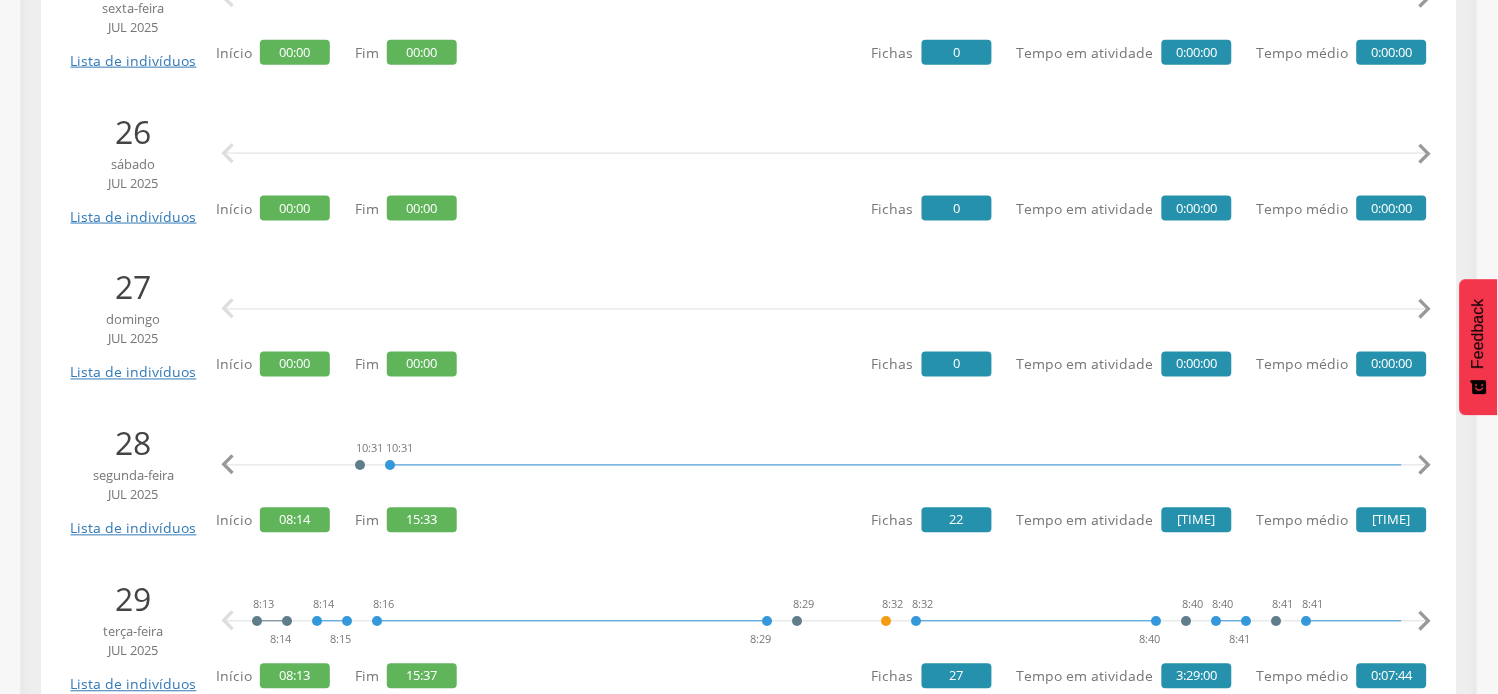 click on "" at bounding box center (1425, 466) 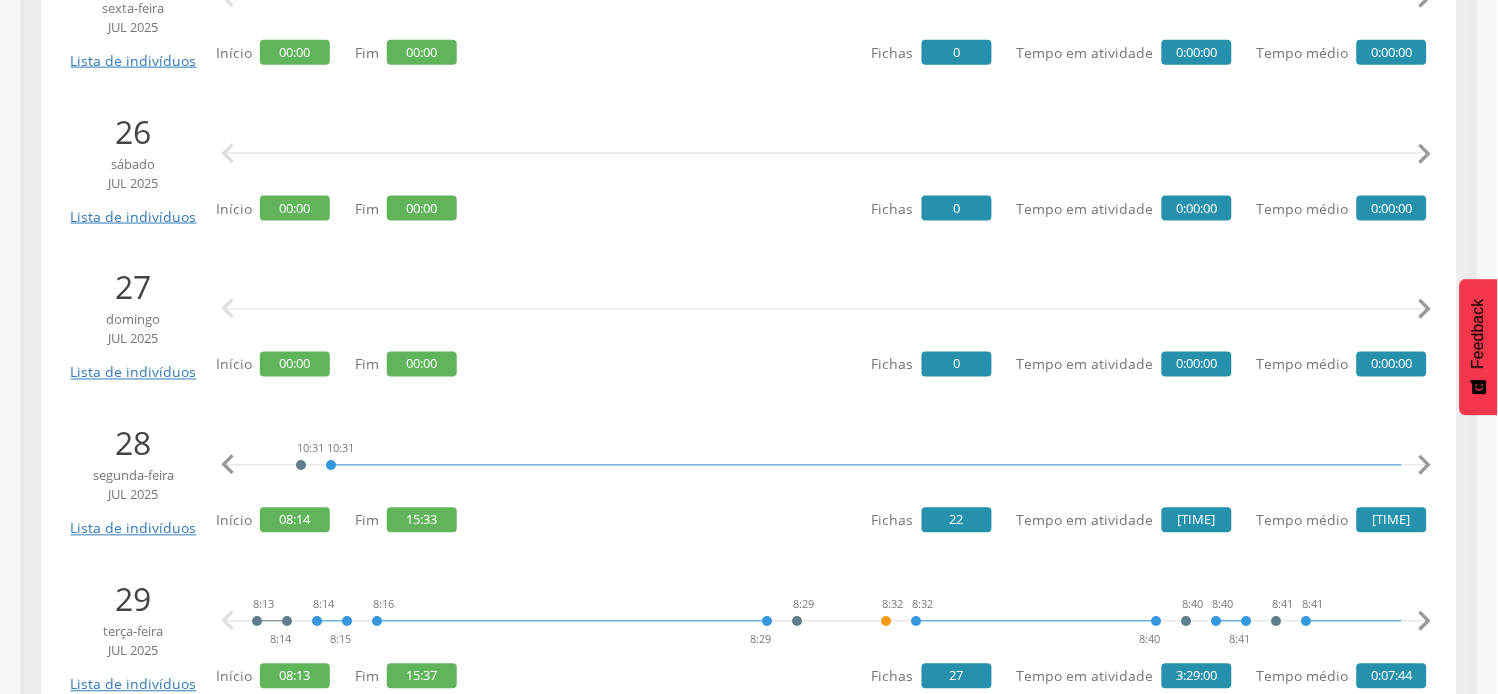 click on "" at bounding box center [1425, 466] 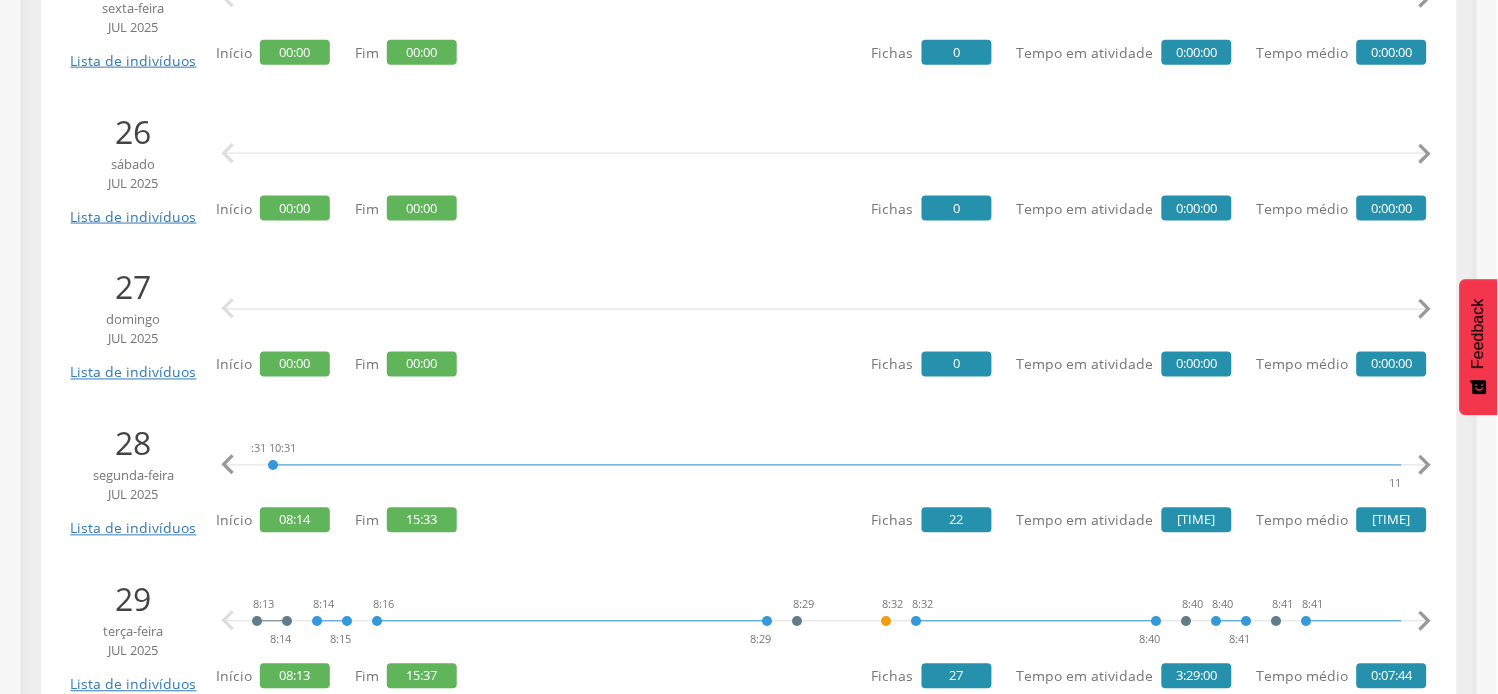 click on "" at bounding box center [1425, 466] 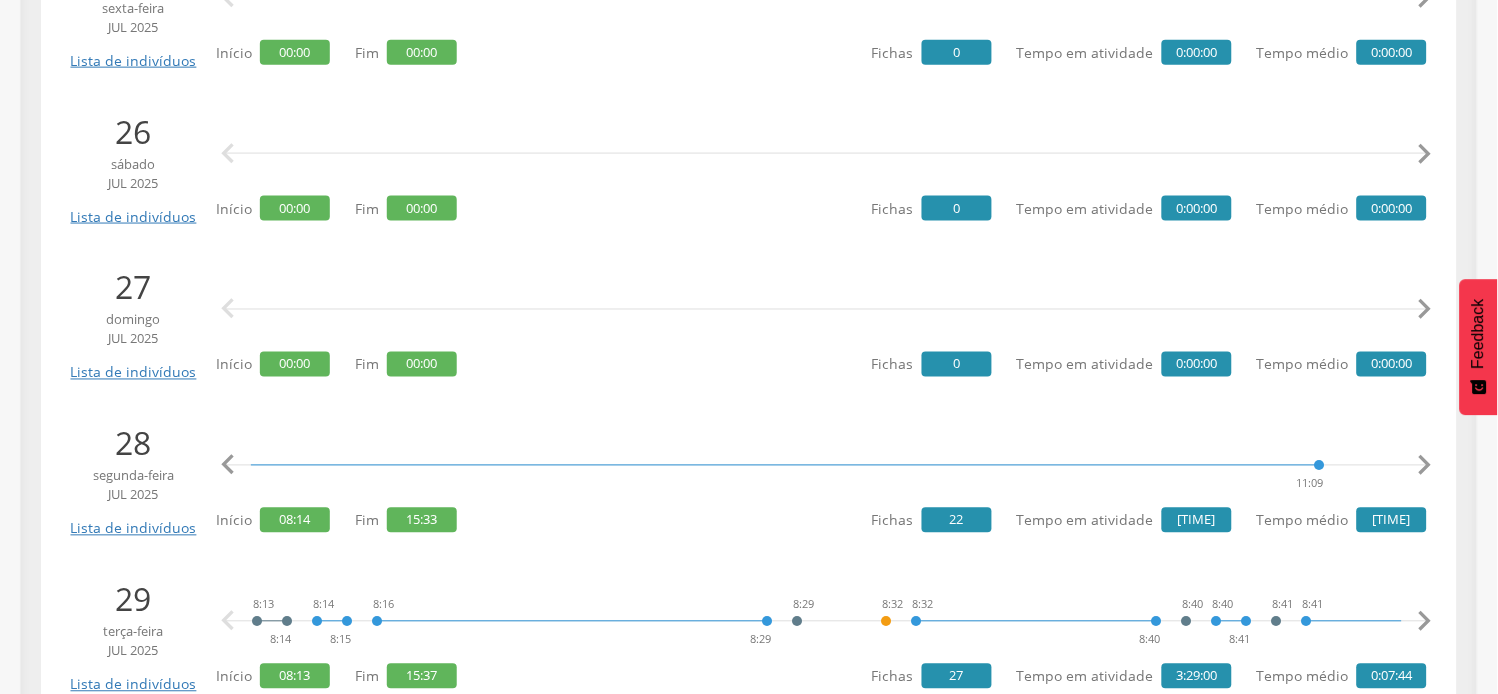 click on "" at bounding box center (1425, 466) 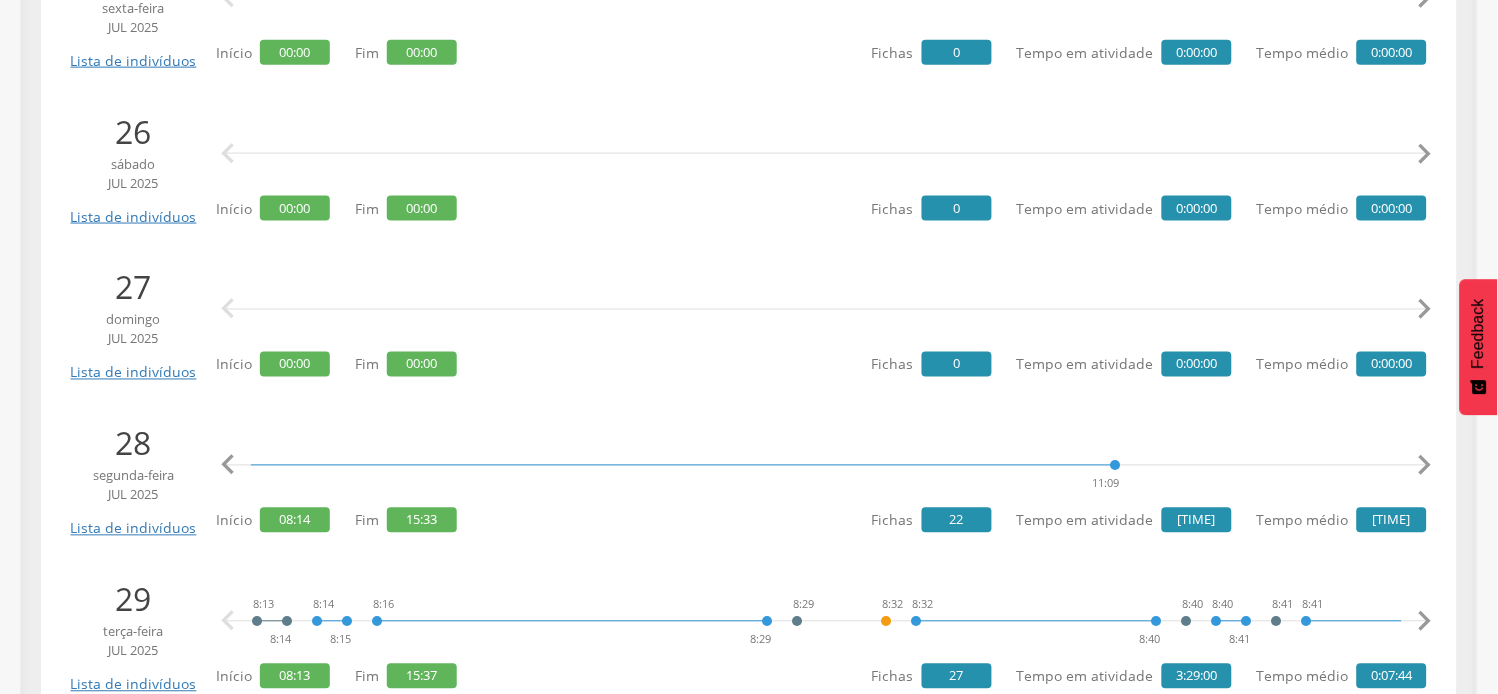click on "" at bounding box center [1425, 466] 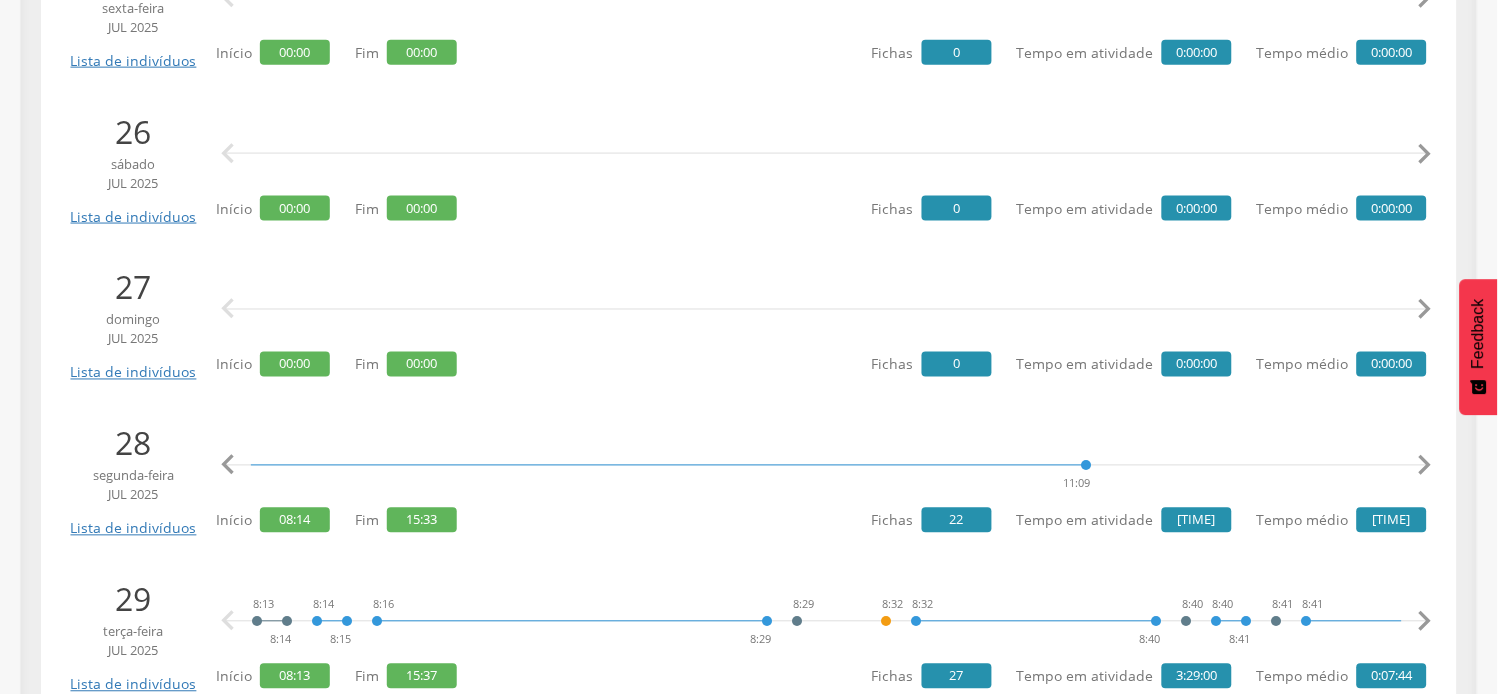 click on "" at bounding box center (1425, 466) 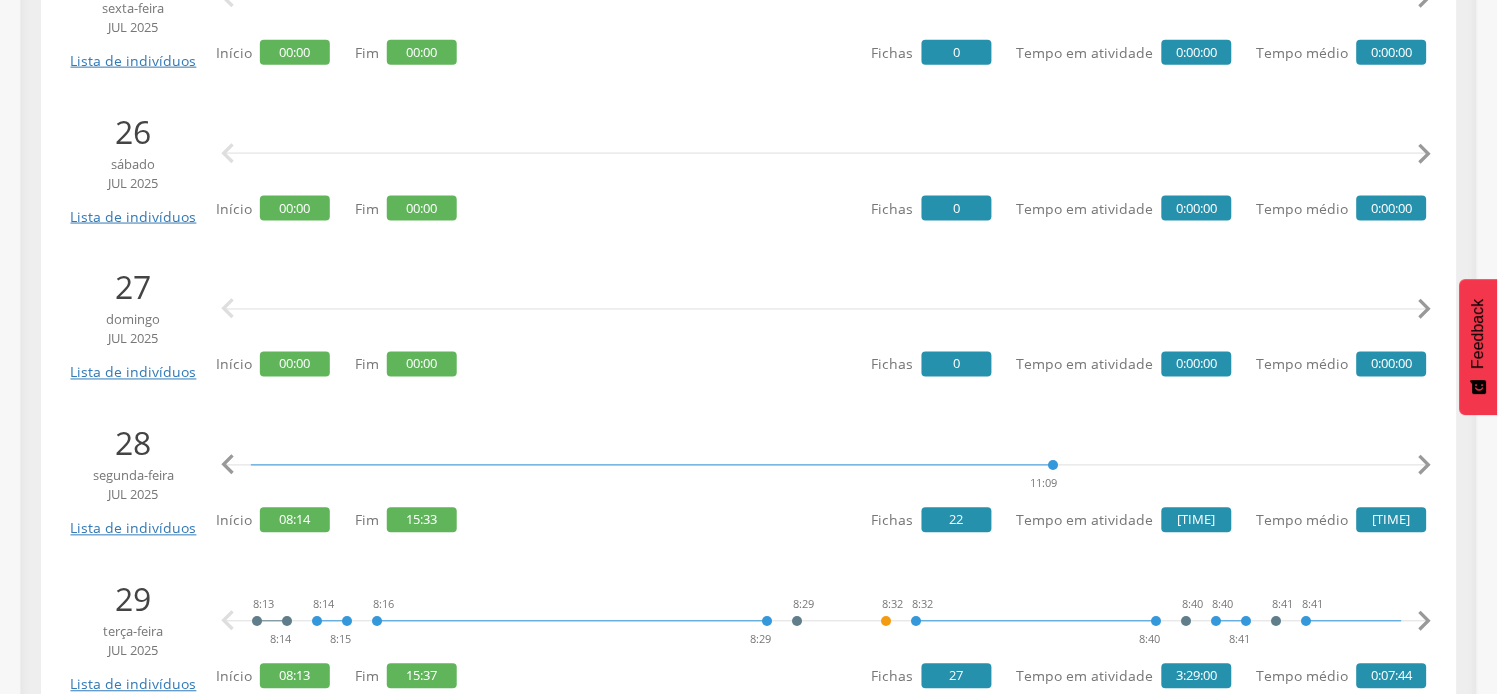 click on "" at bounding box center [1425, 466] 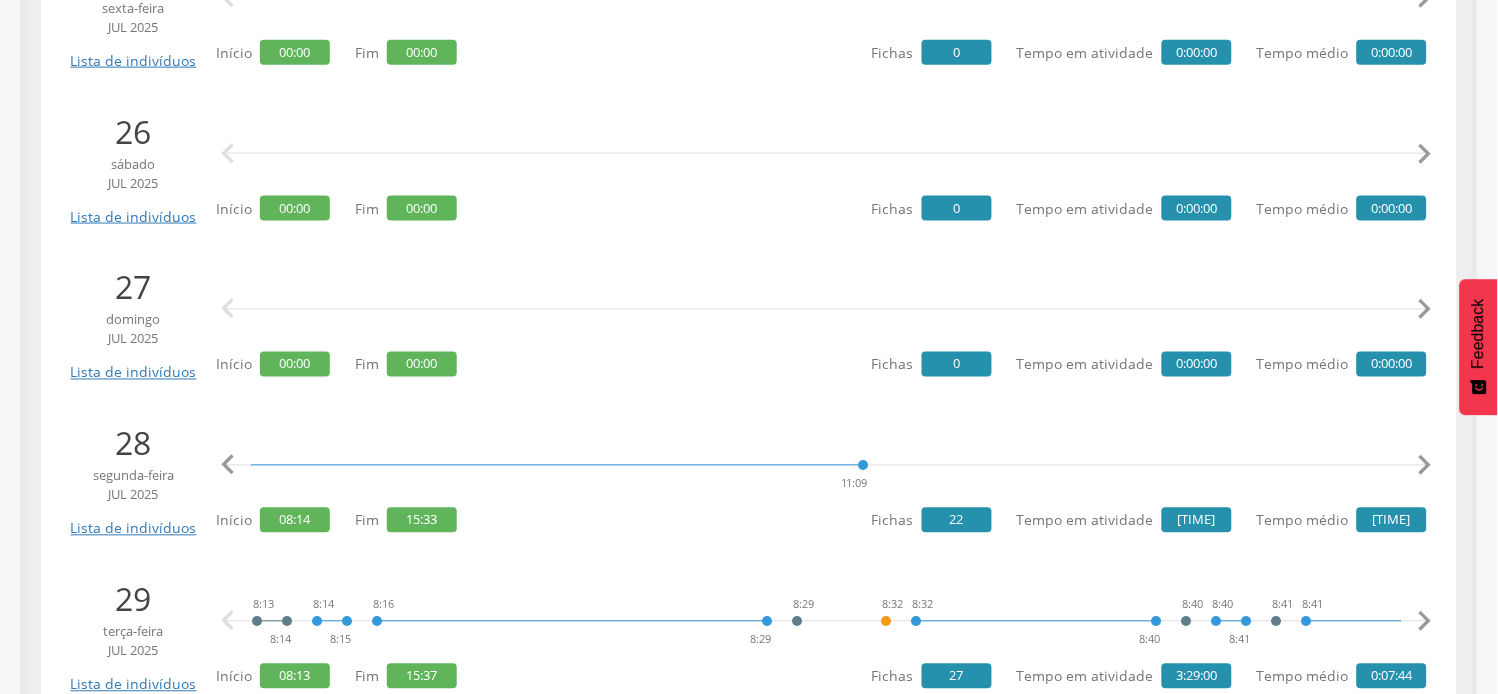 click on "" at bounding box center (1425, 466) 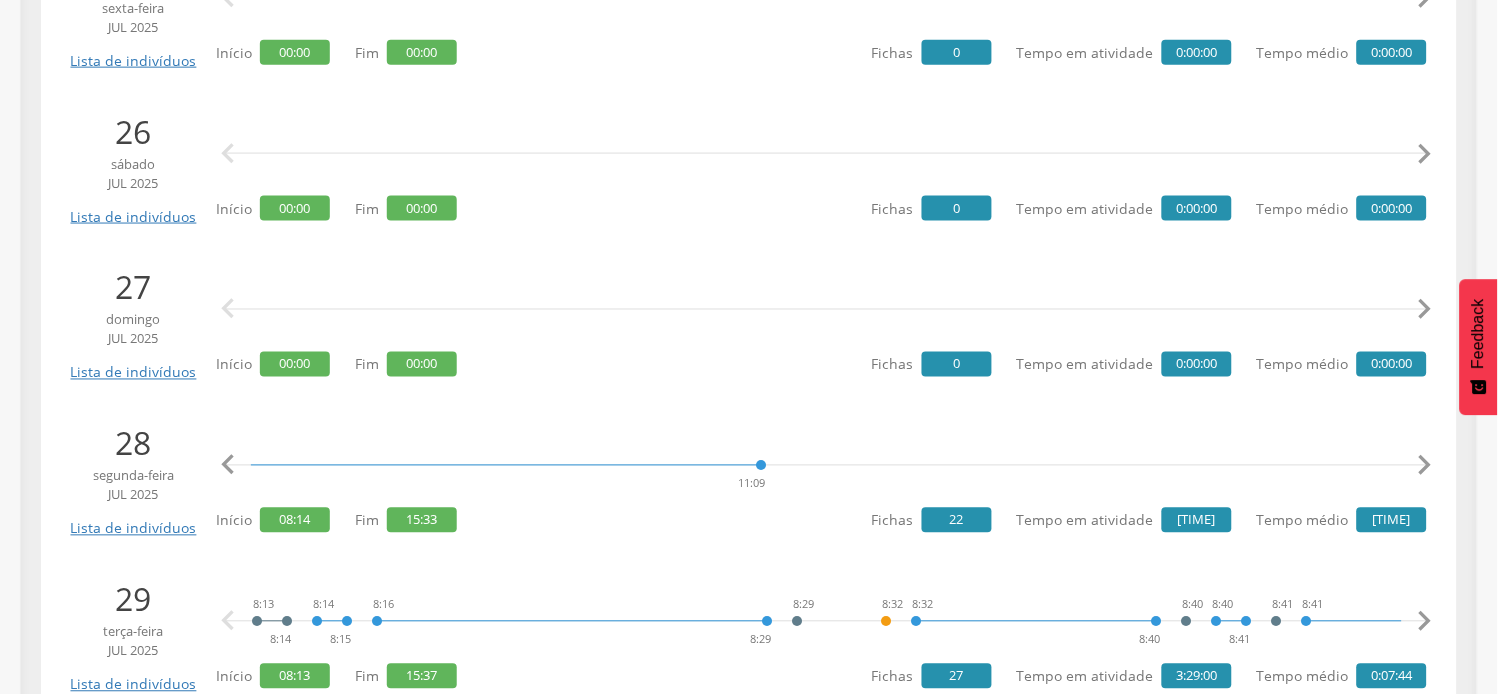 click on "" at bounding box center [1425, 466] 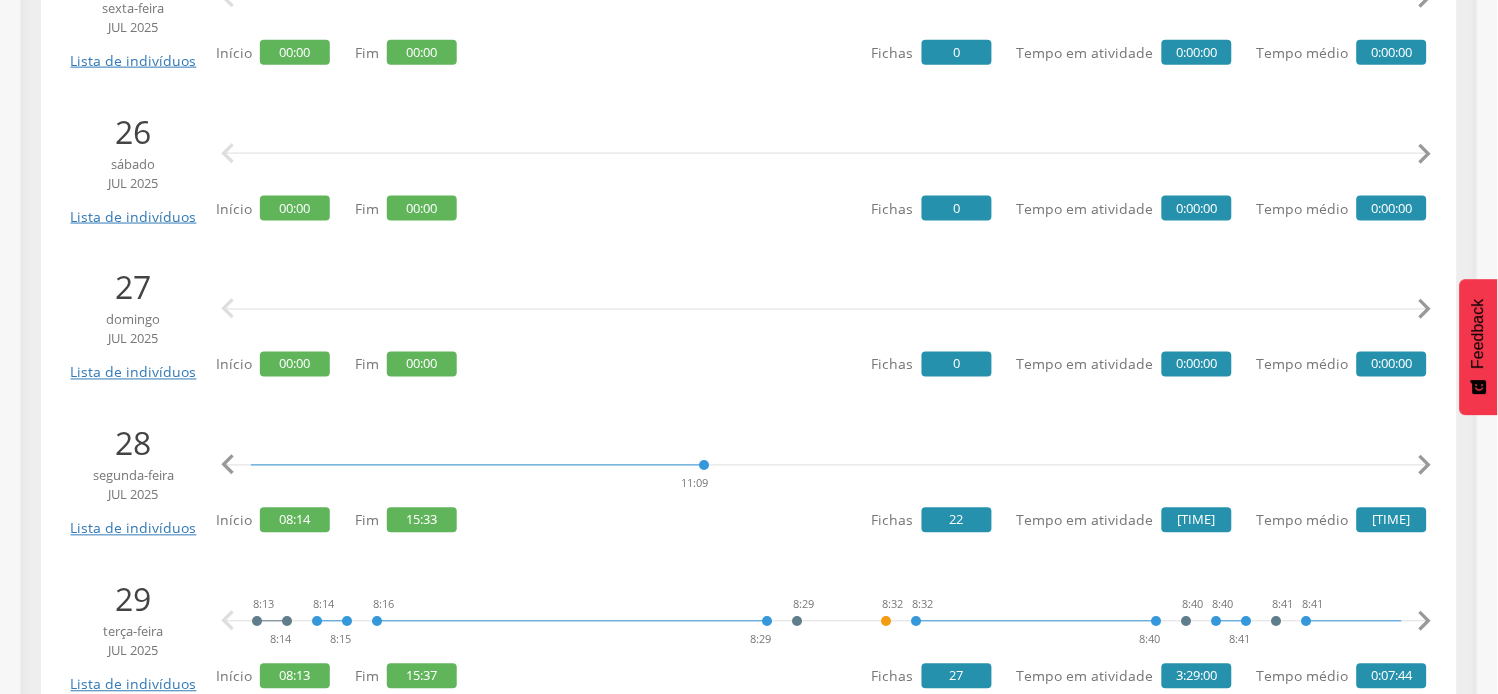 click on "" at bounding box center (1425, 466) 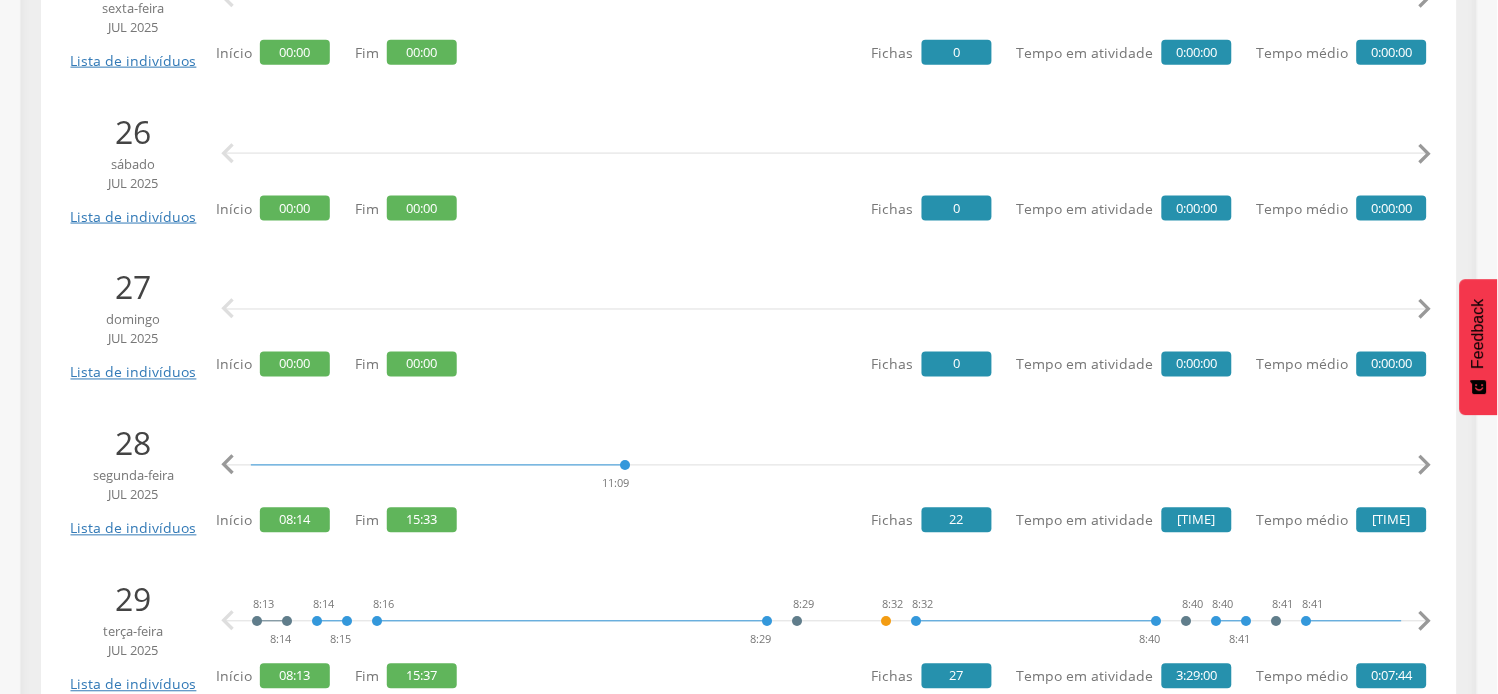 click on "" at bounding box center (1425, 466) 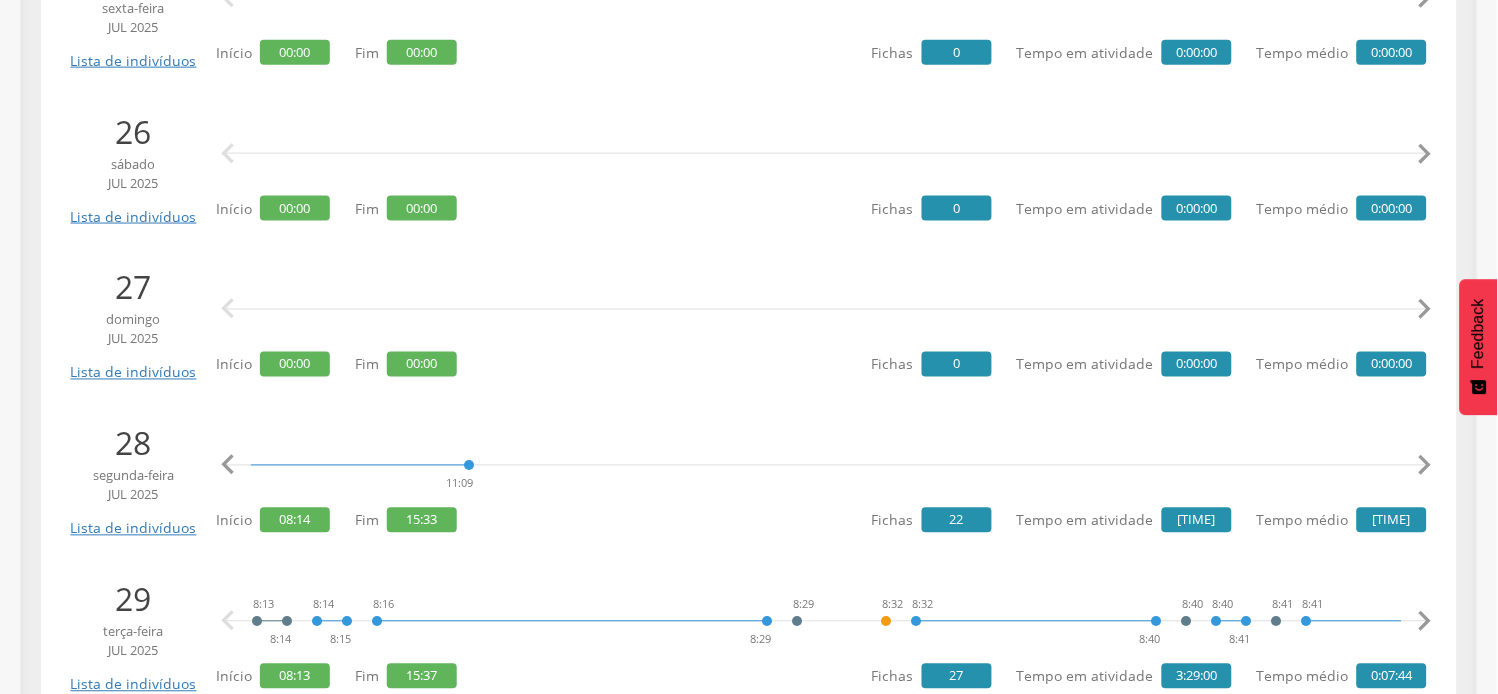 click on "" at bounding box center (1425, 466) 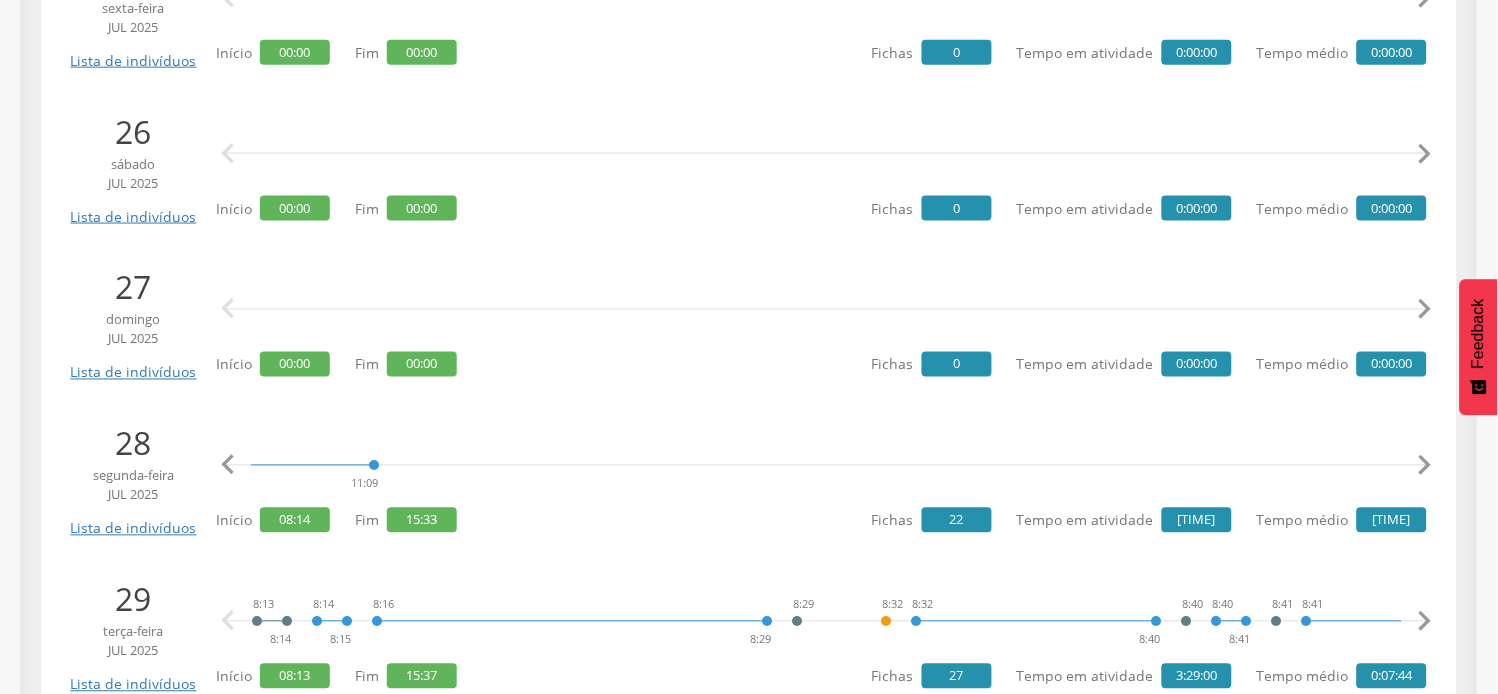 click on "" at bounding box center [1425, 466] 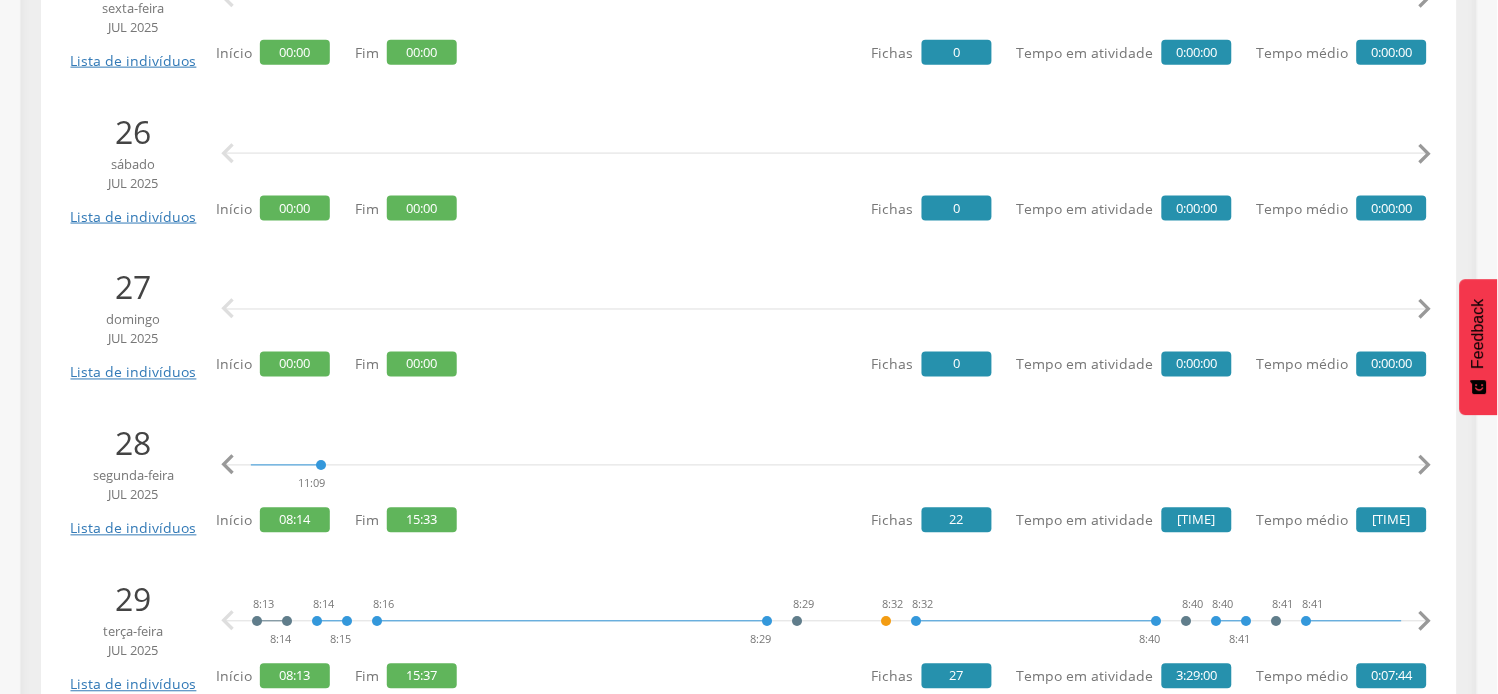 click on "" at bounding box center [1425, 466] 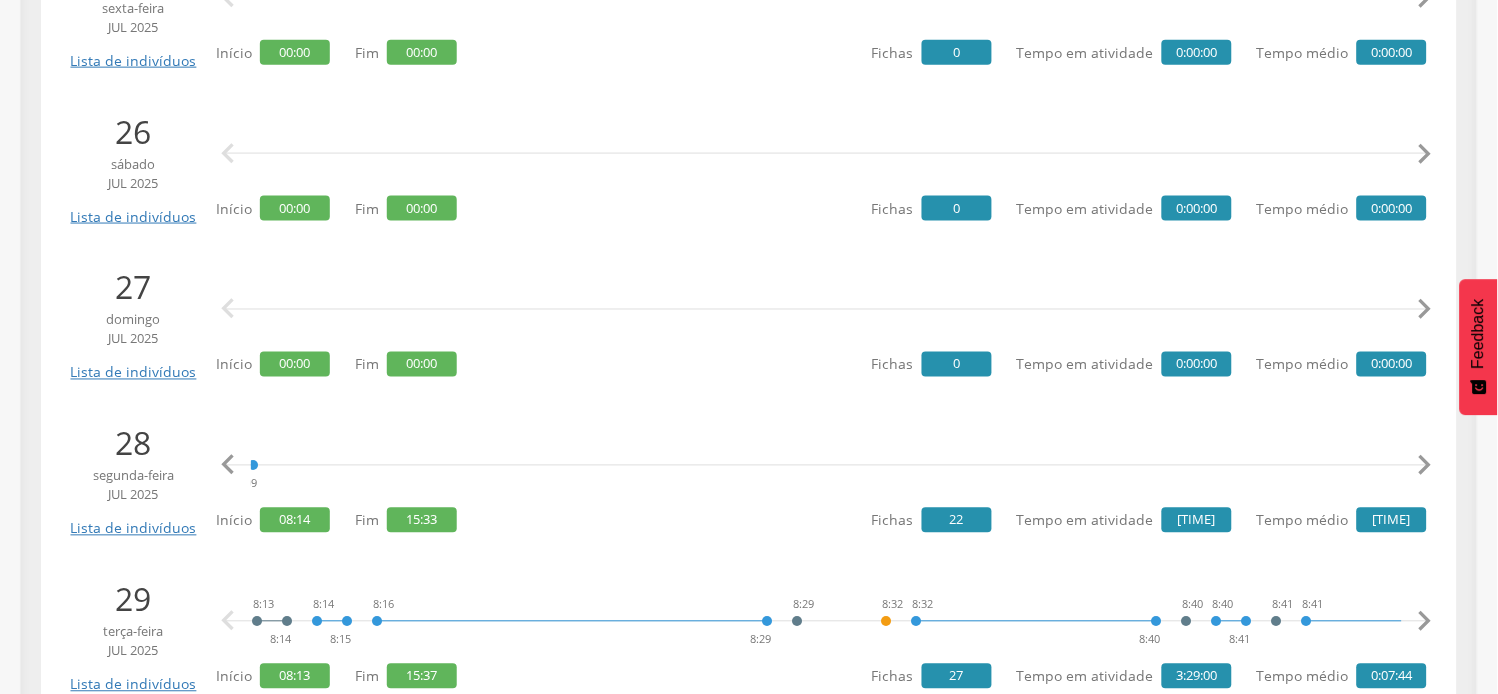 click on "" at bounding box center (1425, 466) 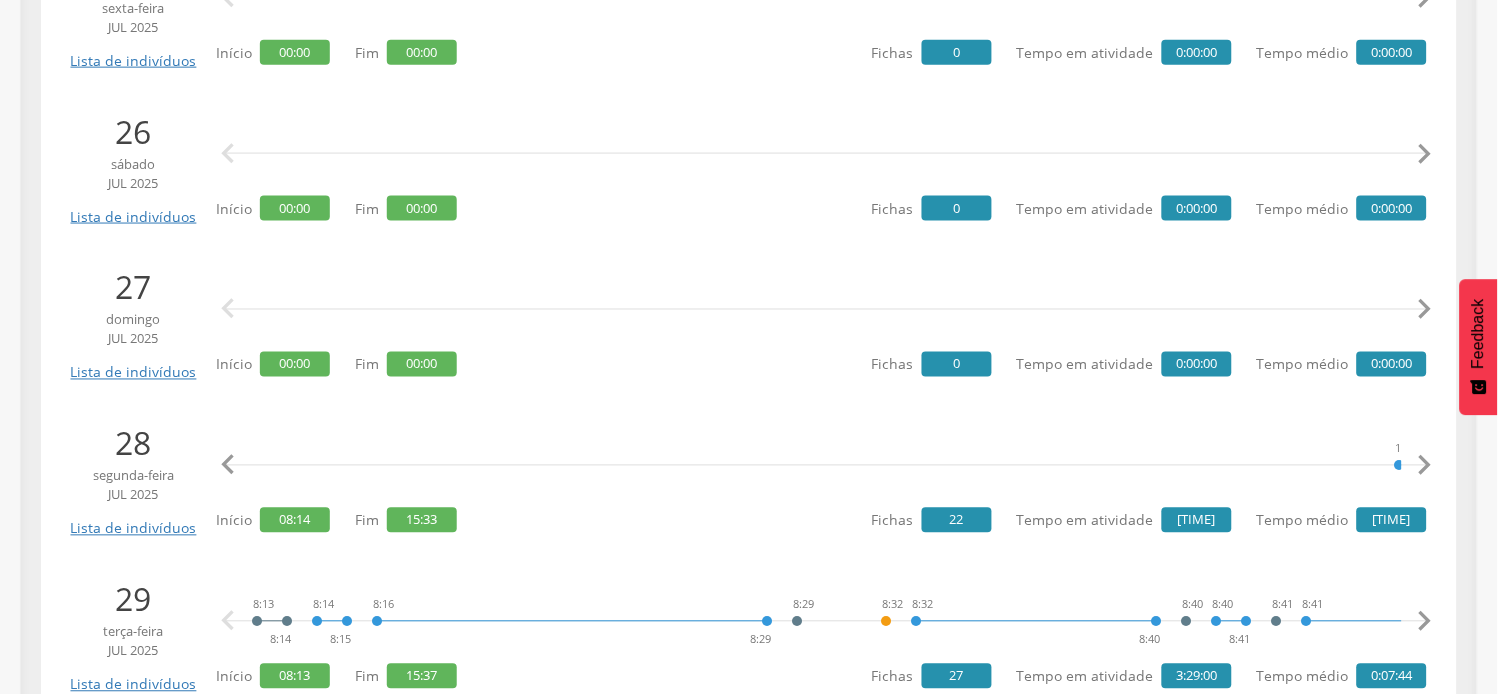 click on "" at bounding box center [1425, 466] 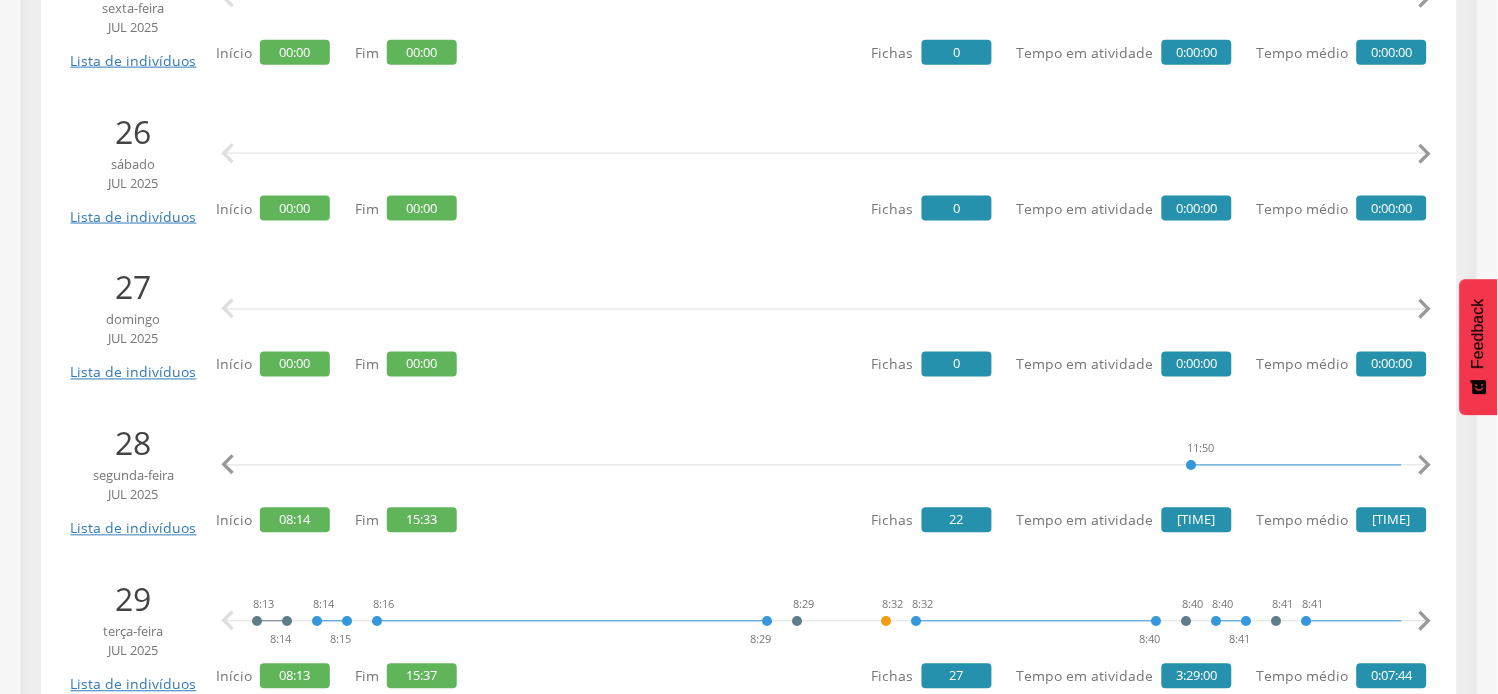click on "" at bounding box center [1425, 466] 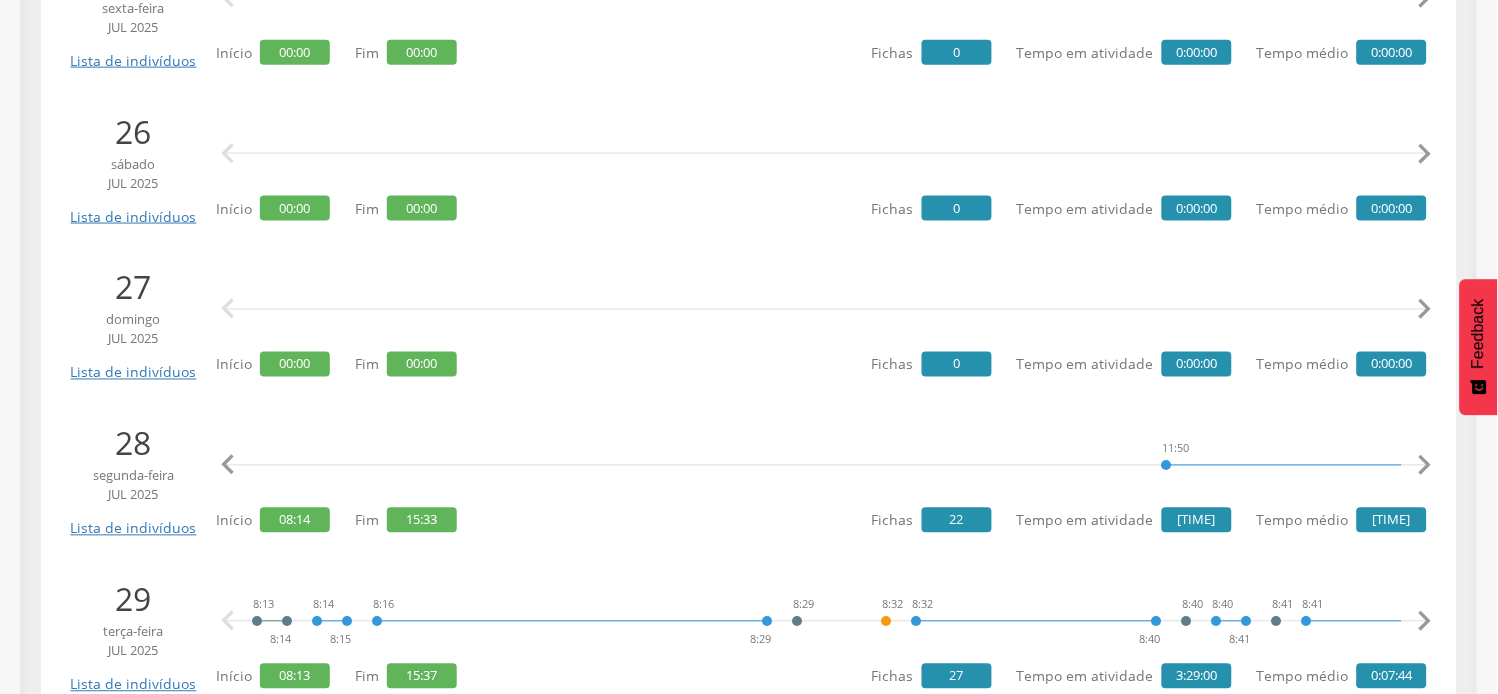 click on "" at bounding box center [1425, 466] 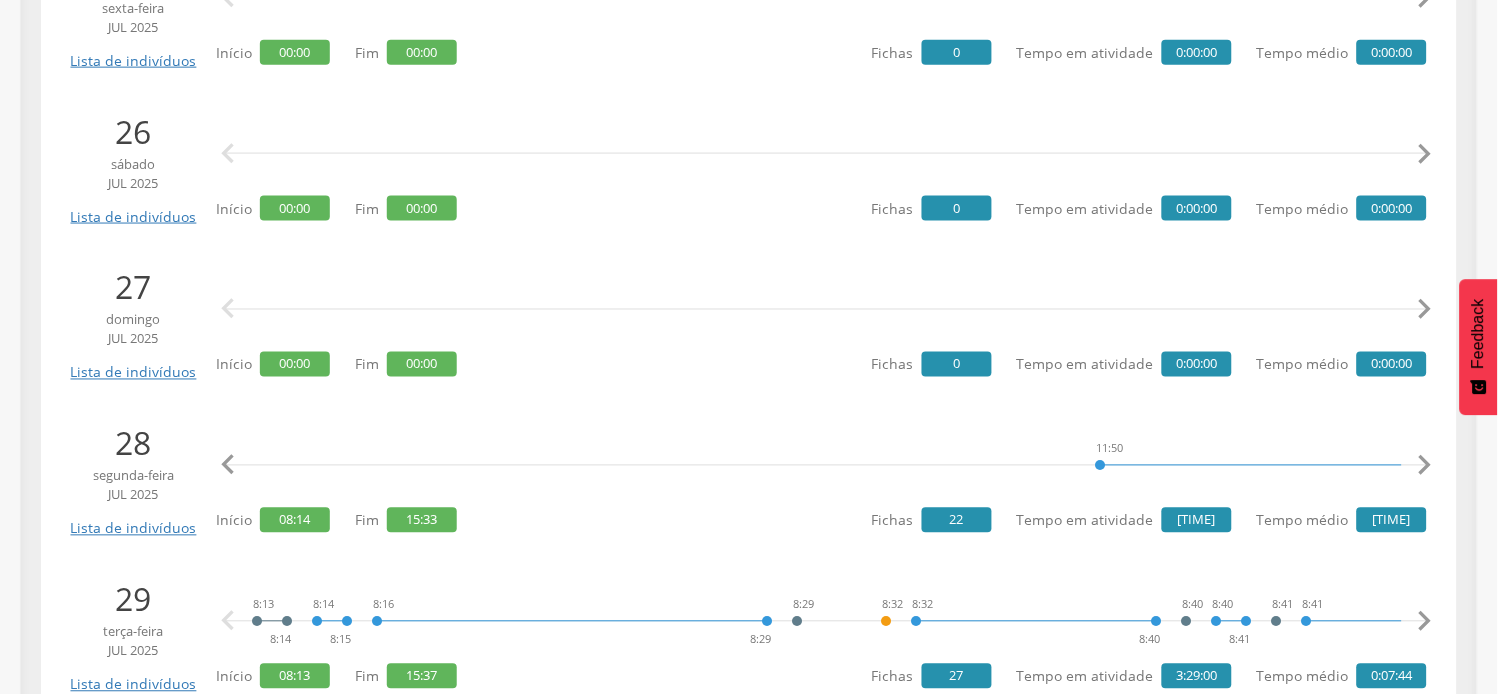 click on "" at bounding box center (1425, 466) 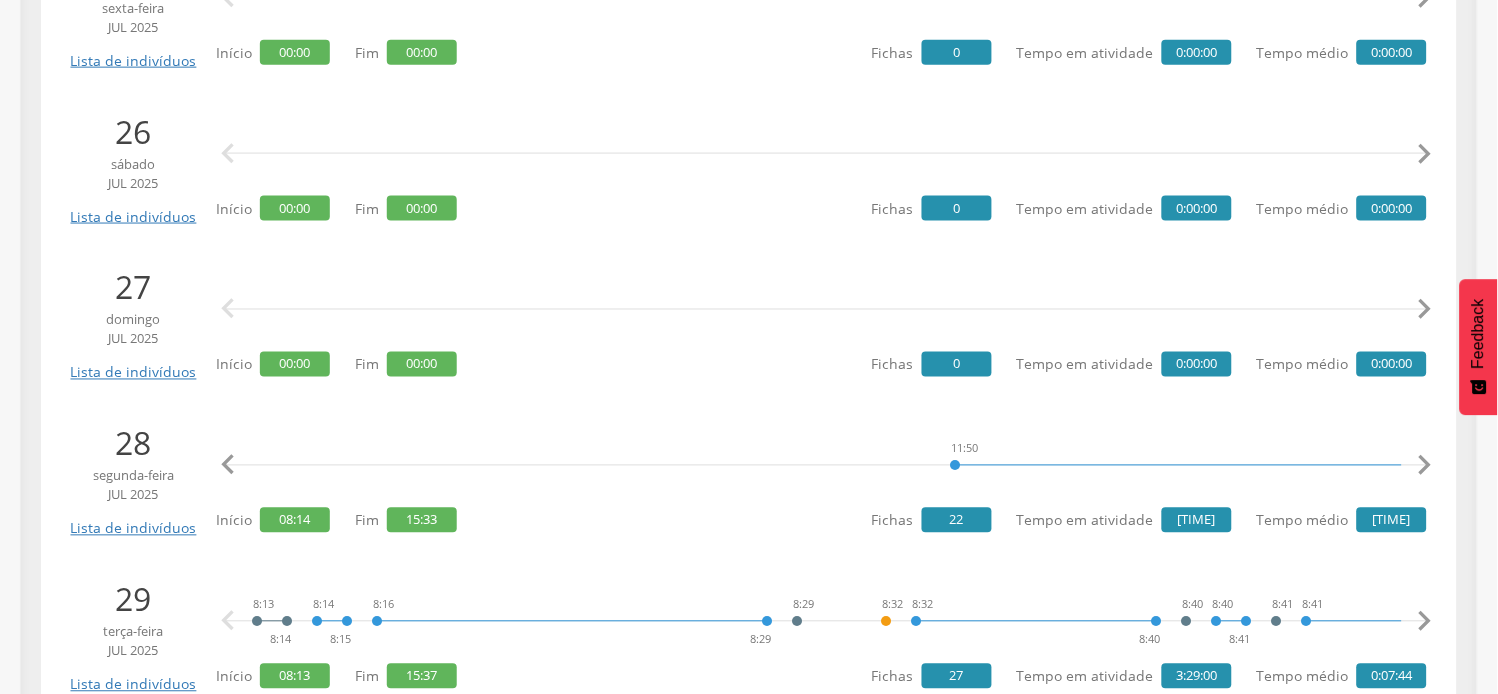 click on "" at bounding box center [1425, 466] 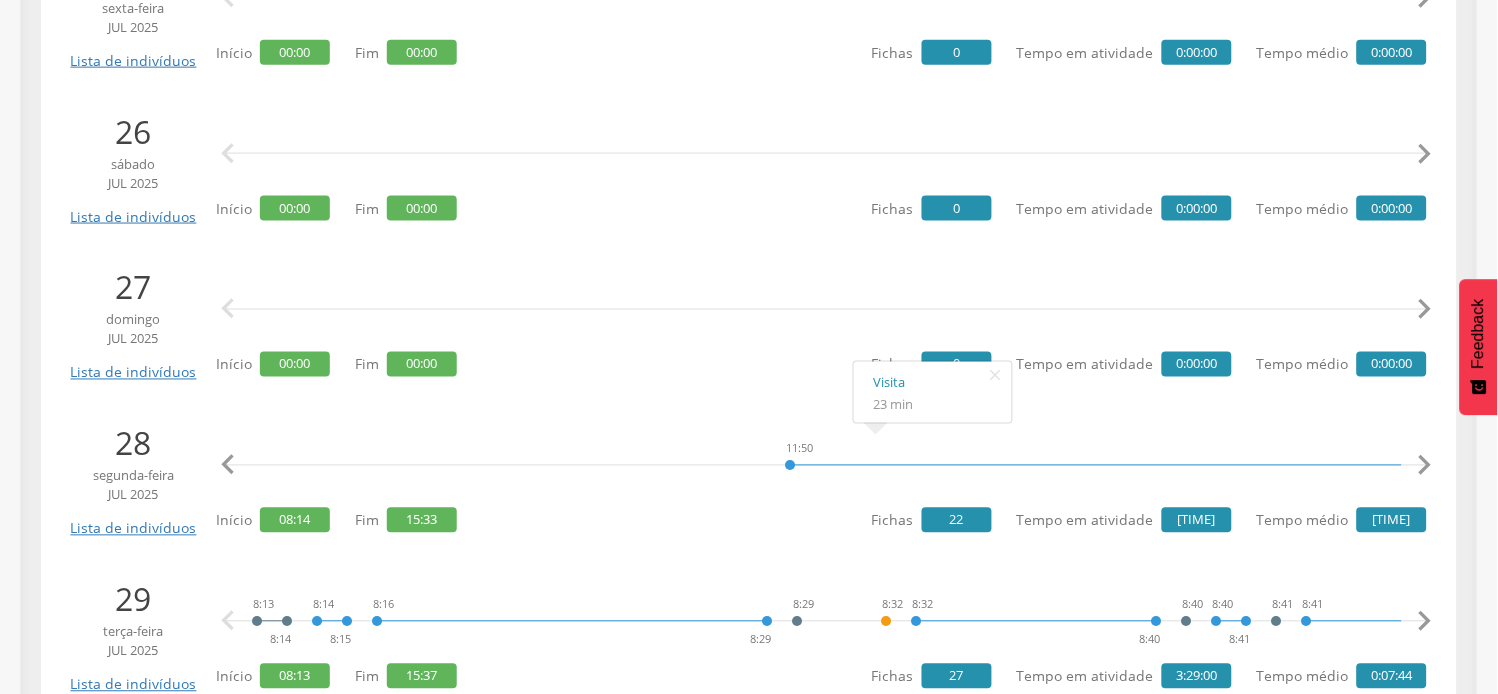 scroll, scrollTop: 0, scrollLeft: 6133, axis: horizontal 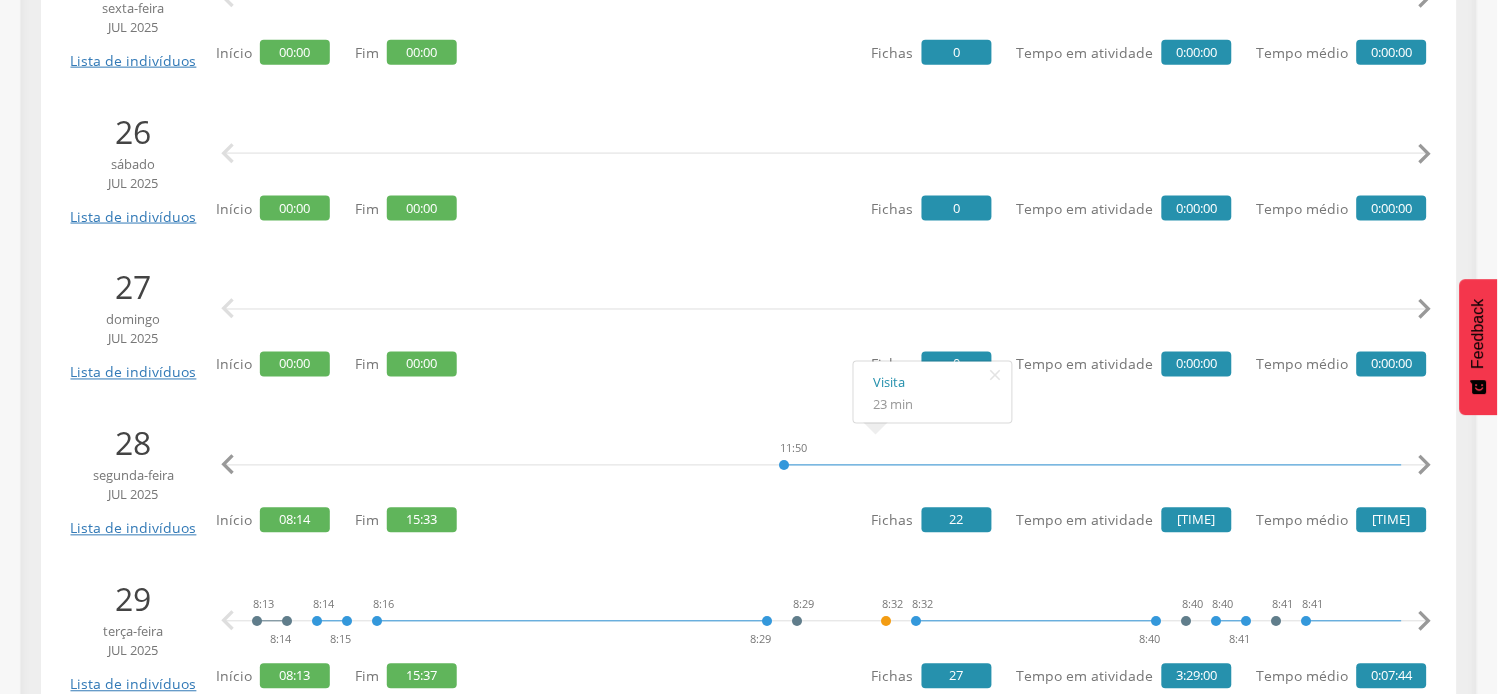drag, startPoint x: 1397, startPoint y: 462, endPoint x: 1415, endPoint y: 463, distance: 18.027756 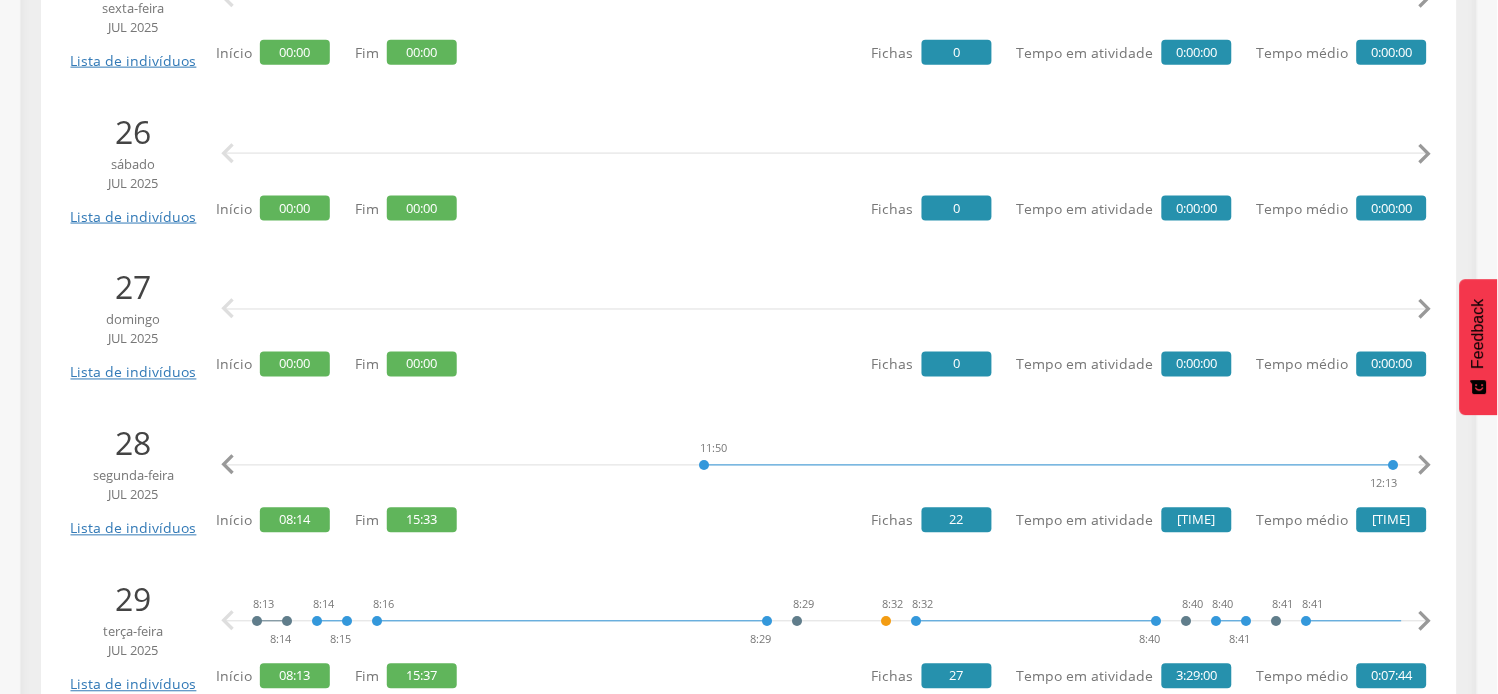 click on "" at bounding box center (1425, 466) 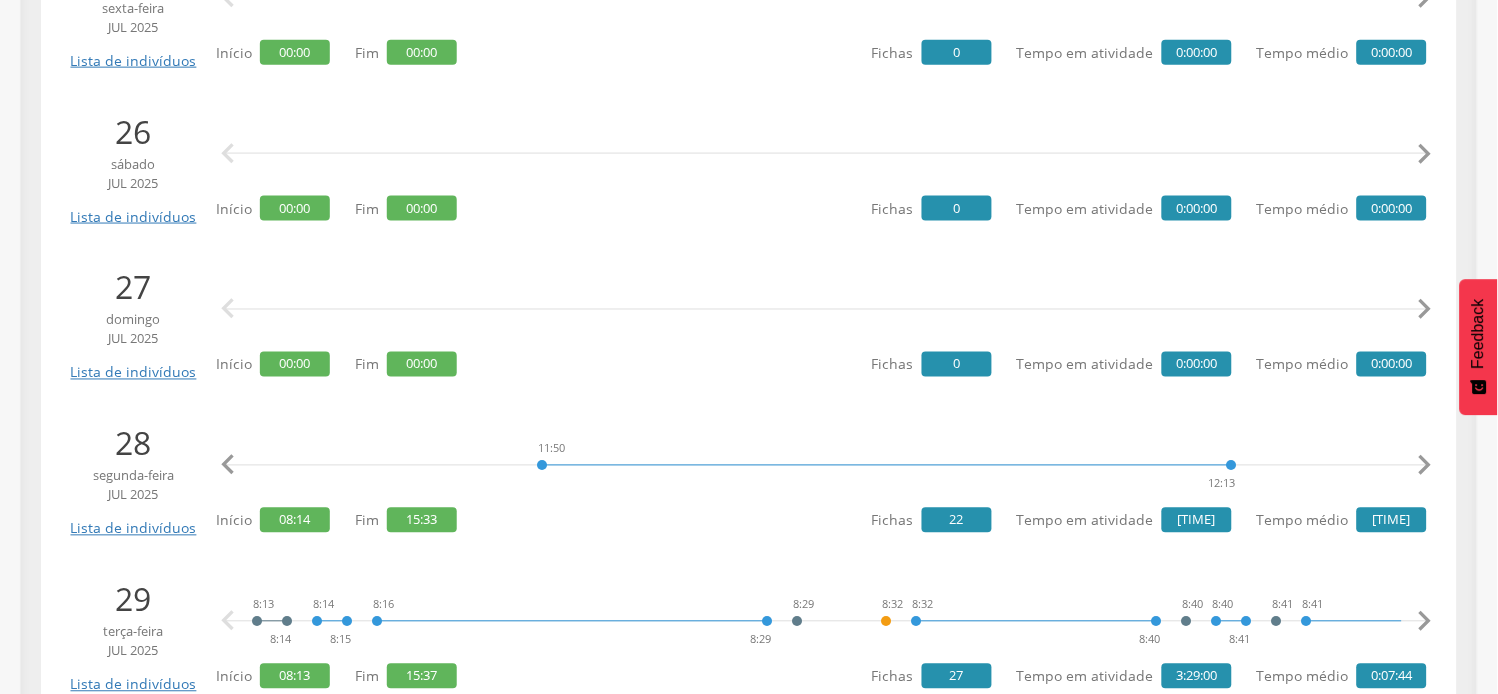 click on "" at bounding box center [1425, 466] 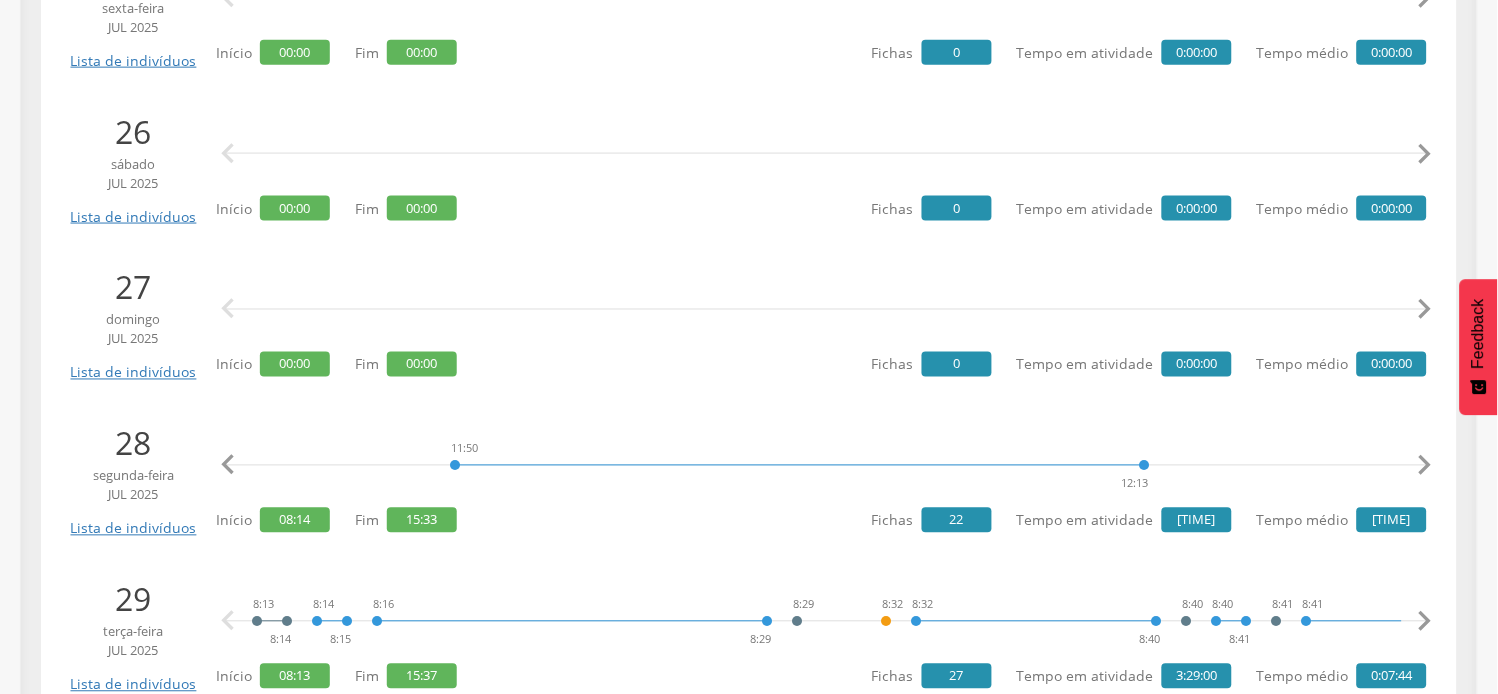 click on "" at bounding box center [1425, 466] 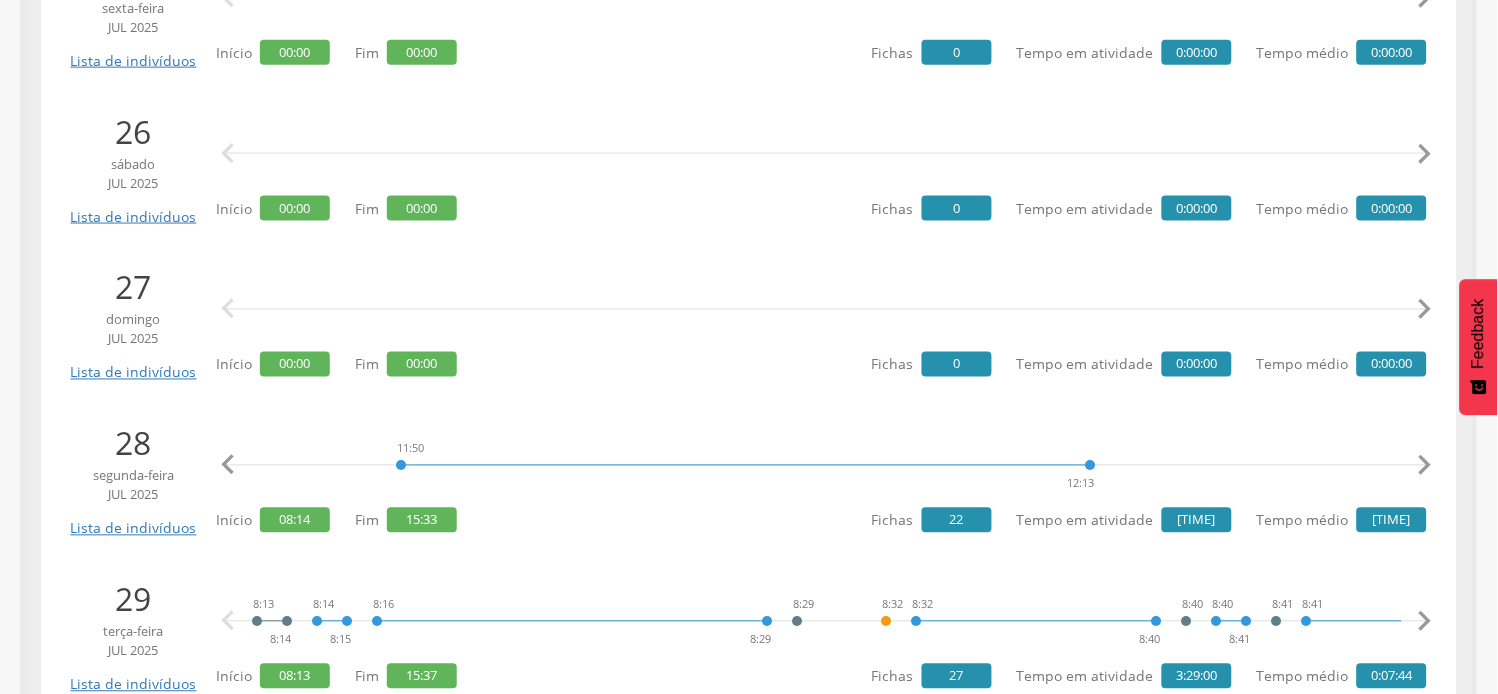 click on "" at bounding box center [1425, 466] 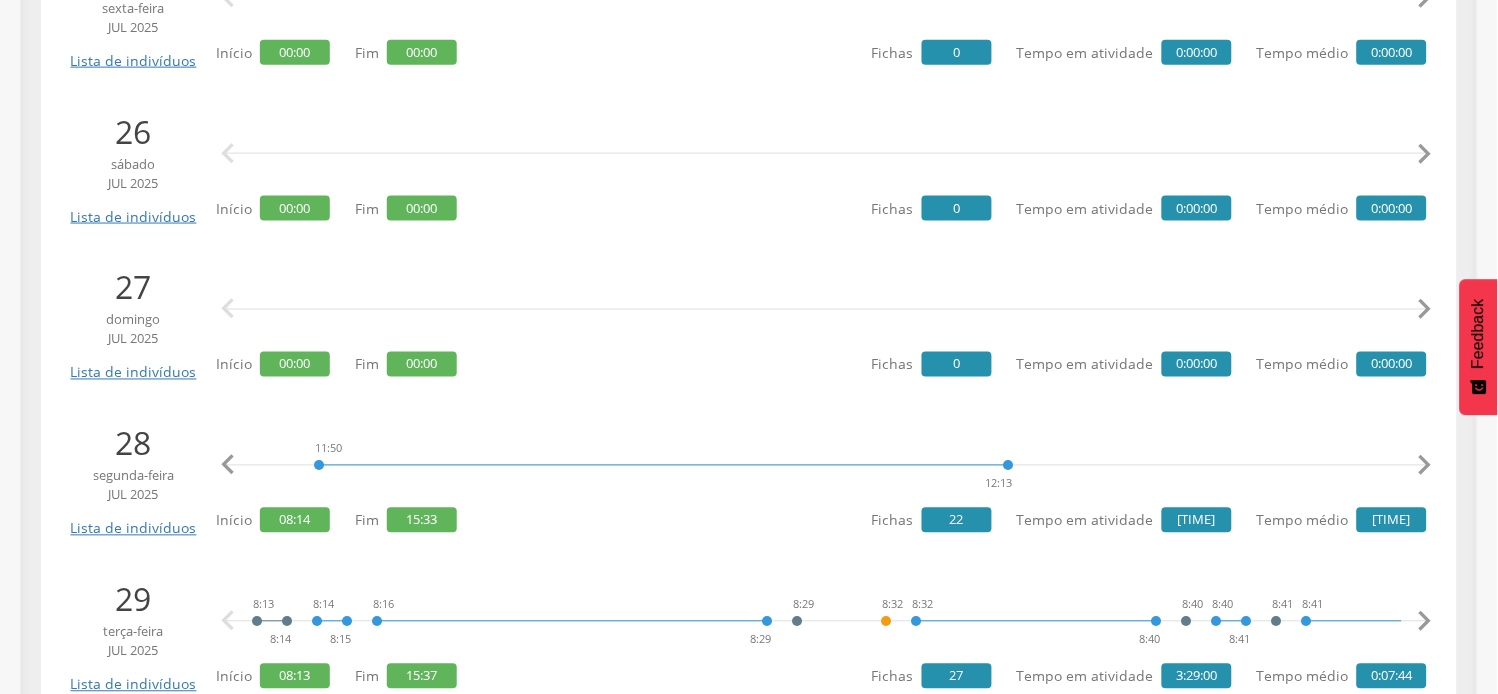 click on "" at bounding box center (1425, 466) 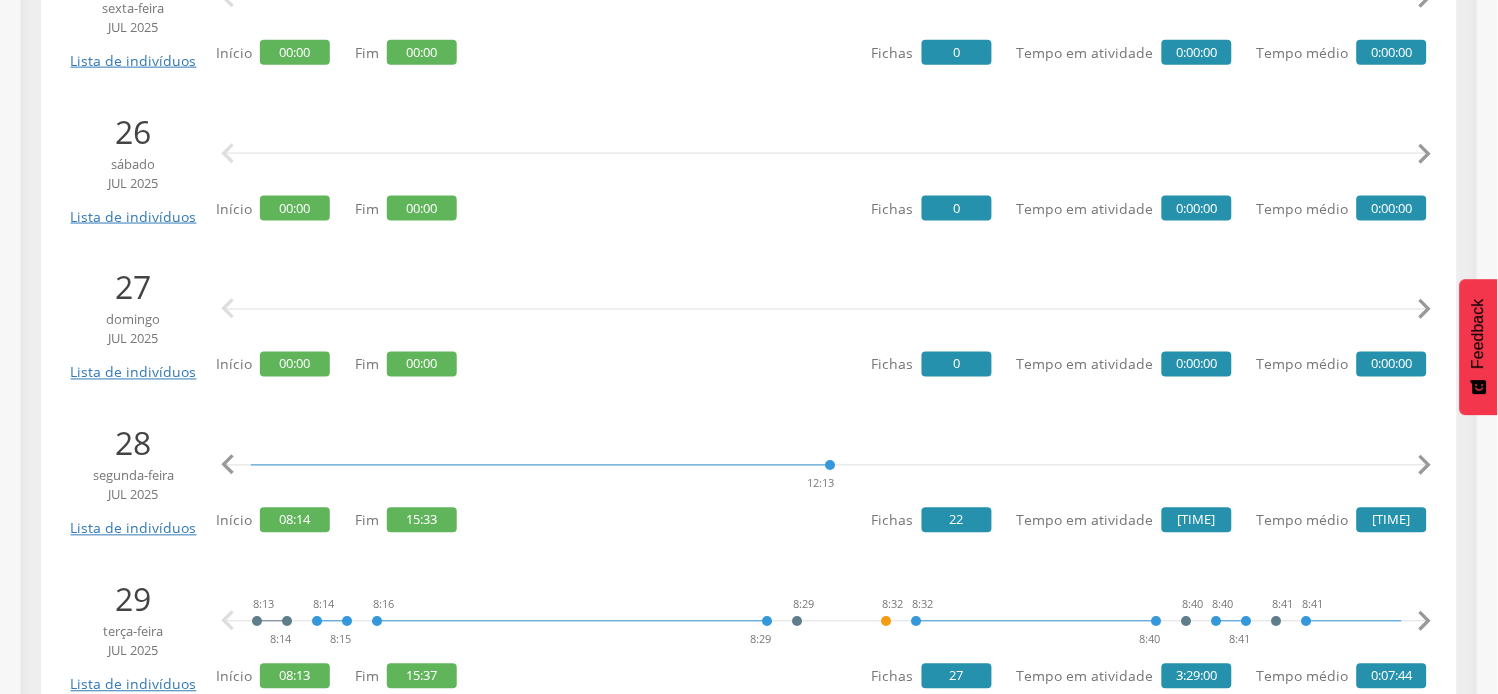click on "" at bounding box center (1425, 466) 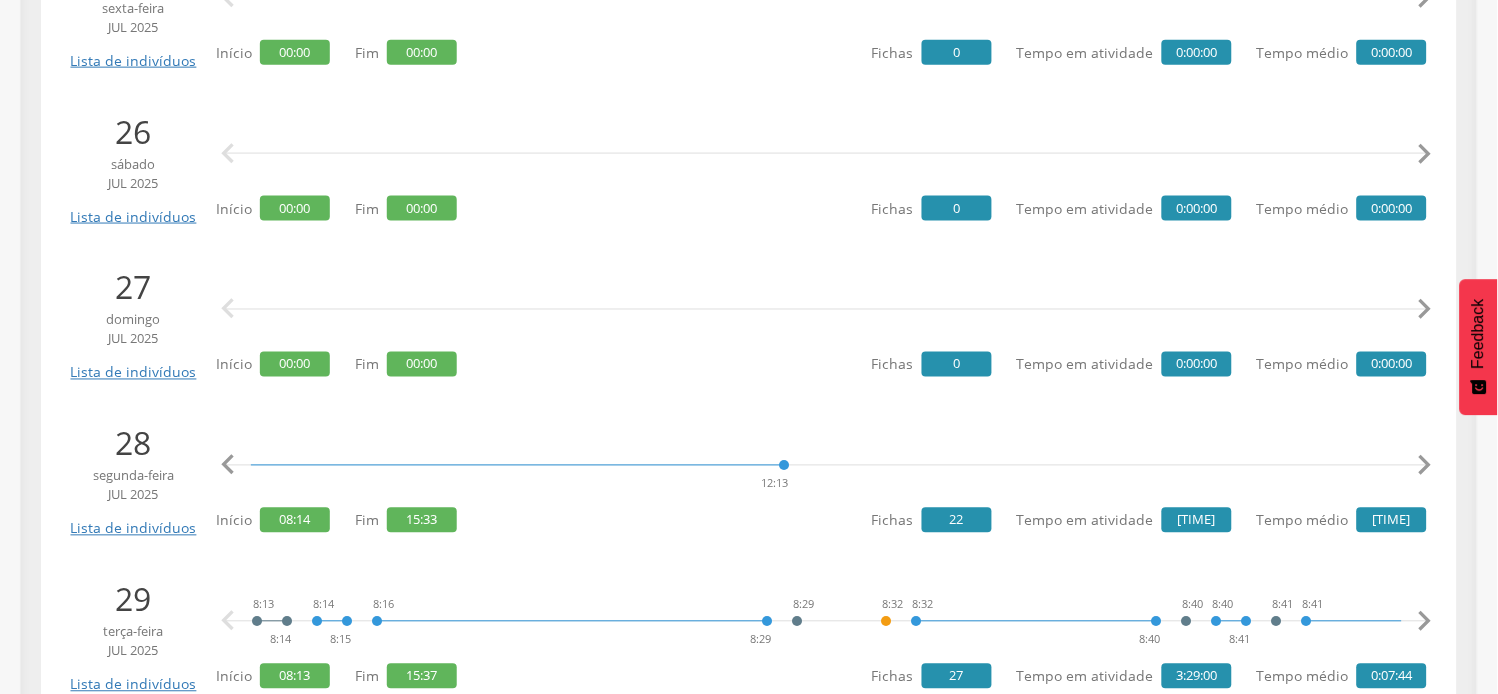 click on "" at bounding box center [1425, 466] 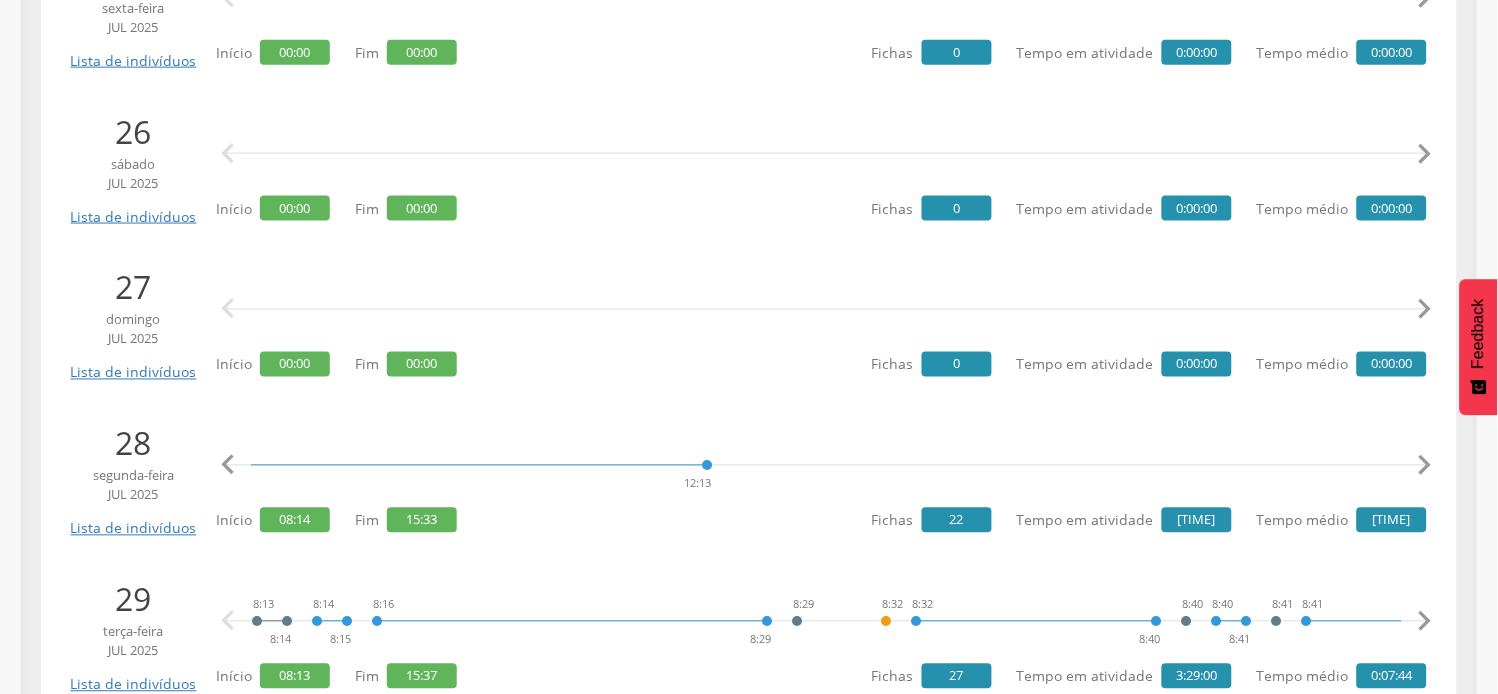 click on "" at bounding box center [1425, 466] 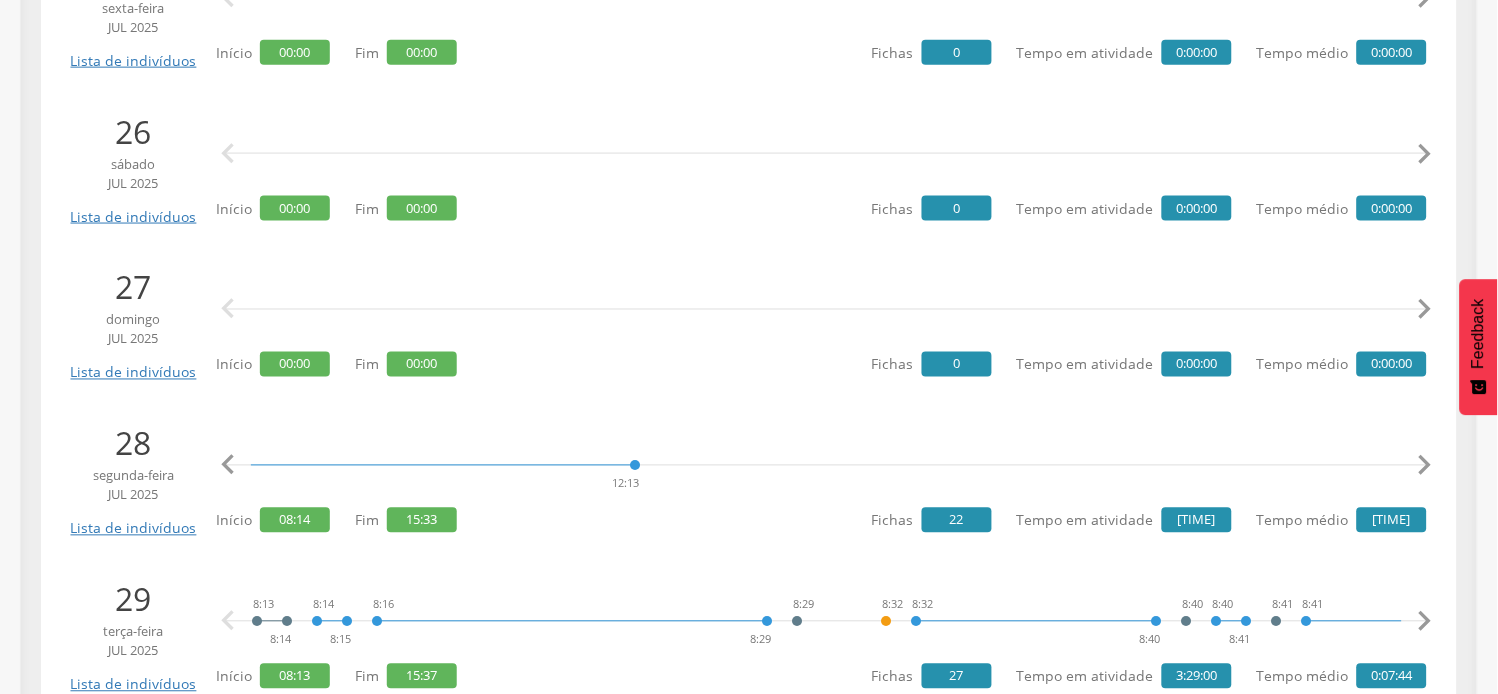click on "" at bounding box center [1425, 466] 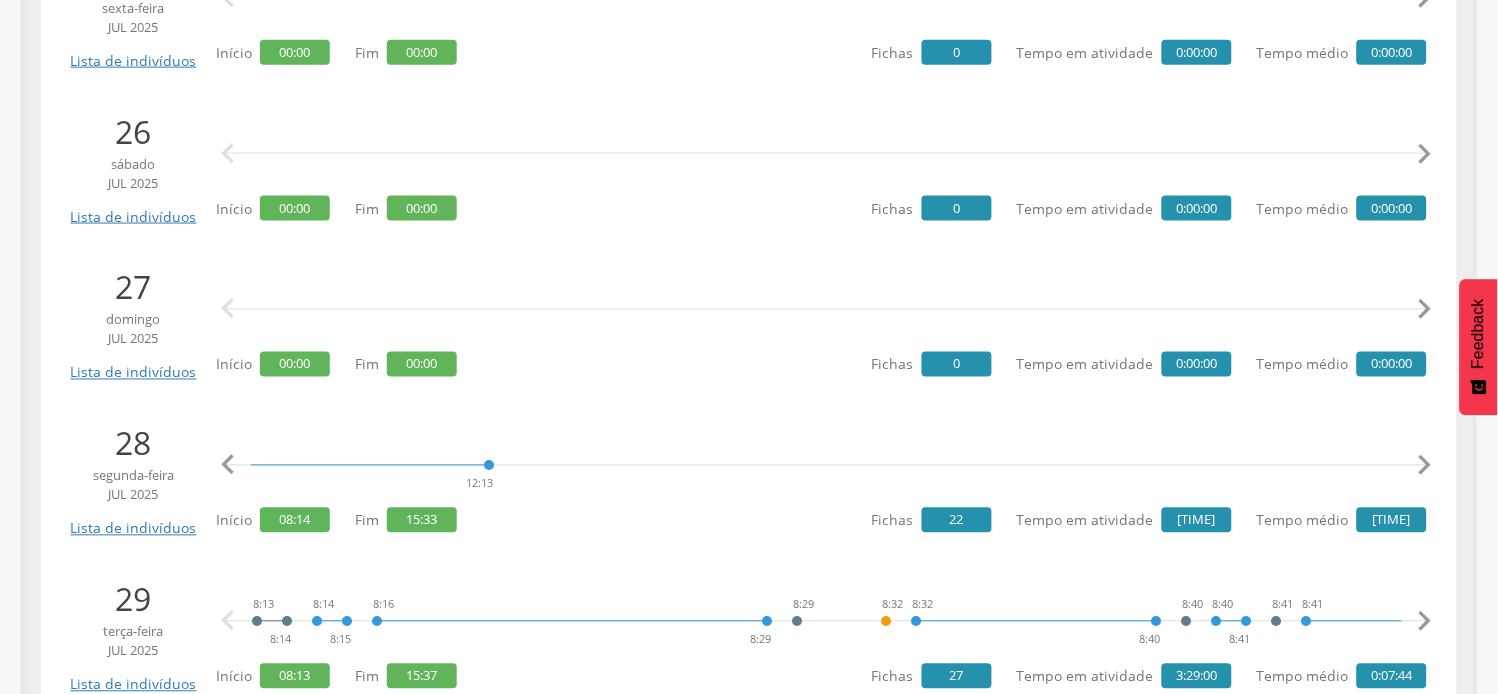 click on "" at bounding box center [1425, 466] 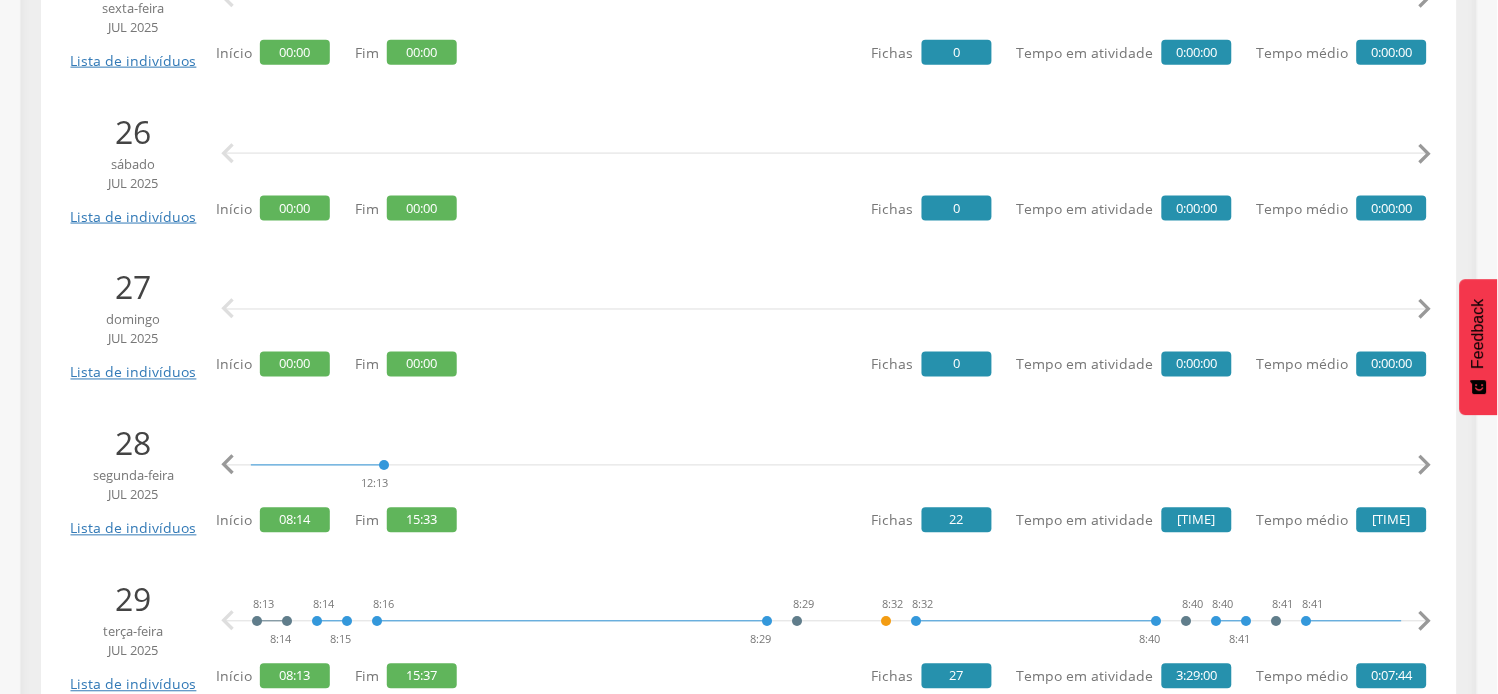 click on "" at bounding box center (1425, 466) 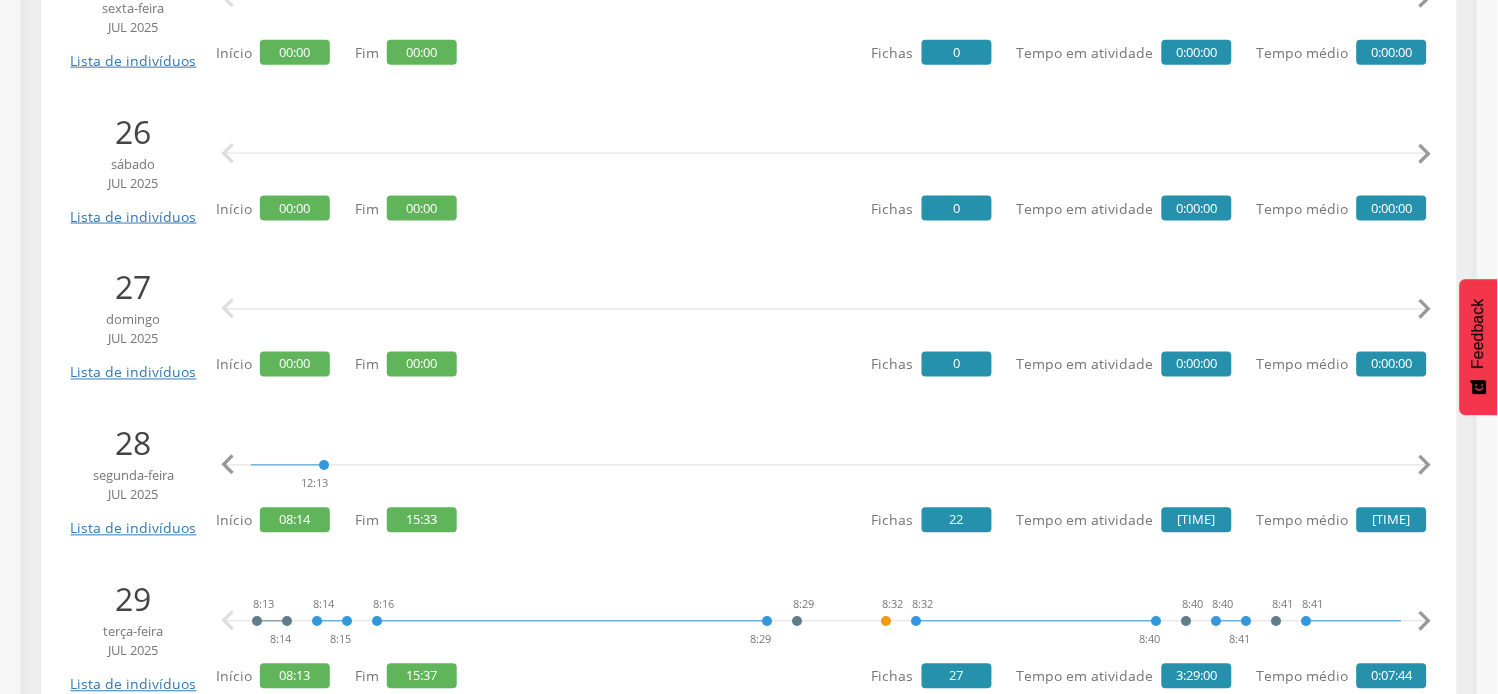 click on "" at bounding box center (1425, 466) 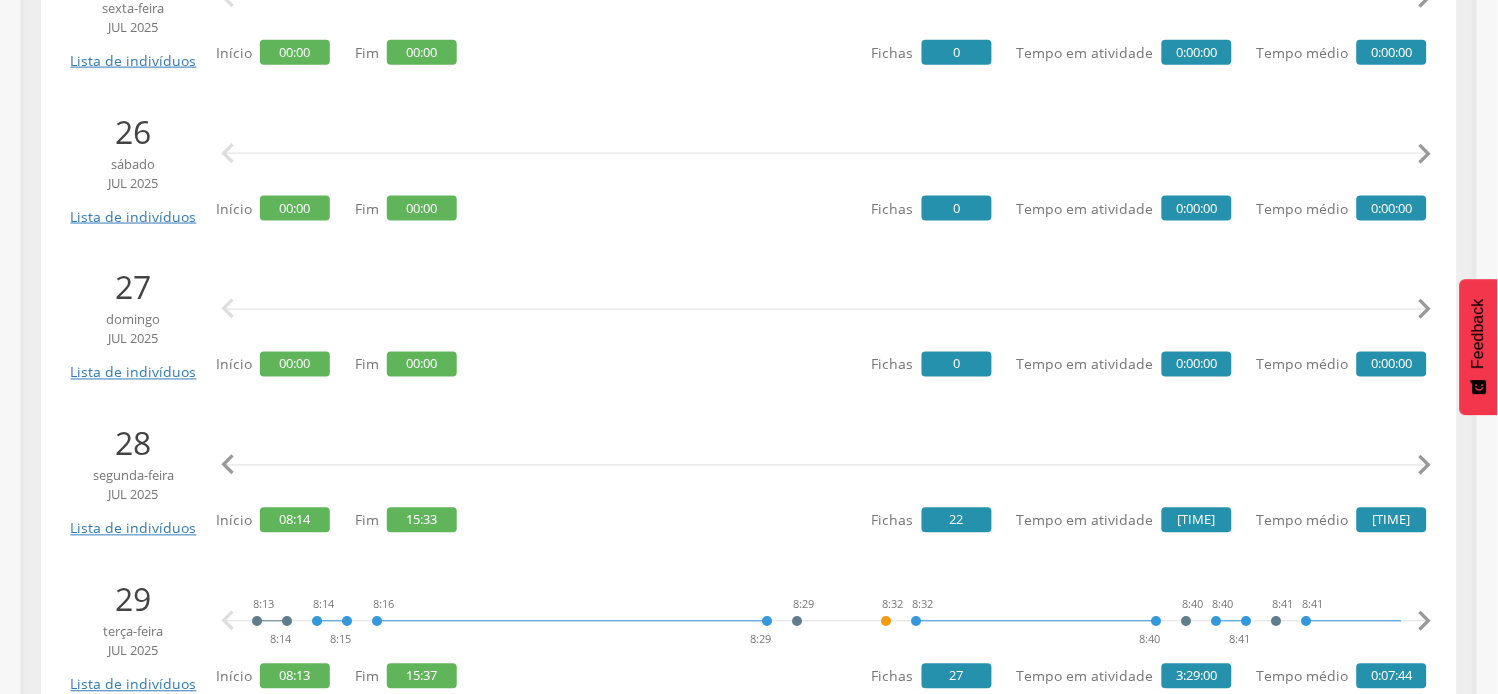 click on "" at bounding box center [1425, 466] 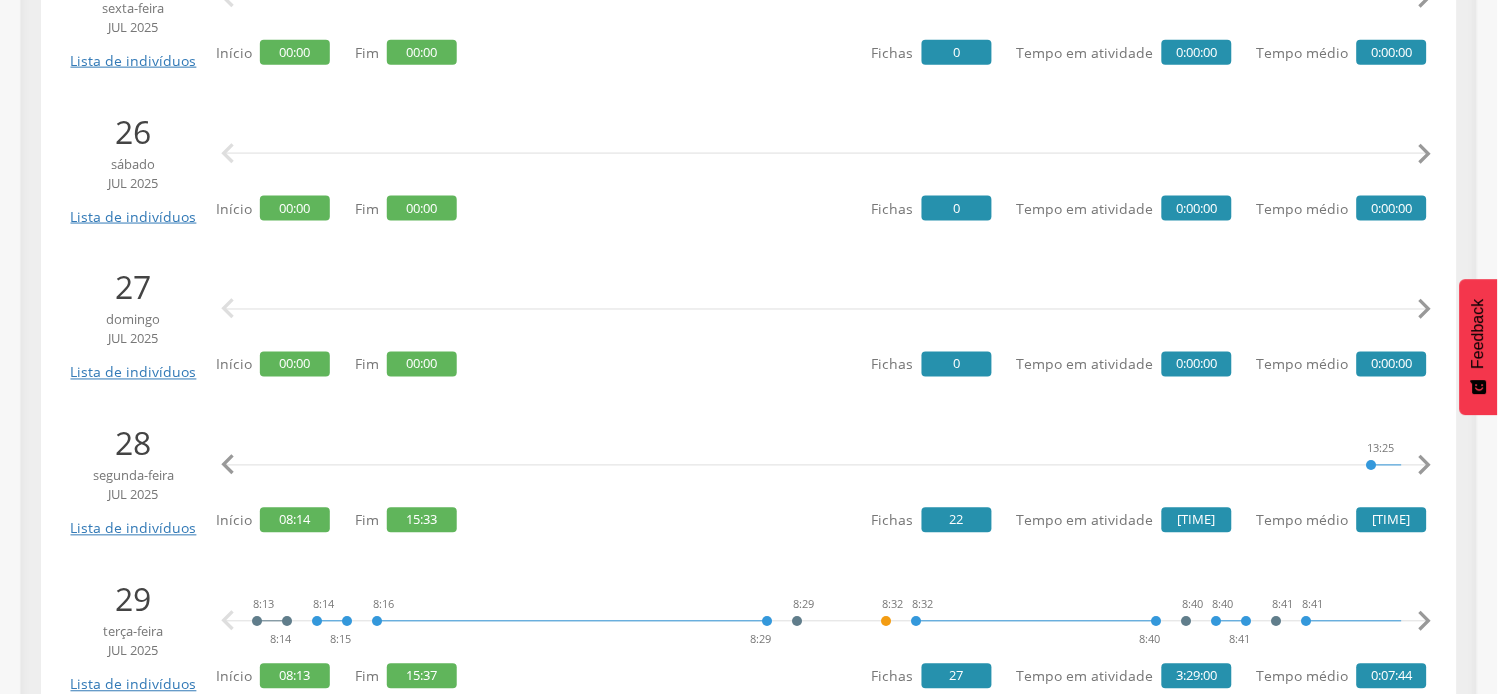 click on "" at bounding box center (1425, 466) 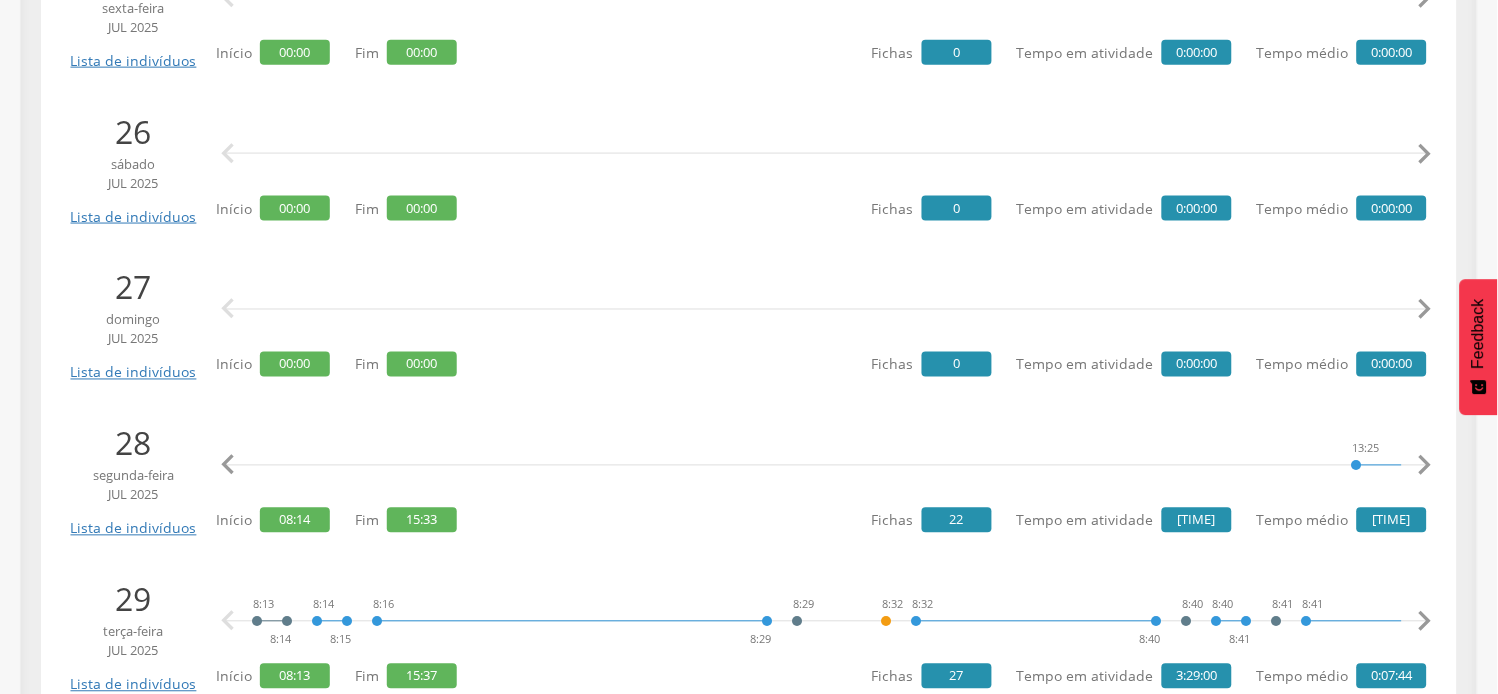 click on "" at bounding box center [1425, 466] 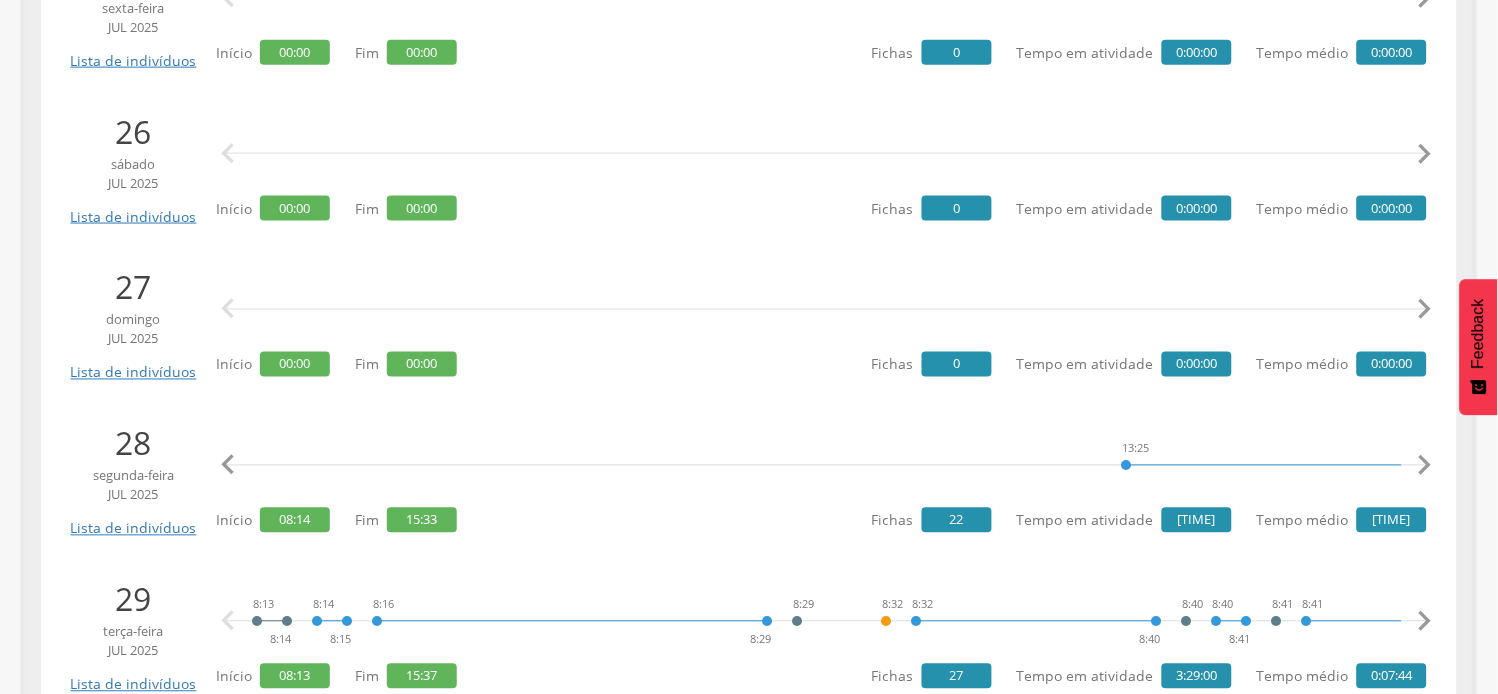 click on "" at bounding box center [1425, 466] 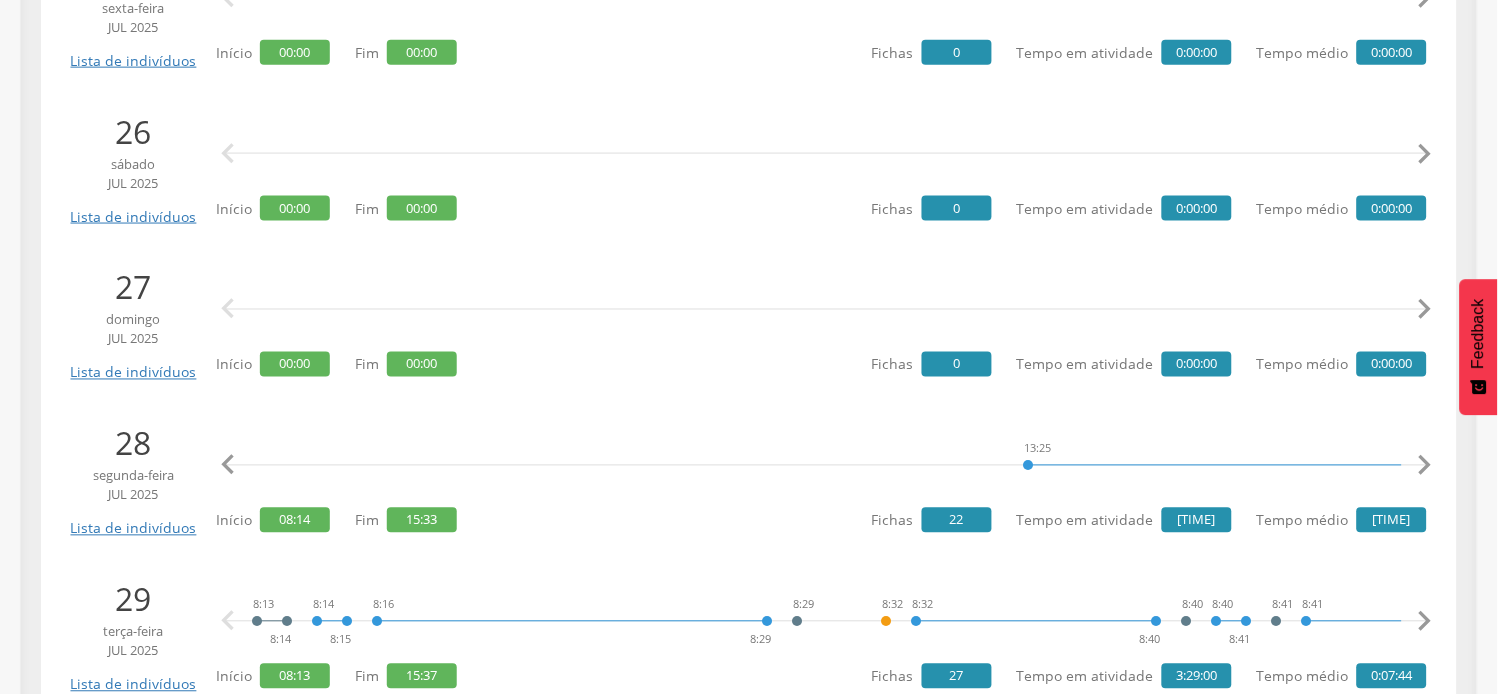 scroll, scrollTop: 0, scrollLeft: 8433, axis: horizontal 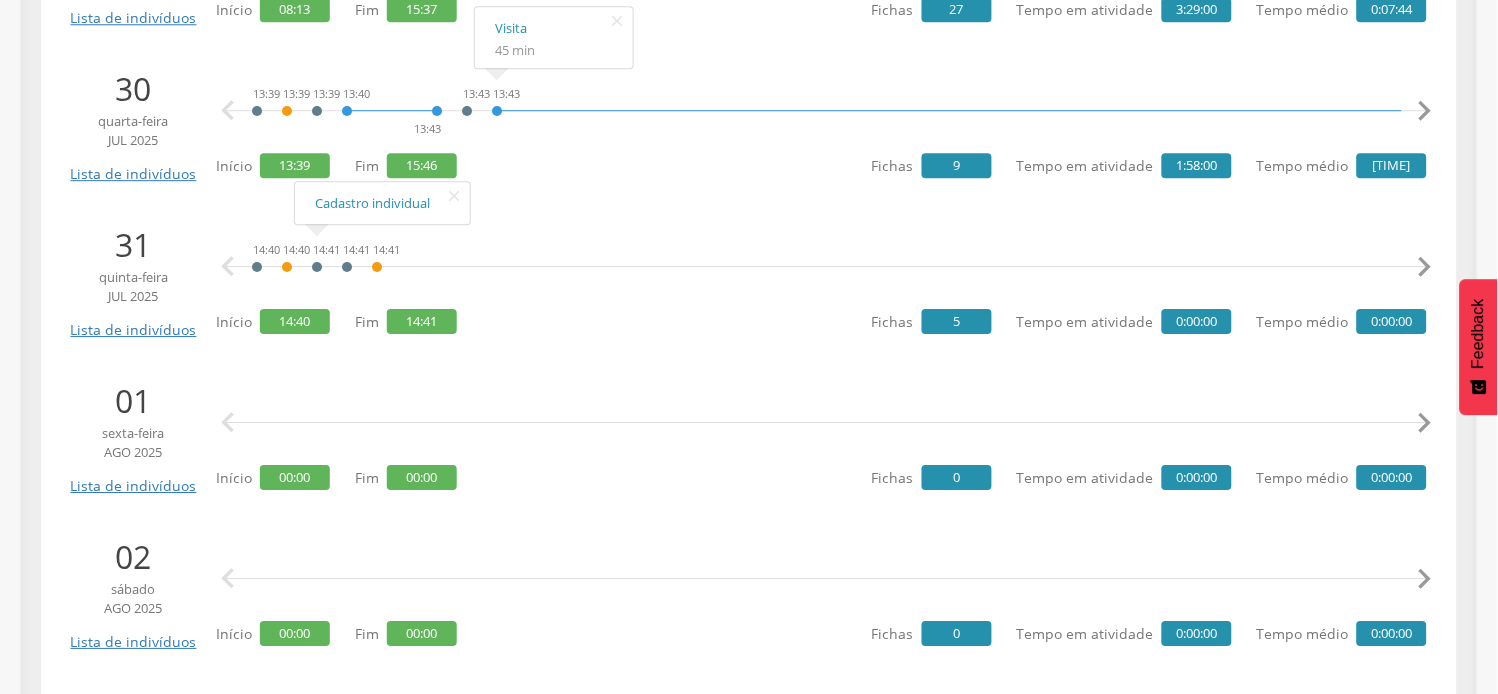 click on "  Início  [TIME] Fim  [TIME] Fichas  0 Tempo em atividade  0:00:00 Tempo médio  0:00:00" at bounding box center (821, 436) 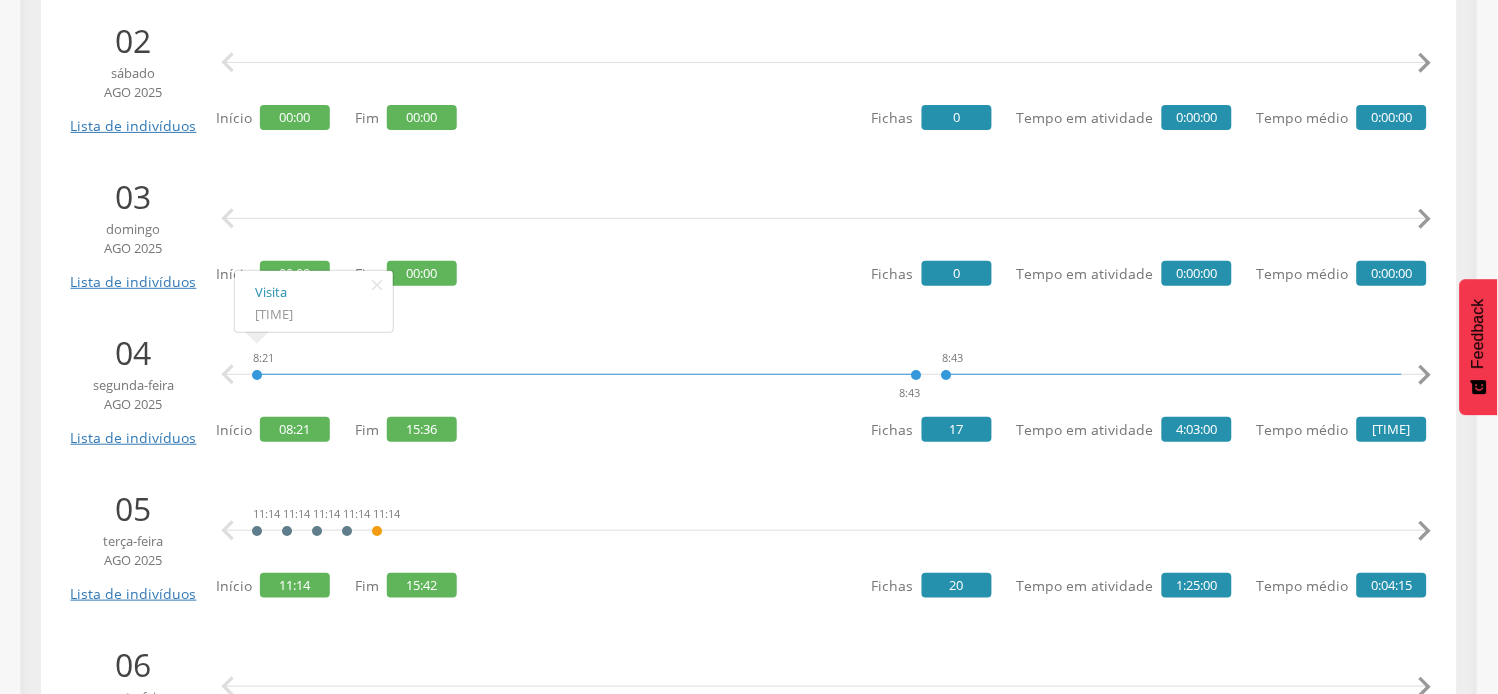 scroll, scrollTop: 1777, scrollLeft: 0, axis: vertical 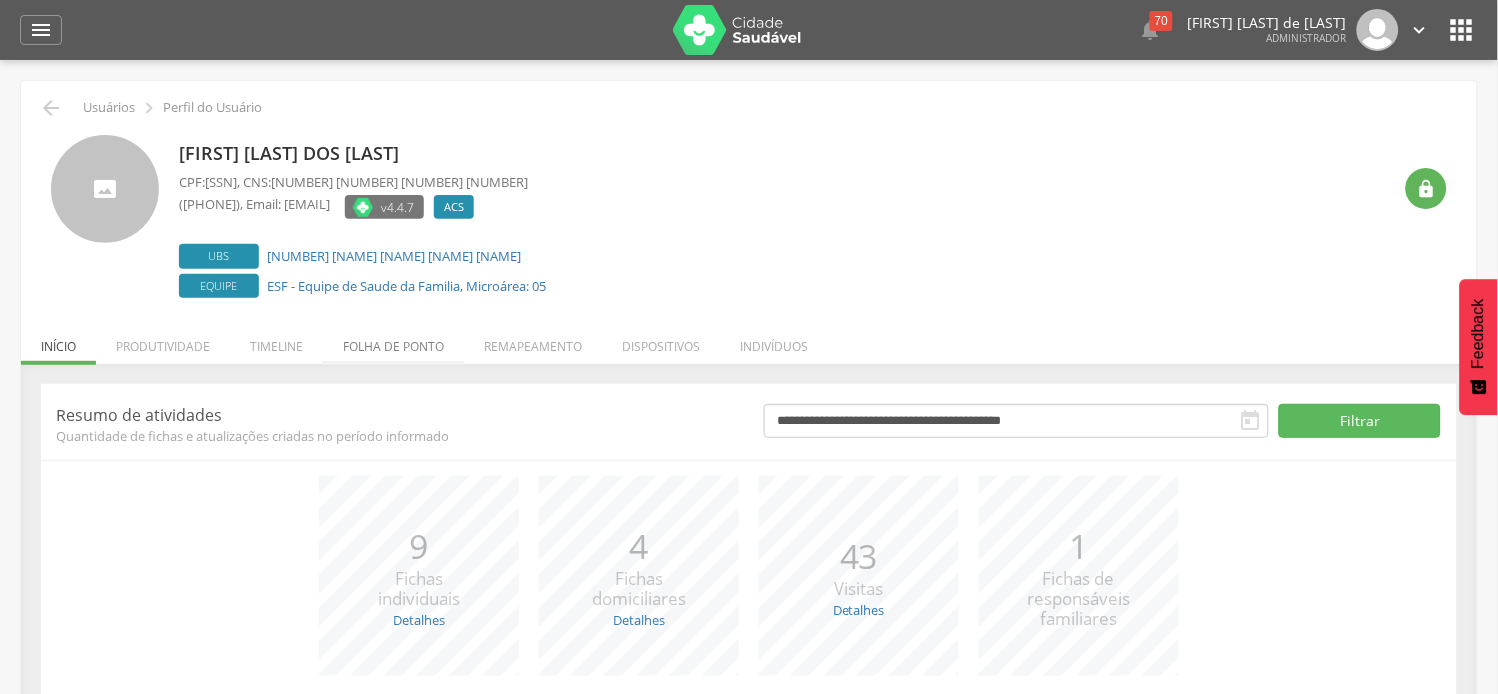 click on "Folha de ponto" at bounding box center (393, 341) 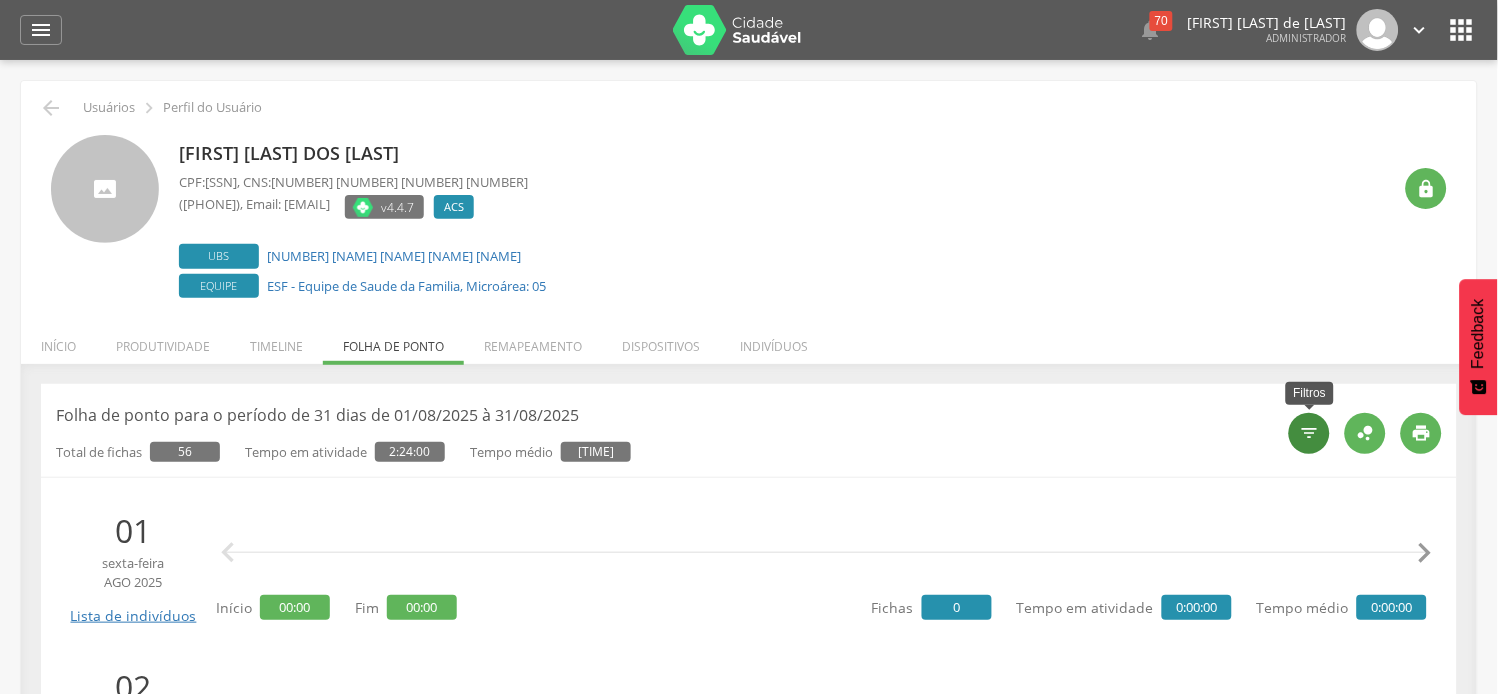 click on "" at bounding box center (1310, 433) 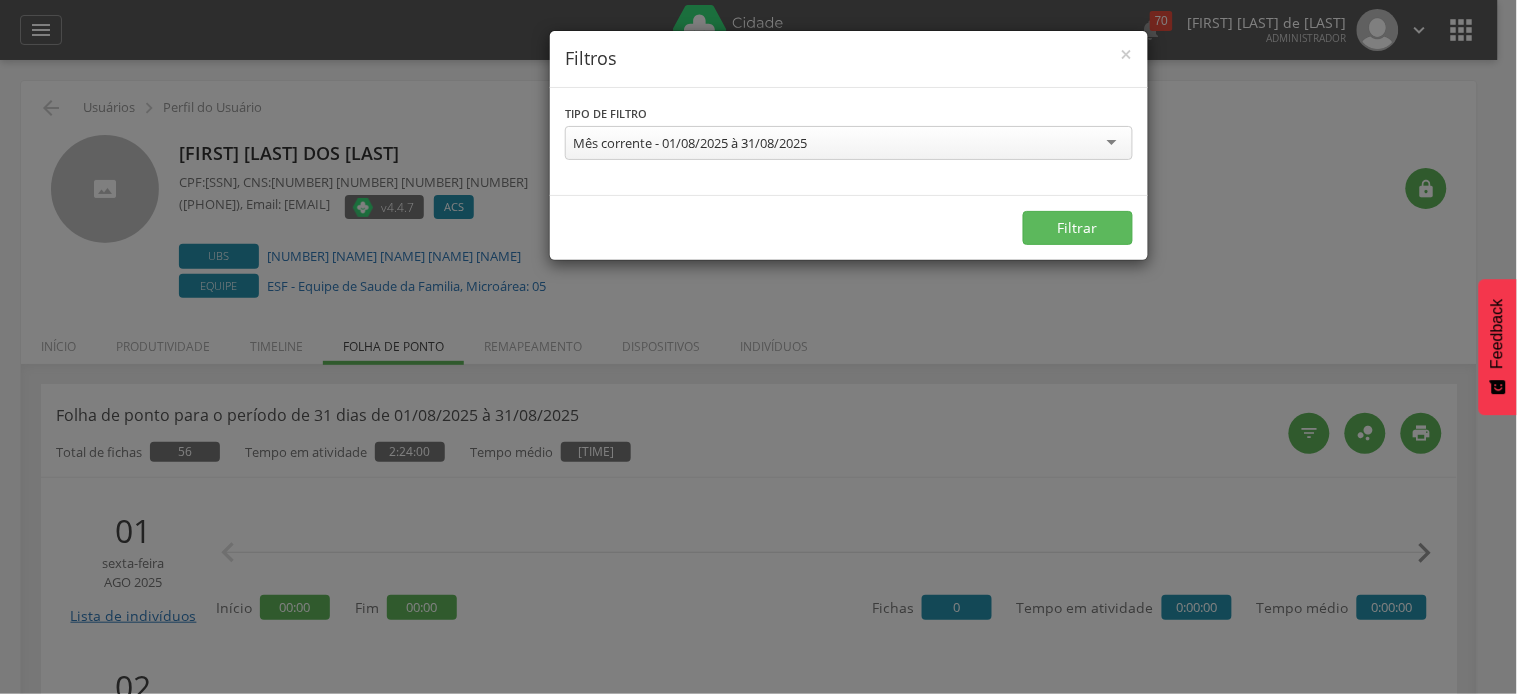 click on "Mês corrente - 01/08/2025 à 31/08/2025" at bounding box center (690, 143) 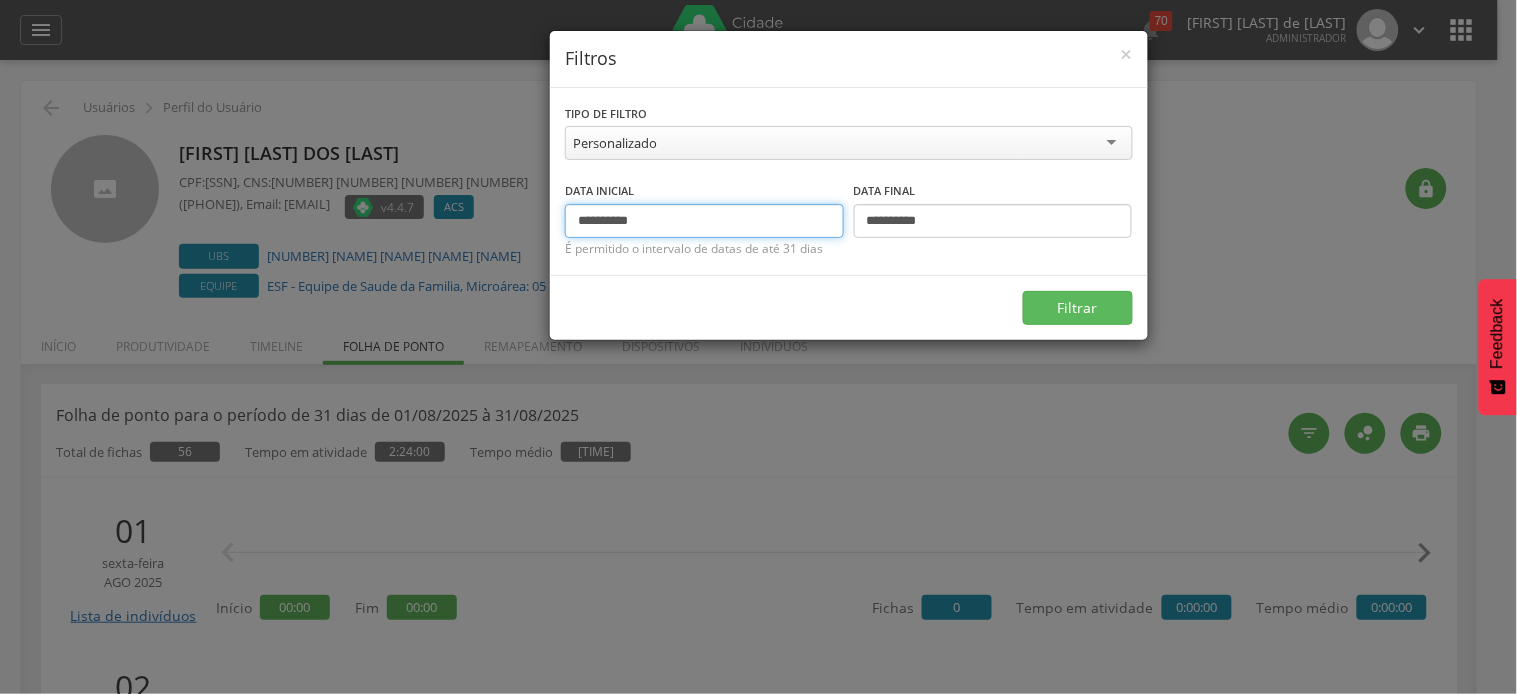 drag, startPoint x: 608, startPoint y: 217, endPoint x: 524, endPoint y: 216, distance: 84.00595 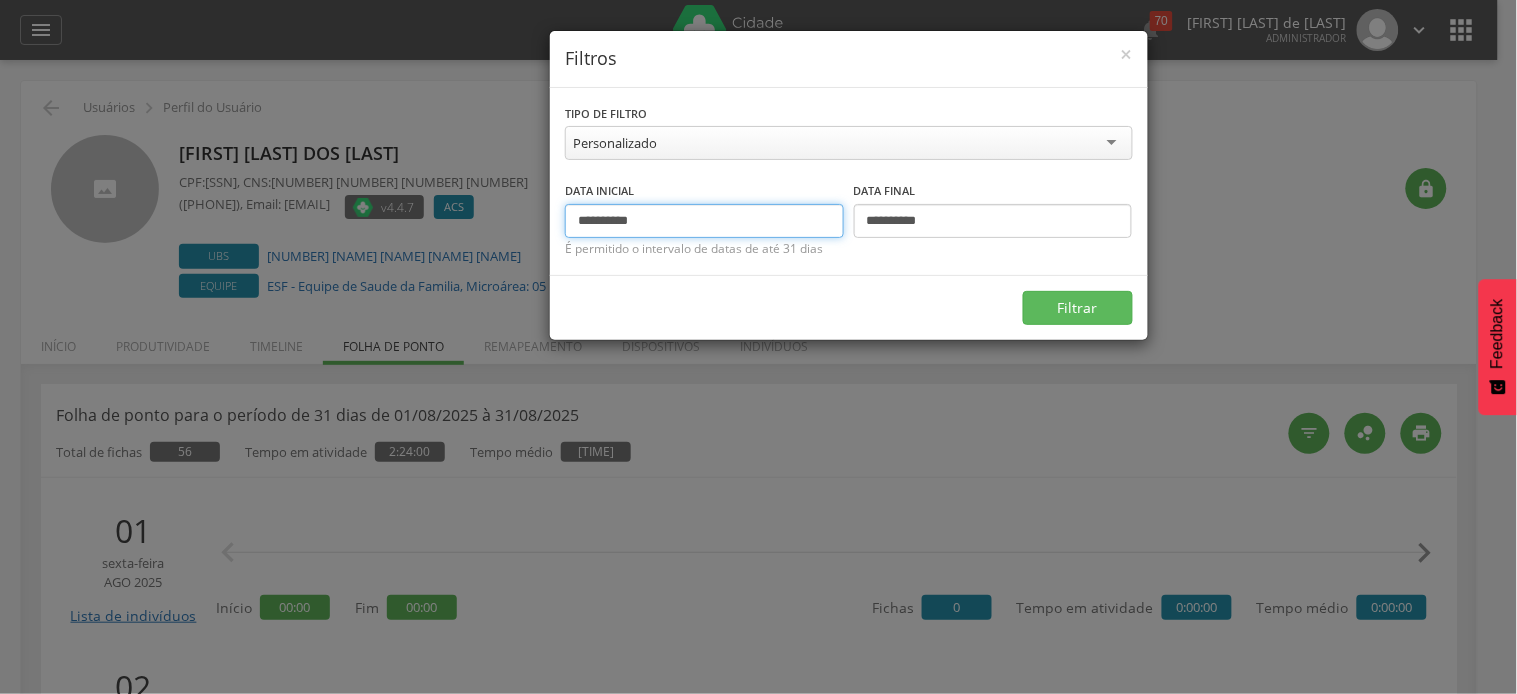 click on "**********" at bounding box center (758, 347) 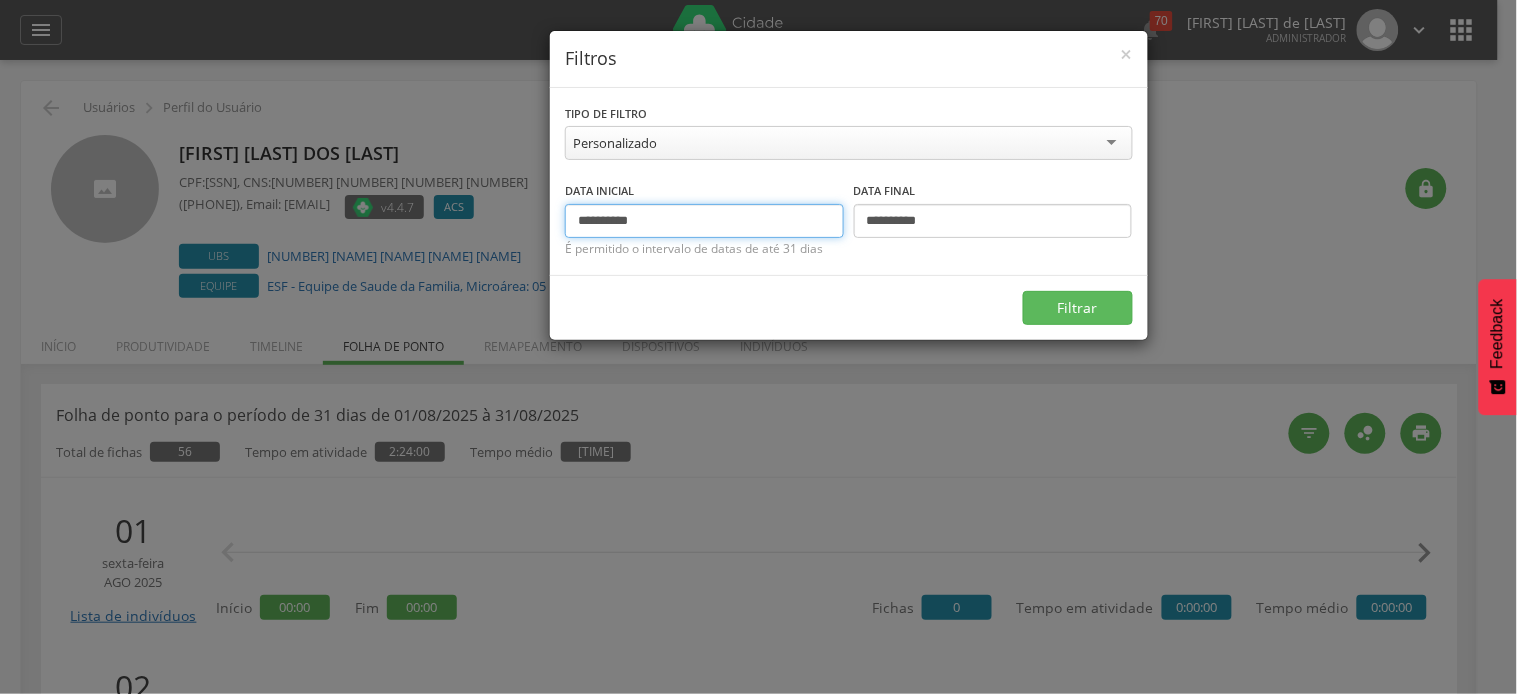 type on "**********" 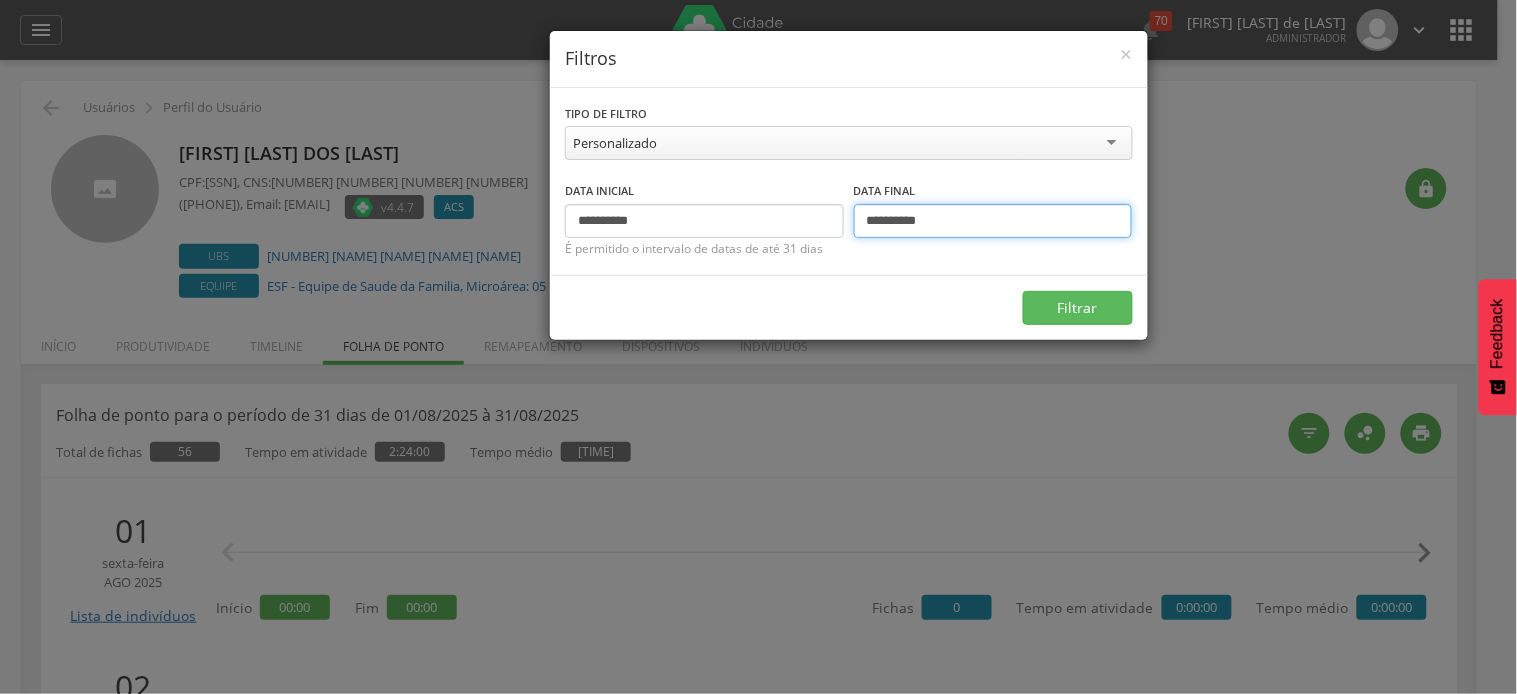 drag, startPoint x: 882, startPoint y: 216, endPoint x: 828, endPoint y: 216, distance: 54 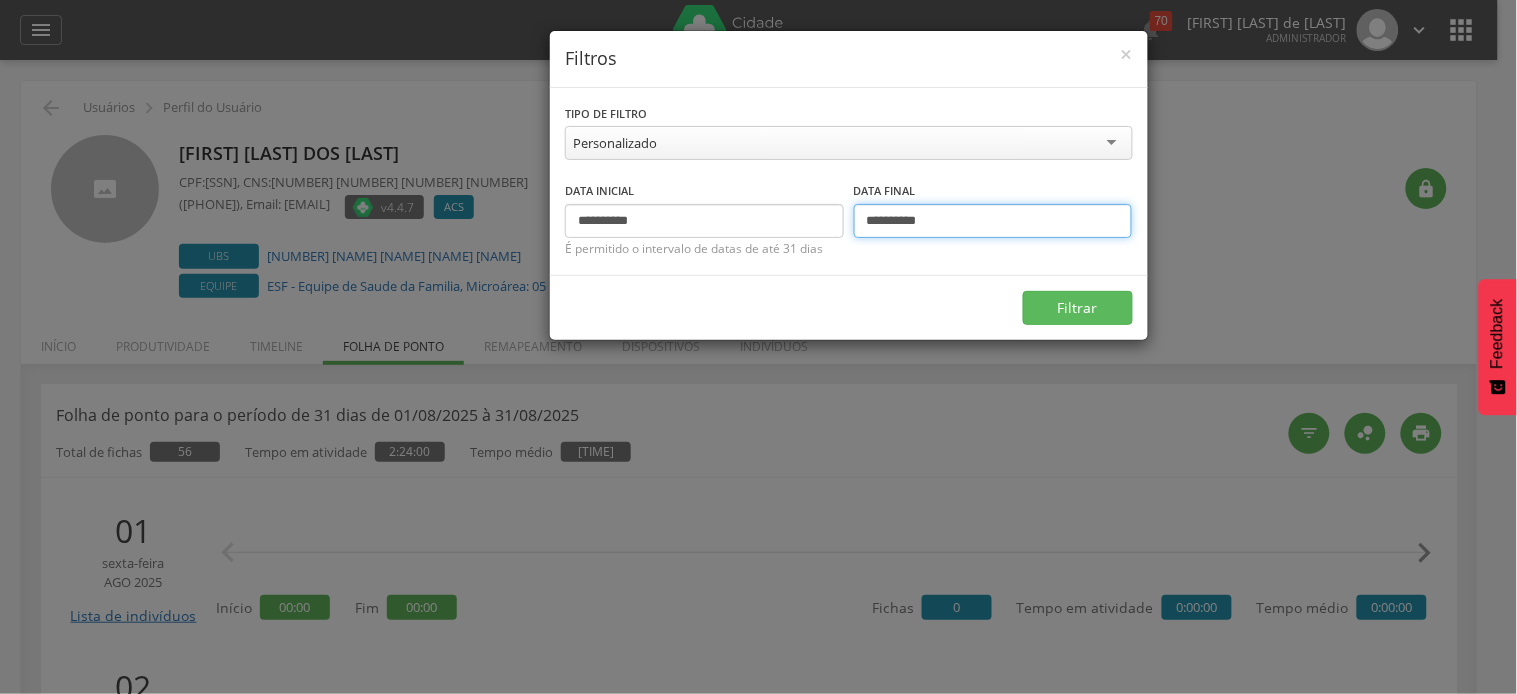 click on "**********" at bounding box center [849, 209] 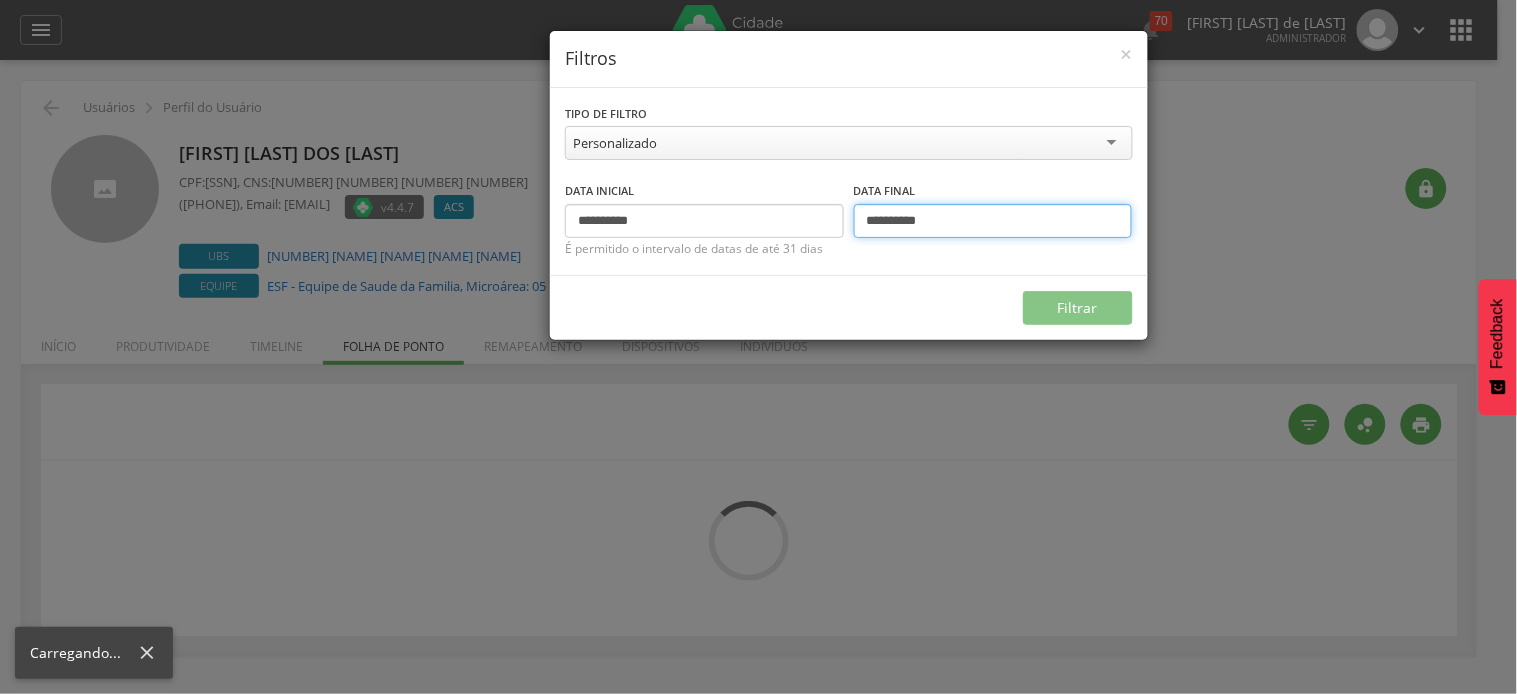 type on "**********" 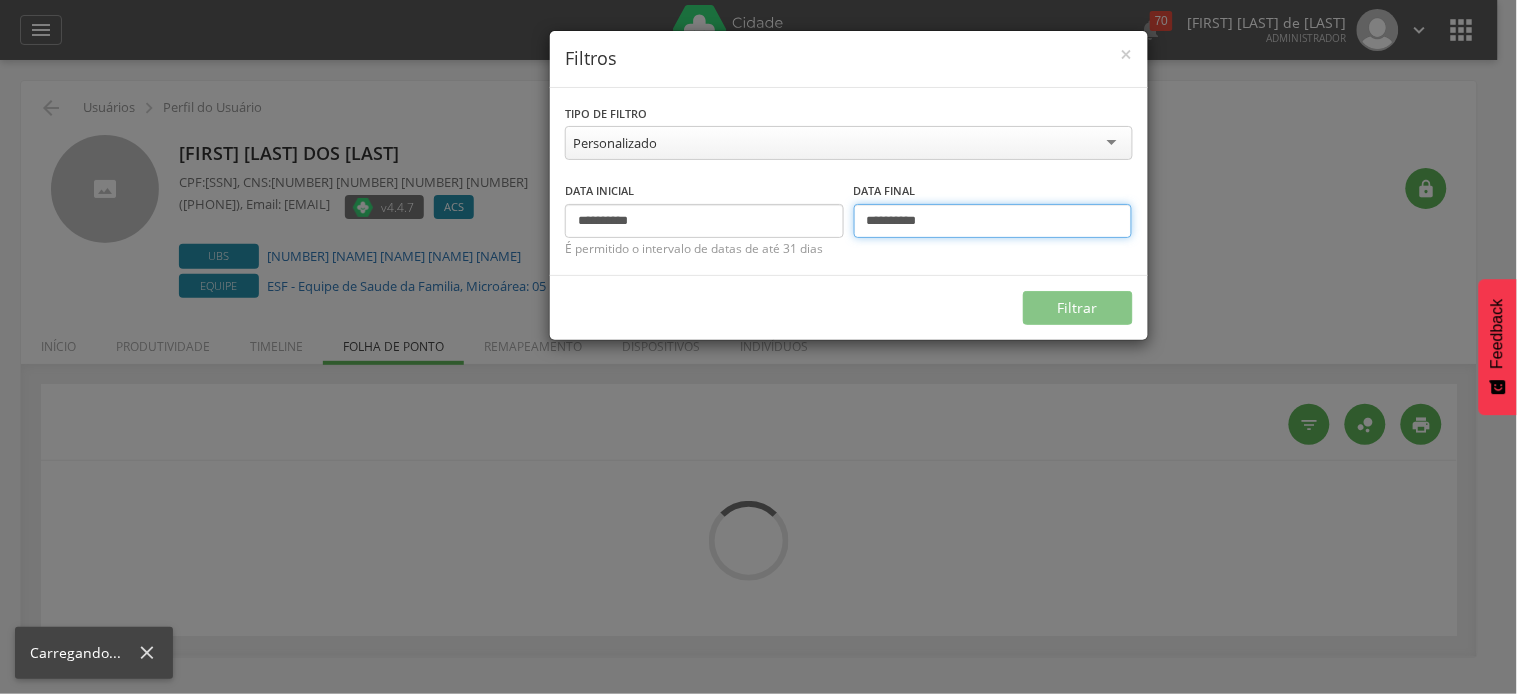 type on "**********" 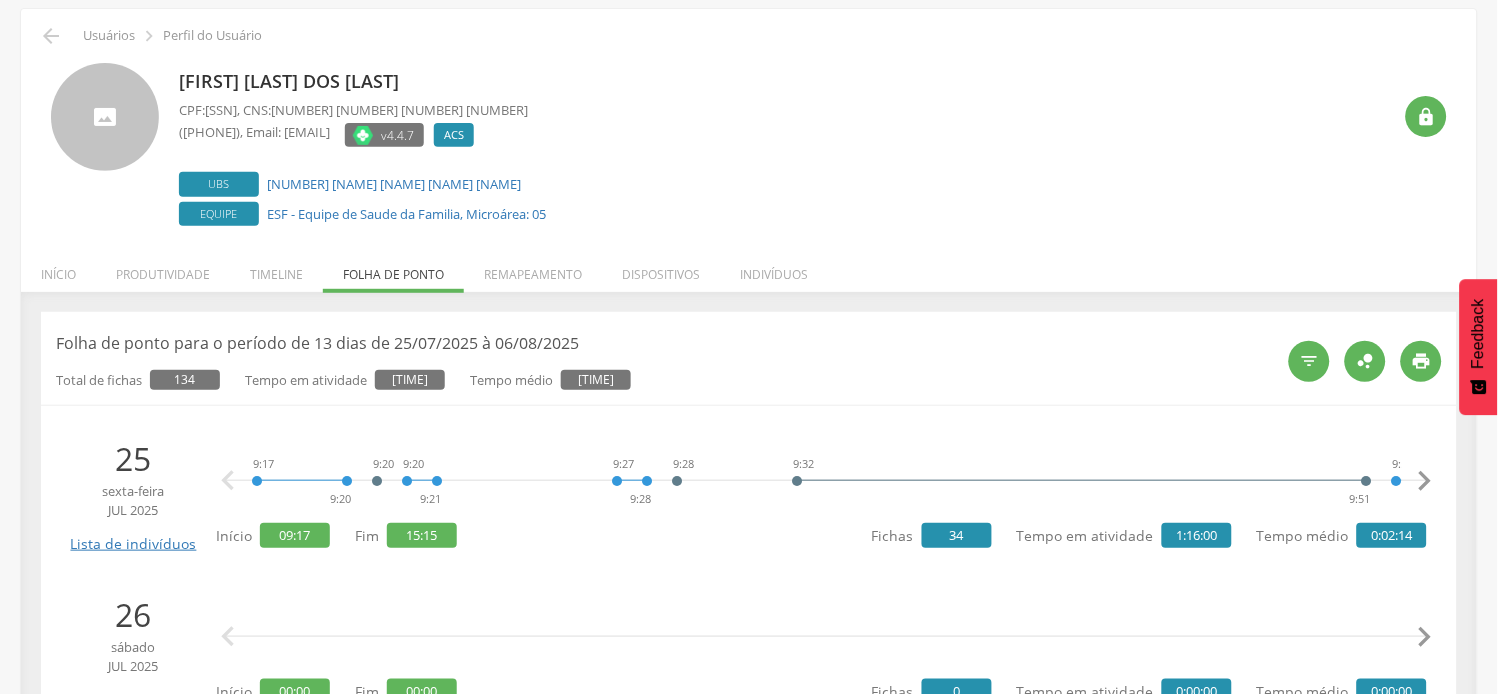 scroll, scrollTop: 222, scrollLeft: 0, axis: vertical 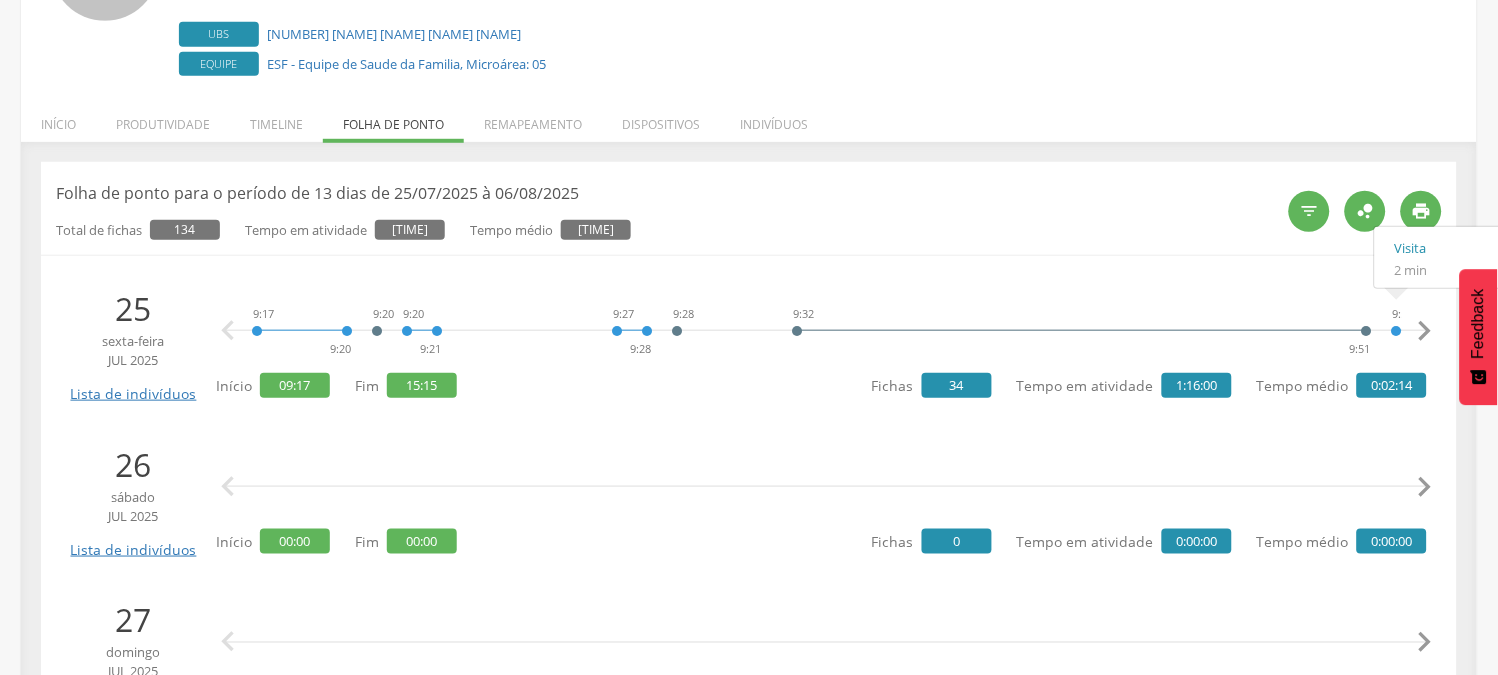 click on "" at bounding box center [1425, 331] 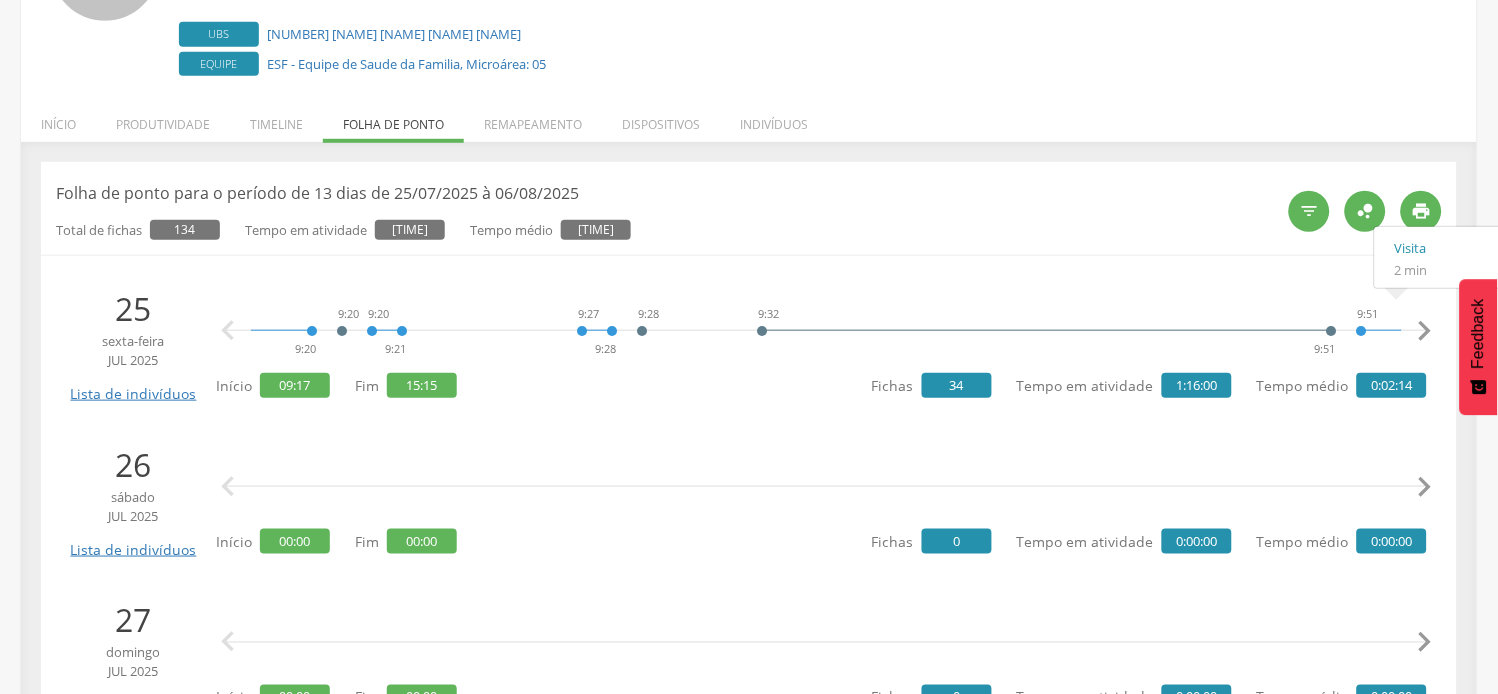 click on "" at bounding box center [1425, 331] 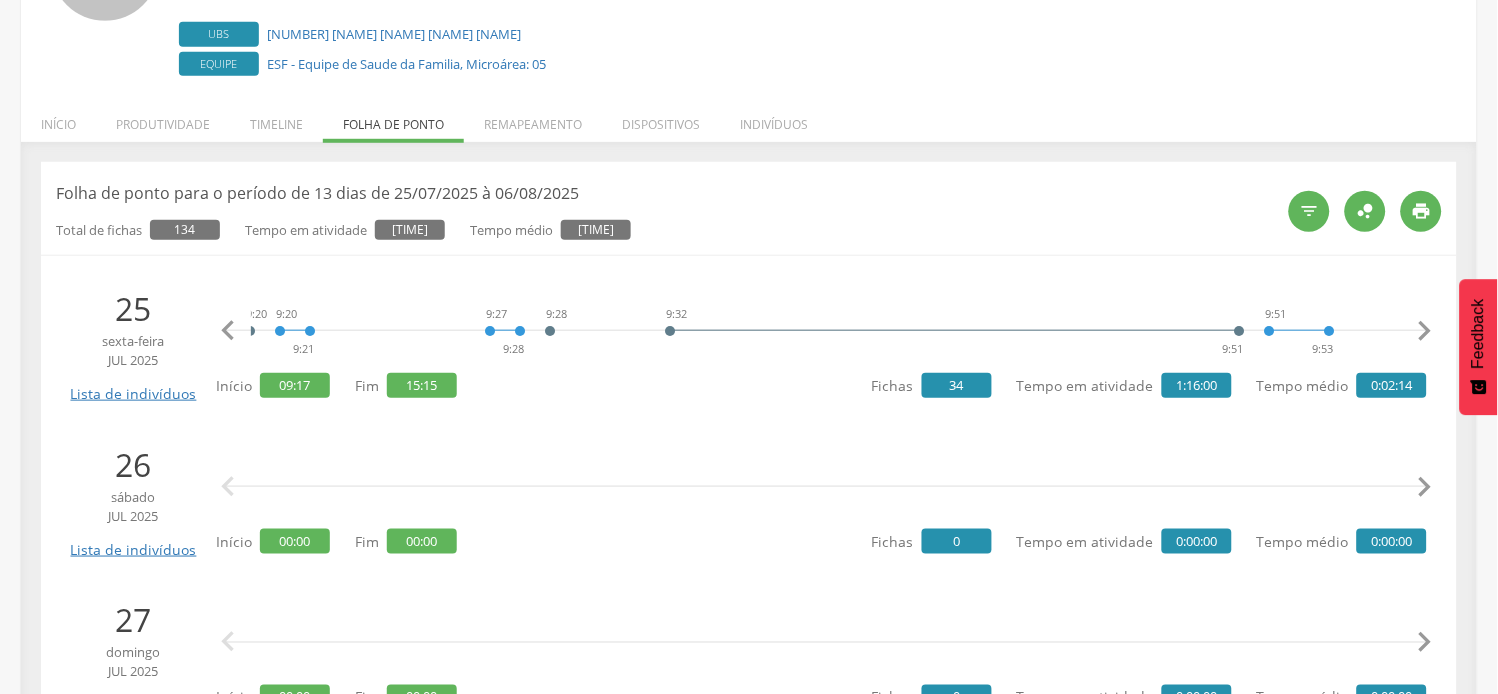 click on "" at bounding box center [1425, 331] 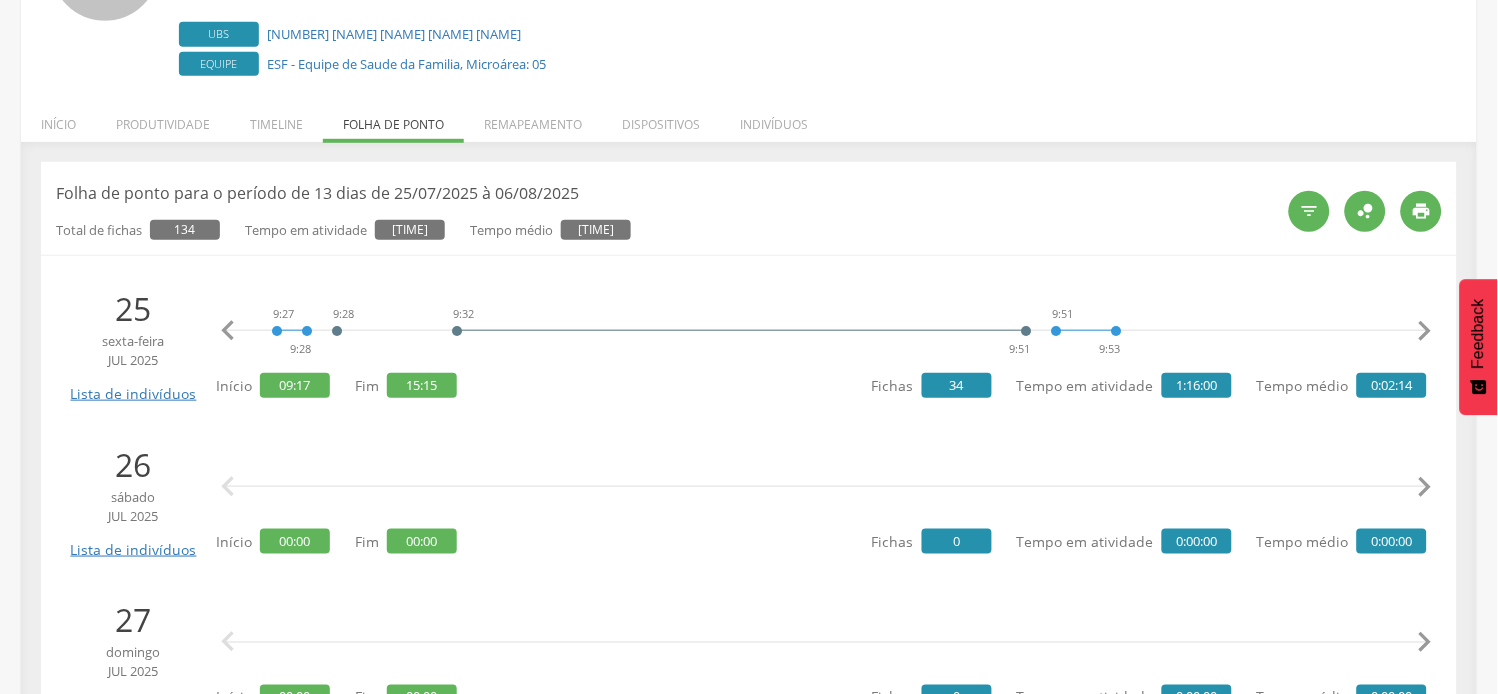 click on "" at bounding box center [1425, 331] 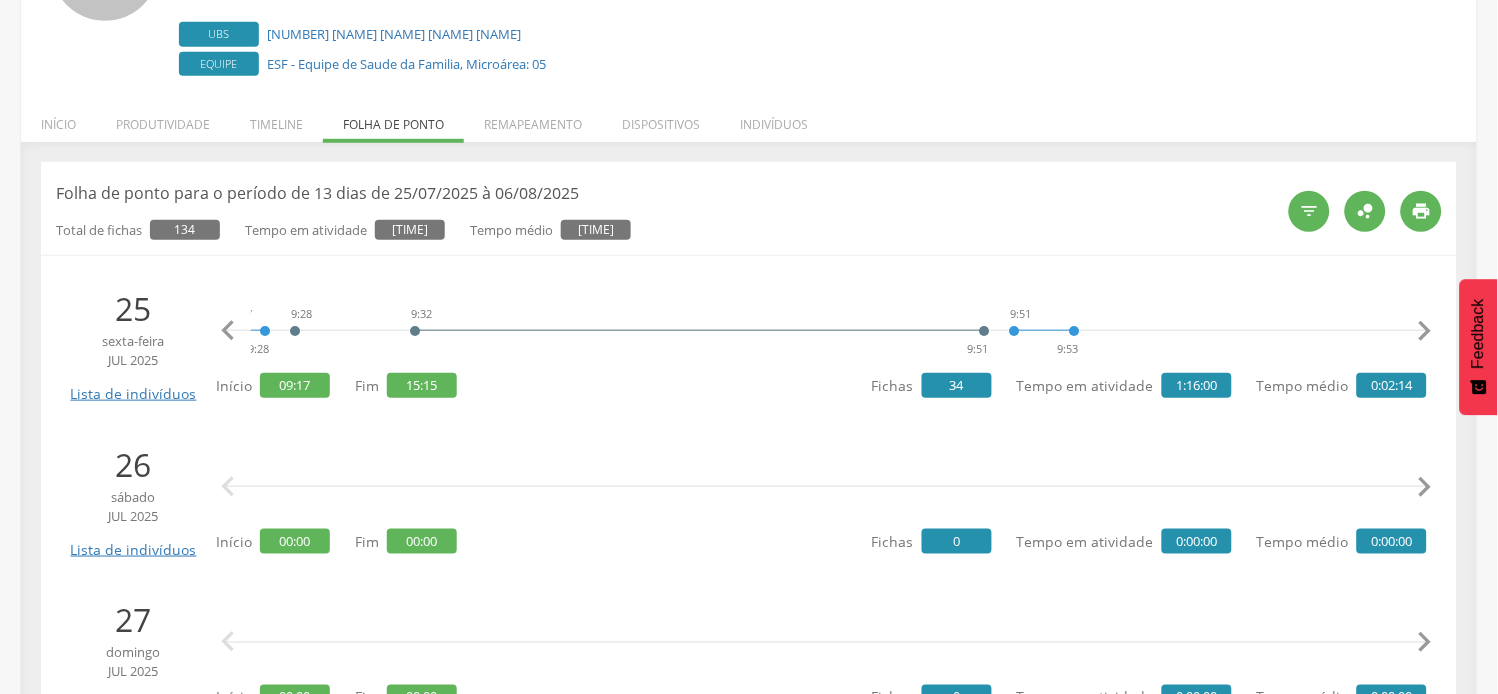 click on "" at bounding box center [1425, 331] 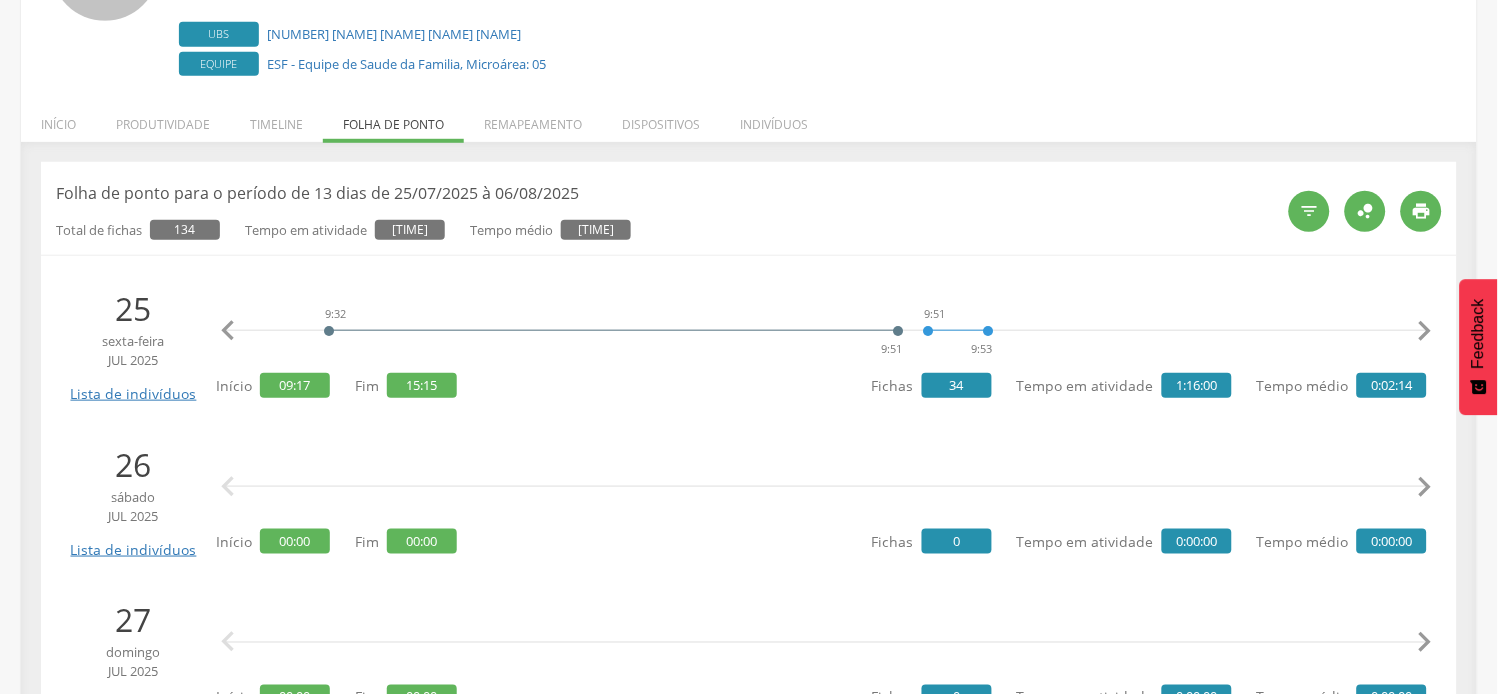 click on "" at bounding box center (1425, 331) 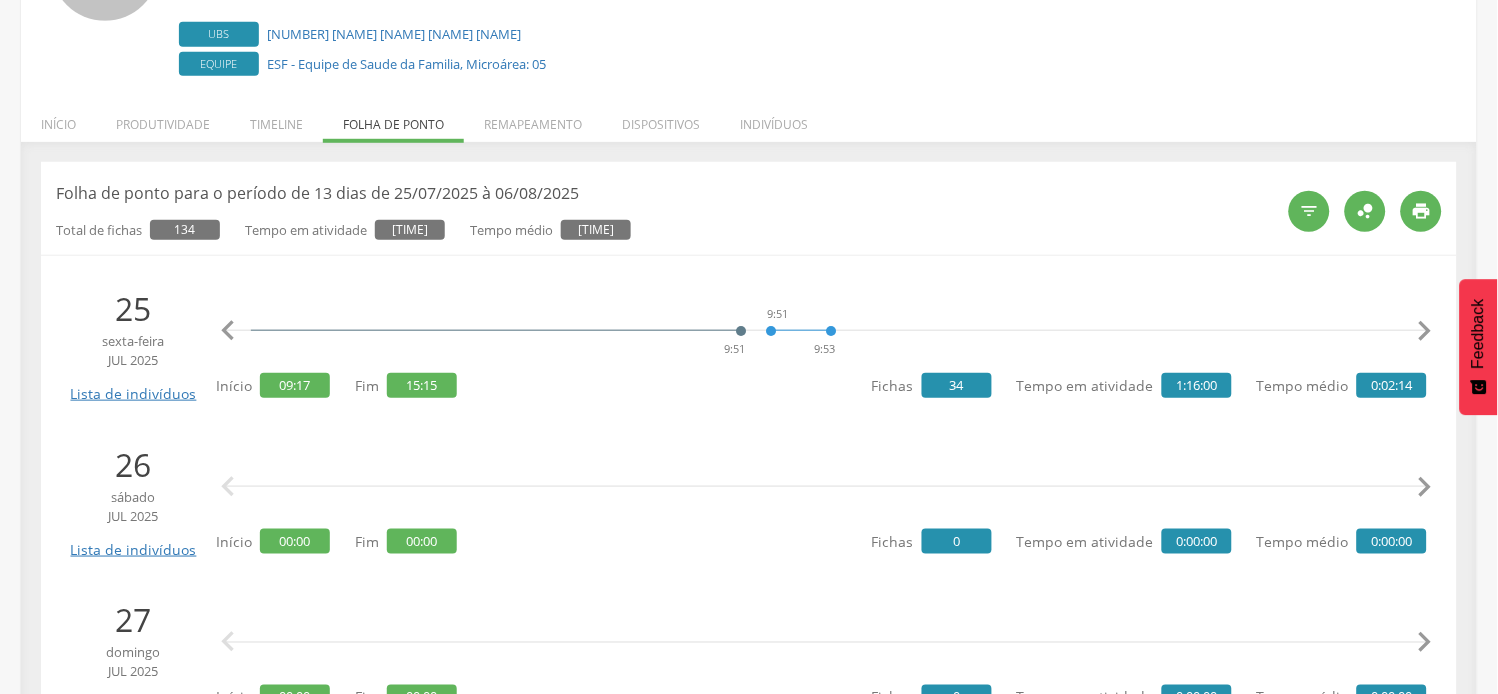 click on "" at bounding box center (1425, 331) 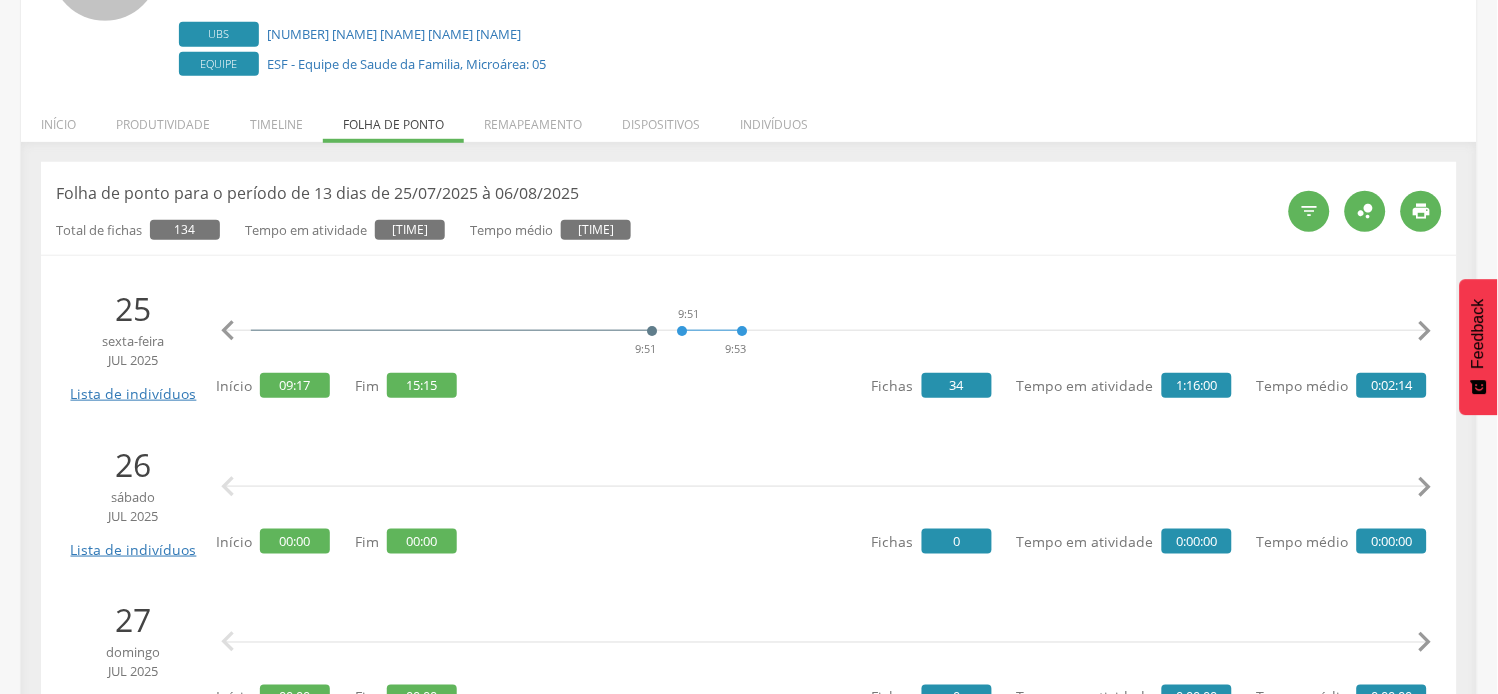click on "" at bounding box center [1425, 331] 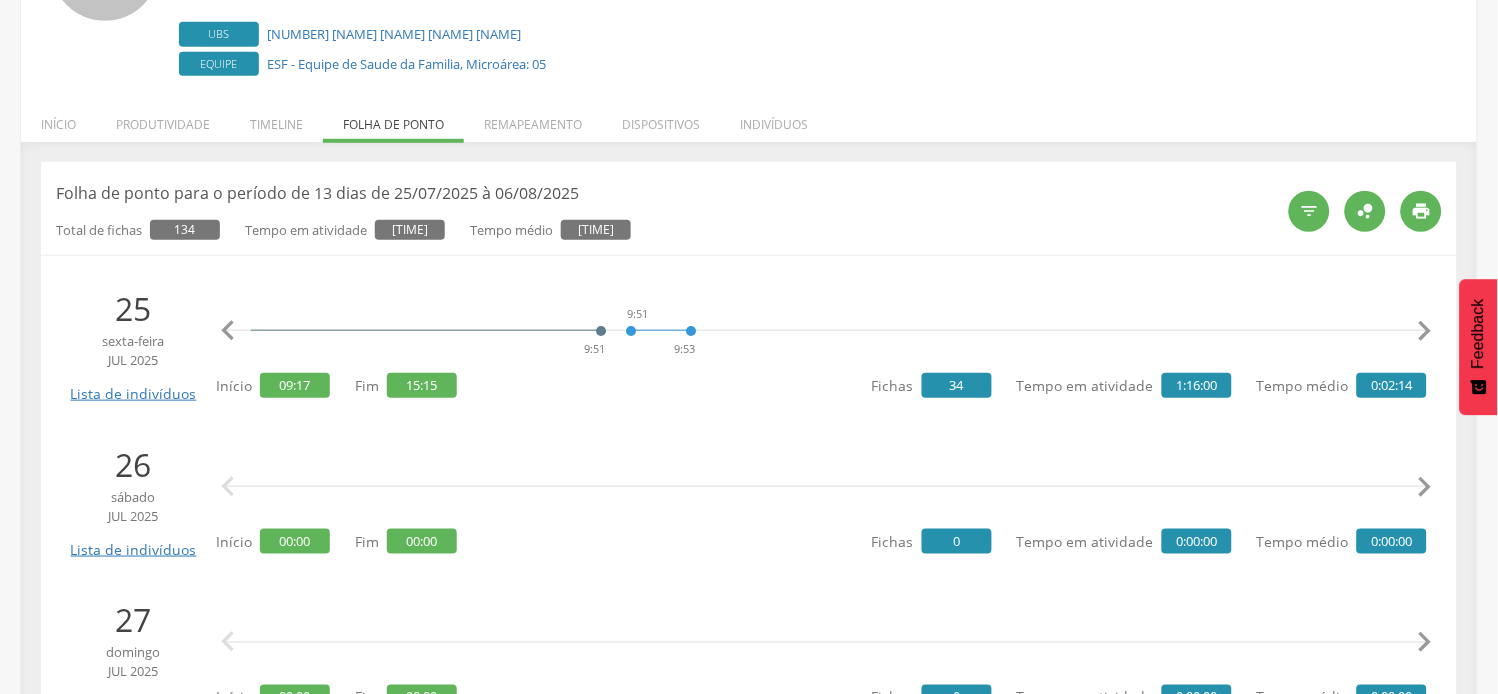 click on "" at bounding box center [1425, 331] 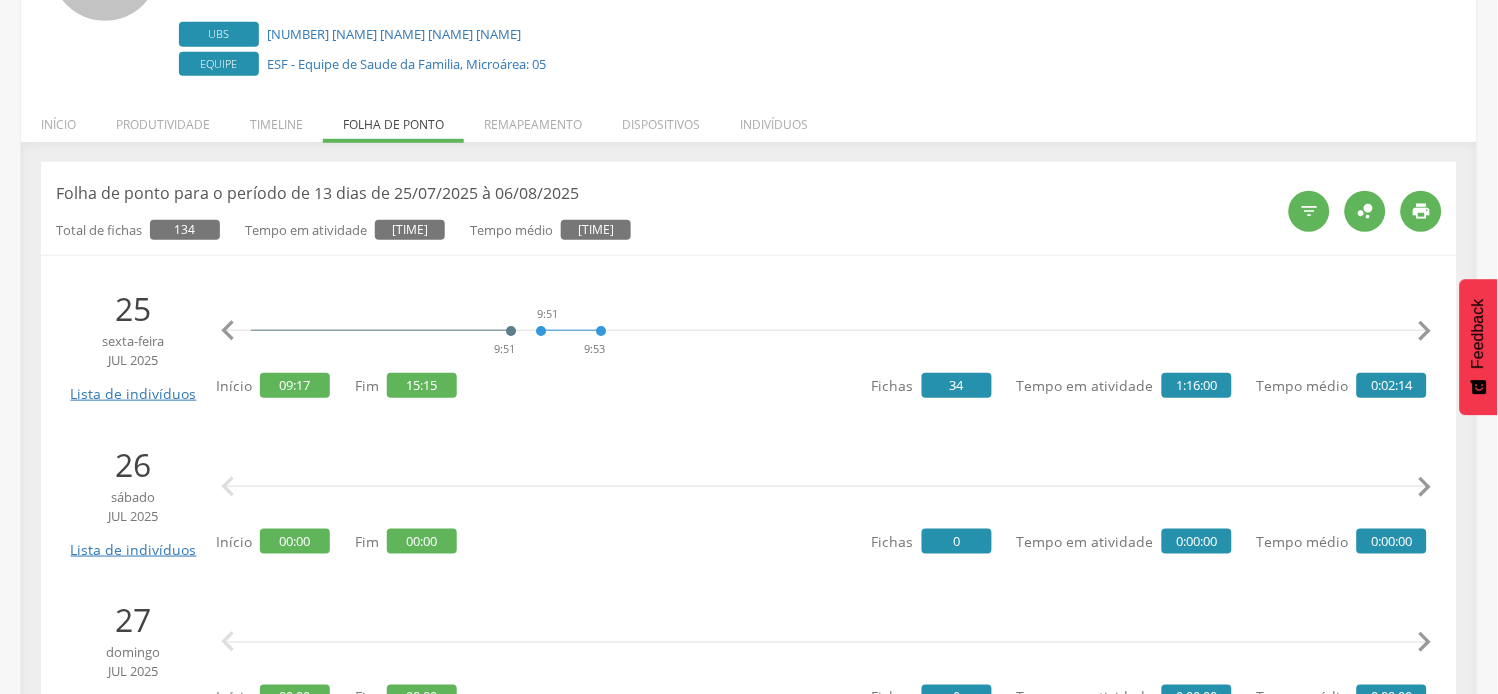 click on "" at bounding box center (1425, 331) 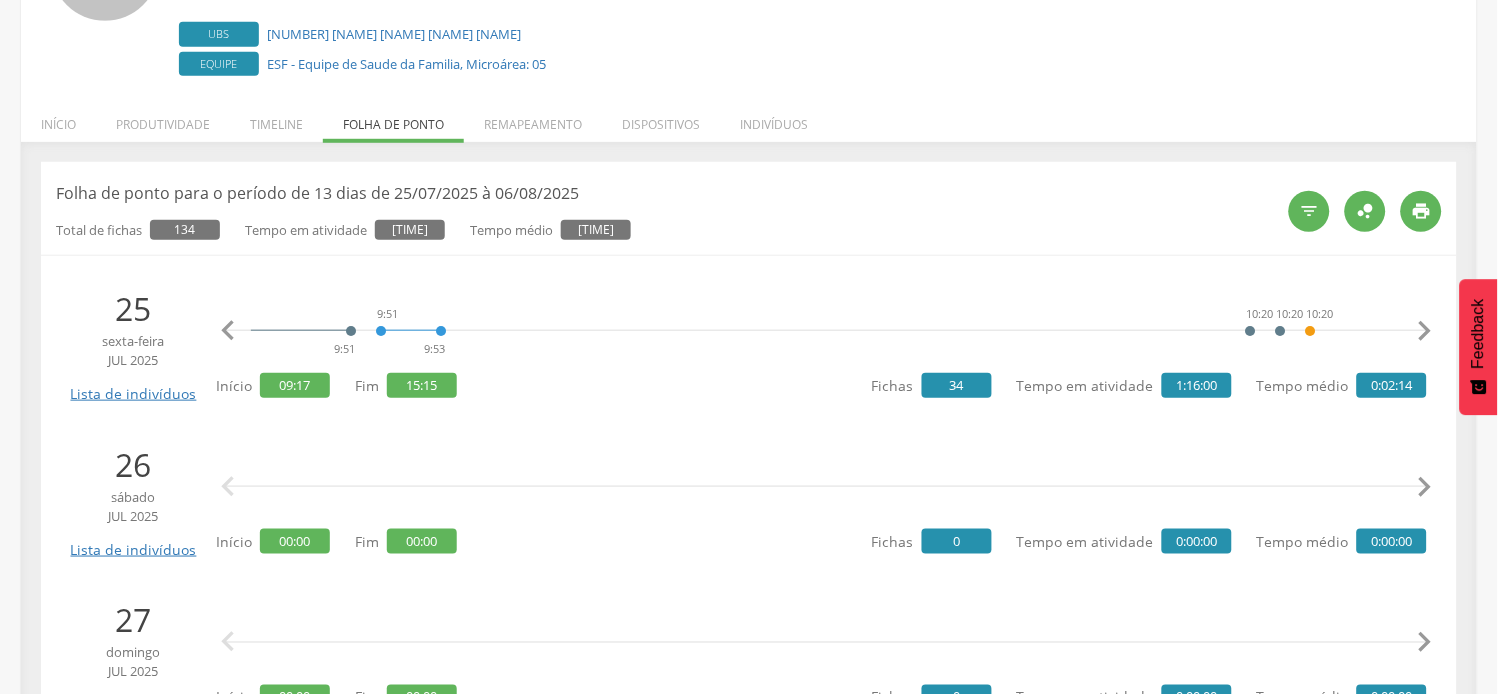 click on "" at bounding box center (1425, 331) 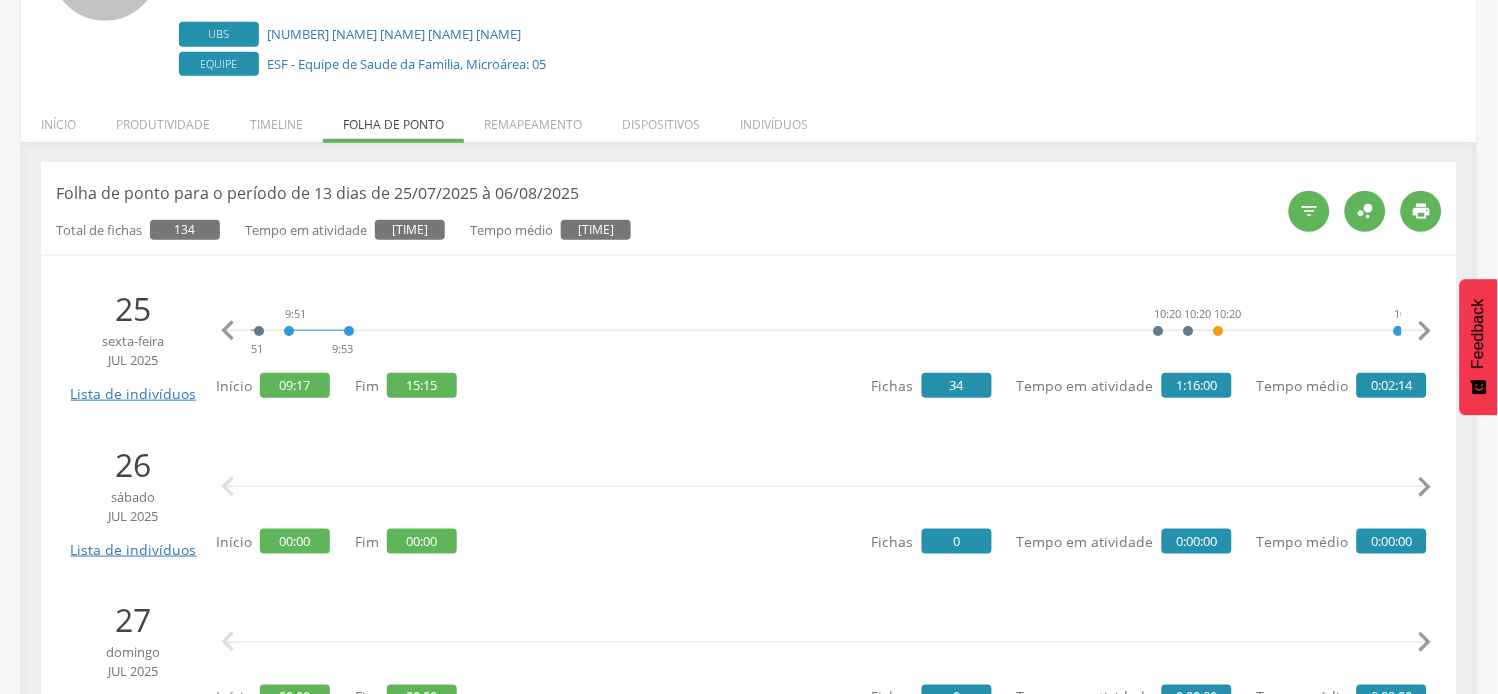 click on "" at bounding box center (1425, 331) 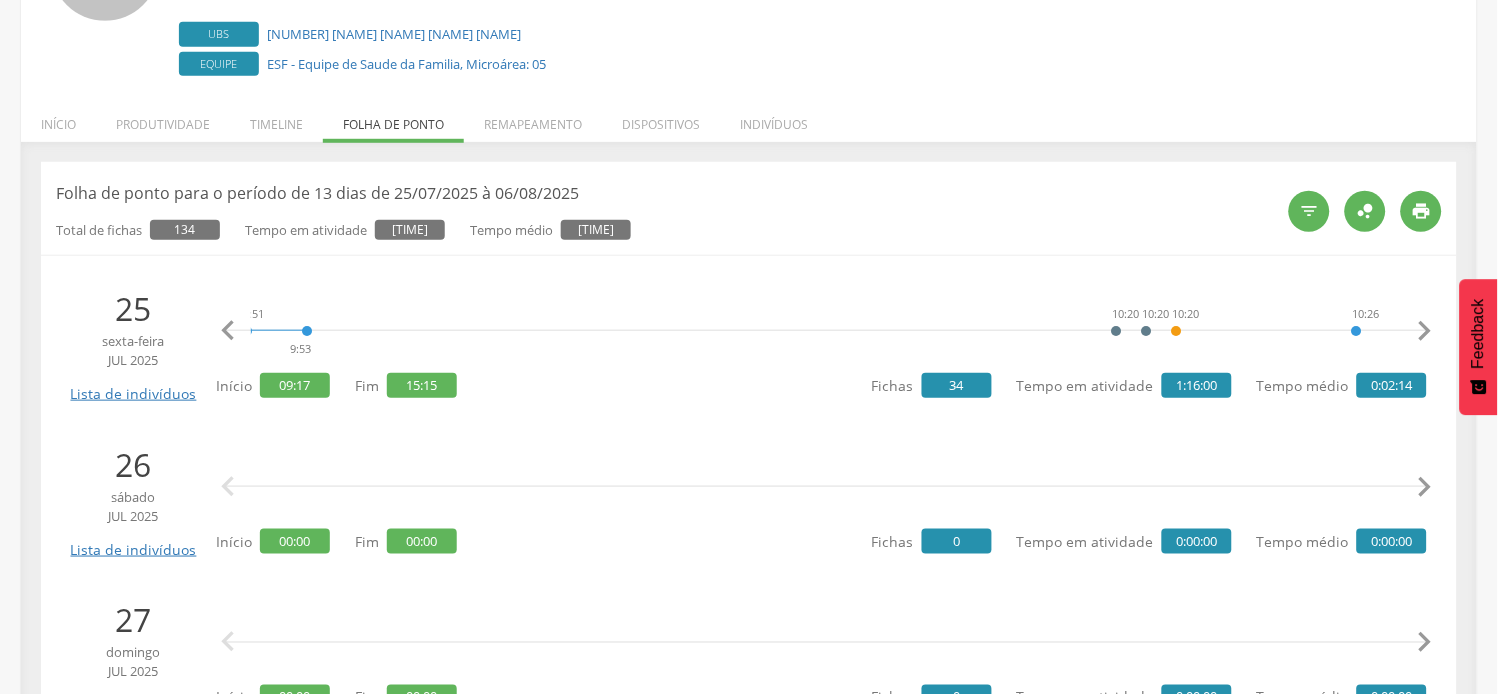 click on "" at bounding box center [1425, 331] 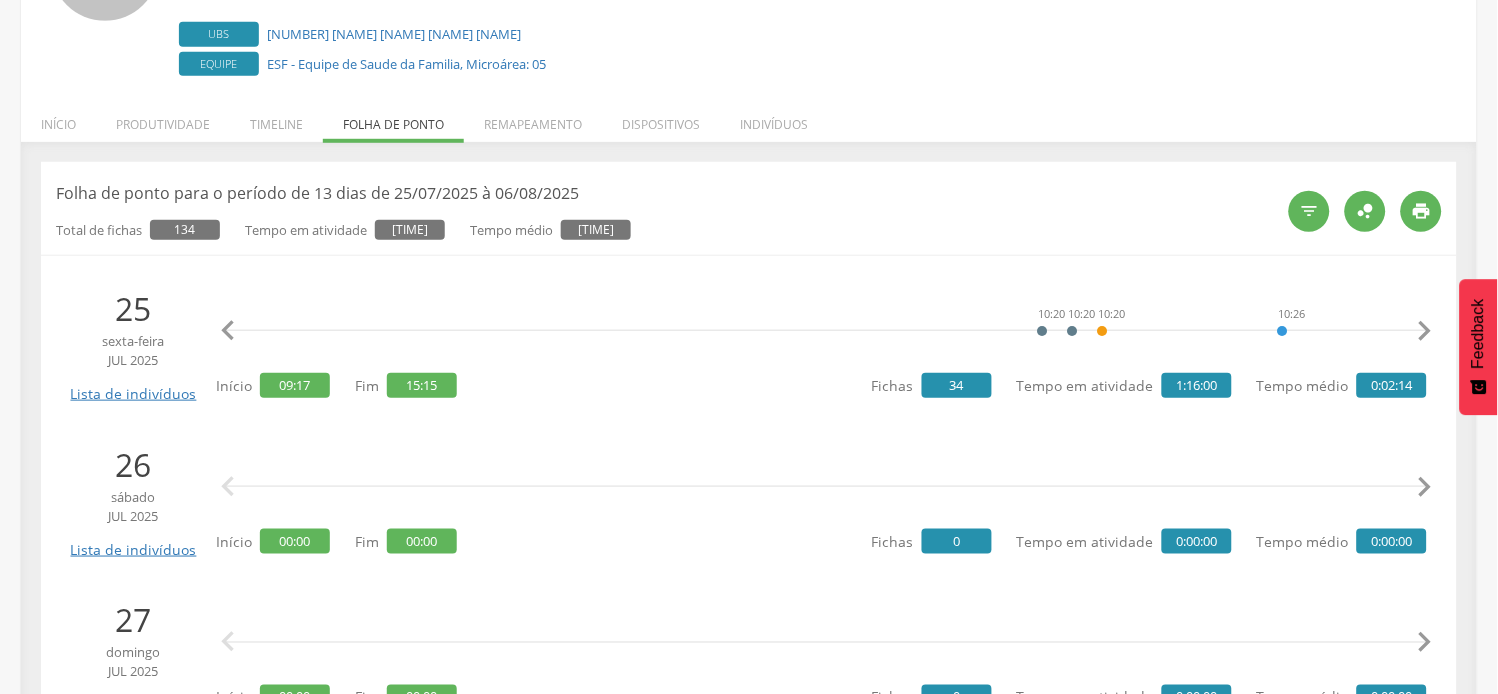 click on "" at bounding box center (1425, 331) 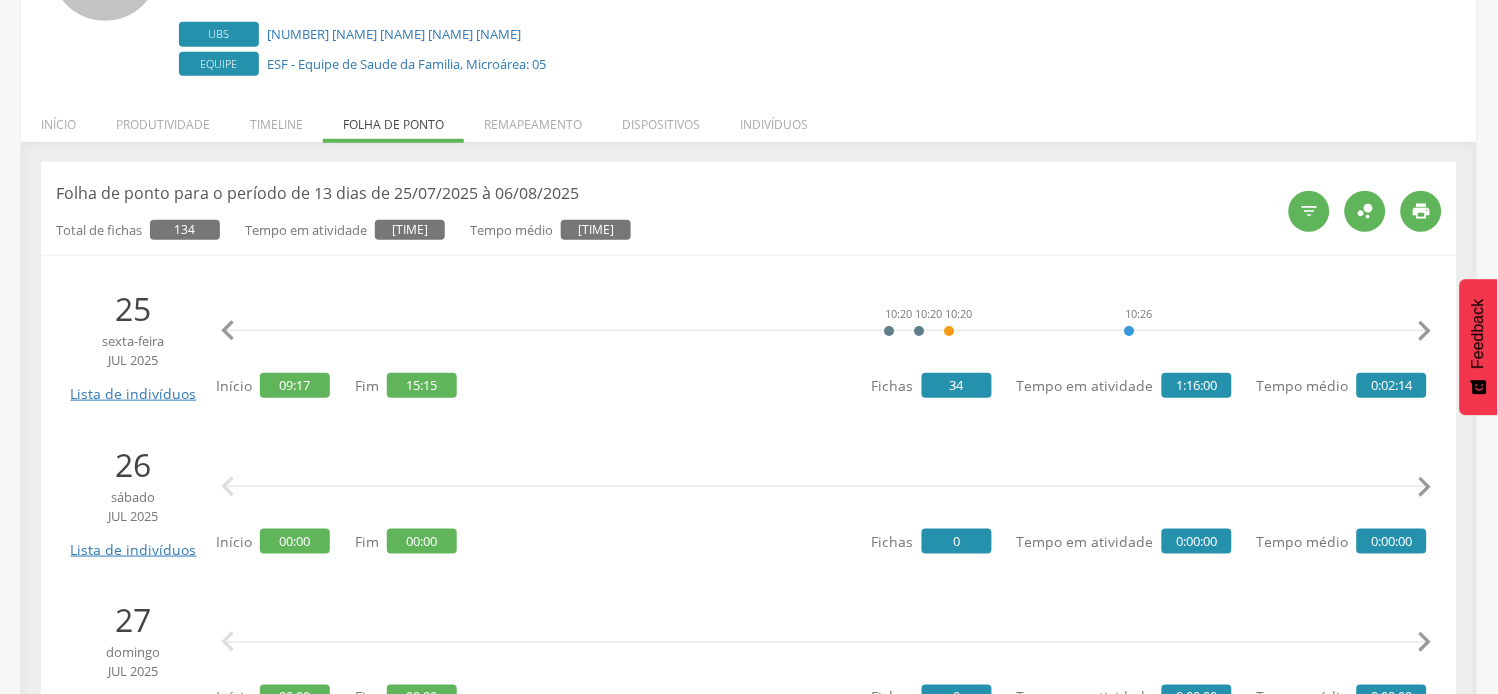 click on "" at bounding box center (1425, 331) 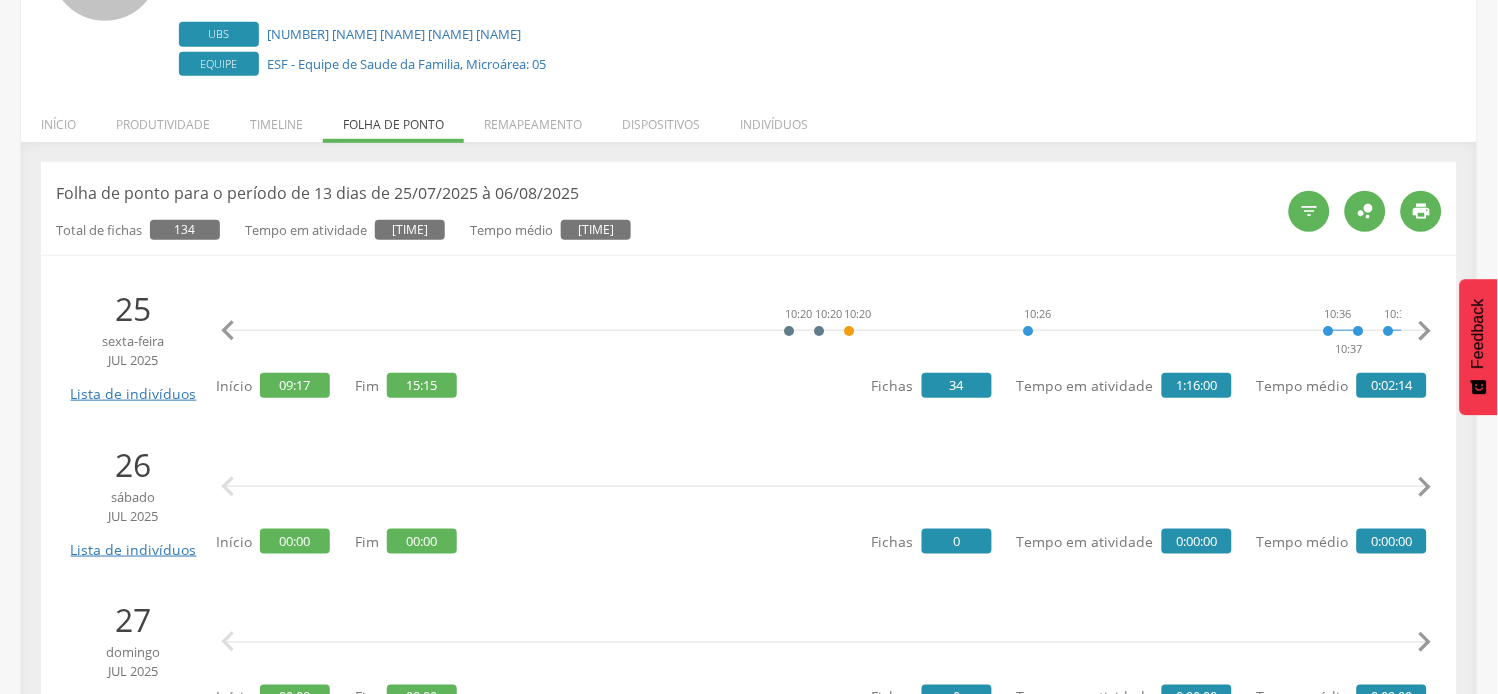 click on "" at bounding box center (1425, 331) 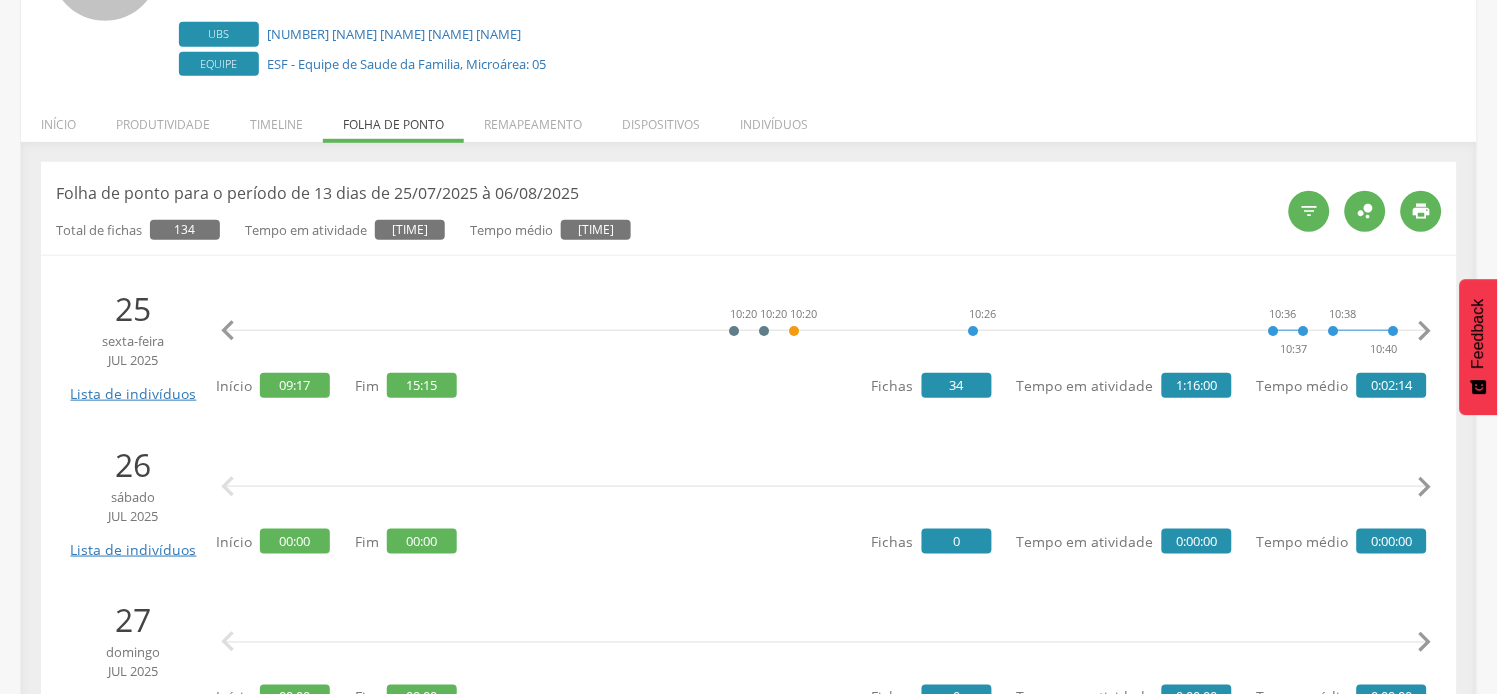 click on "" at bounding box center (1425, 331) 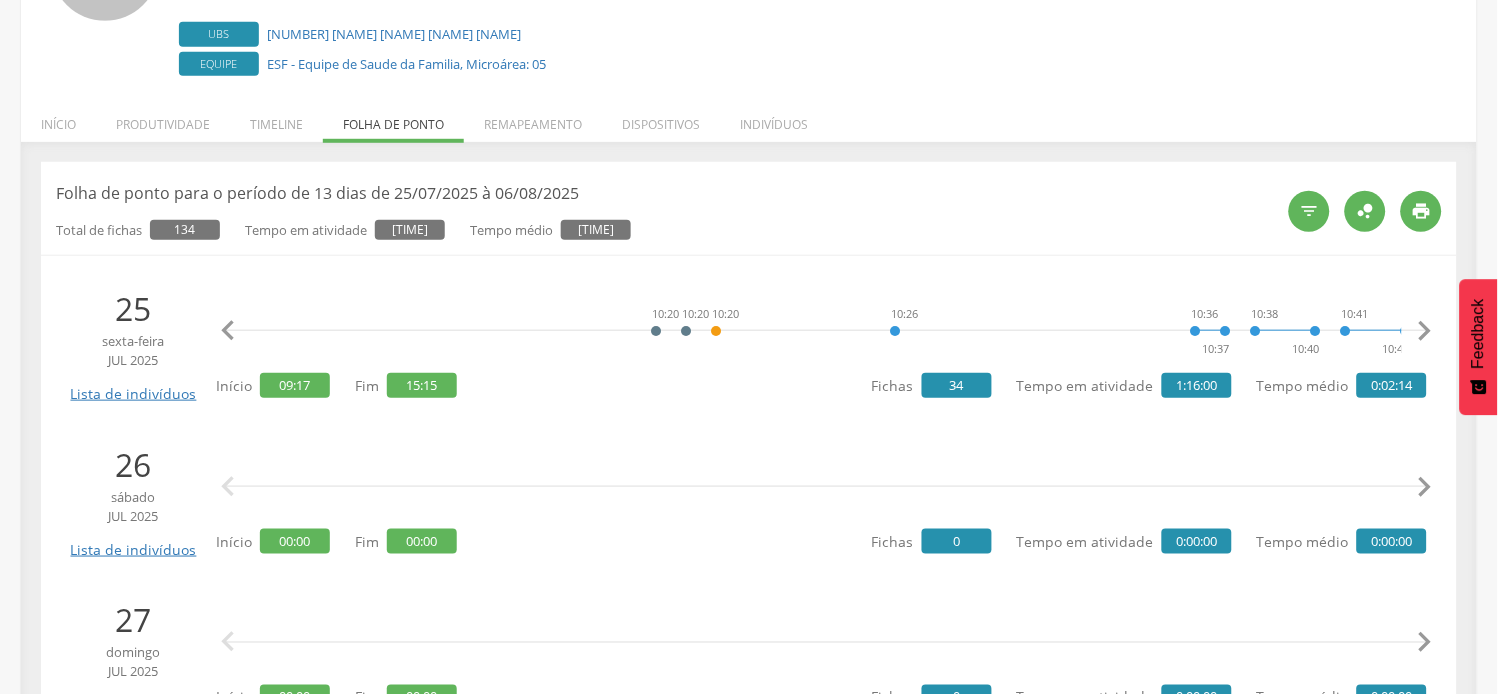 click on "" at bounding box center (1425, 331) 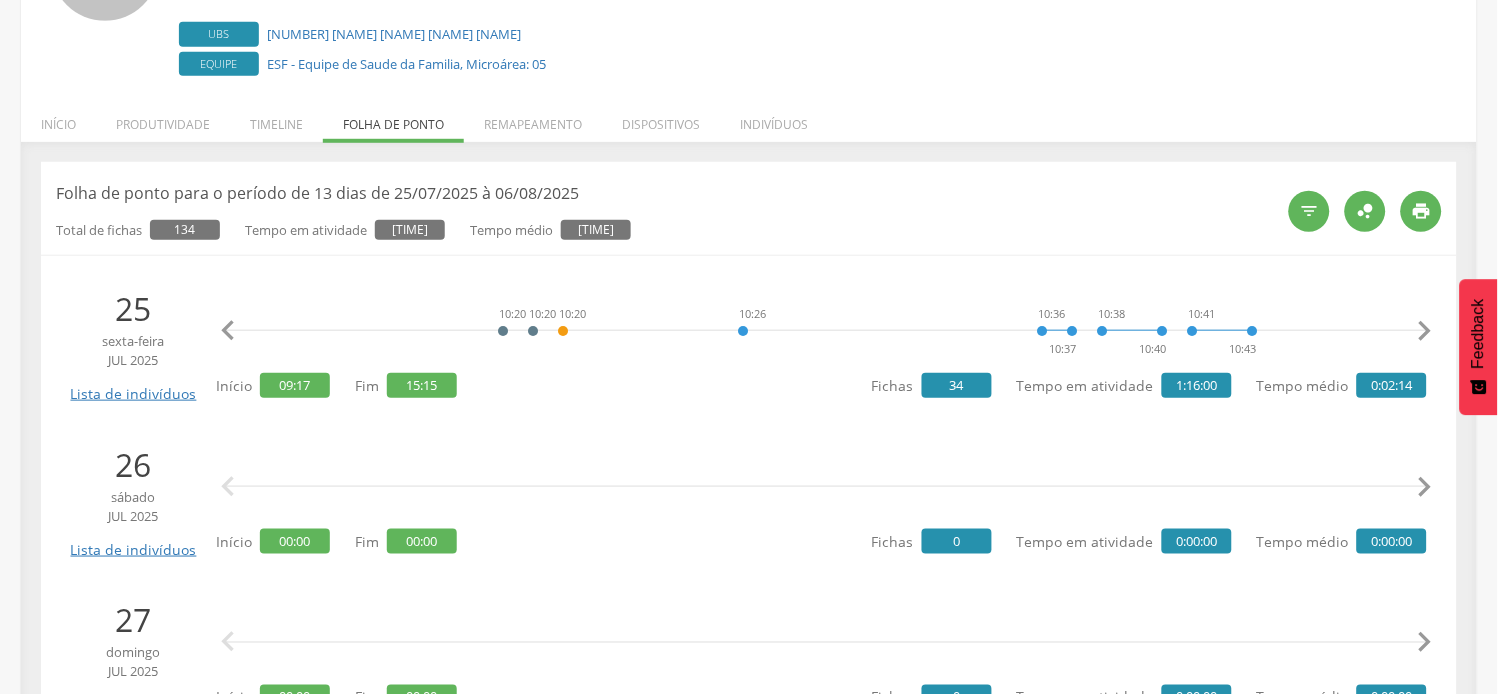 click on "" at bounding box center [1425, 331] 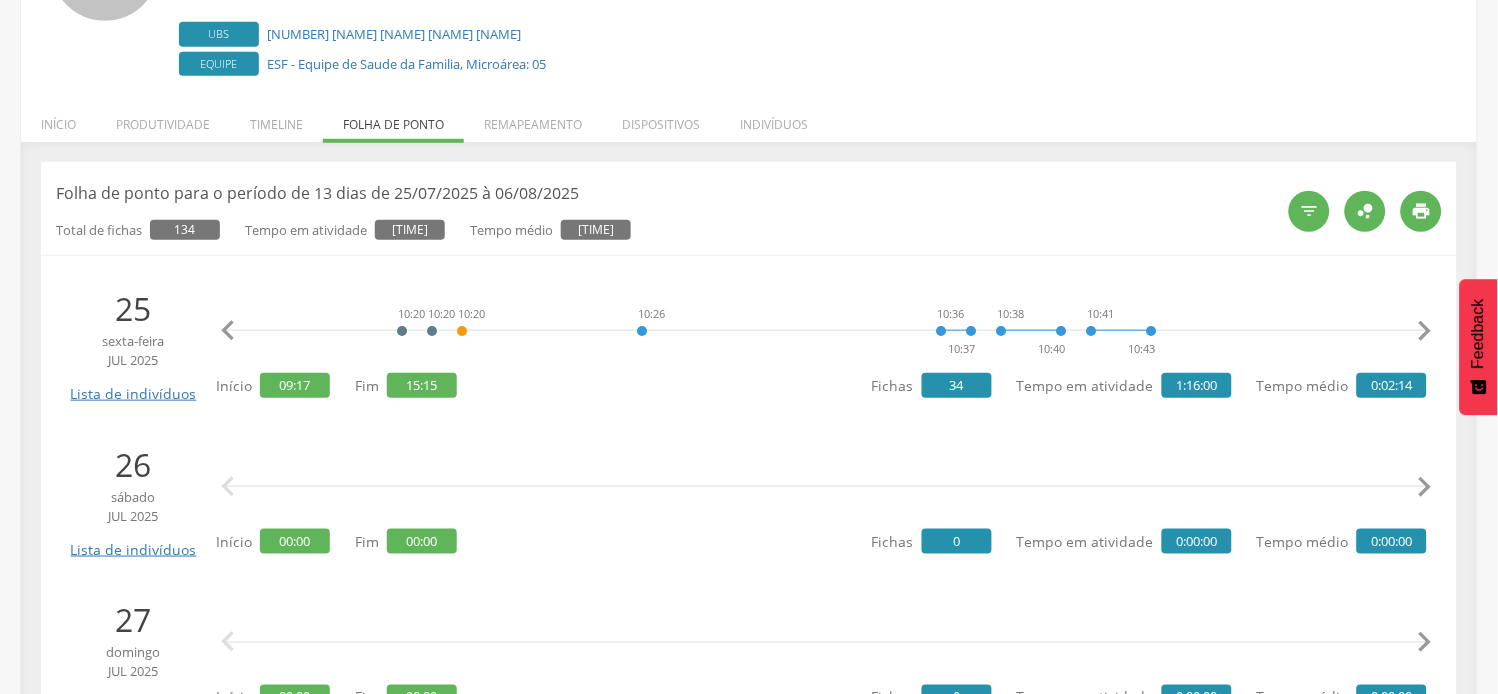 click on "" at bounding box center [1425, 331] 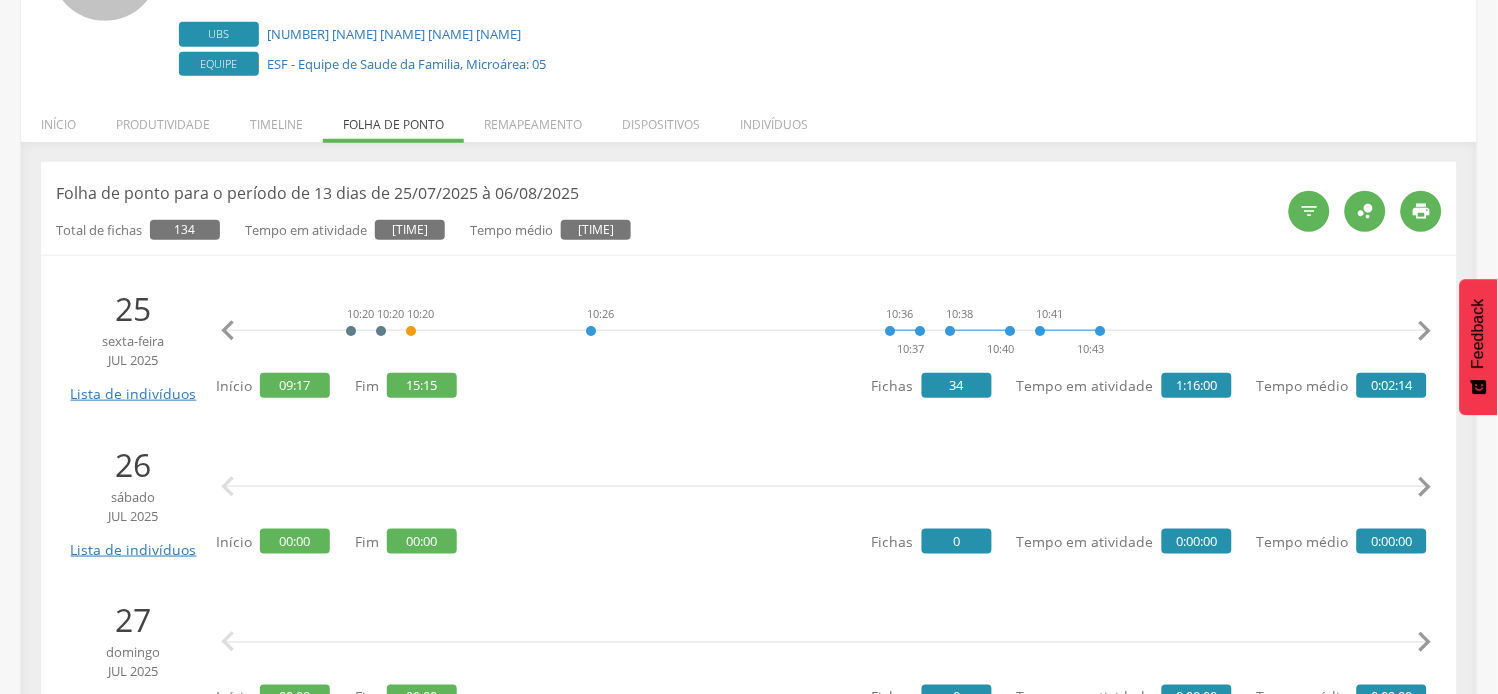 click on "" at bounding box center [1425, 331] 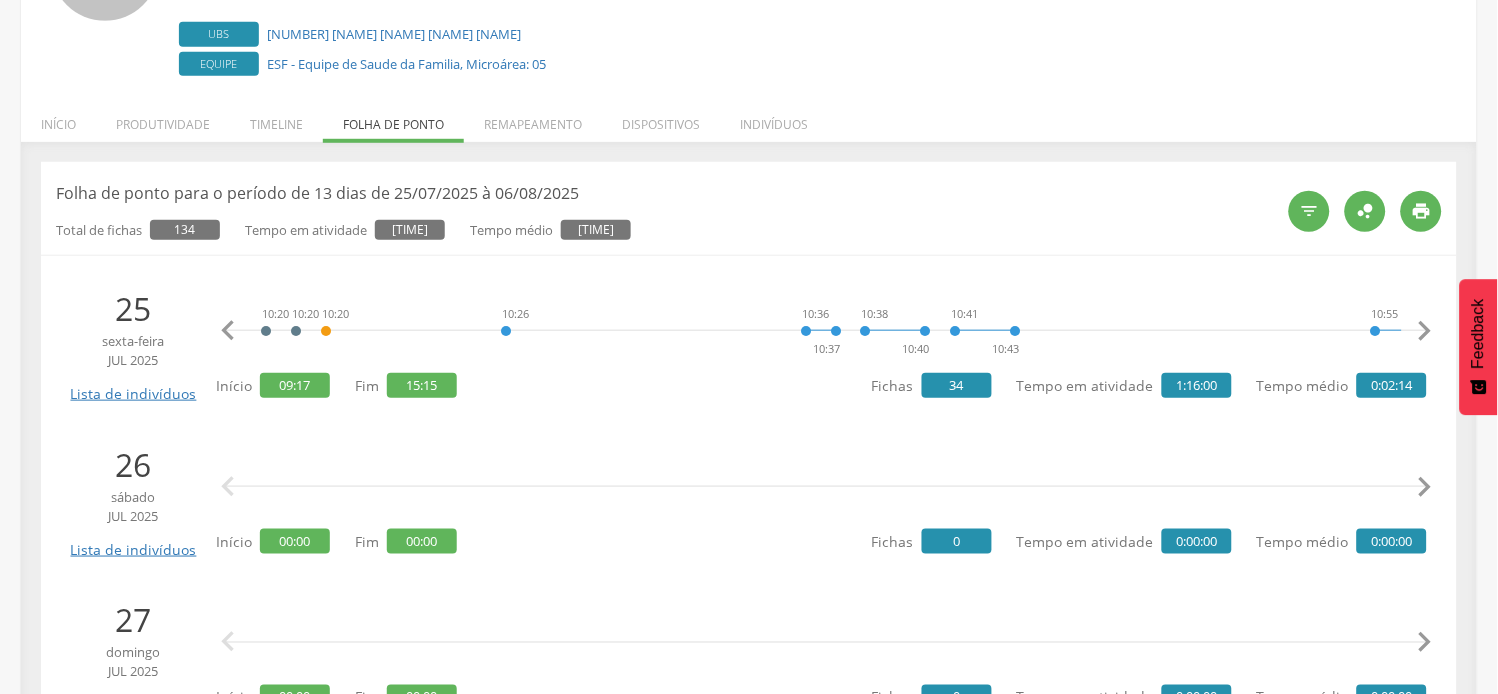 click on "" at bounding box center [1425, 331] 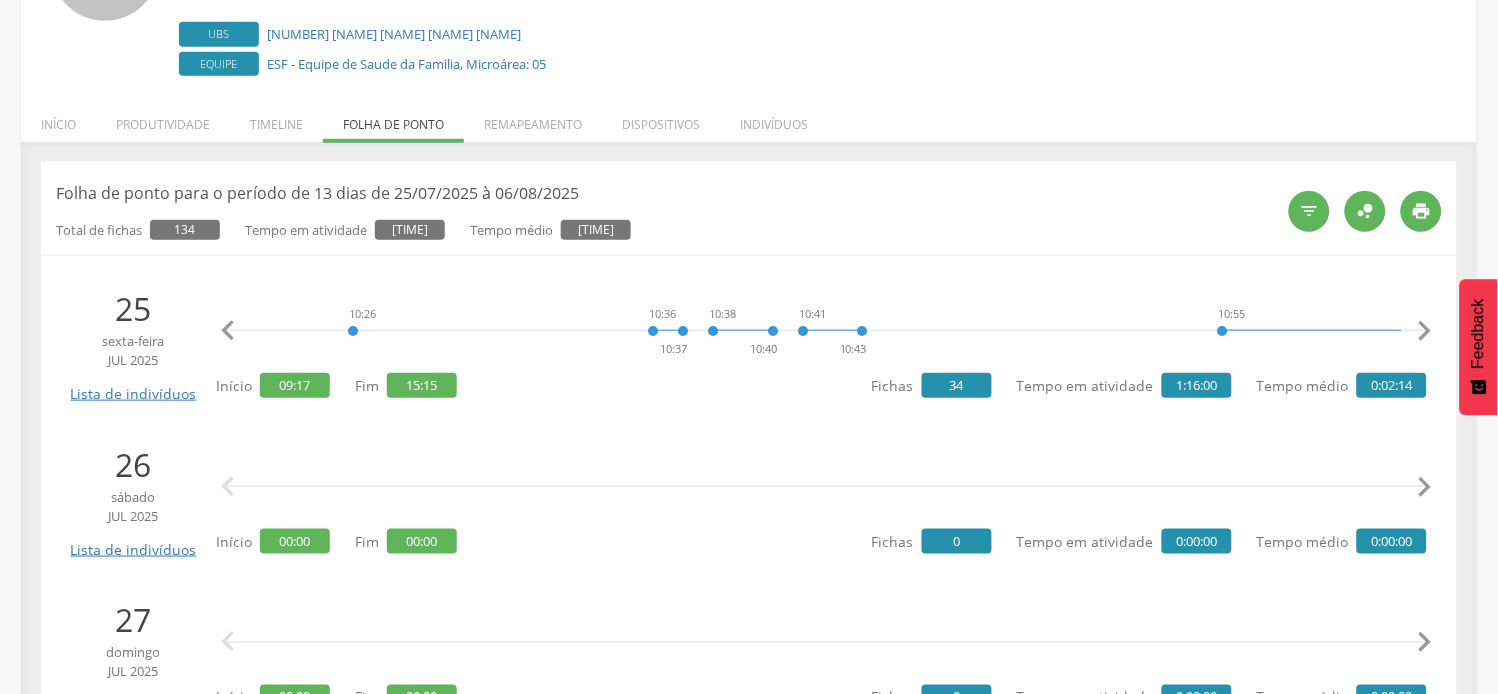 click on "" at bounding box center [1425, 331] 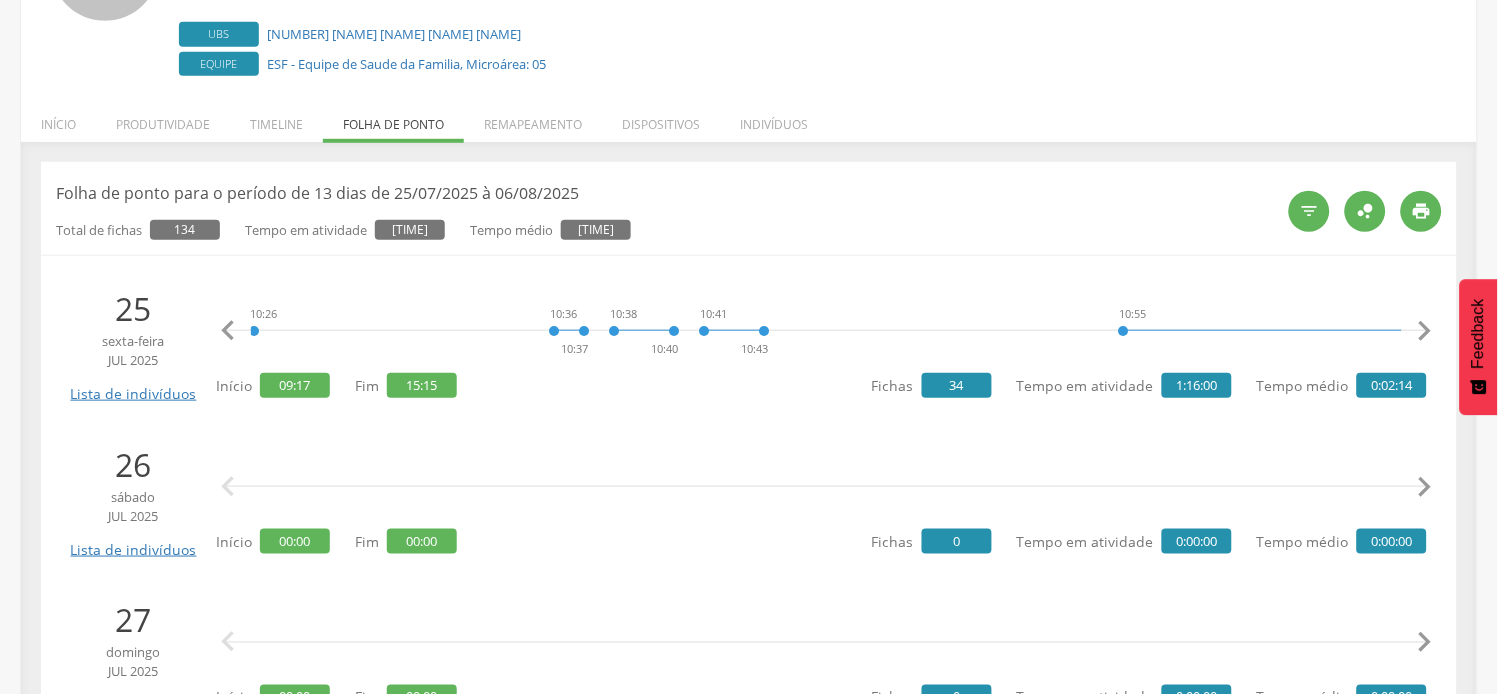 click on "" at bounding box center [1425, 331] 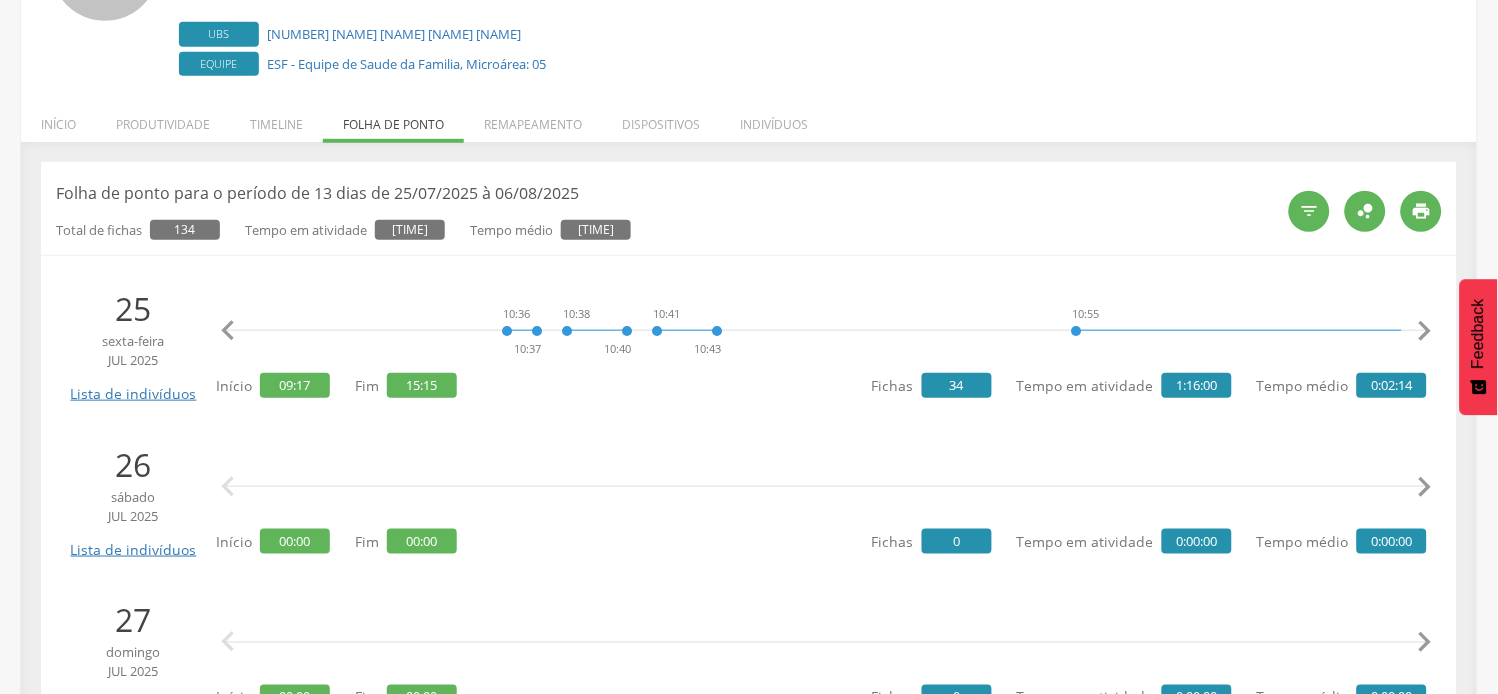 click on "" at bounding box center (1425, 331) 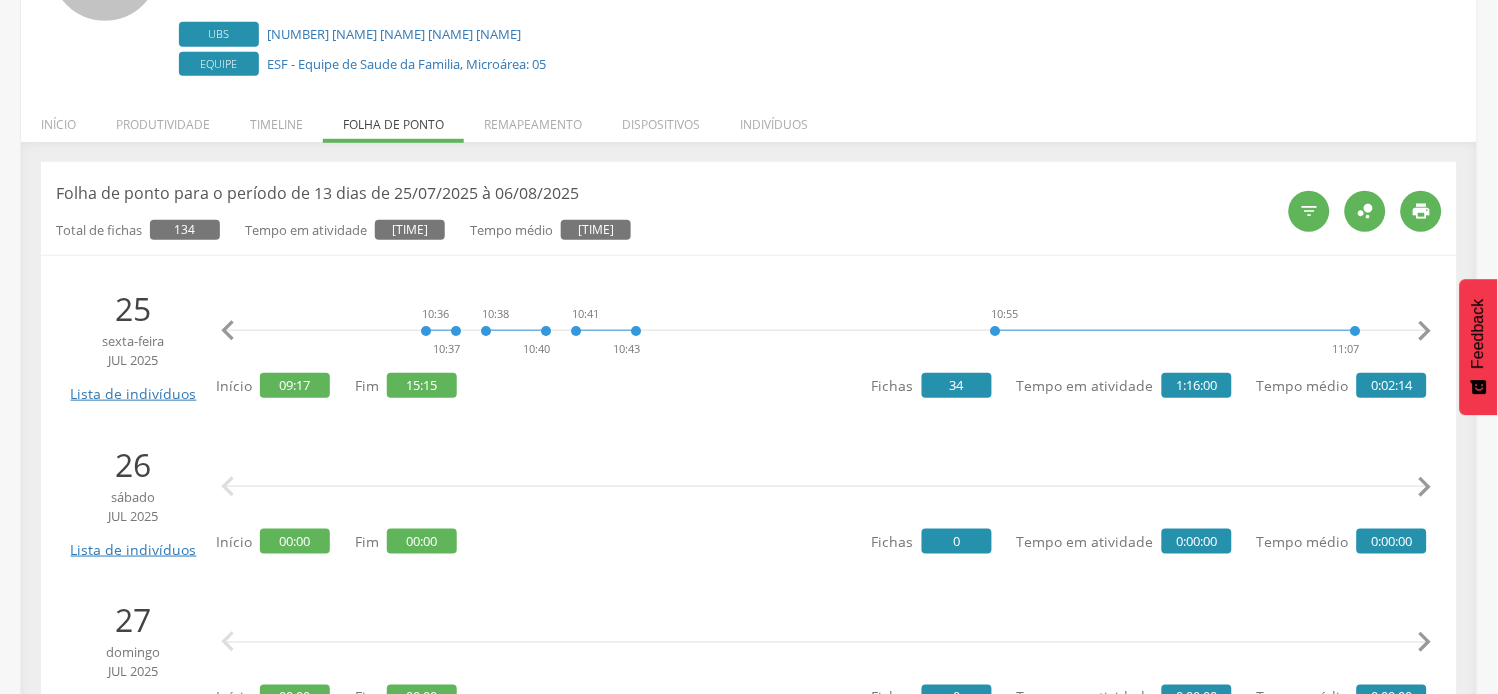 click on "" at bounding box center [1425, 331] 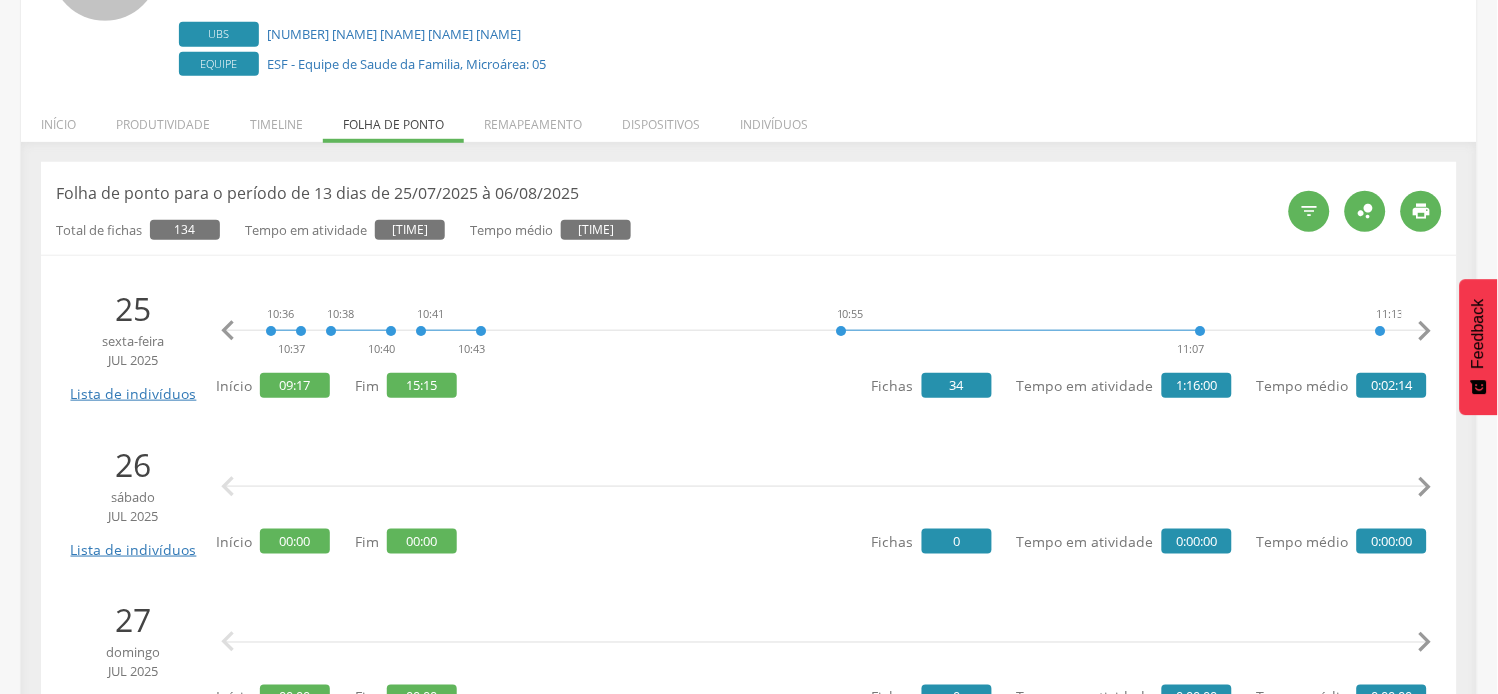 click on "" at bounding box center (1425, 331) 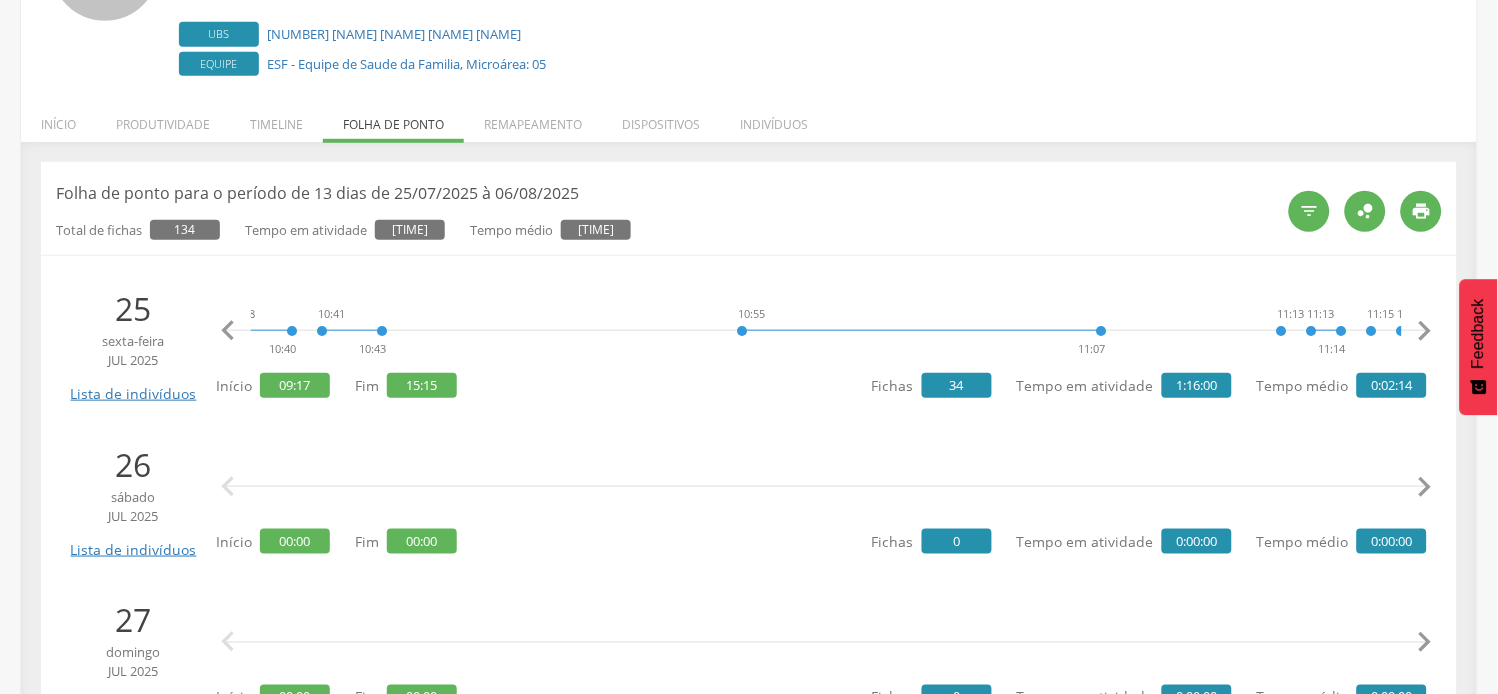 click on "" at bounding box center [1425, 331] 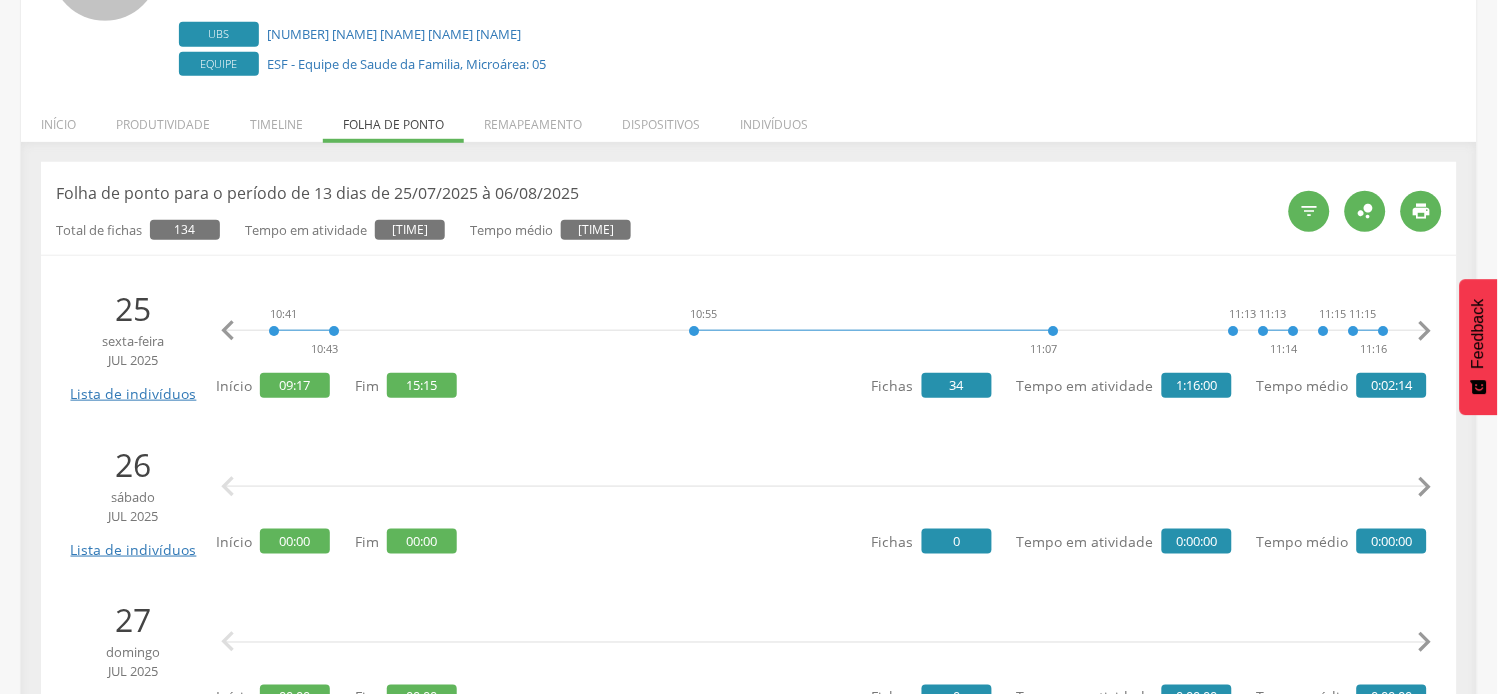 click on "" at bounding box center [1425, 331] 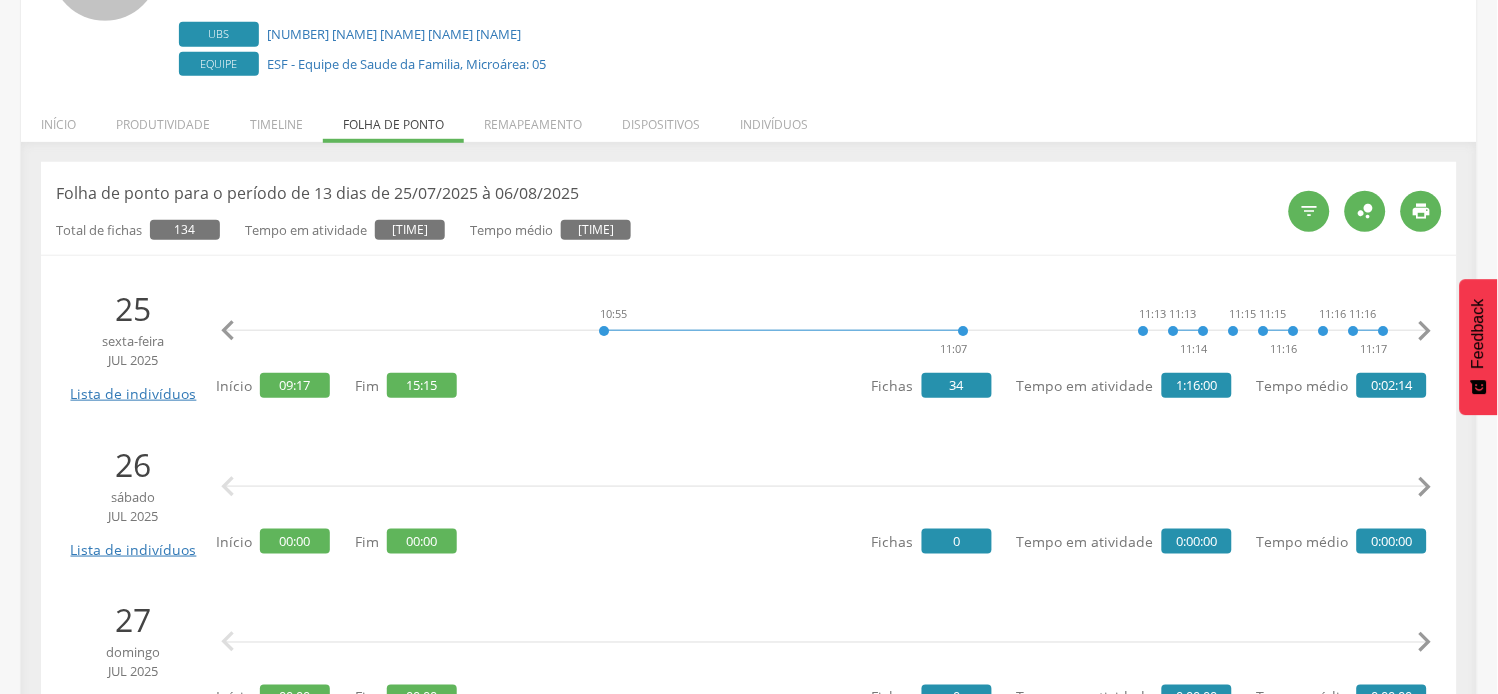 click on "" at bounding box center (1425, 331) 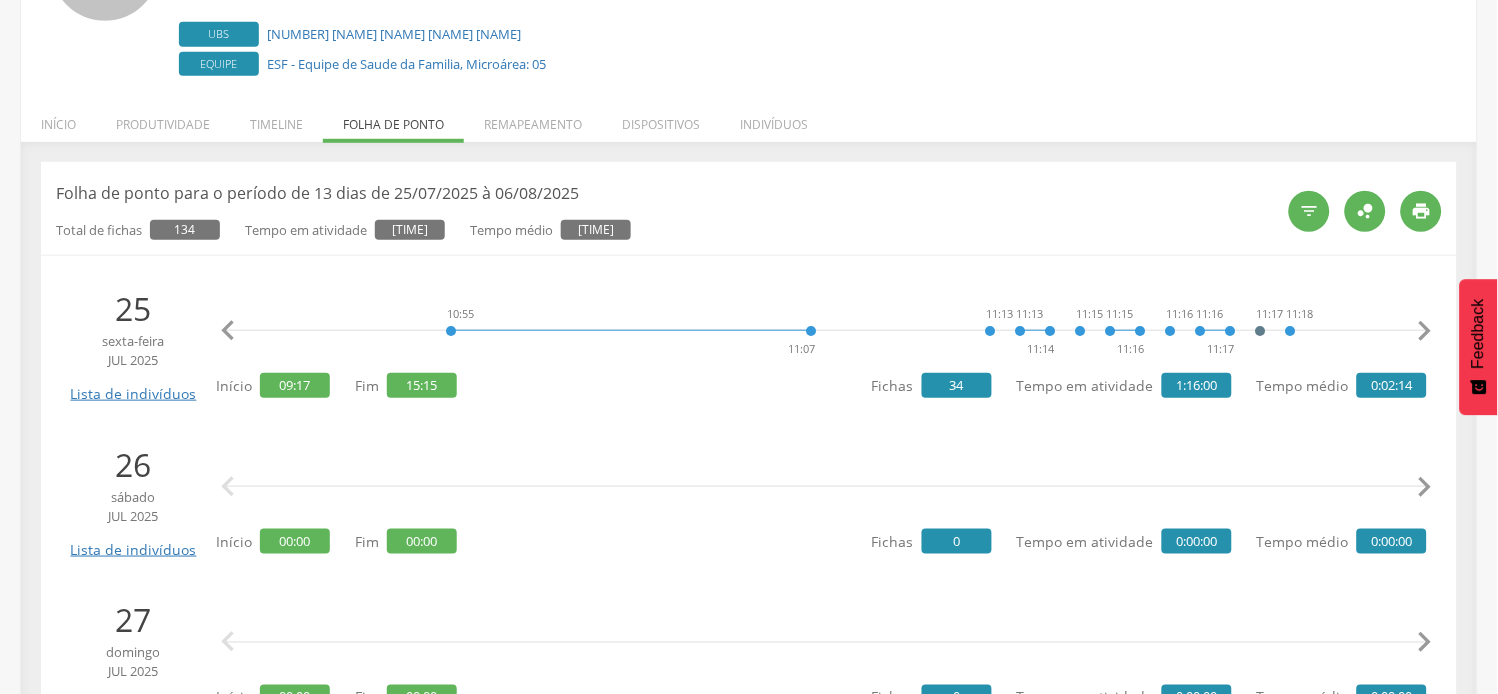 click on "" at bounding box center (1425, 331) 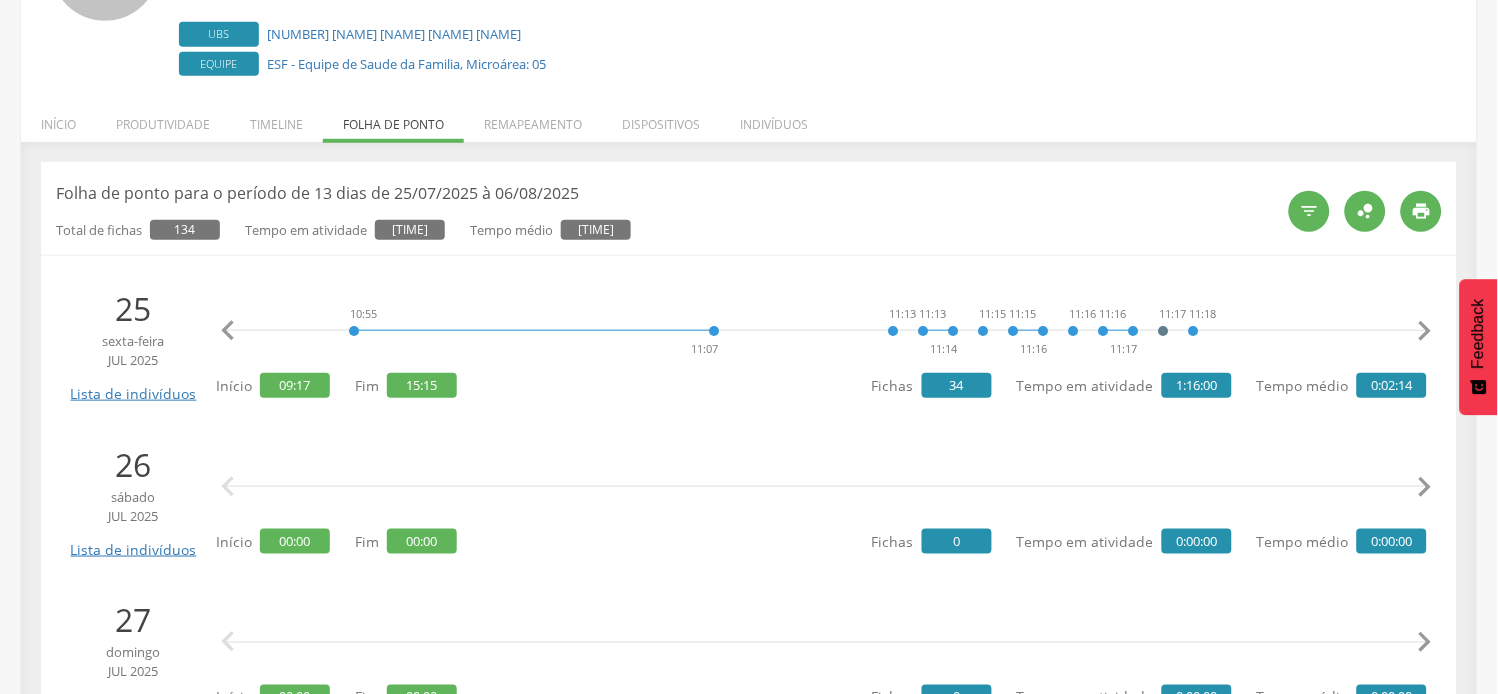 click on "" at bounding box center [1425, 331] 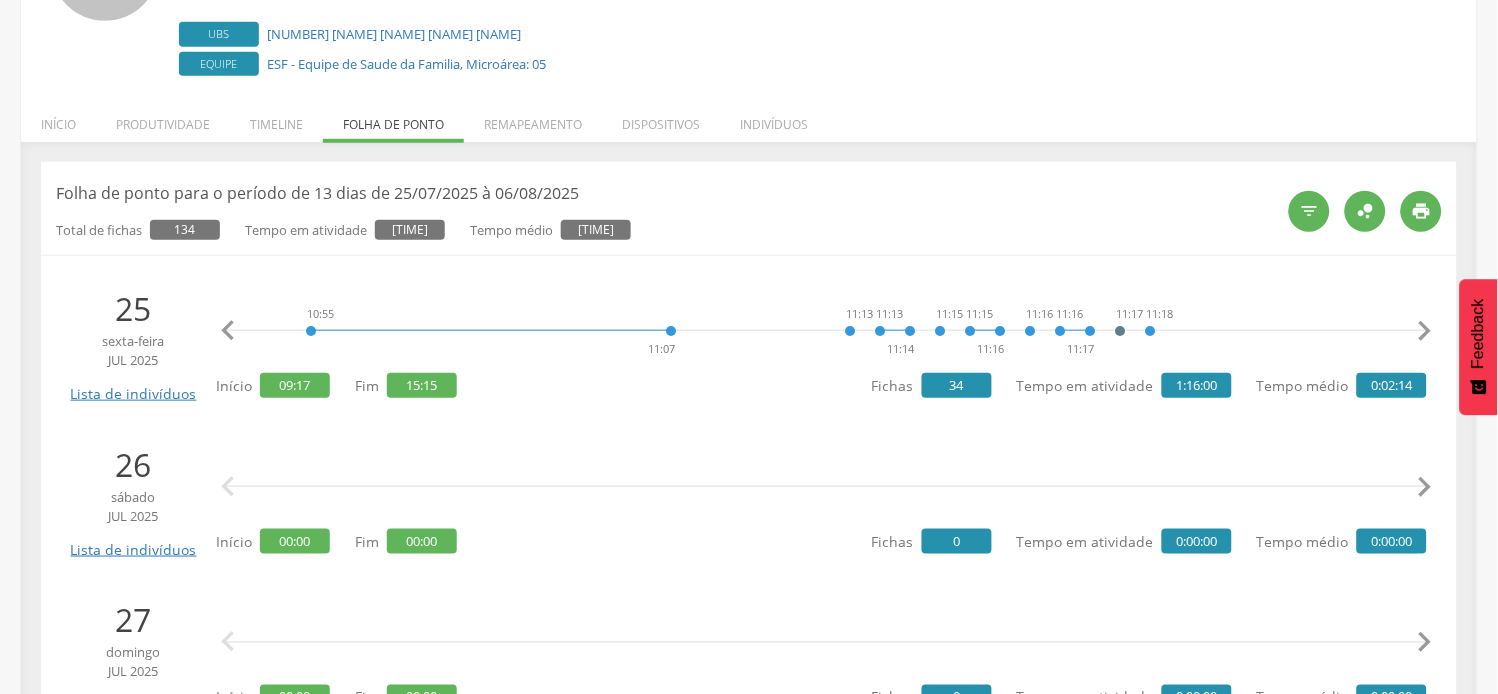 click on "" at bounding box center (1425, 331) 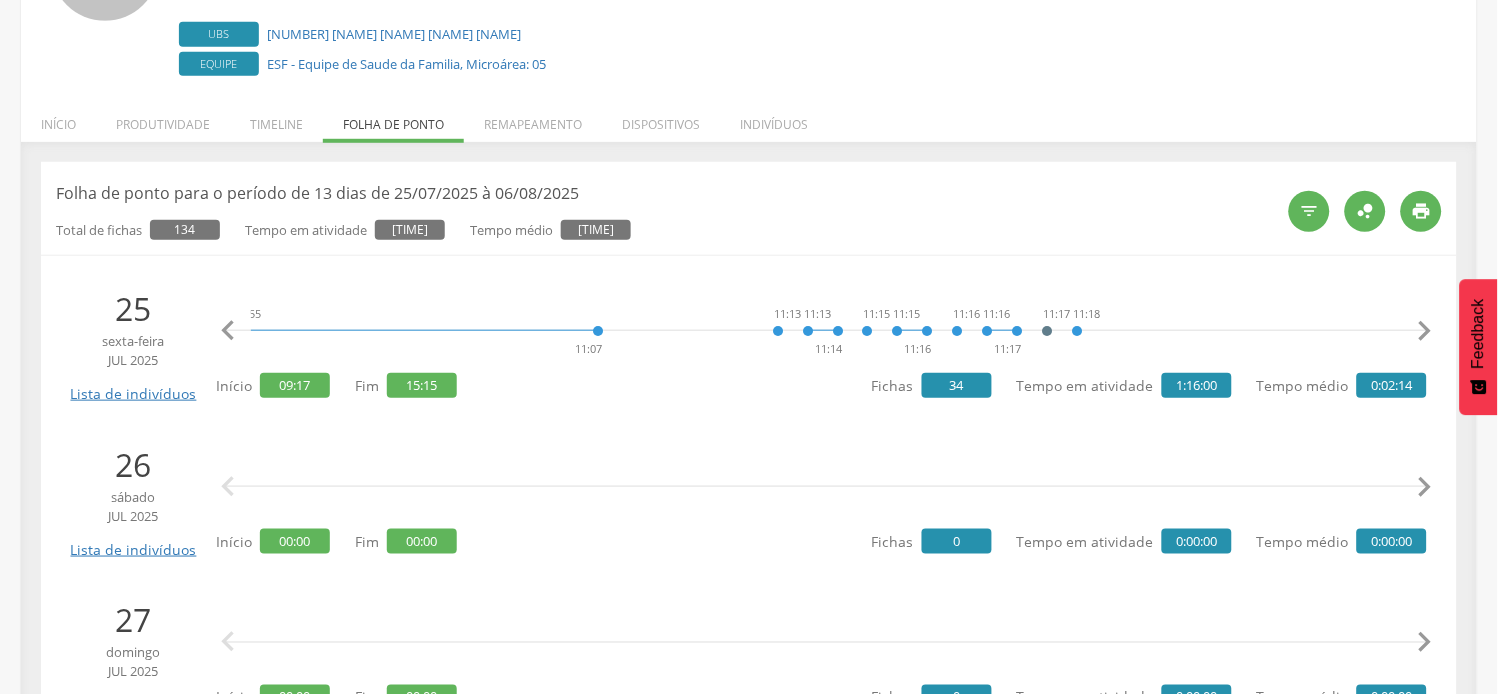 click on "" at bounding box center [1425, 331] 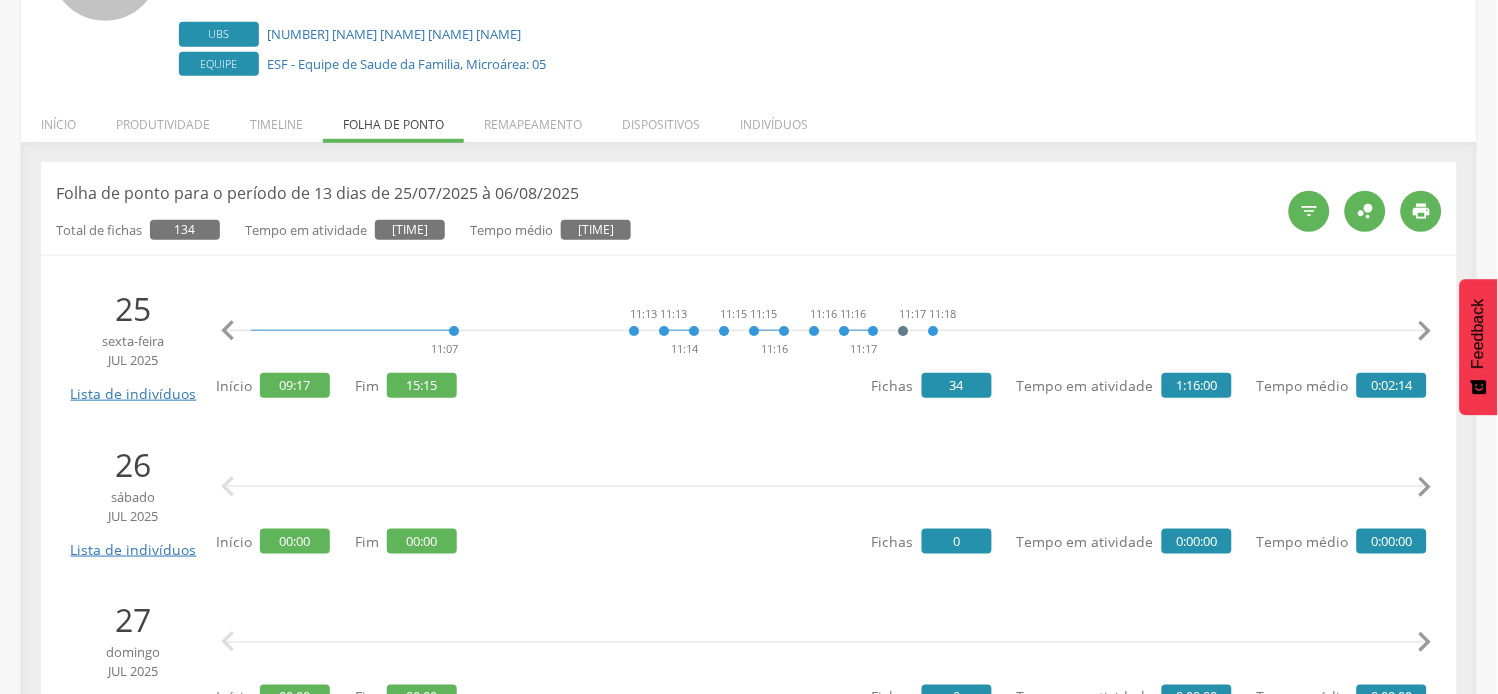 click on "" at bounding box center [1425, 331] 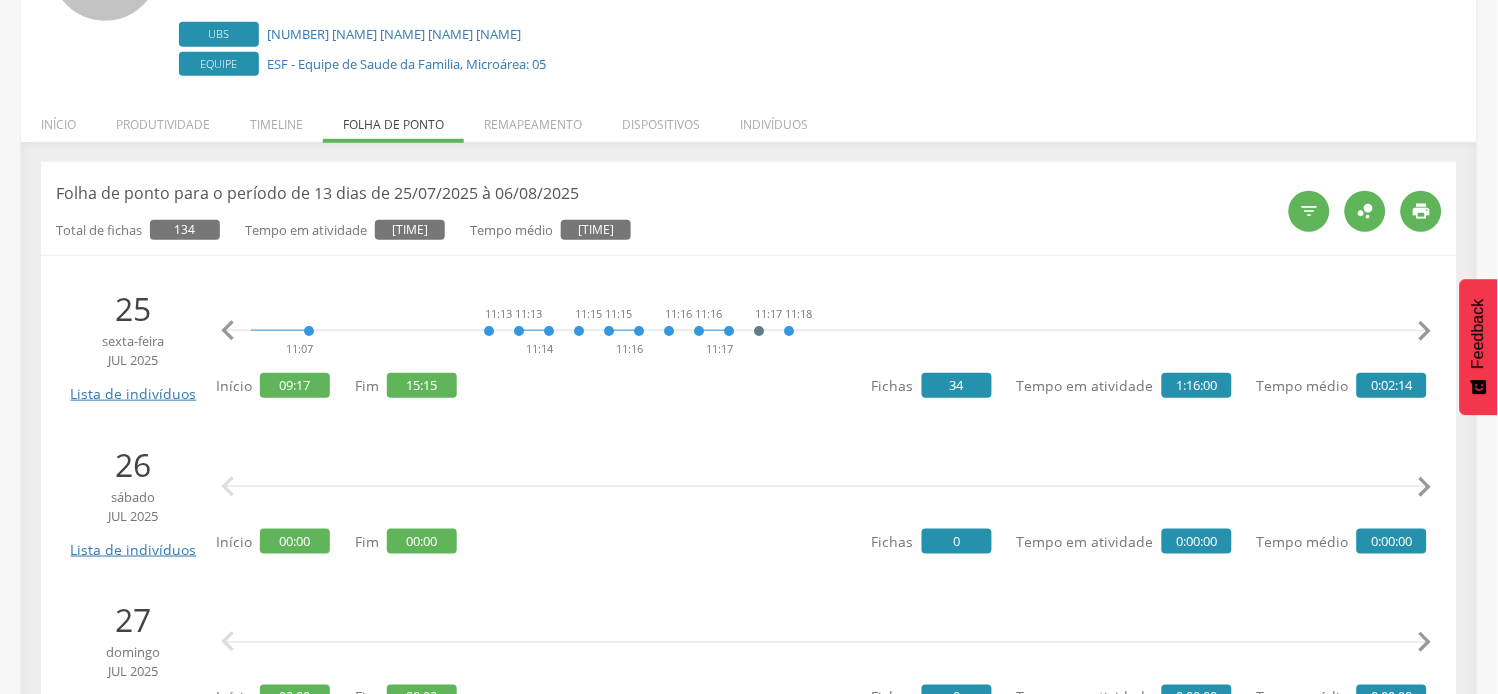 click on "" at bounding box center (1425, 331) 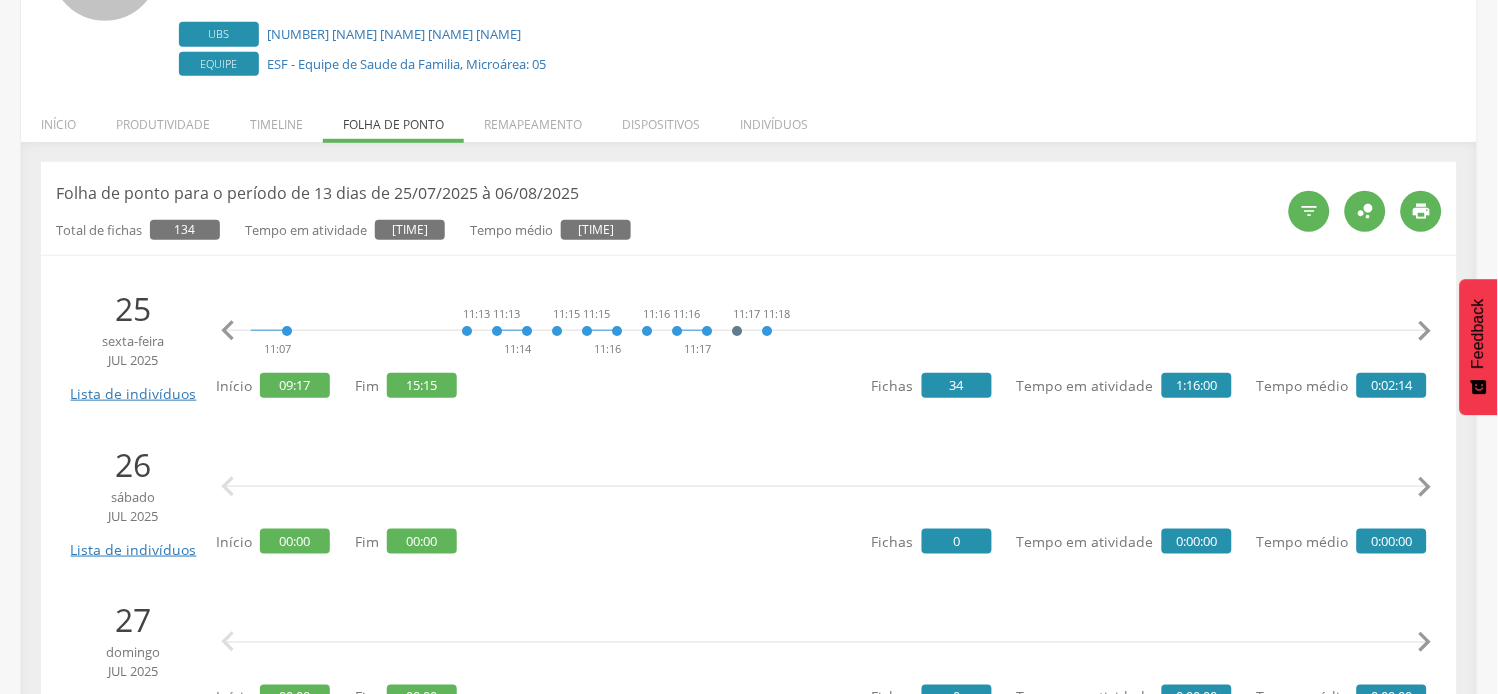 click on "" at bounding box center [1425, 331] 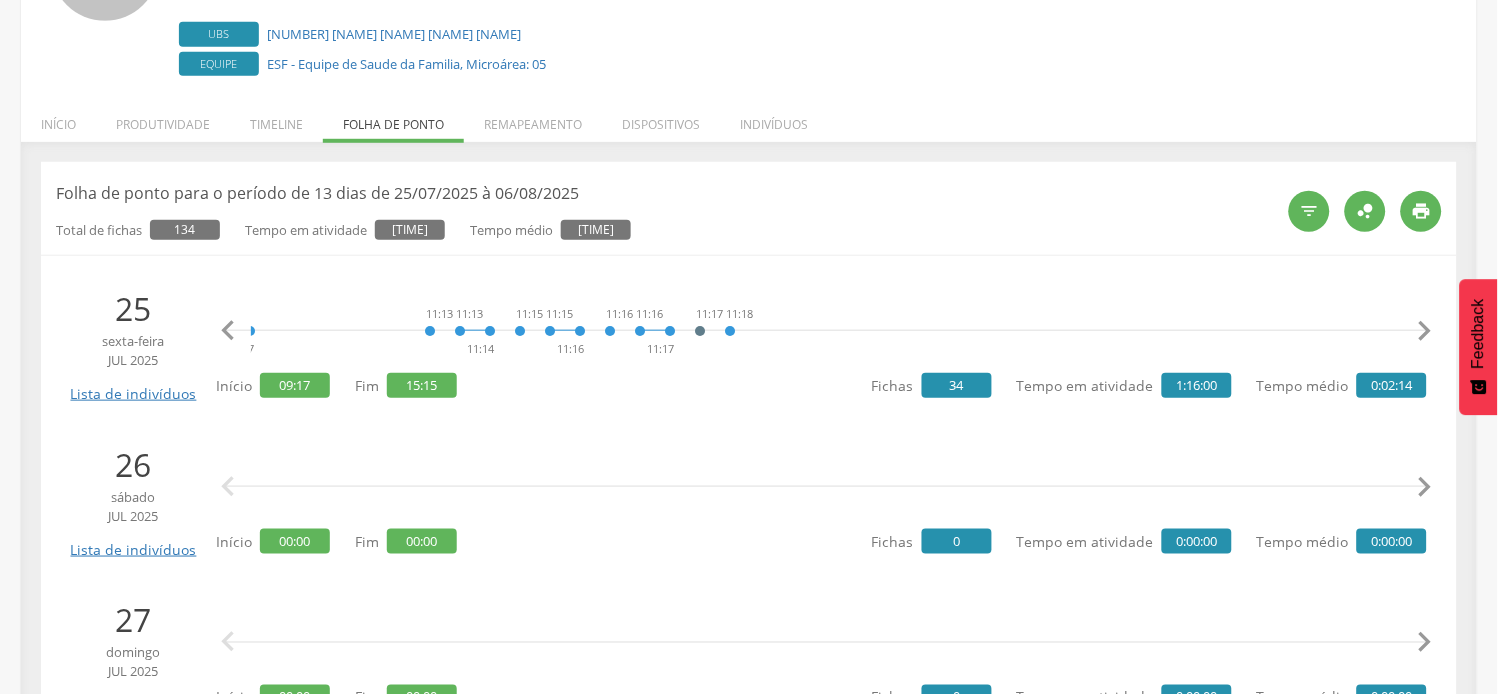 click on "" at bounding box center (1425, 331) 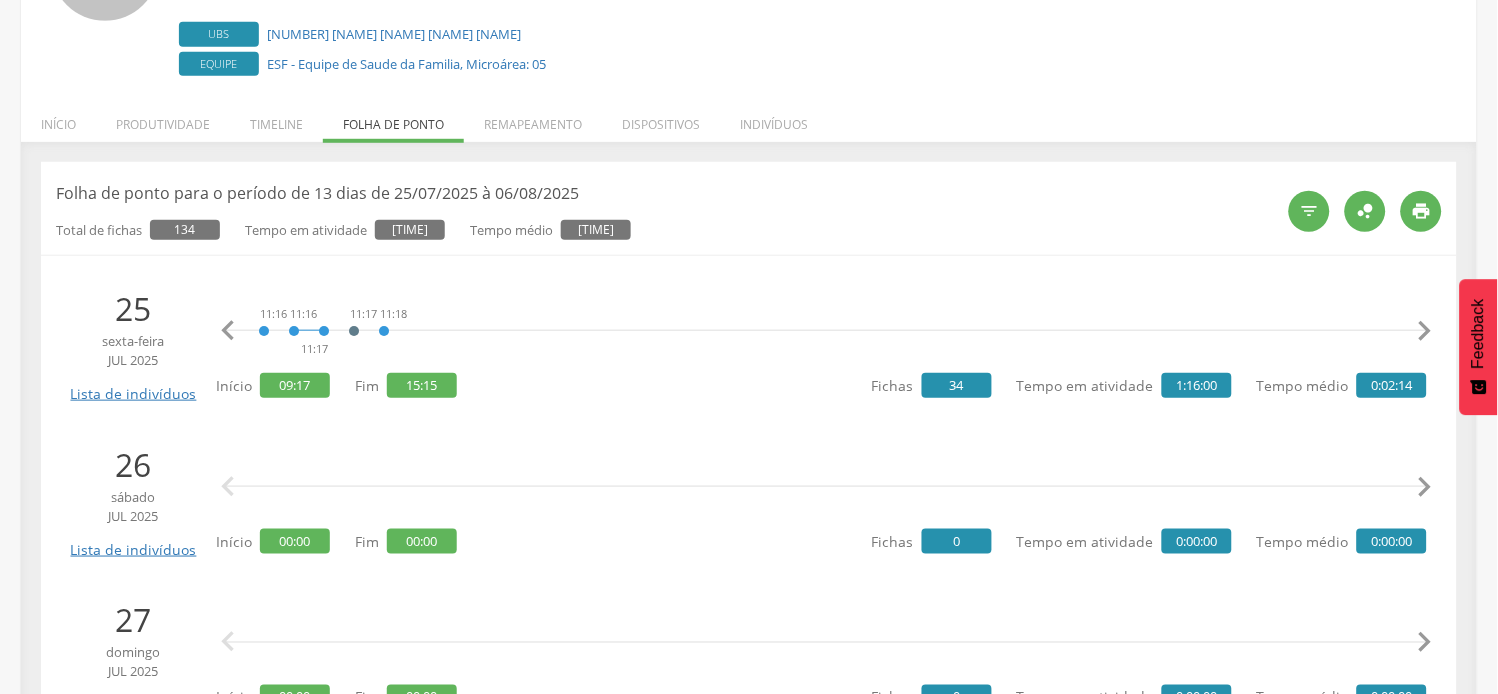 click on "" at bounding box center [1425, 331] 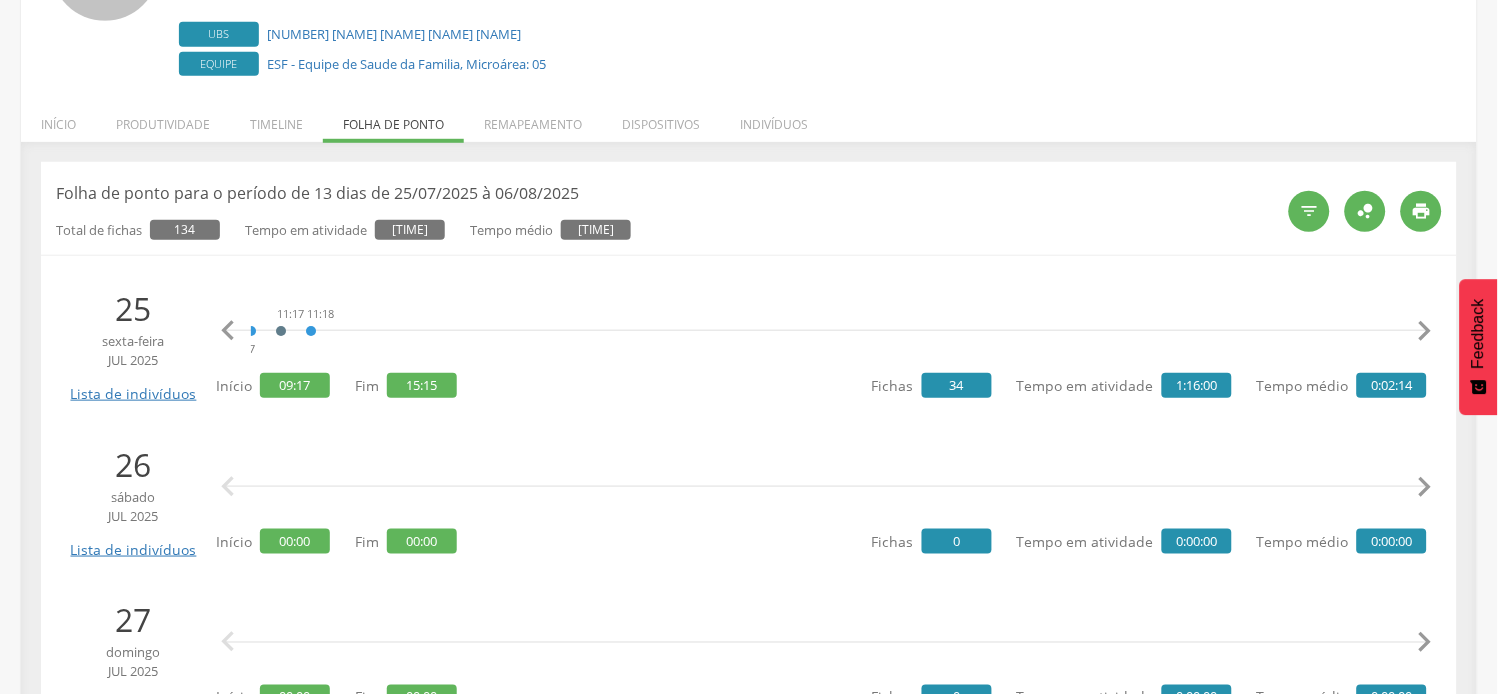 click on "" at bounding box center (1425, 331) 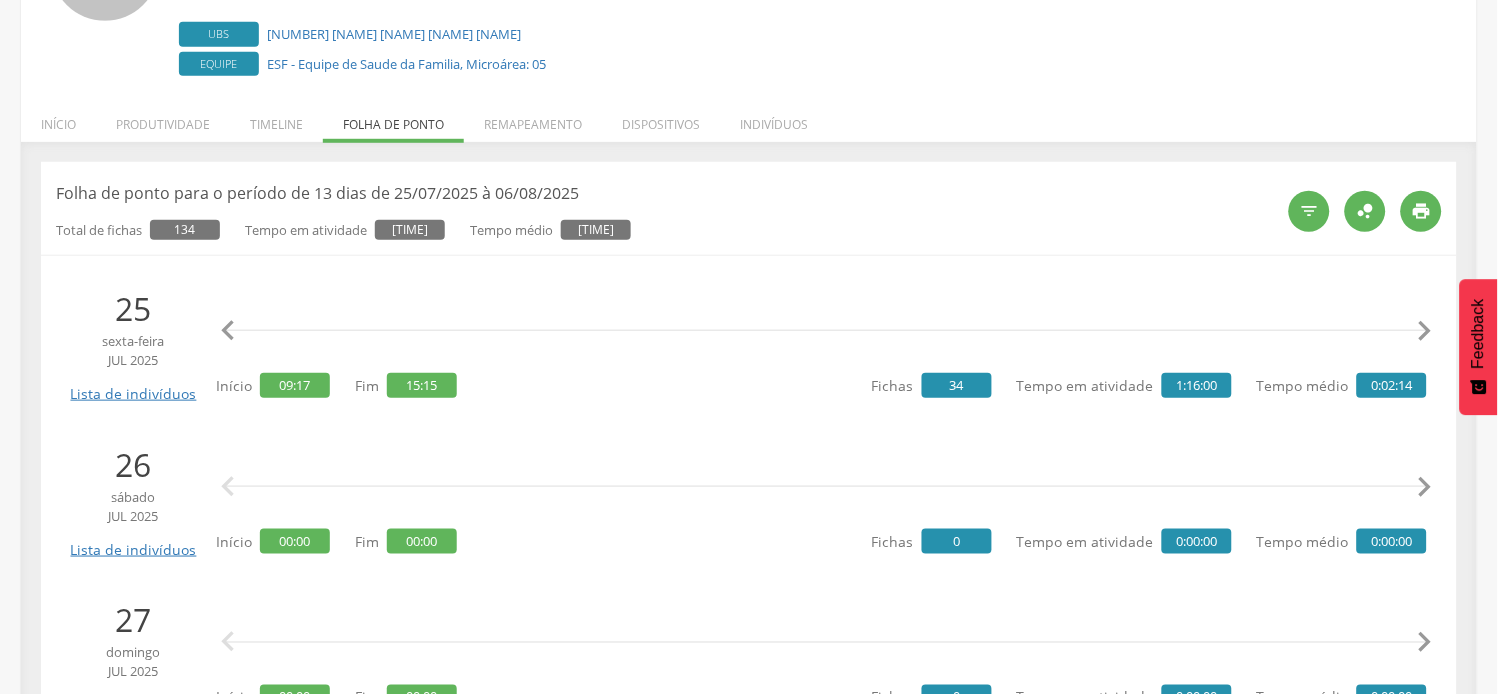 click on "" at bounding box center (1425, 331) 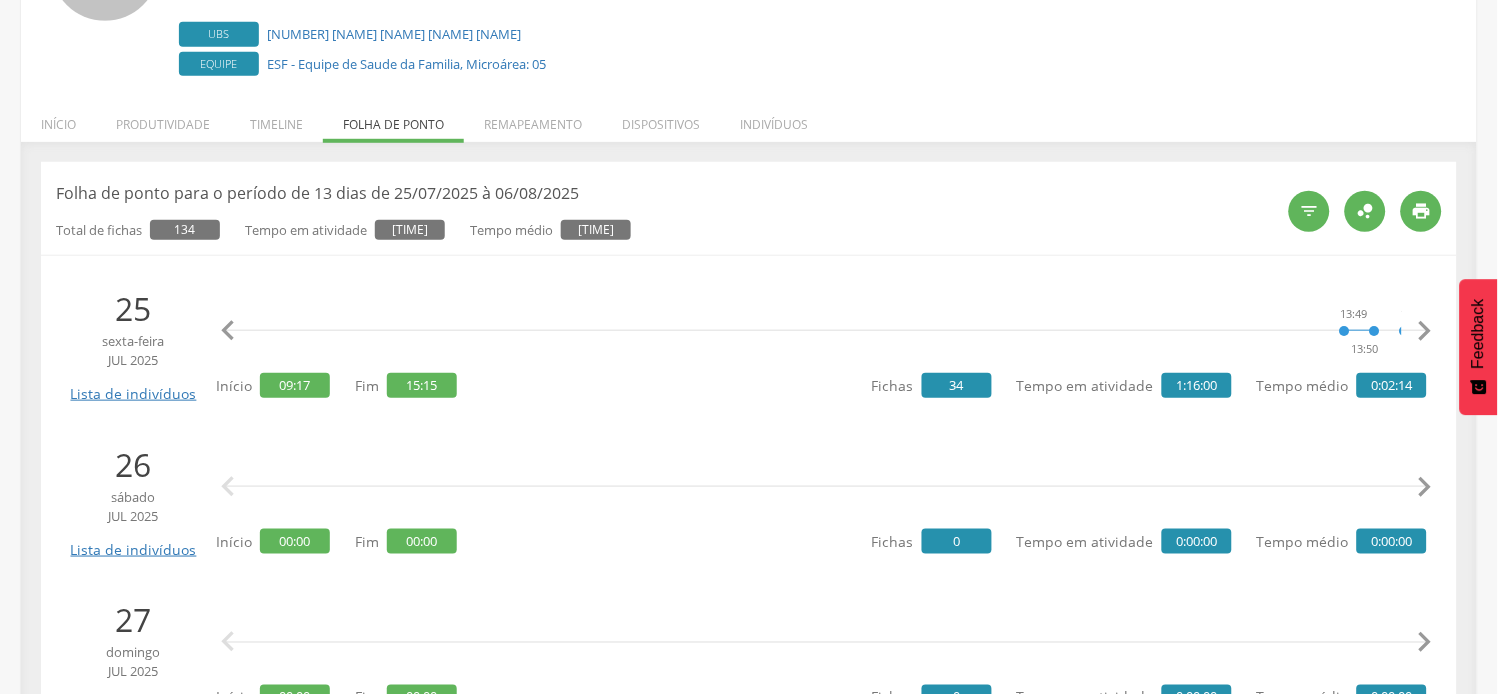 click on "" at bounding box center [1425, 331] 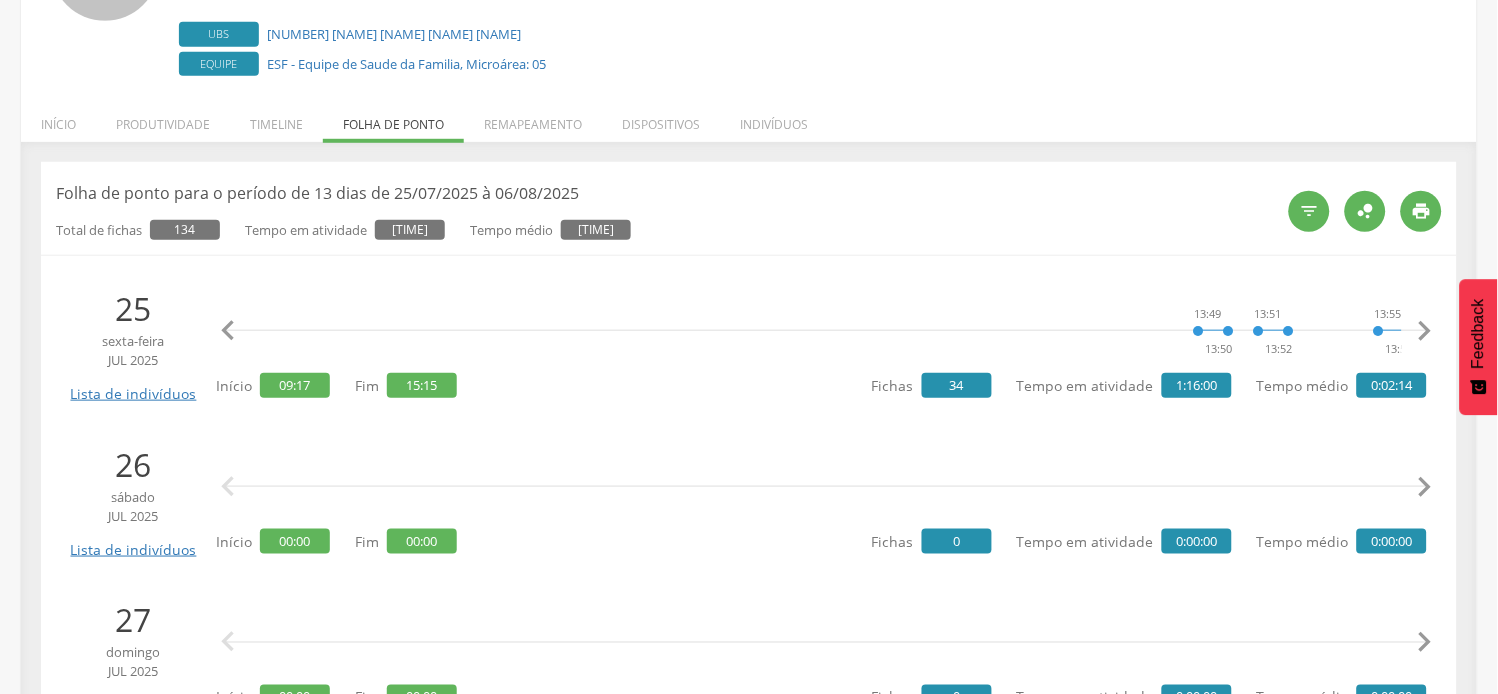 click on "" at bounding box center [1425, 331] 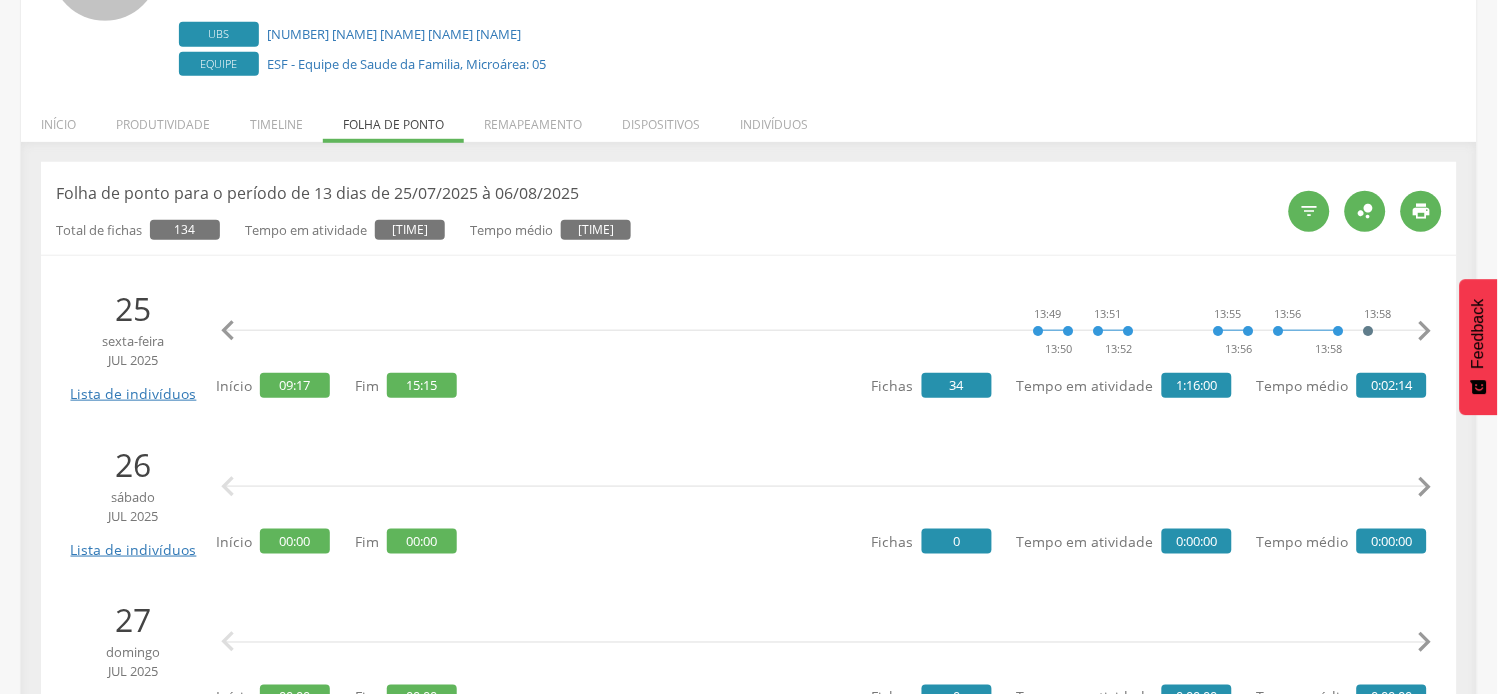 scroll, scrollTop: 0, scrollLeft: 4983, axis: horizontal 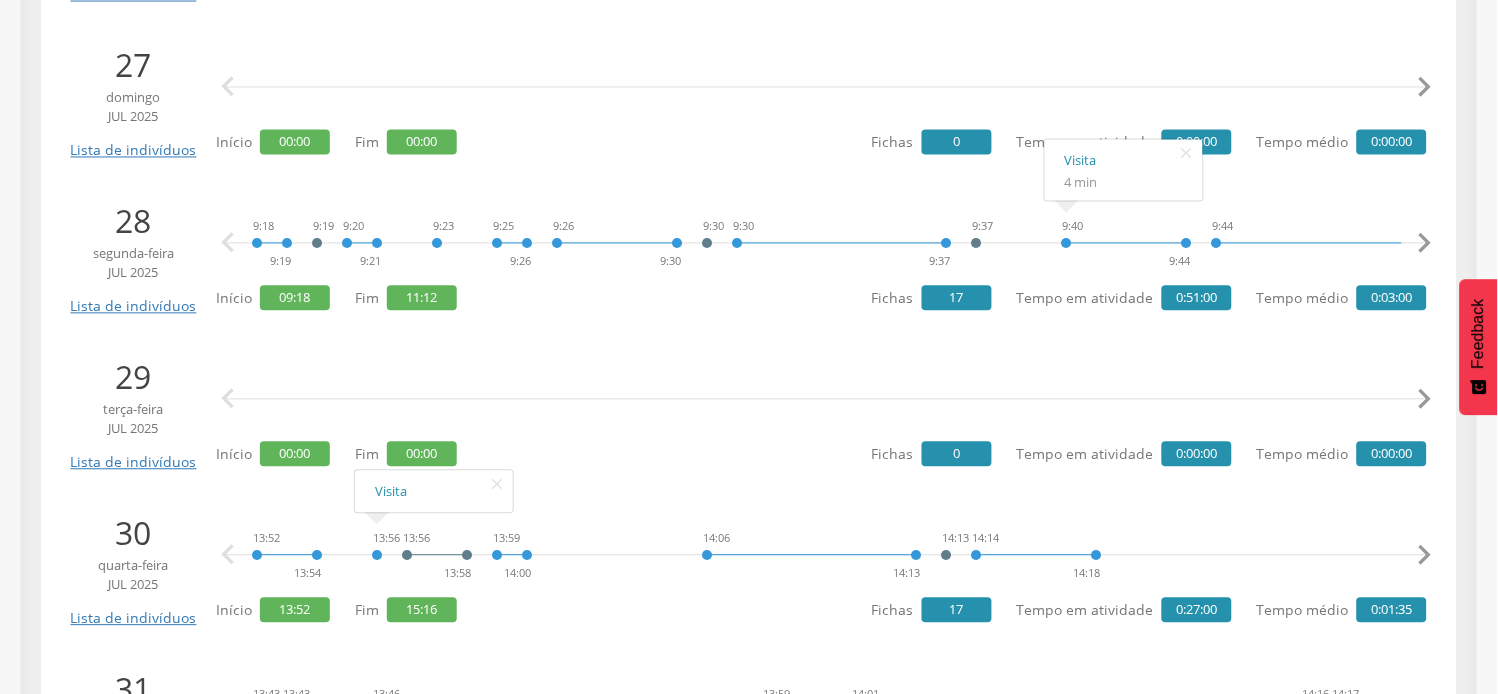 click on " " at bounding box center (826, 400) 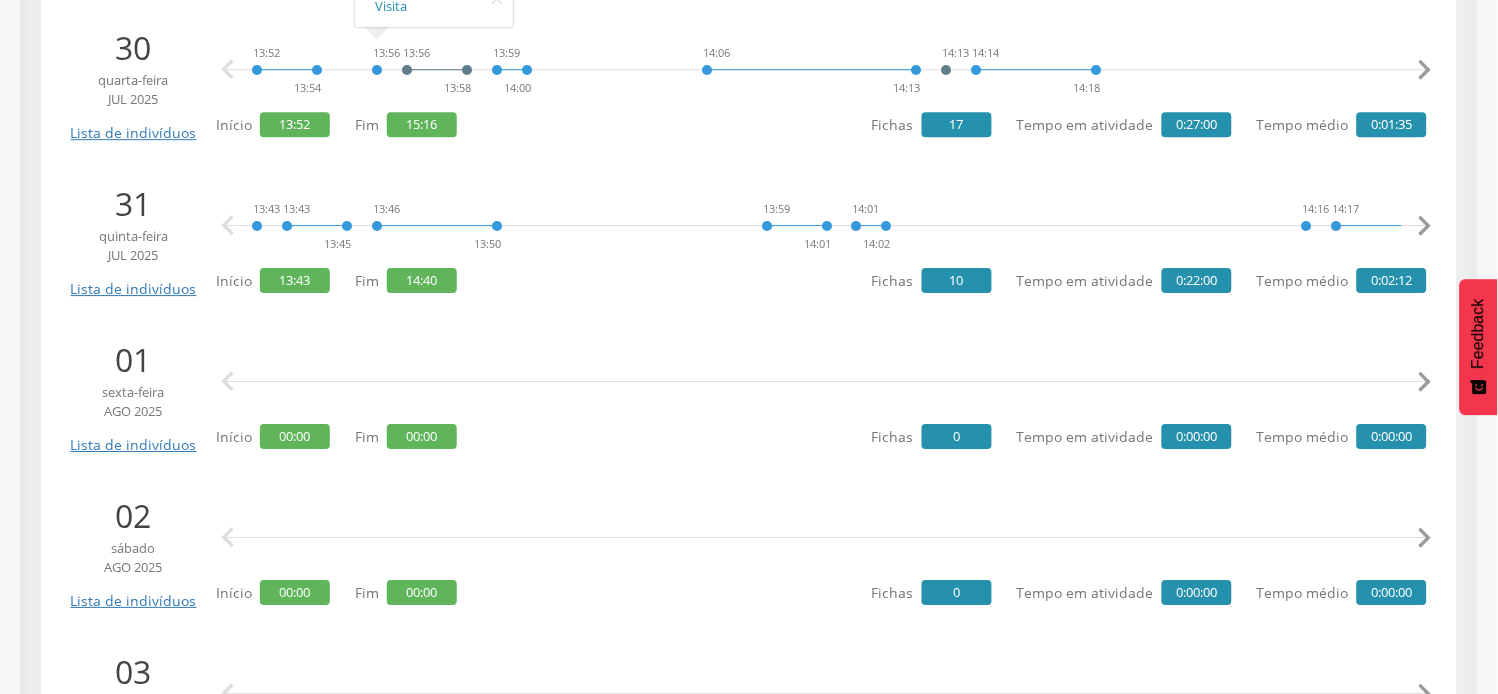 scroll, scrollTop: 1333, scrollLeft: 0, axis: vertical 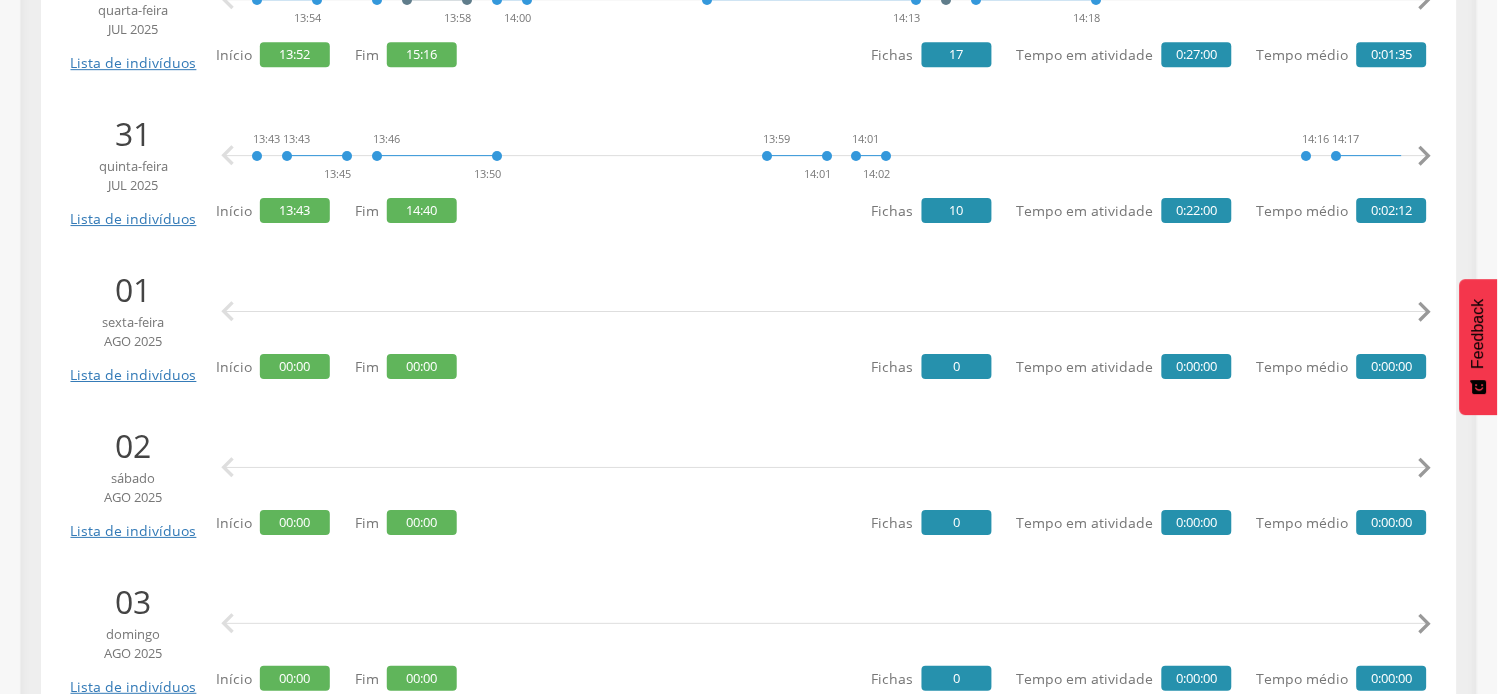 click on " " at bounding box center (826, 468) 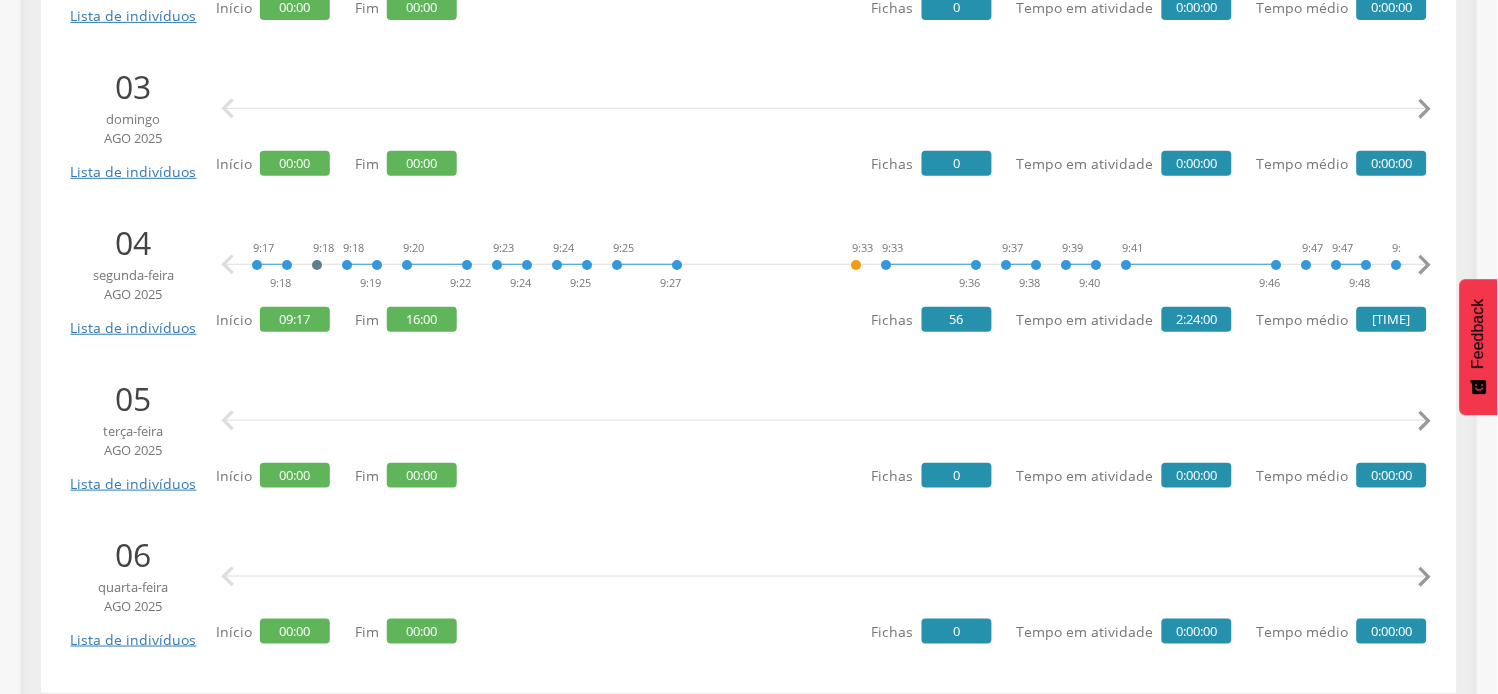 scroll, scrollTop: 1867, scrollLeft: 0, axis: vertical 